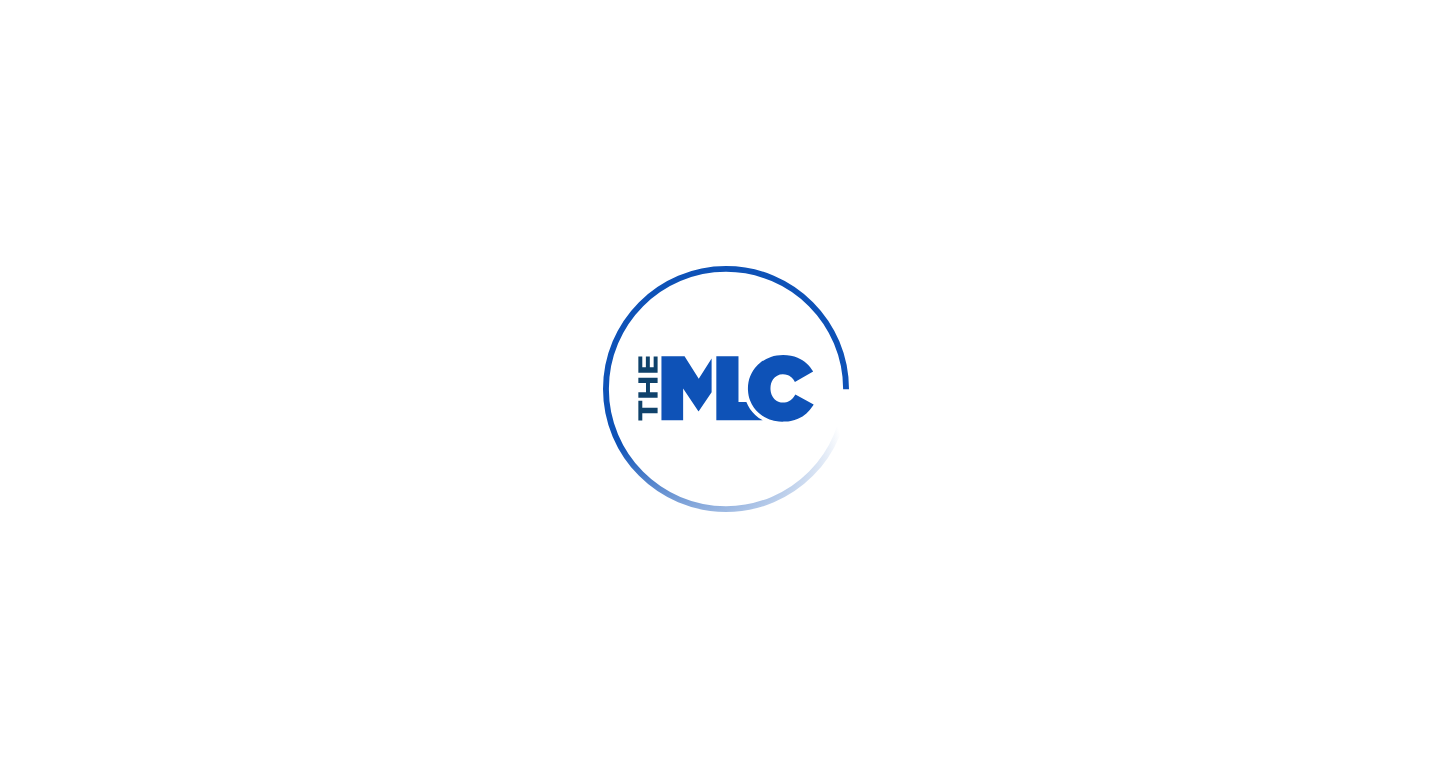 scroll, scrollTop: 0, scrollLeft: 0, axis: both 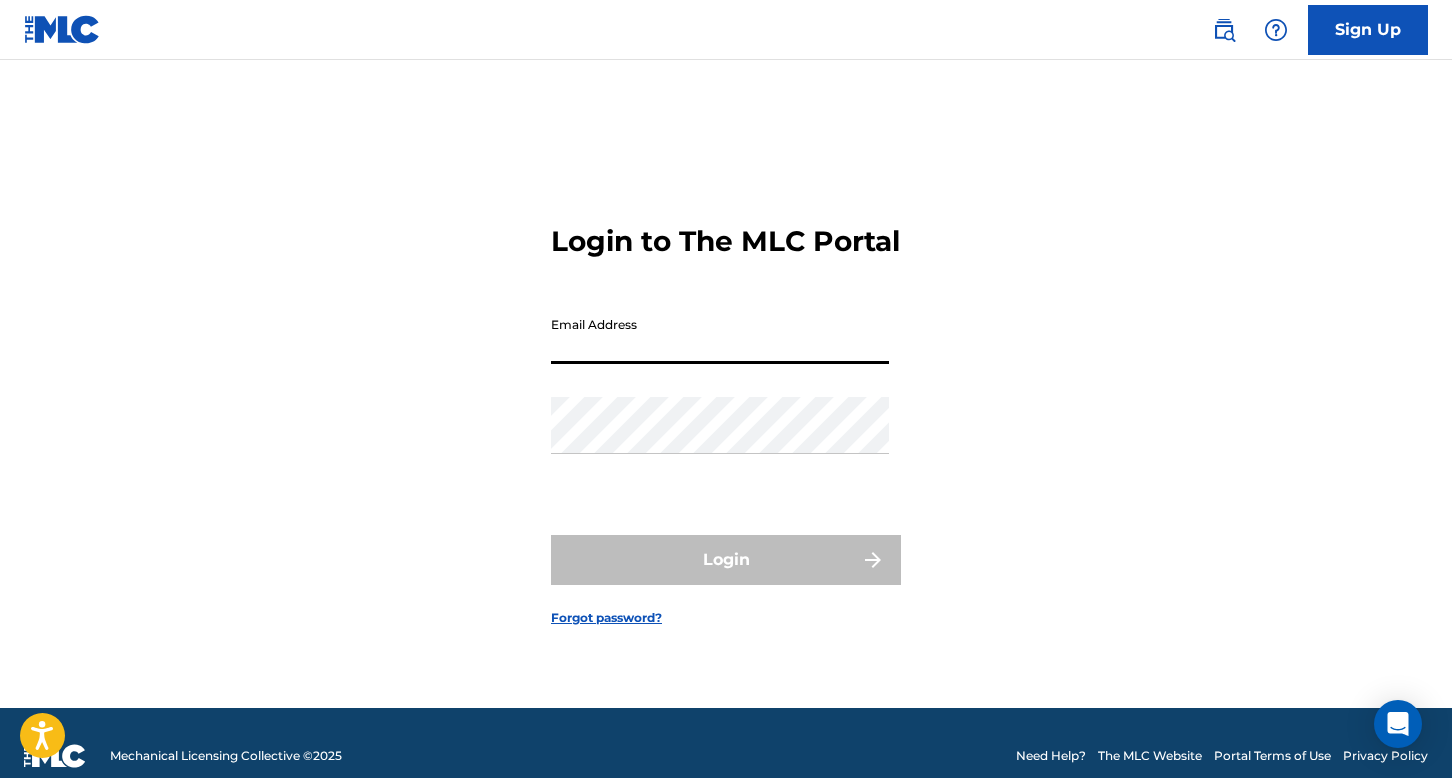 click on "Email Address" at bounding box center [720, 335] 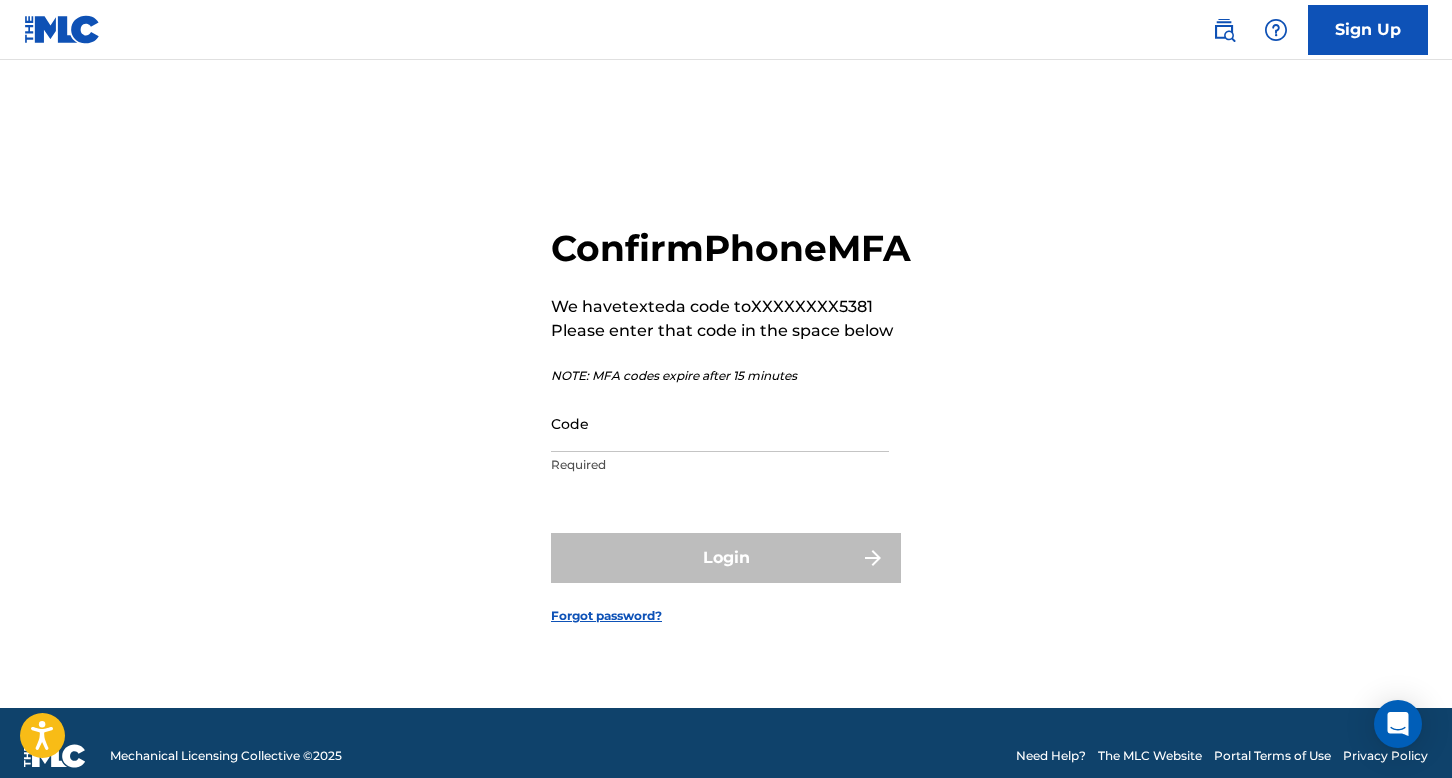 click on "Code" at bounding box center [720, 423] 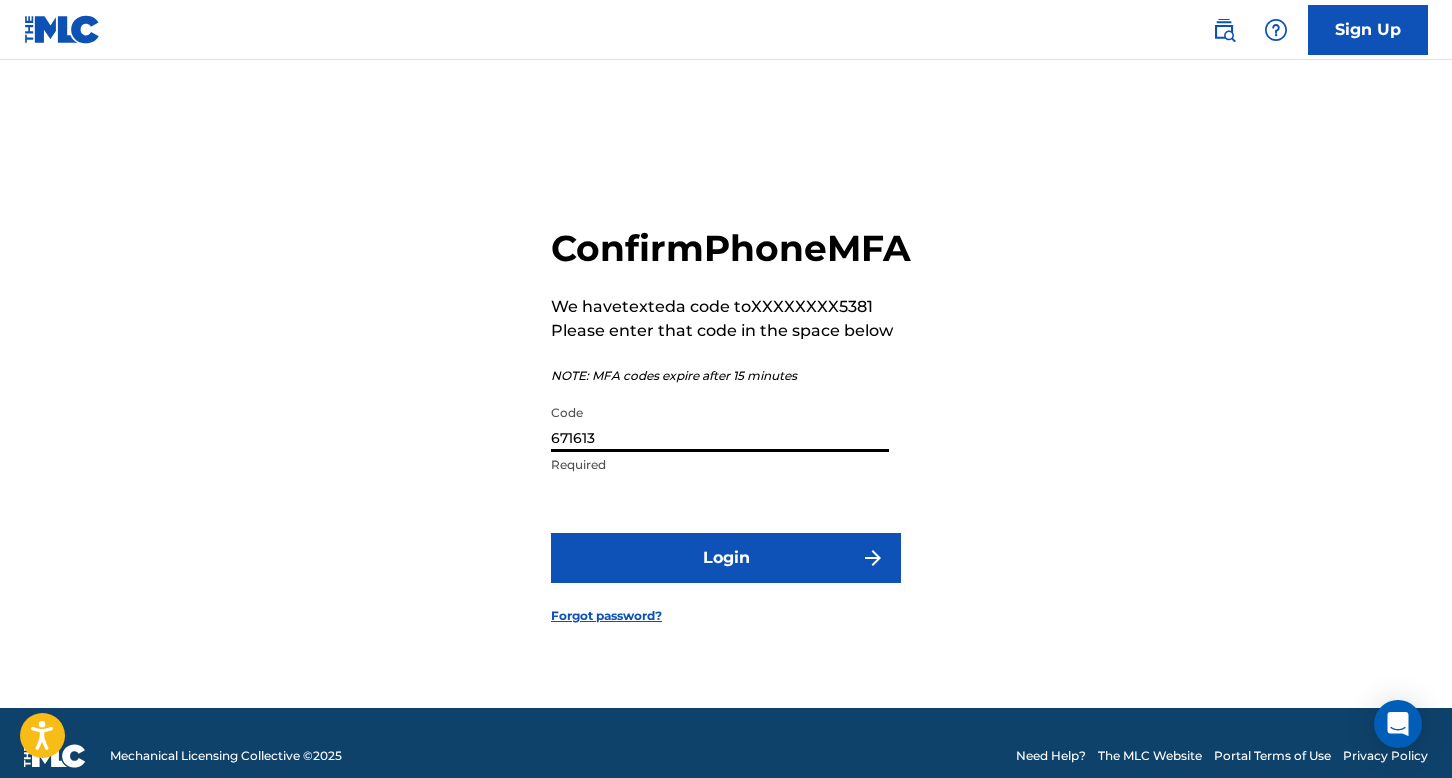 type on "671613" 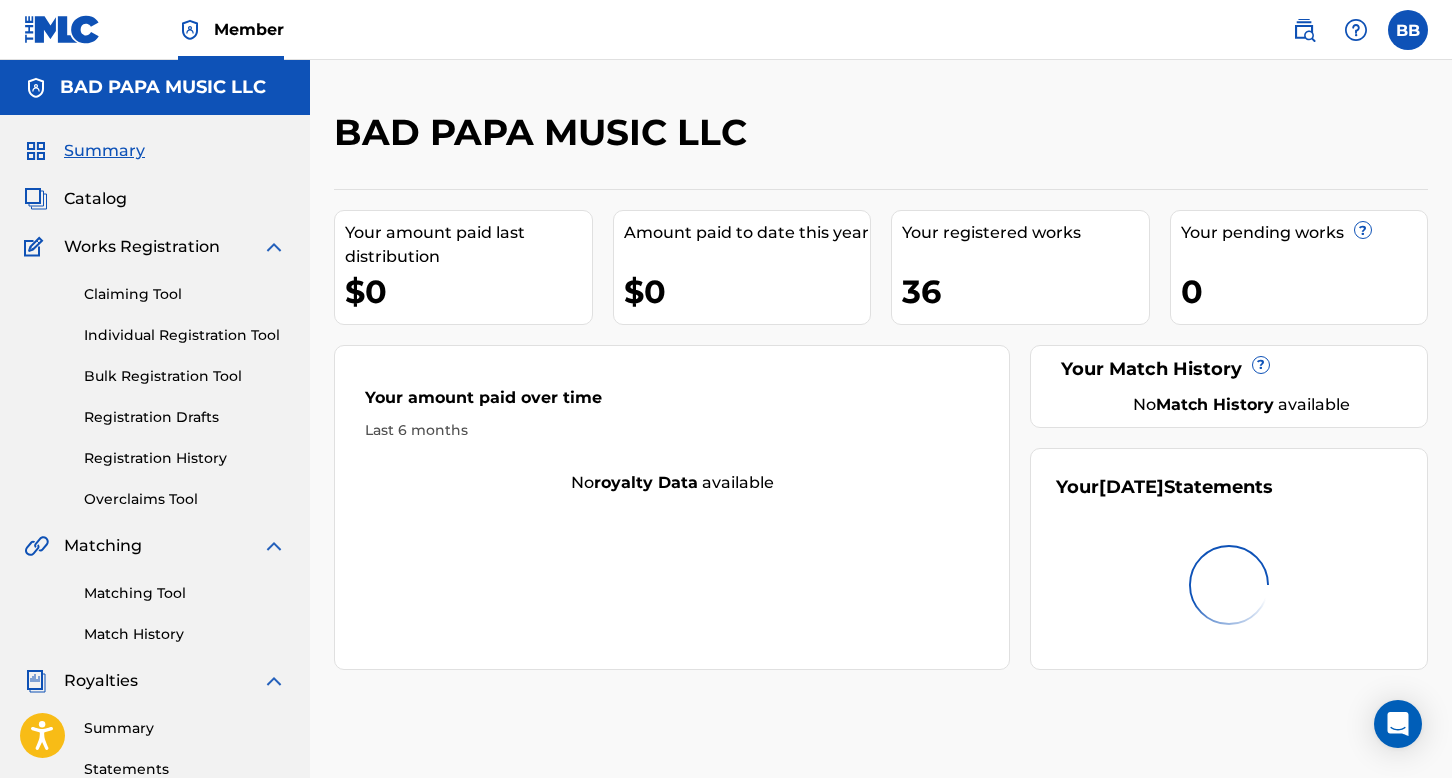scroll, scrollTop: 0, scrollLeft: 0, axis: both 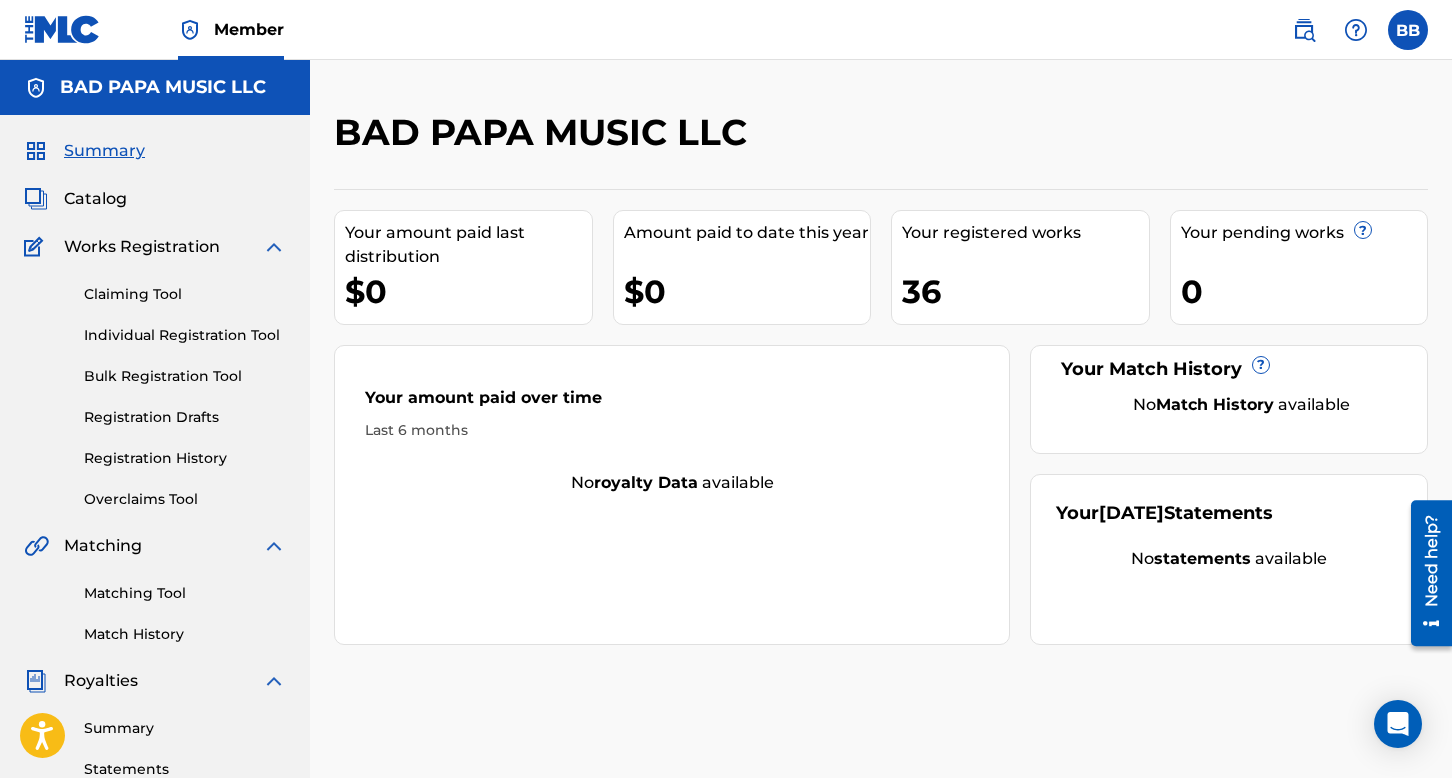 click on "Registration History" at bounding box center (185, 458) 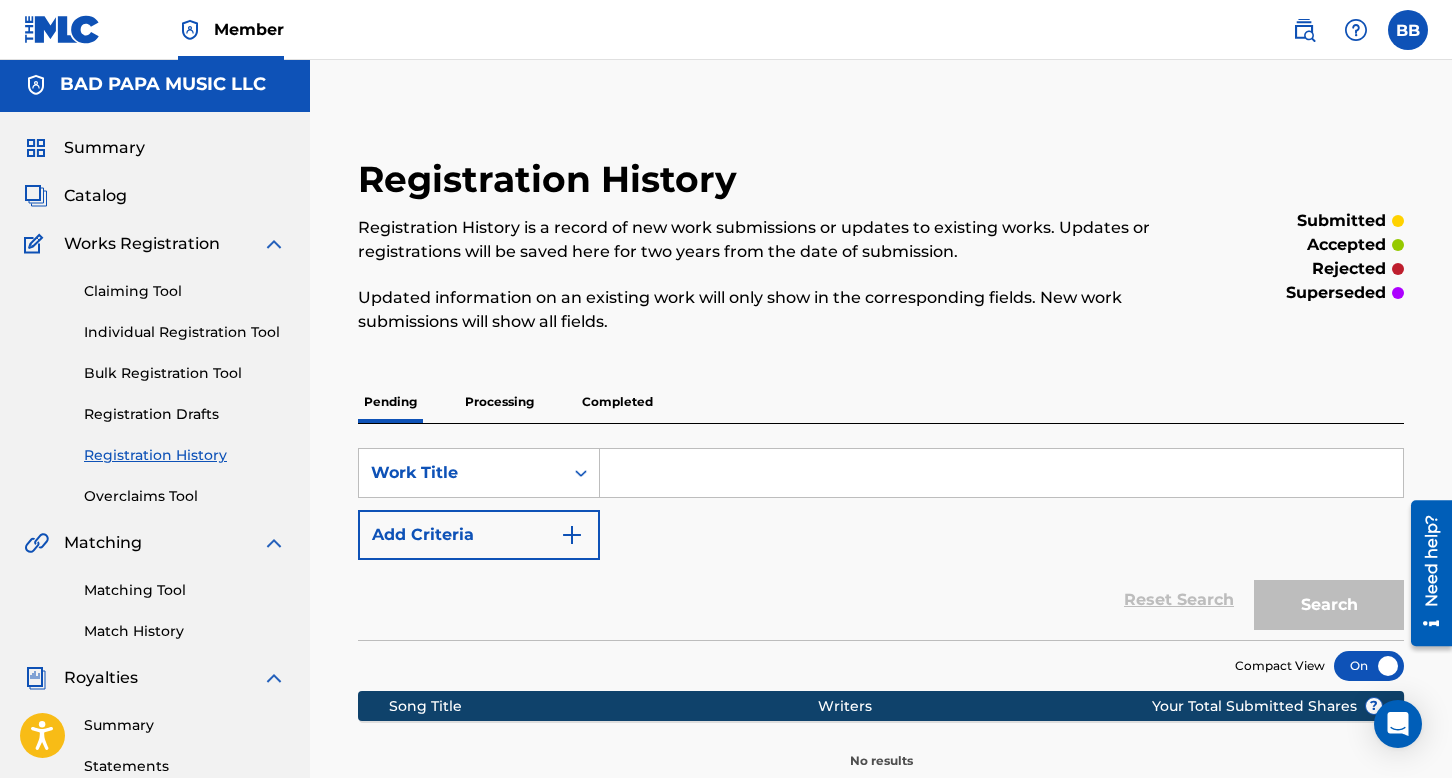 scroll, scrollTop: 0, scrollLeft: 0, axis: both 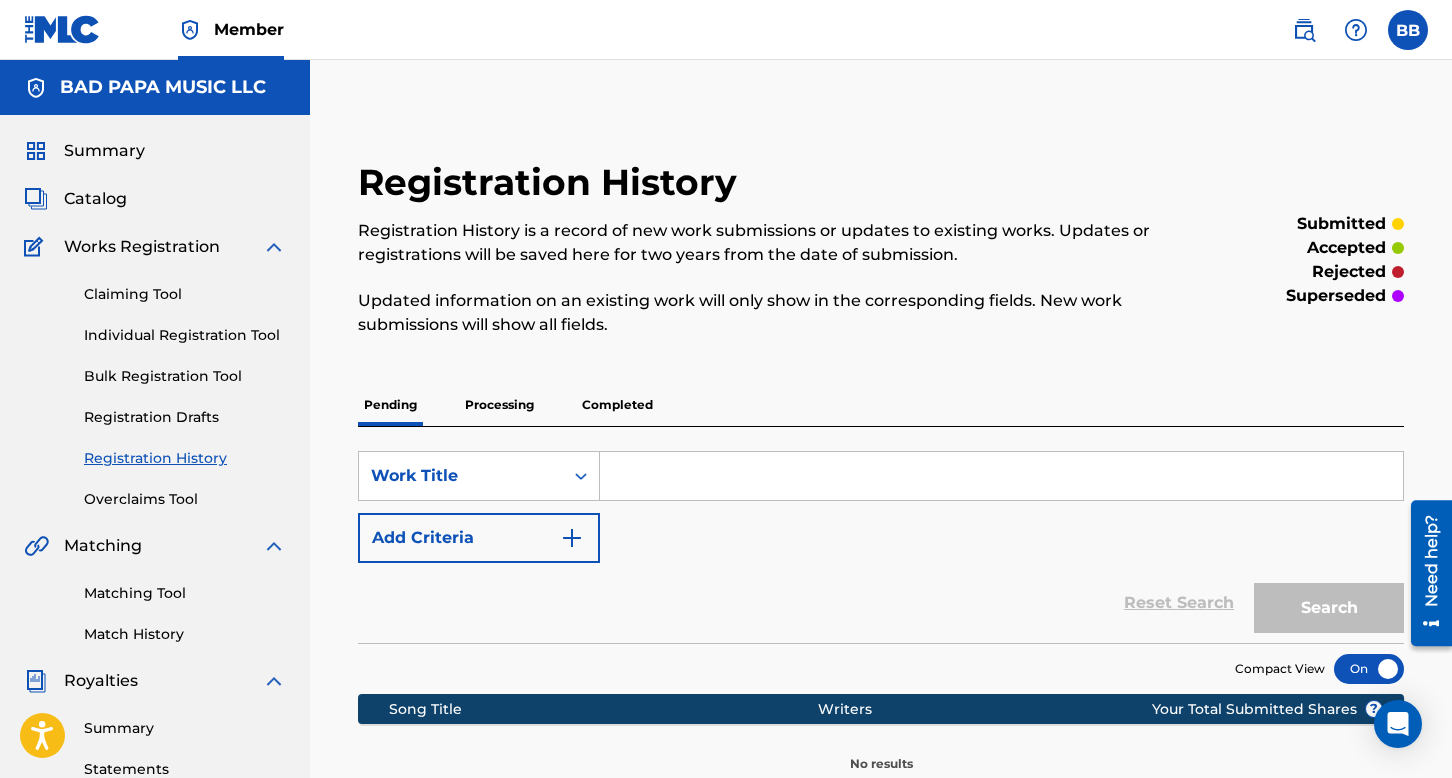 click on "Processing" at bounding box center [499, 405] 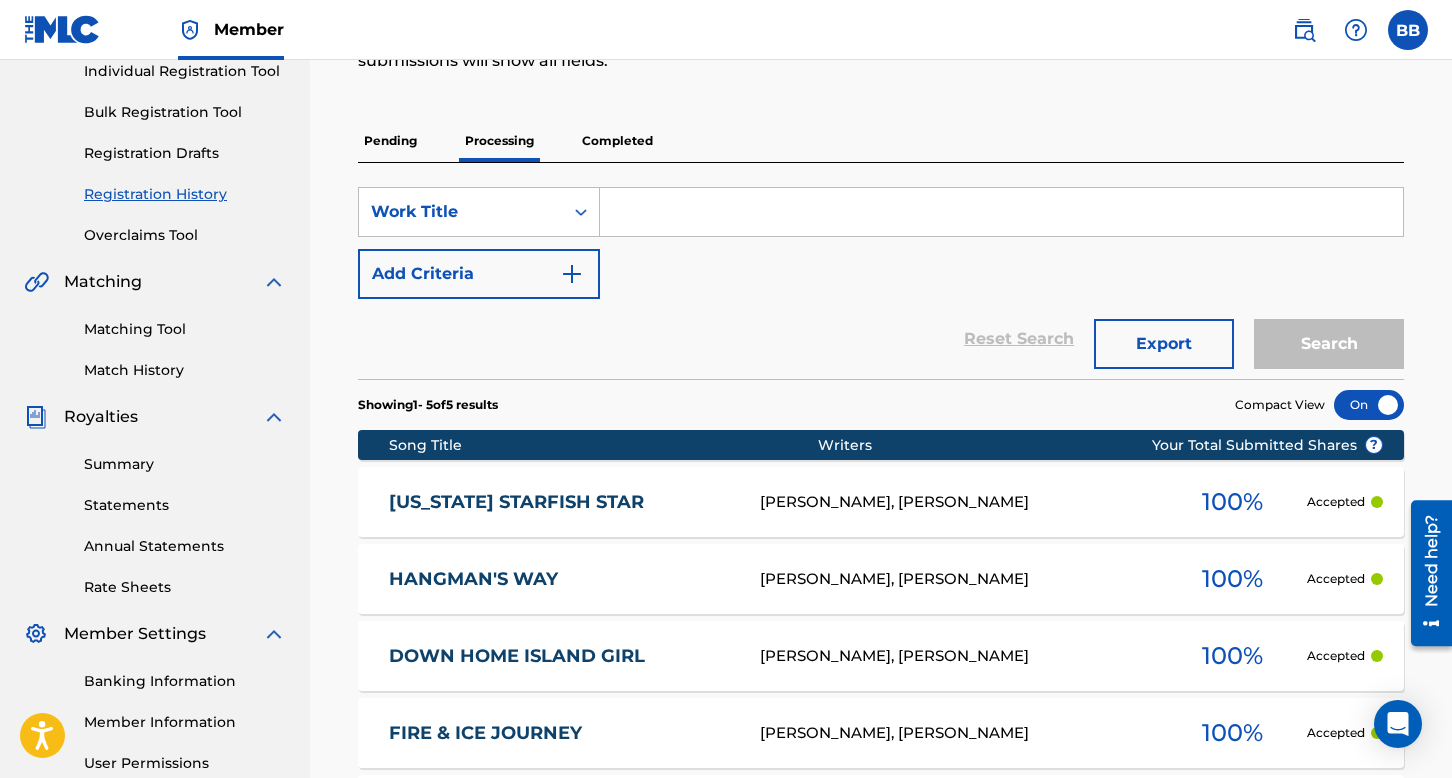 scroll, scrollTop: 200, scrollLeft: 0, axis: vertical 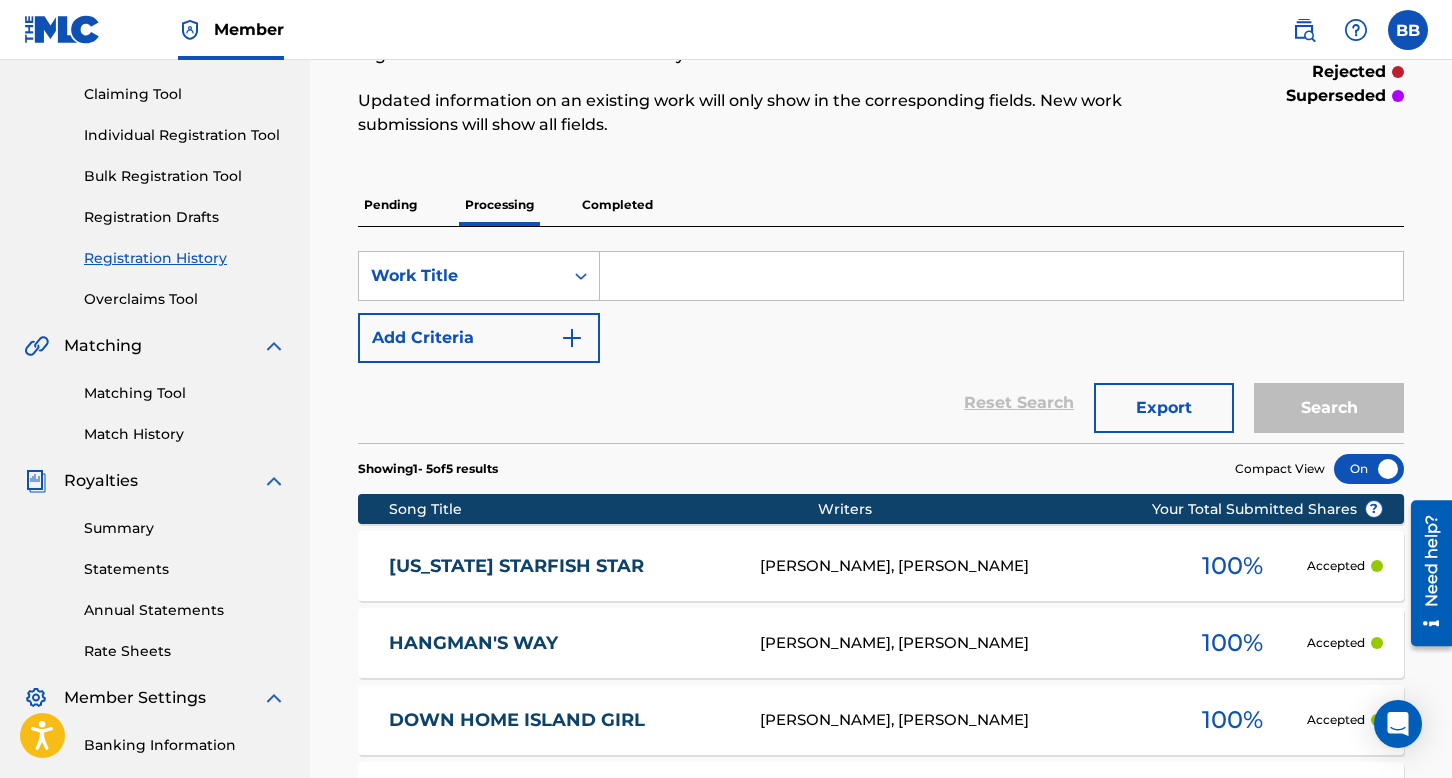 click on "Completed" at bounding box center [617, 205] 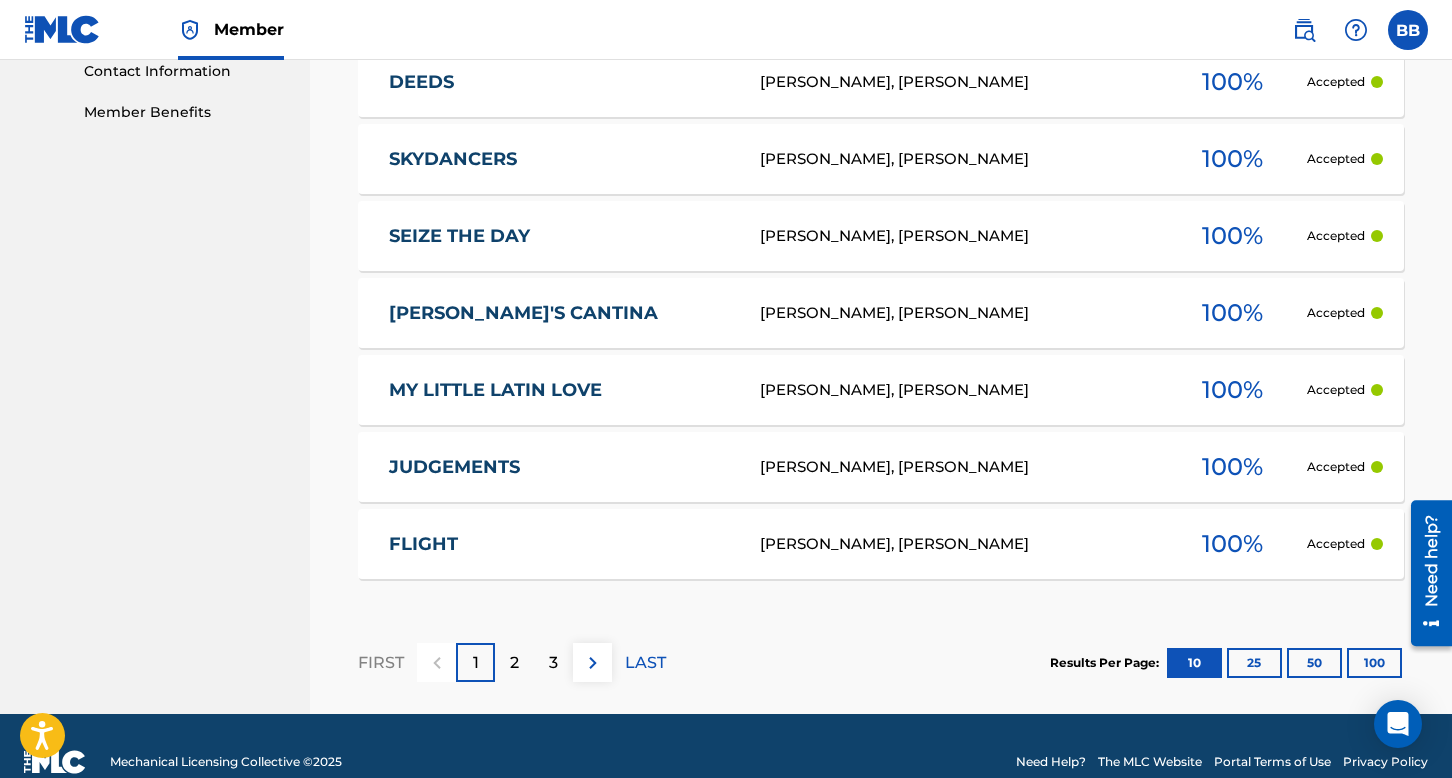 scroll, scrollTop: 1028, scrollLeft: 0, axis: vertical 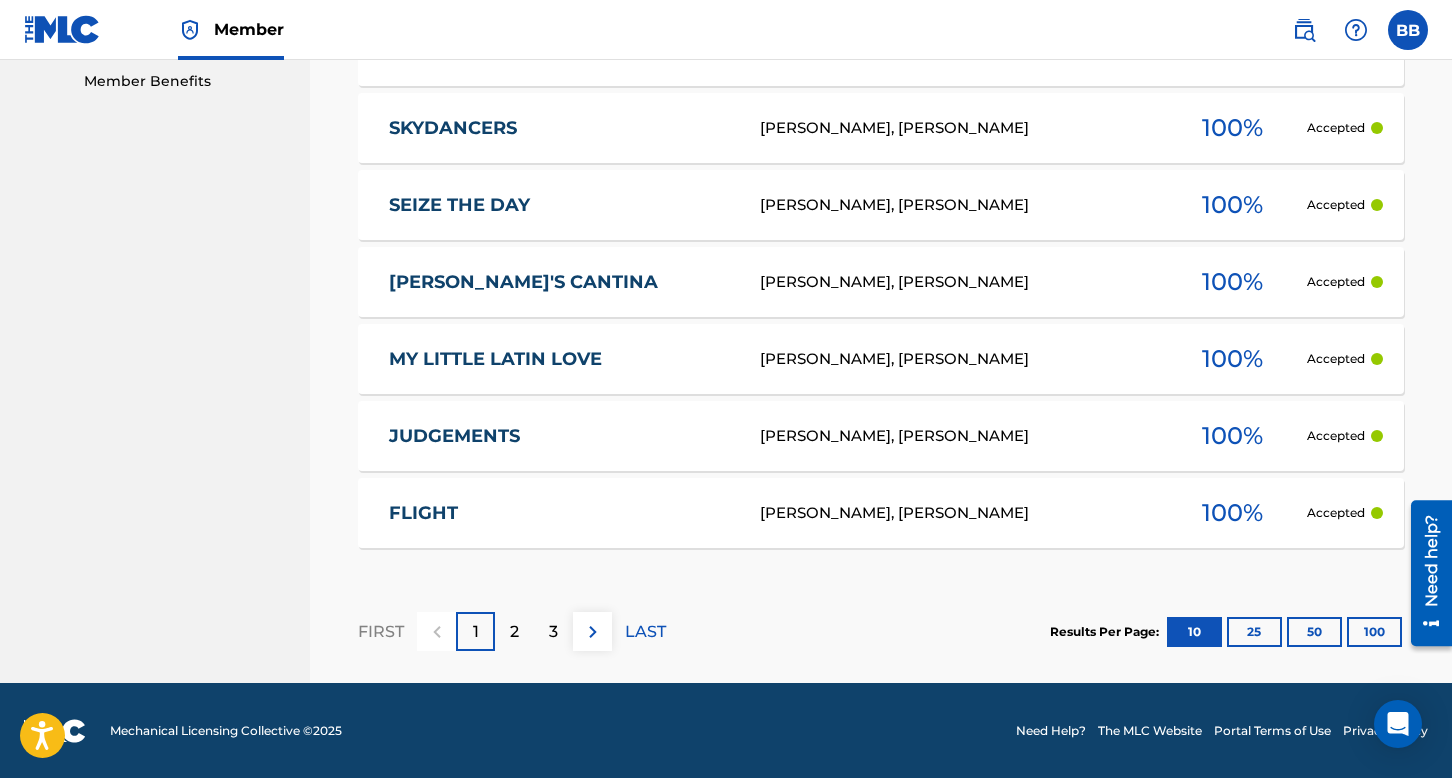 click on "FLIGHT" at bounding box center (560, 513) 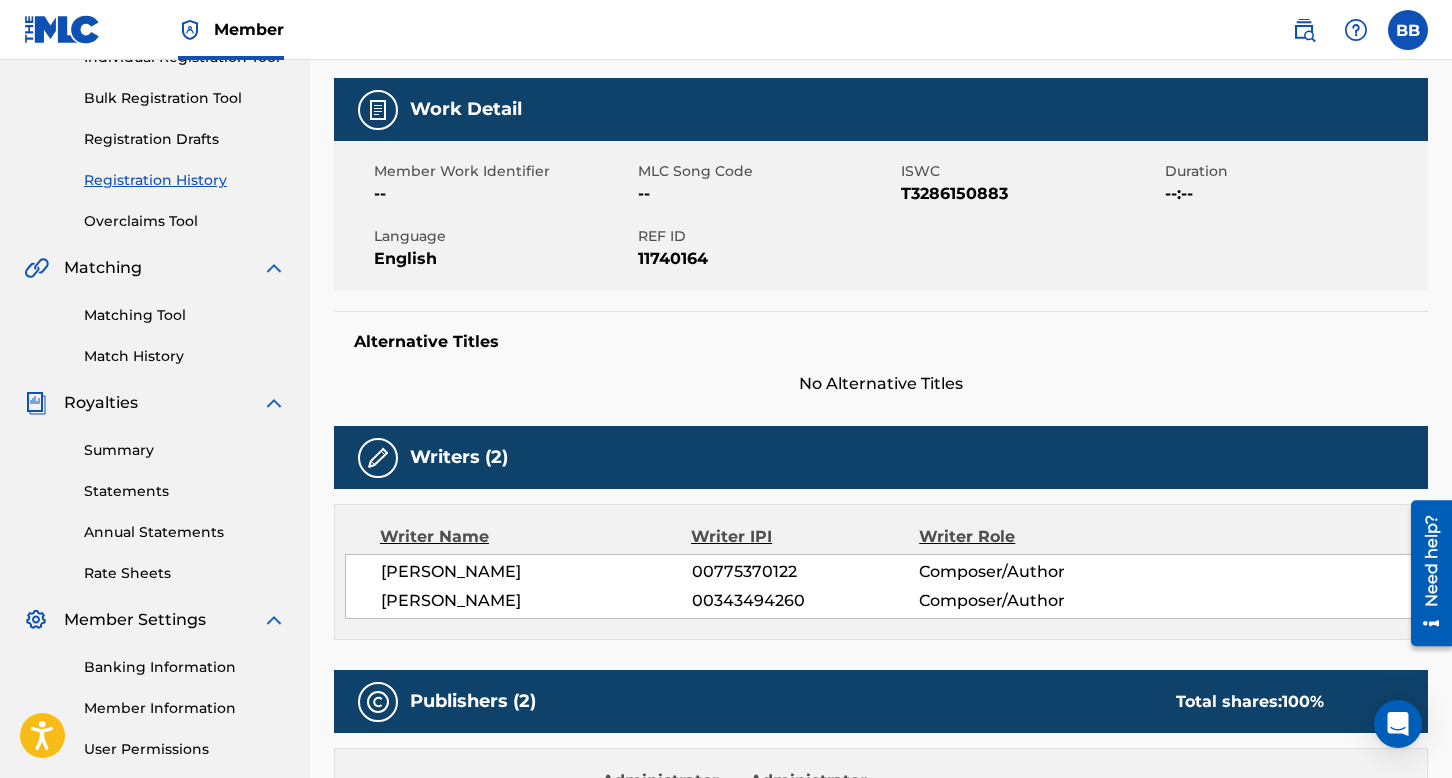 scroll, scrollTop: 0, scrollLeft: 0, axis: both 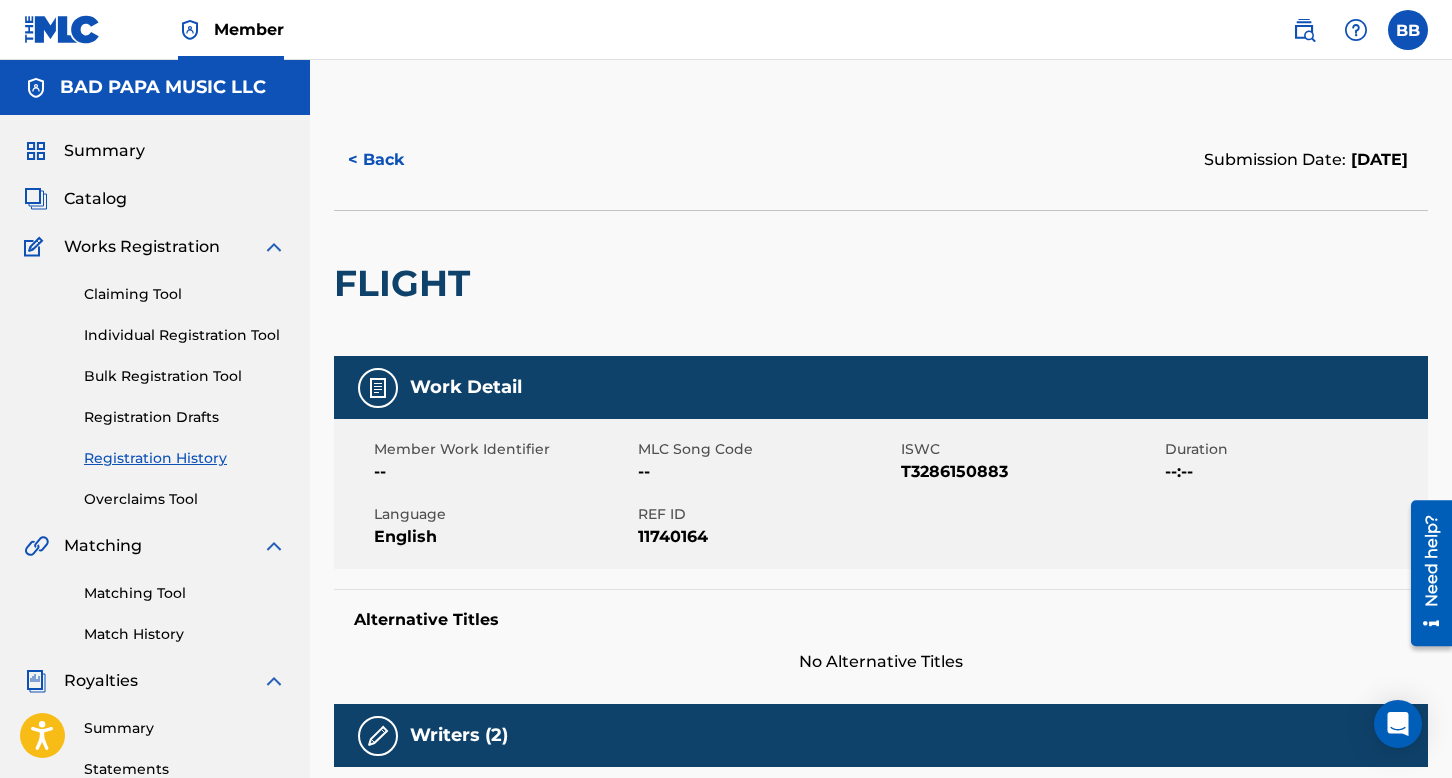 click on "< Back" at bounding box center (394, 160) 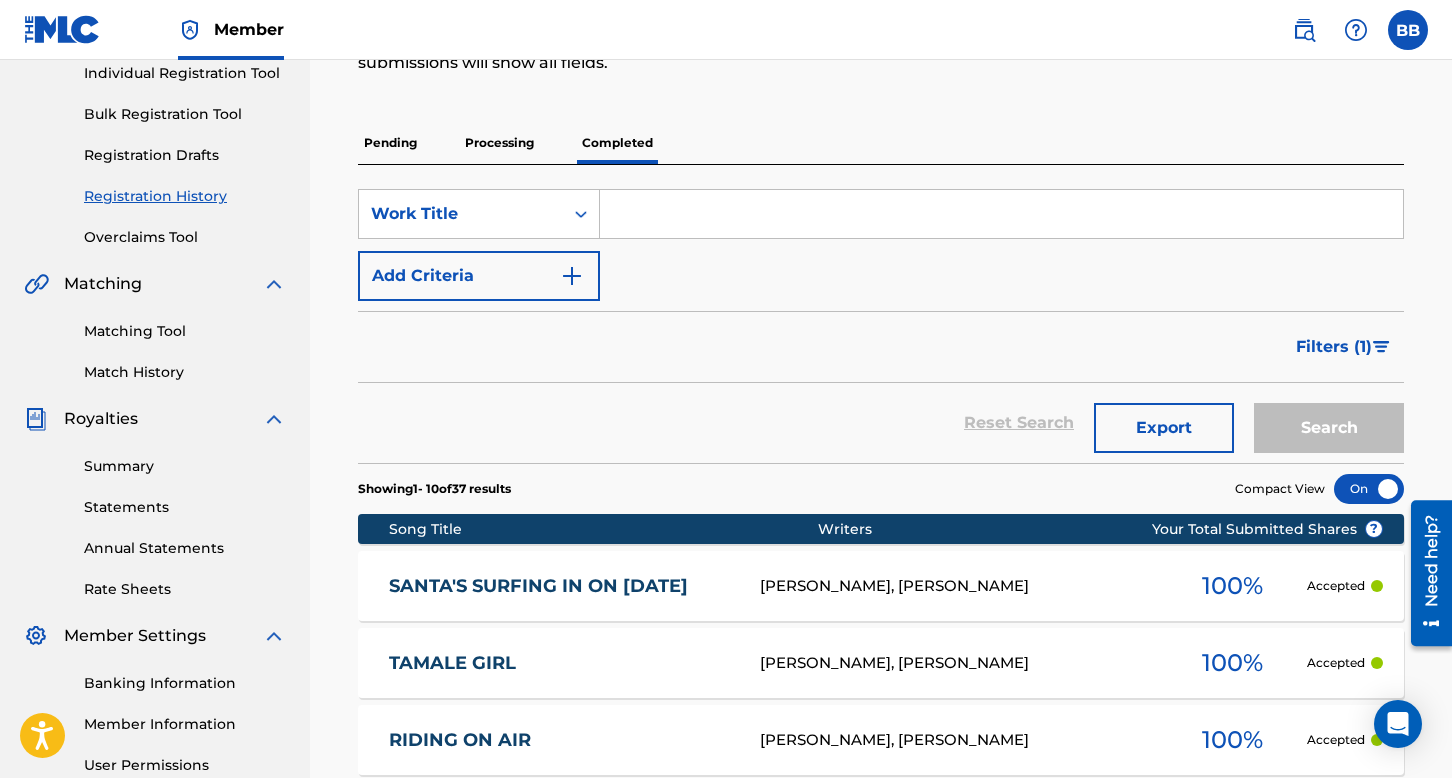 scroll, scrollTop: 162, scrollLeft: 0, axis: vertical 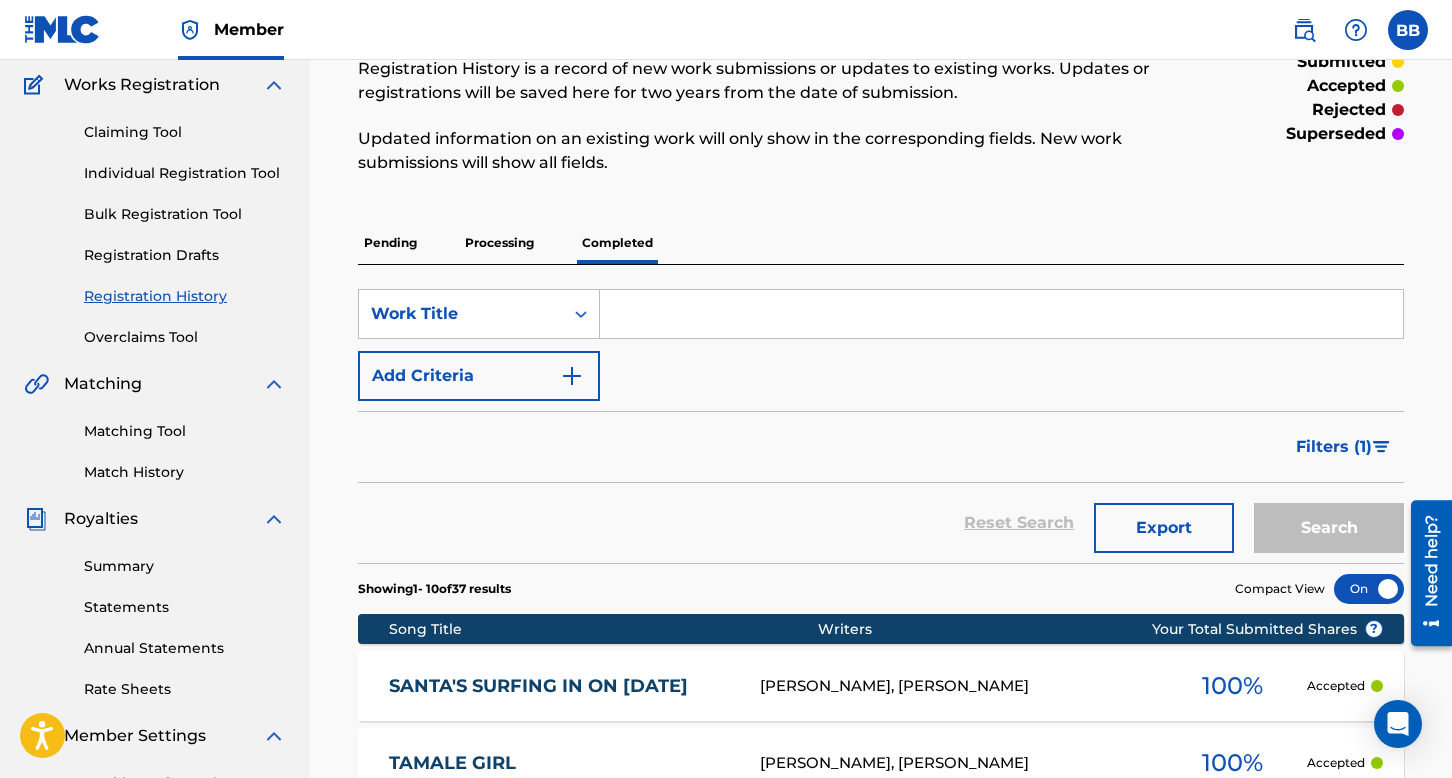click on "Processing" at bounding box center [499, 243] 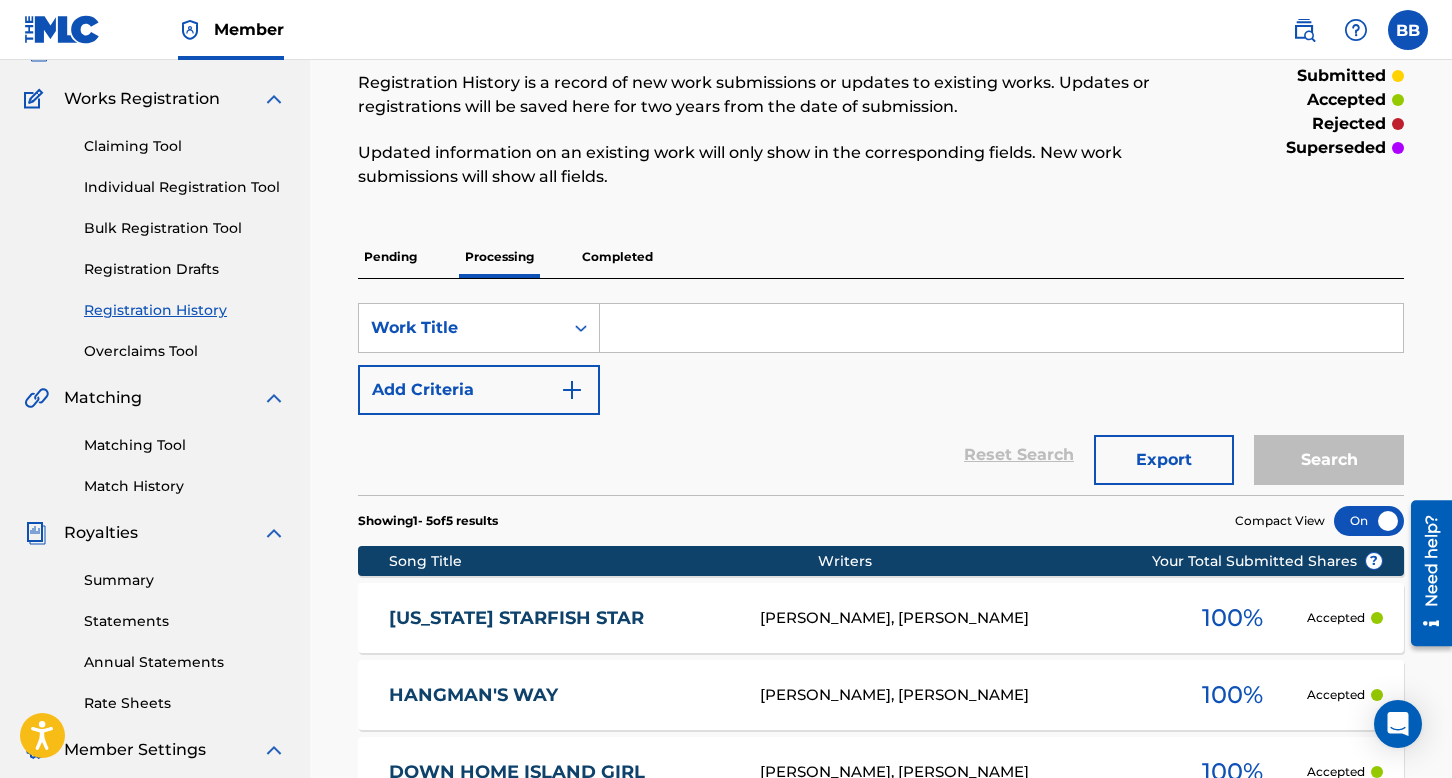 scroll, scrollTop: 100, scrollLeft: 0, axis: vertical 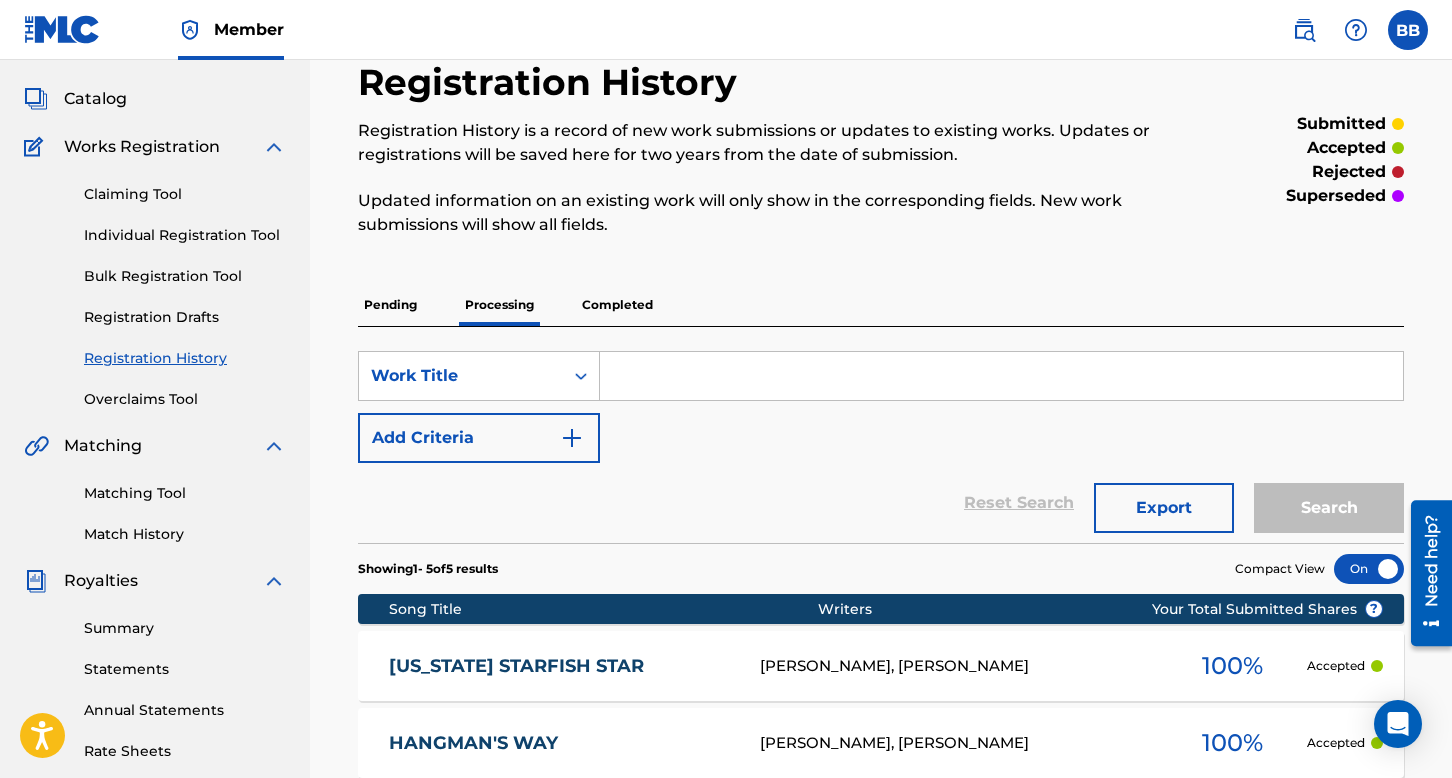 click on "Individual Registration Tool" at bounding box center (185, 235) 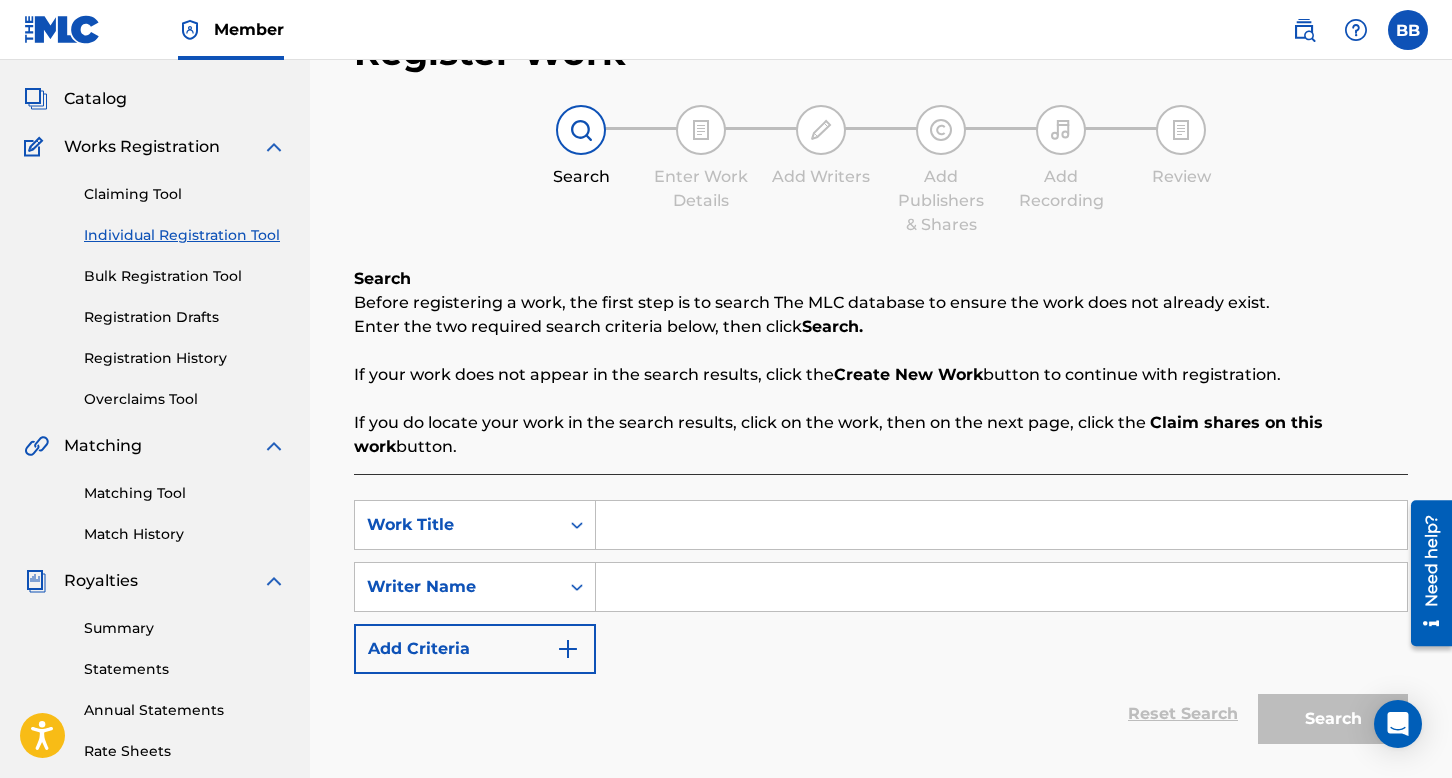 scroll, scrollTop: 0, scrollLeft: 0, axis: both 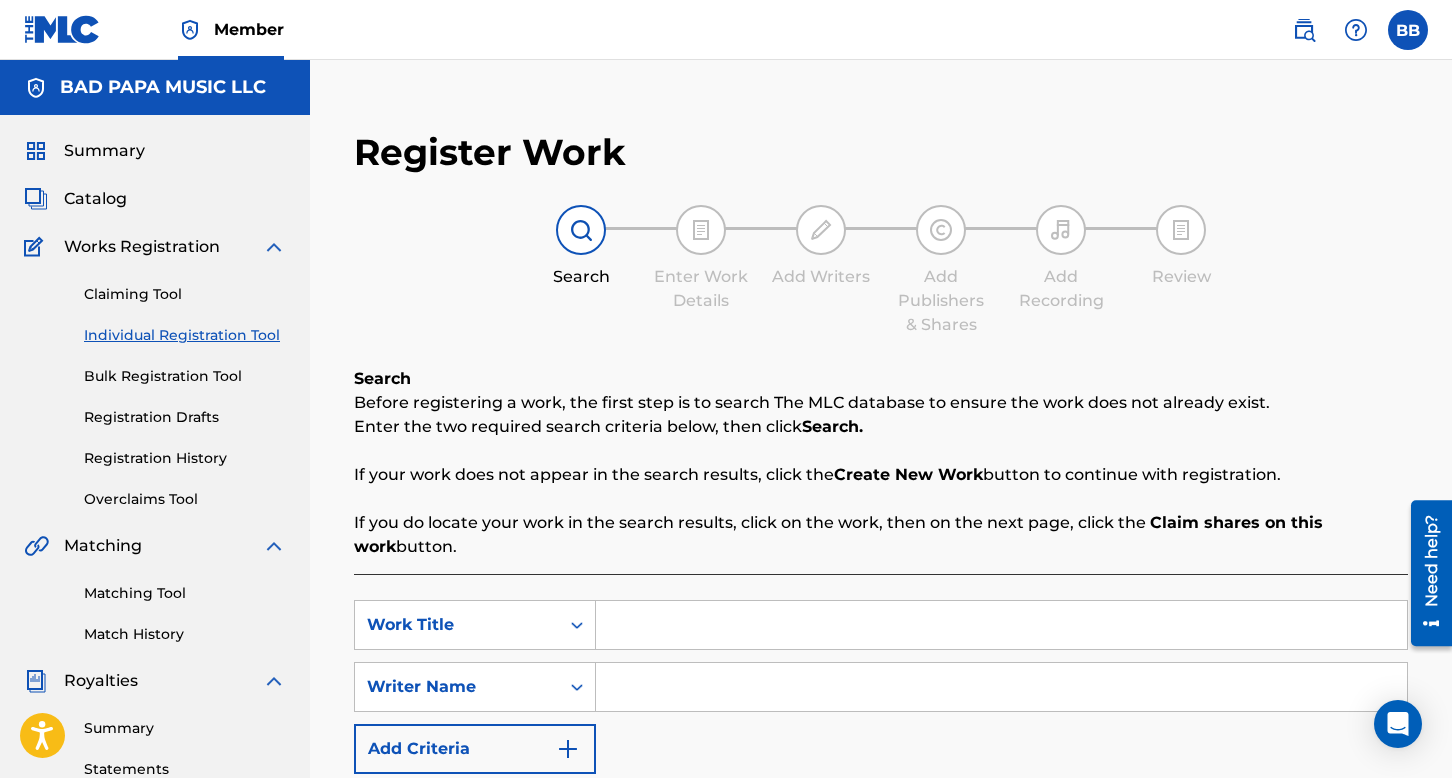 click at bounding box center [1001, 625] 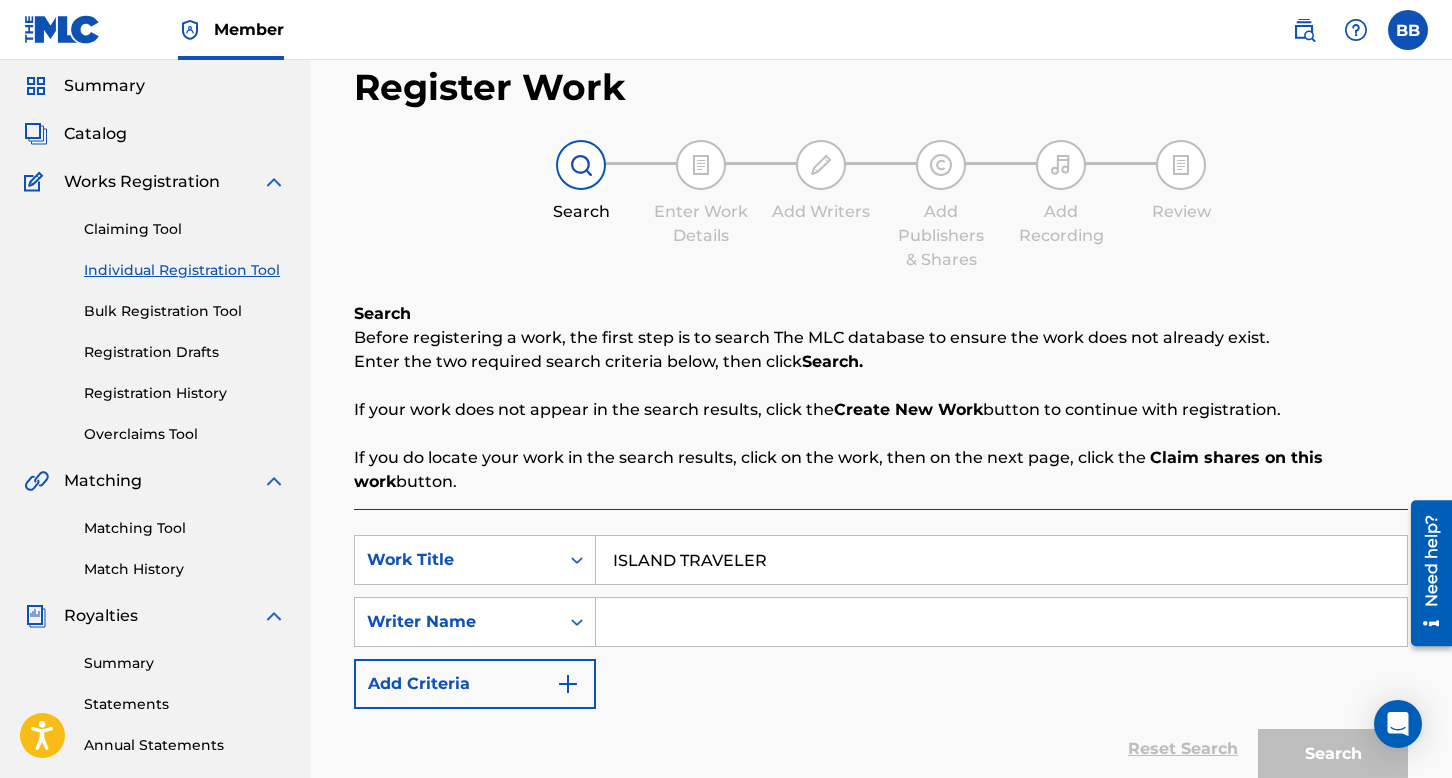 scroll, scrollTop: 100, scrollLeft: 0, axis: vertical 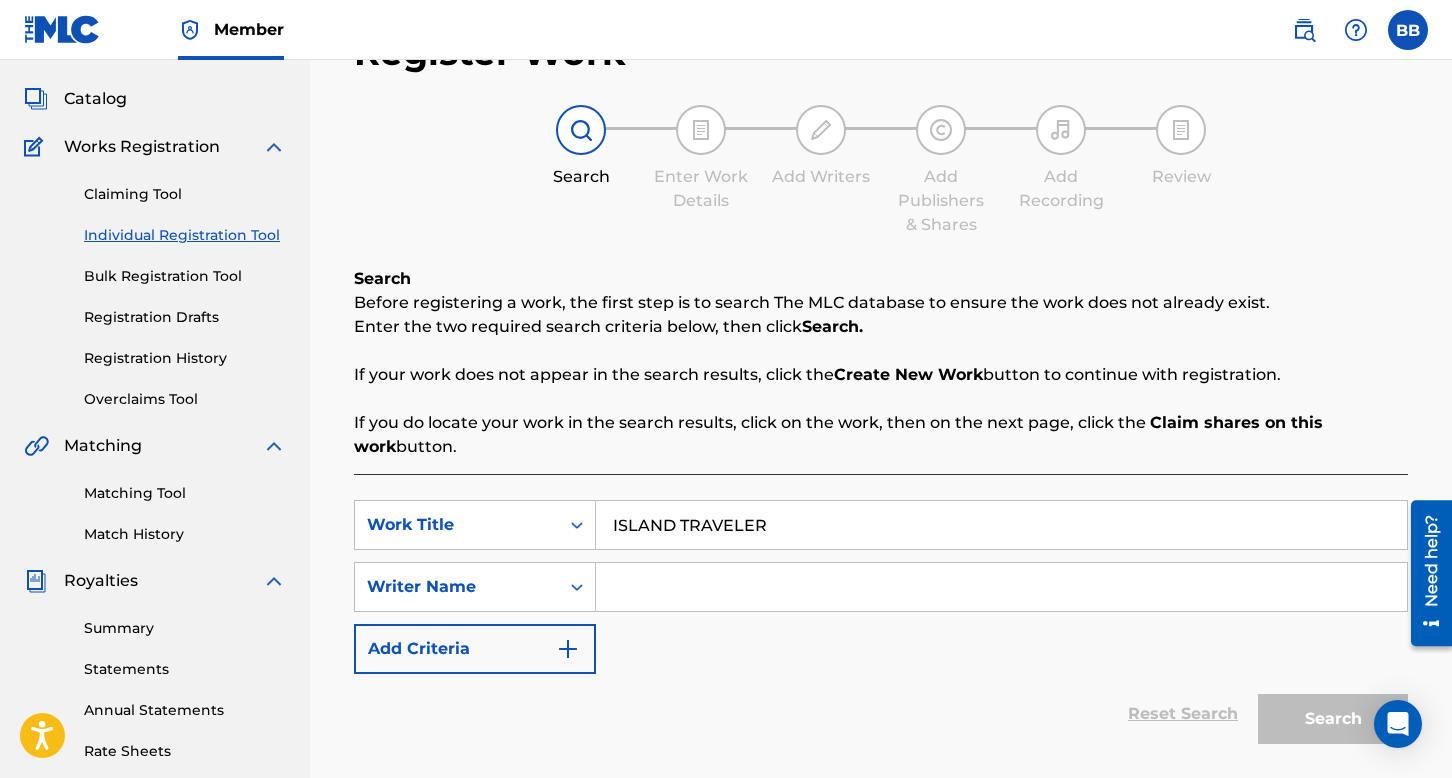 type on "ISLAND TRAVELER" 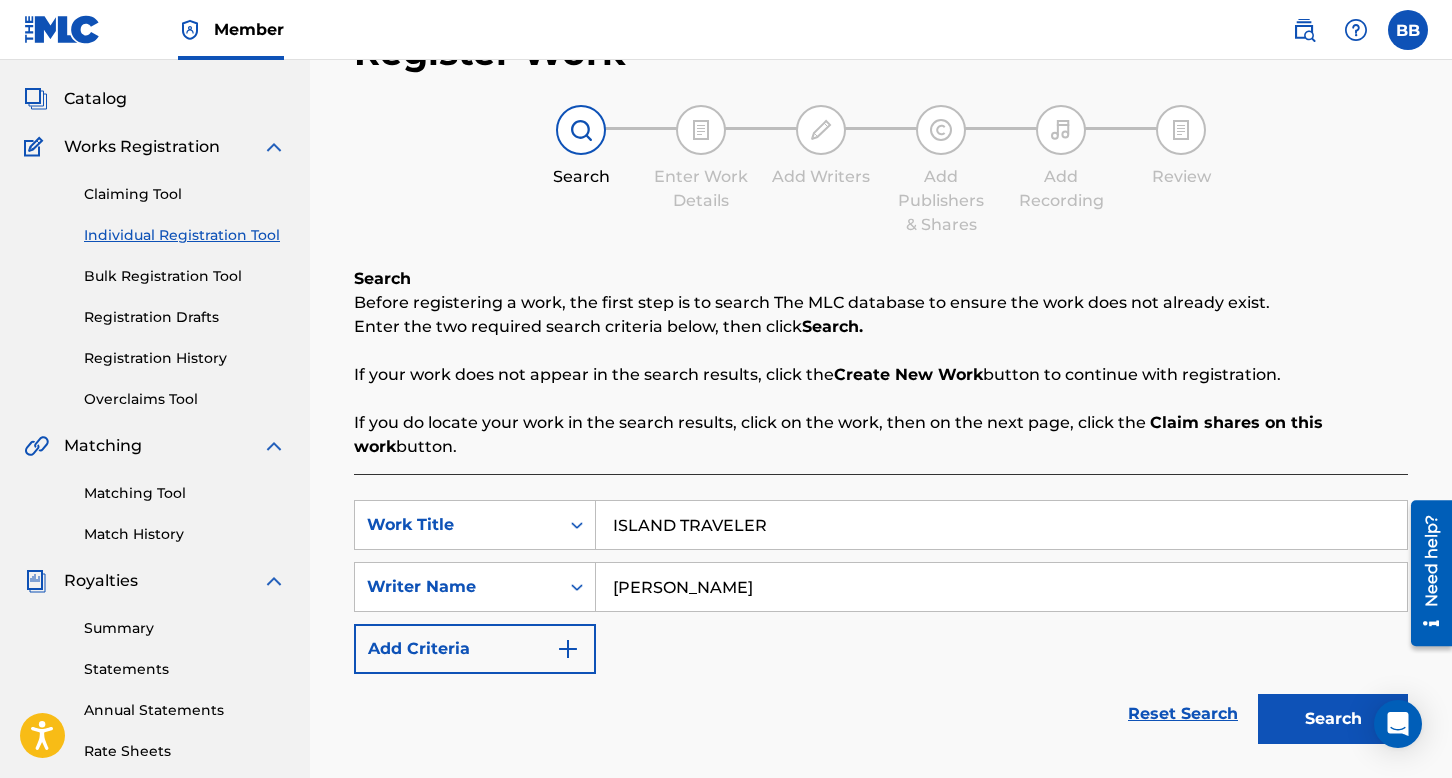 type on "[PERSON_NAME]" 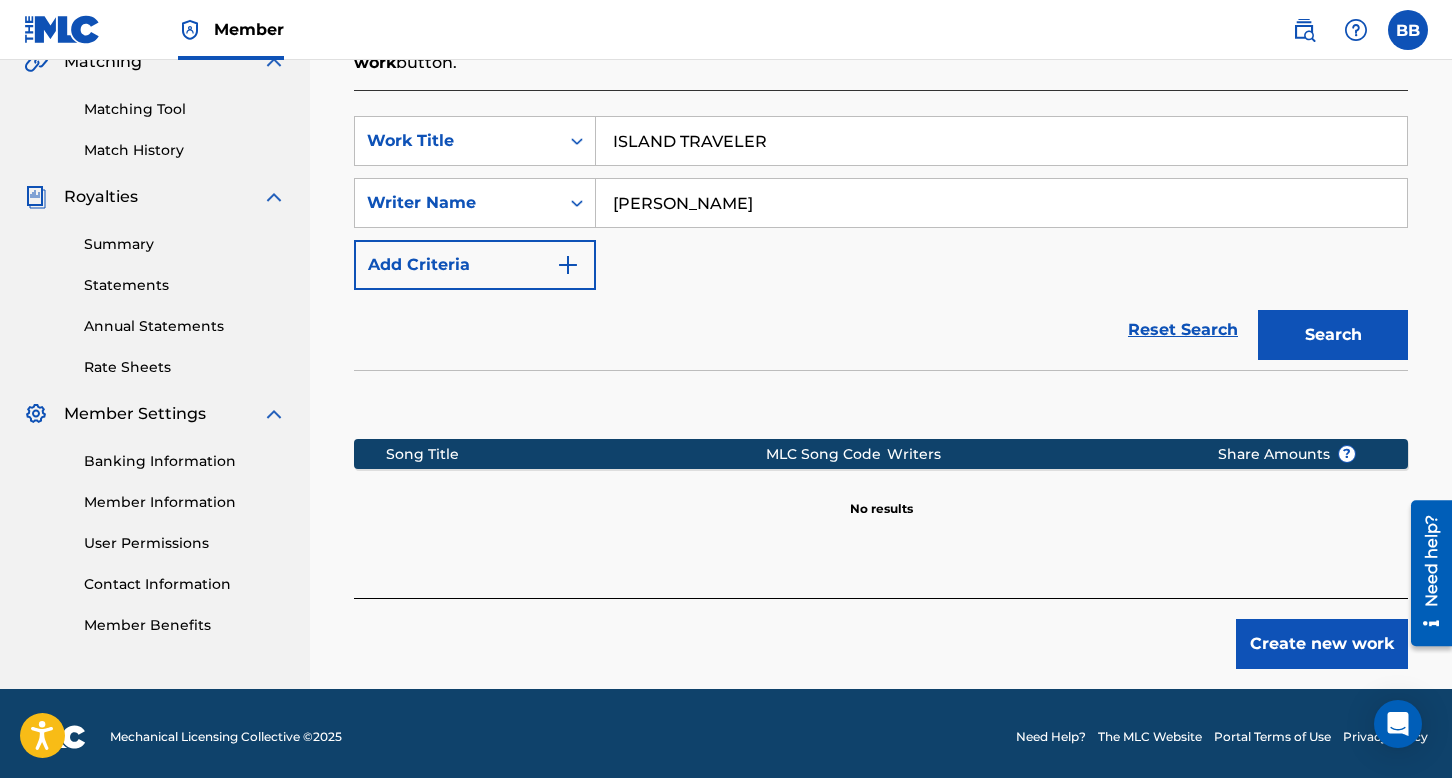 scroll, scrollTop: 491, scrollLeft: 0, axis: vertical 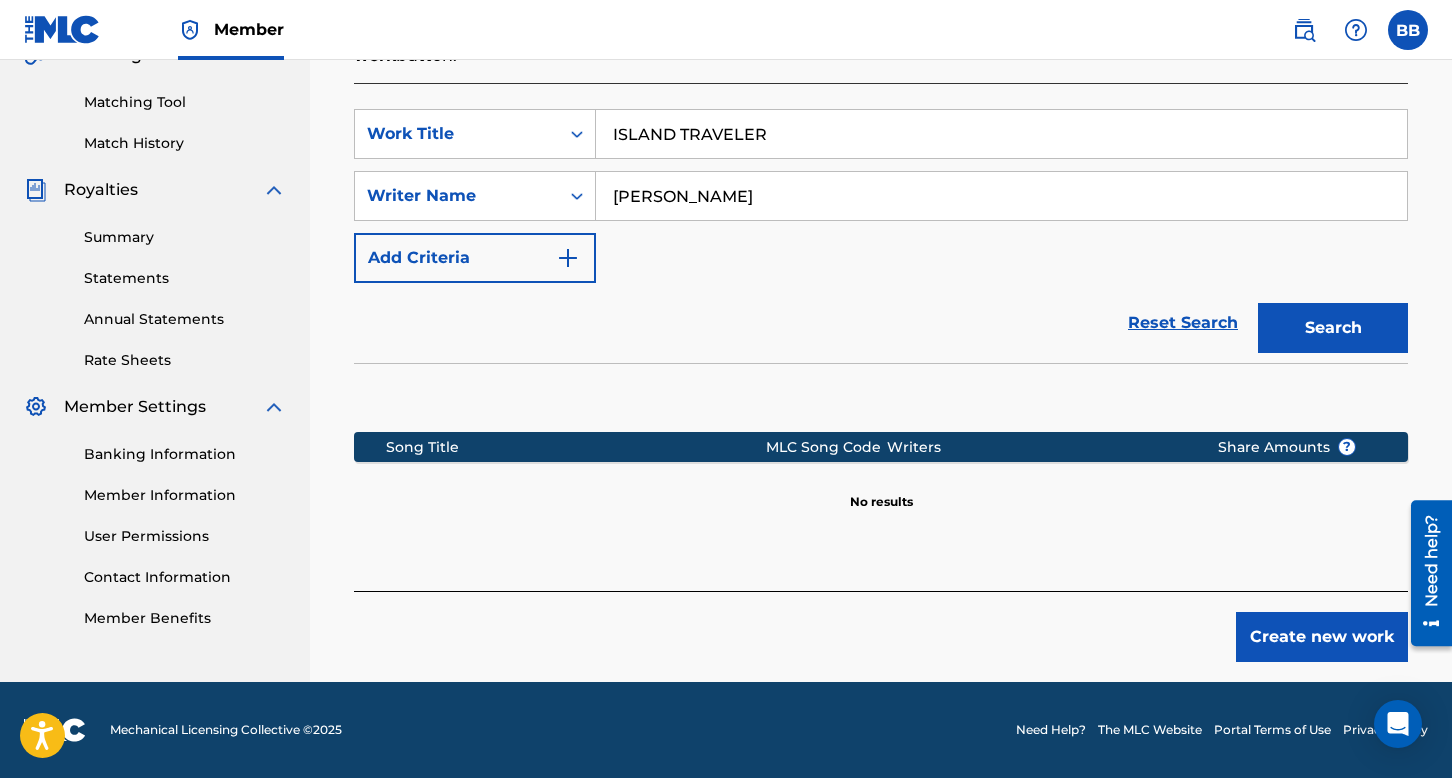 click on "Create new work" at bounding box center [1322, 637] 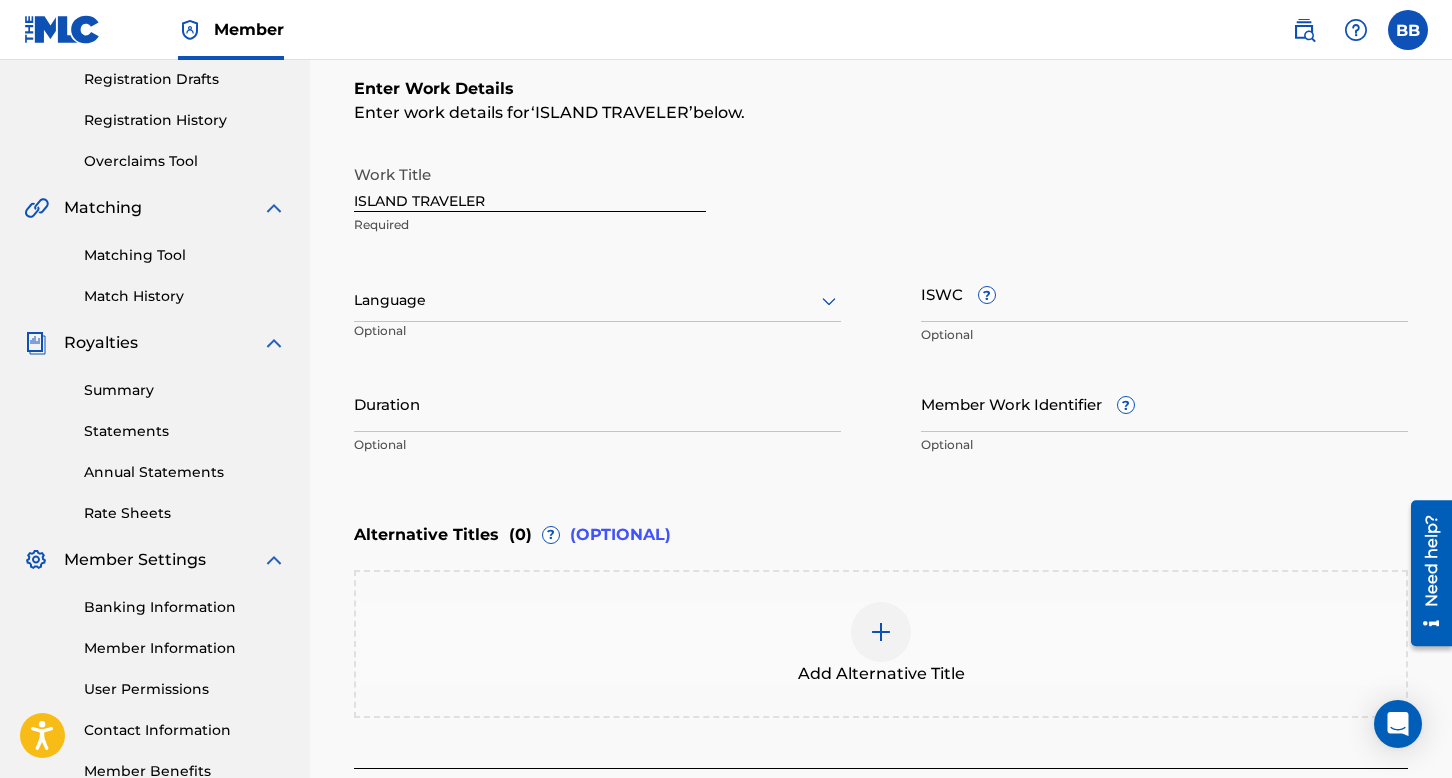 scroll, scrollTop: 291, scrollLeft: 0, axis: vertical 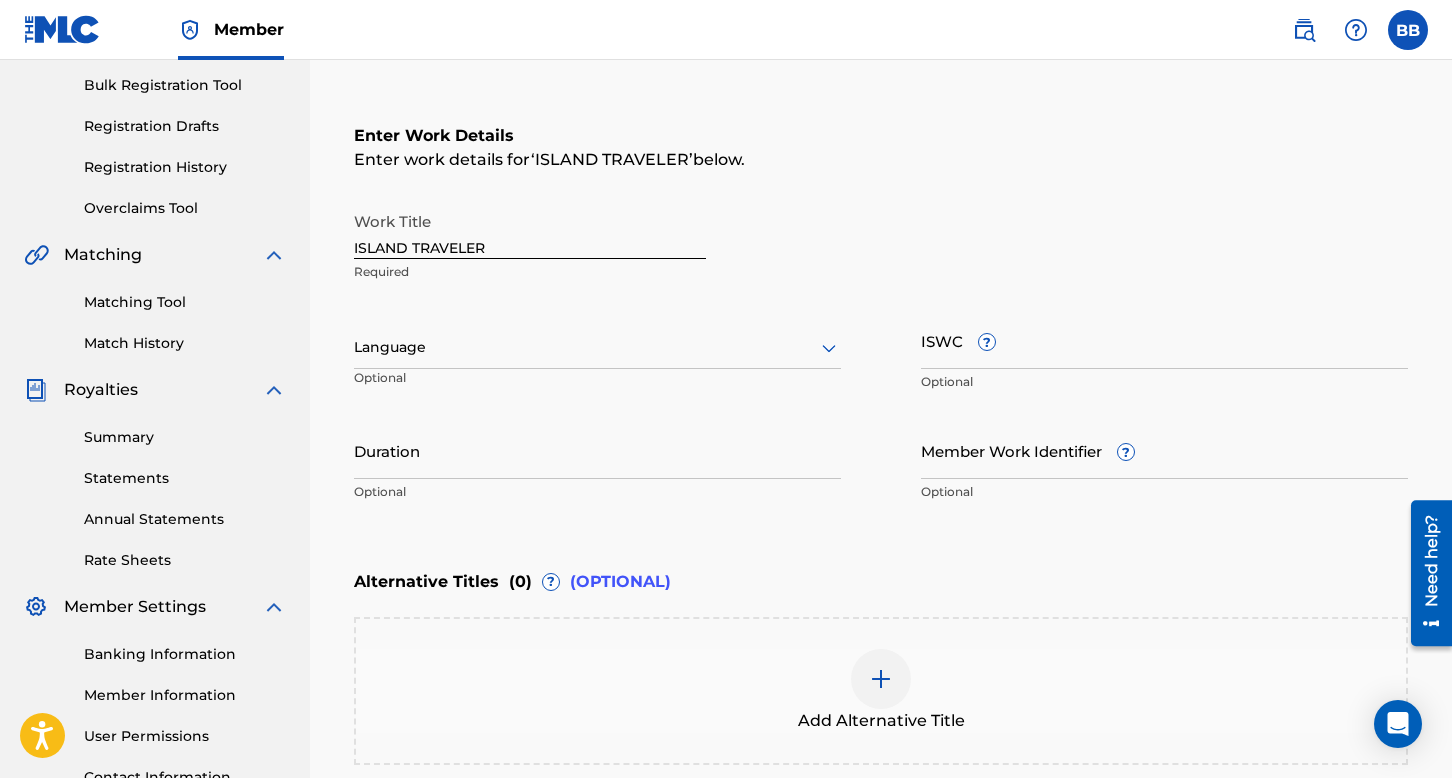 click 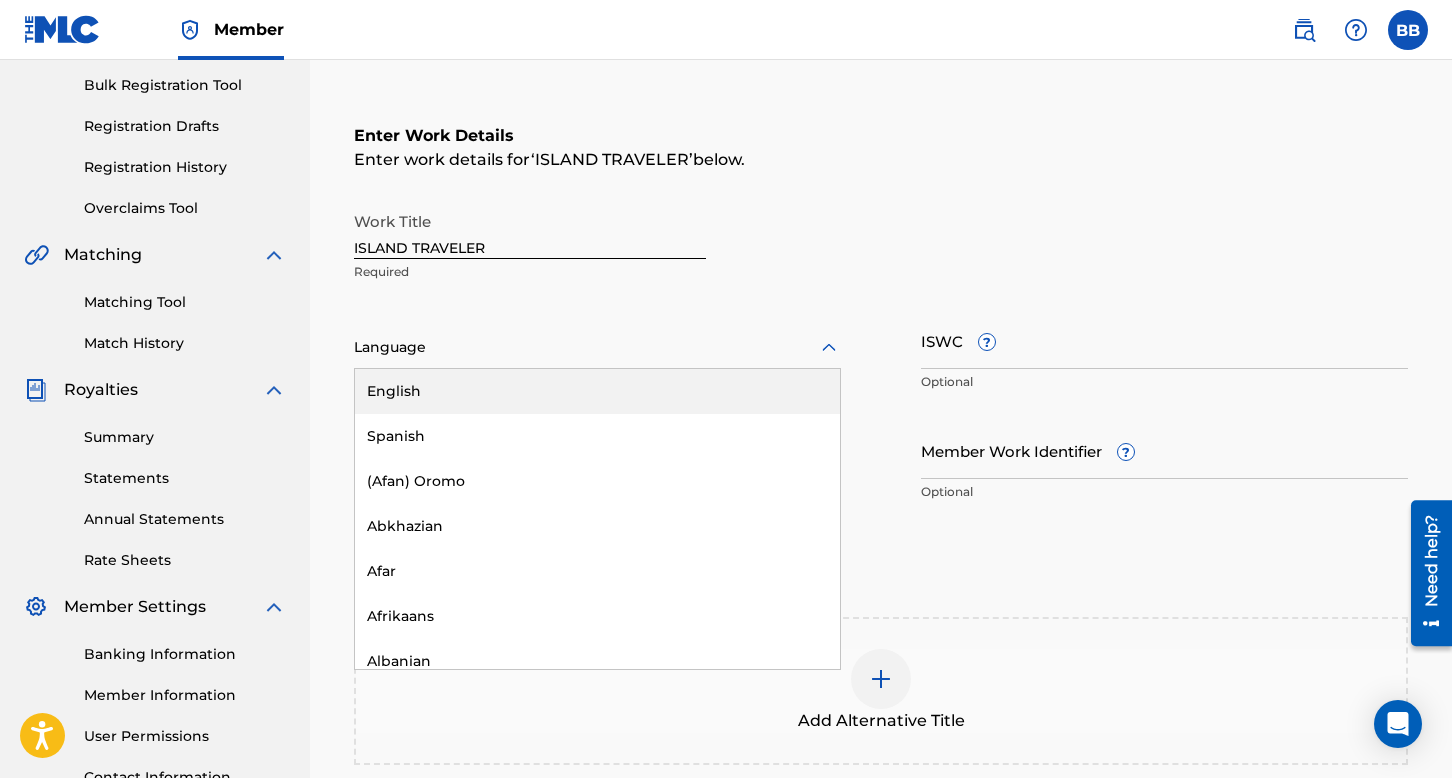 click on "English" at bounding box center (597, 391) 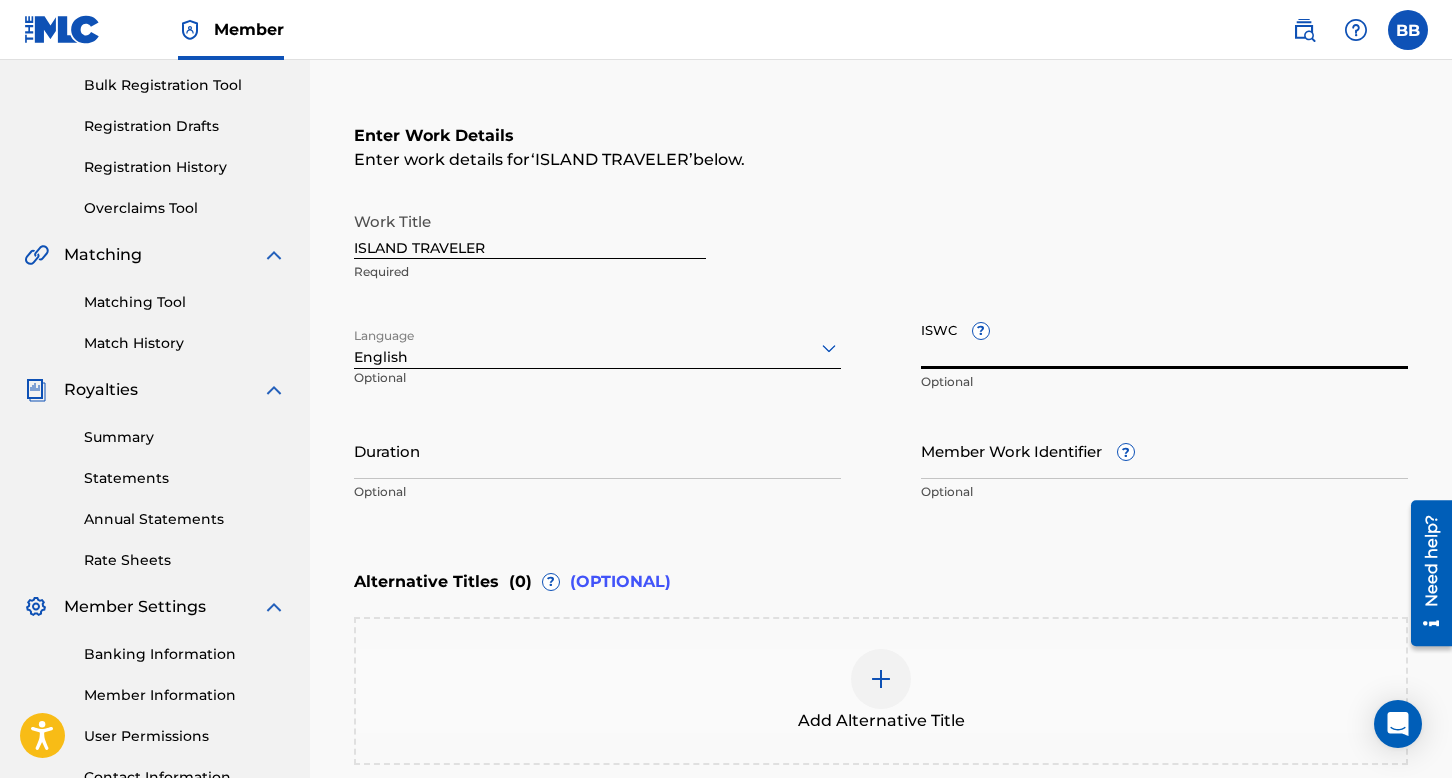 click on "ISWC   ?" at bounding box center [1164, 340] 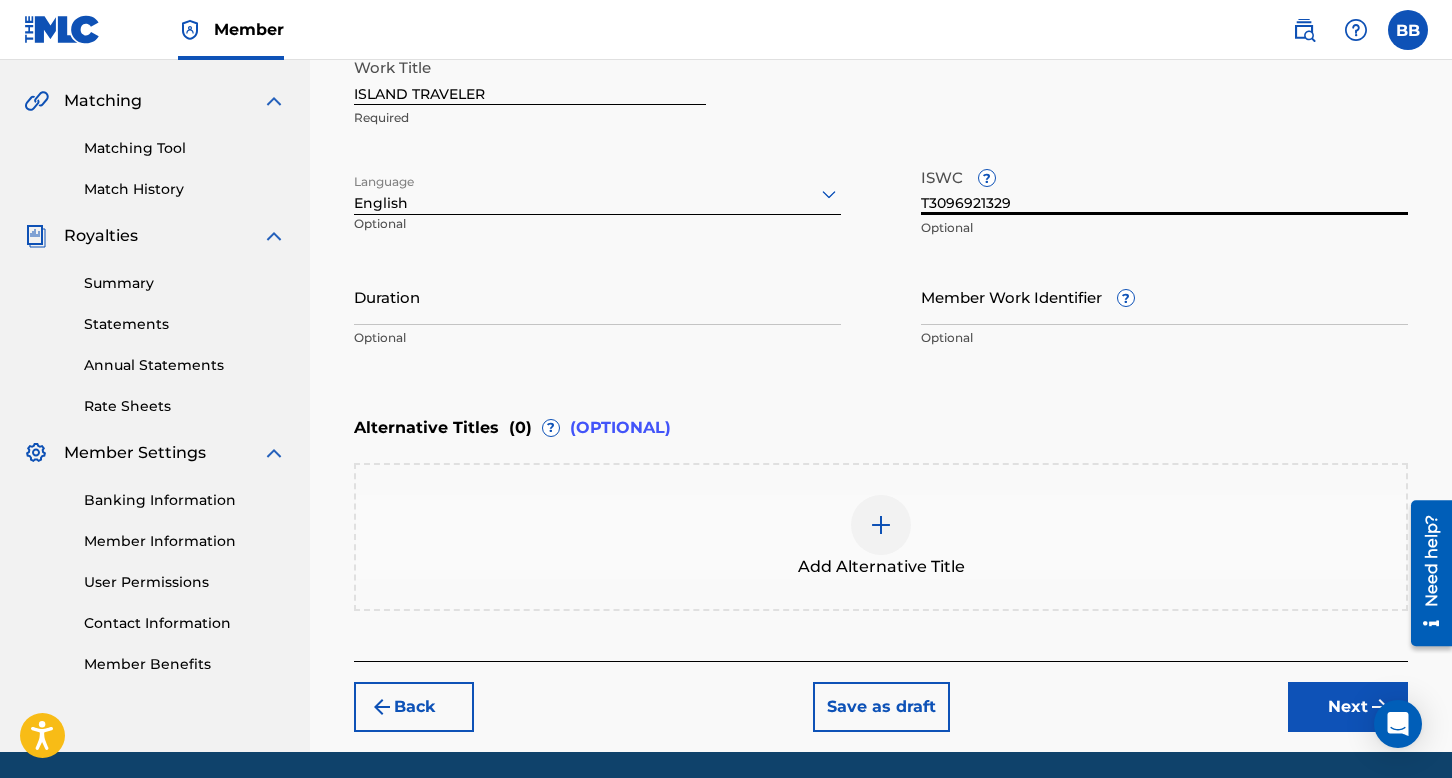 scroll, scrollTop: 413, scrollLeft: 0, axis: vertical 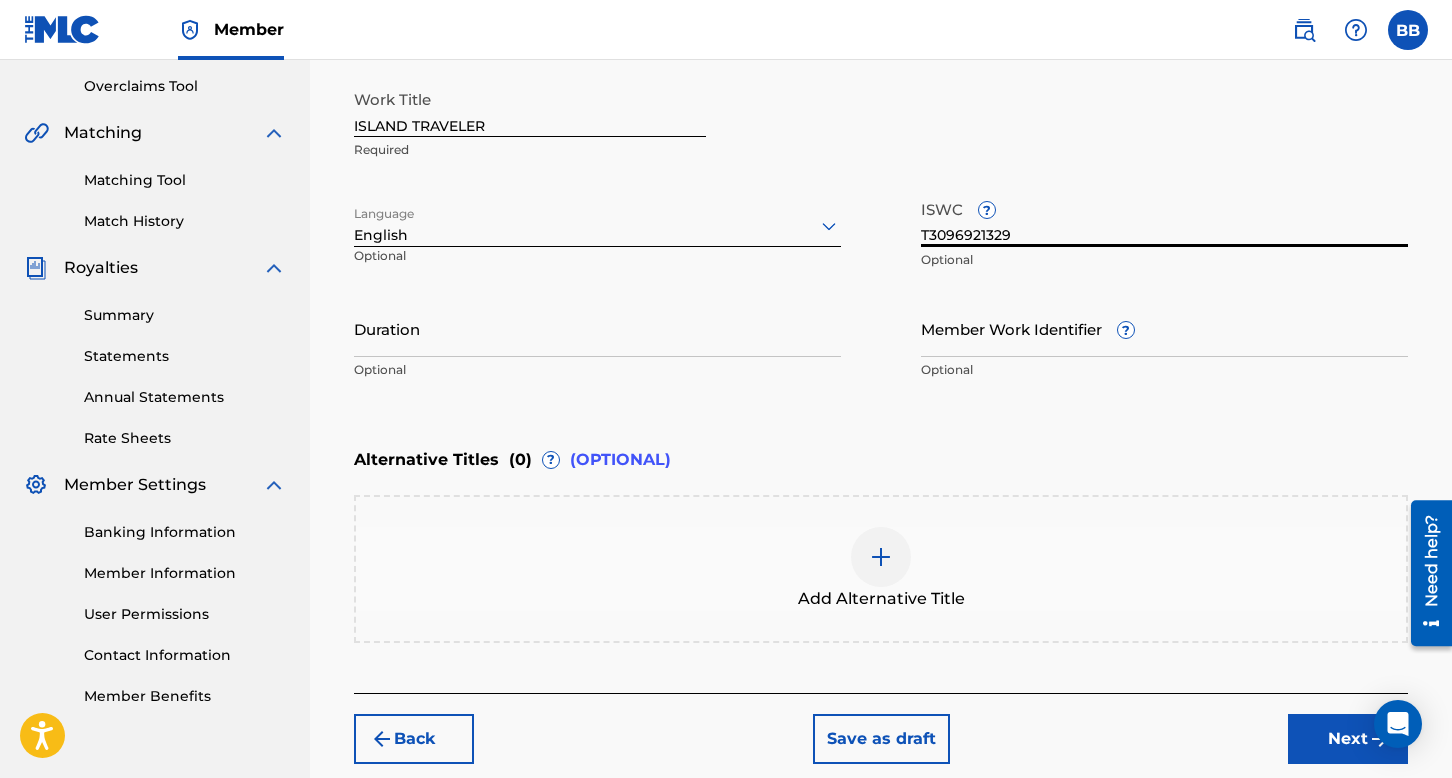 type on "T3096921329" 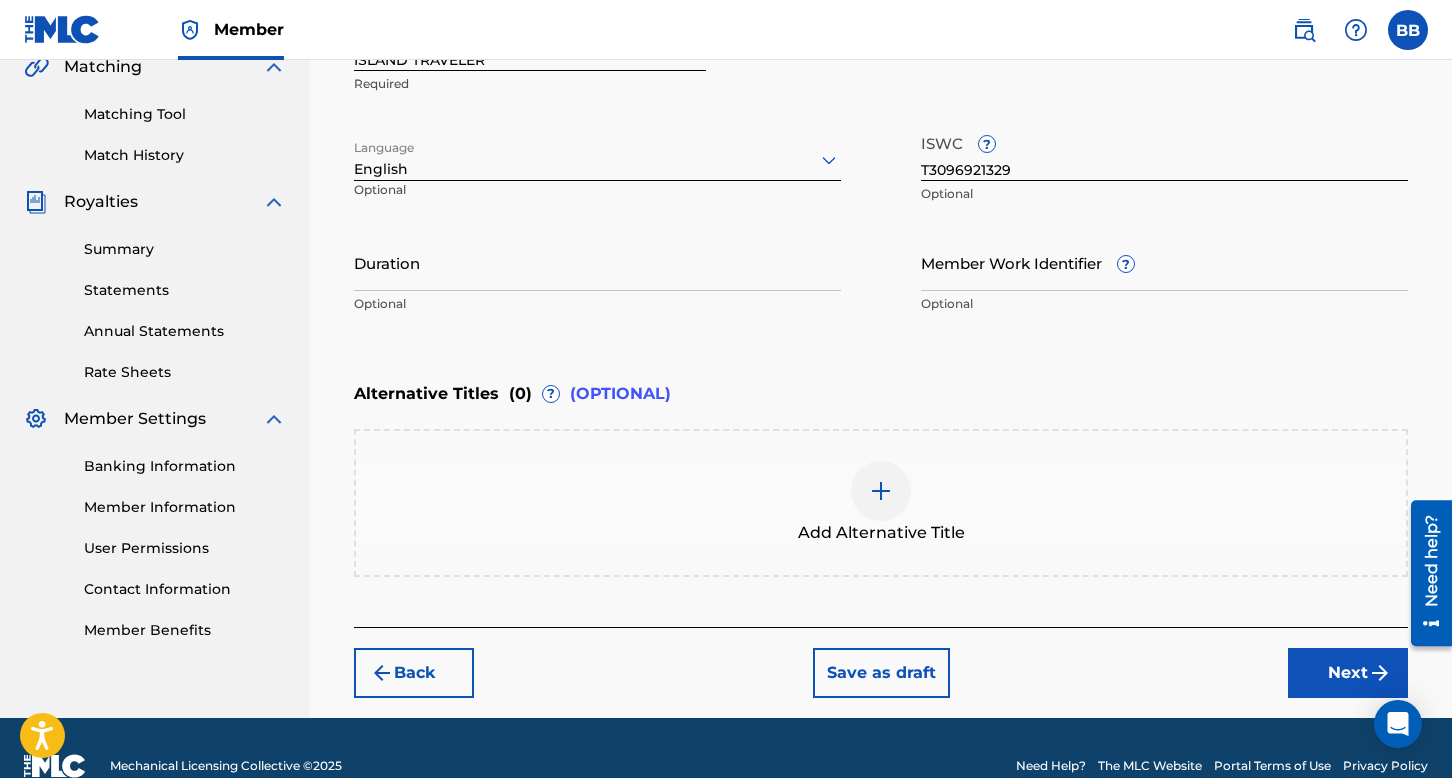 scroll, scrollTop: 513, scrollLeft: 0, axis: vertical 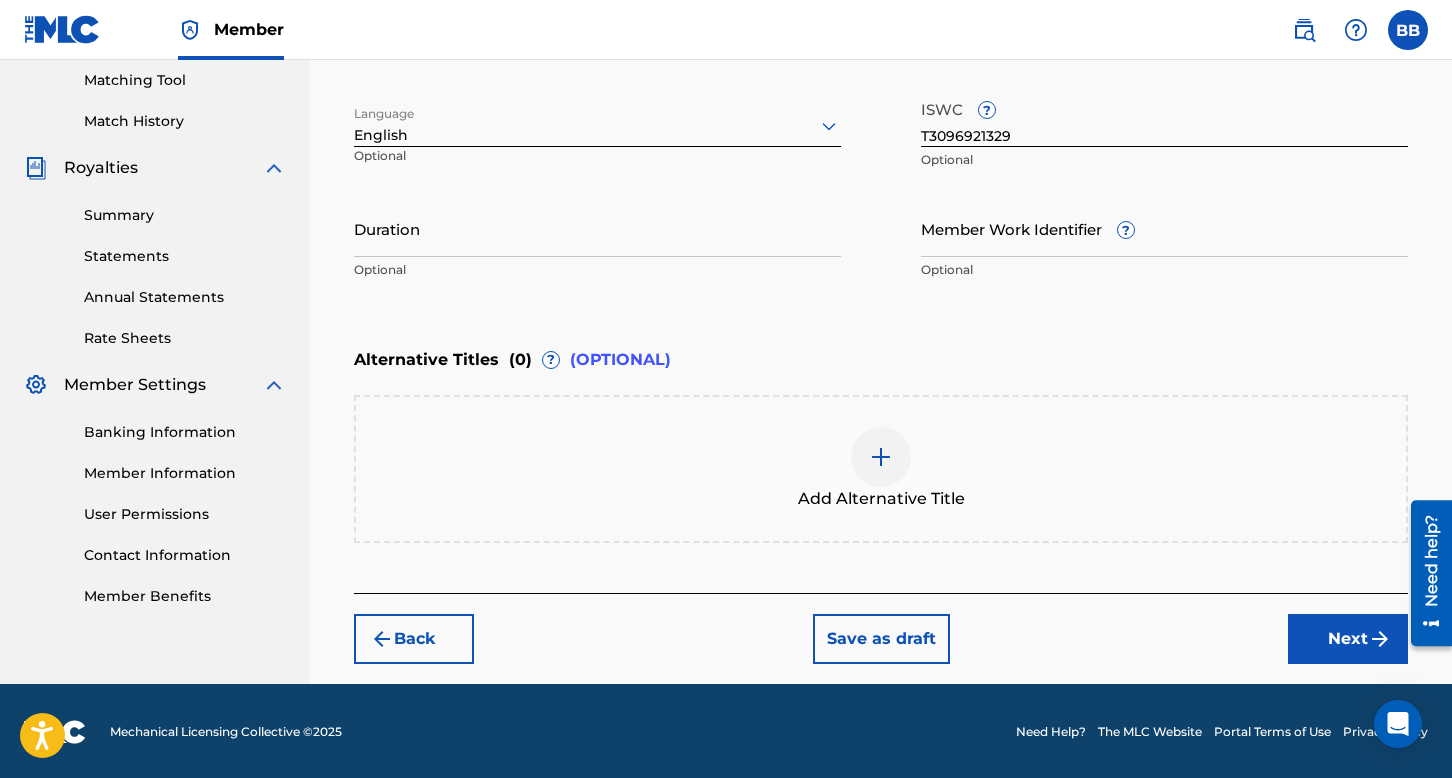 click on "Next" at bounding box center (1348, 639) 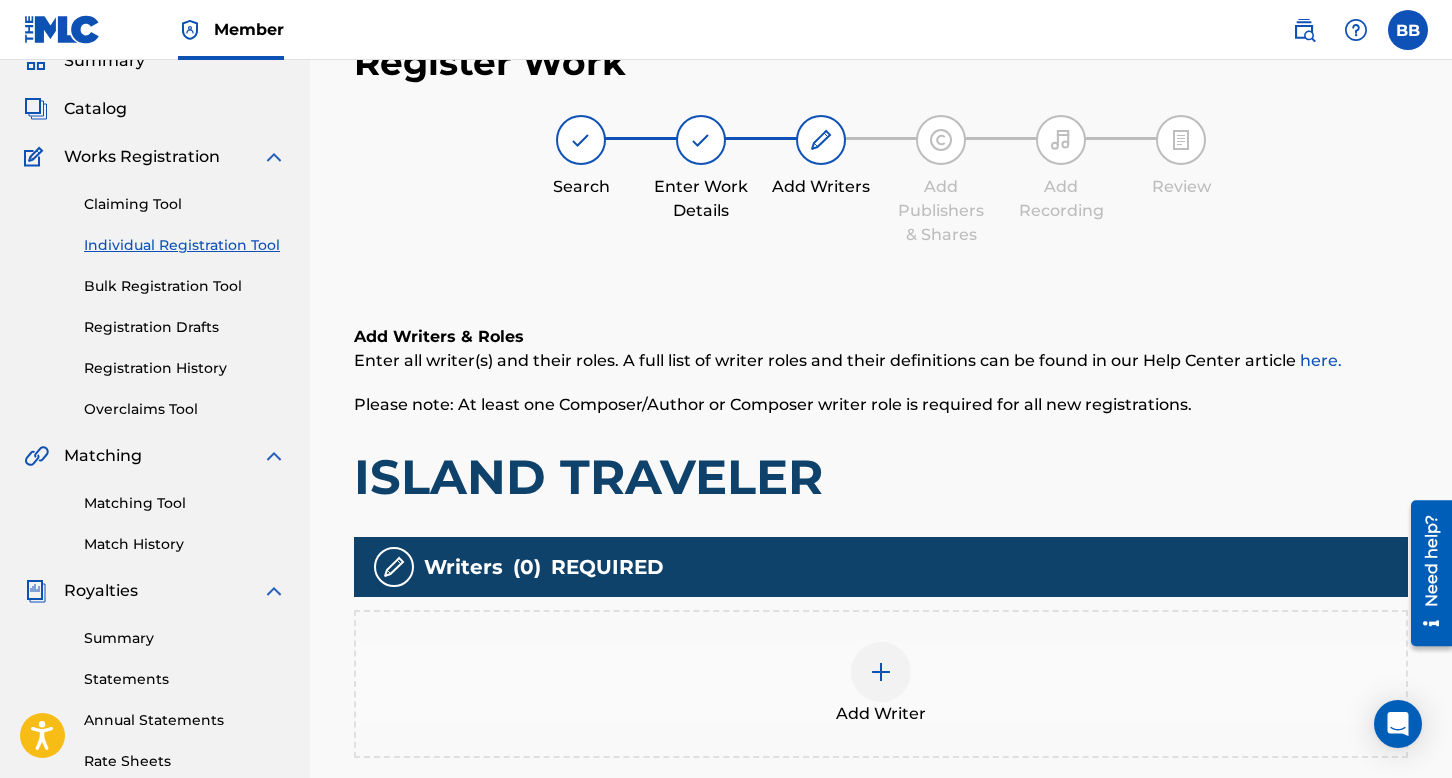 scroll, scrollTop: 390, scrollLeft: 0, axis: vertical 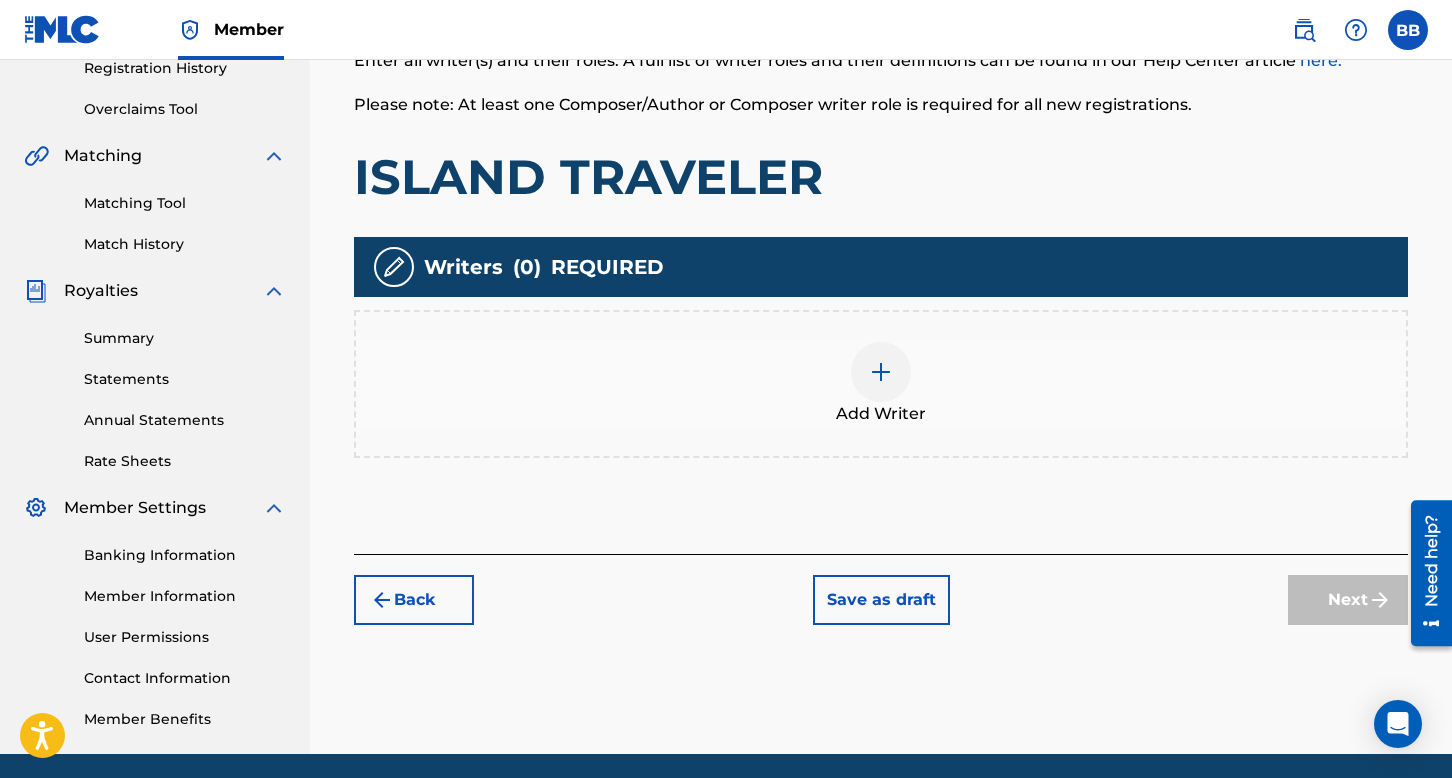 click at bounding box center [881, 372] 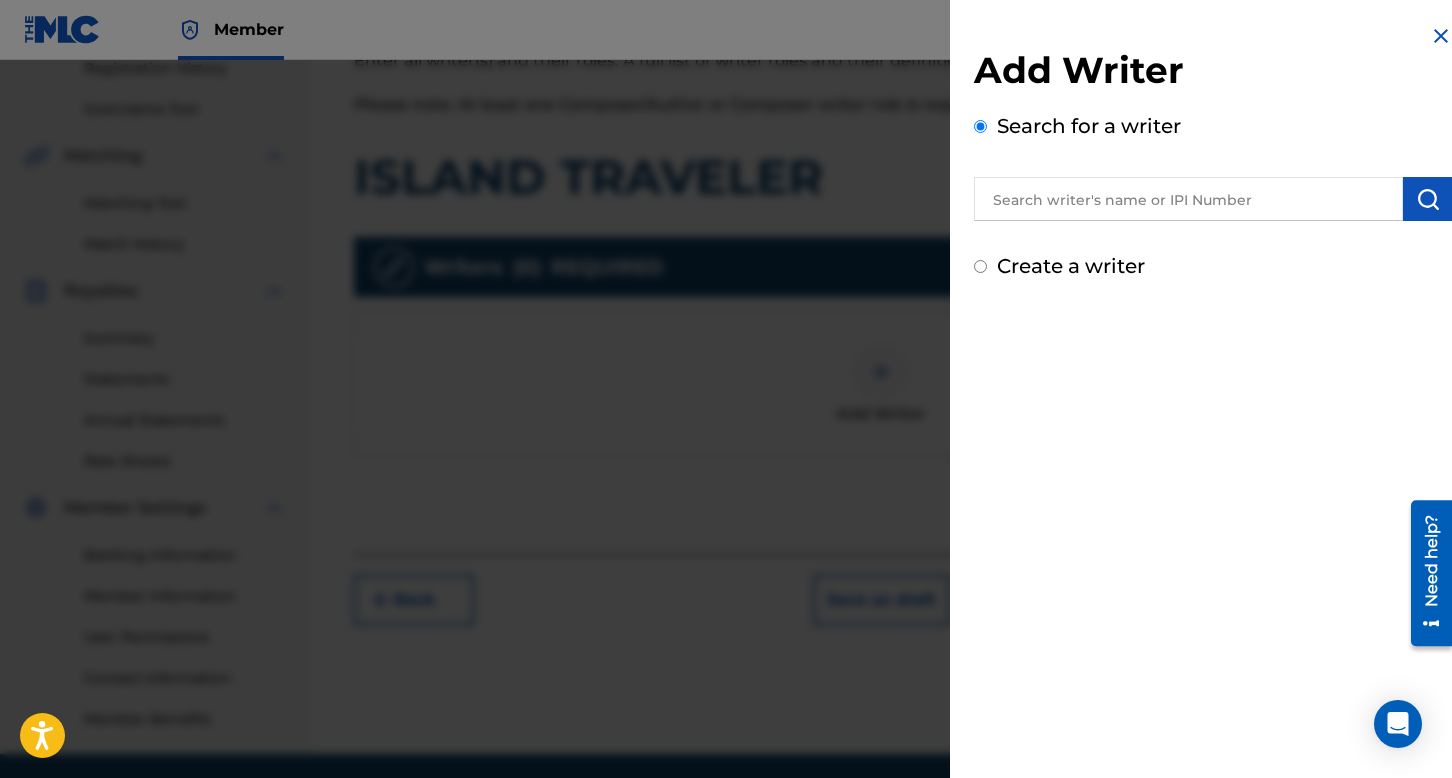 click at bounding box center (1188, 199) 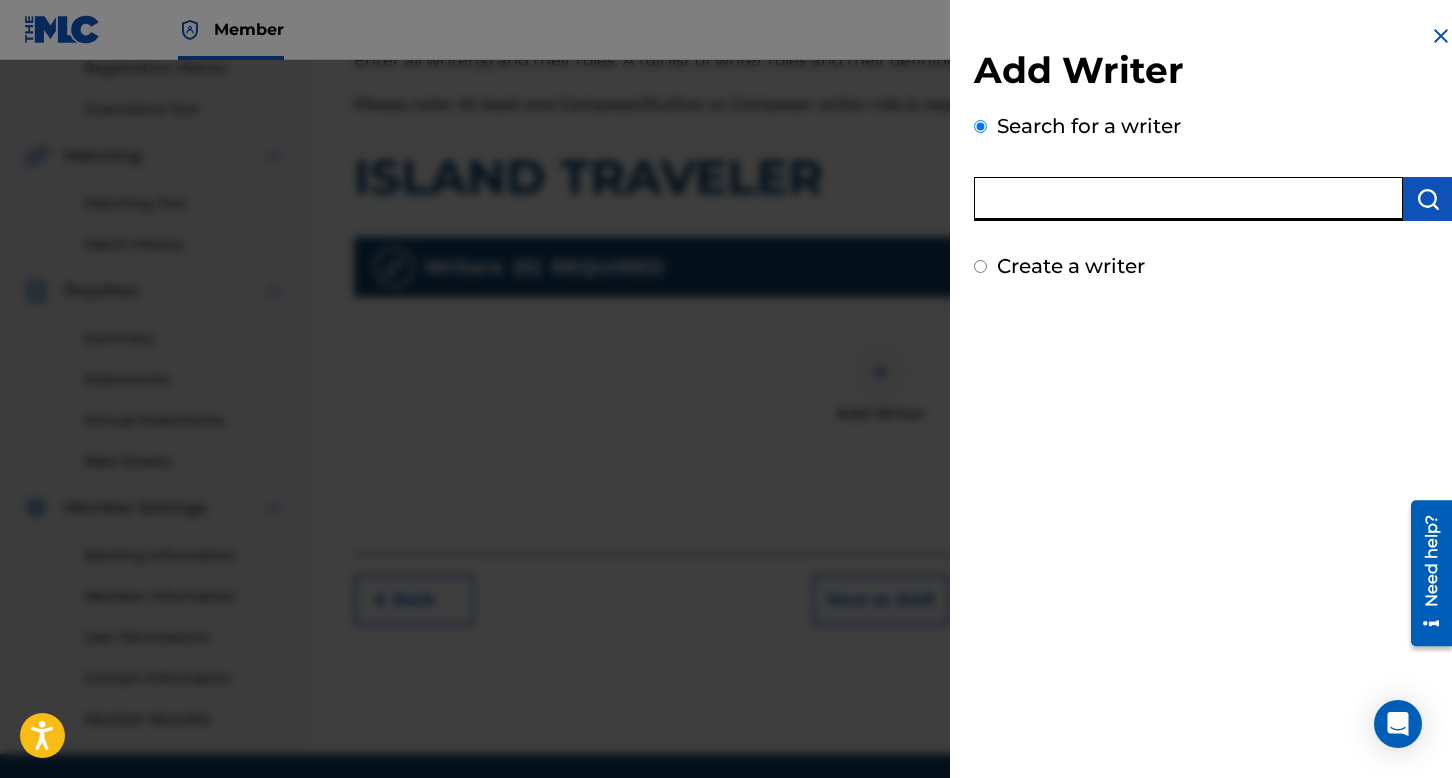 paste on "[PERSON_NAME]" 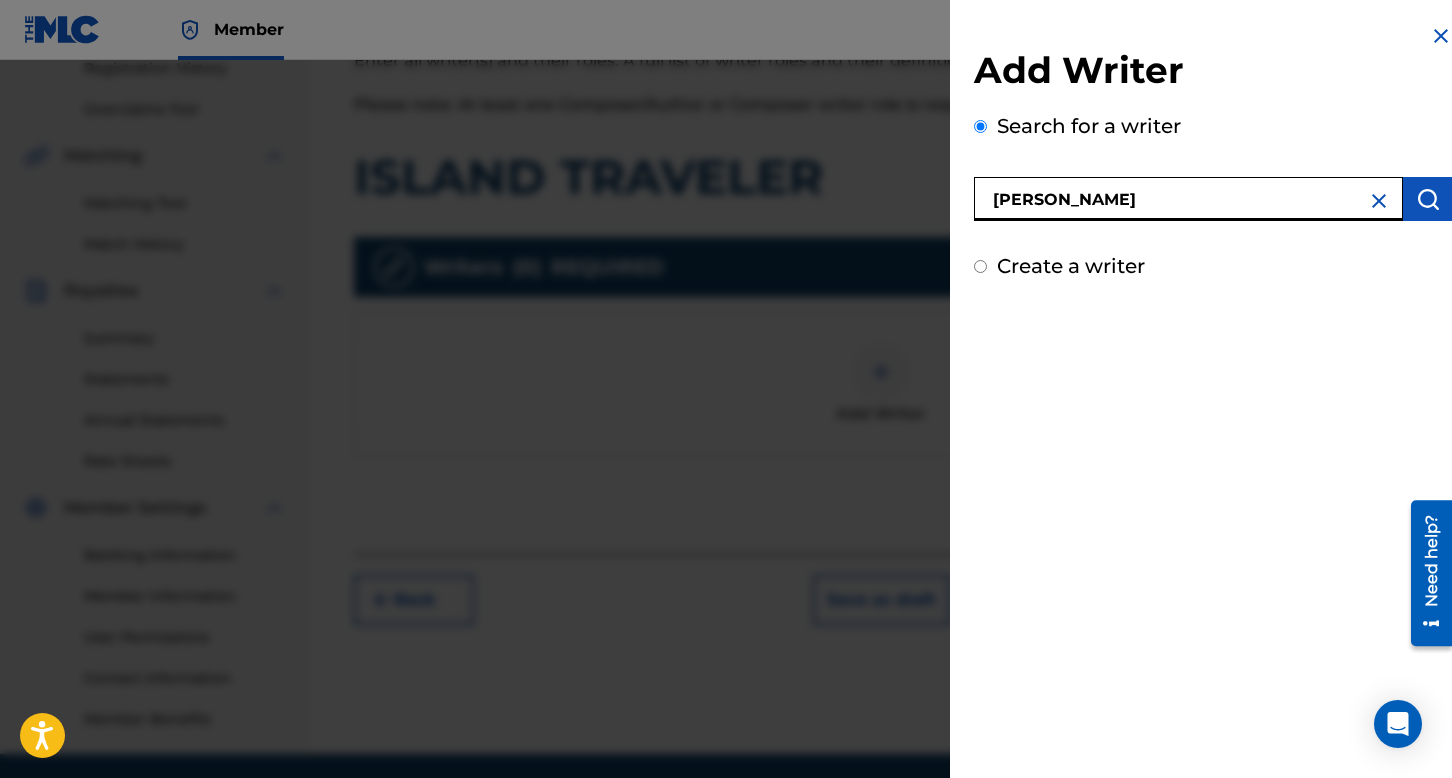 type on "[PERSON_NAME]" 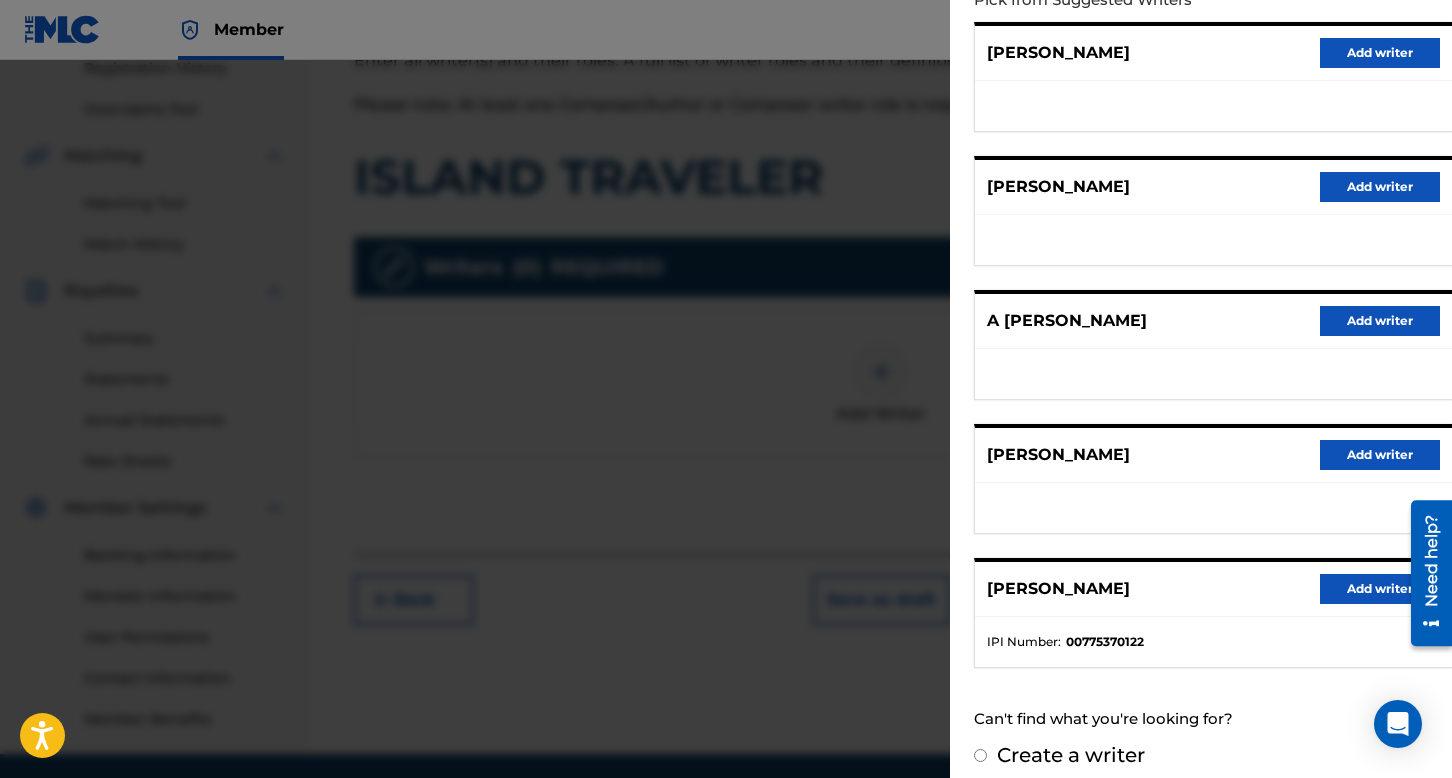scroll, scrollTop: 262, scrollLeft: 0, axis: vertical 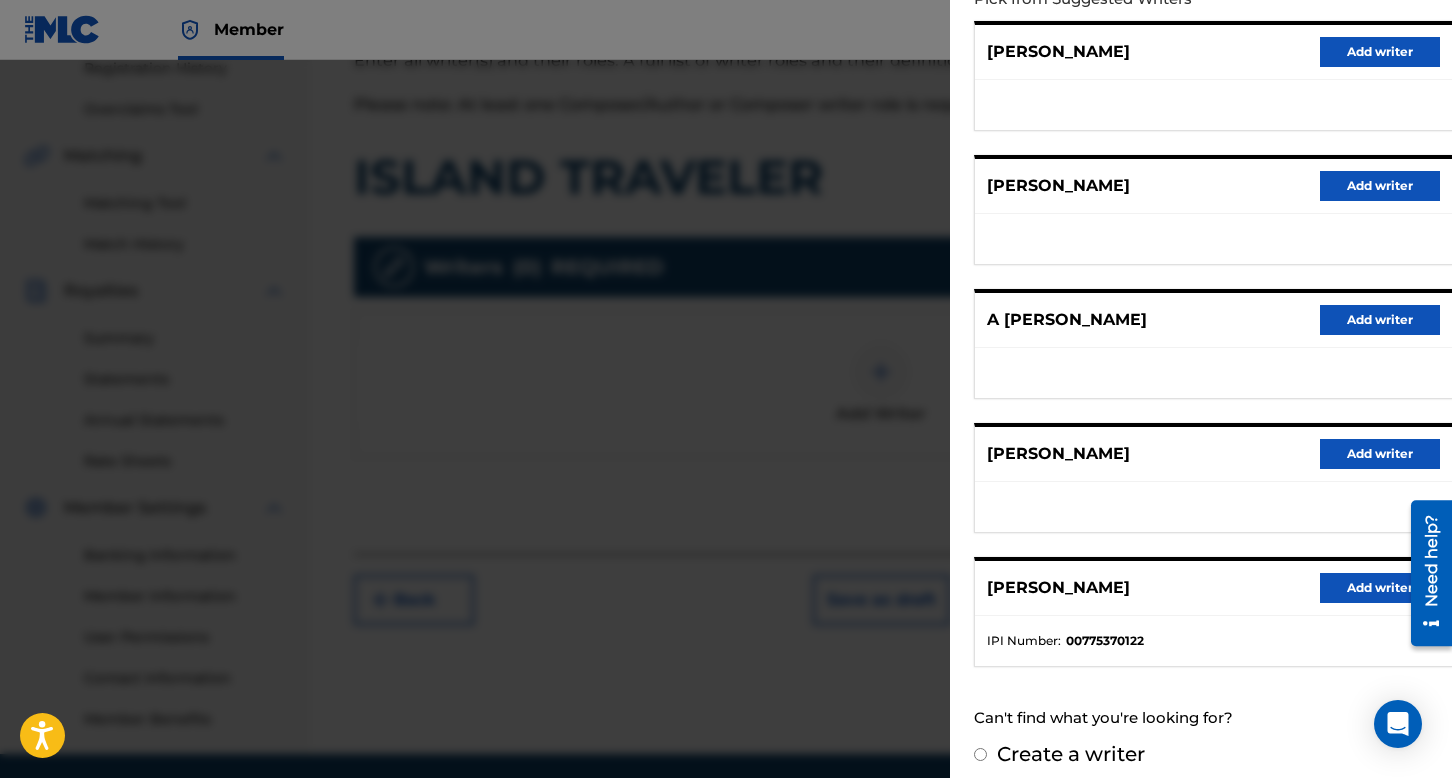 click on "Add writer" at bounding box center (1380, 588) 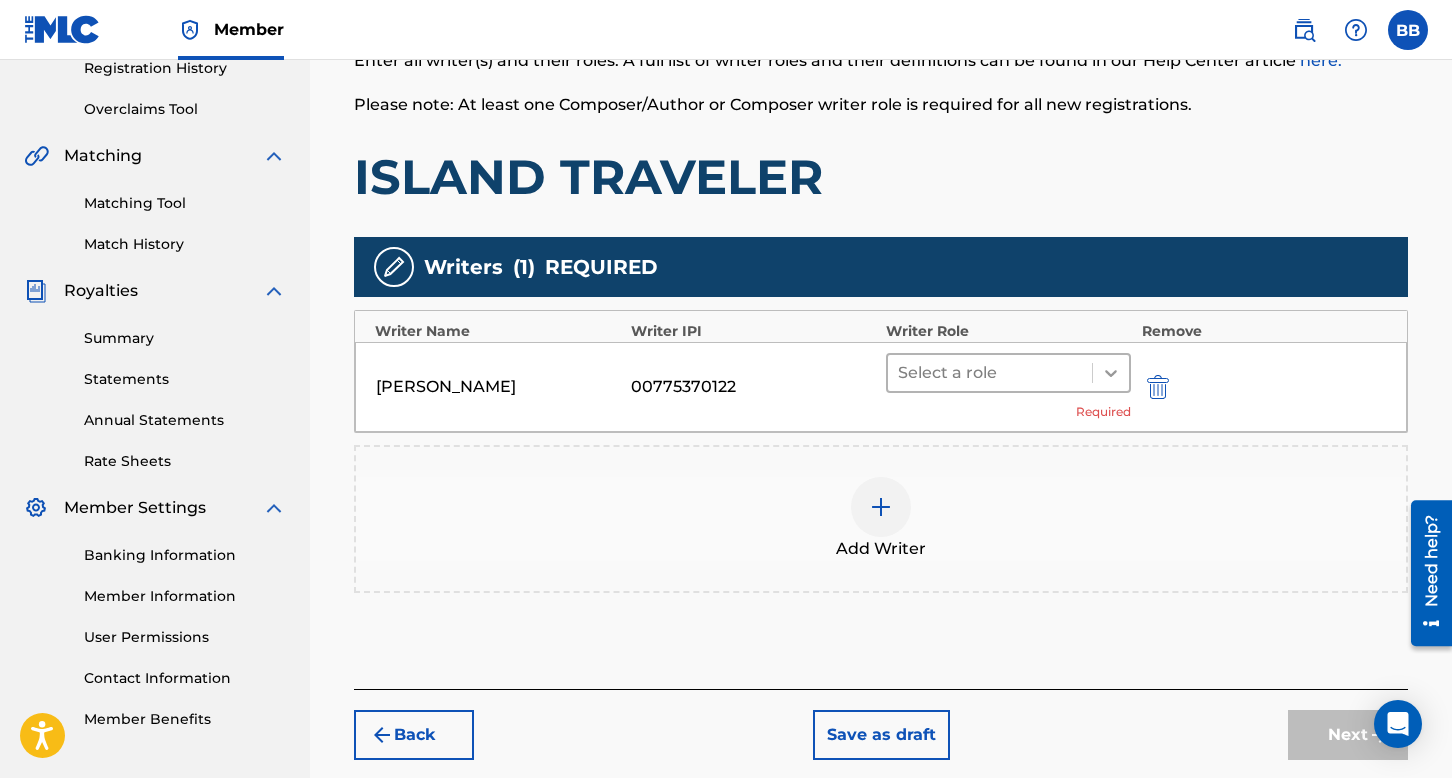 click 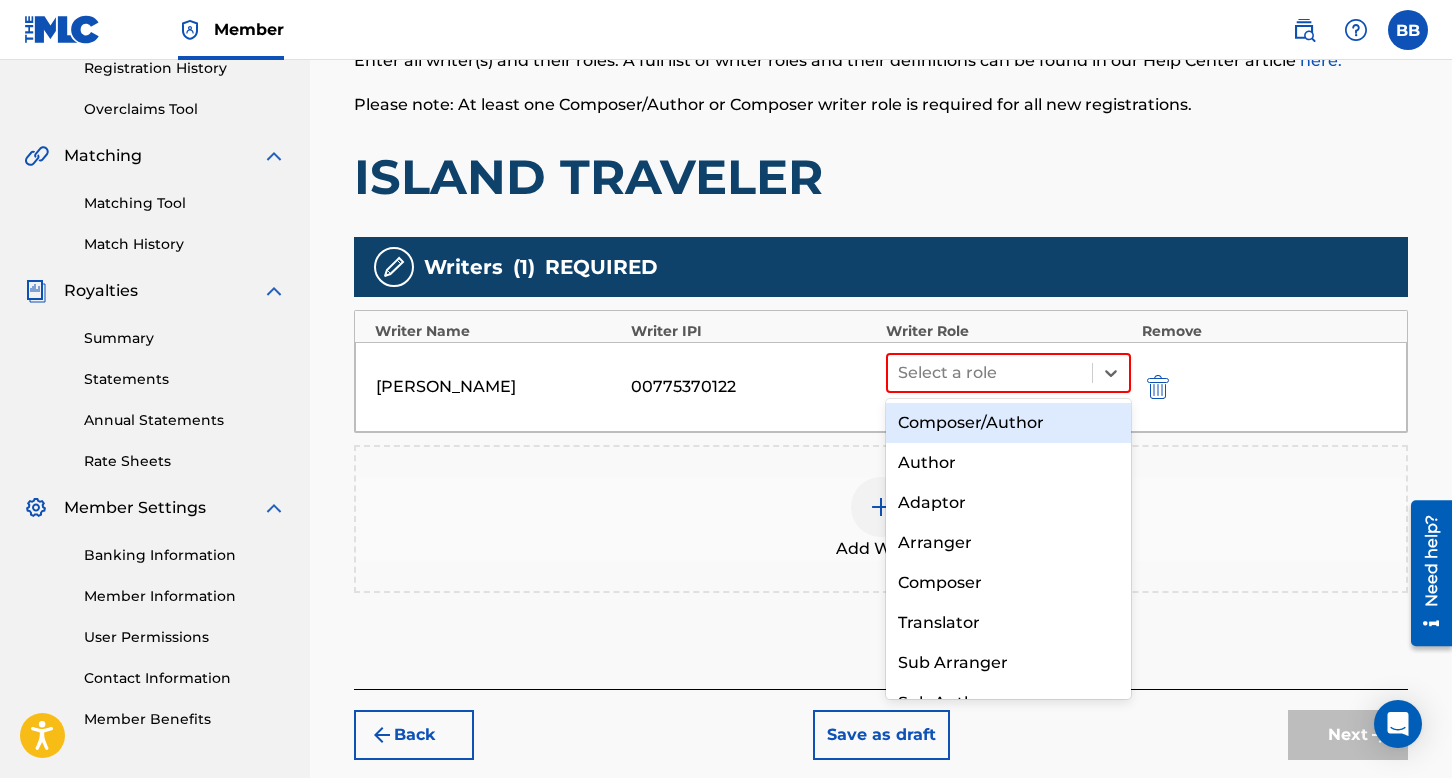 click on "Composer/Author" at bounding box center (1008, 423) 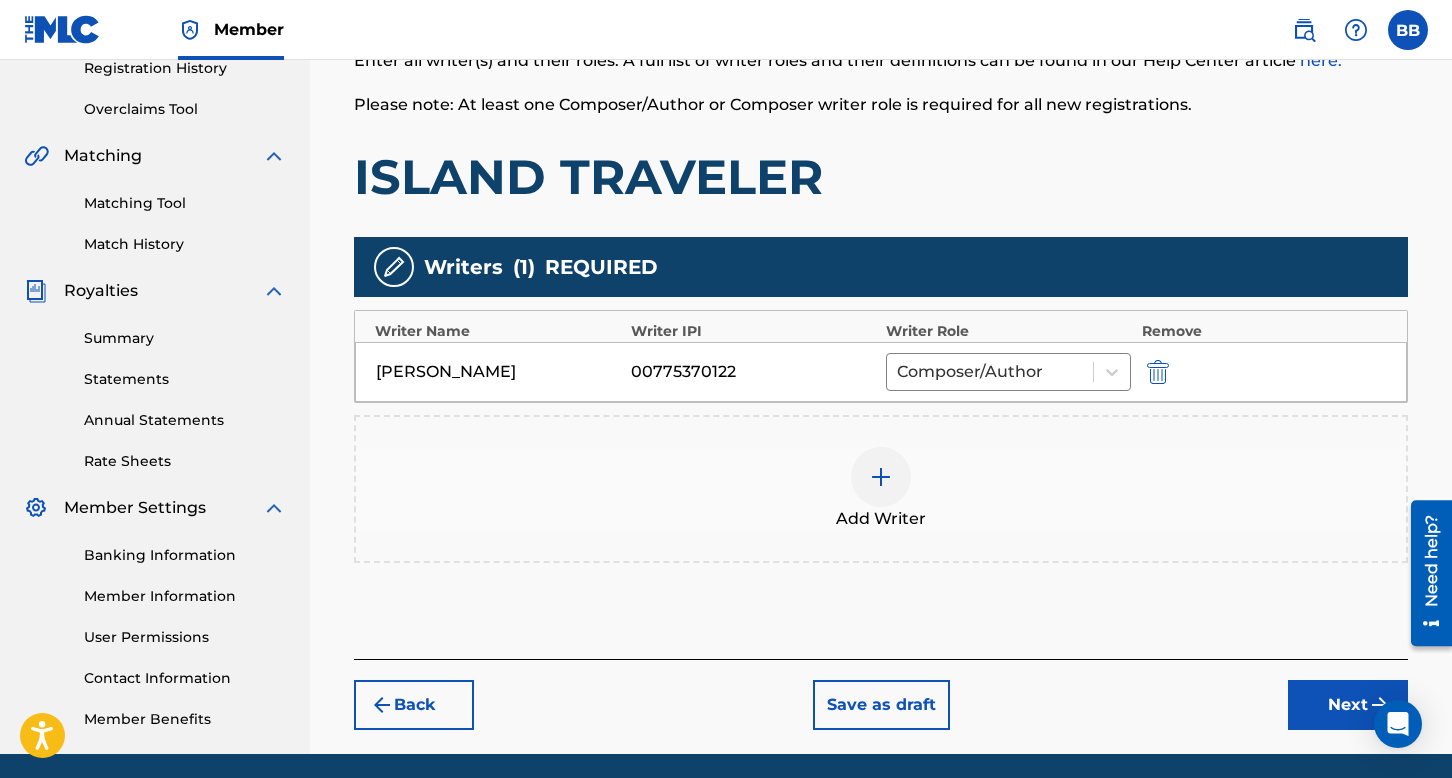 click at bounding box center (881, 477) 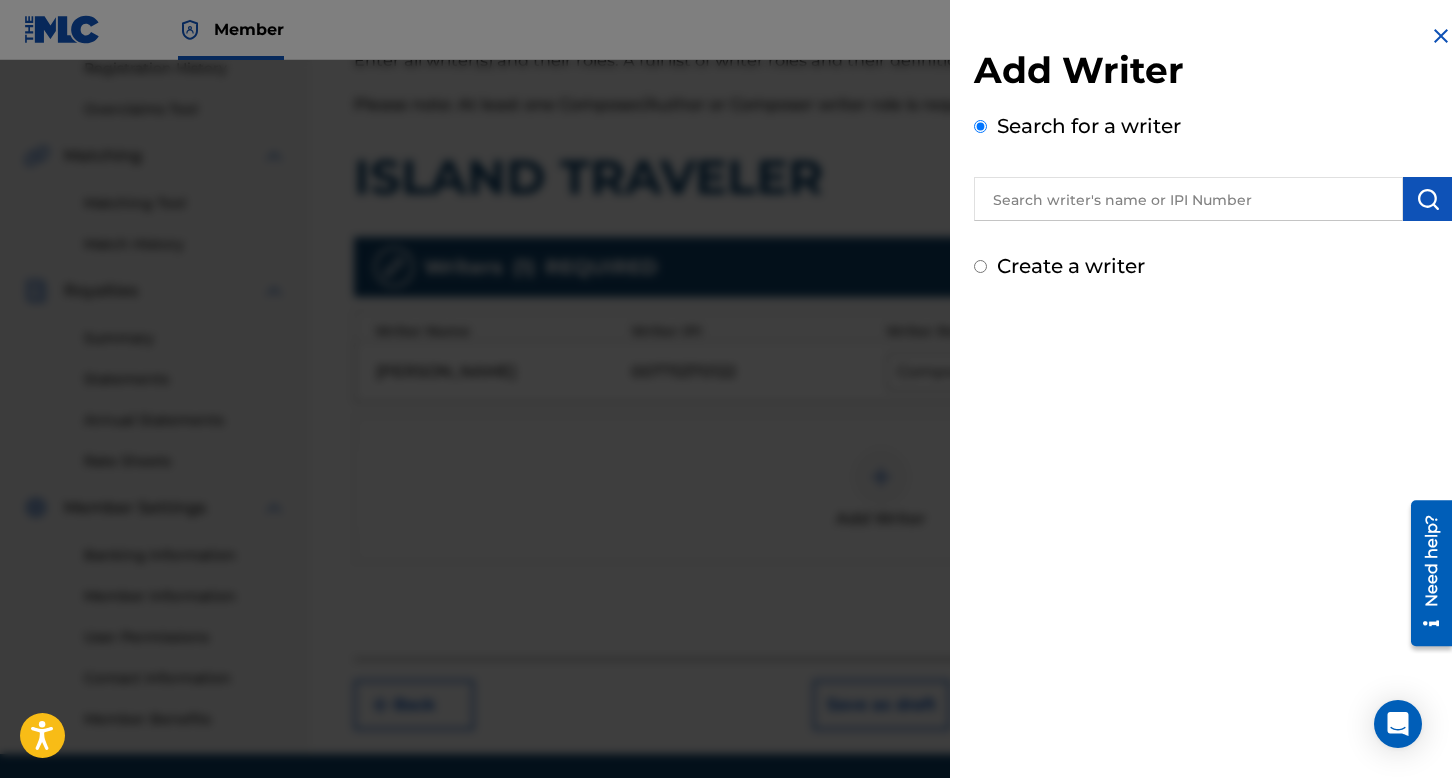 click at bounding box center (1188, 199) 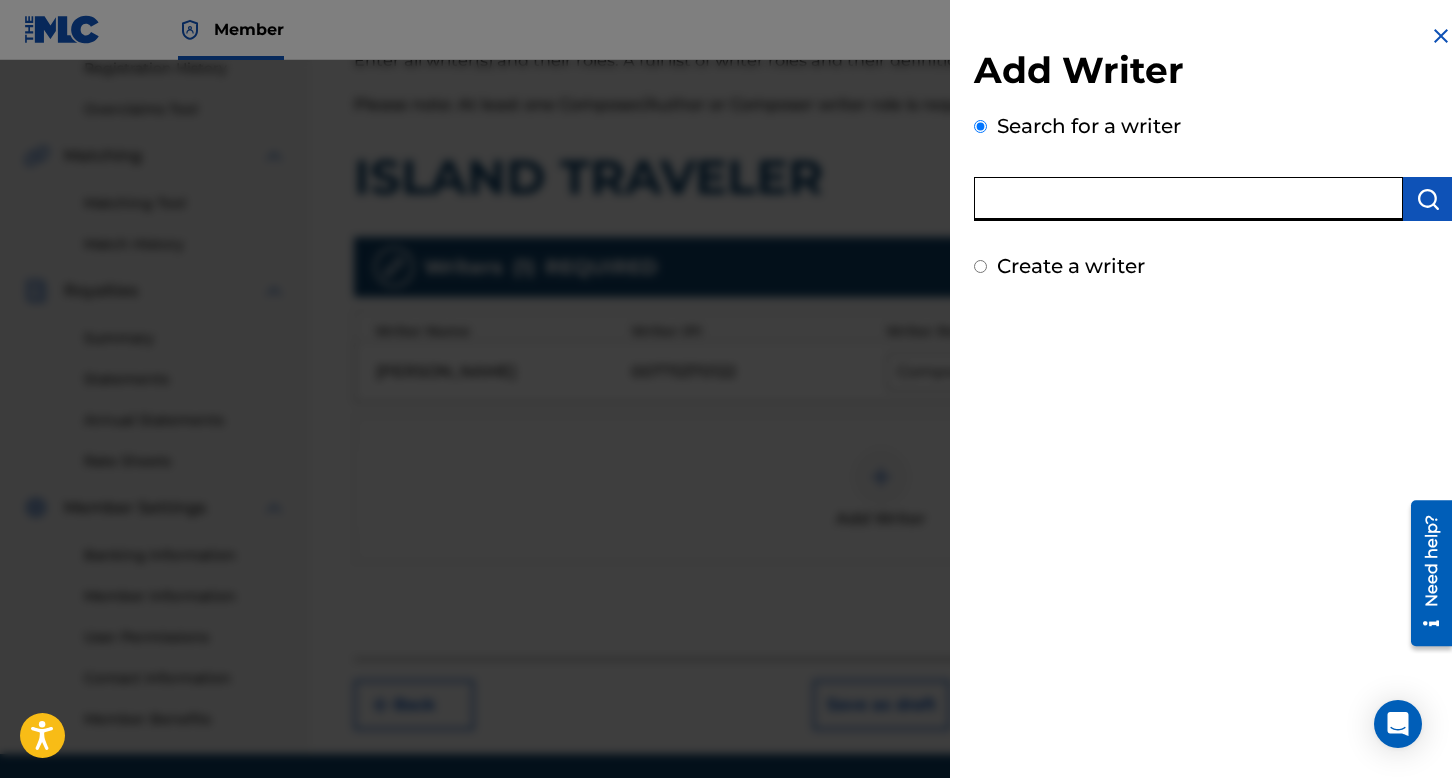 paste on "[PERSON_NAME]" 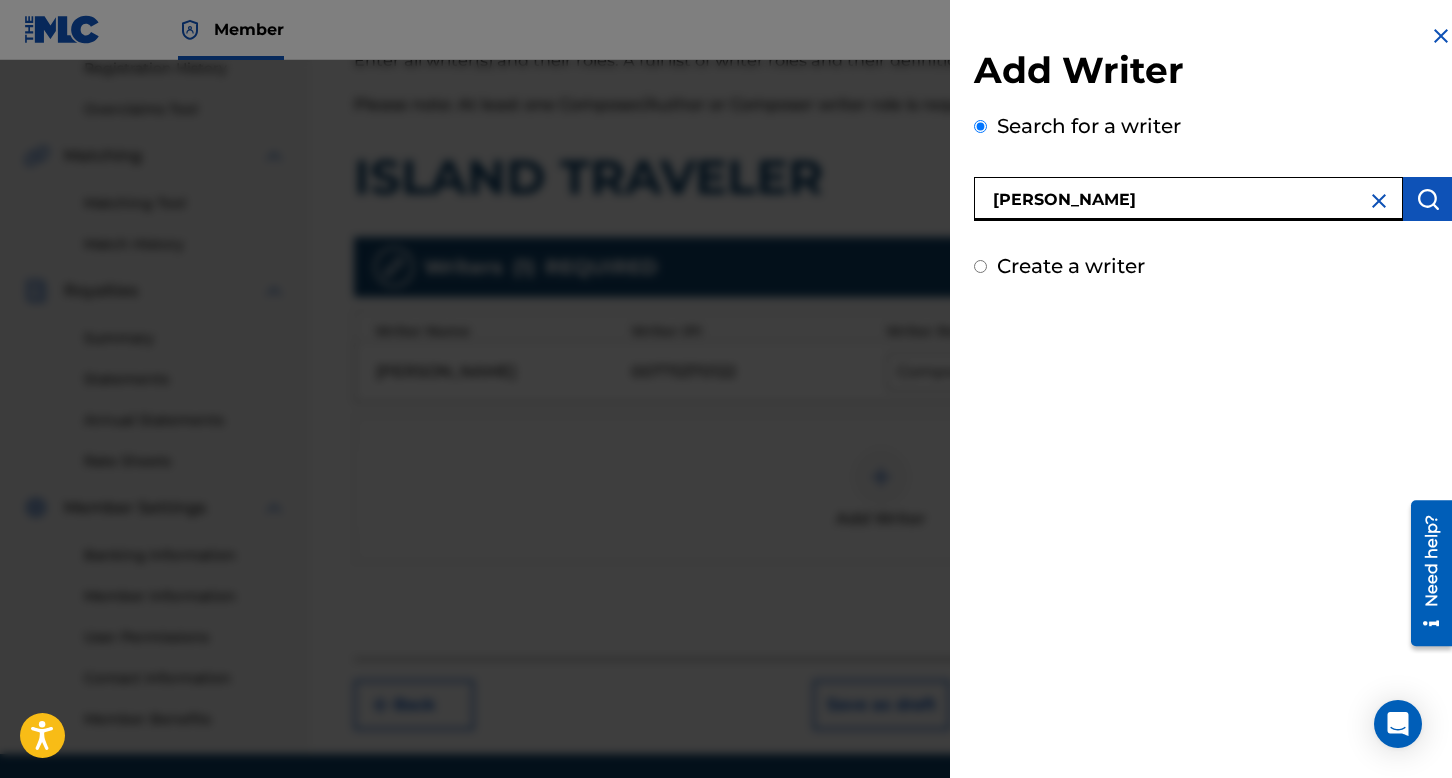 type on "[PERSON_NAME]" 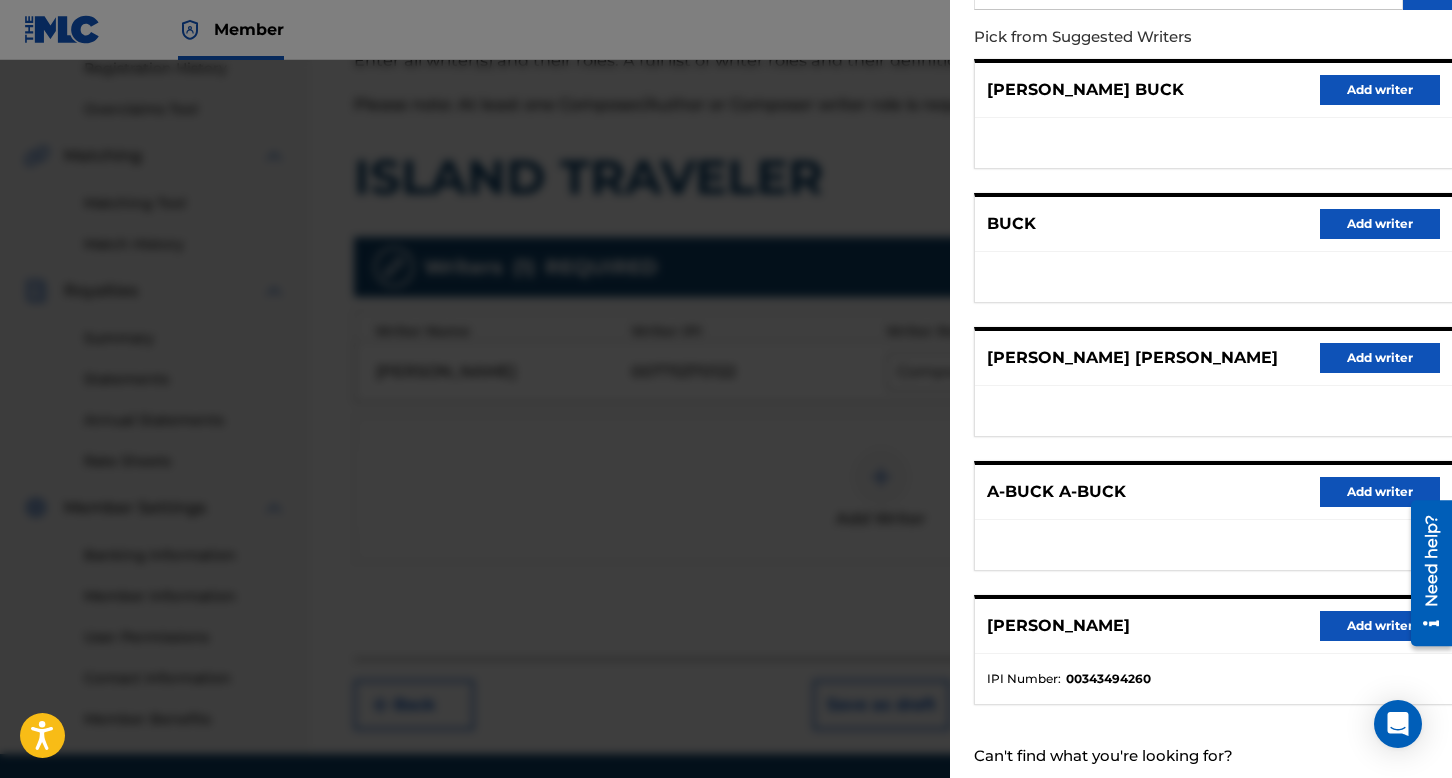 scroll, scrollTop: 262, scrollLeft: 0, axis: vertical 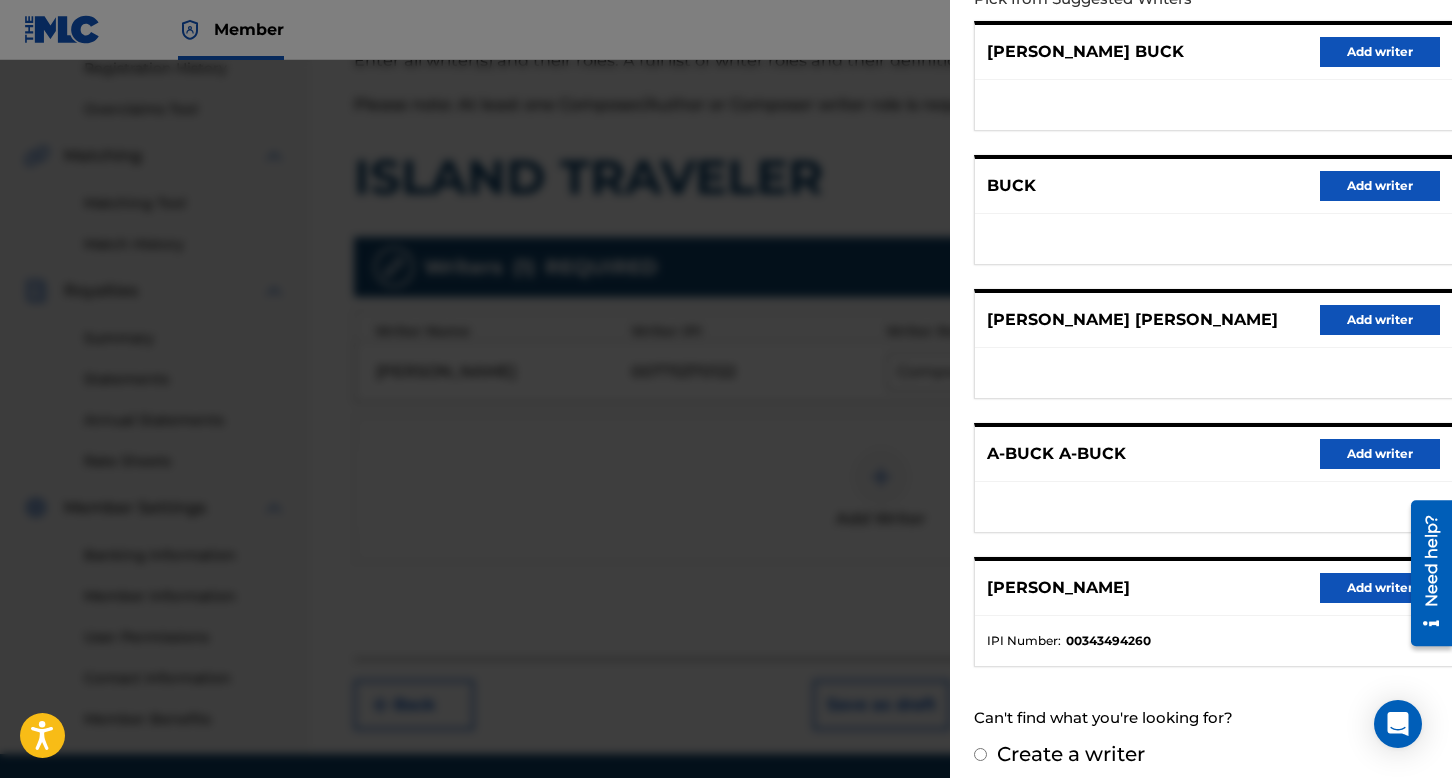 click on "Add writer" at bounding box center [1380, 588] 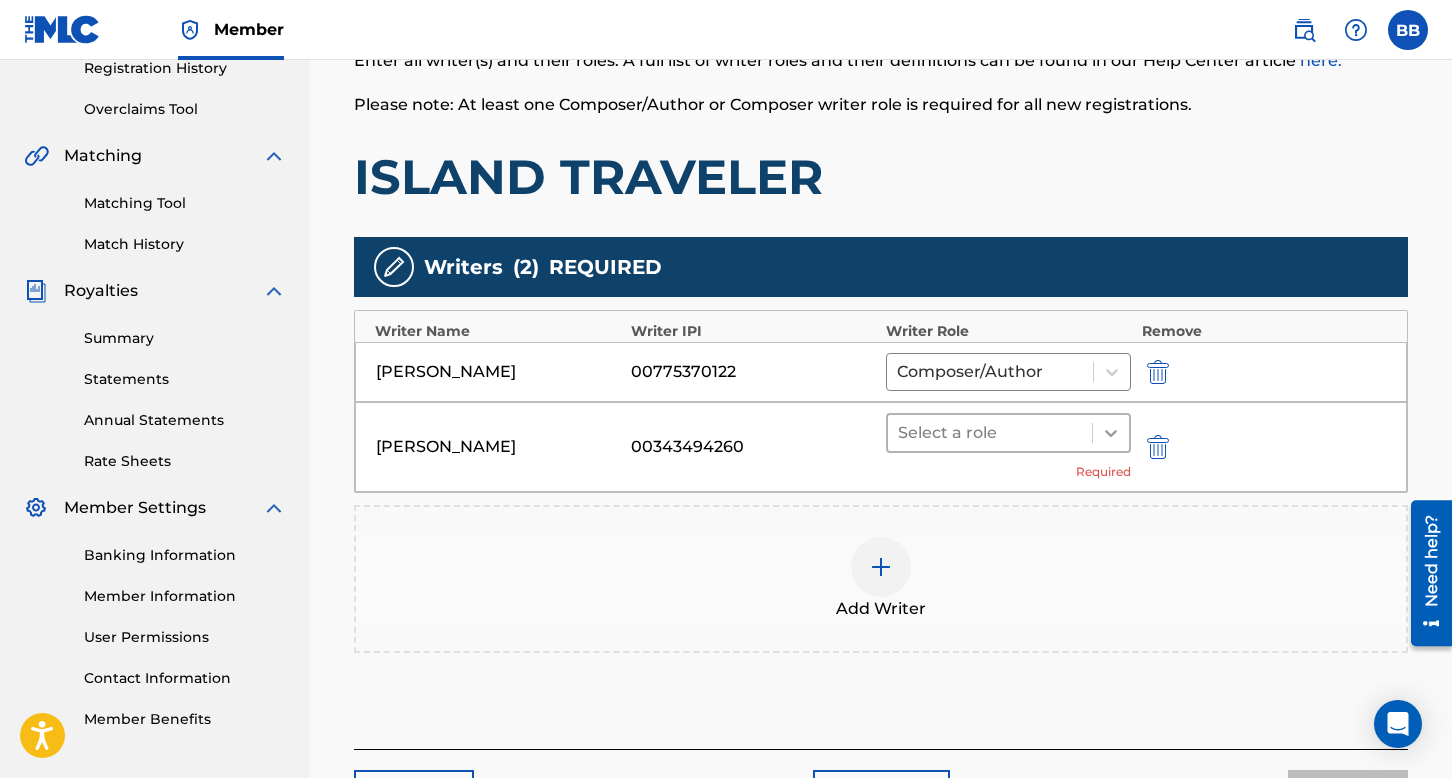 click at bounding box center (1111, 433) 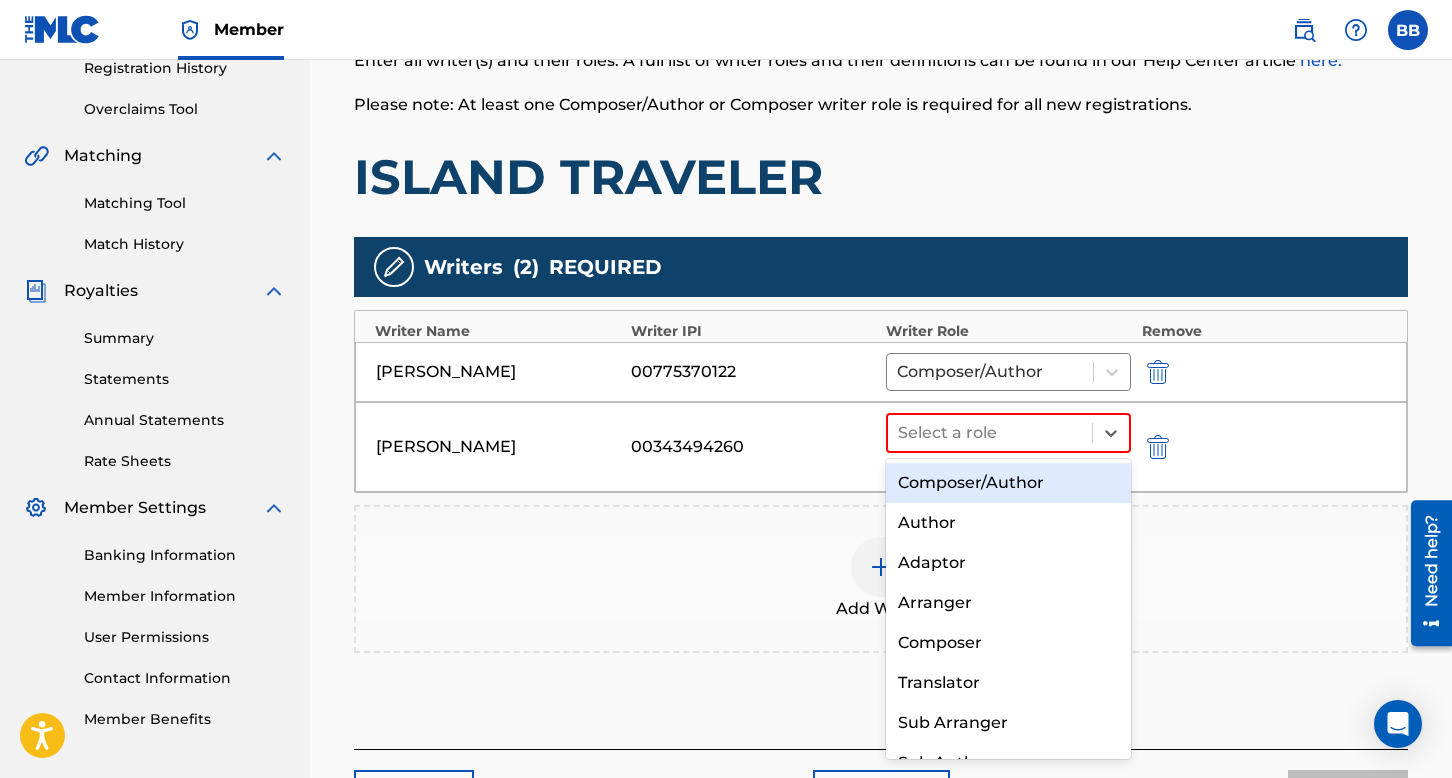click on "Composer/Author" at bounding box center [1008, 483] 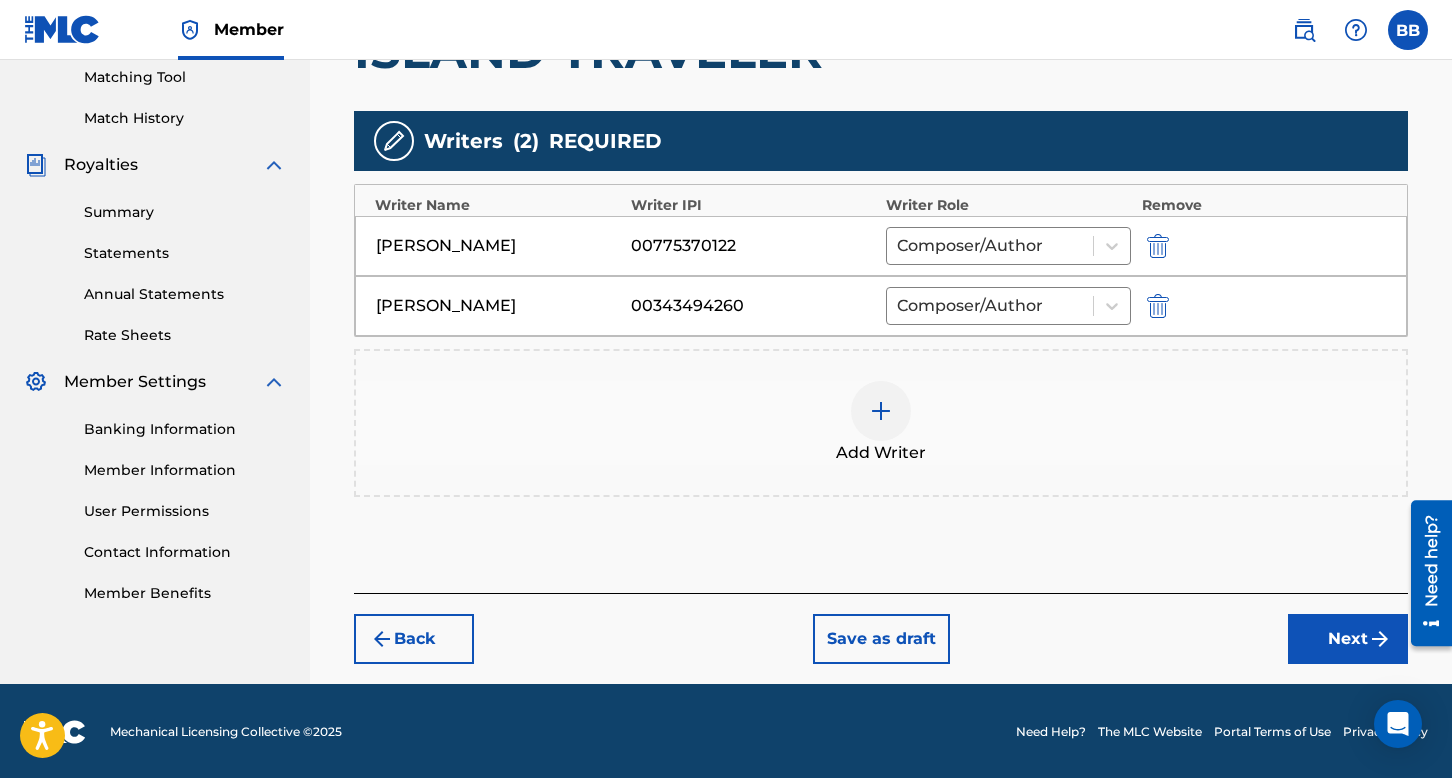 click on "Next" at bounding box center [1348, 639] 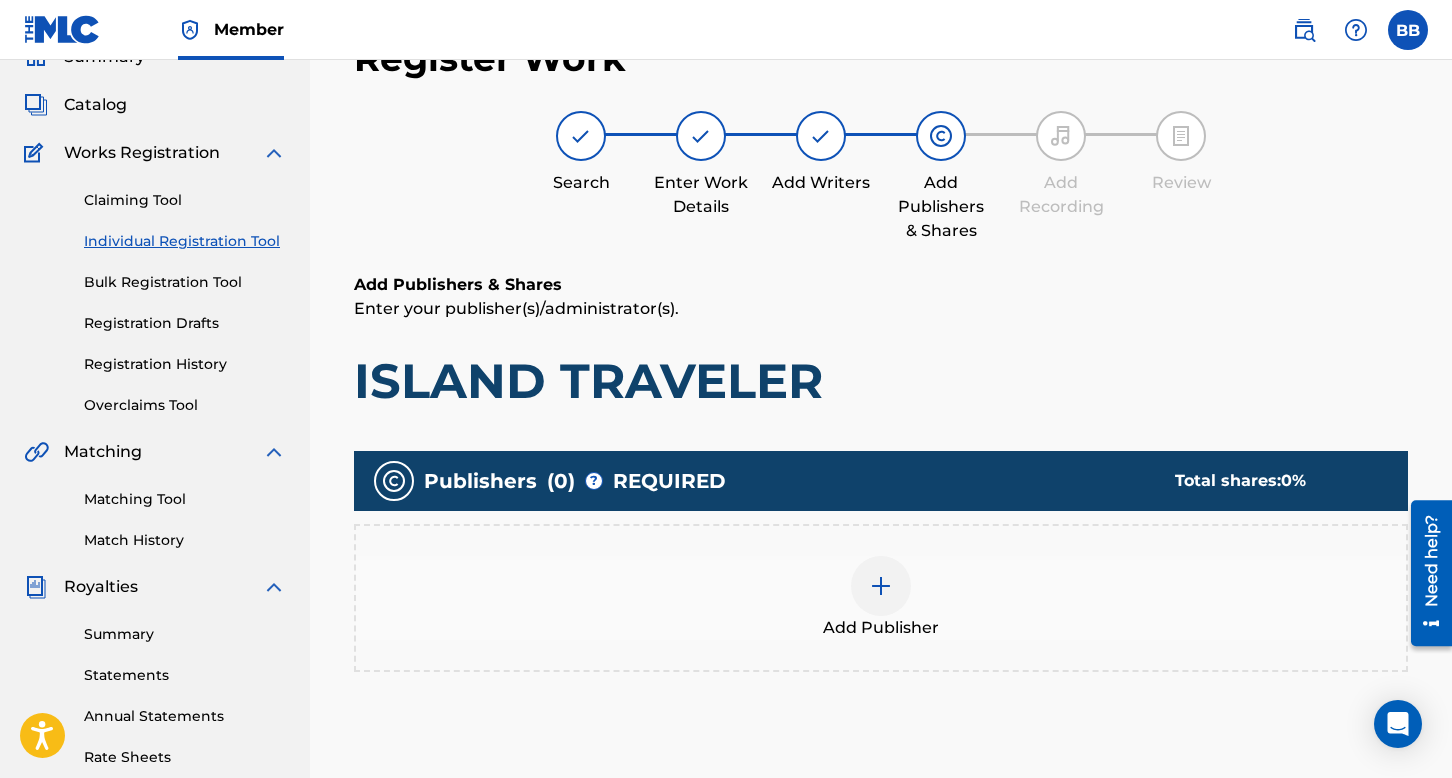 scroll, scrollTop: 90, scrollLeft: 0, axis: vertical 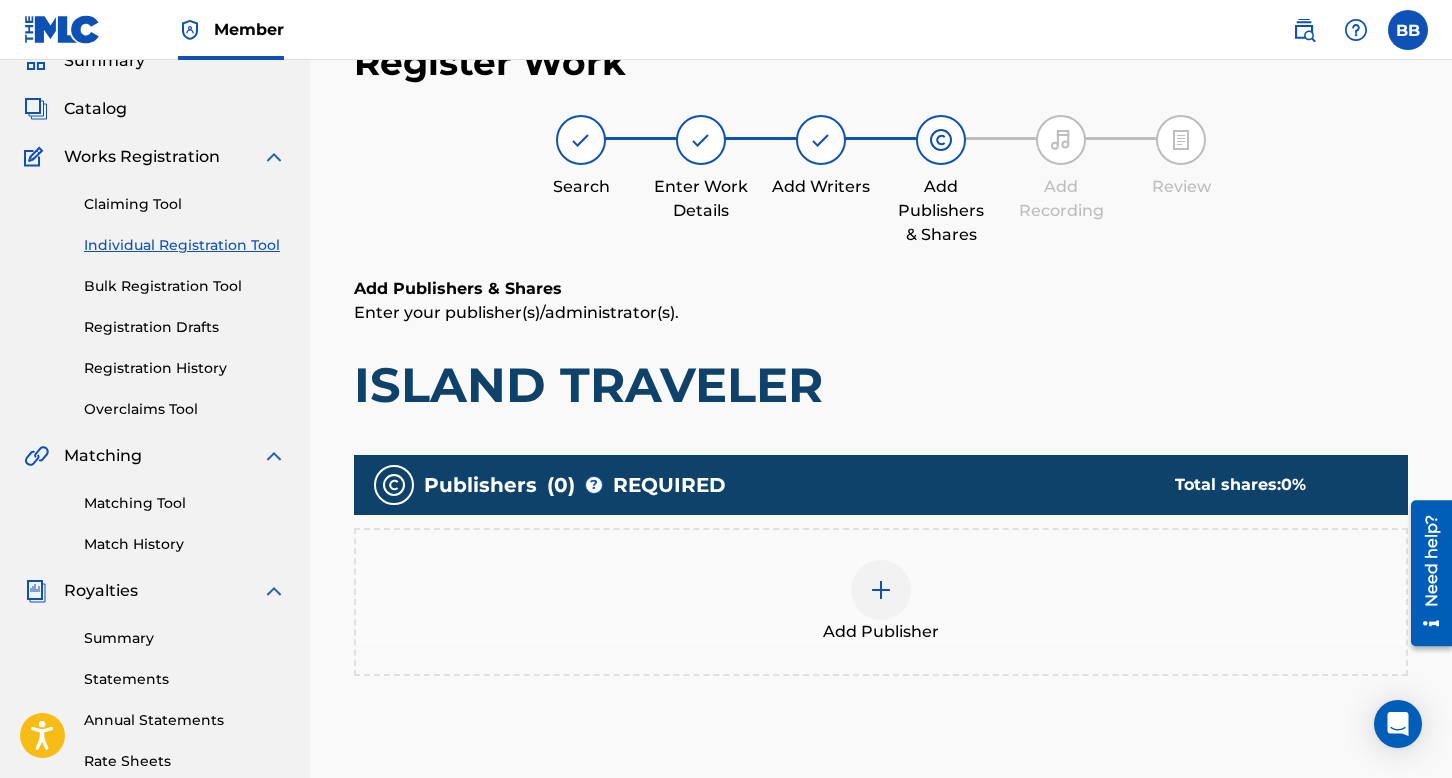 click at bounding box center [881, 590] 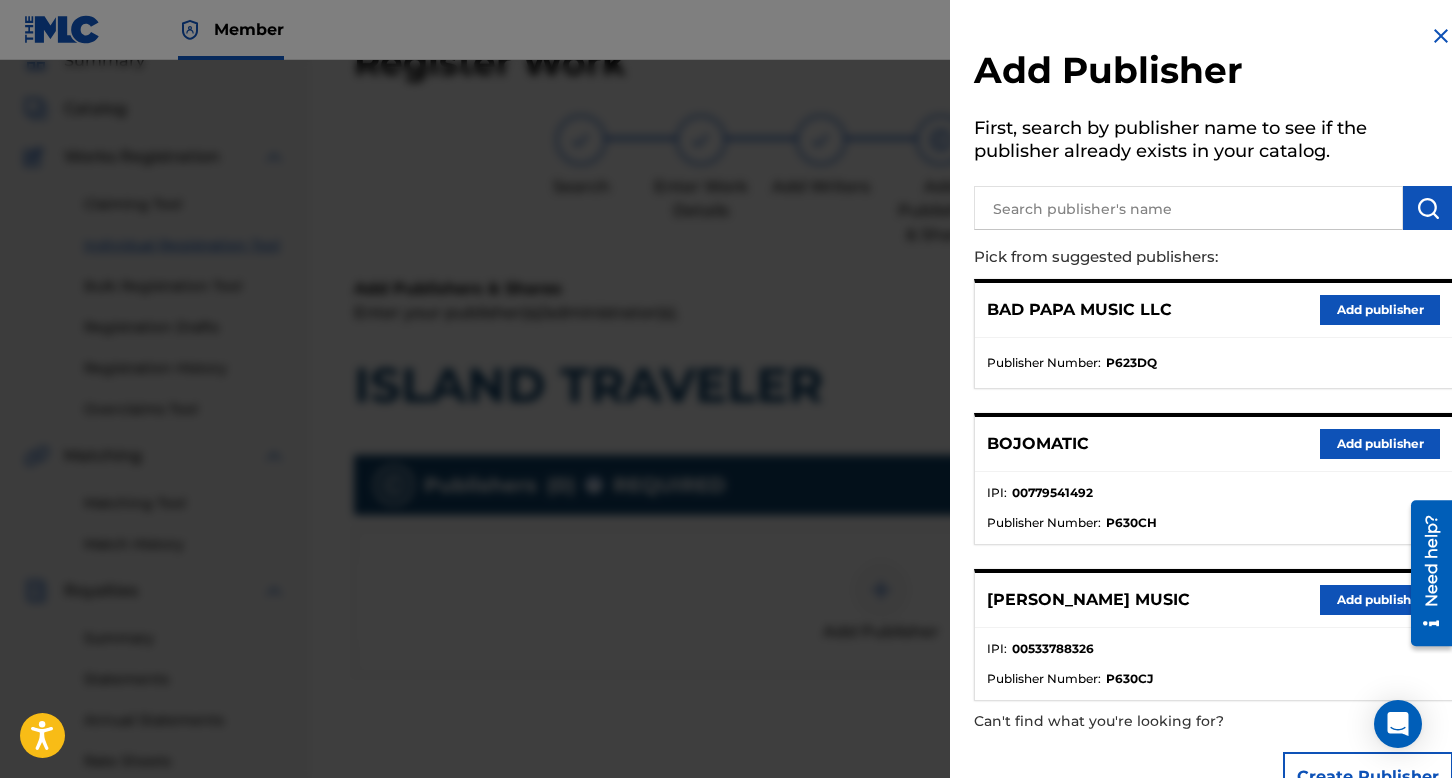 click on "Add publisher" at bounding box center [1380, 444] 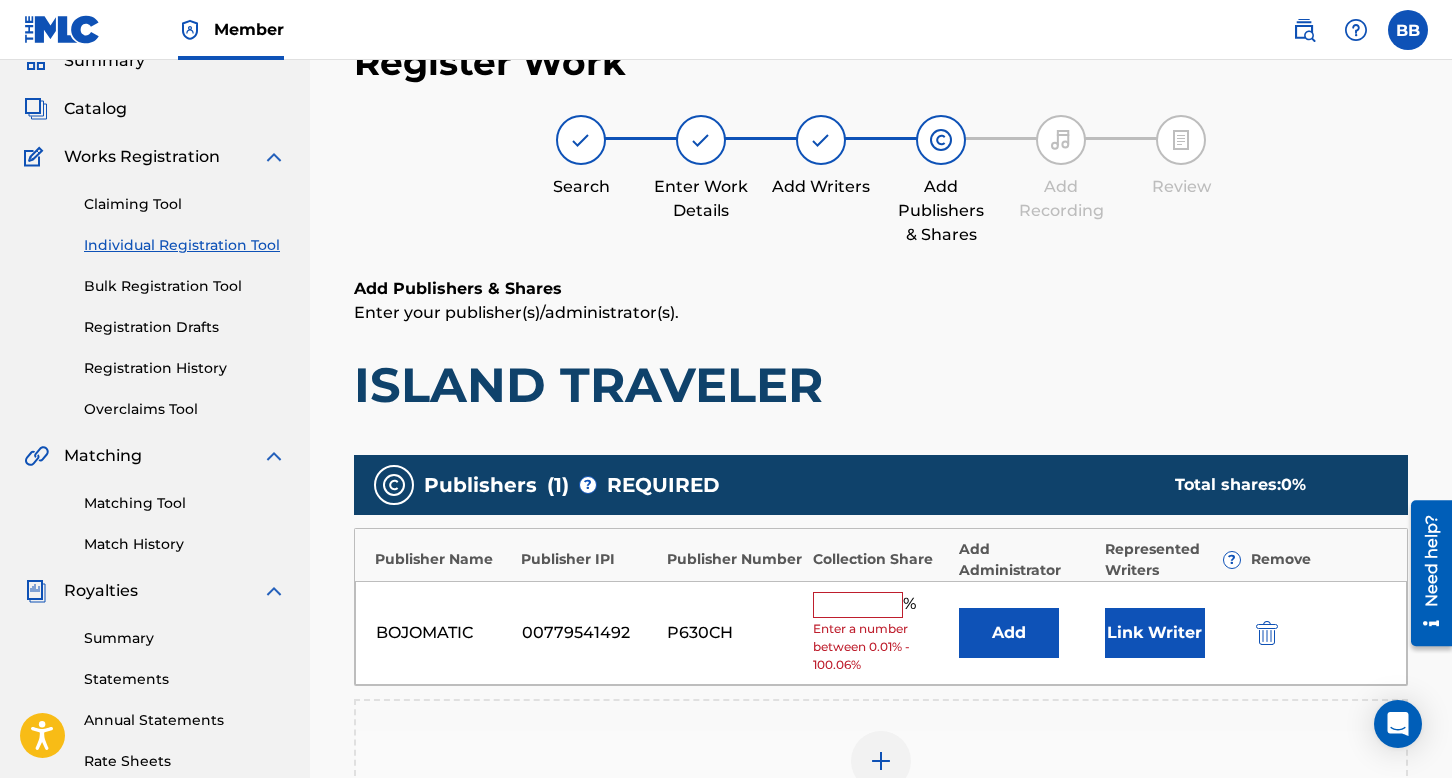 click at bounding box center (858, 605) 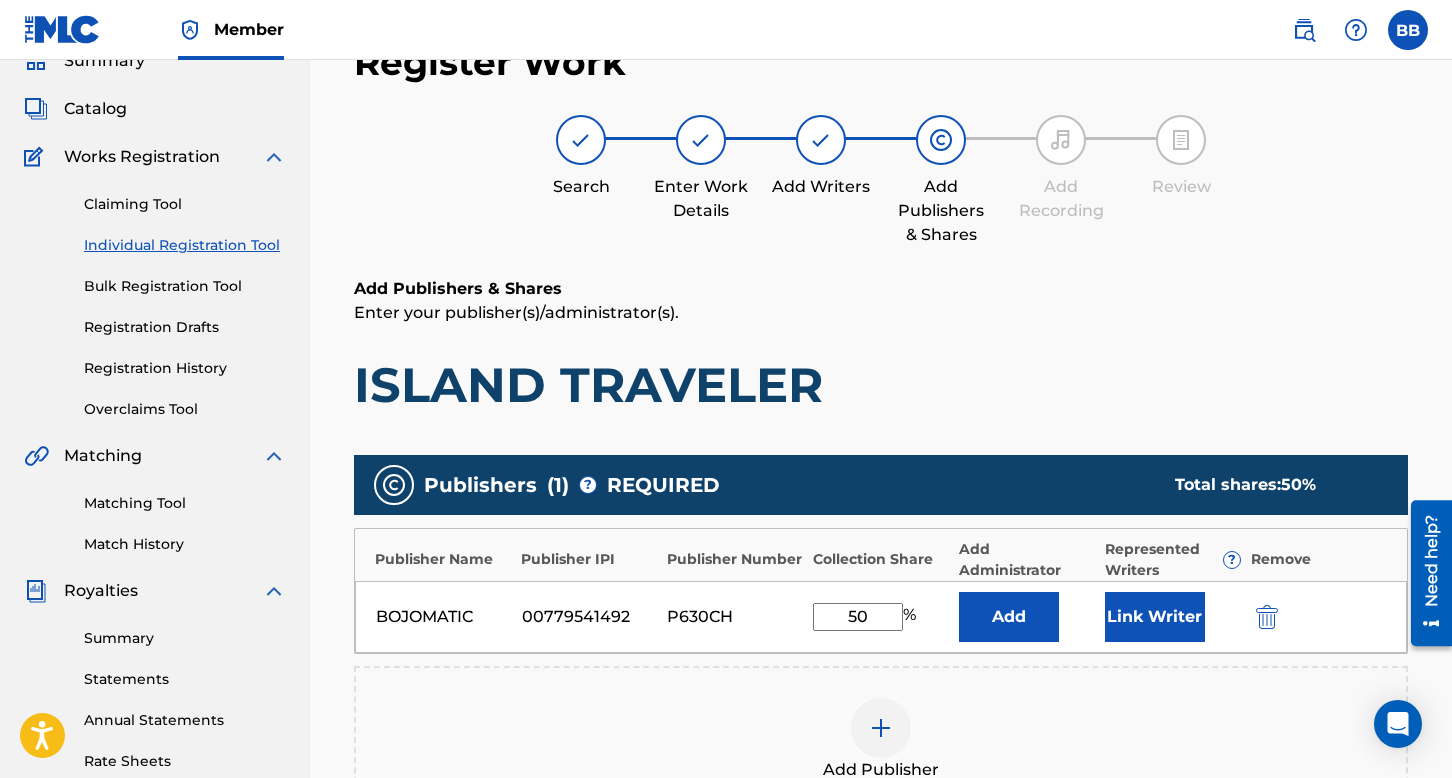 type on "50" 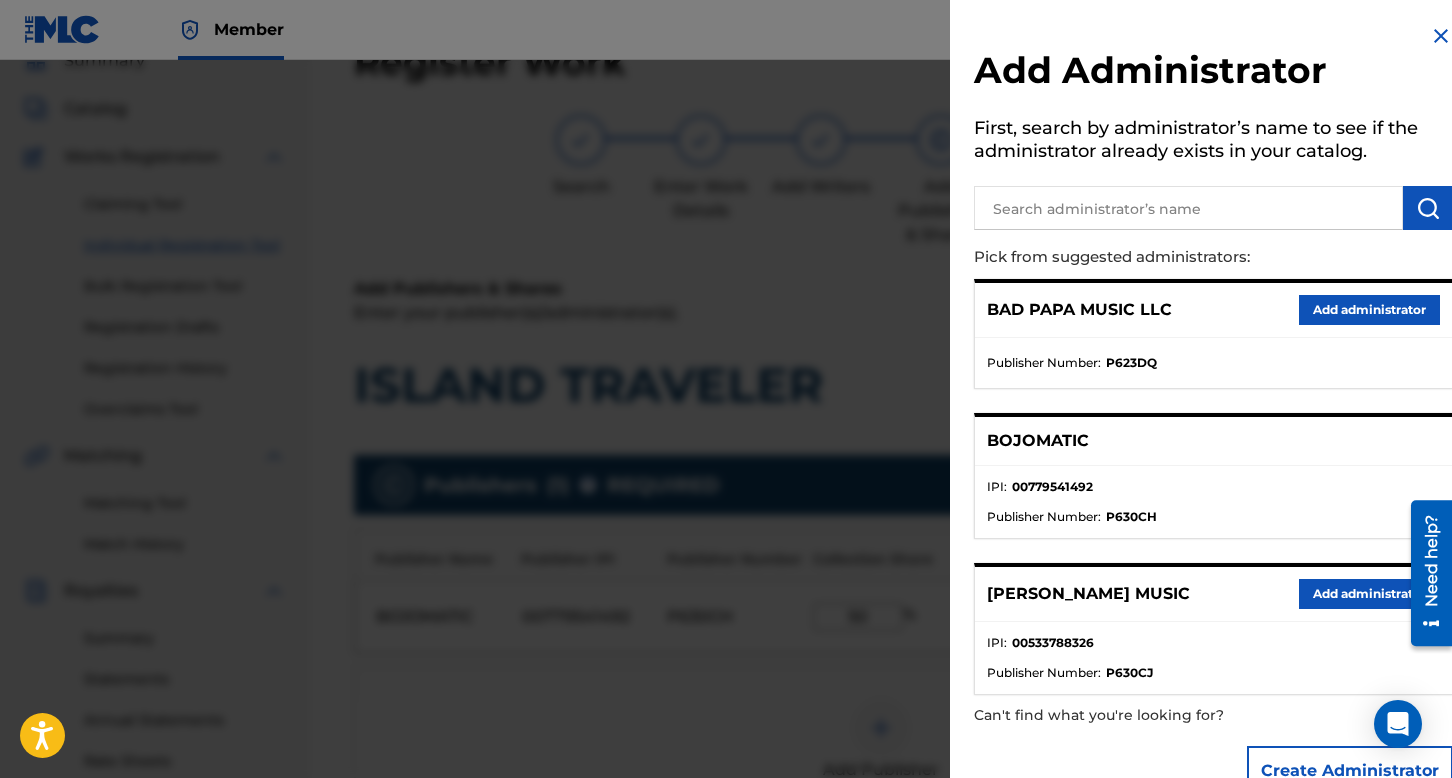 click on "Add administrator" at bounding box center (1369, 310) 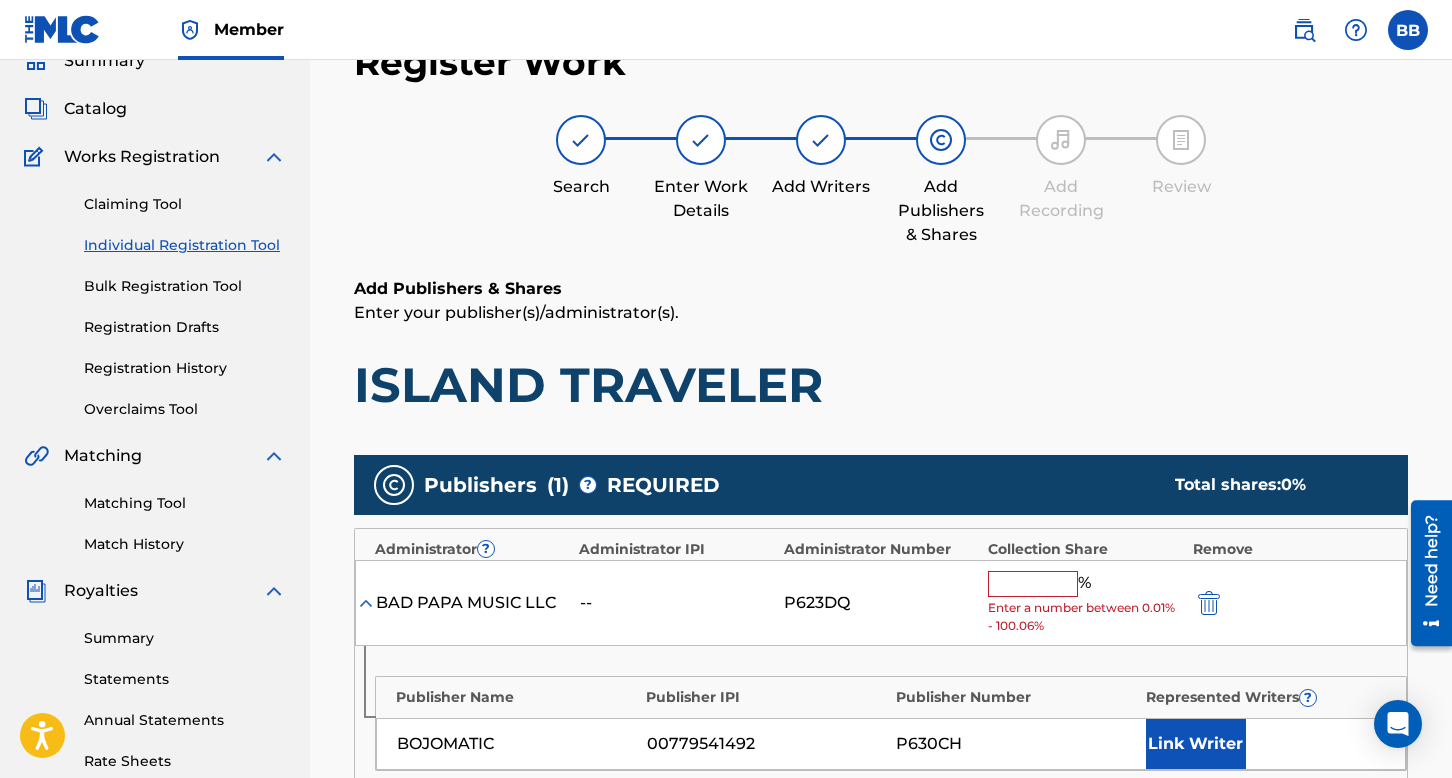 click at bounding box center (1033, 584) 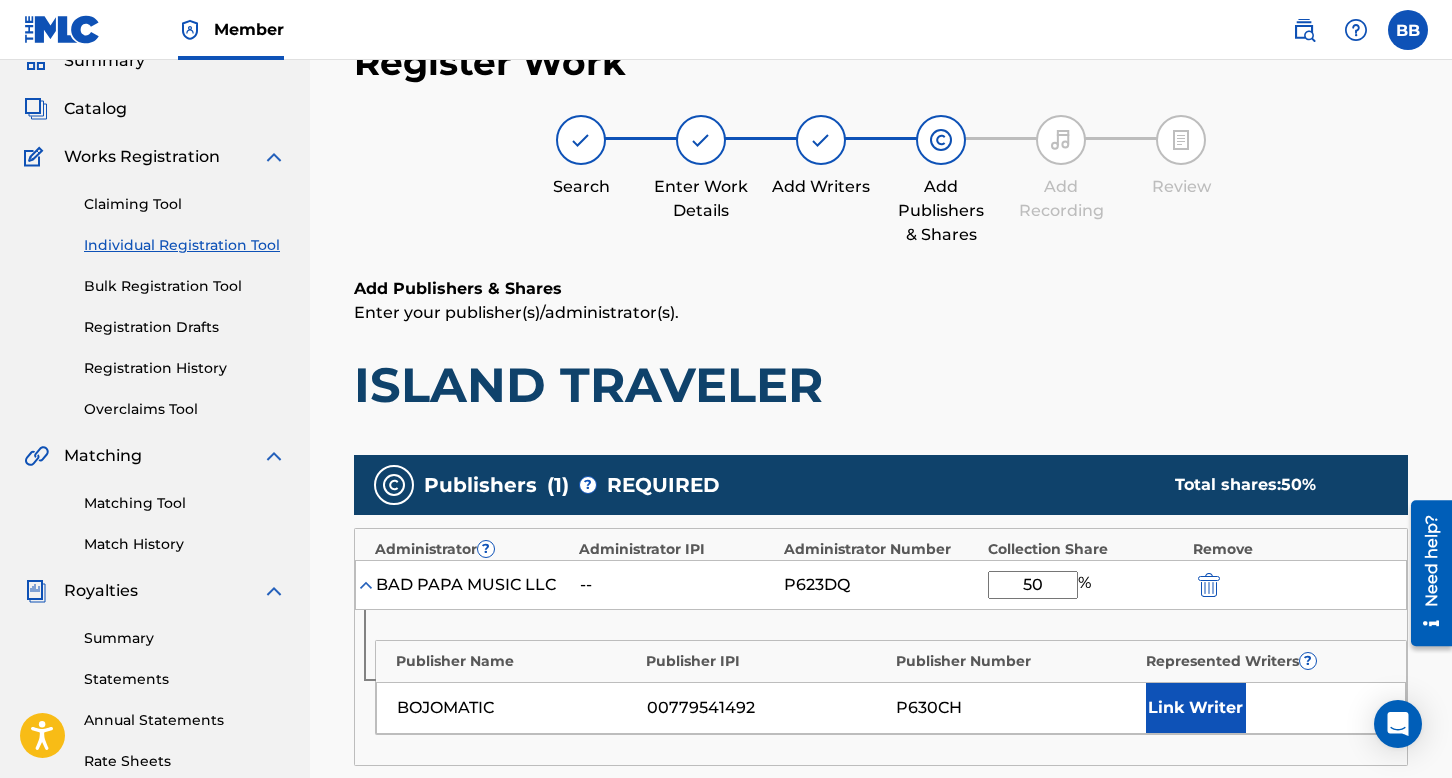 type on "50" 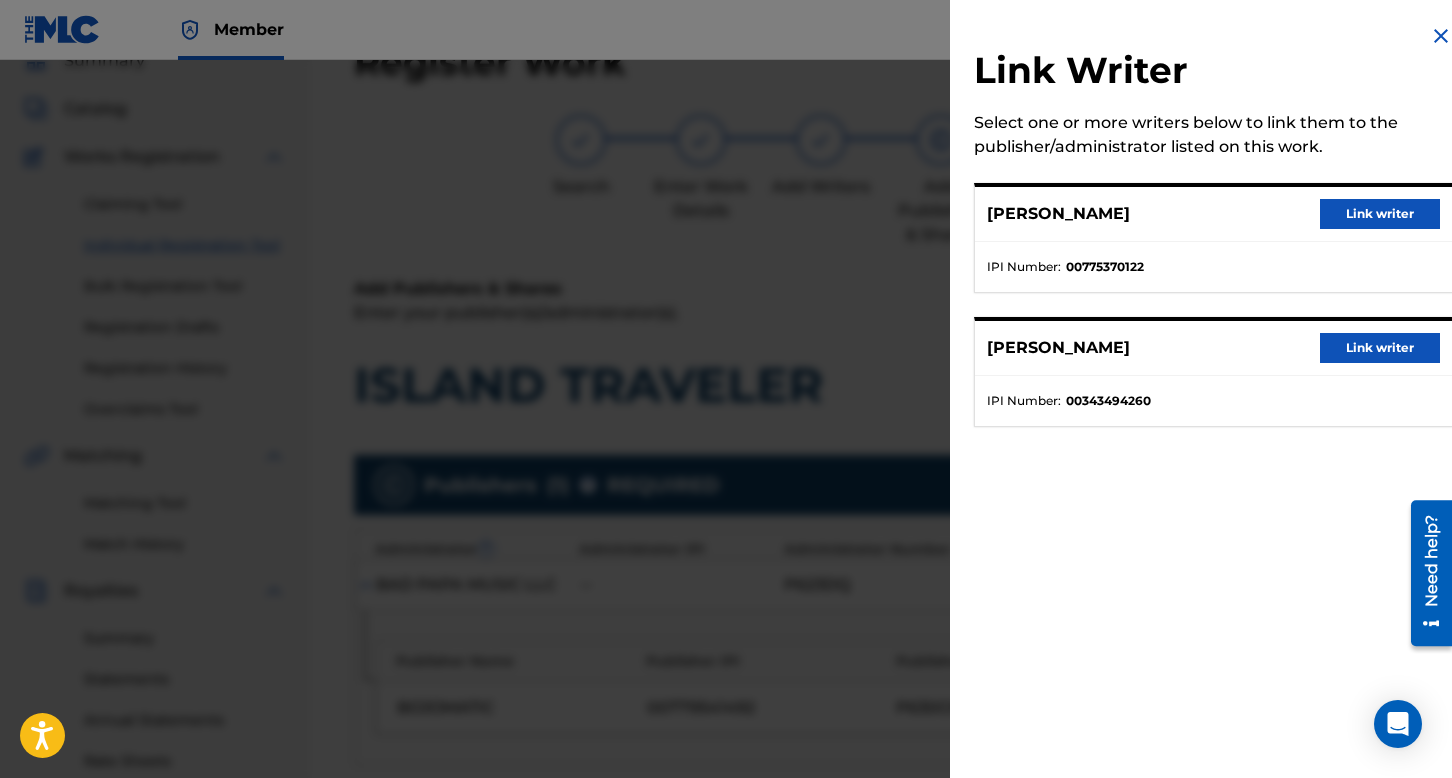 click on "Link writer" at bounding box center (1380, 214) 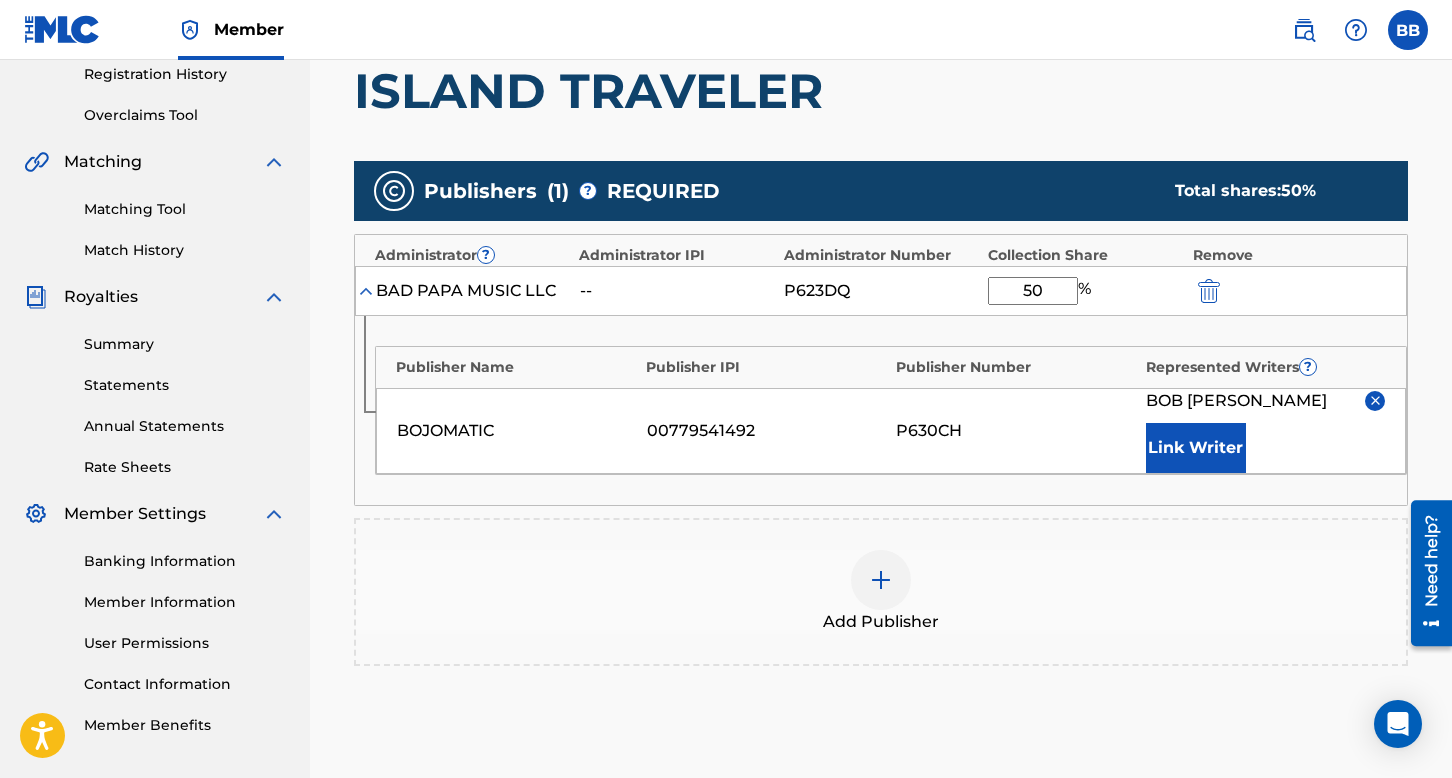 scroll, scrollTop: 390, scrollLeft: 0, axis: vertical 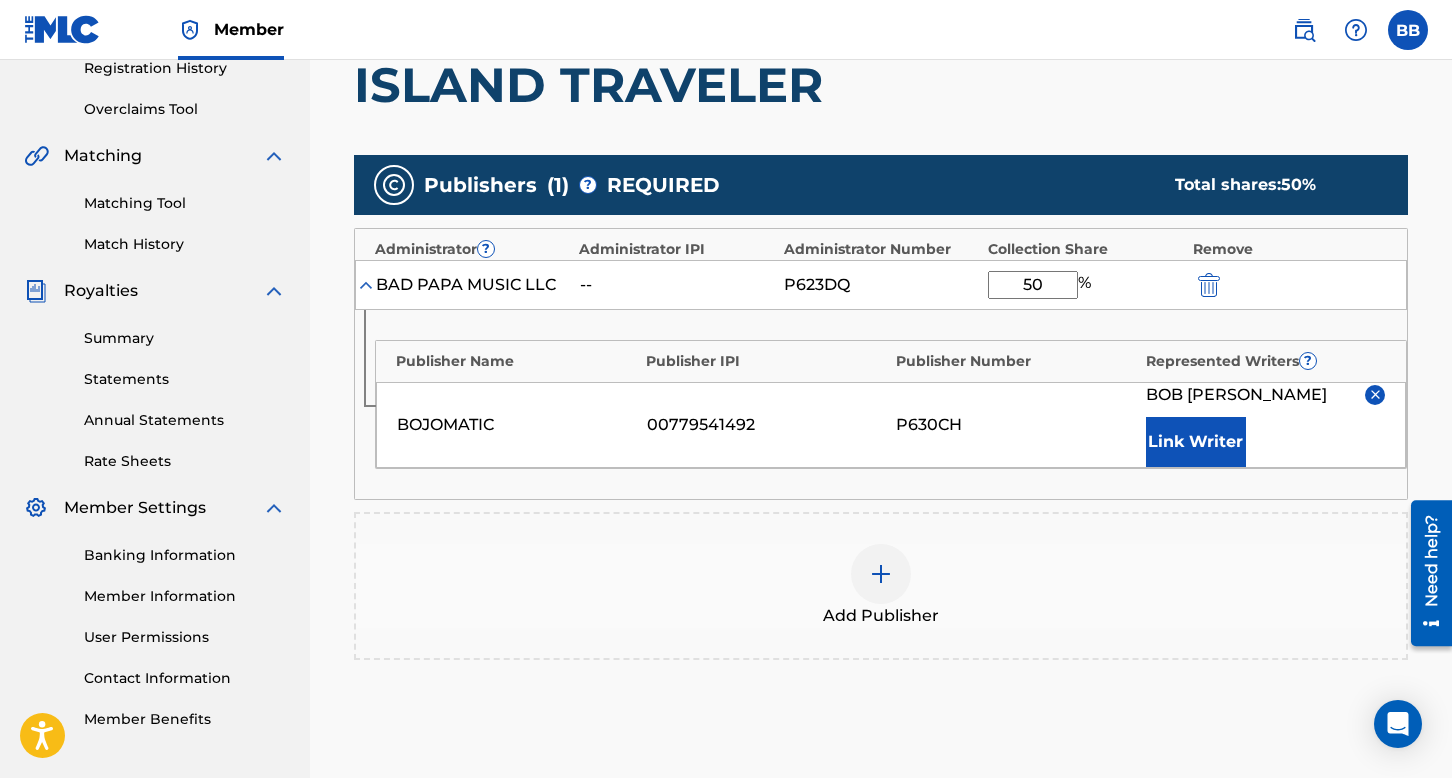 click at bounding box center [881, 574] 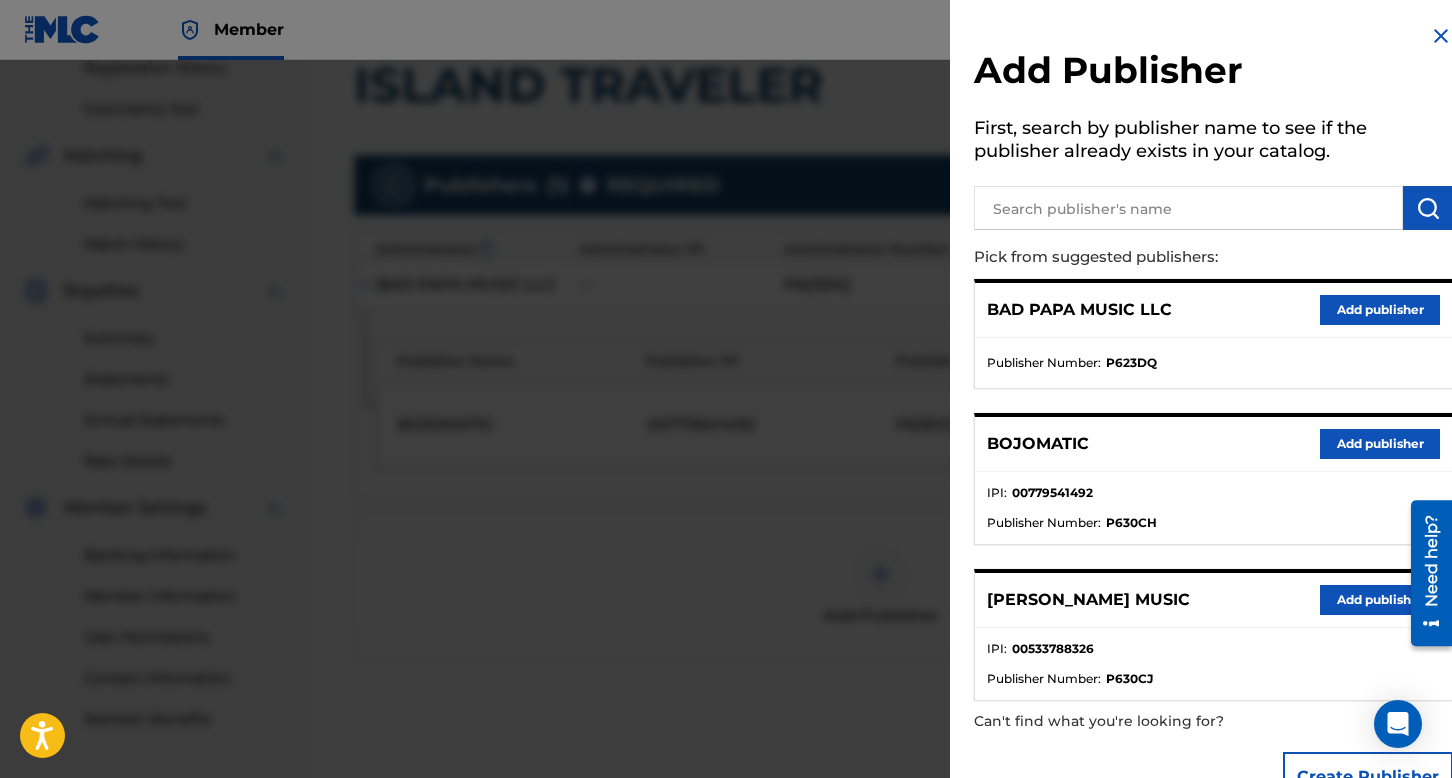 click on "Add publisher" at bounding box center [1380, 600] 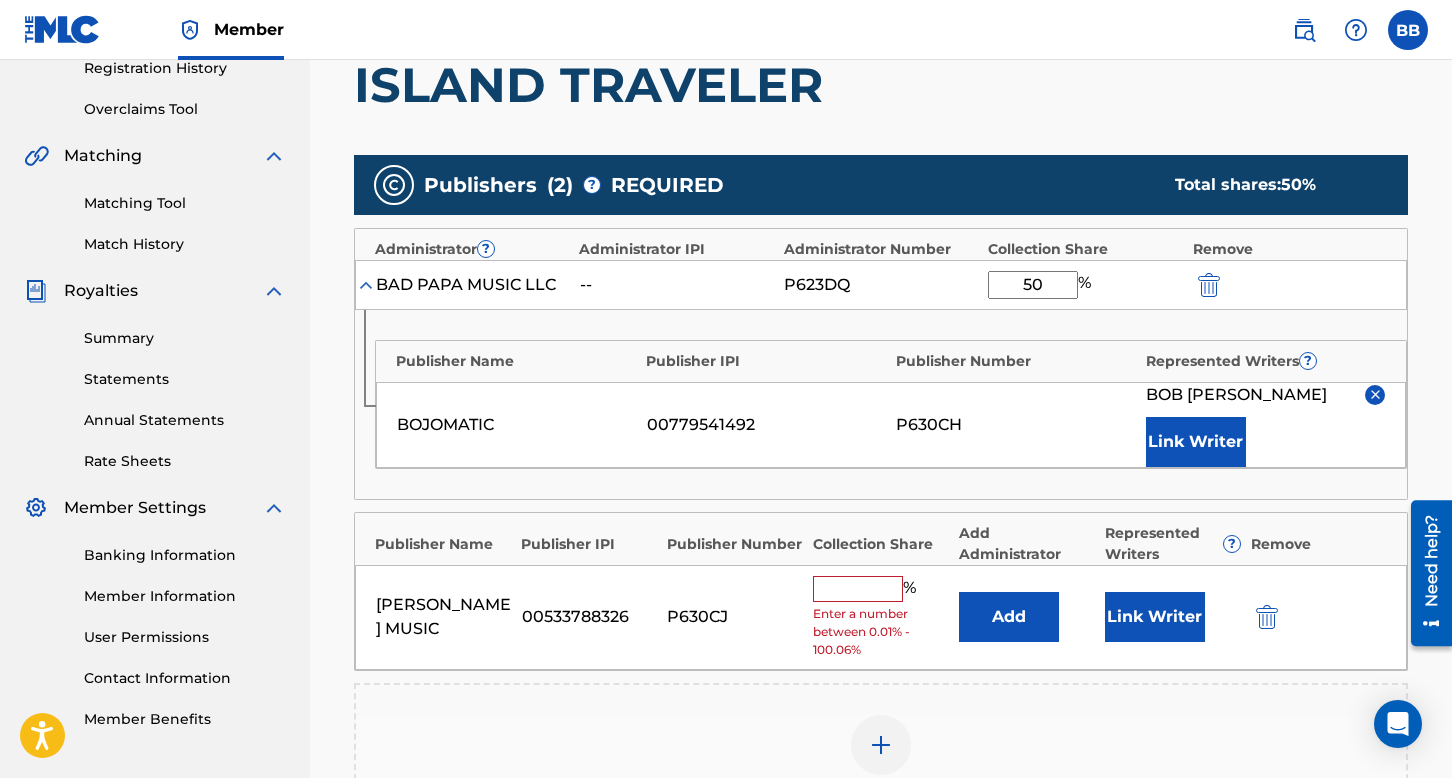 click at bounding box center [858, 589] 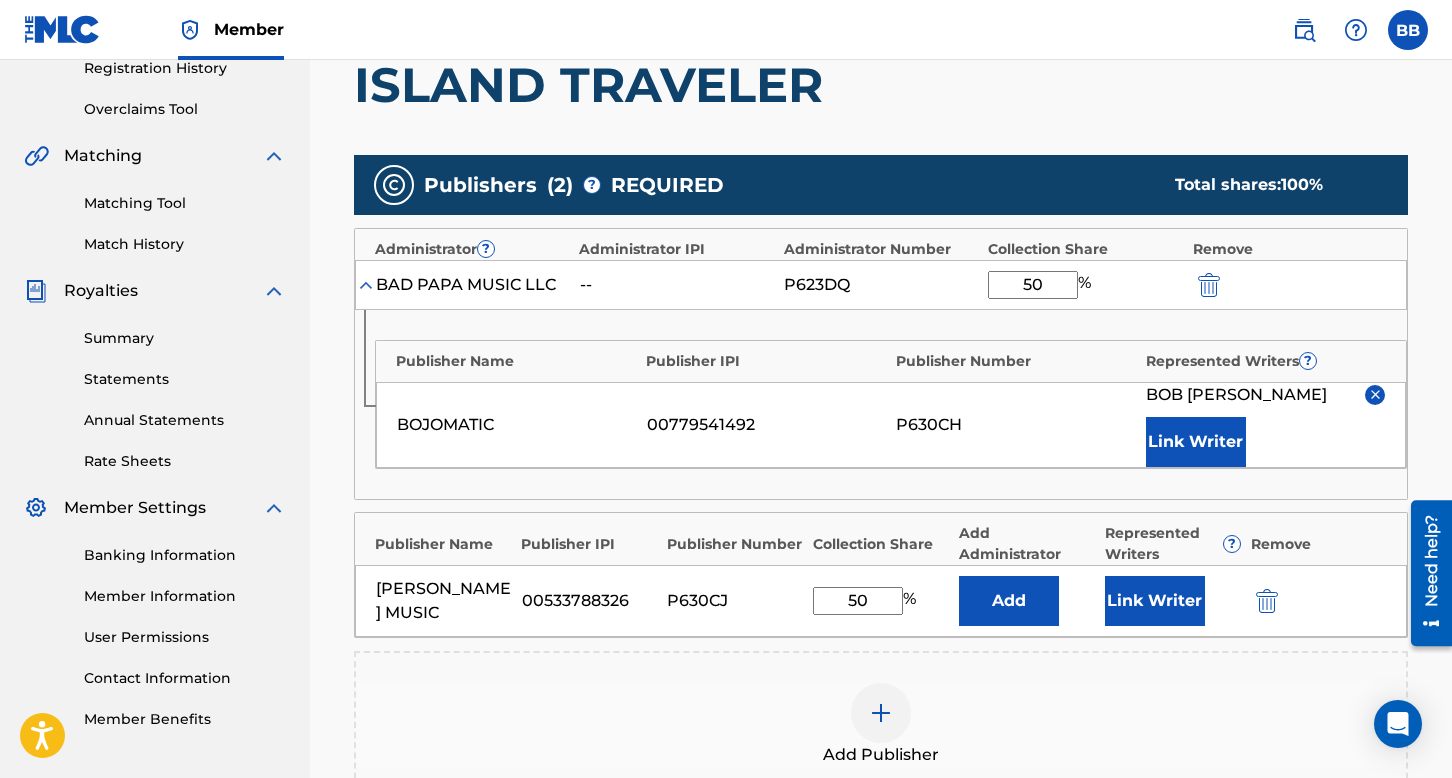 type on "50" 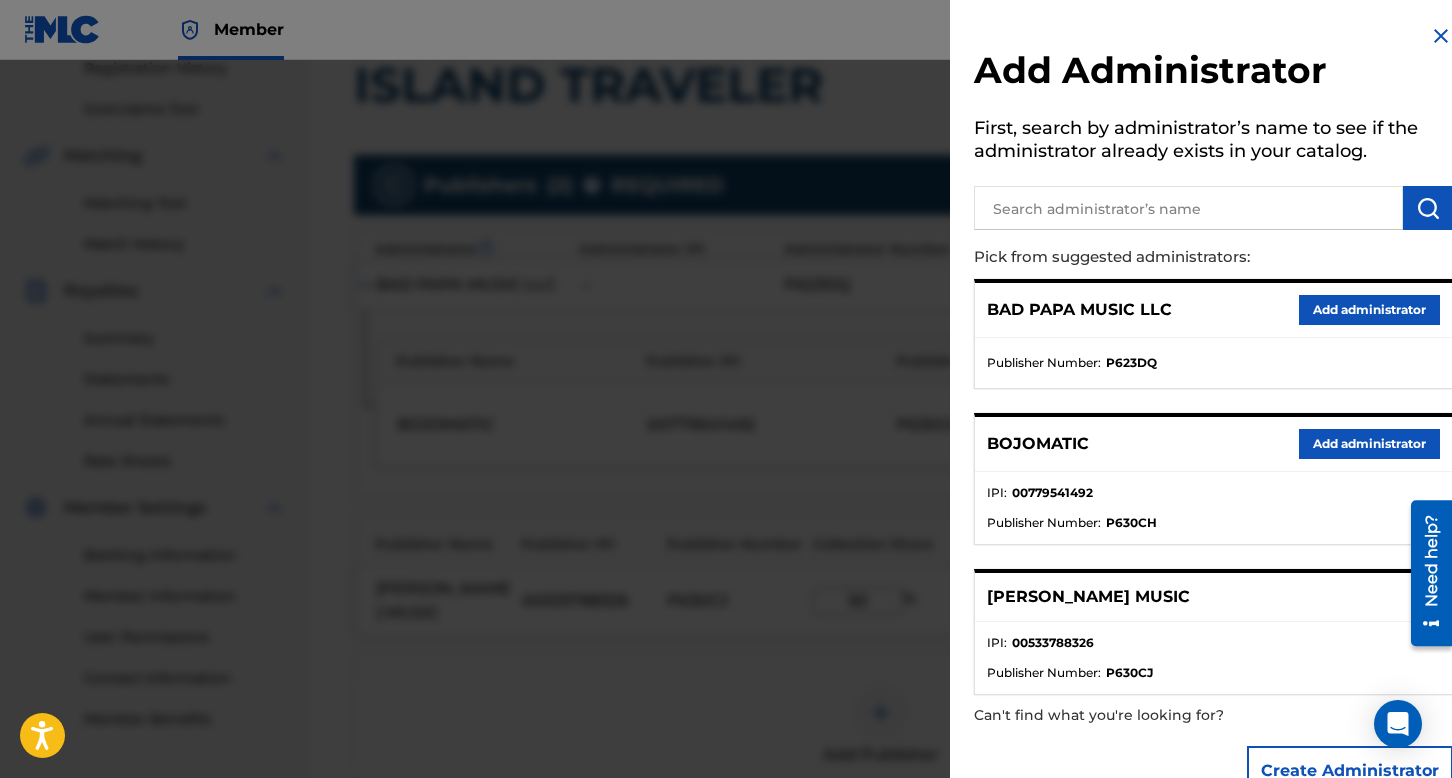 click on "Add administrator" at bounding box center [1369, 310] 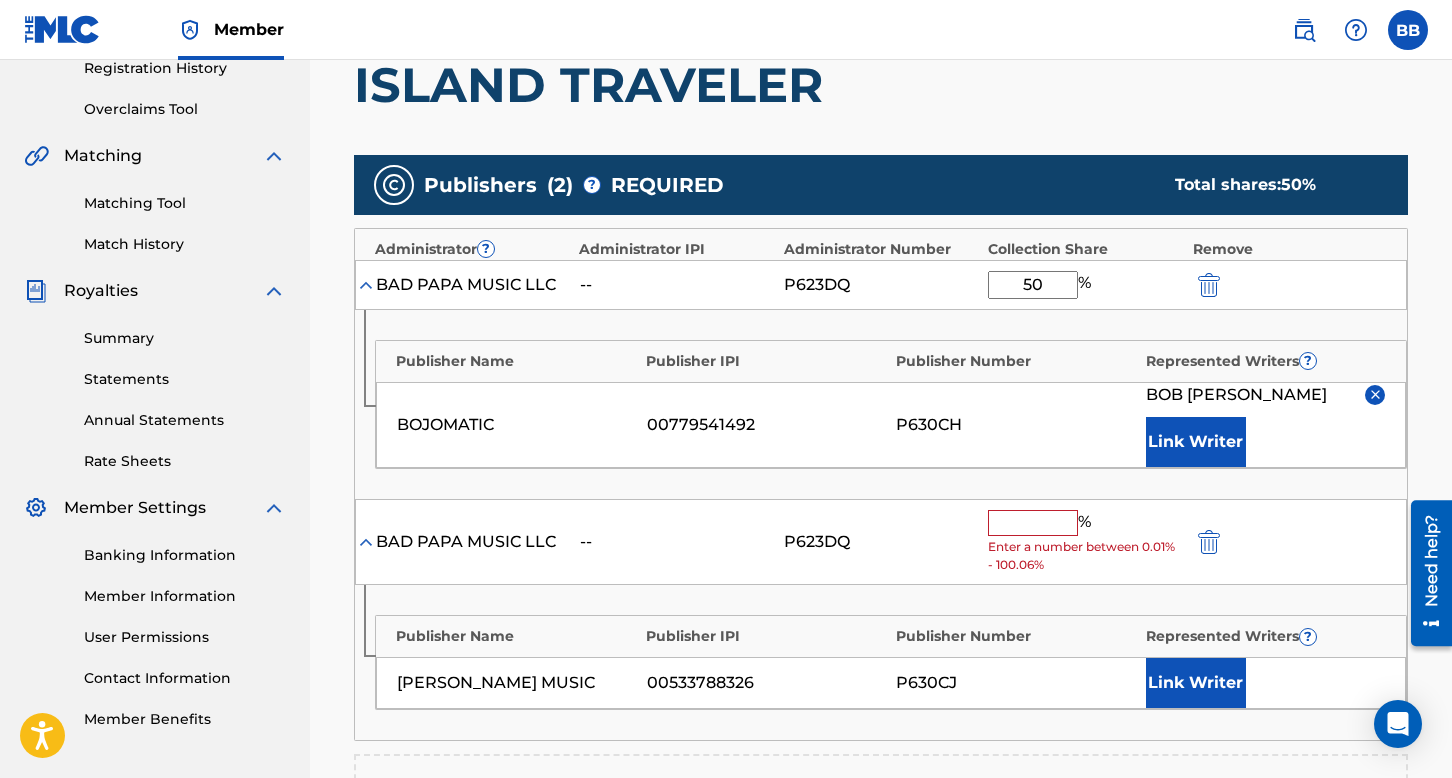 click on "Link Writer" at bounding box center [1196, 683] 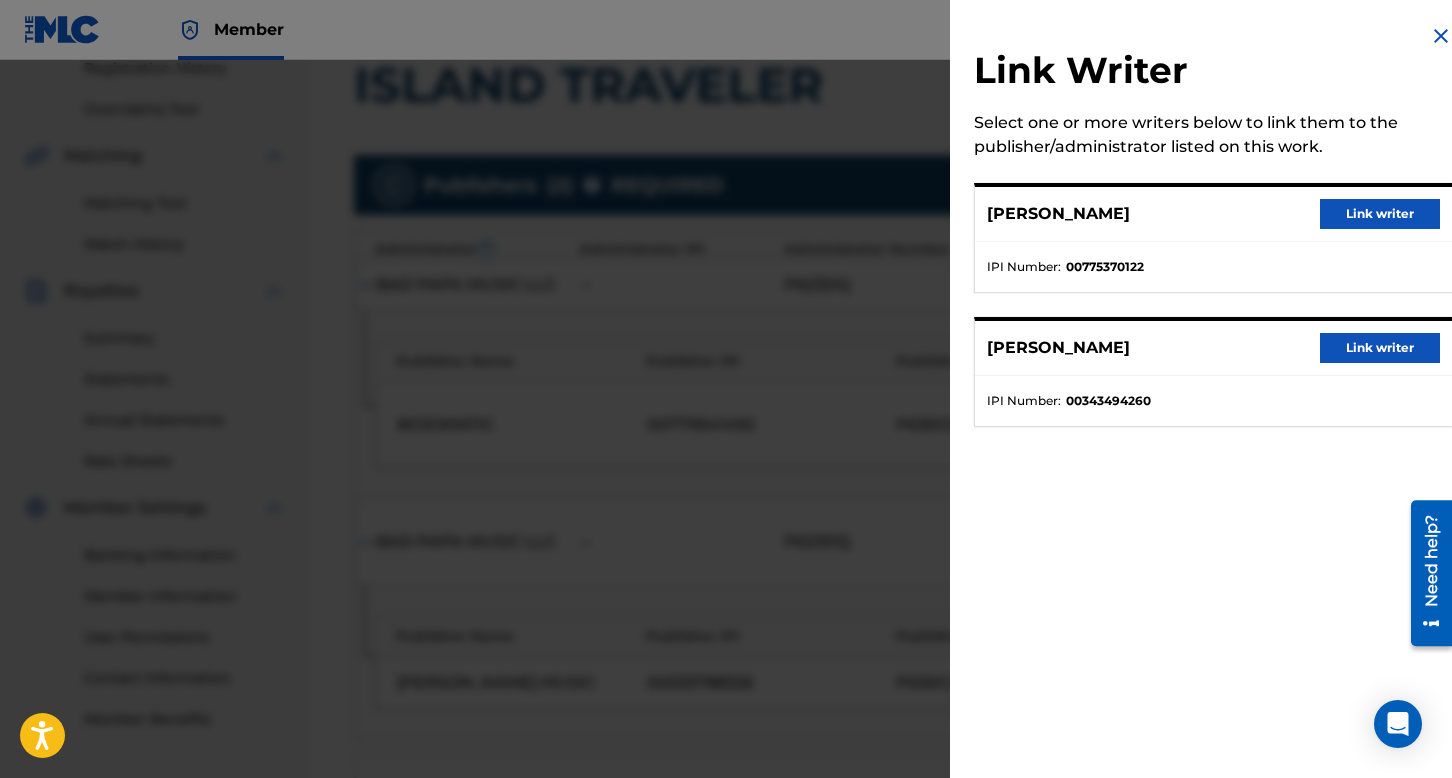 click on "Link writer" at bounding box center [1380, 348] 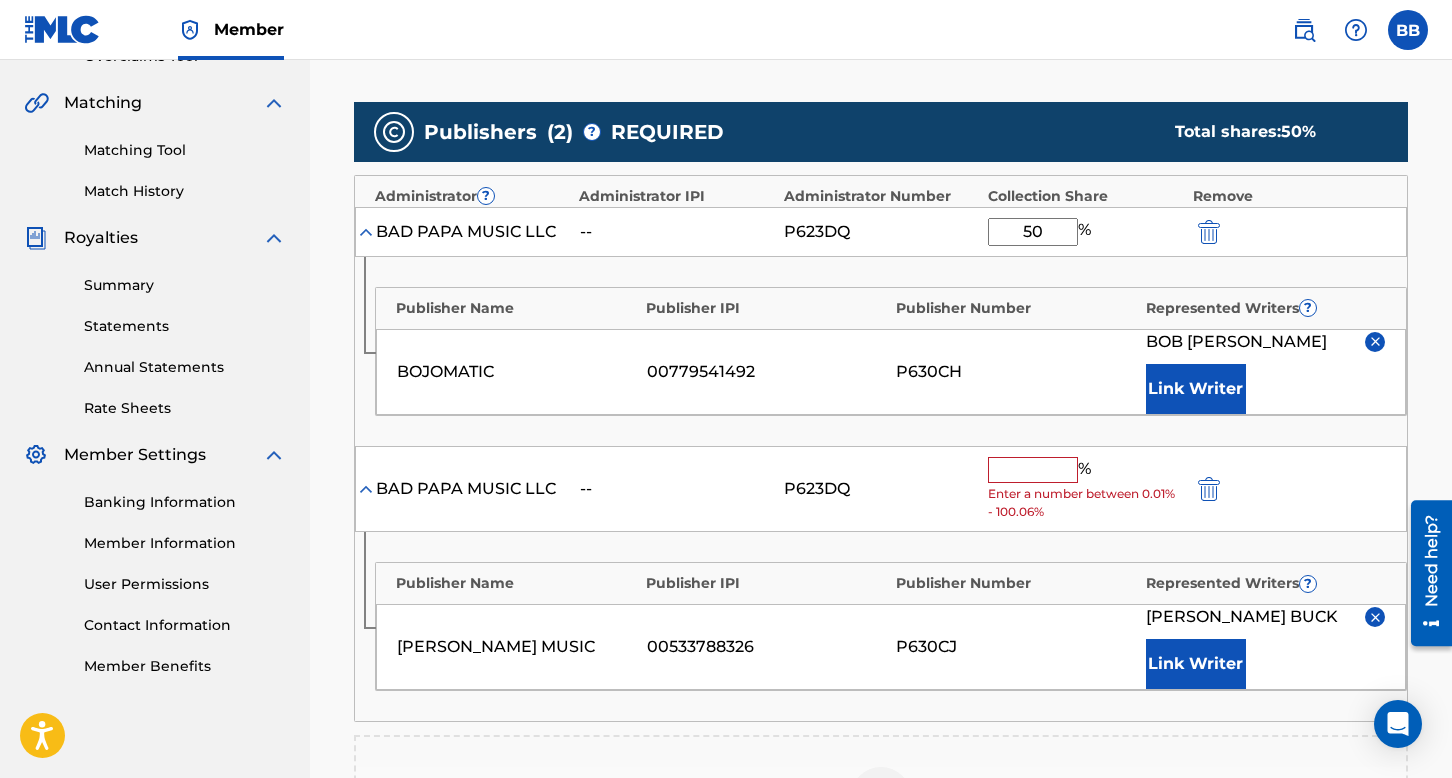 scroll, scrollTop: 490, scrollLeft: 0, axis: vertical 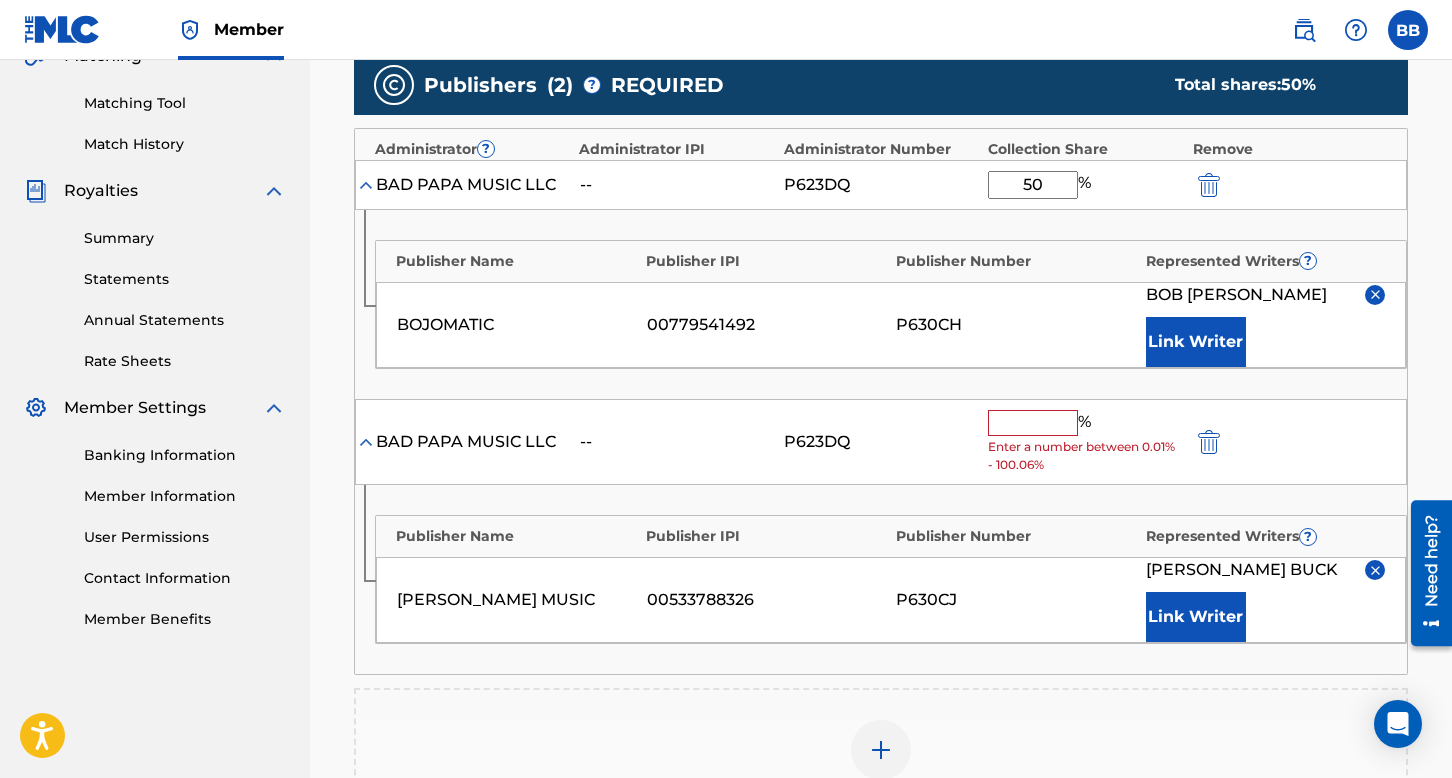 click at bounding box center (1033, 423) 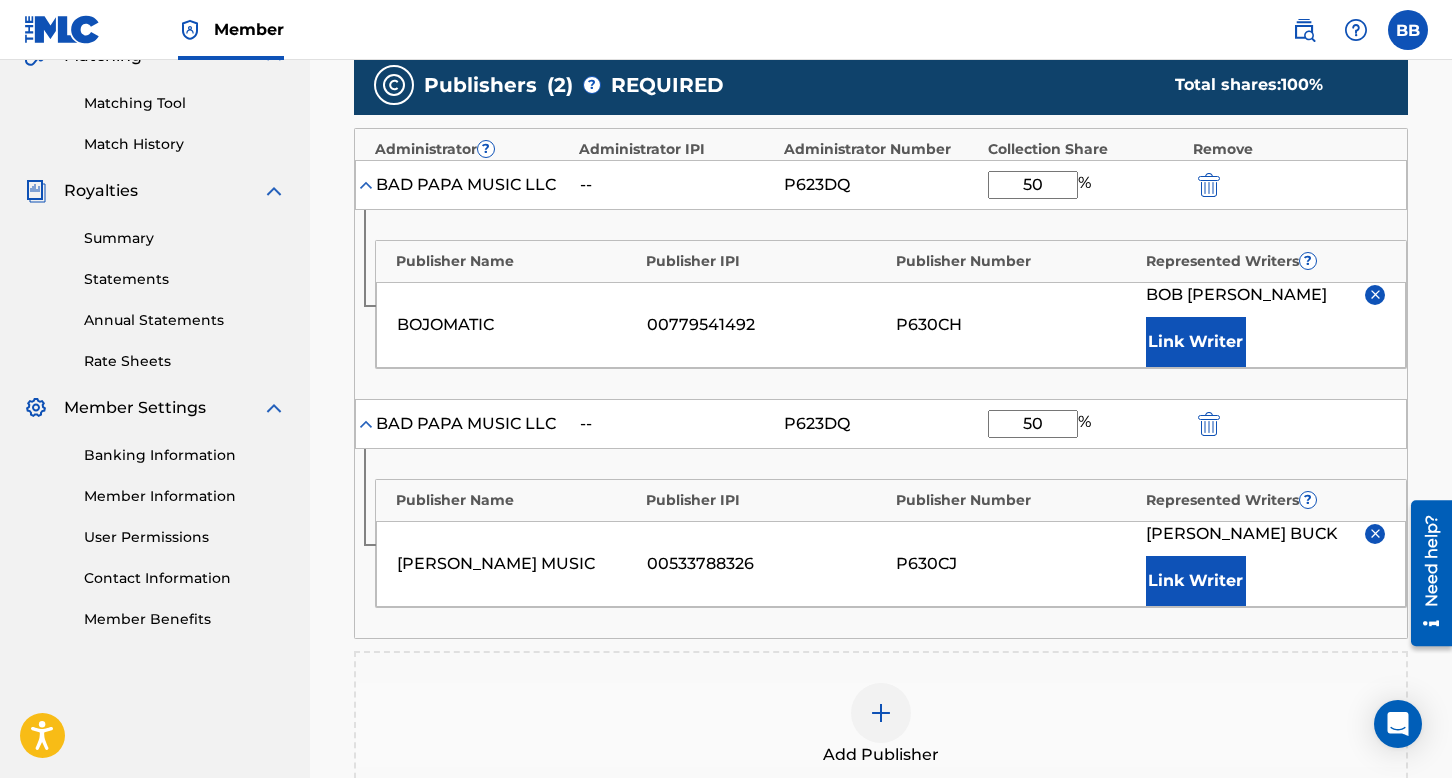 type on "50" 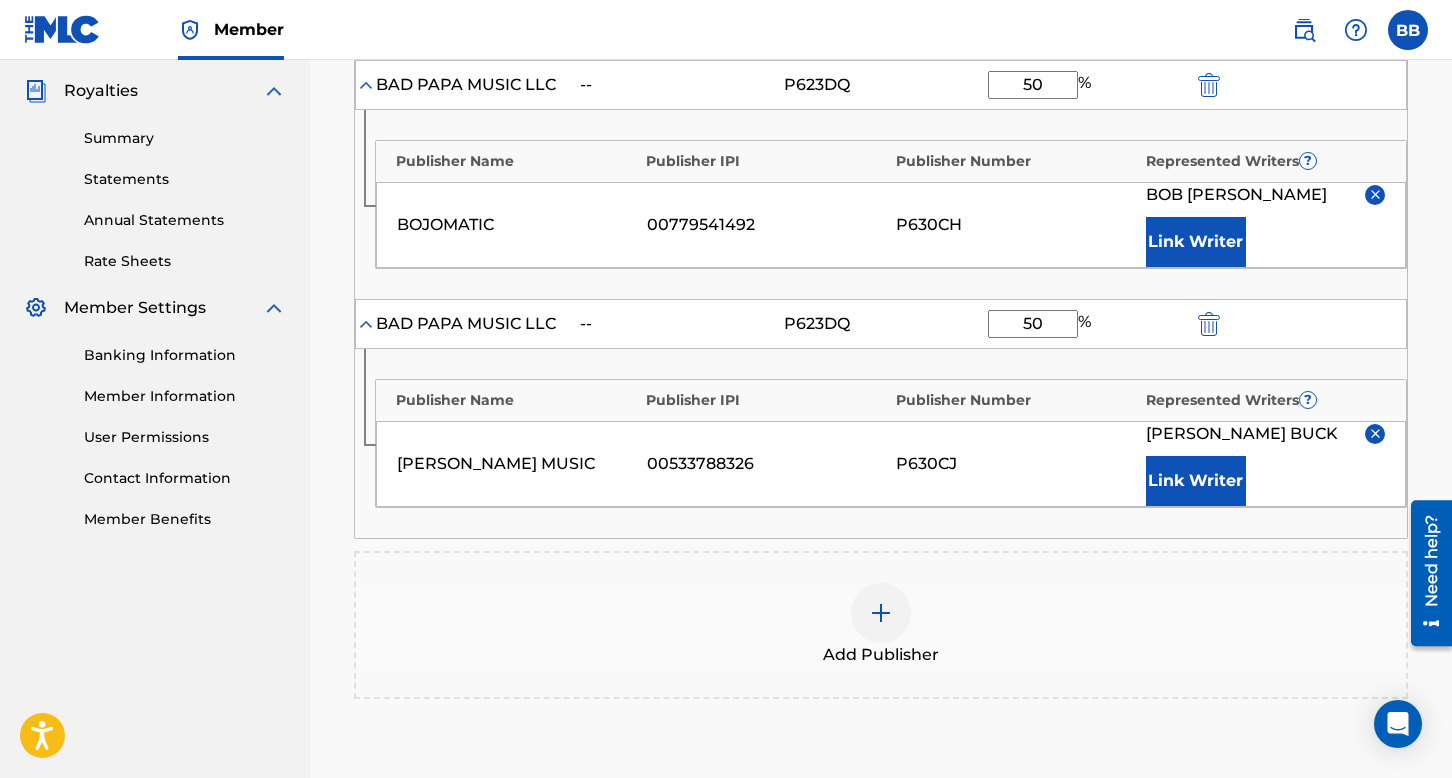 scroll, scrollTop: 848, scrollLeft: 0, axis: vertical 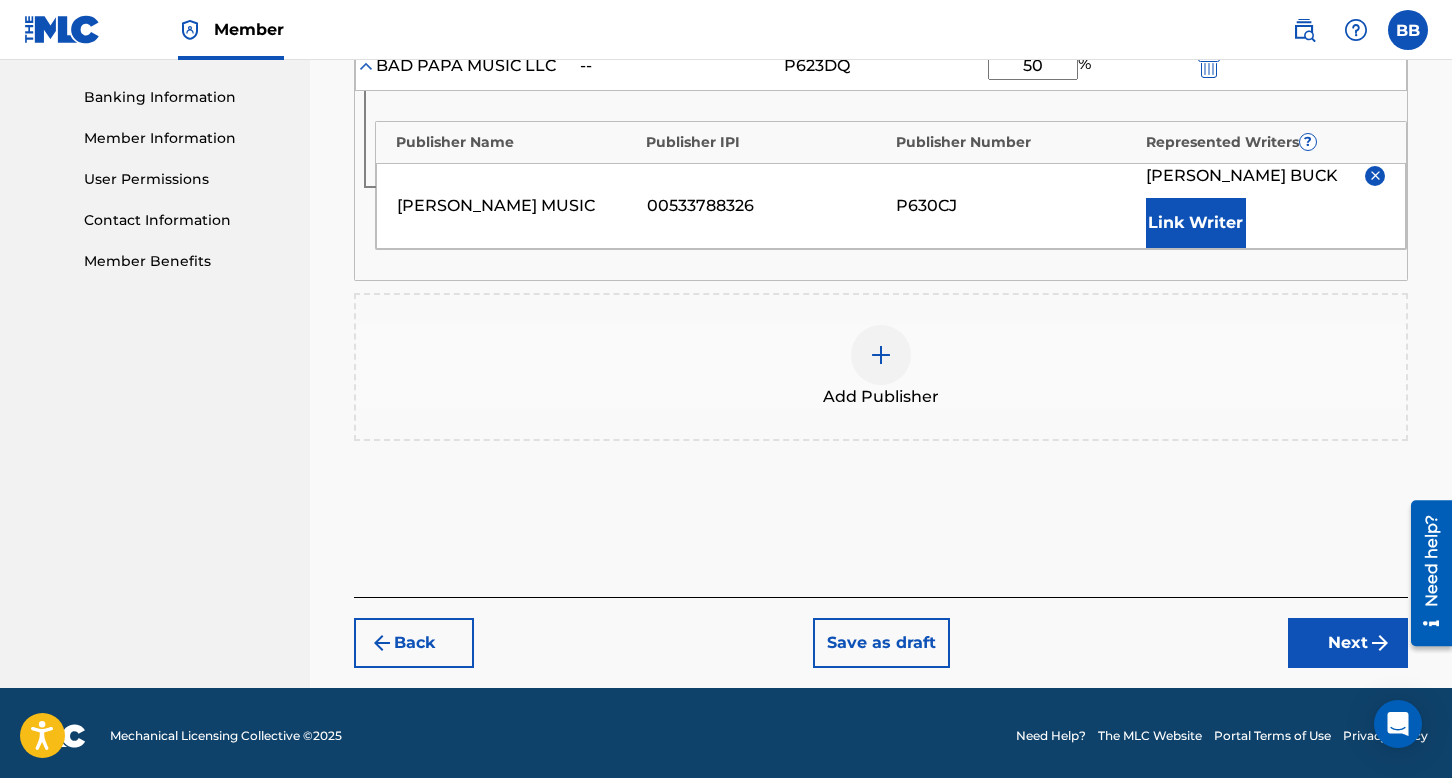 click on "Next" at bounding box center (1348, 643) 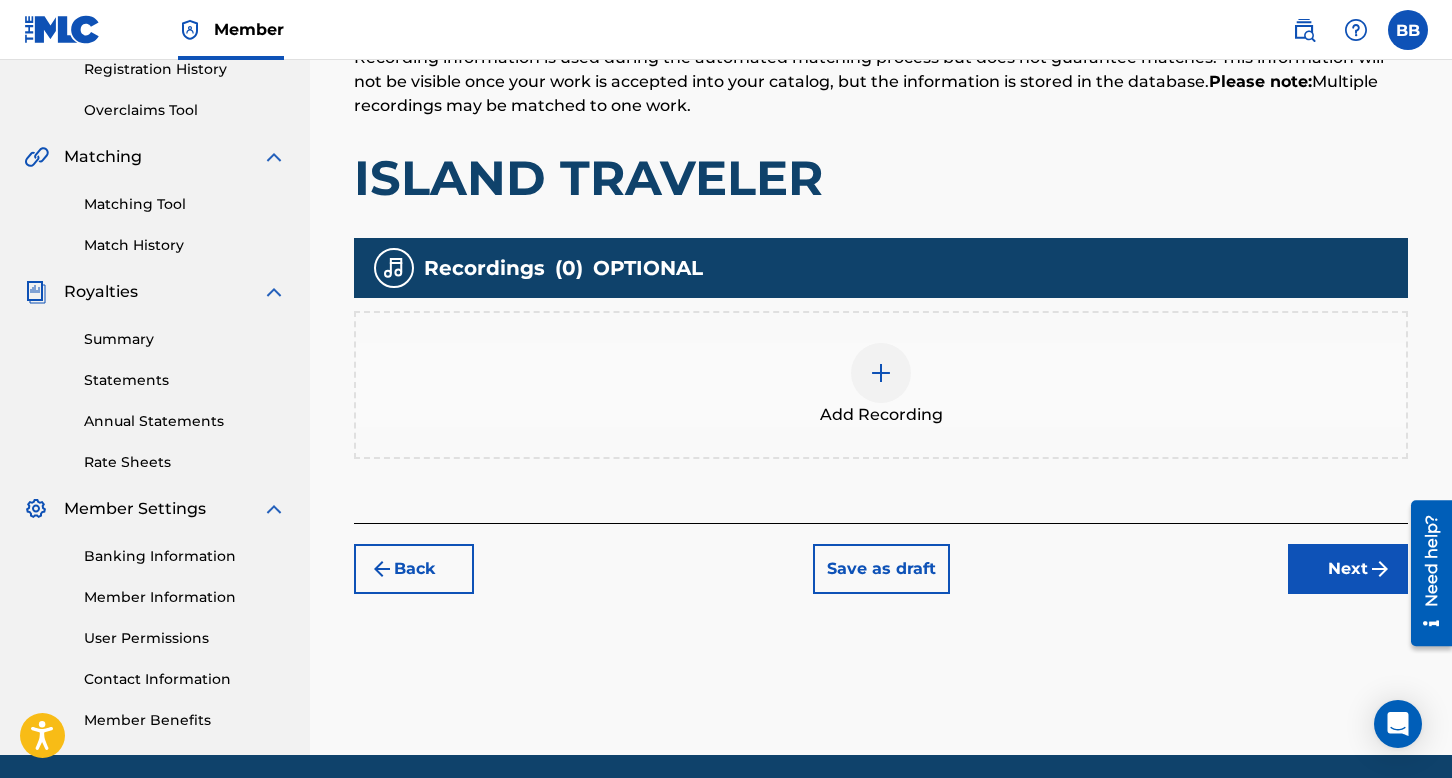 scroll, scrollTop: 390, scrollLeft: 0, axis: vertical 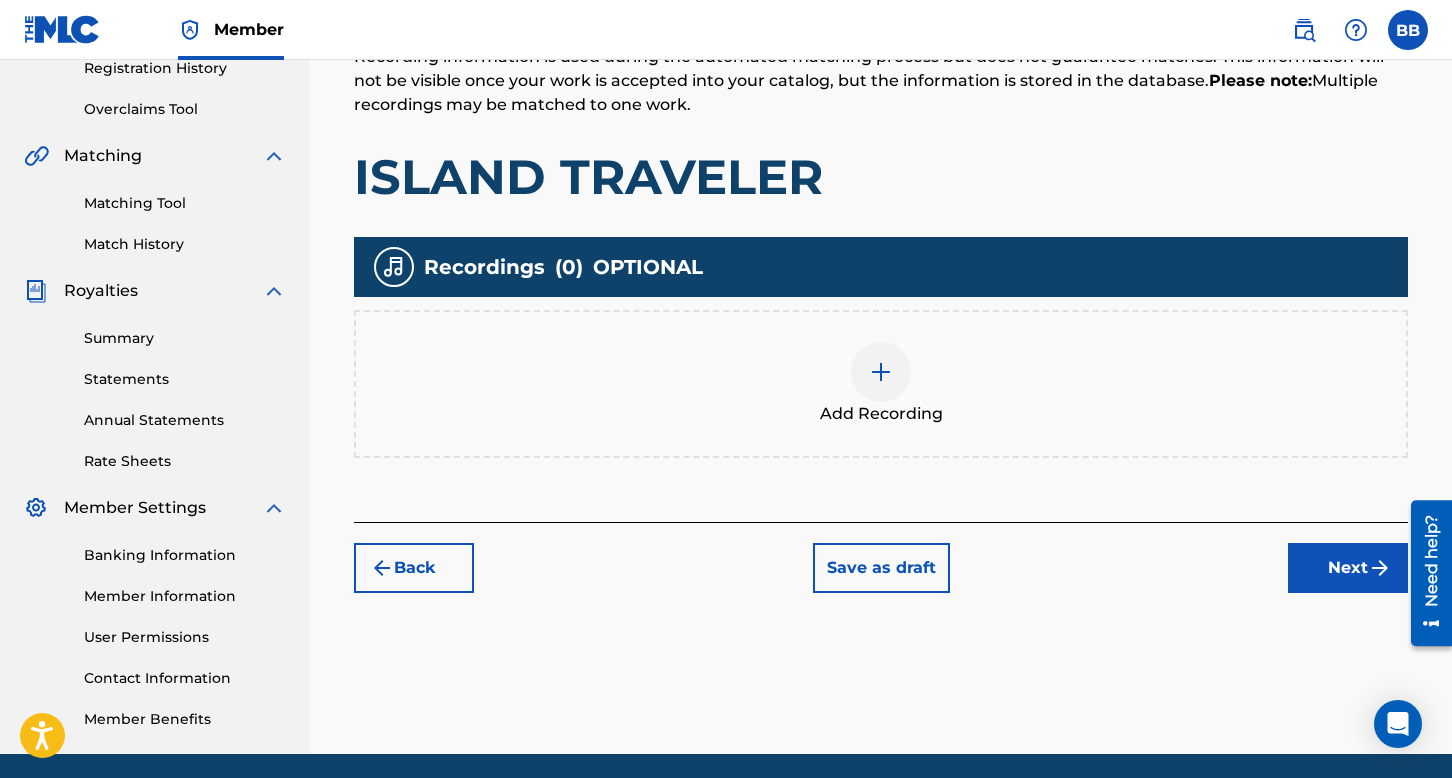 click at bounding box center (881, 372) 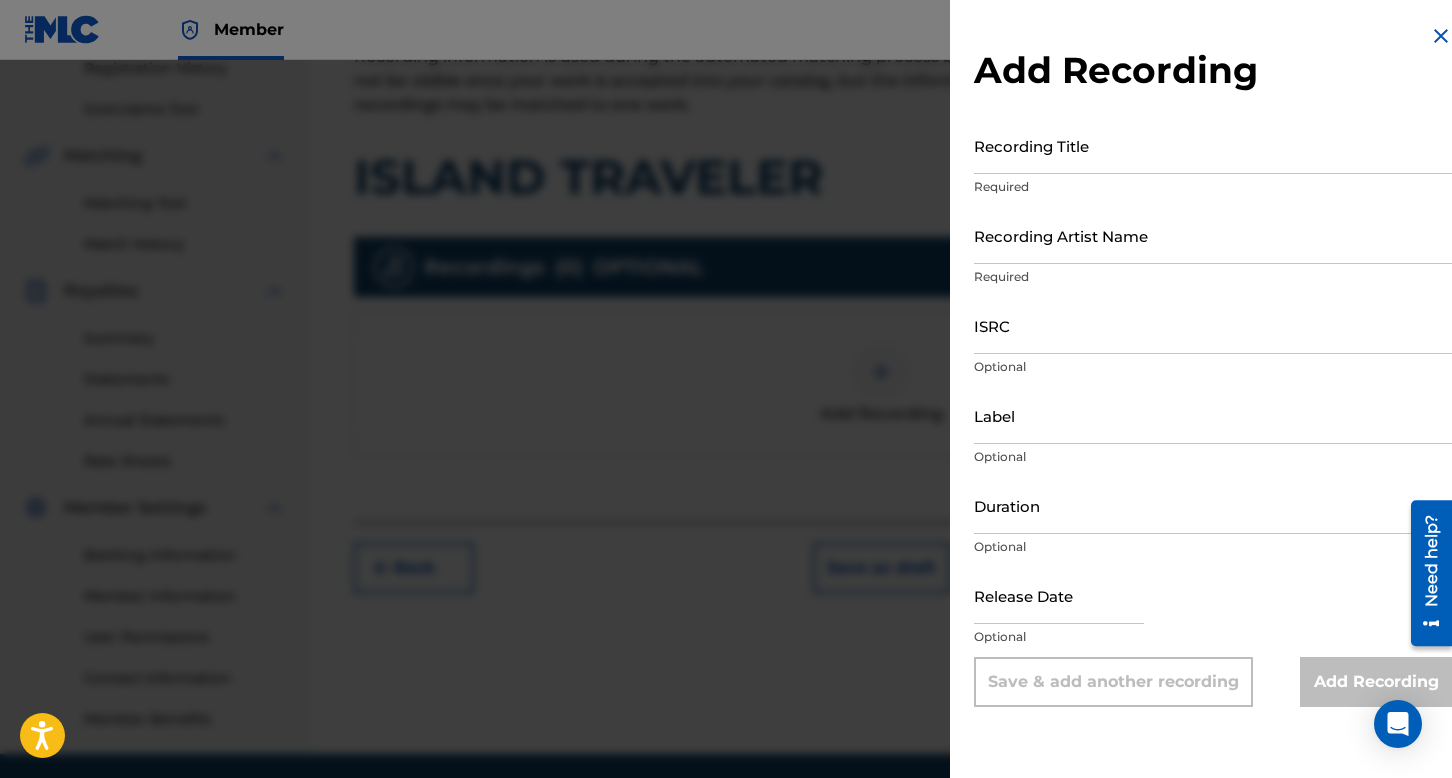 click on "Recording Title" at bounding box center (1213, 145) 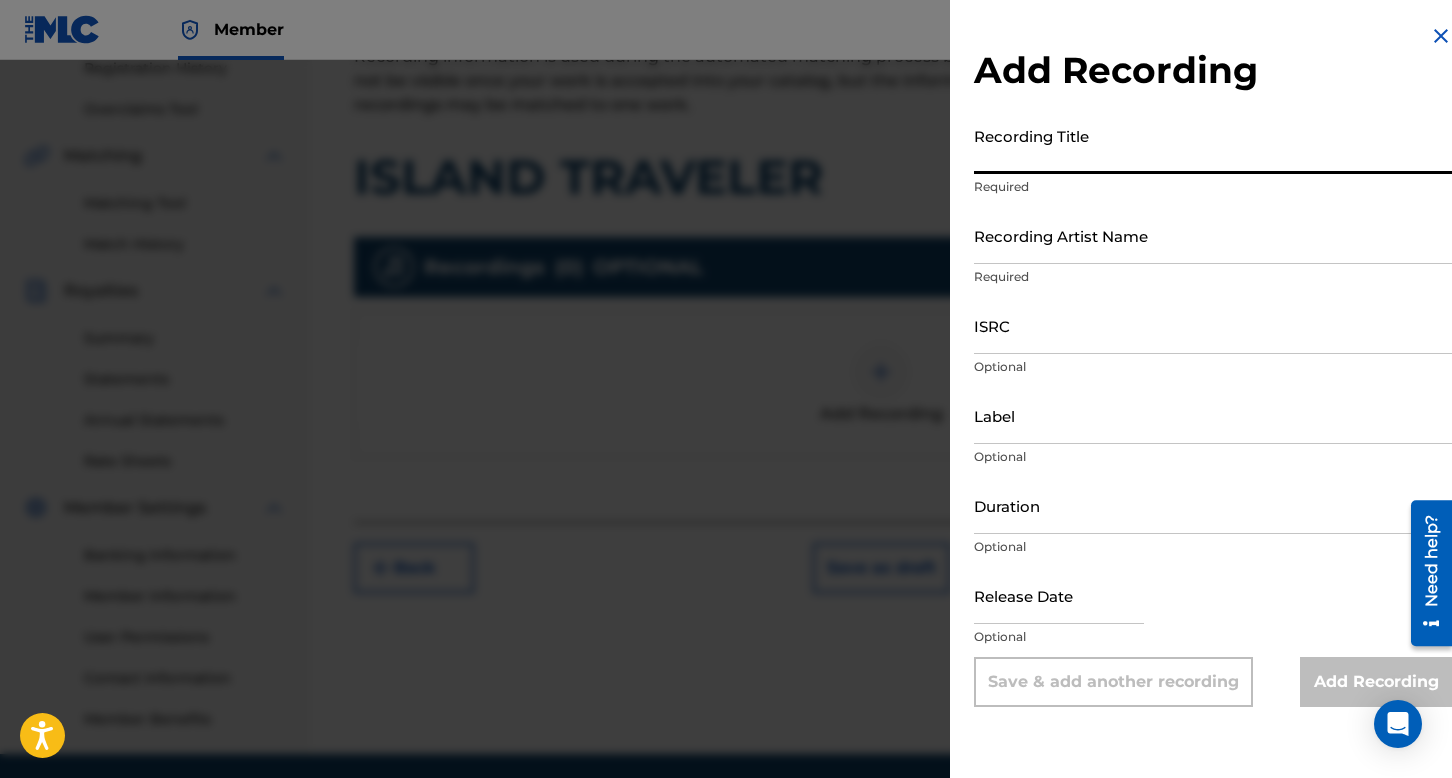 paste on "ISLAND TRAVELER" 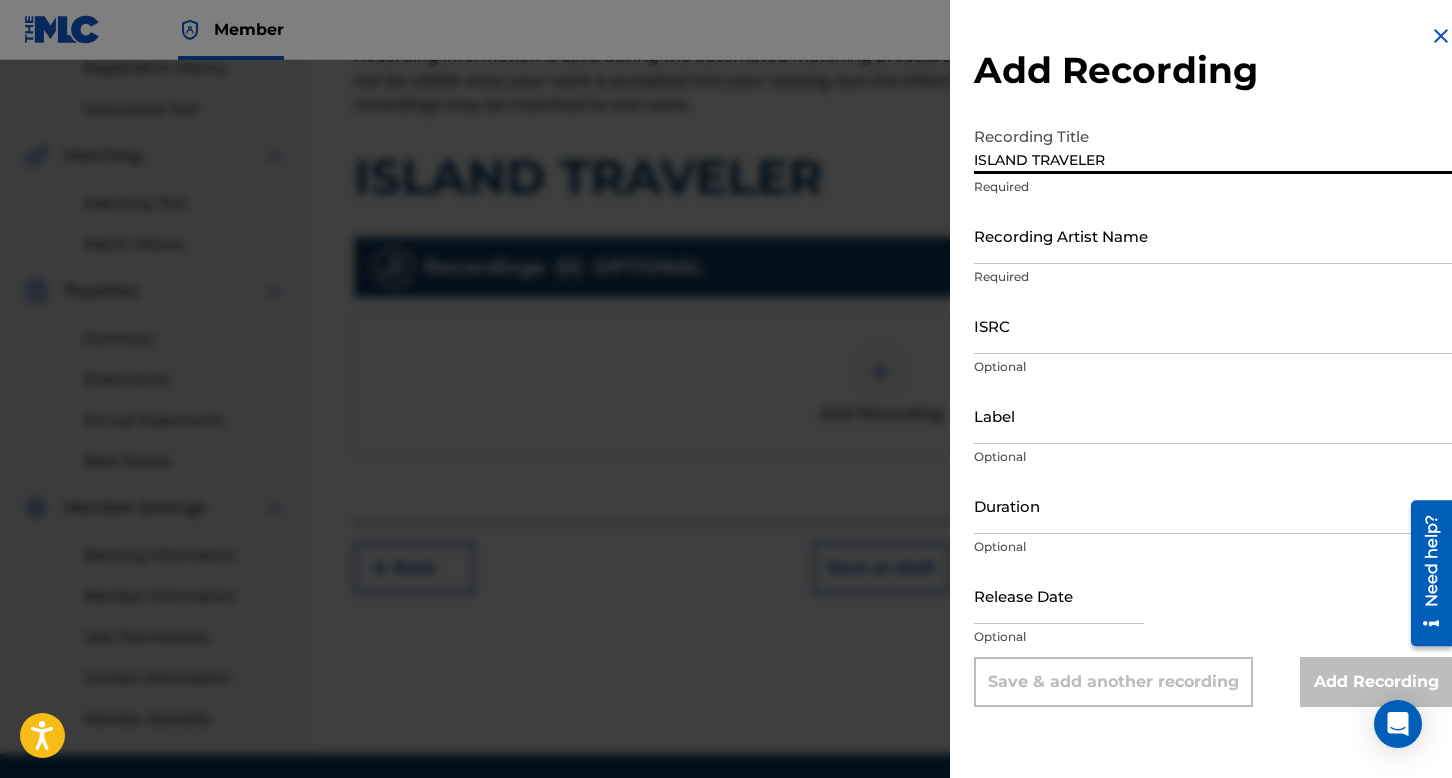 type on "ISLAND TRAVELER" 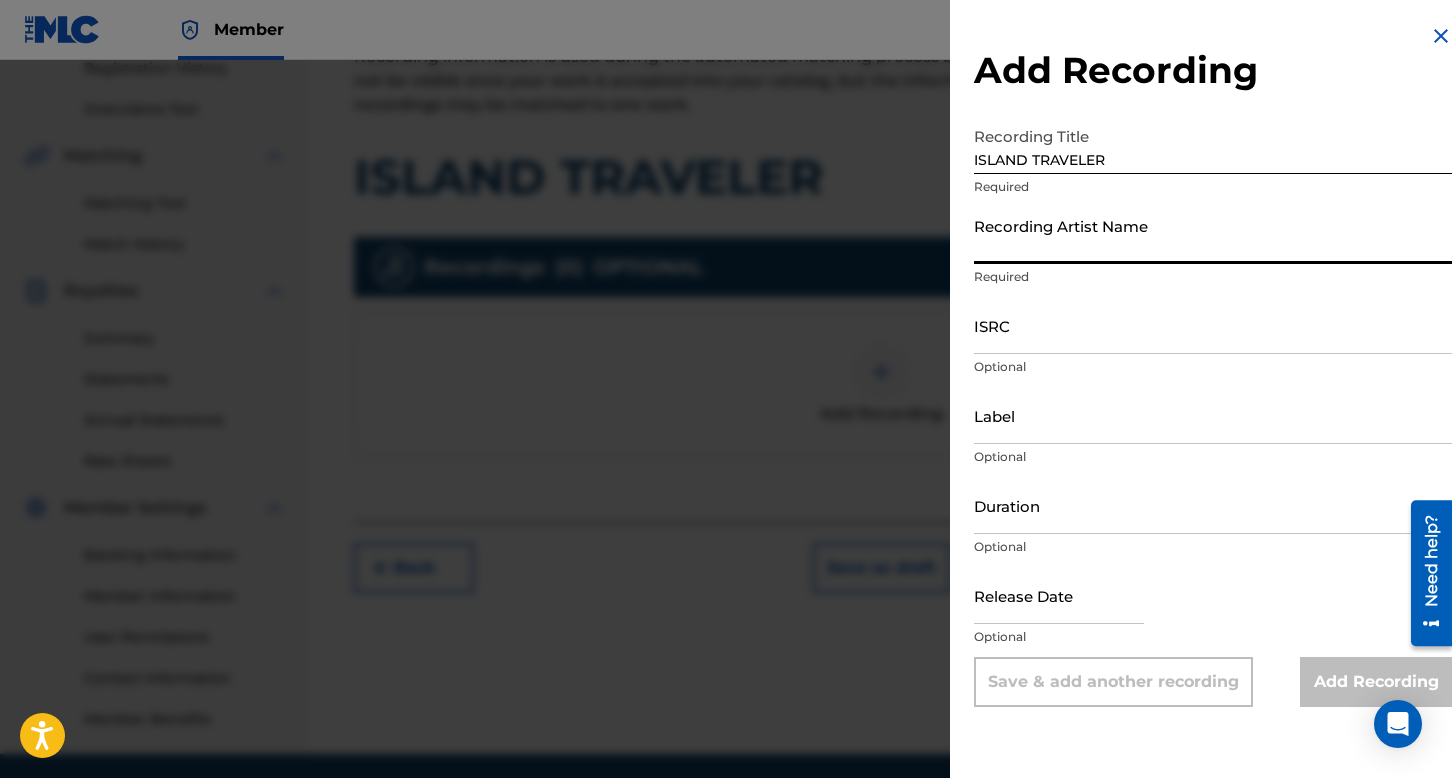 click on "Recording Artist Name" at bounding box center (1213, 235) 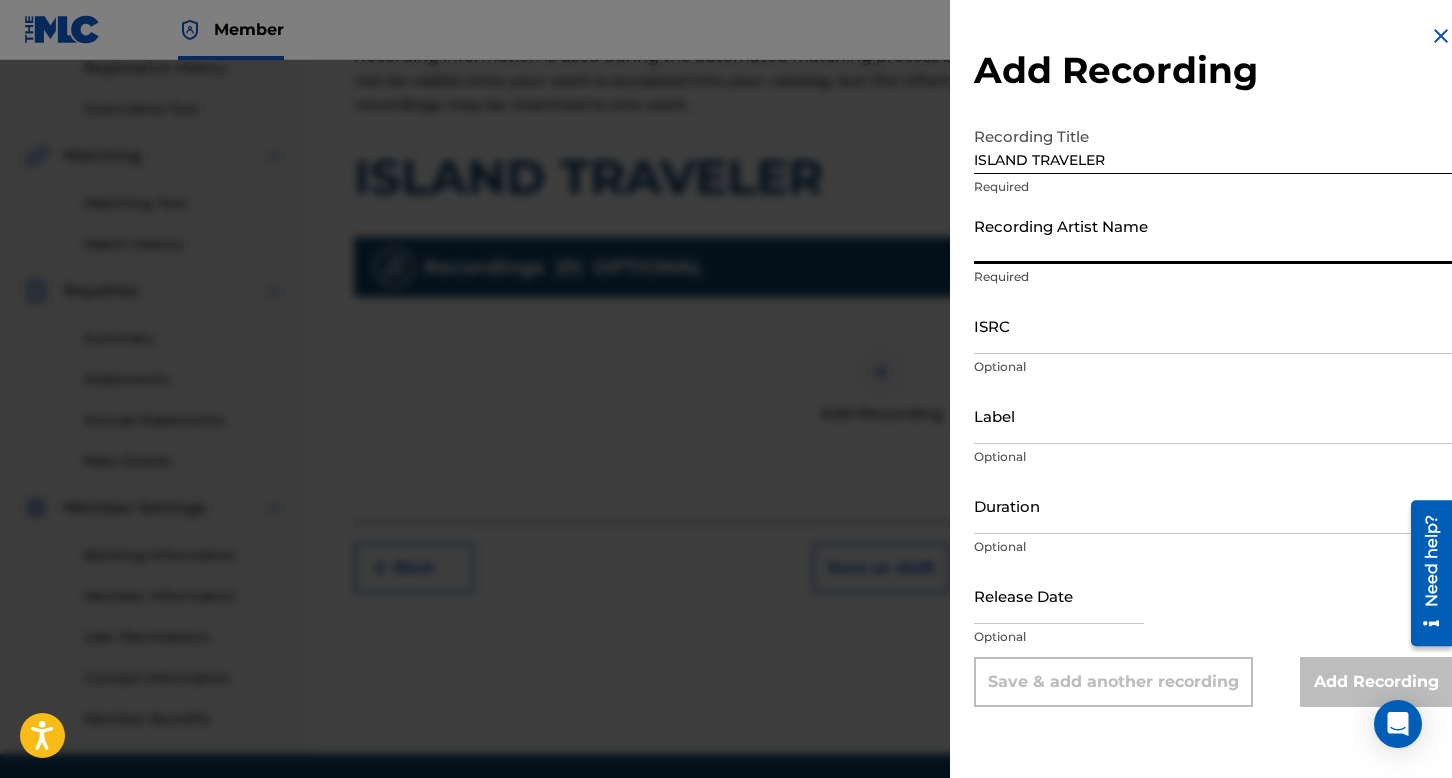 paste on "BAD PAPA" 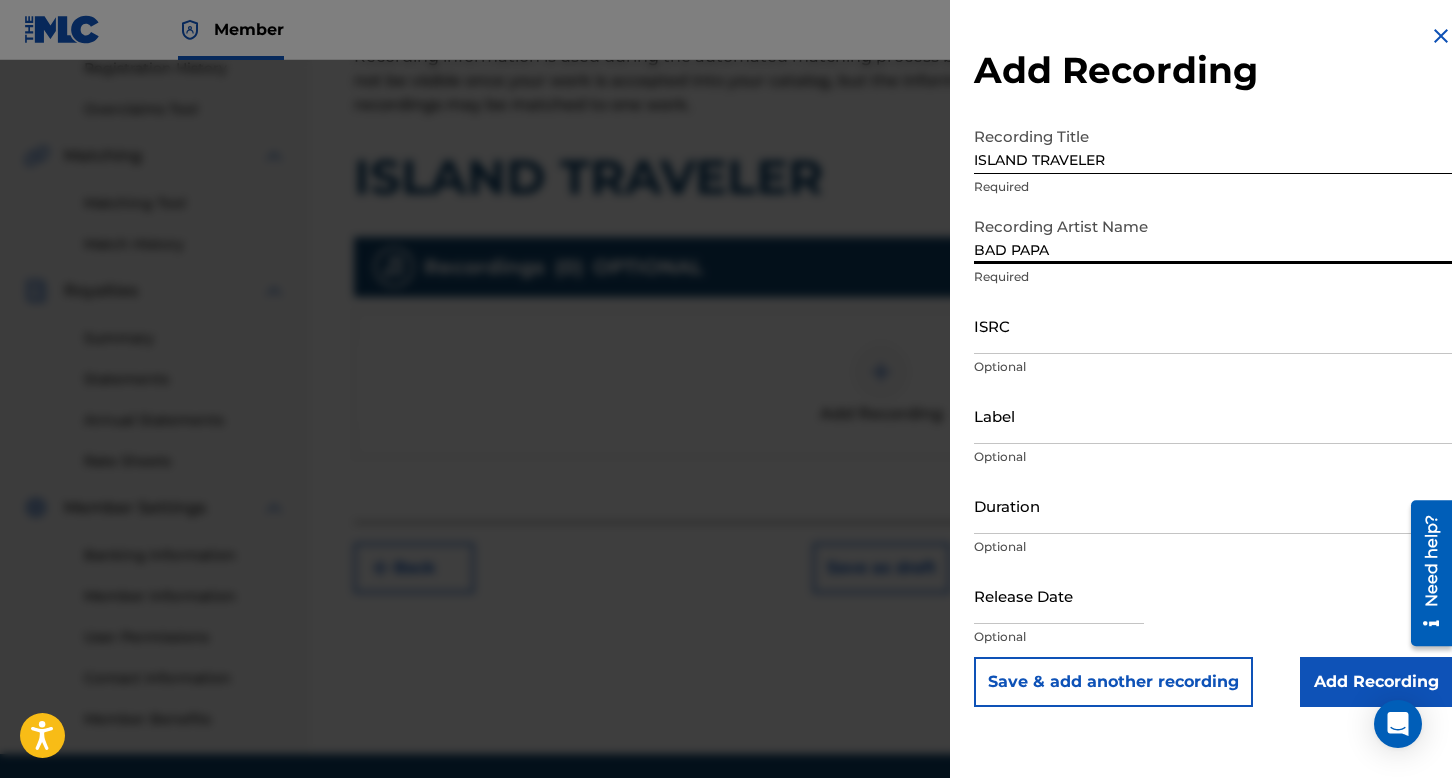 type on "BAD PAPA" 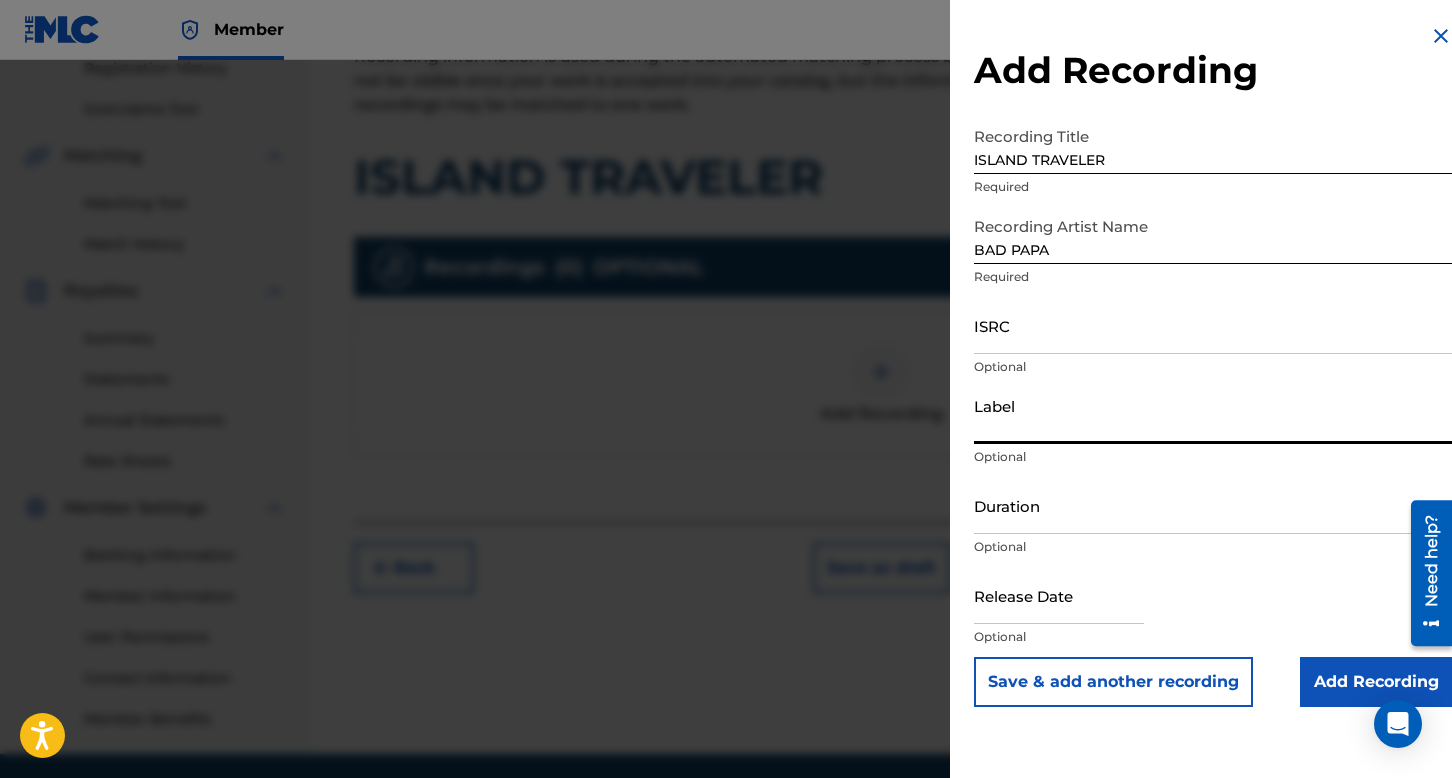 click on "Label" at bounding box center [1213, 415] 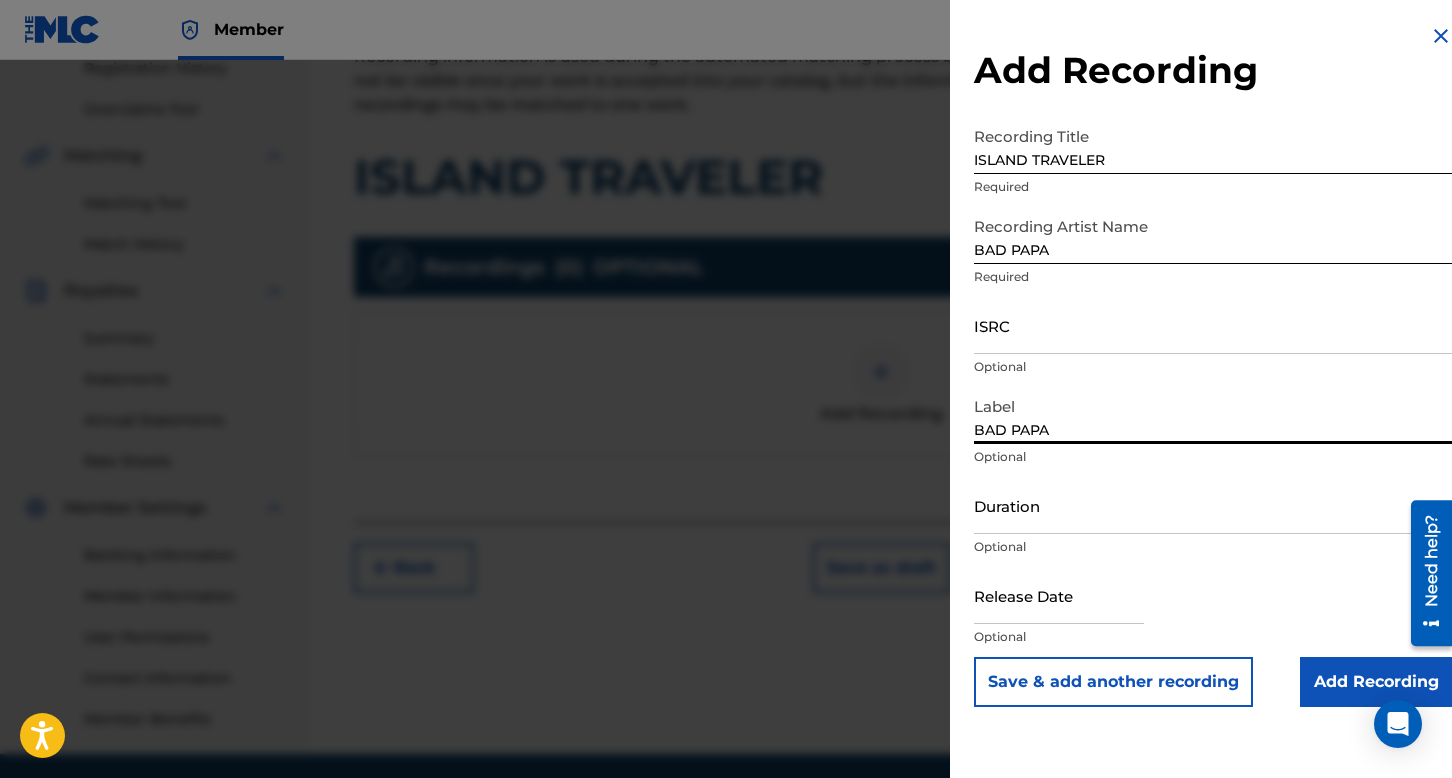 type on "BAD PAPA" 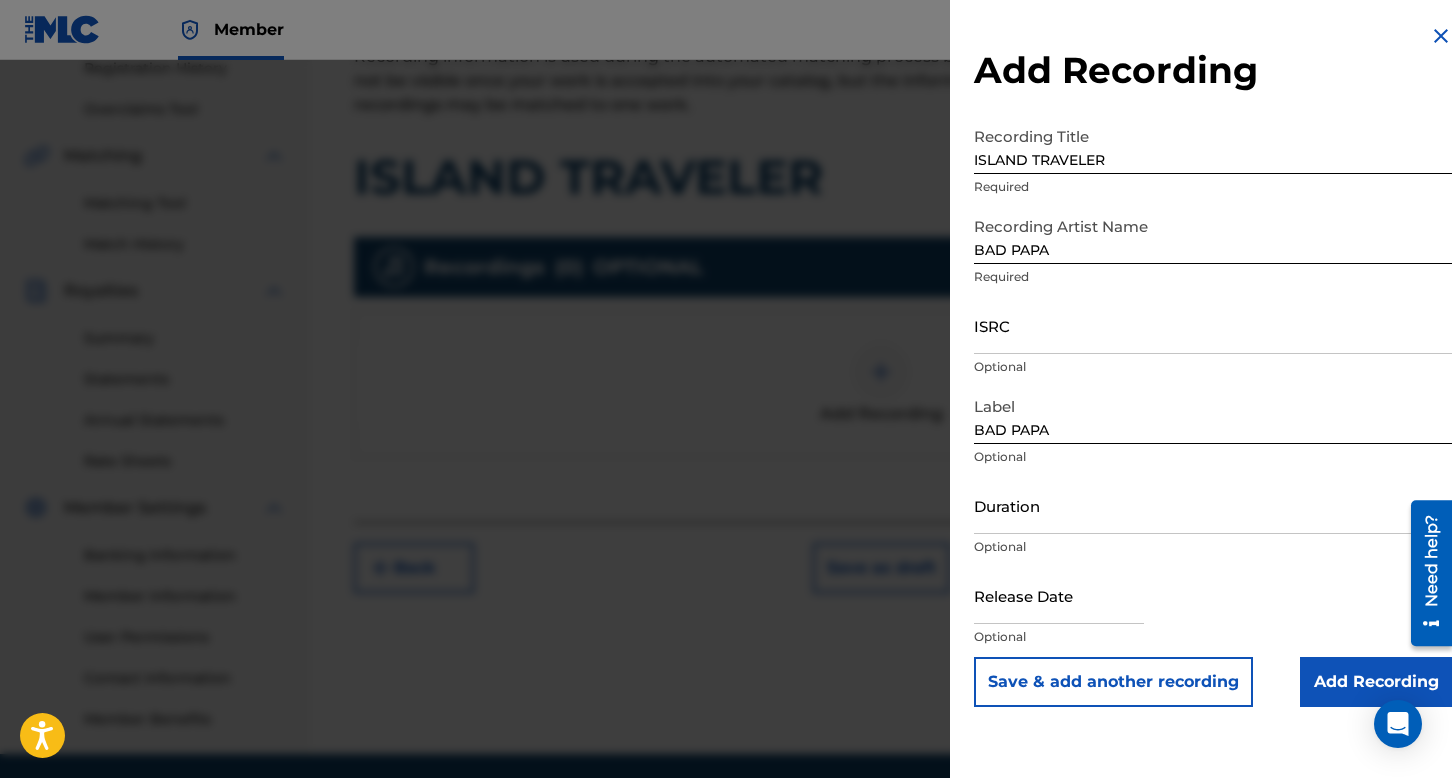 click on "ISRC" at bounding box center [1213, 325] 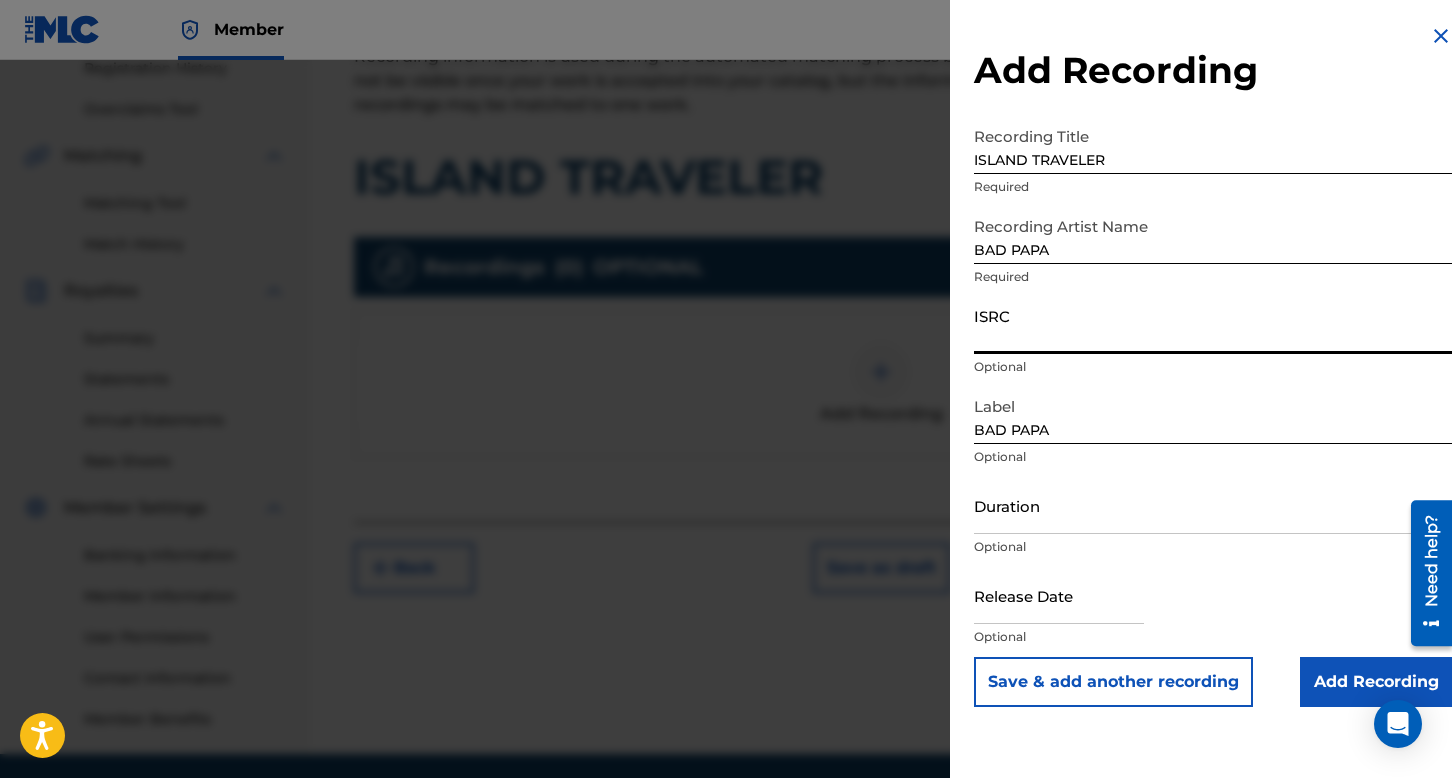 paste on "uscgj2254563" 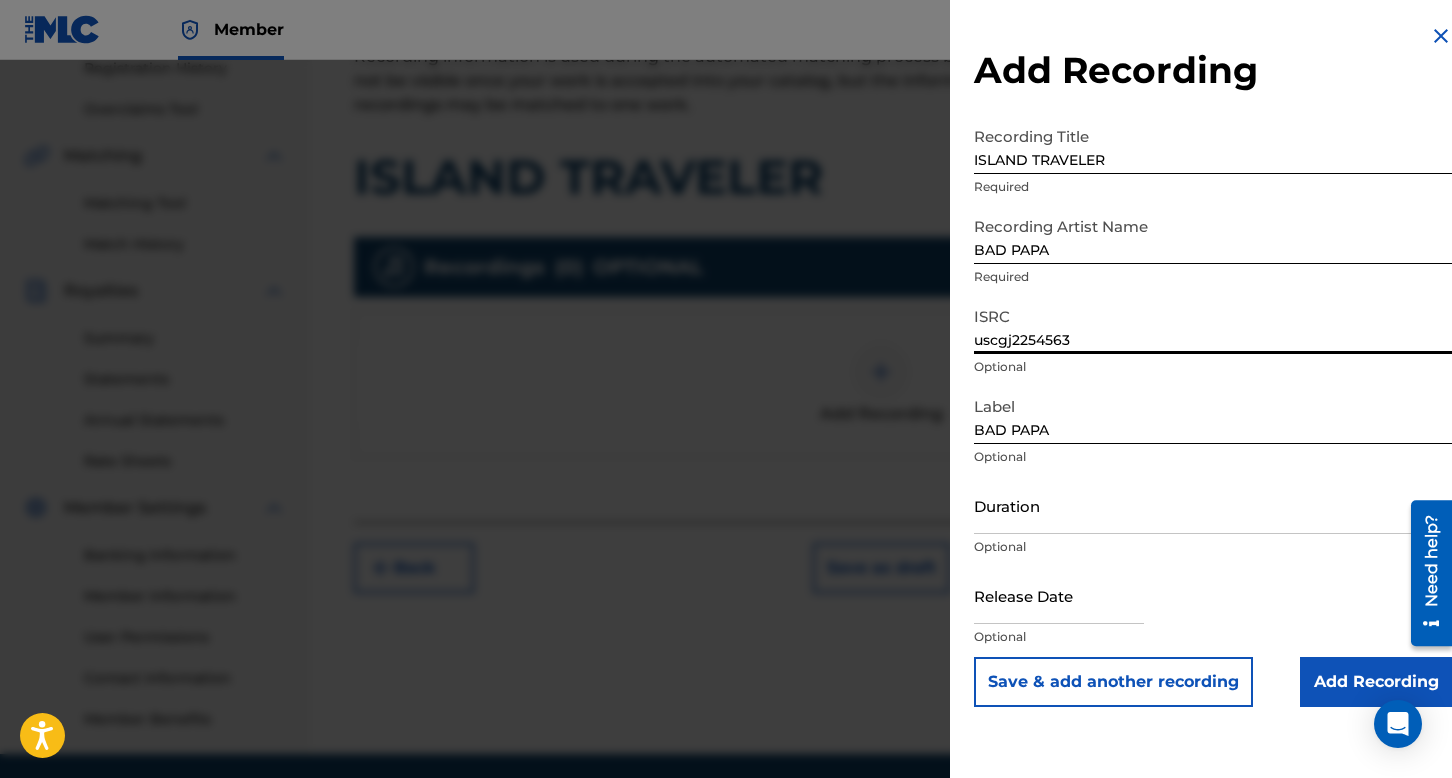 type on "uscgj2254563" 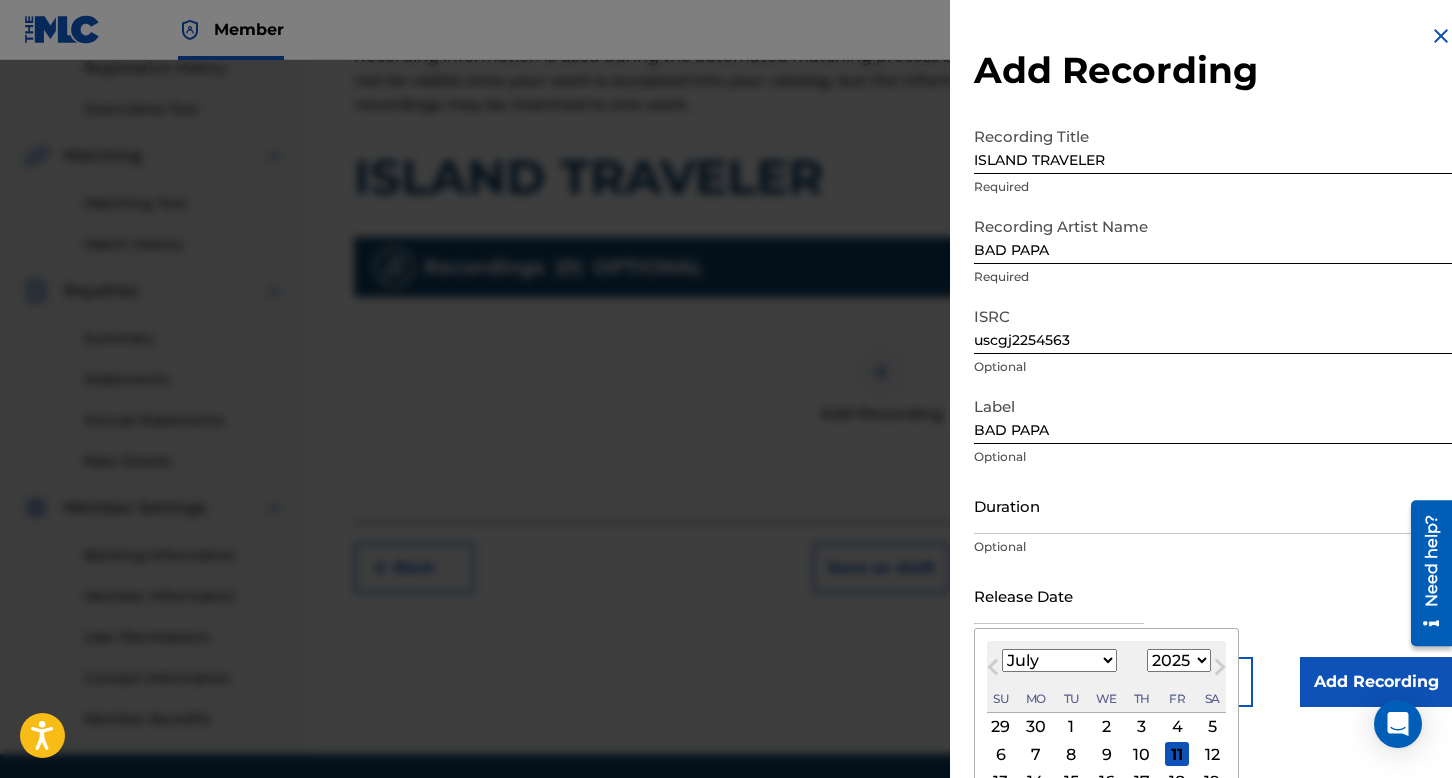 click at bounding box center (1059, 595) 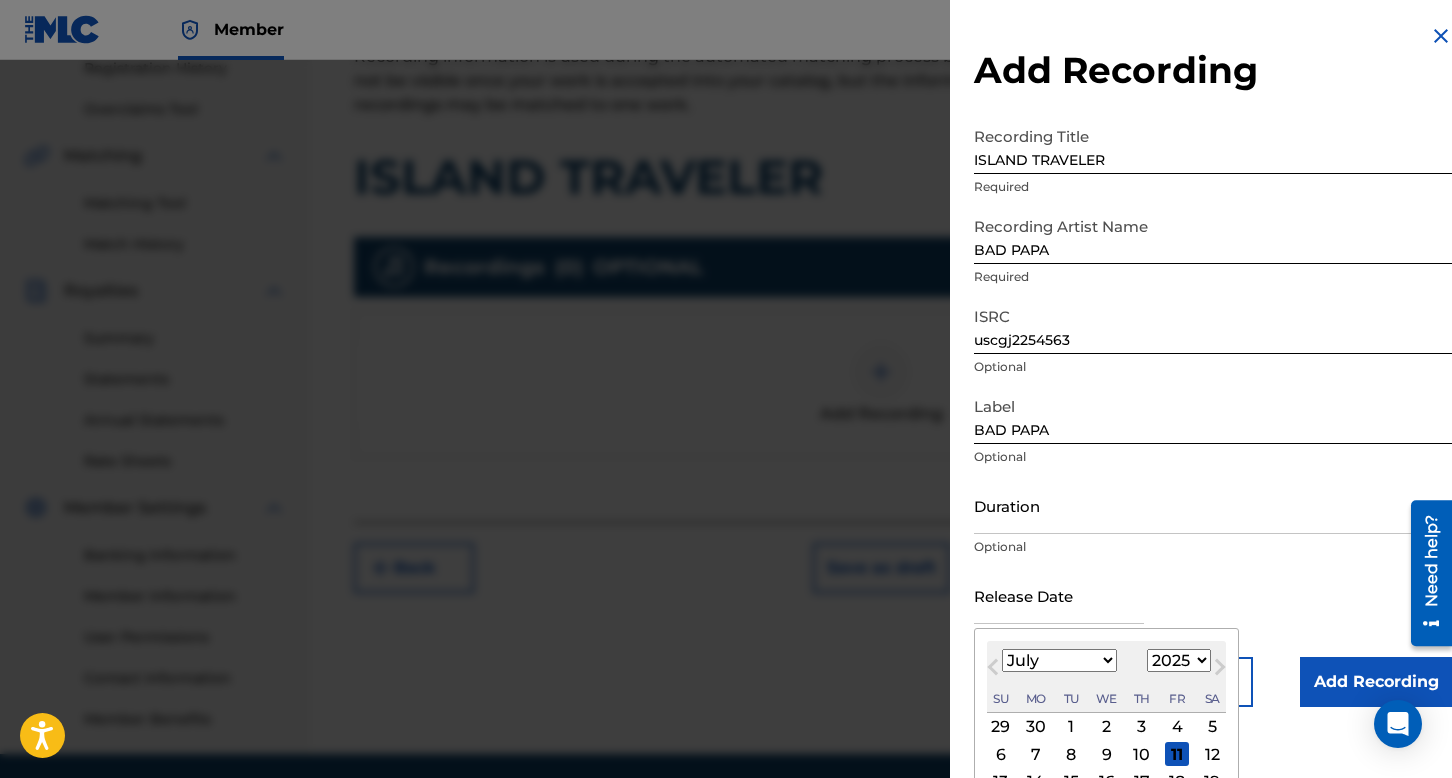 click on "1899 1900 1901 1902 1903 1904 1905 1906 1907 1908 1909 1910 1911 1912 1913 1914 1915 1916 1917 1918 1919 1920 1921 1922 1923 1924 1925 1926 1927 1928 1929 1930 1931 1932 1933 1934 1935 1936 1937 1938 1939 1940 1941 1942 1943 1944 1945 1946 1947 1948 1949 1950 1951 1952 1953 1954 1955 1956 1957 1958 1959 1960 1961 1962 1963 1964 1965 1966 1967 1968 1969 1970 1971 1972 1973 1974 1975 1976 1977 1978 1979 1980 1981 1982 1983 1984 1985 1986 1987 1988 1989 1990 1991 1992 1993 1994 1995 1996 1997 1998 1999 2000 2001 2002 2003 2004 2005 2006 2007 2008 2009 2010 2011 2012 2013 2014 2015 2016 2017 2018 2019 2020 2021 2022 2023 2024 2025 2026 2027 2028 2029 2030 2031 2032 2033 2034 2035 2036 2037 2038 2039 2040 2041 2042 2043 2044 2045 2046 2047 2048 2049 2050 2051 2052 2053 2054 2055 2056 2057 2058 2059 2060 2061 2062 2063 2064 2065 2066 2067 2068 2069 2070 2071 2072 2073 2074 2075 2076 2077 2078 2079 2080 2081 2082 2083 2084 2085 2086 2087 2088 2089 2090 2091 2092 2093 2094 2095 2096 2097 2098 2099 2100" at bounding box center (1179, 660) 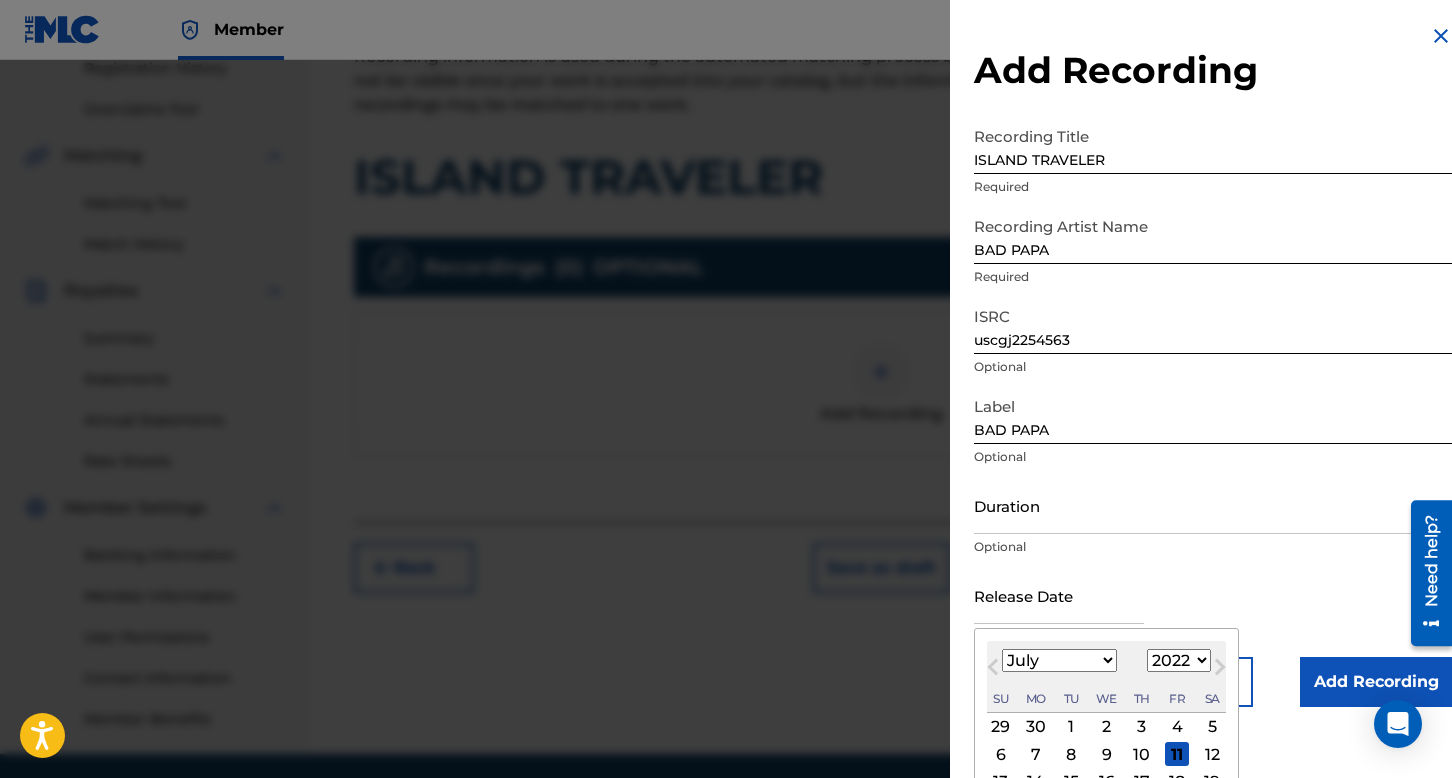 click on "1899 1900 1901 1902 1903 1904 1905 1906 1907 1908 1909 1910 1911 1912 1913 1914 1915 1916 1917 1918 1919 1920 1921 1922 1923 1924 1925 1926 1927 1928 1929 1930 1931 1932 1933 1934 1935 1936 1937 1938 1939 1940 1941 1942 1943 1944 1945 1946 1947 1948 1949 1950 1951 1952 1953 1954 1955 1956 1957 1958 1959 1960 1961 1962 1963 1964 1965 1966 1967 1968 1969 1970 1971 1972 1973 1974 1975 1976 1977 1978 1979 1980 1981 1982 1983 1984 1985 1986 1987 1988 1989 1990 1991 1992 1993 1994 1995 1996 1997 1998 1999 2000 2001 2002 2003 2004 2005 2006 2007 2008 2009 2010 2011 2012 2013 2014 2015 2016 2017 2018 2019 2020 2021 2022 2023 2024 2025 2026 2027 2028 2029 2030 2031 2032 2033 2034 2035 2036 2037 2038 2039 2040 2041 2042 2043 2044 2045 2046 2047 2048 2049 2050 2051 2052 2053 2054 2055 2056 2057 2058 2059 2060 2061 2062 2063 2064 2065 2066 2067 2068 2069 2070 2071 2072 2073 2074 2075 2076 2077 2078 2079 2080 2081 2082 2083 2084 2085 2086 2087 2088 2089 2090 2091 2092 2093 2094 2095 2096 2097 2098 2099 2100" at bounding box center [1179, 660] 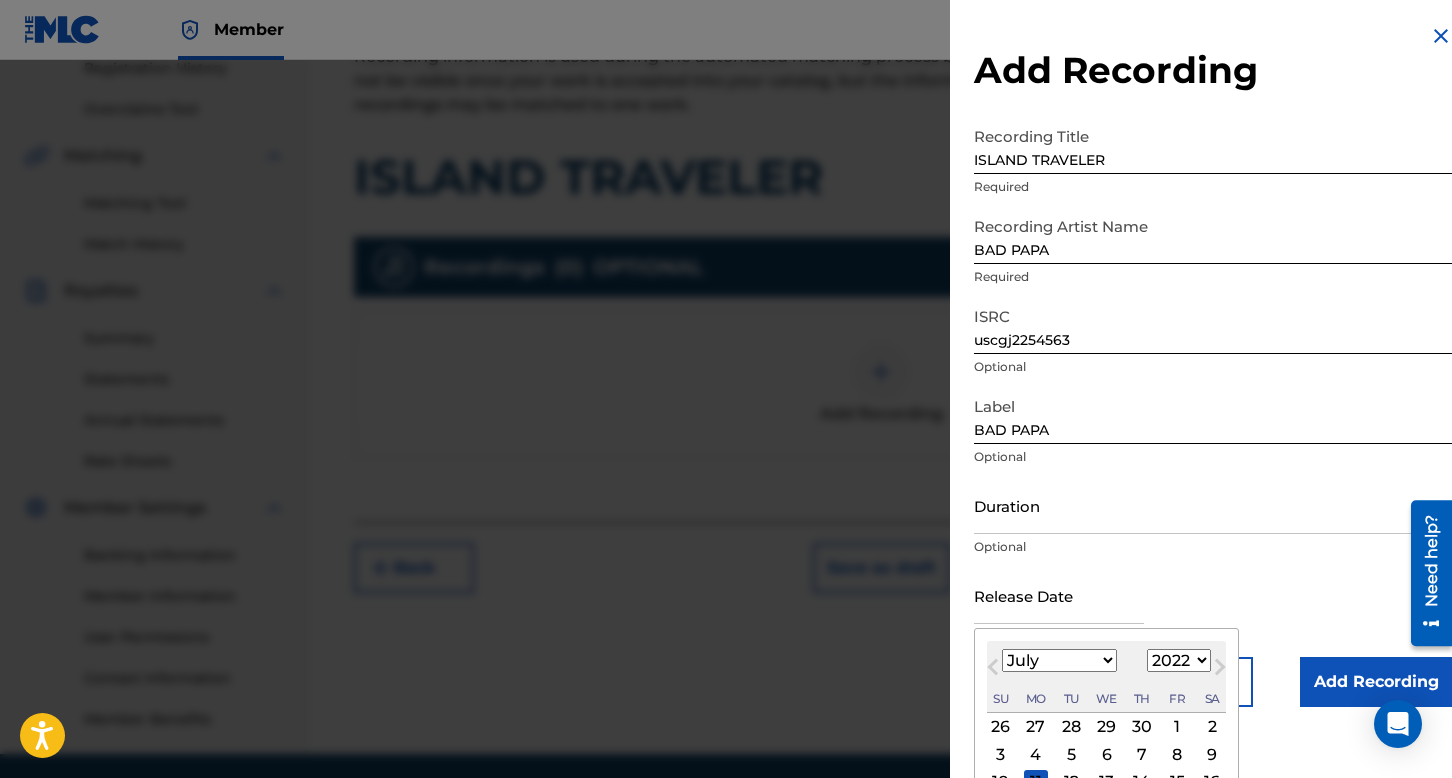click on "January February March April May June July August September October November December" at bounding box center [1059, 660] 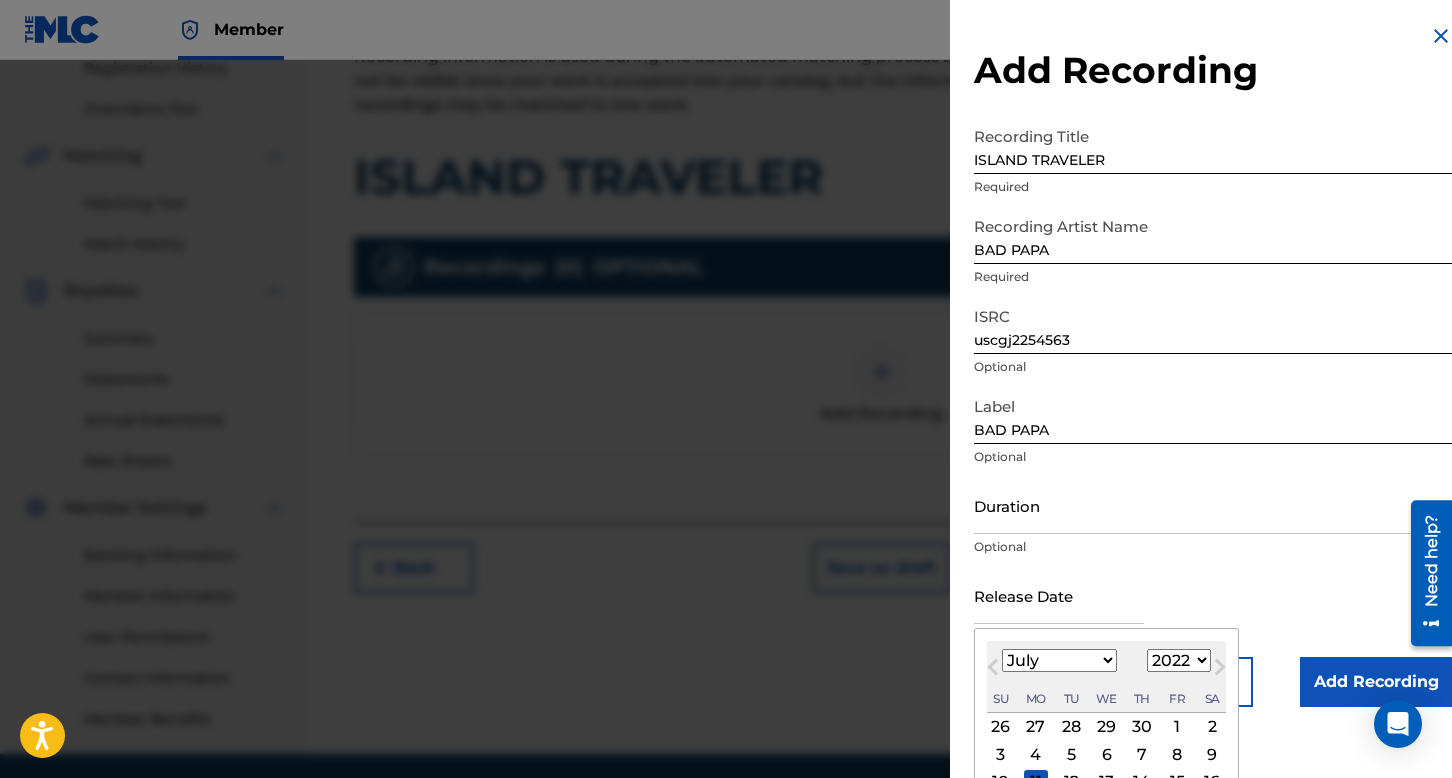 select on "4" 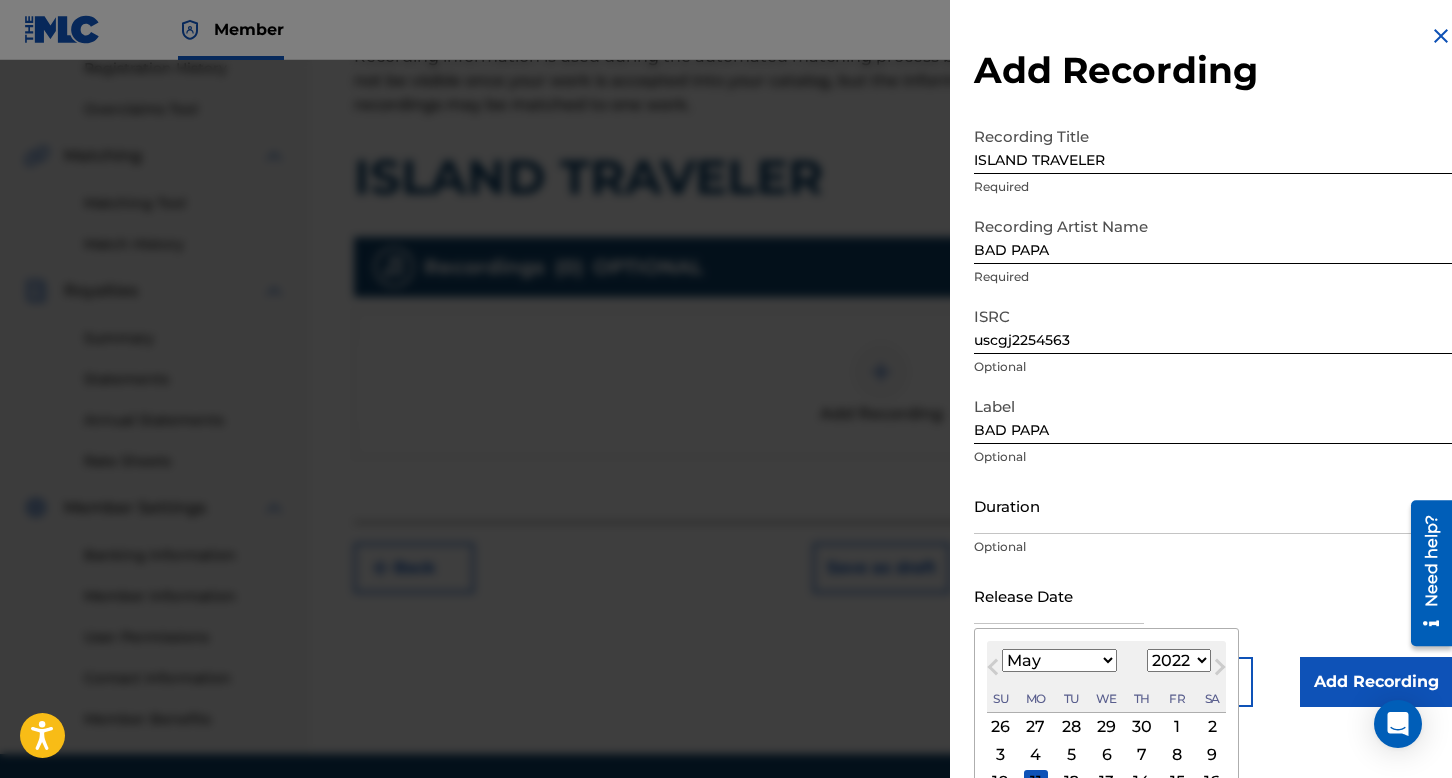 click on "January February March April May June July August September October November December" at bounding box center (1059, 660) 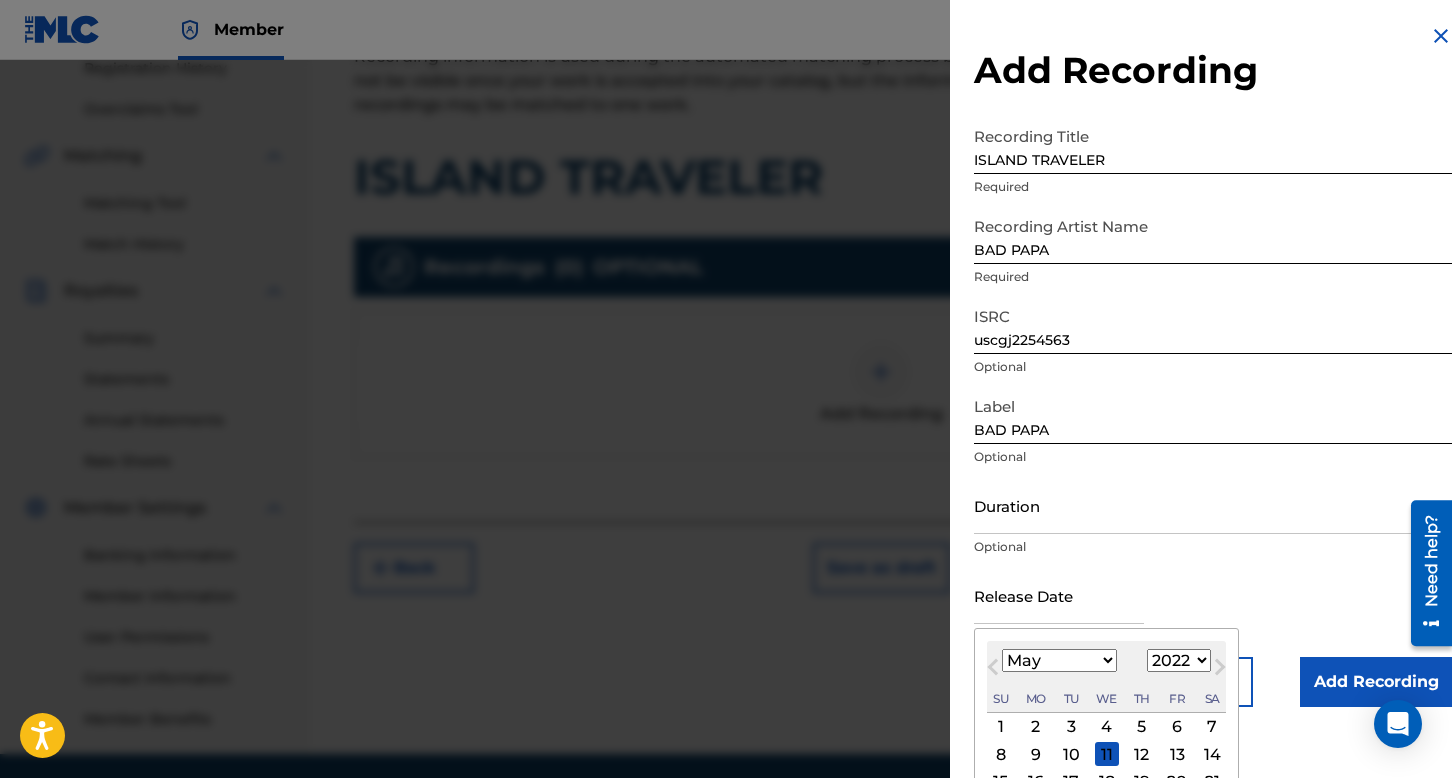 click on "5" at bounding box center (1142, 727) 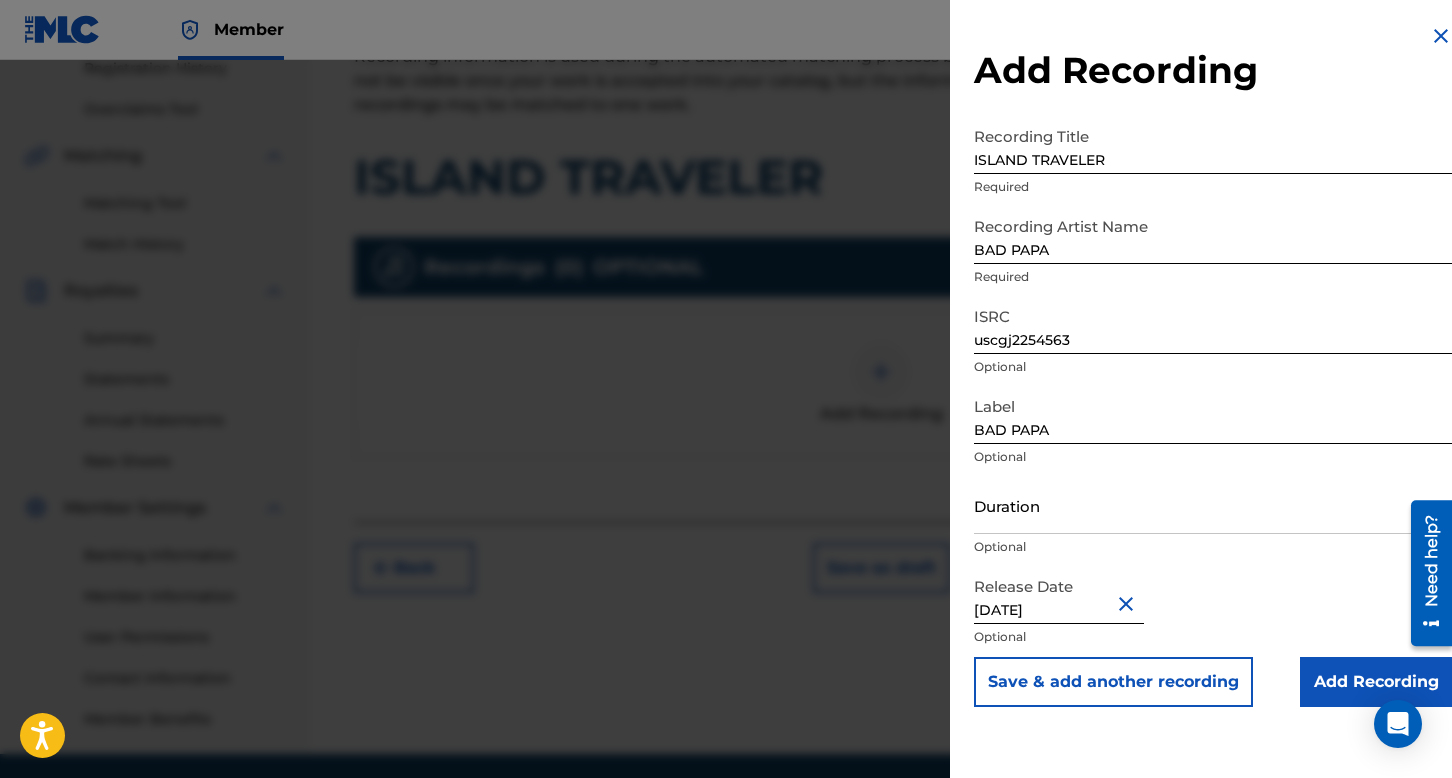 click on "Add Recording" at bounding box center [1376, 682] 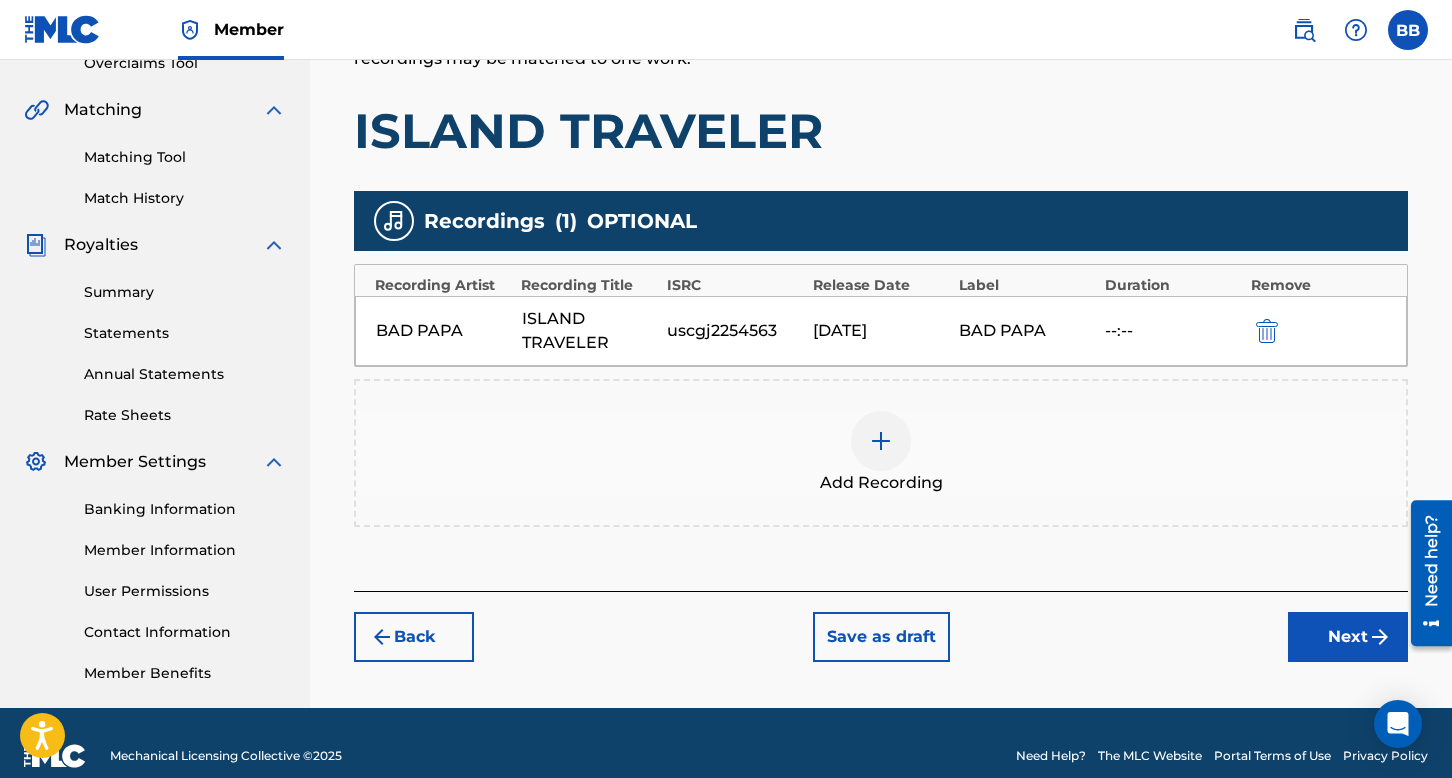 scroll, scrollTop: 462, scrollLeft: 0, axis: vertical 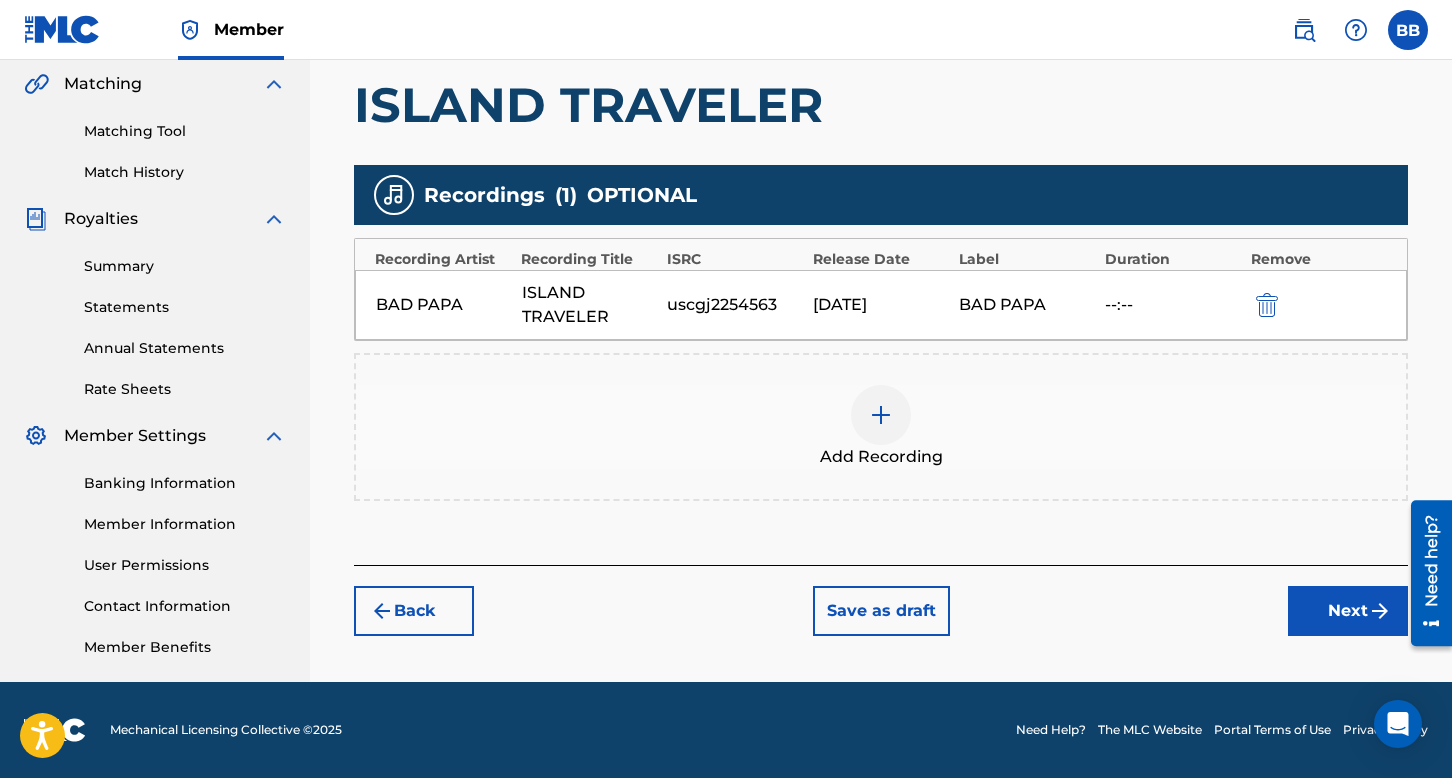 click on "Next" at bounding box center [1348, 611] 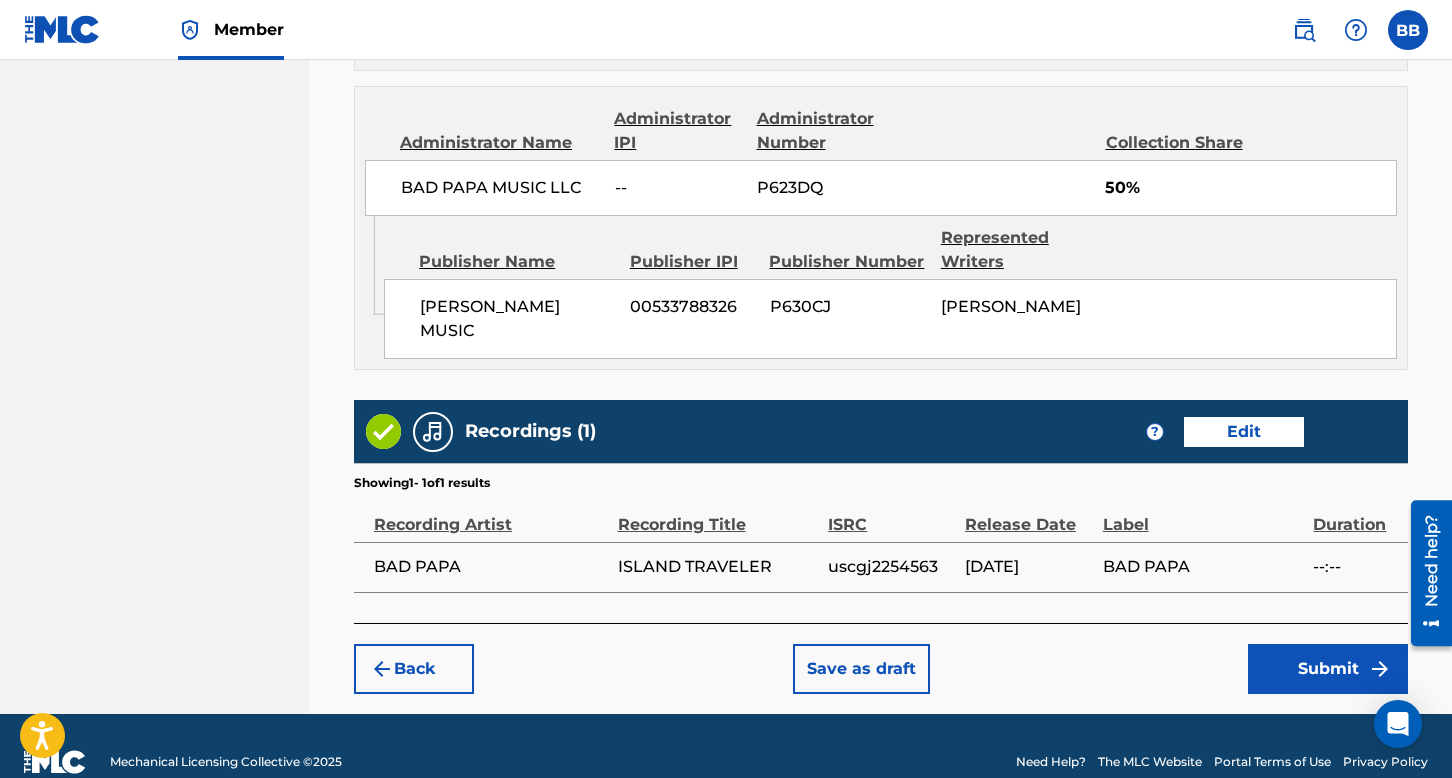 scroll, scrollTop: 1372, scrollLeft: 0, axis: vertical 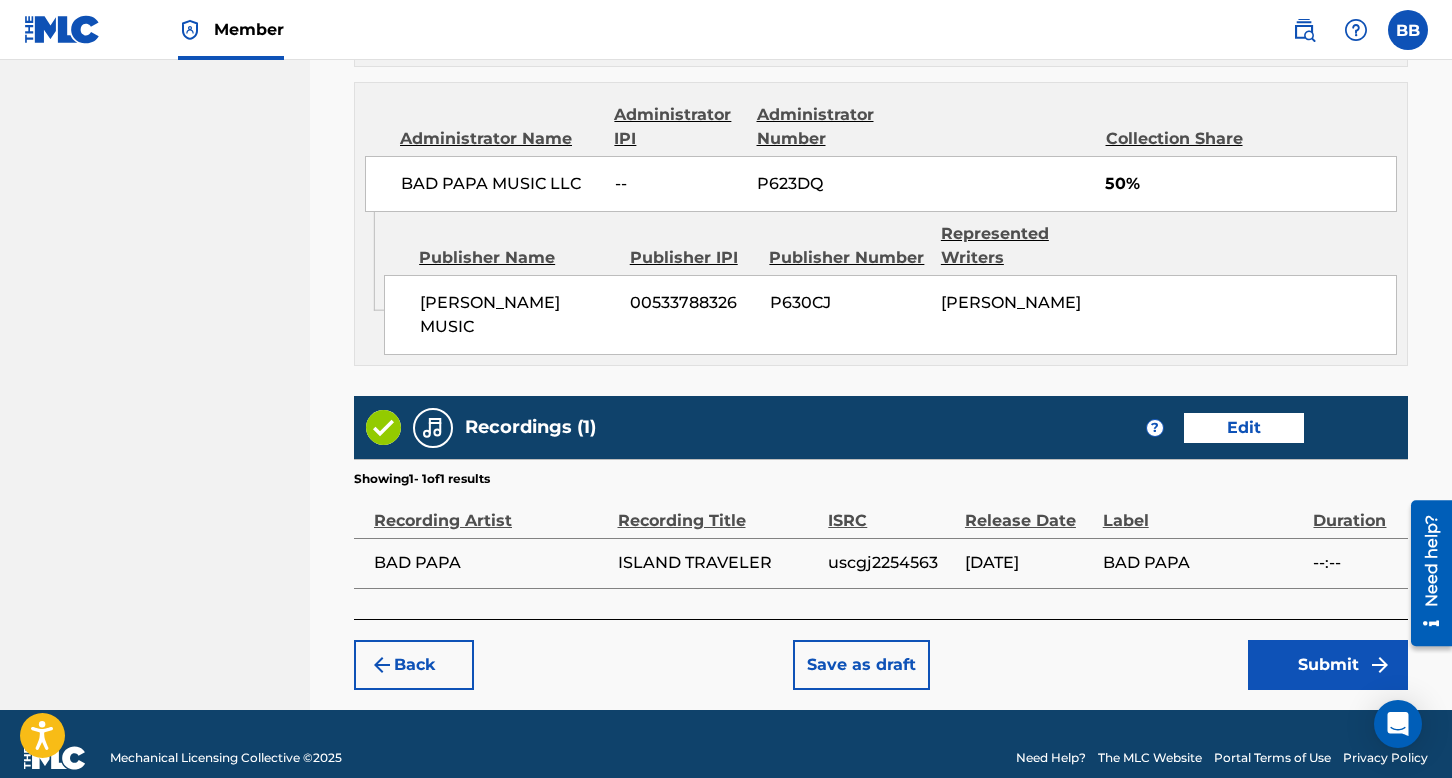 click on "Submit" at bounding box center (1328, 665) 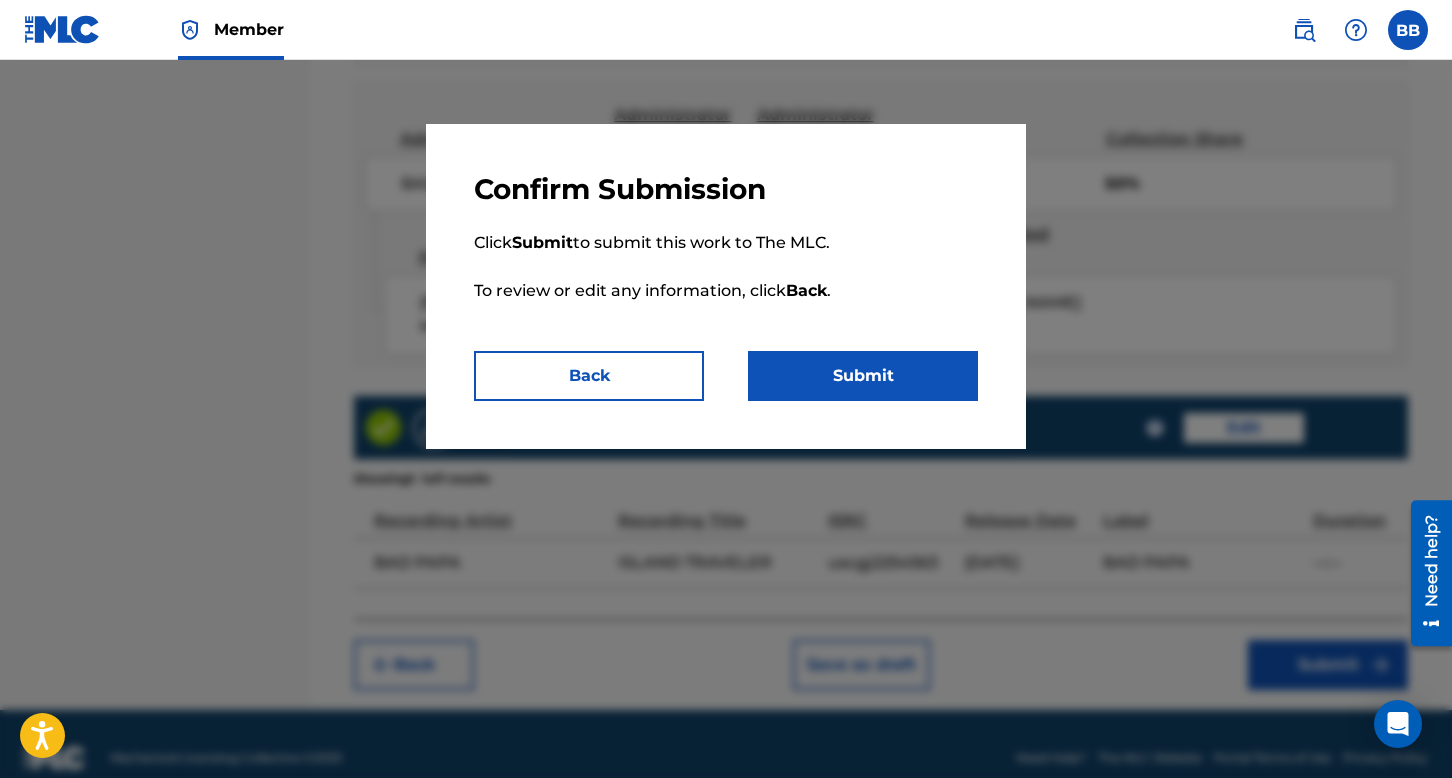 click on "Submit" at bounding box center [863, 376] 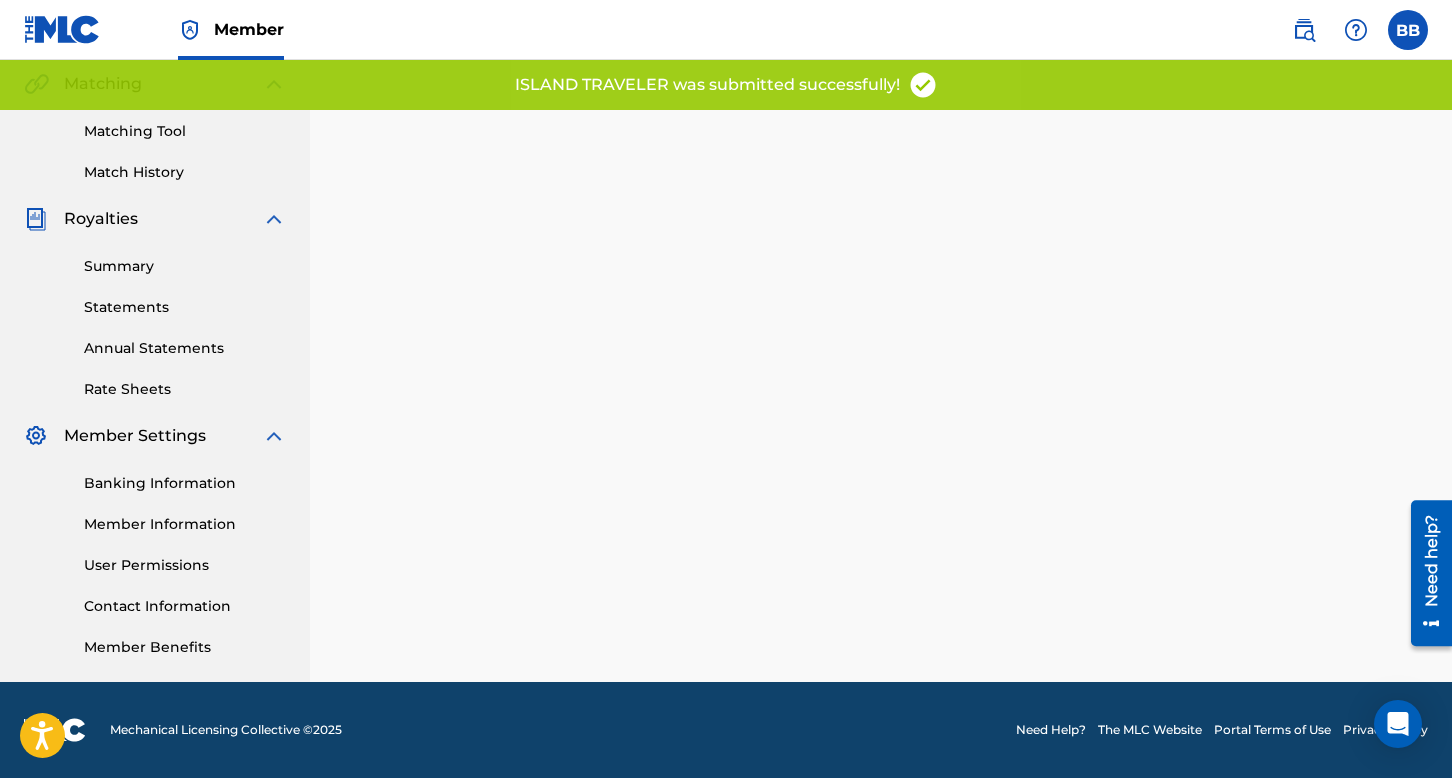 scroll, scrollTop: 0, scrollLeft: 0, axis: both 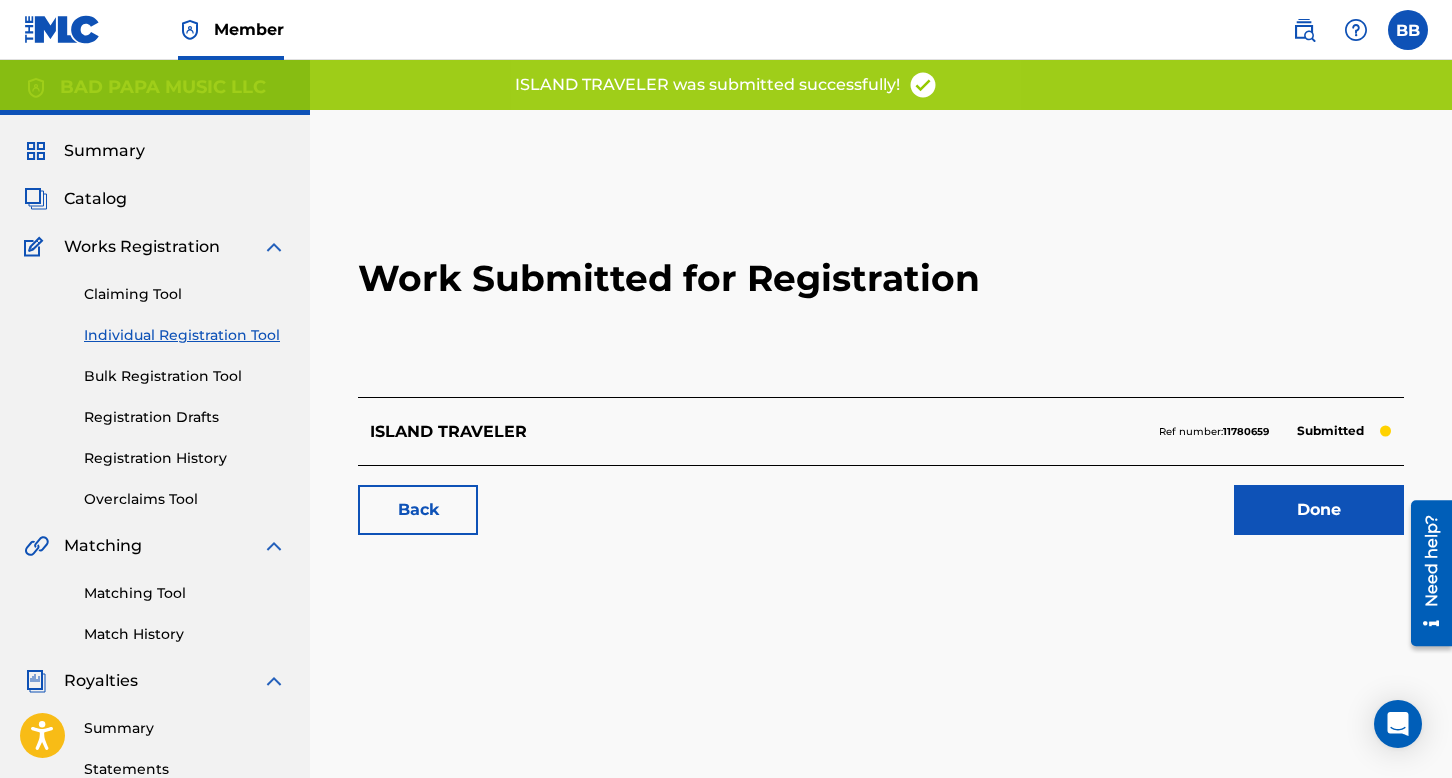 click on "Done" at bounding box center [1319, 510] 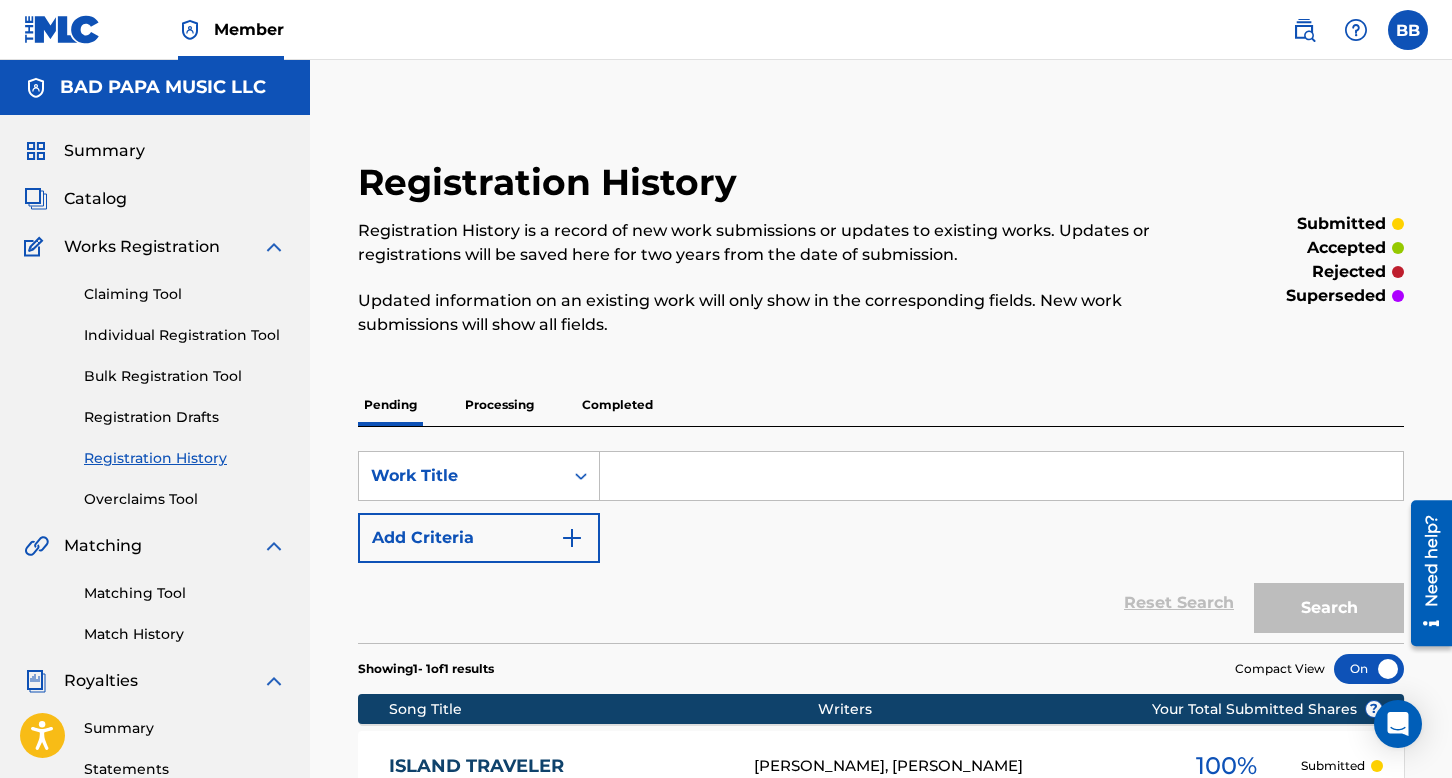 click on "Individual Registration Tool" at bounding box center [185, 335] 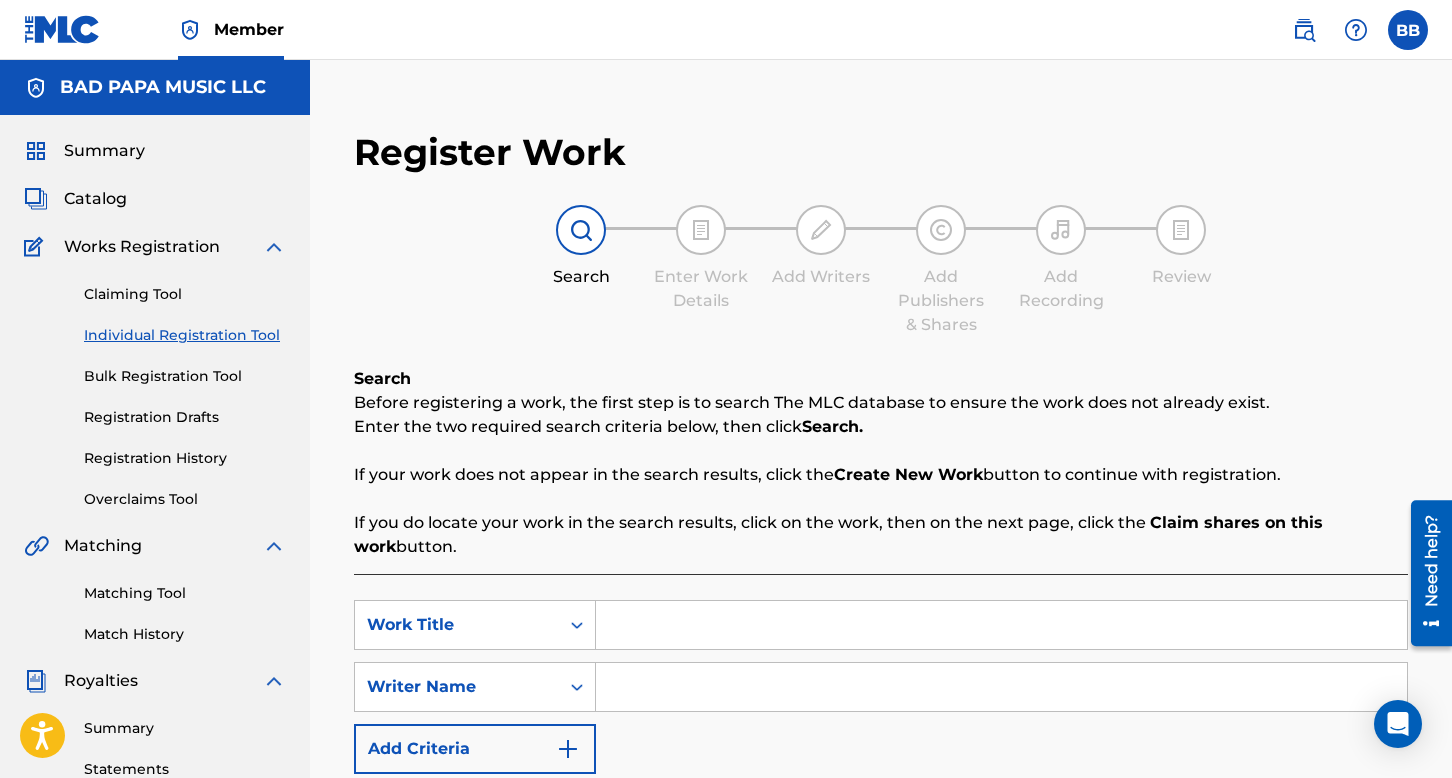 click at bounding box center (1001, 625) 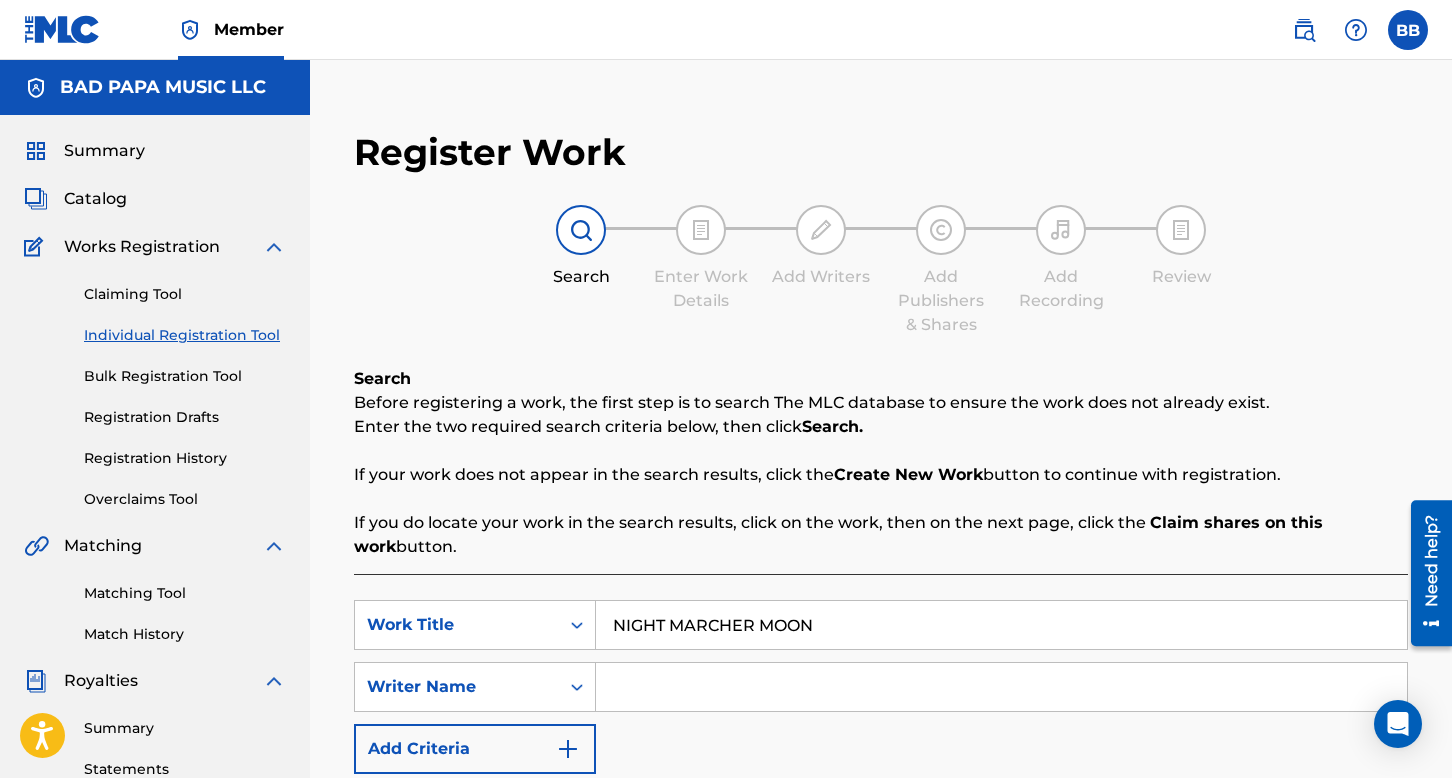 type on "NIGHT MARCHER MOON" 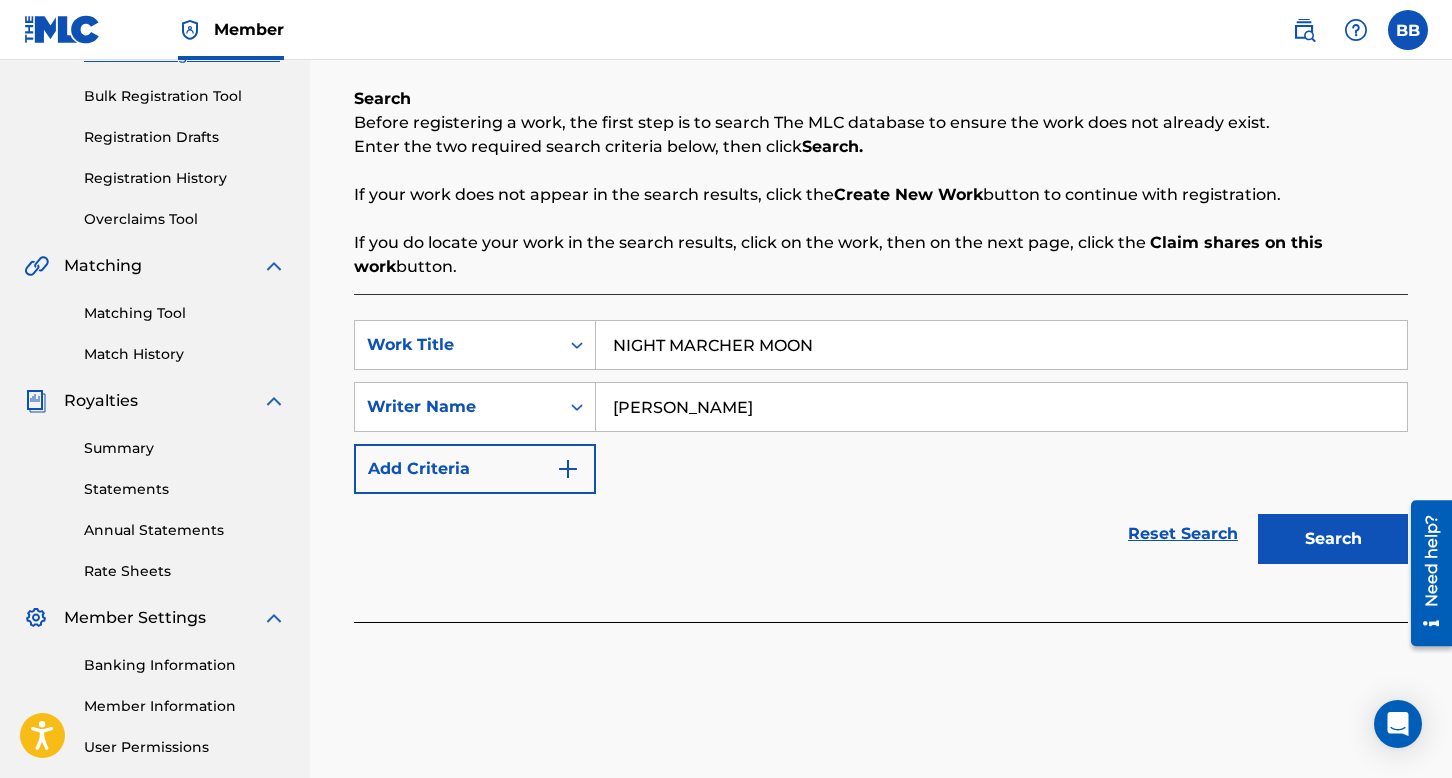 scroll, scrollTop: 300, scrollLeft: 0, axis: vertical 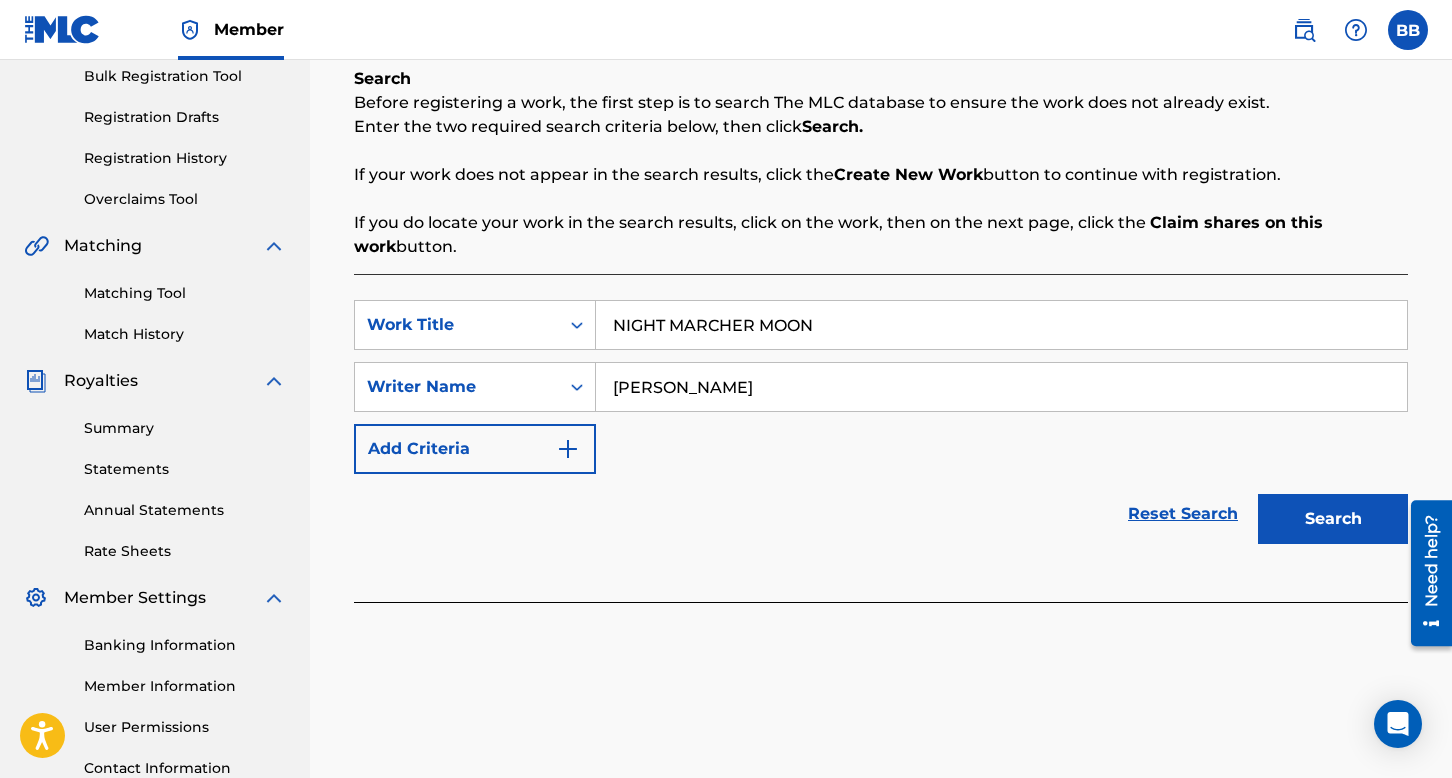 type on "[PERSON_NAME]" 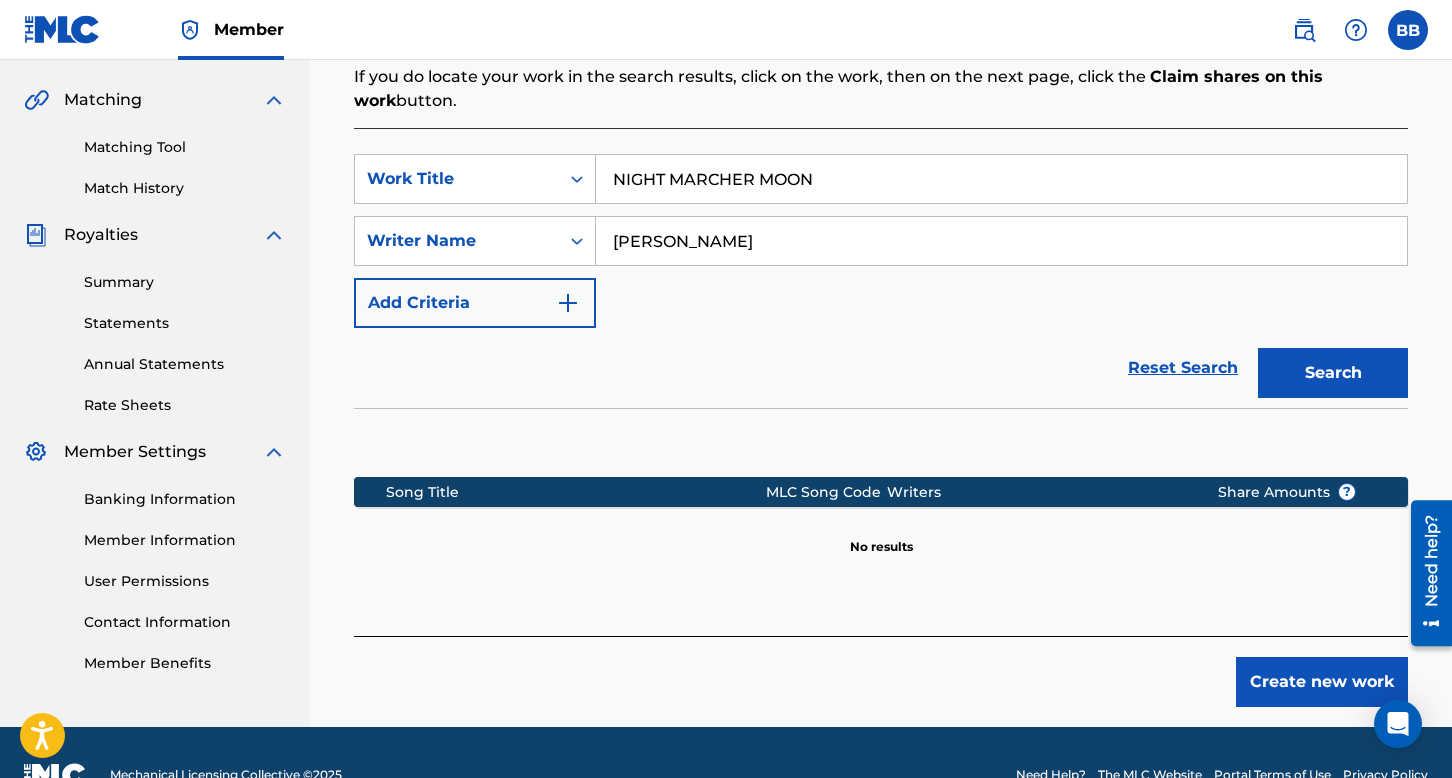 scroll, scrollTop: 491, scrollLeft: 0, axis: vertical 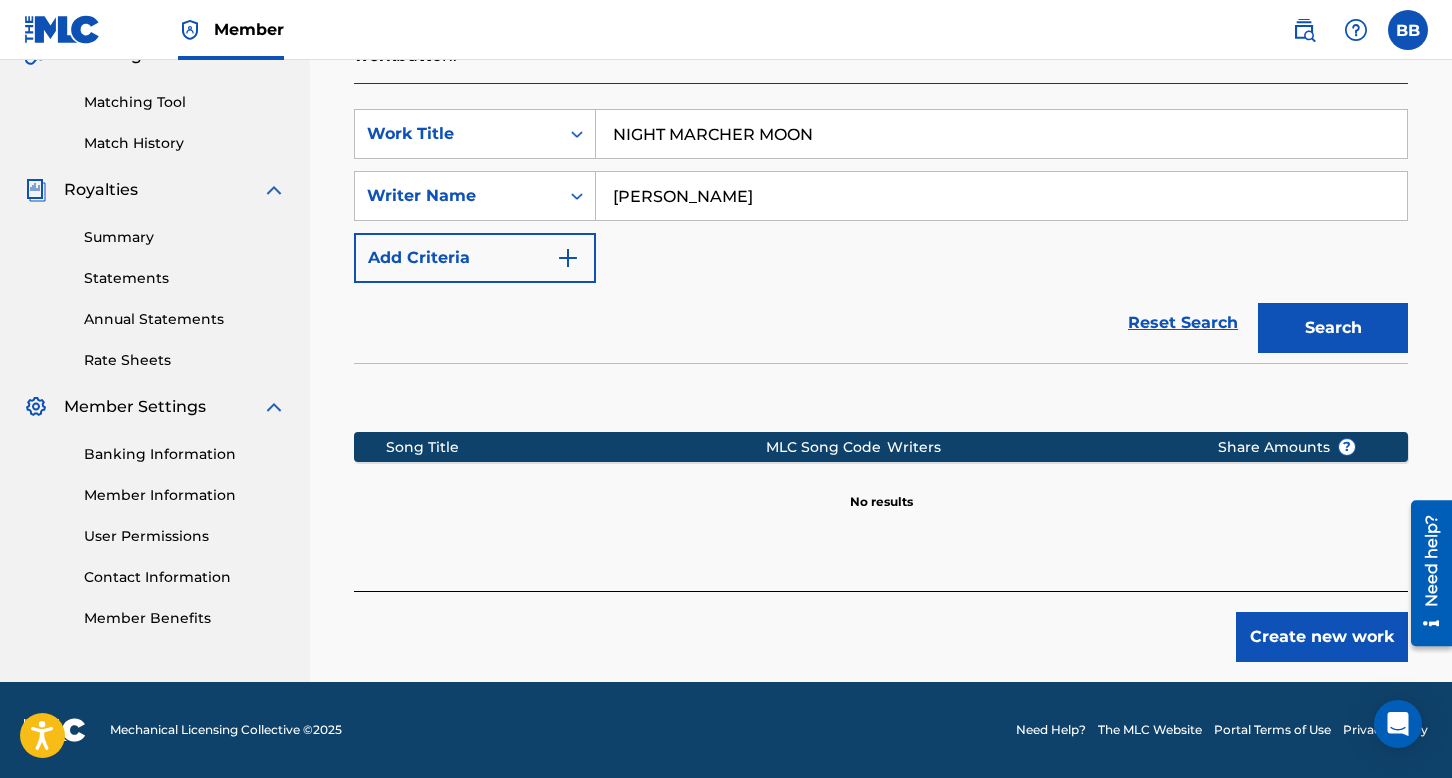 click on "Create new work" at bounding box center [1322, 637] 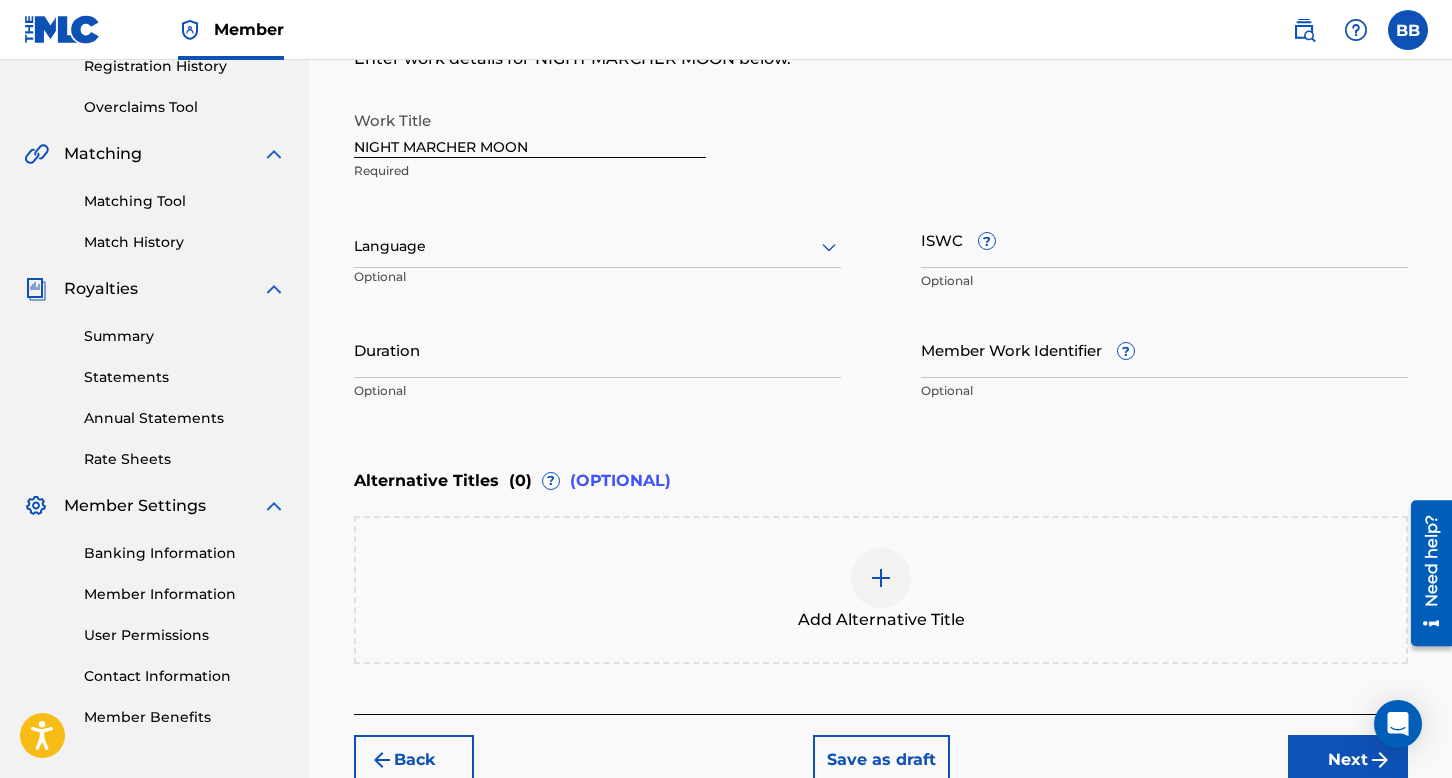 scroll, scrollTop: 391, scrollLeft: 0, axis: vertical 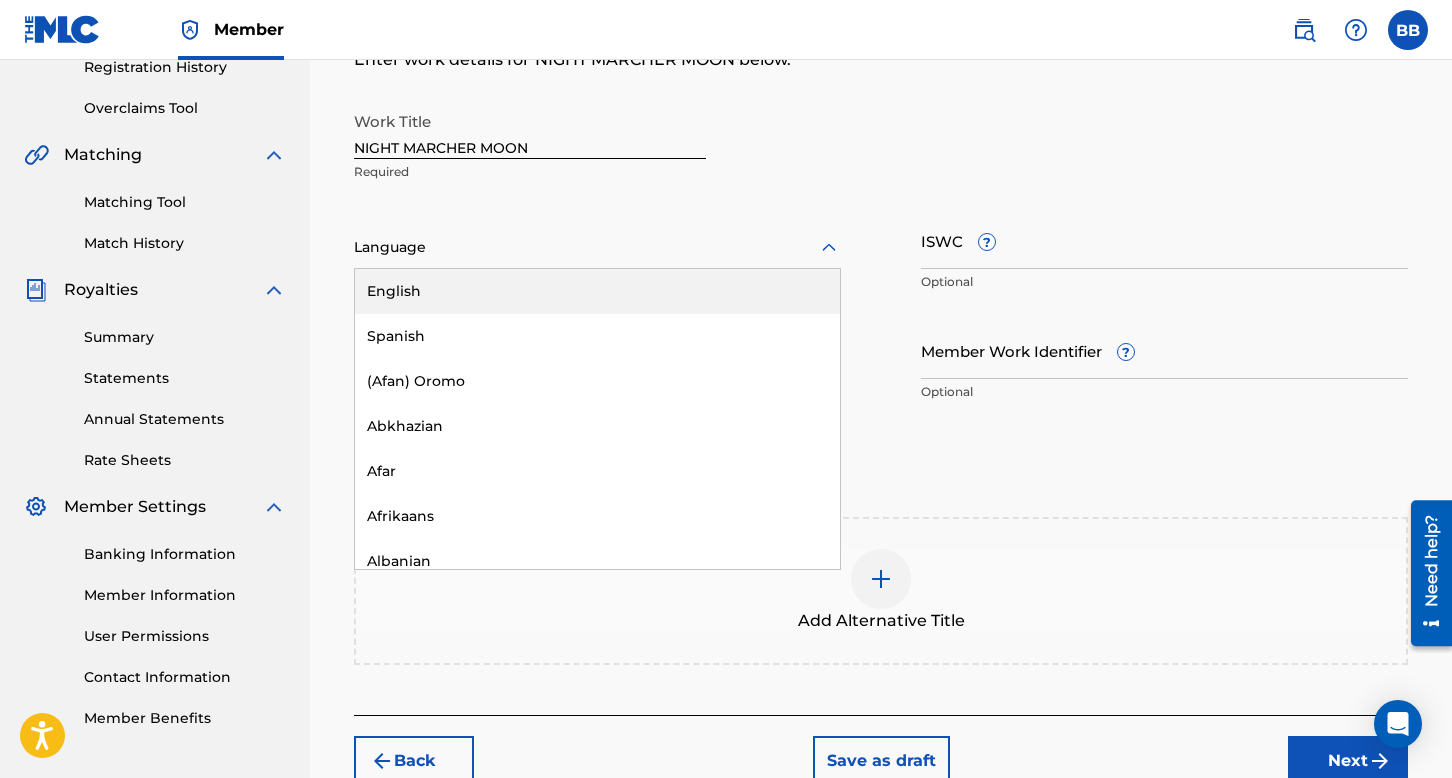 click 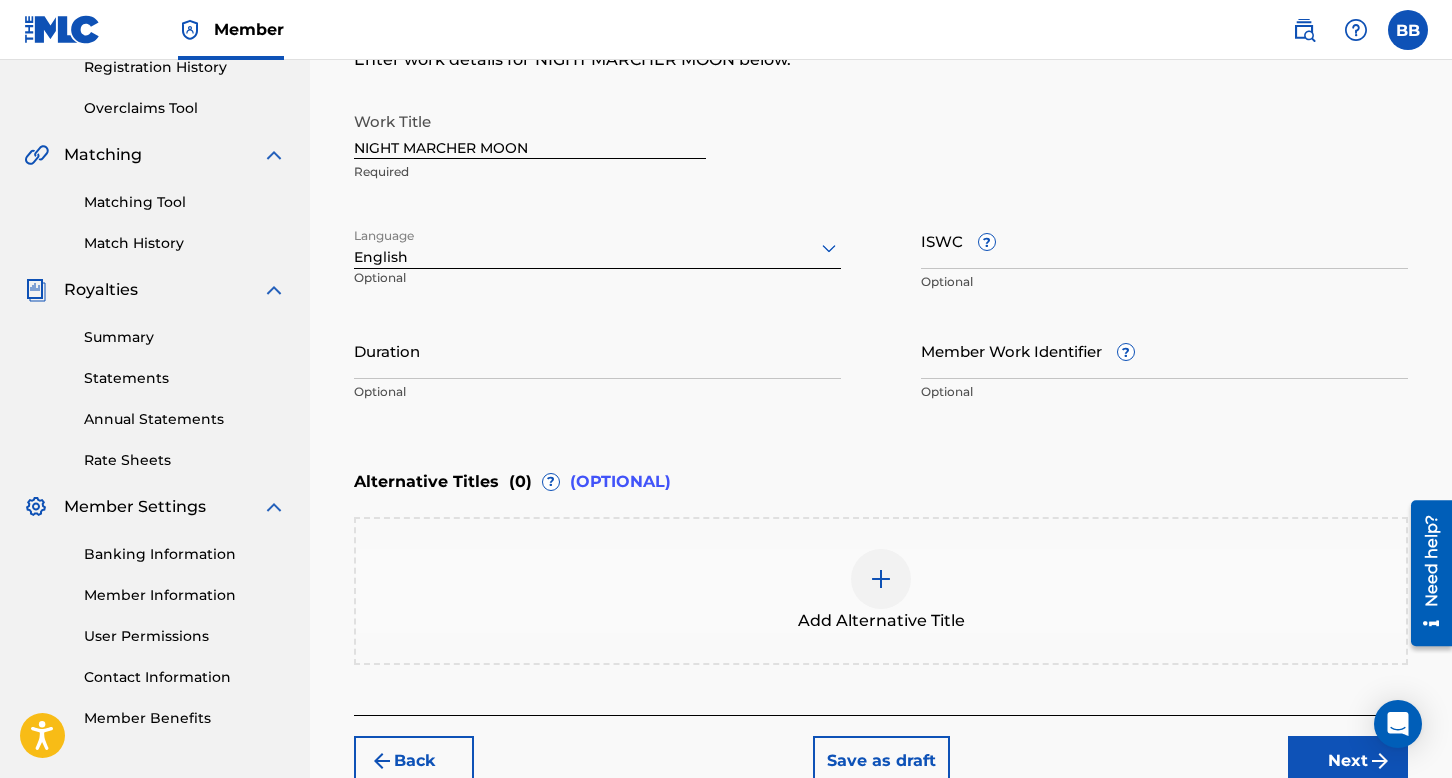 click on "ISWC   ?" at bounding box center (1164, 240) 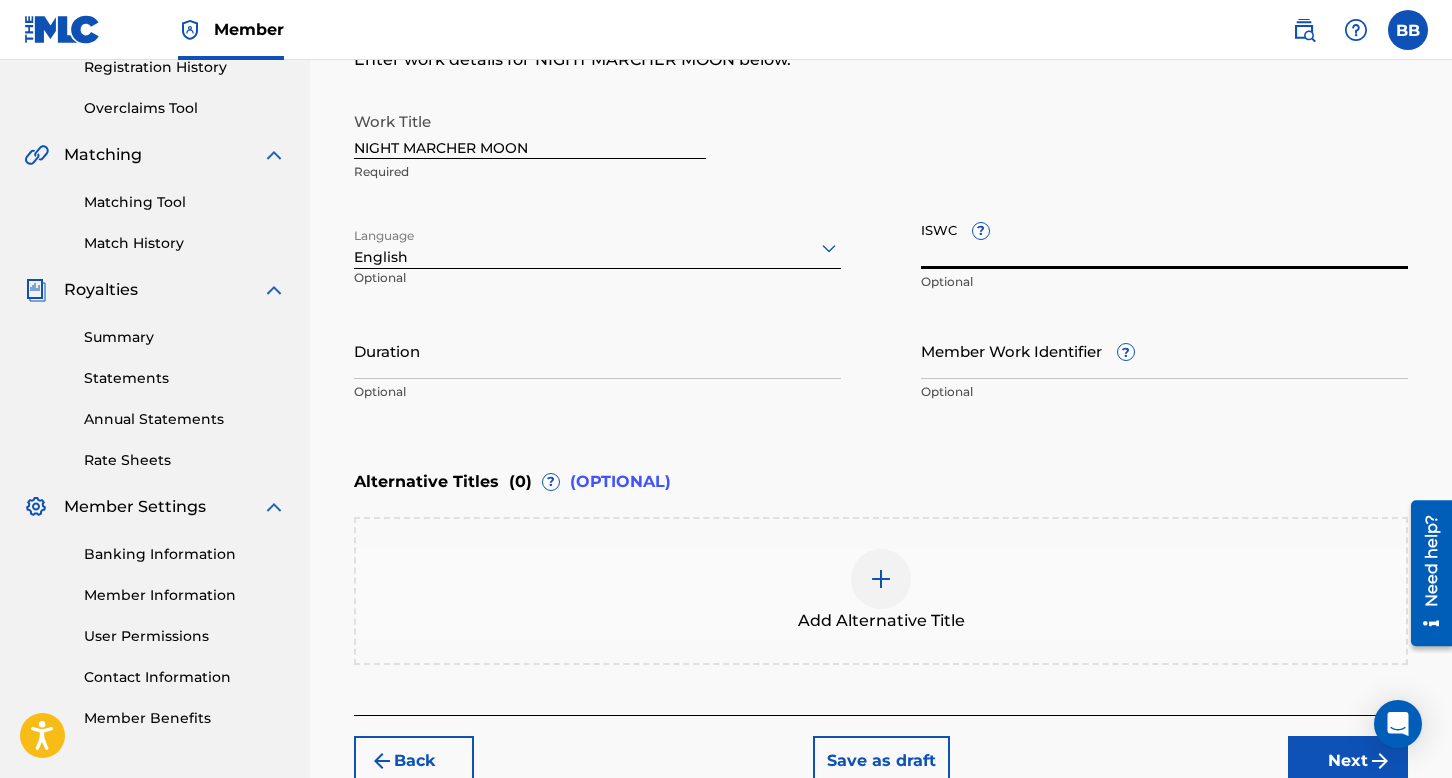 paste on "T3096922311" 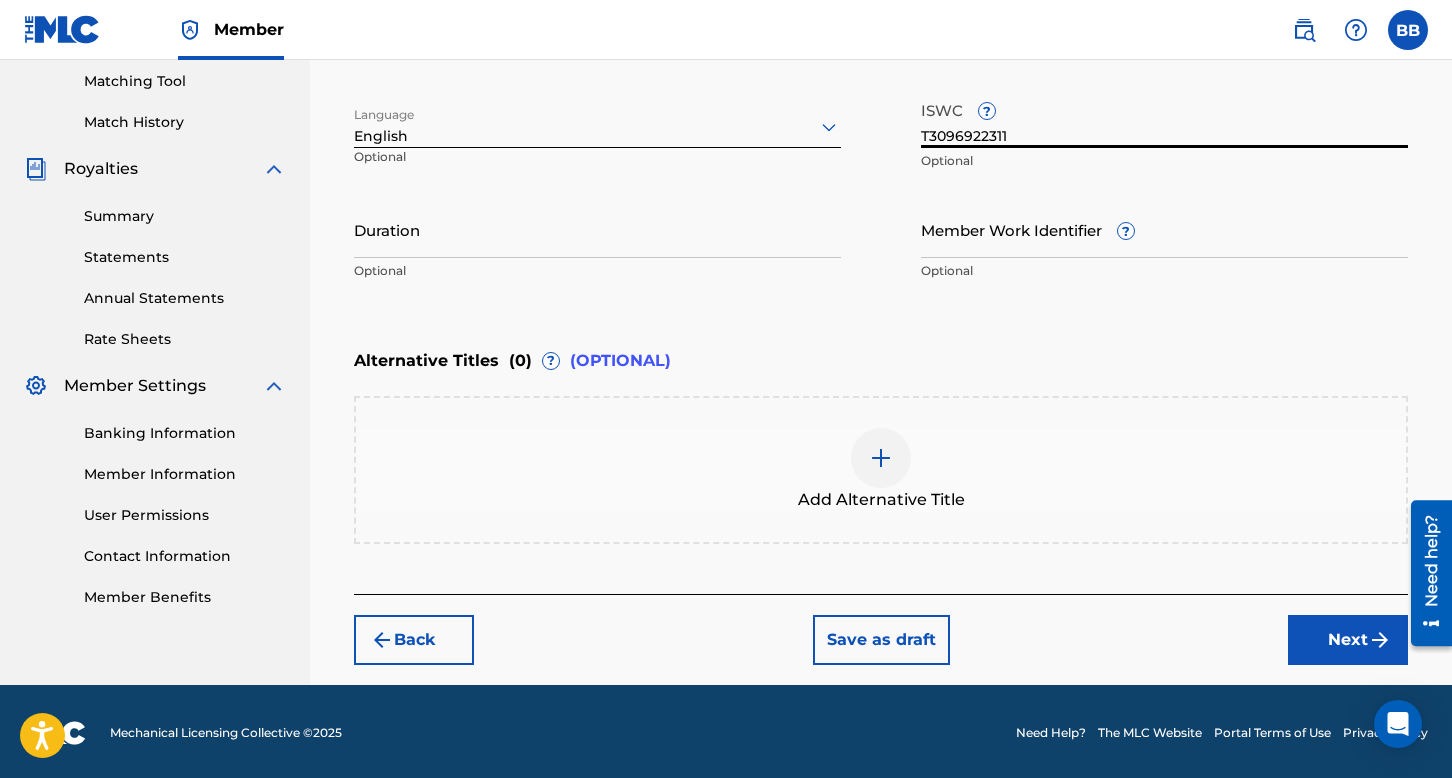 scroll, scrollTop: 513, scrollLeft: 0, axis: vertical 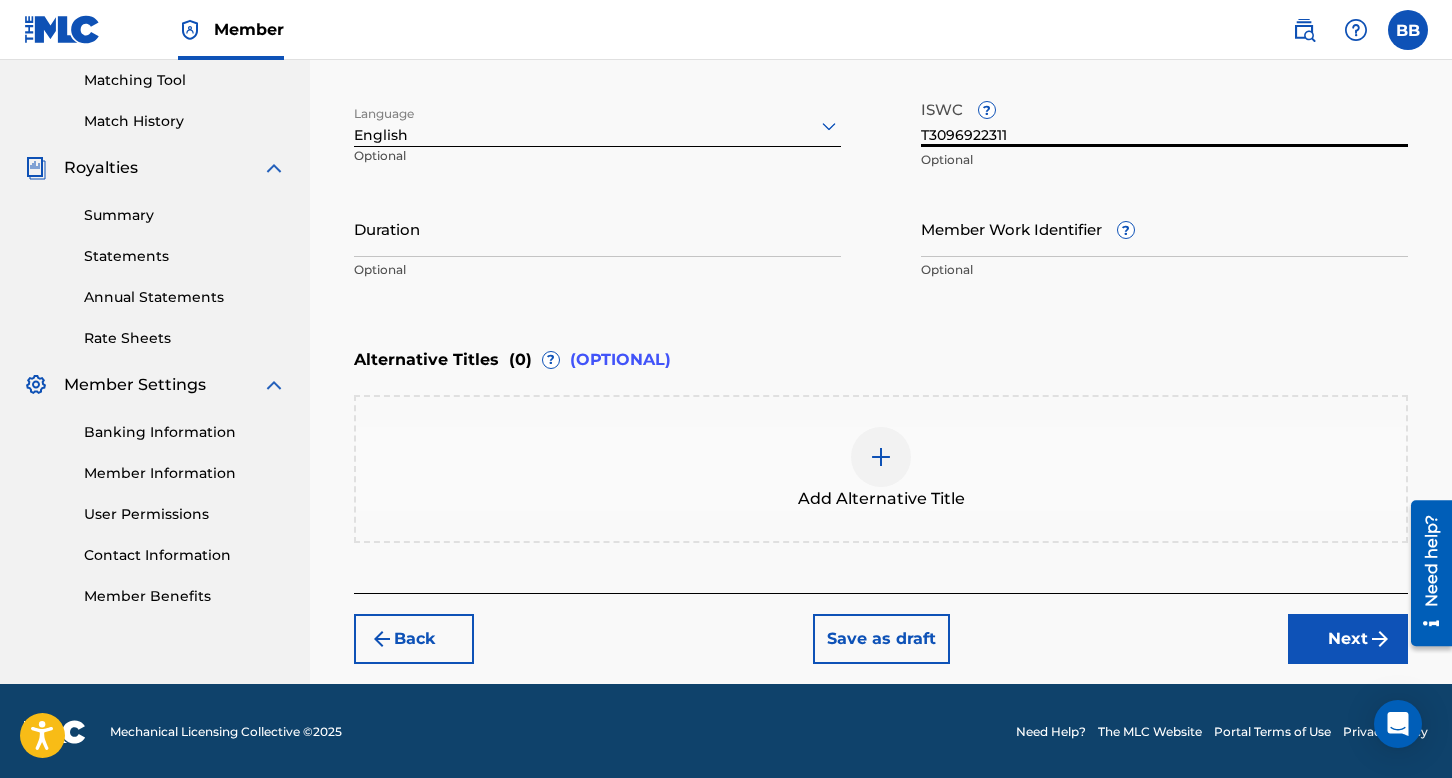type on "T3096922311" 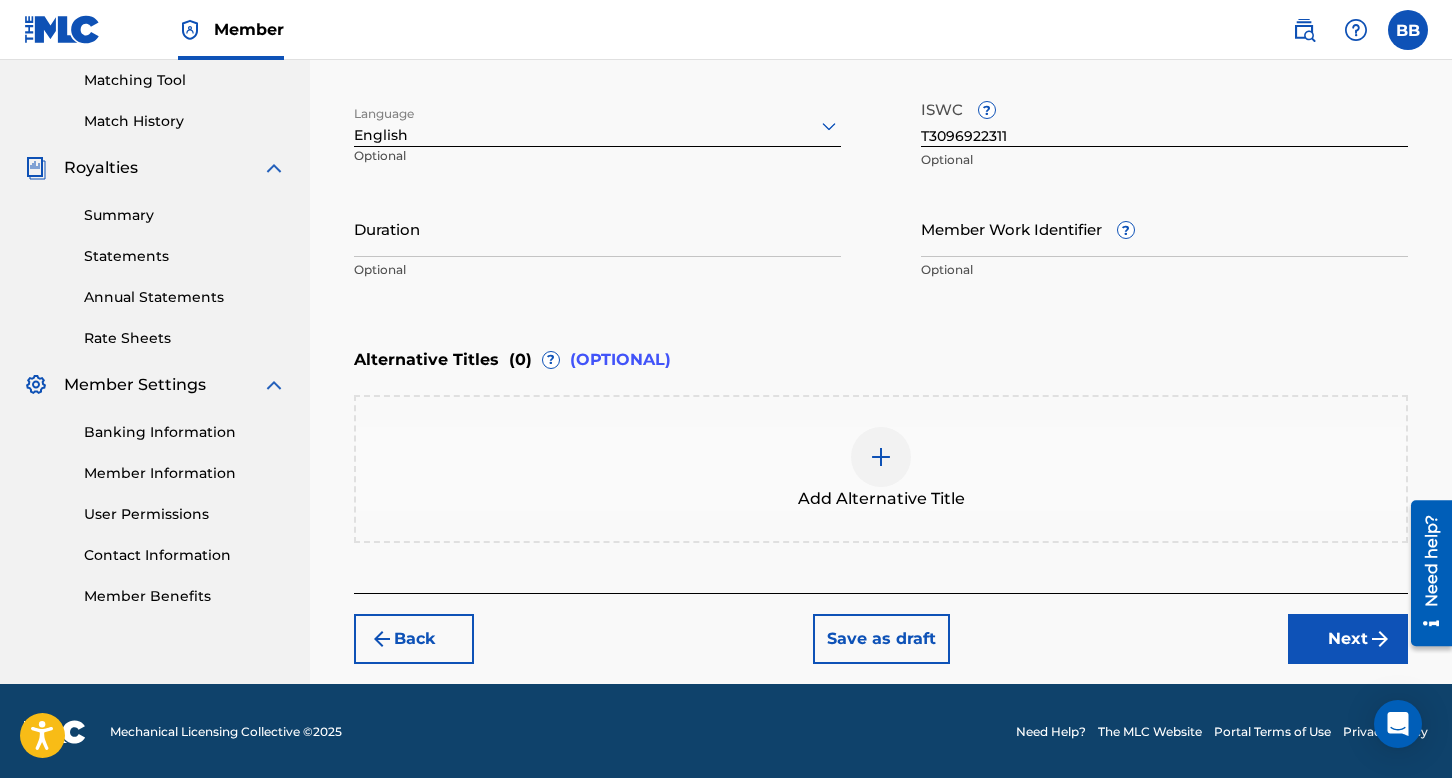 click on "Next" at bounding box center (1348, 639) 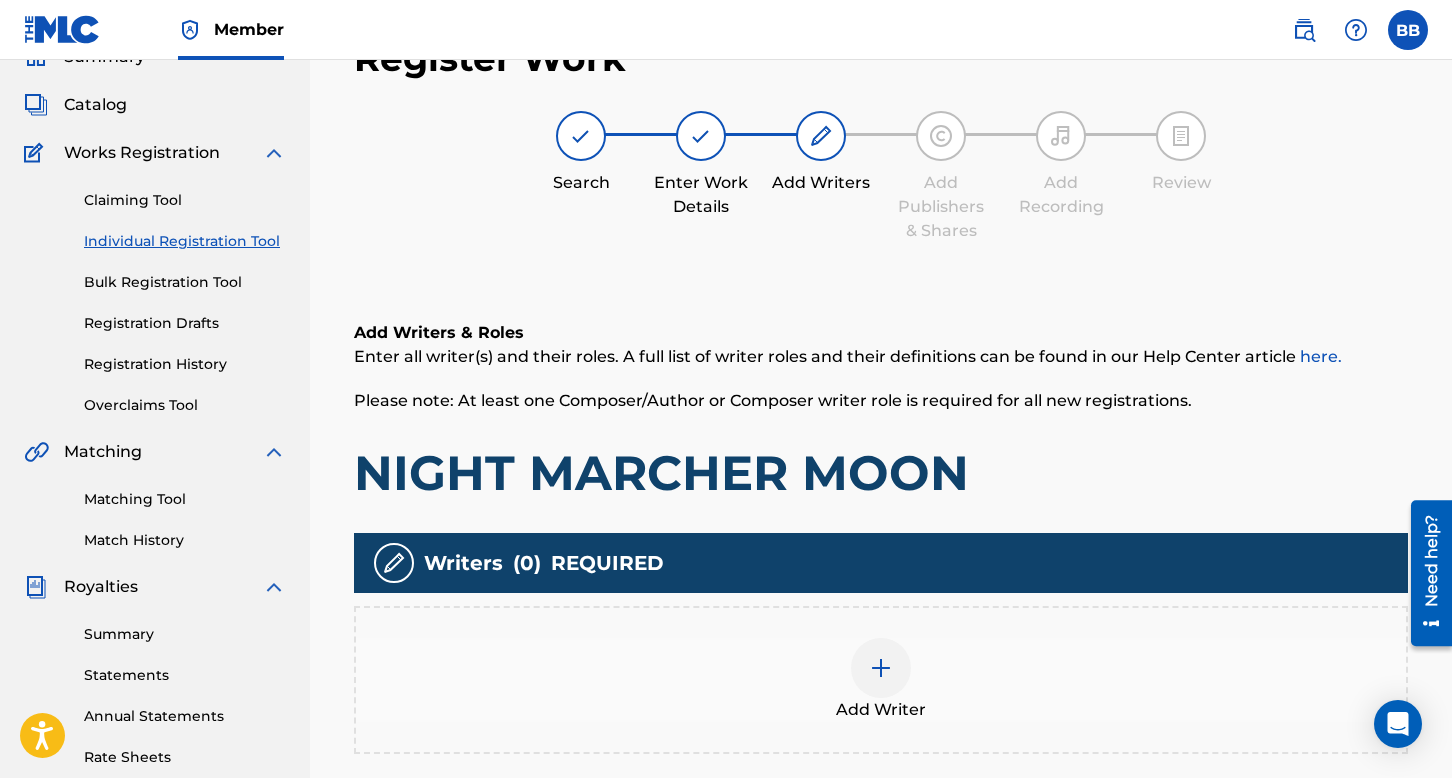 scroll, scrollTop: 90, scrollLeft: 0, axis: vertical 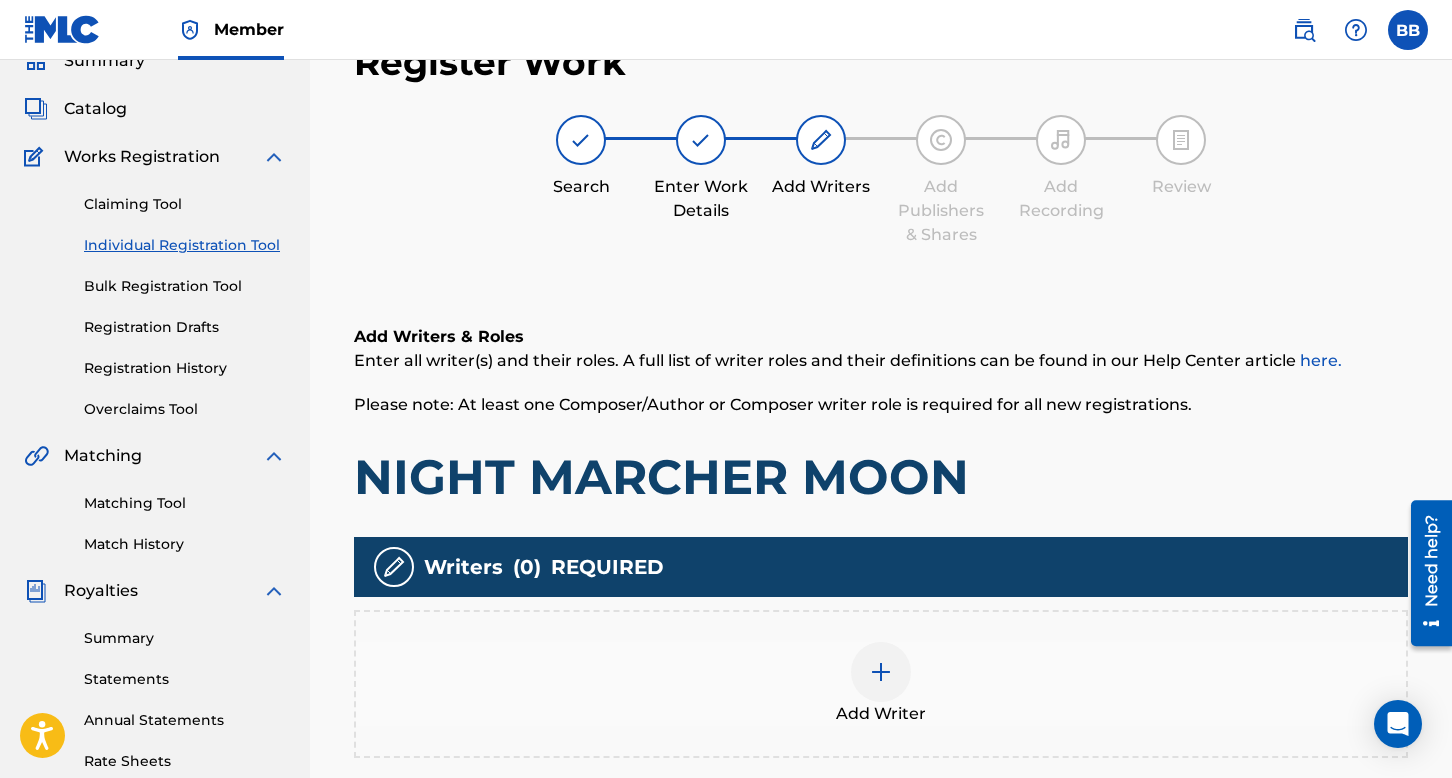 click at bounding box center (881, 672) 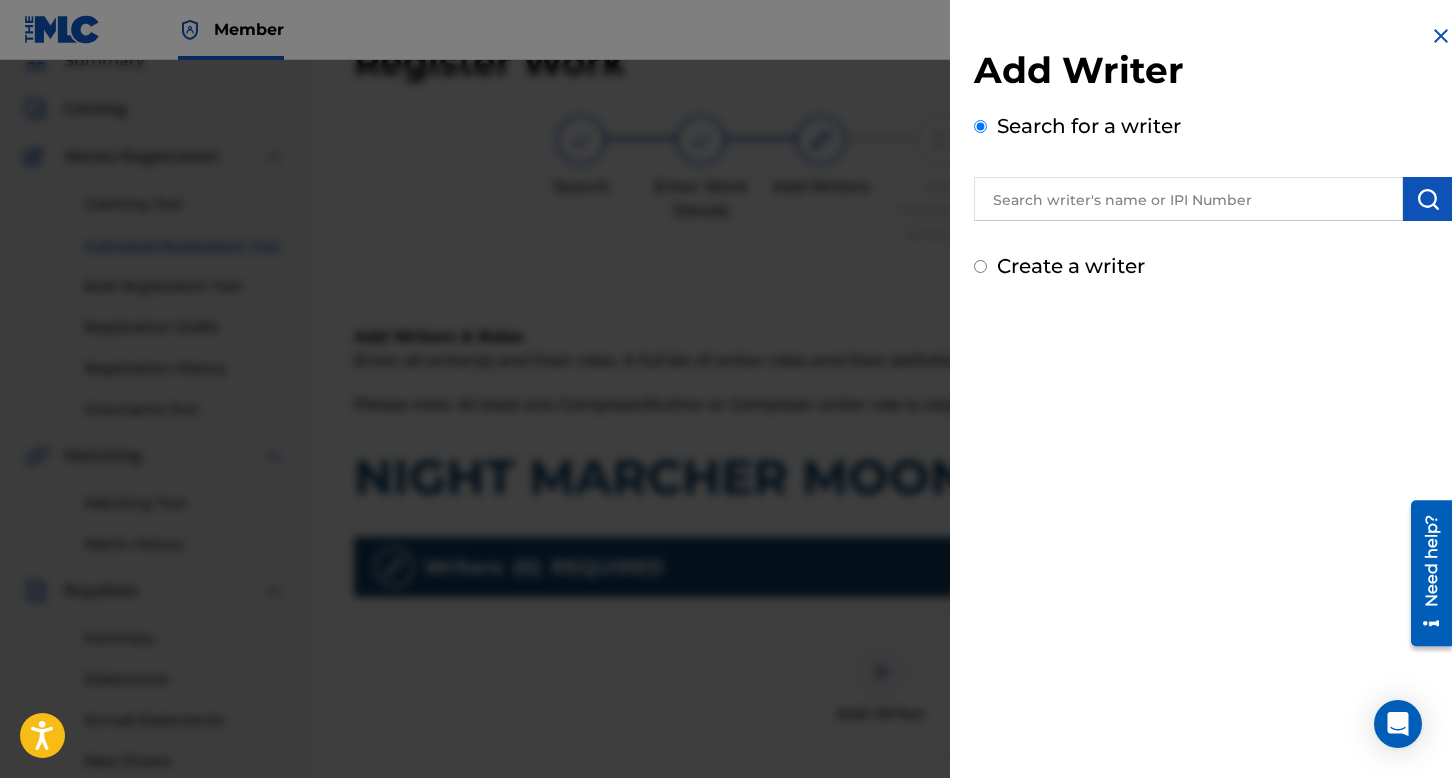 click at bounding box center [1188, 199] 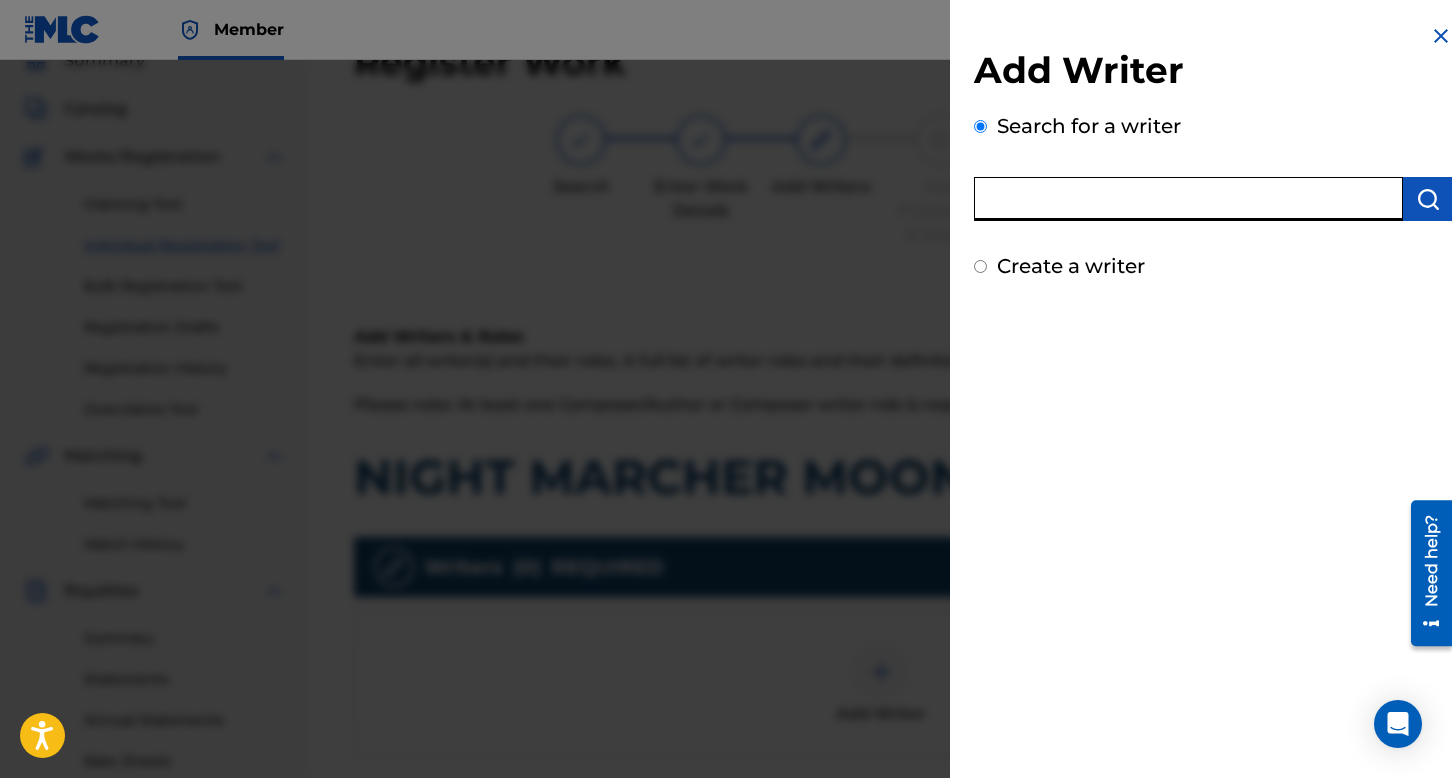 paste on "[PERSON_NAME]" 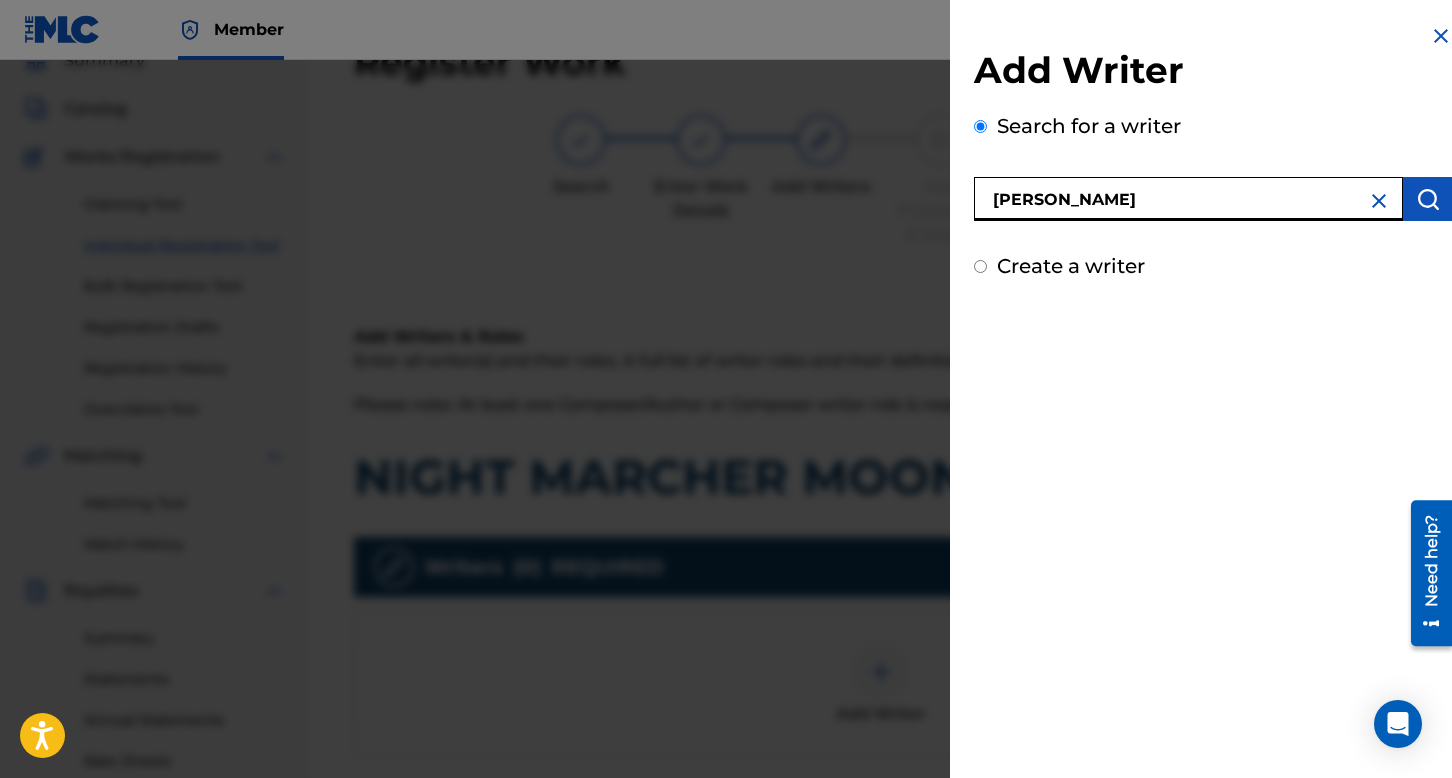 type on "[PERSON_NAME]" 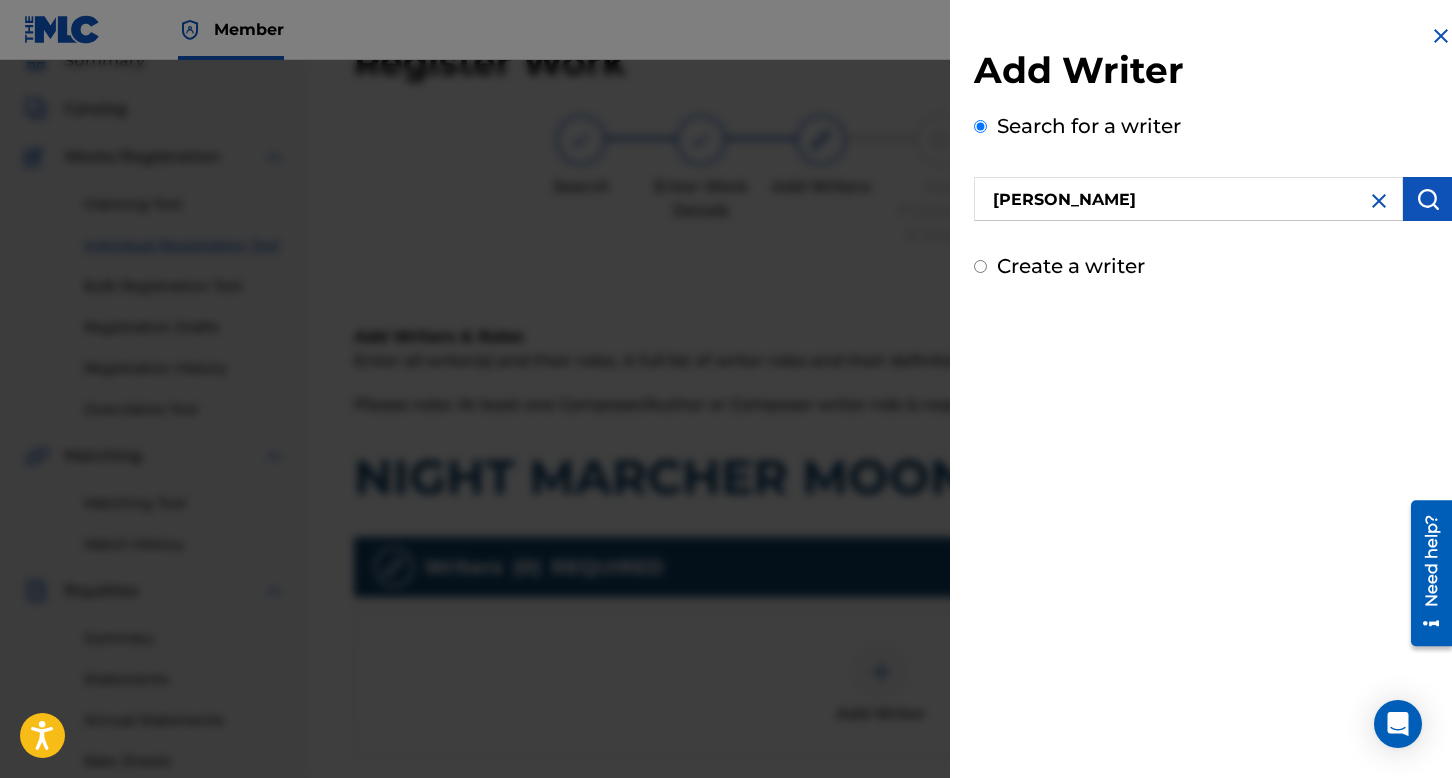 click at bounding box center [1428, 199] 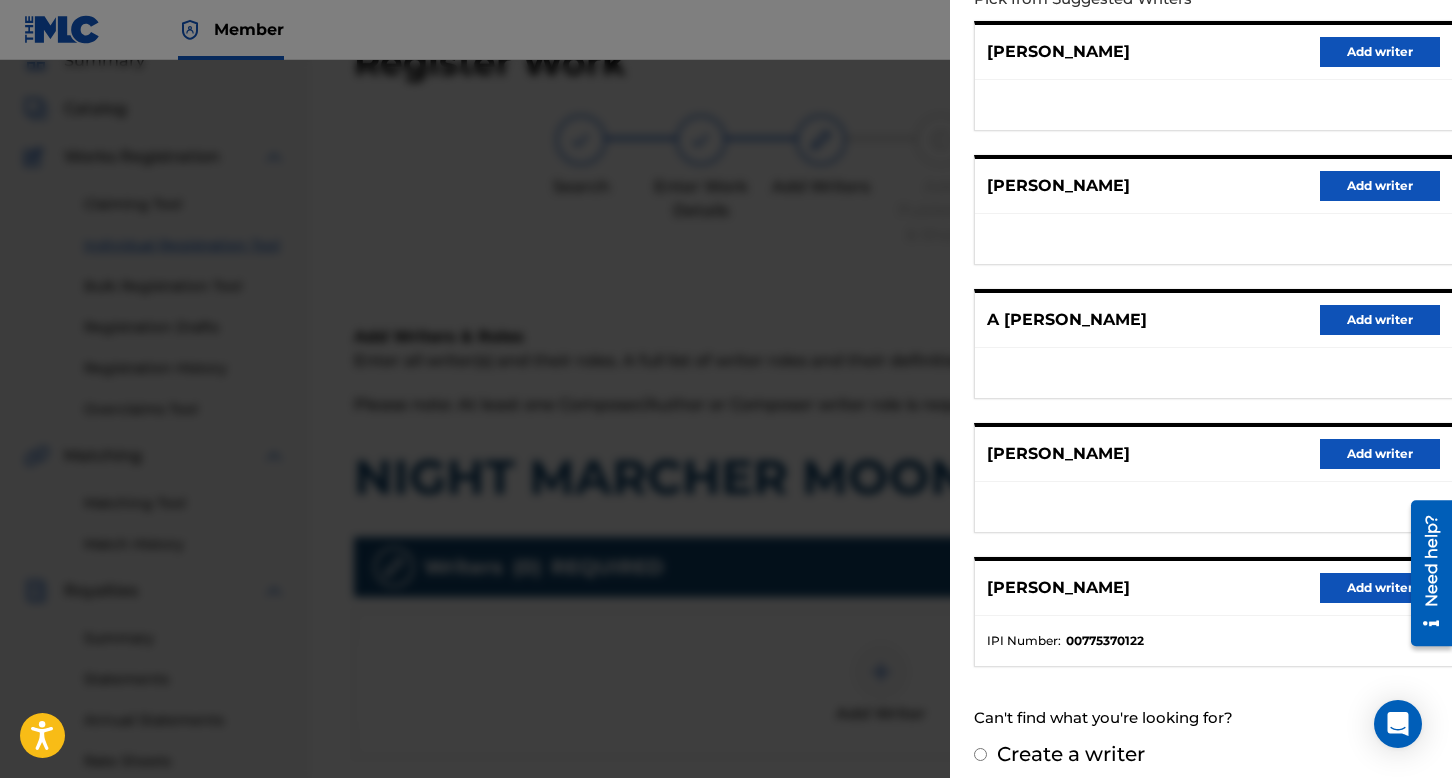 scroll, scrollTop: 262, scrollLeft: 0, axis: vertical 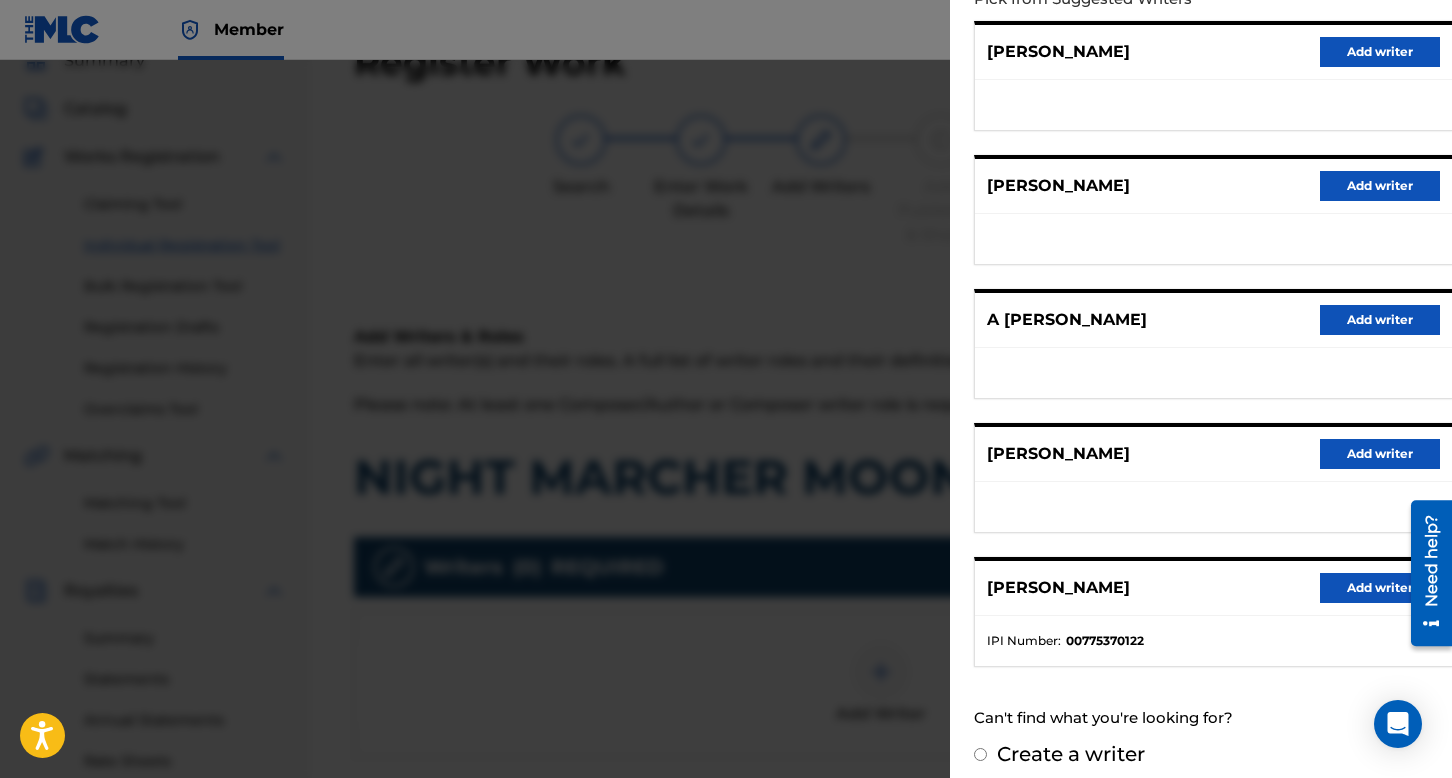 click on "Add writer" at bounding box center (1380, 588) 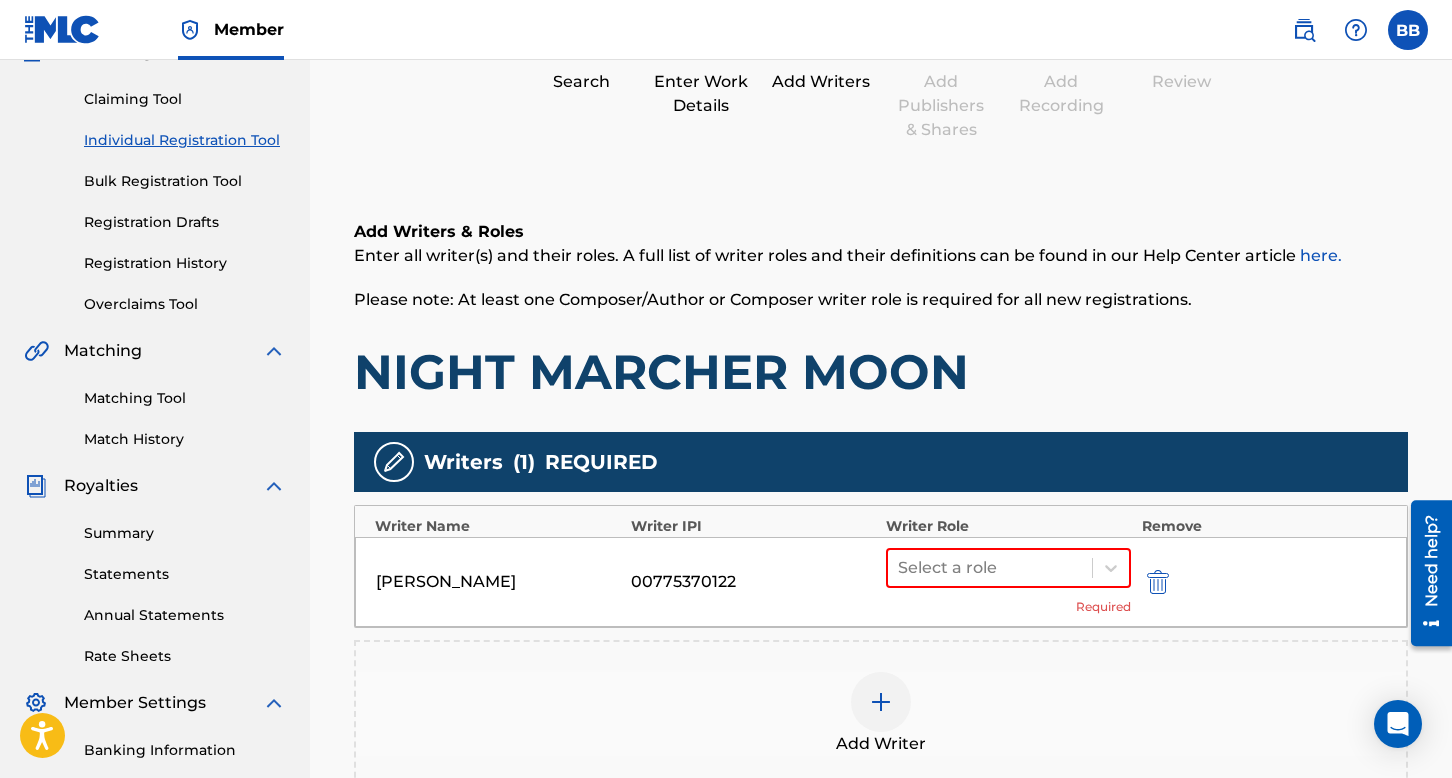 scroll, scrollTop: 390, scrollLeft: 0, axis: vertical 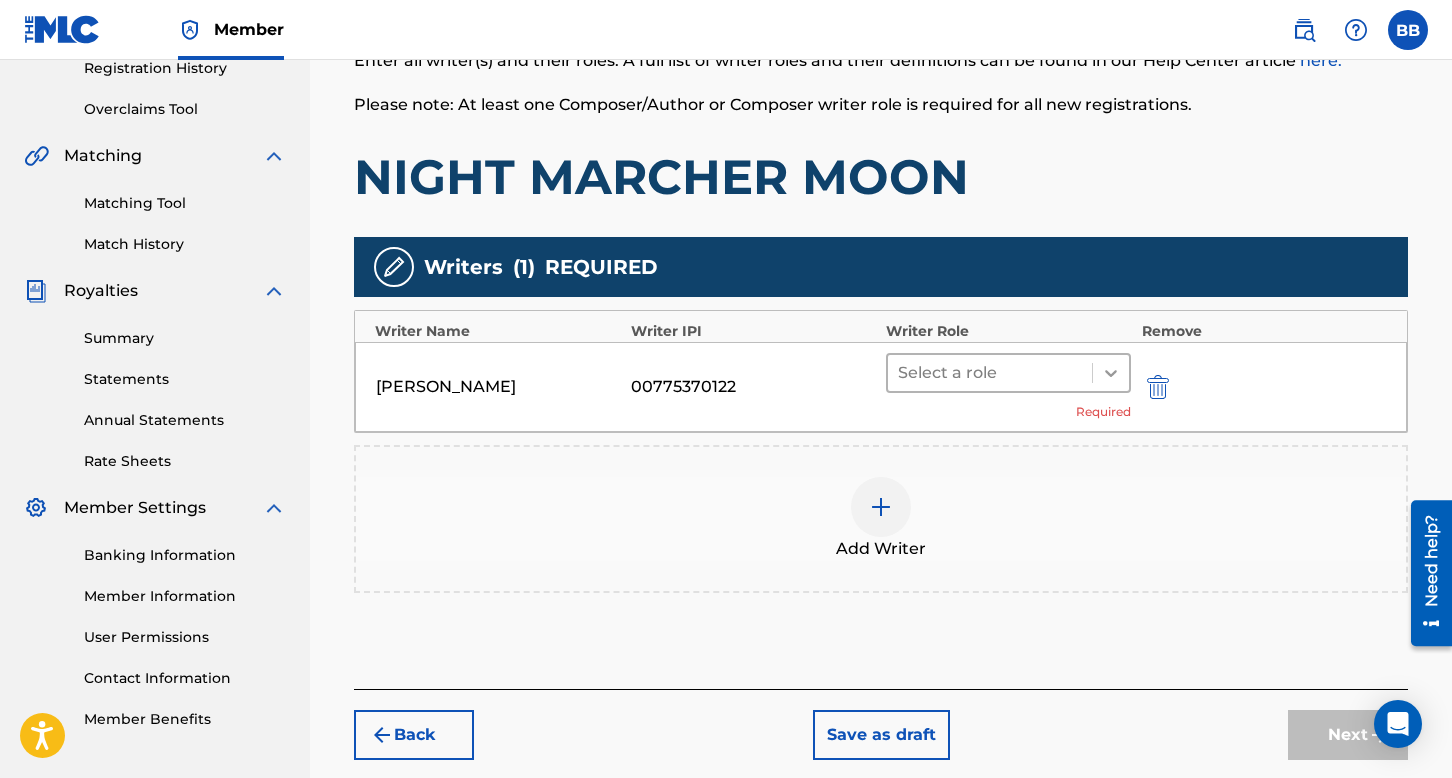 click at bounding box center (1111, 373) 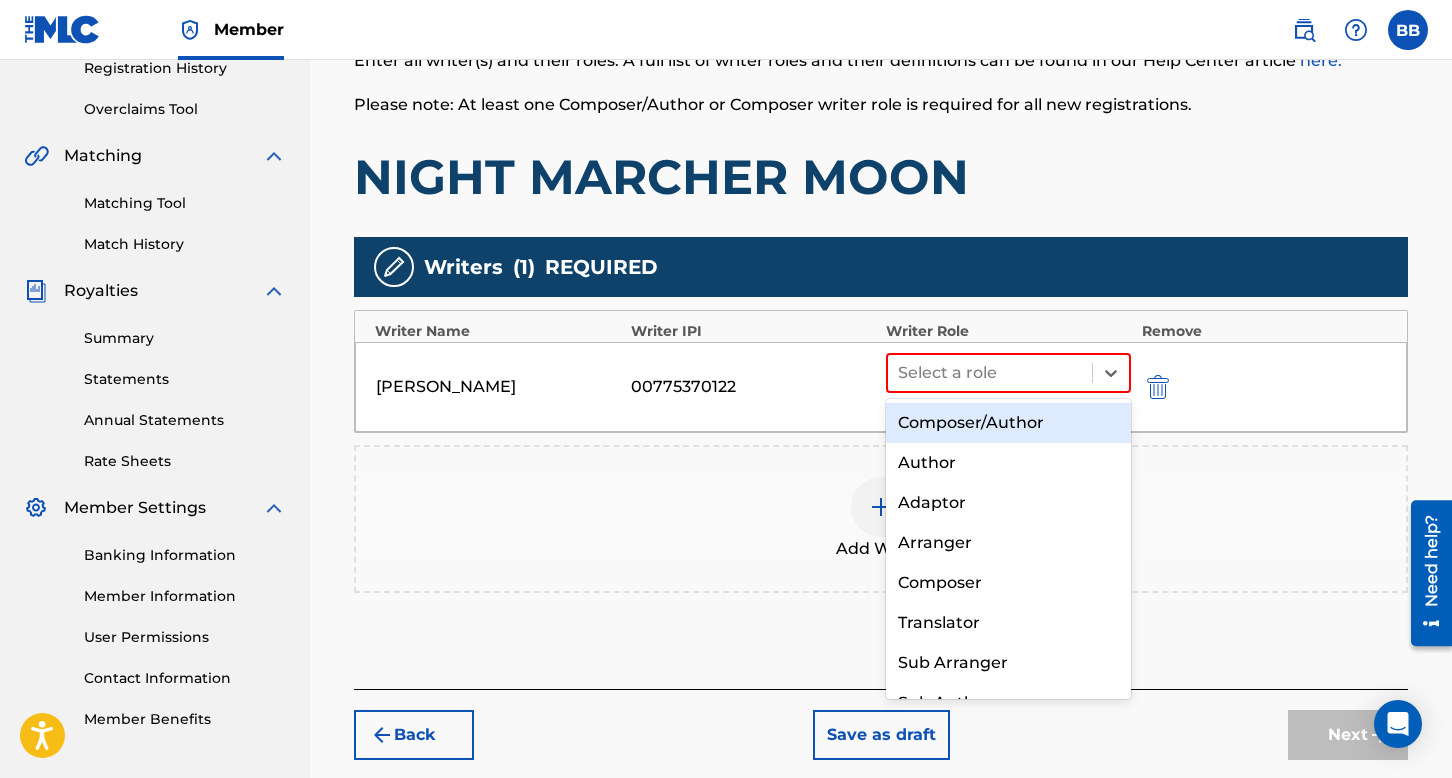 click on "Composer/Author" at bounding box center [1008, 423] 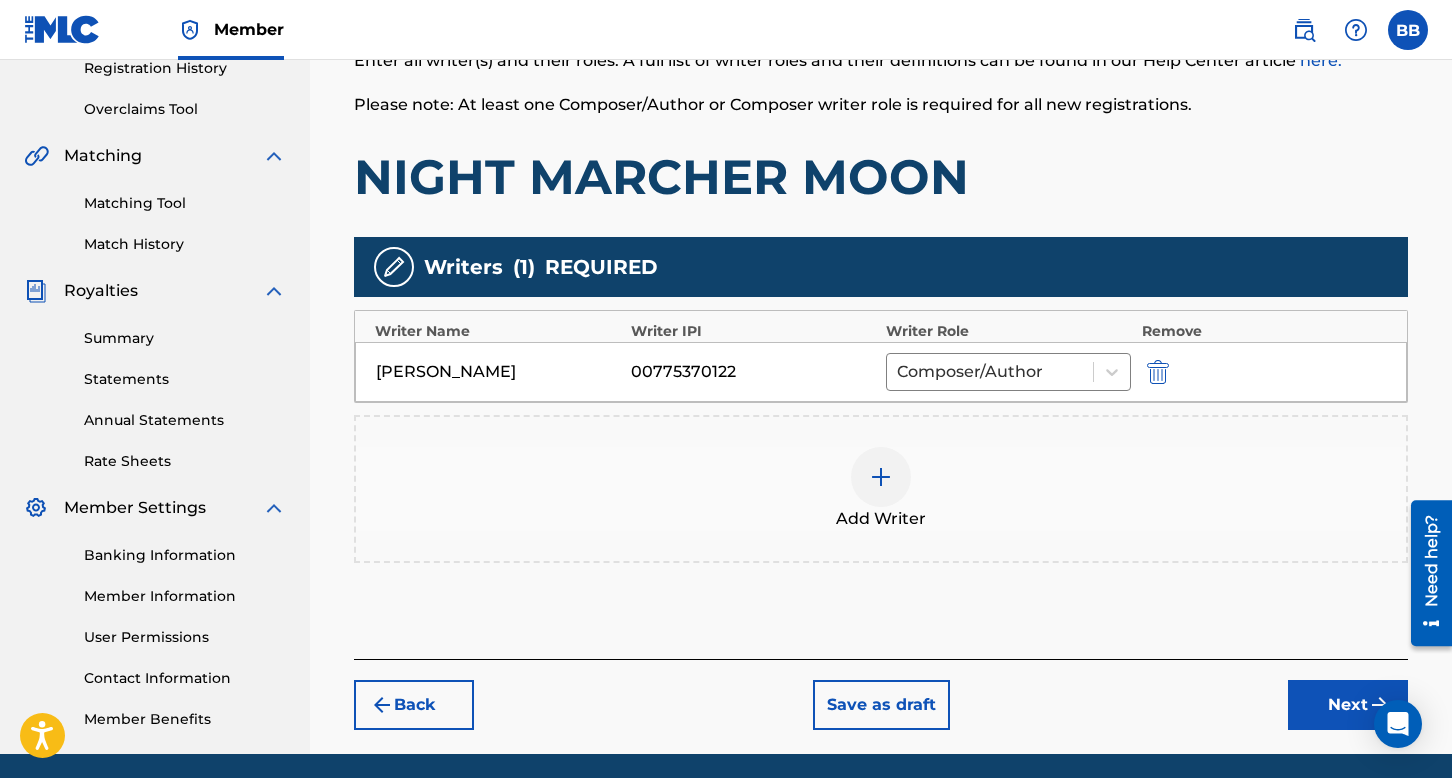 click at bounding box center (881, 477) 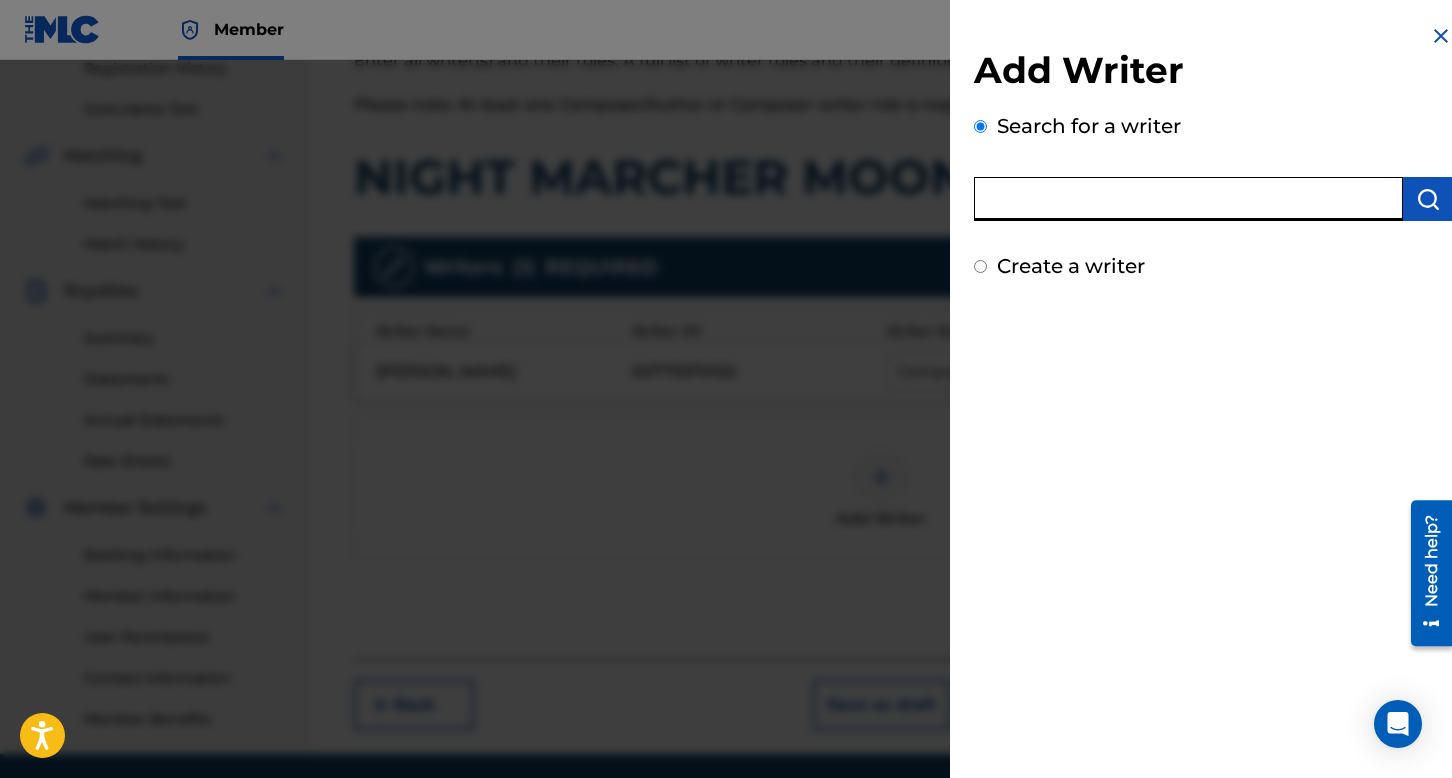click at bounding box center [1188, 199] 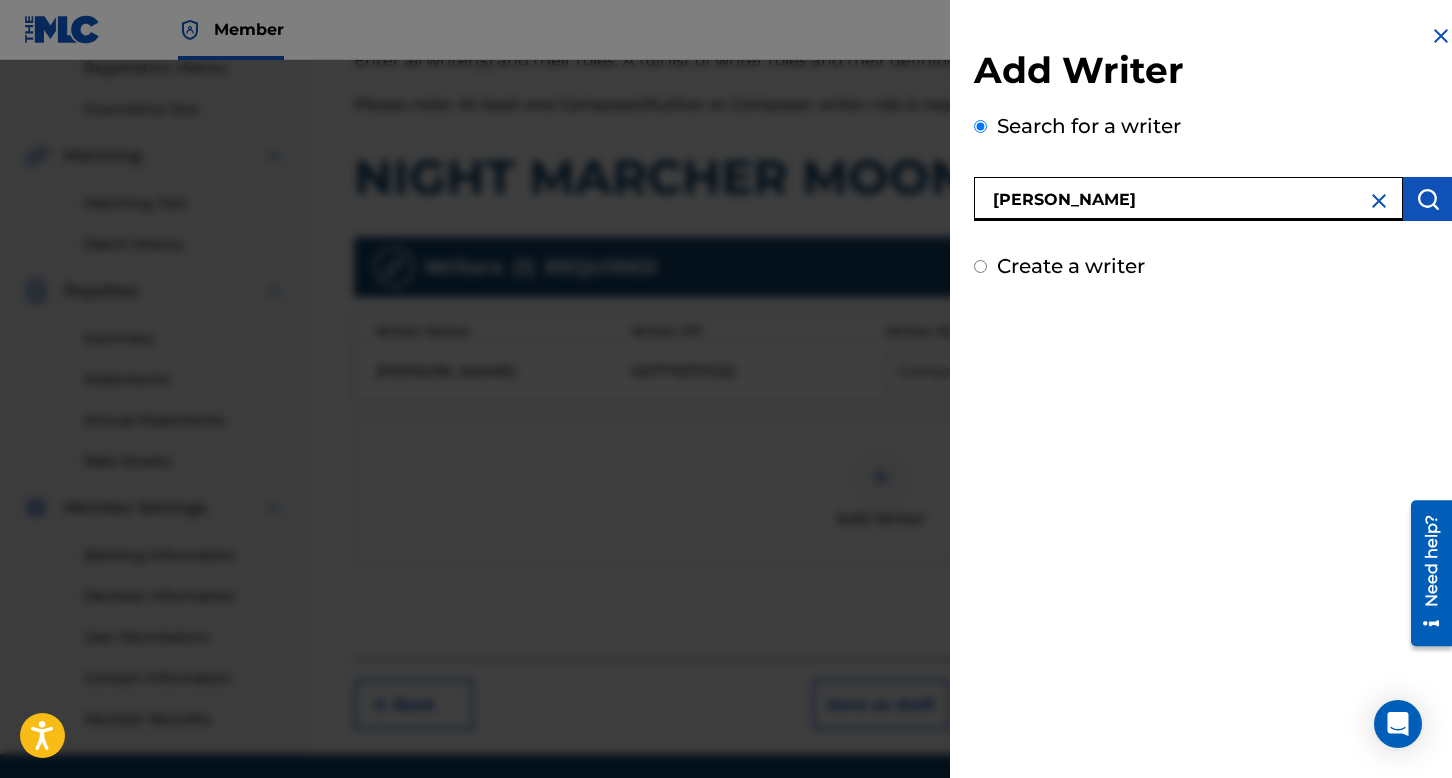 type on "[PERSON_NAME]" 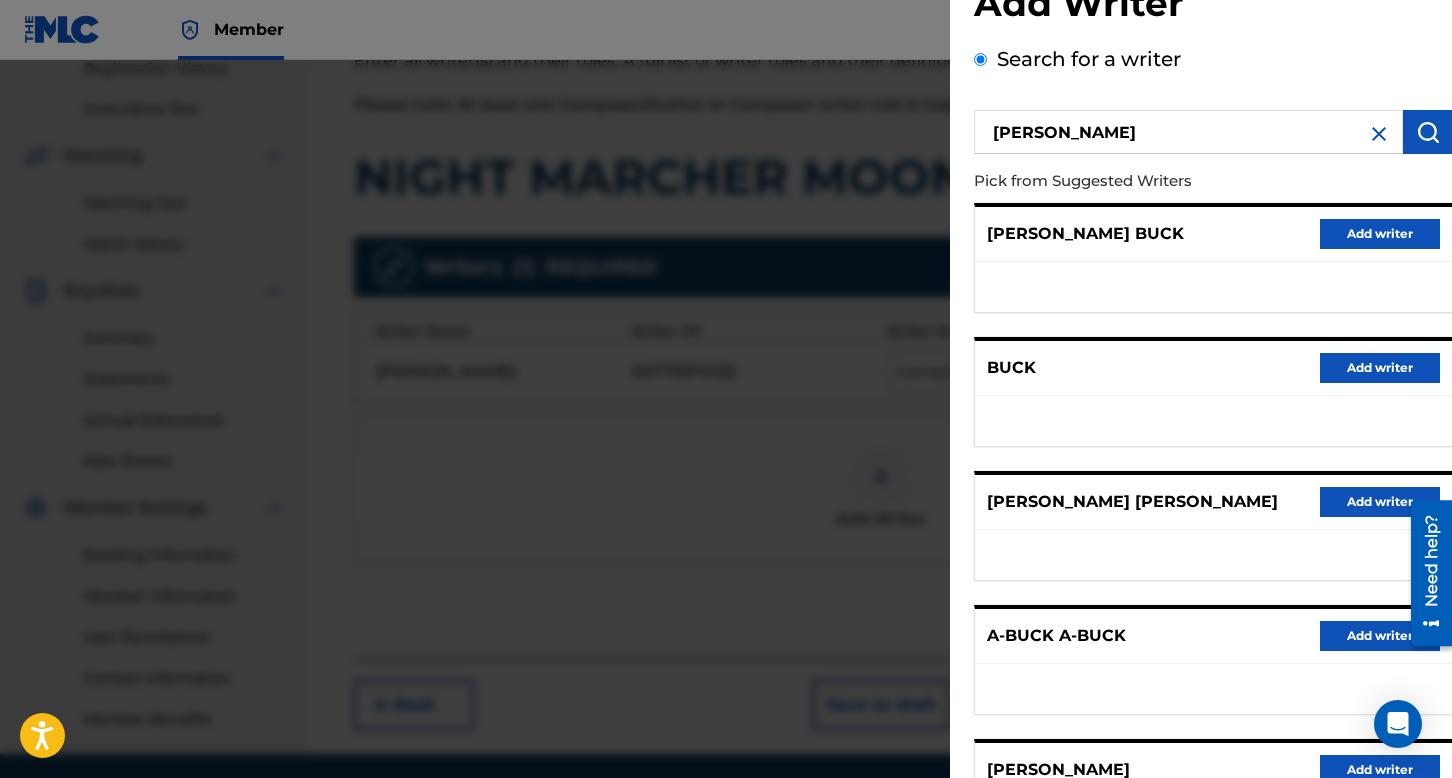 scroll, scrollTop: 262, scrollLeft: 0, axis: vertical 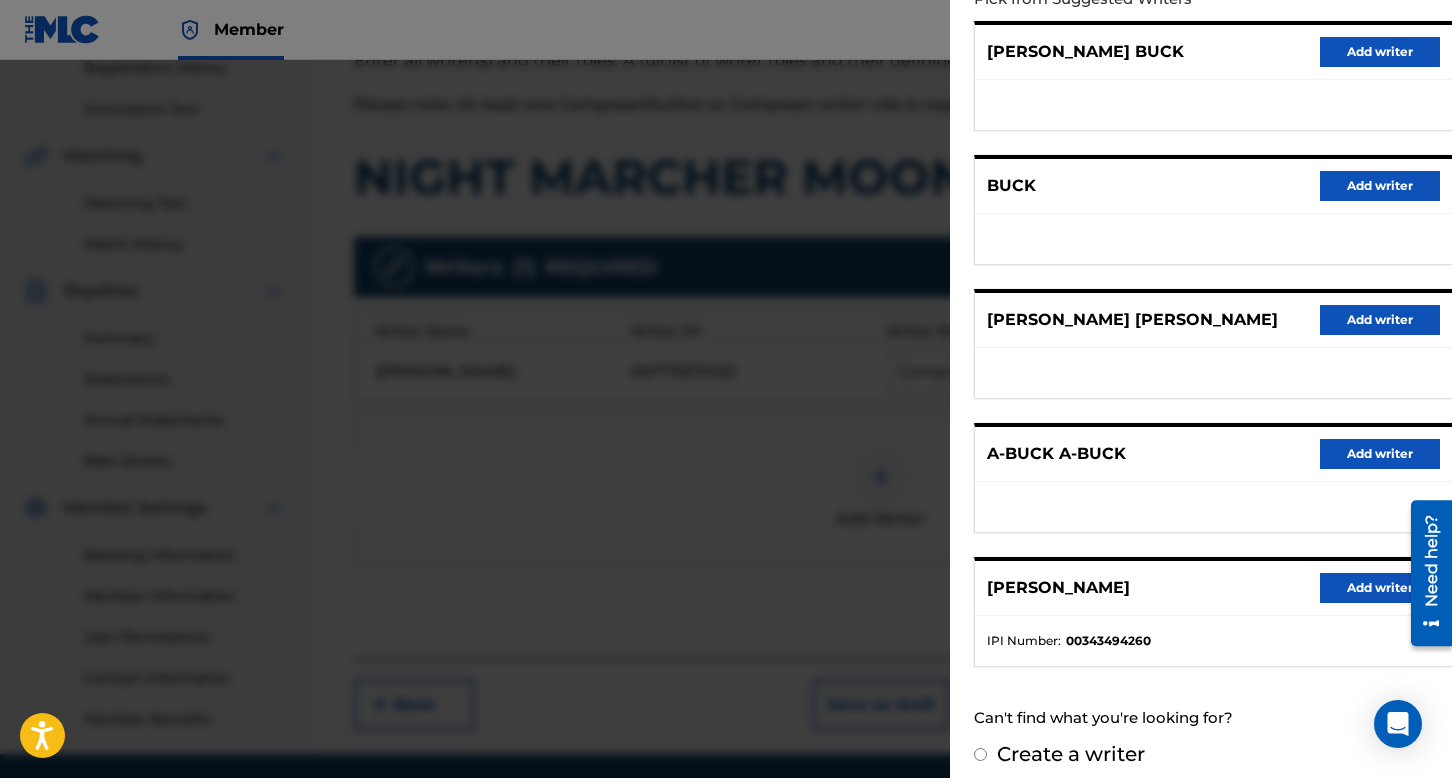 click on "Add writer" at bounding box center (1380, 588) 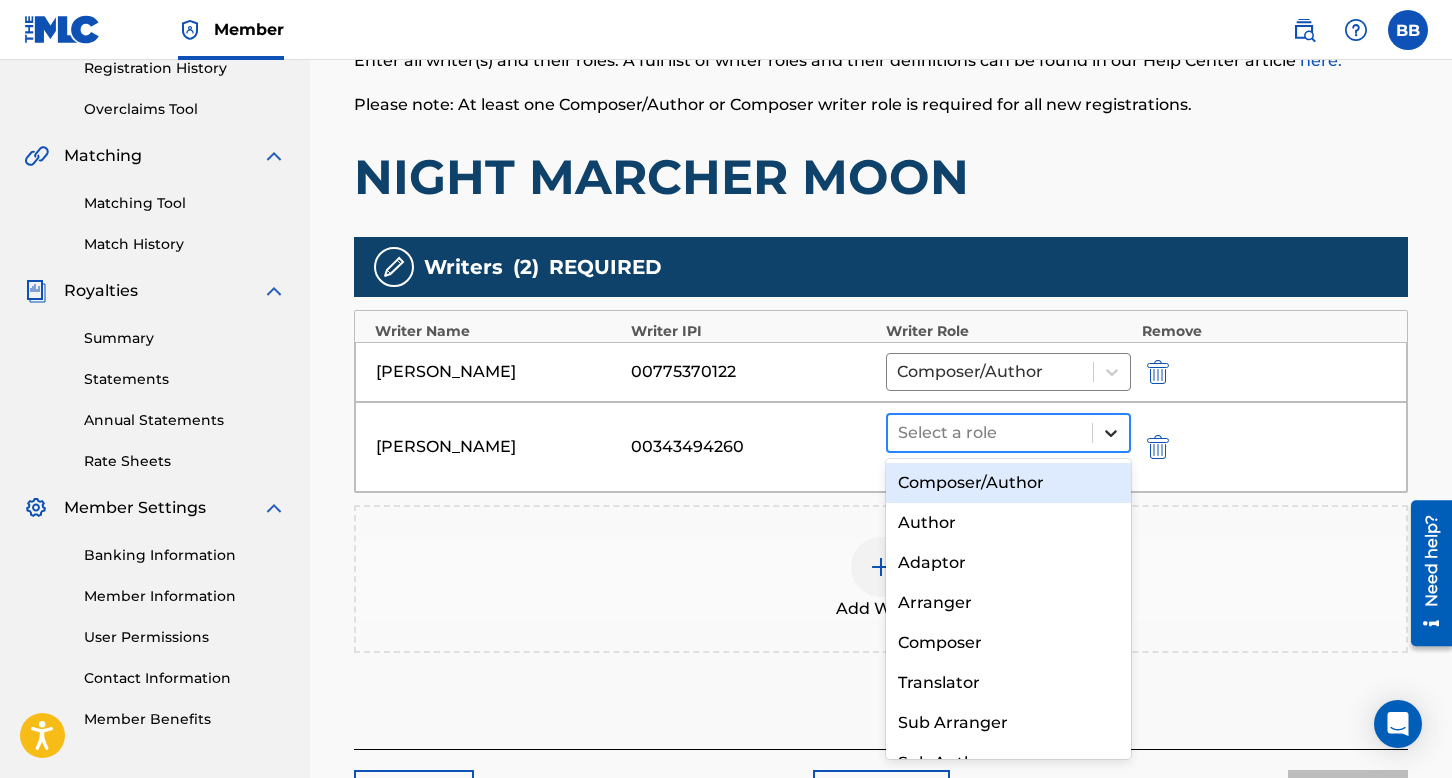 click 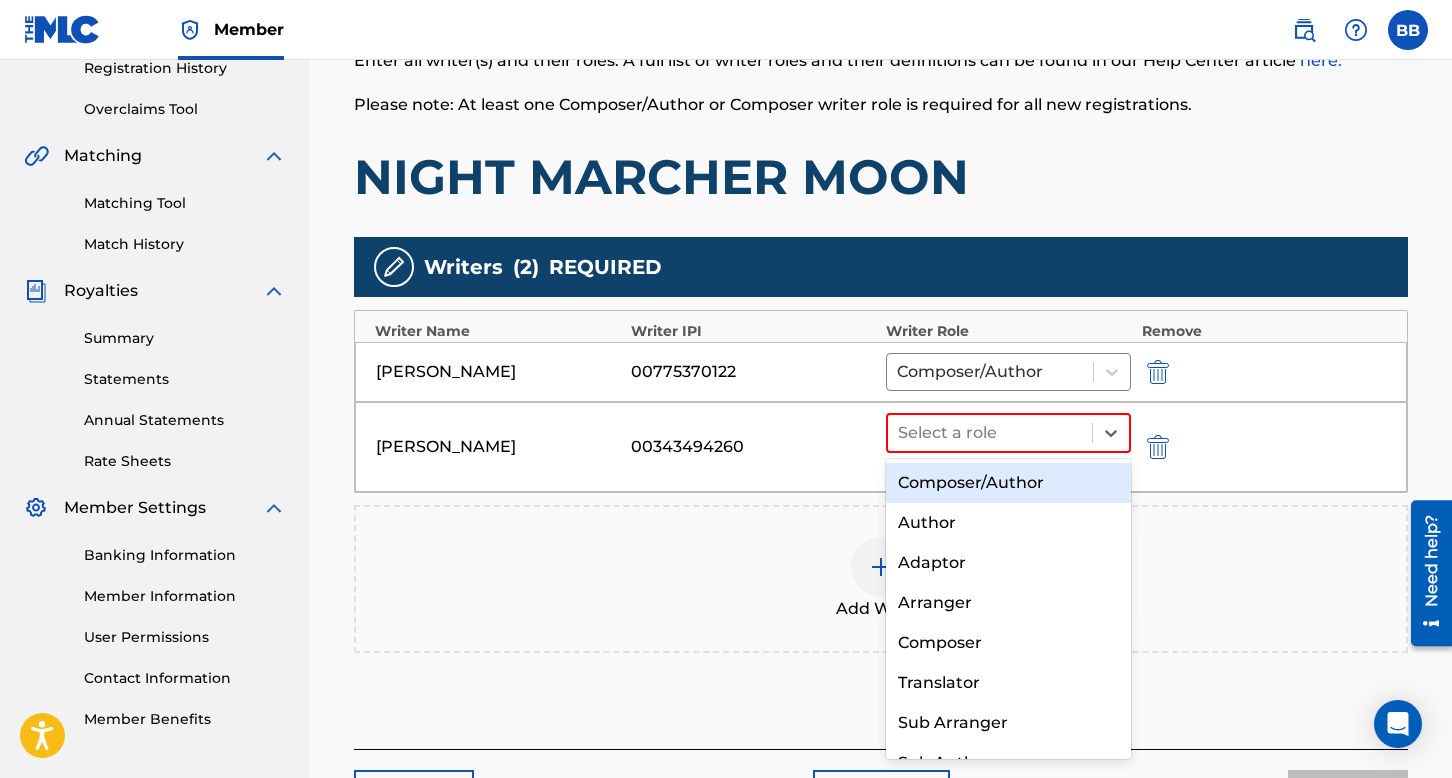 click on "Composer/Author" at bounding box center (1008, 483) 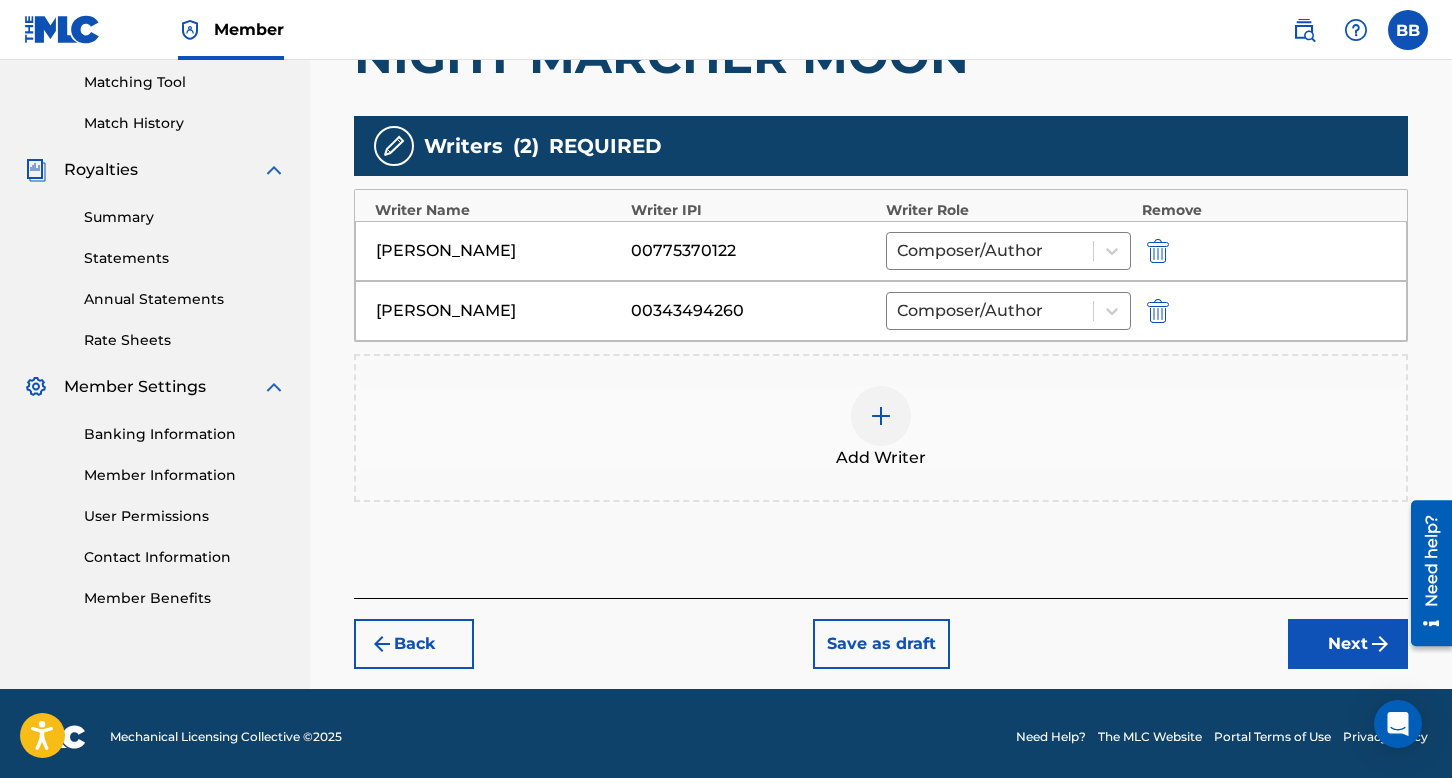 scroll, scrollTop: 516, scrollLeft: 0, axis: vertical 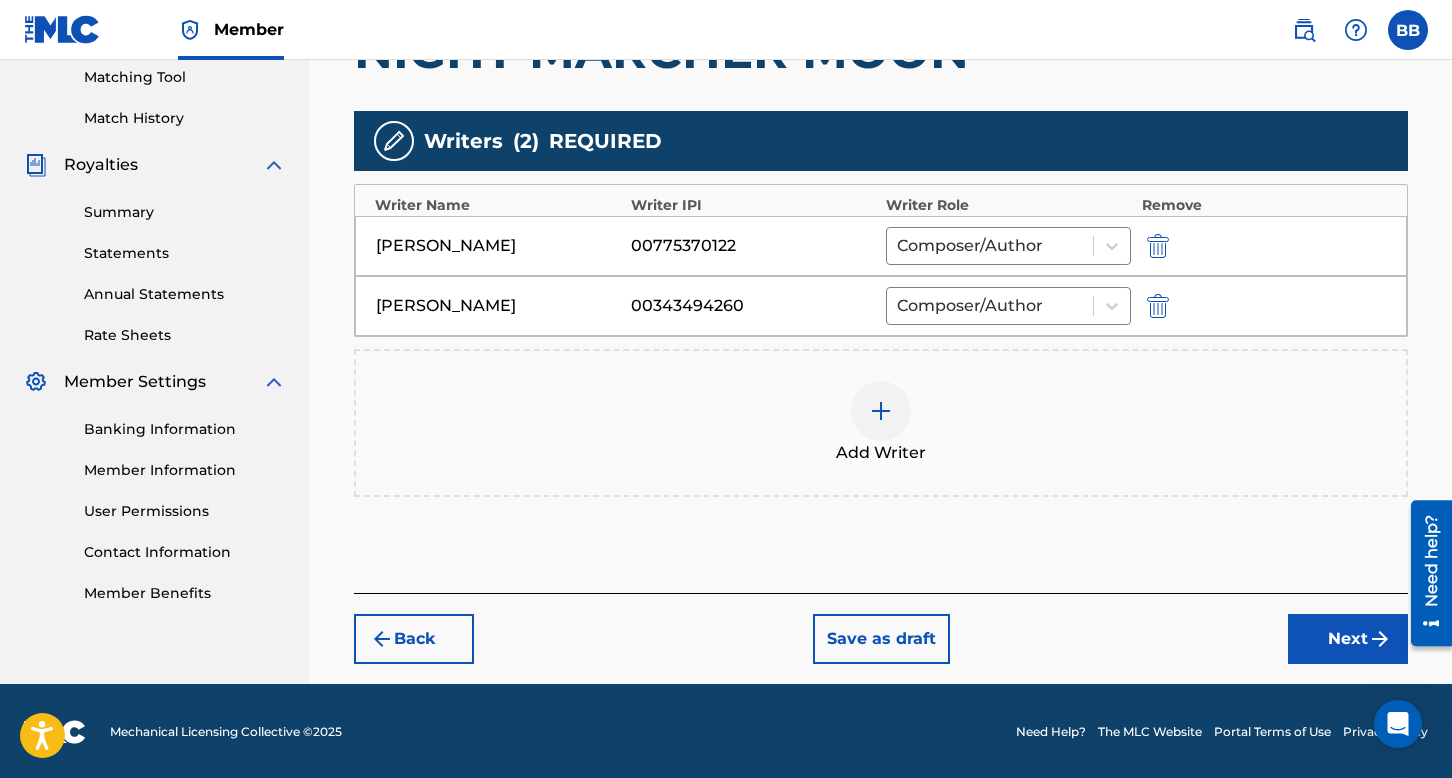 click on "Next" at bounding box center (1348, 639) 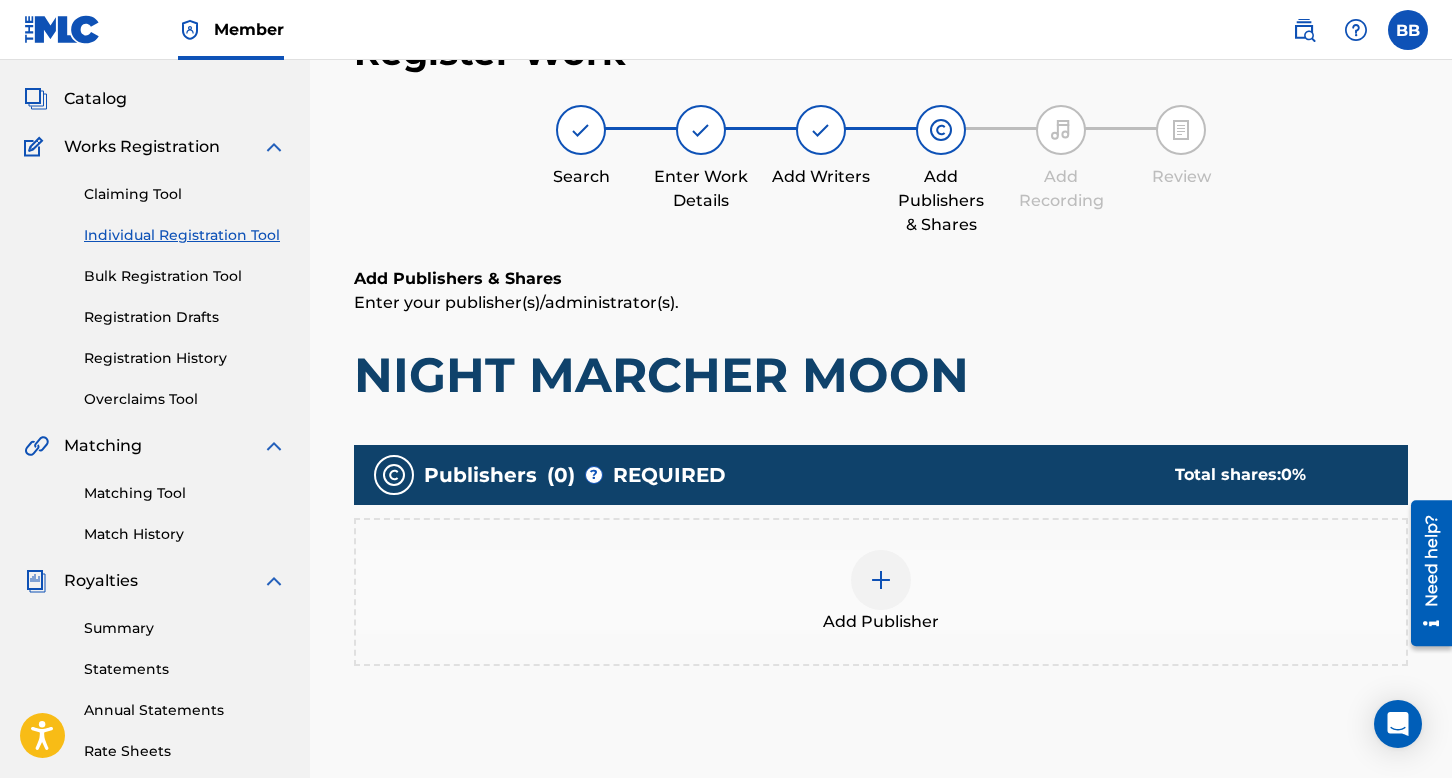 scroll, scrollTop: 90, scrollLeft: 0, axis: vertical 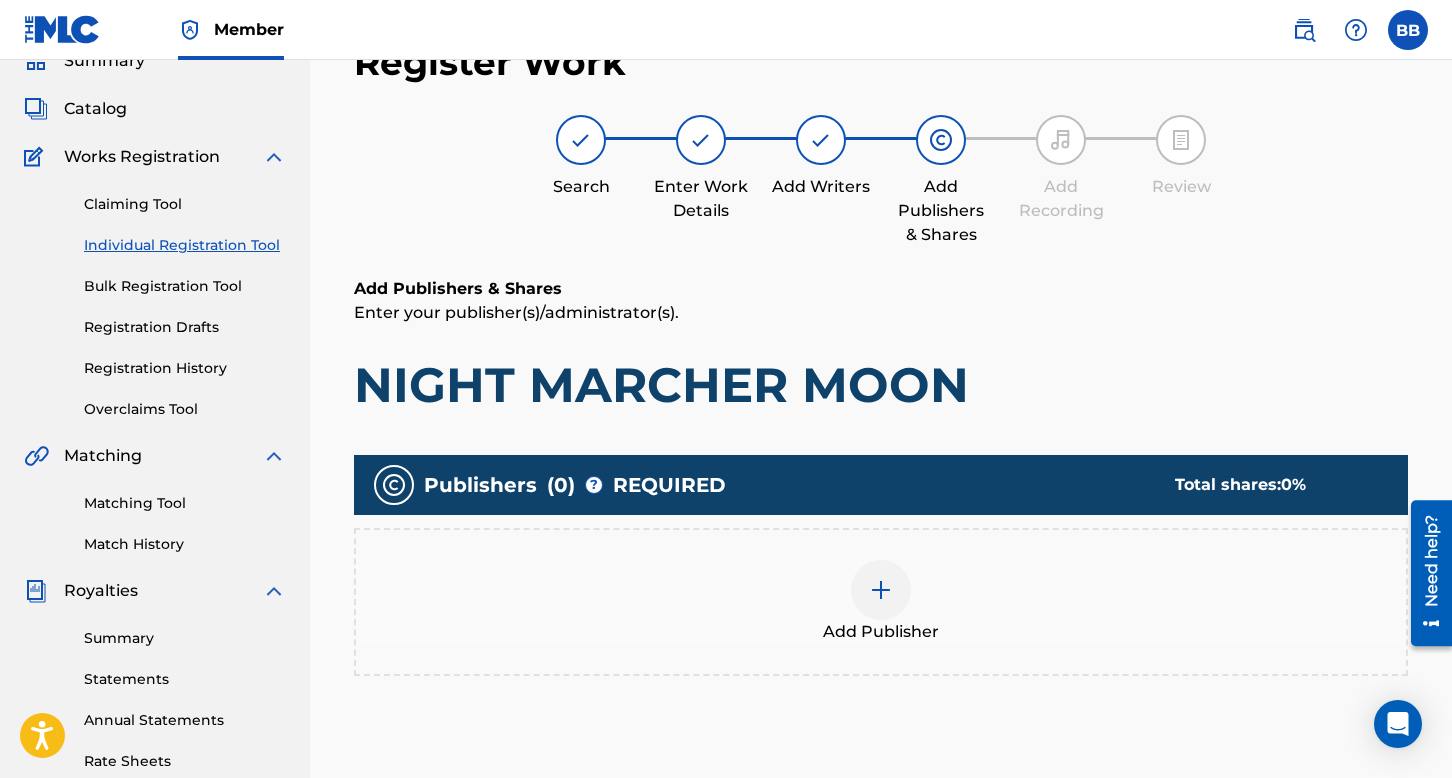 click at bounding box center (881, 590) 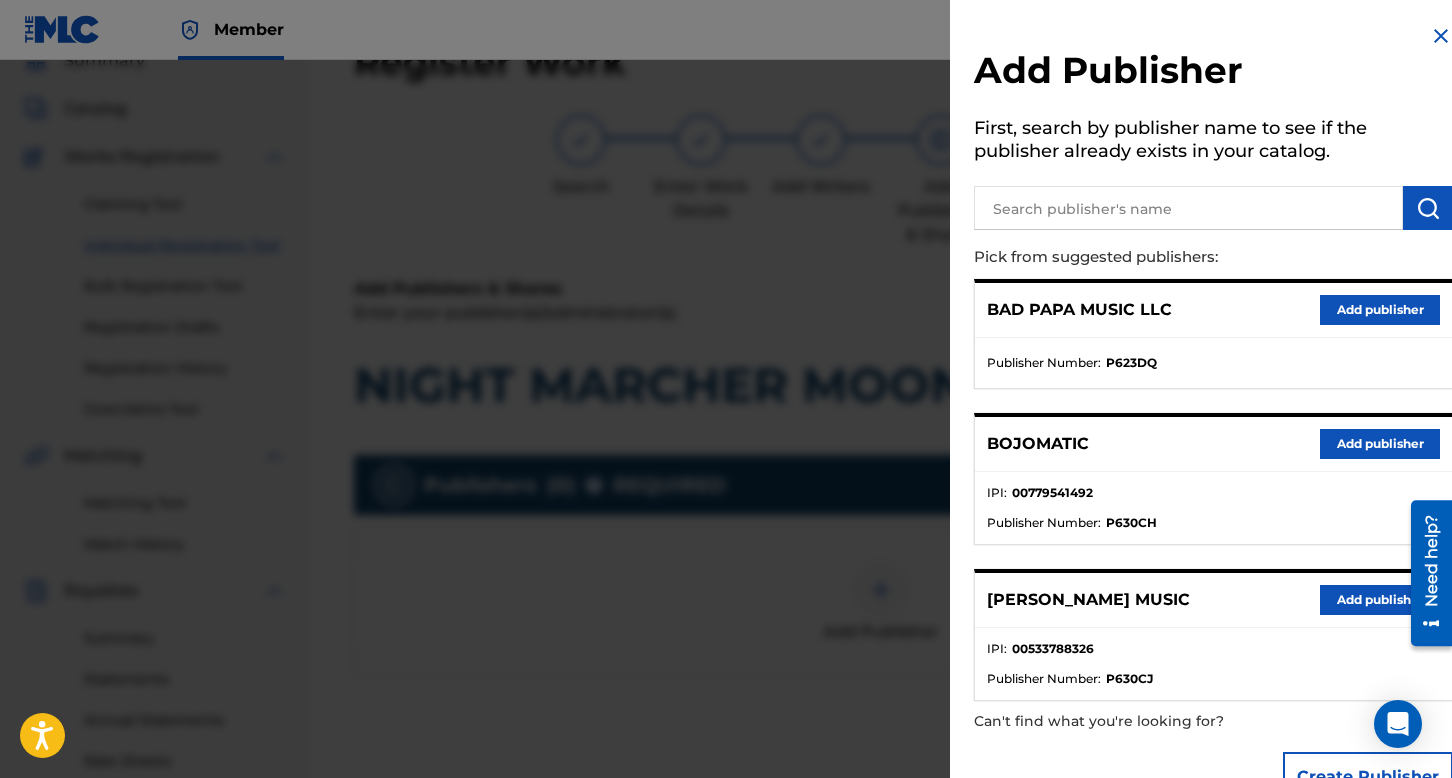 click on "Add publisher" at bounding box center (1380, 444) 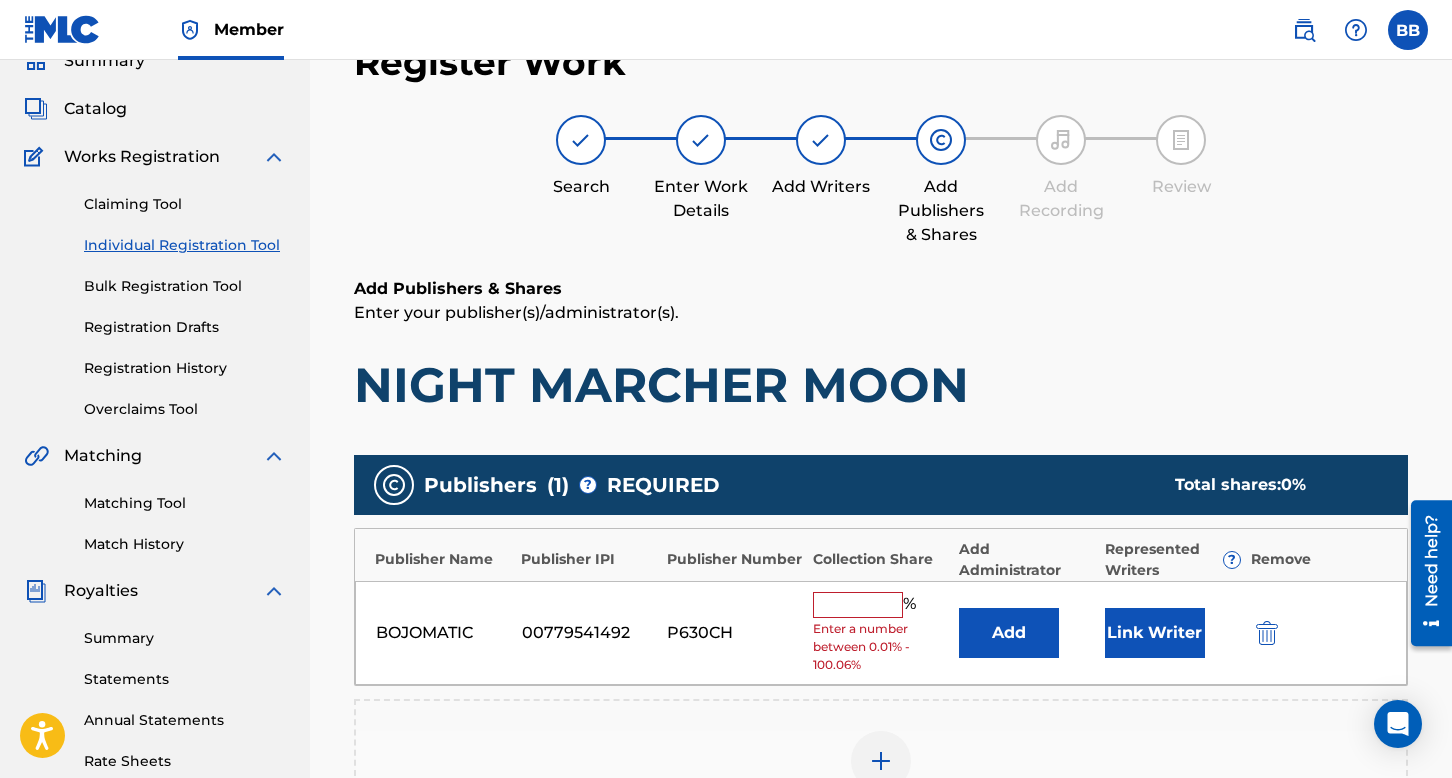 click at bounding box center [858, 605] 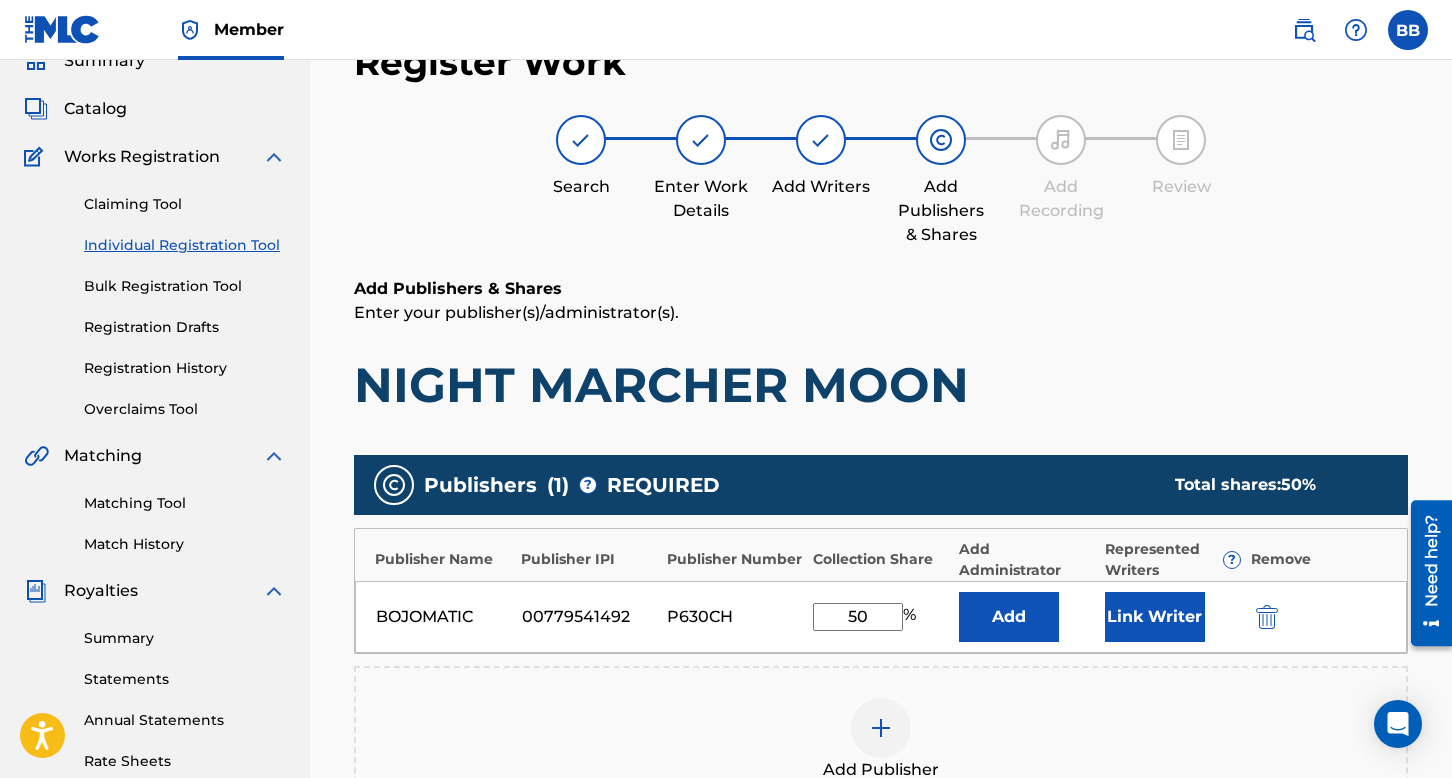 type on "50" 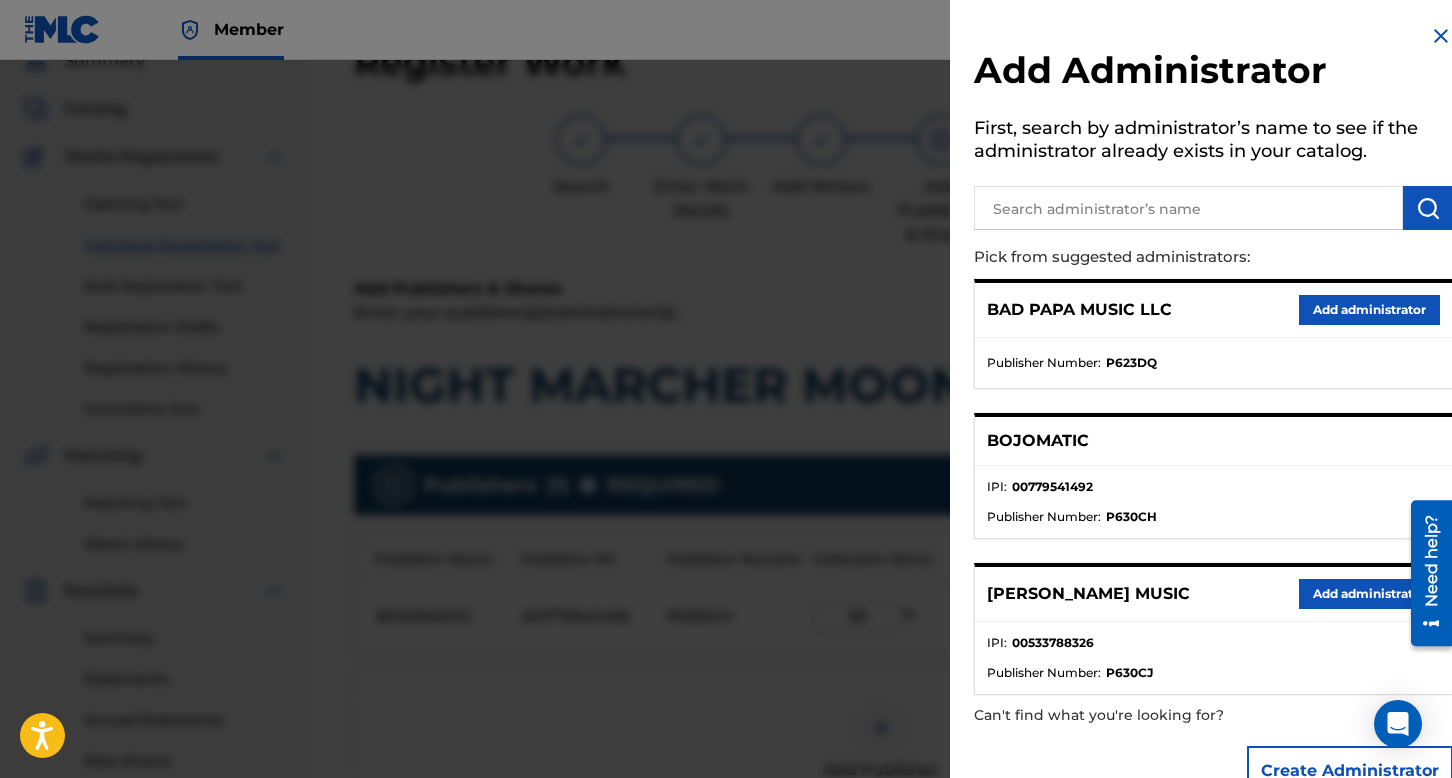 click on "Add administrator" at bounding box center (1369, 310) 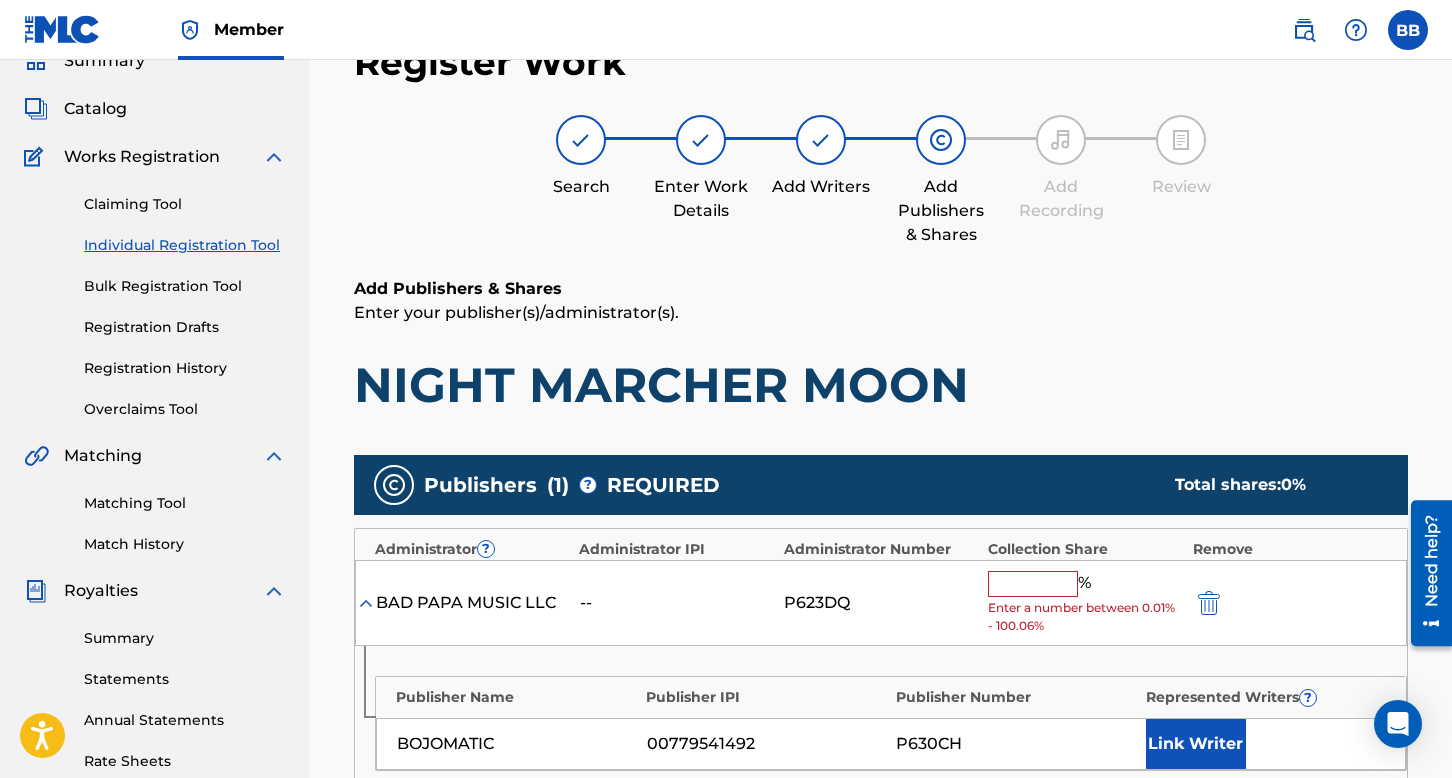 click at bounding box center [1033, 584] 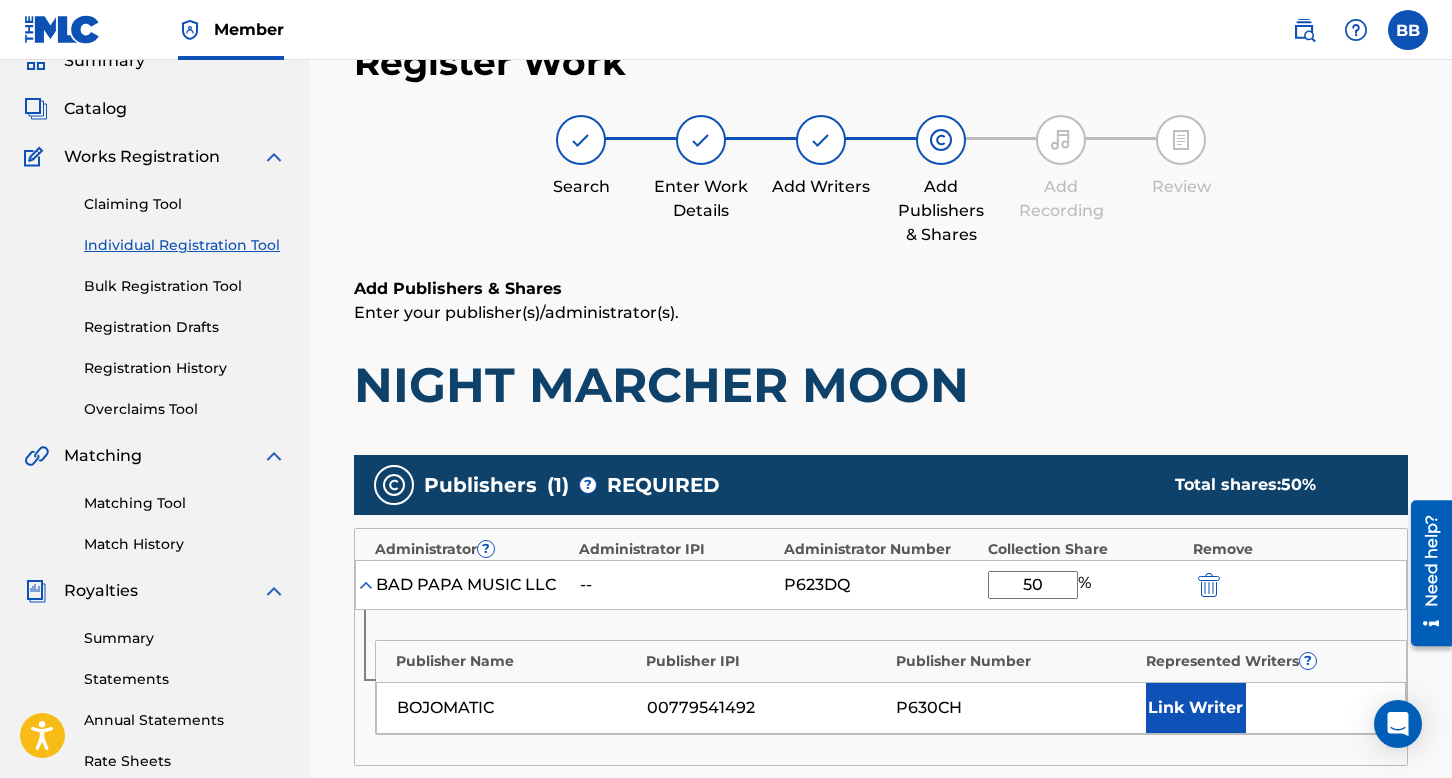 type on "50" 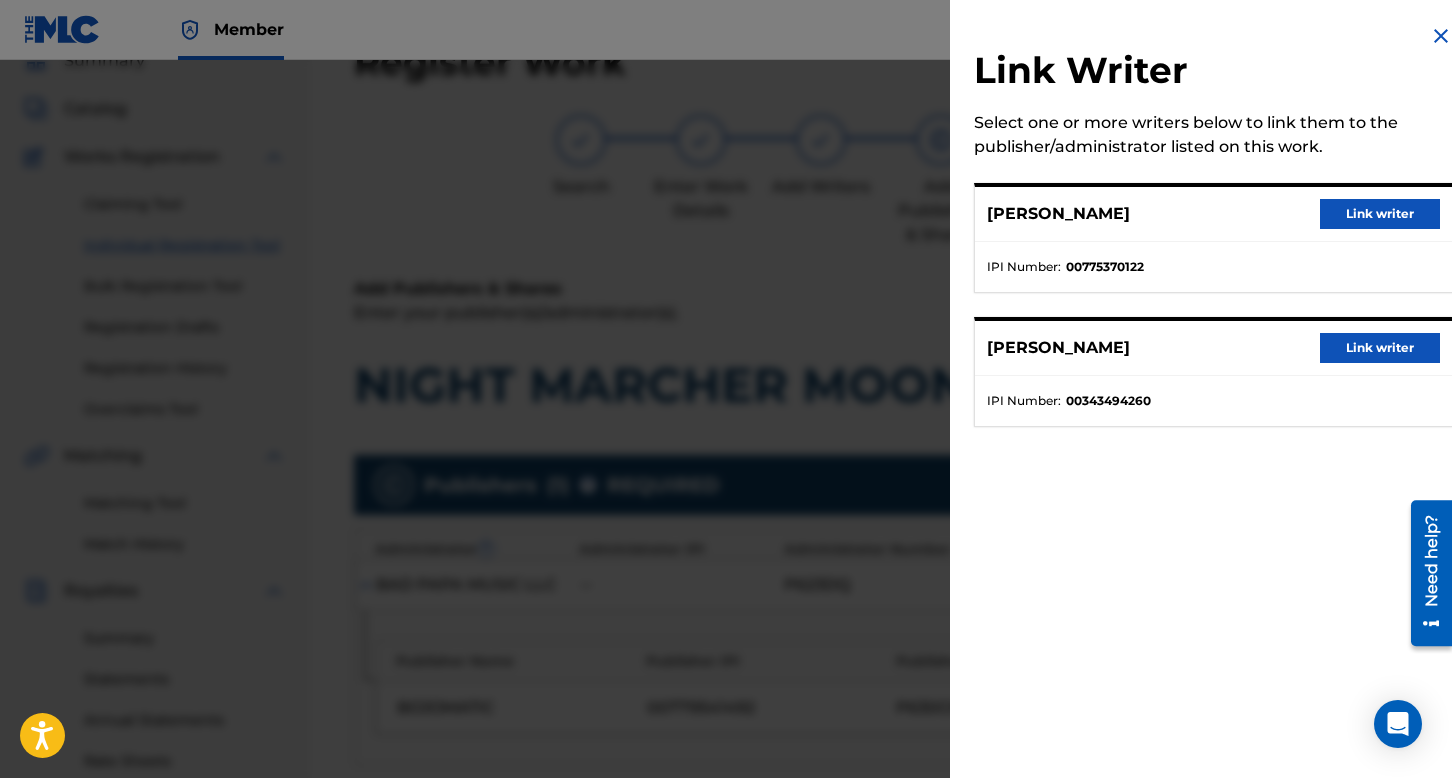 click on "Link writer" at bounding box center (1380, 214) 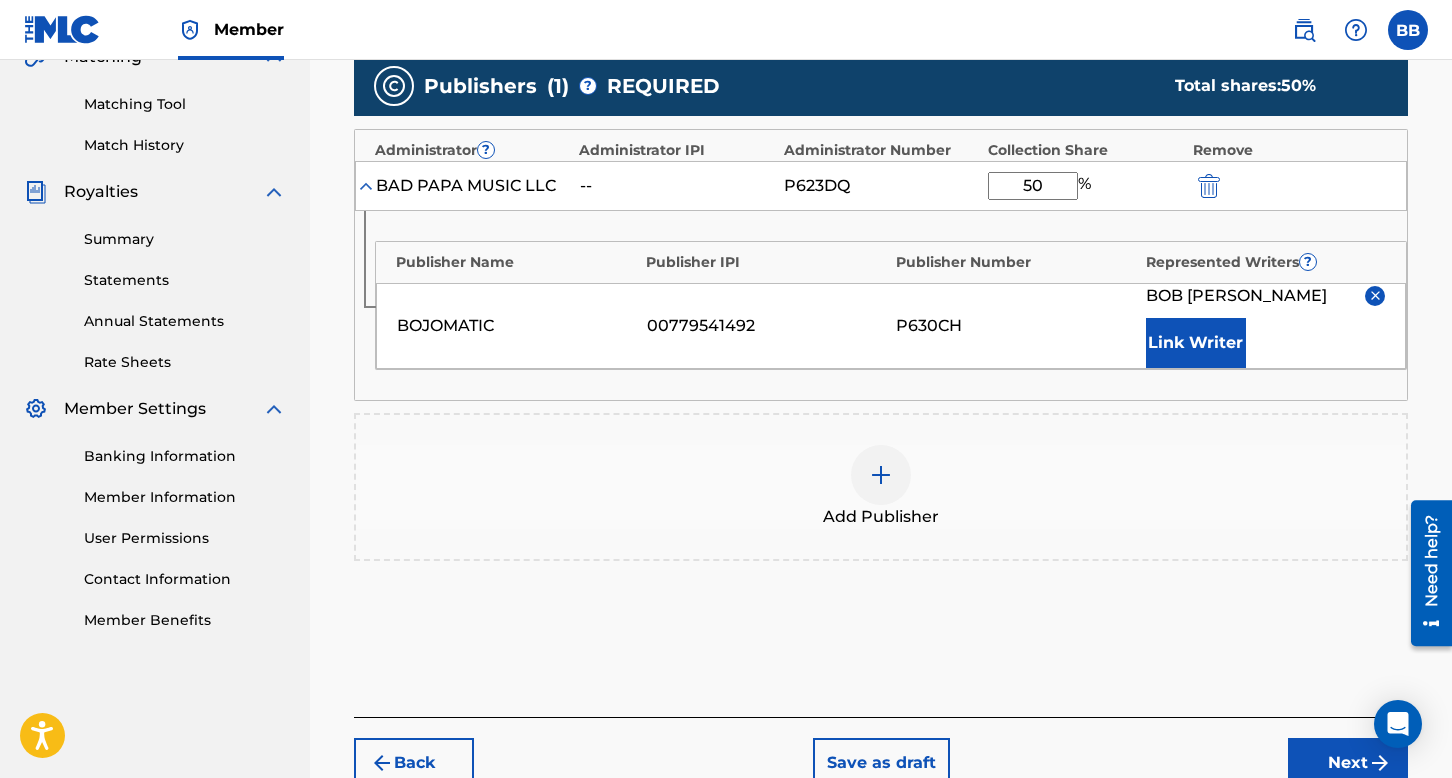 scroll, scrollTop: 490, scrollLeft: 0, axis: vertical 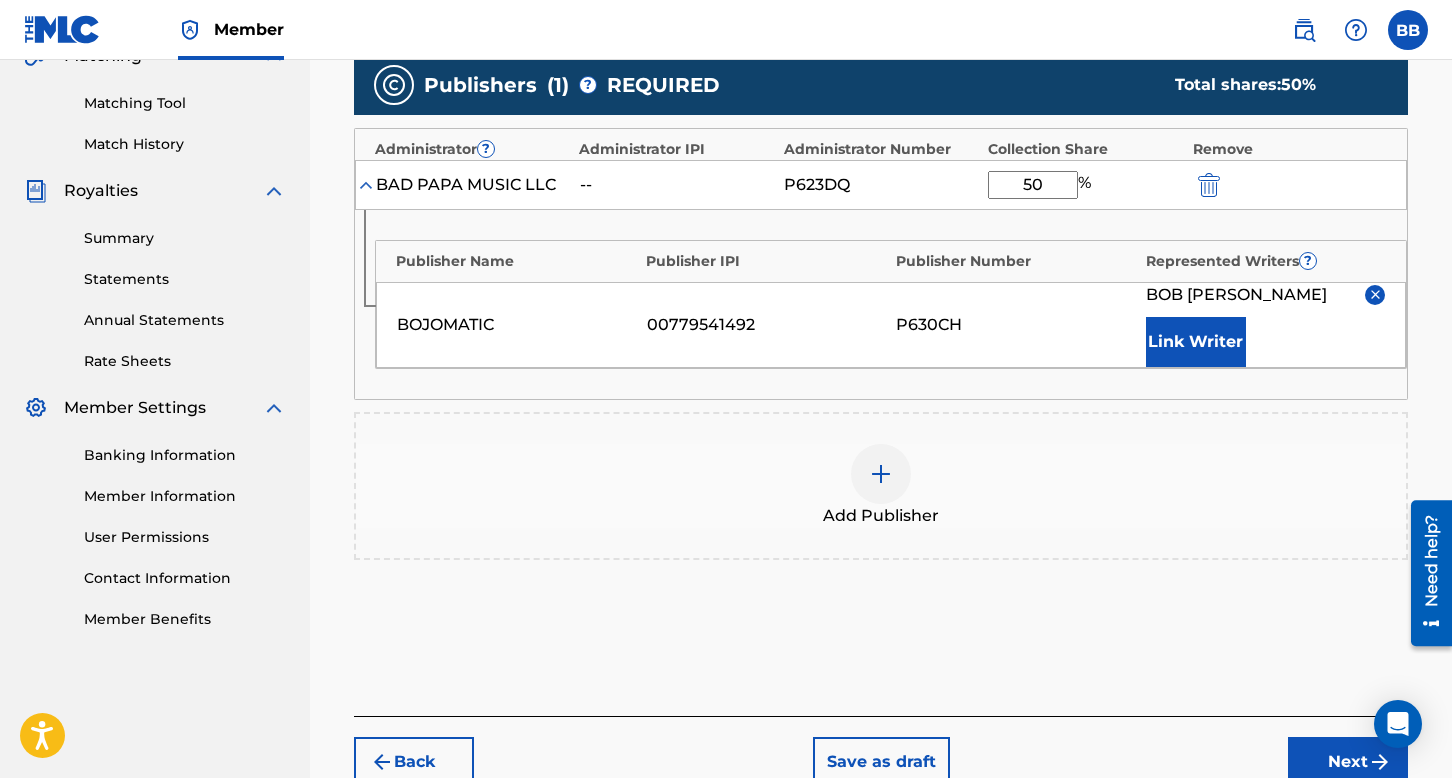 click at bounding box center [881, 474] 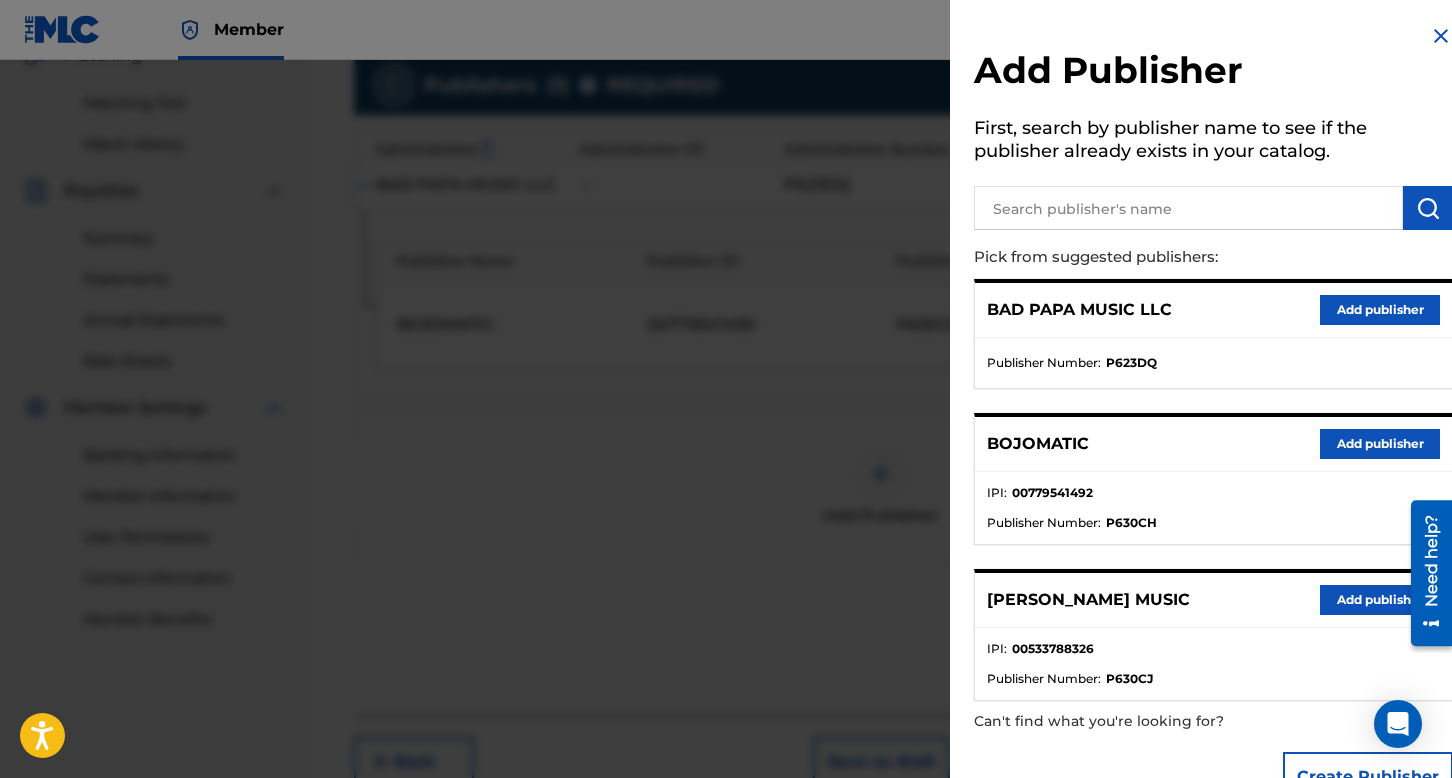 click on "Add publisher" at bounding box center [1380, 600] 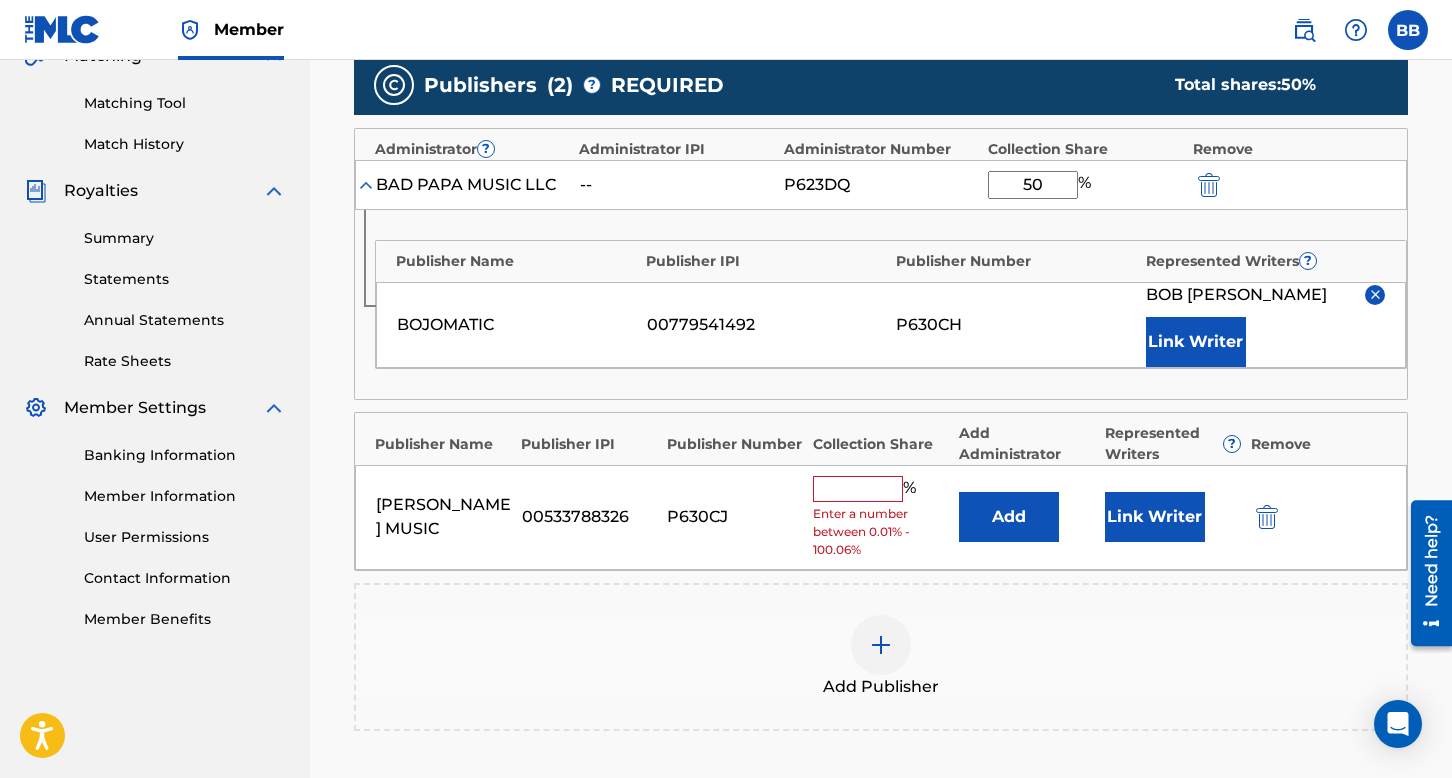 click at bounding box center [858, 489] 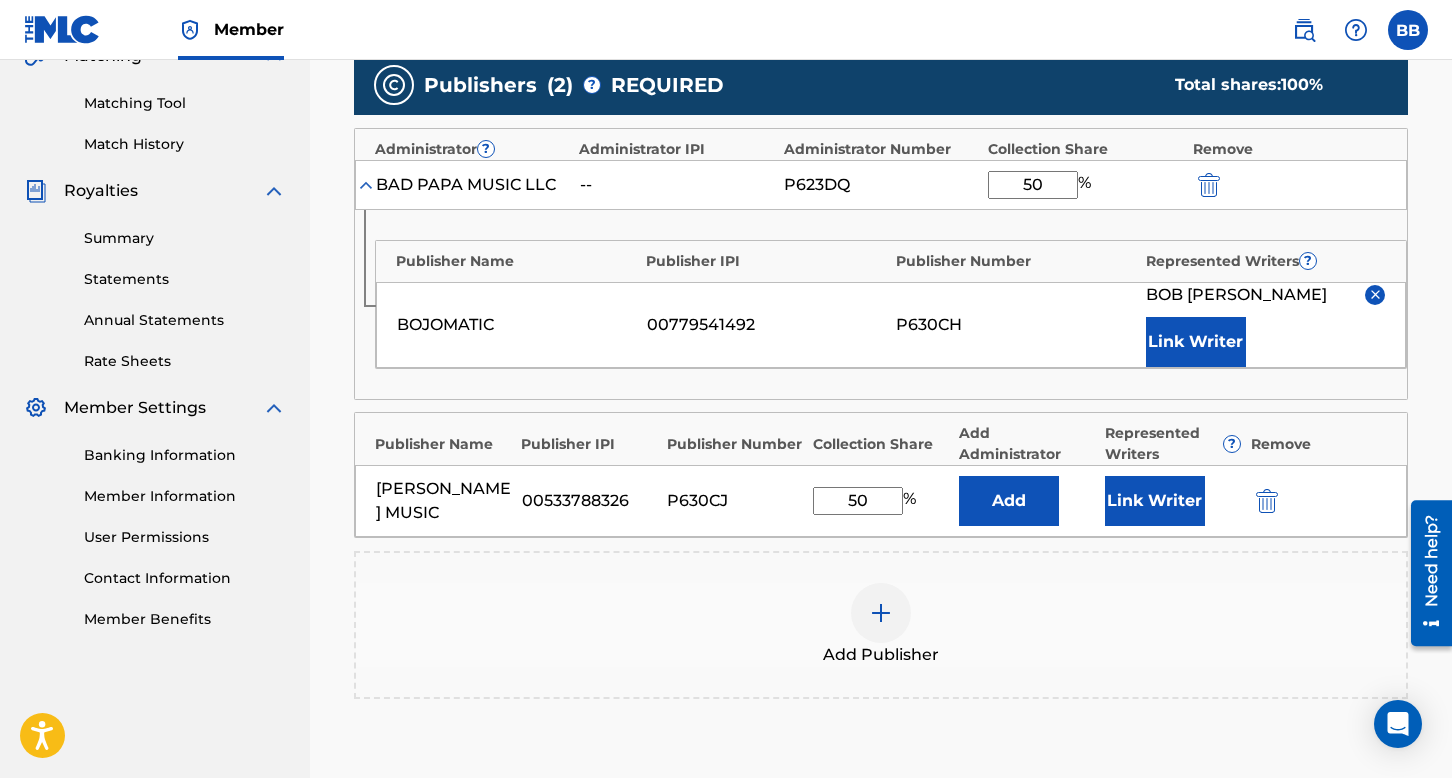 type on "50" 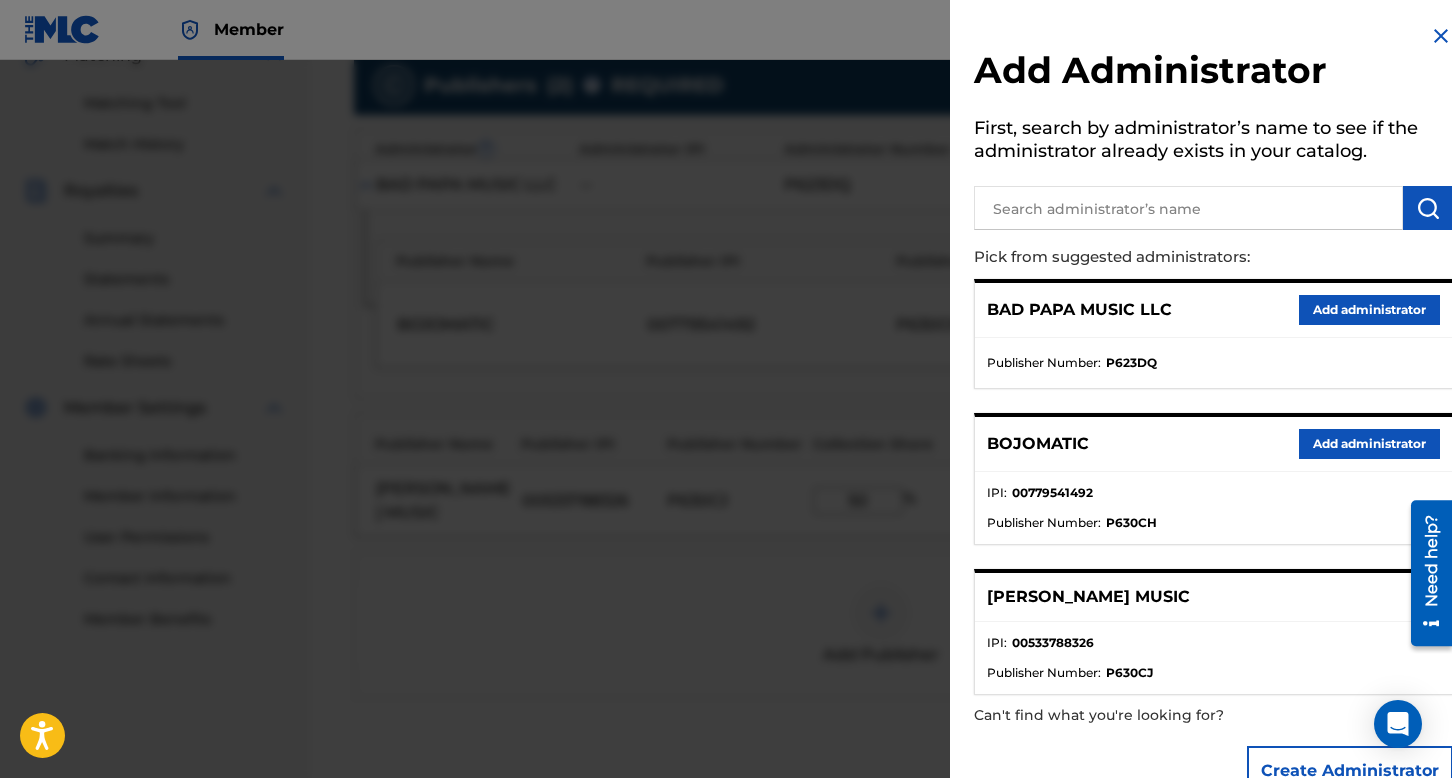 click on "Add administrator" at bounding box center (1369, 310) 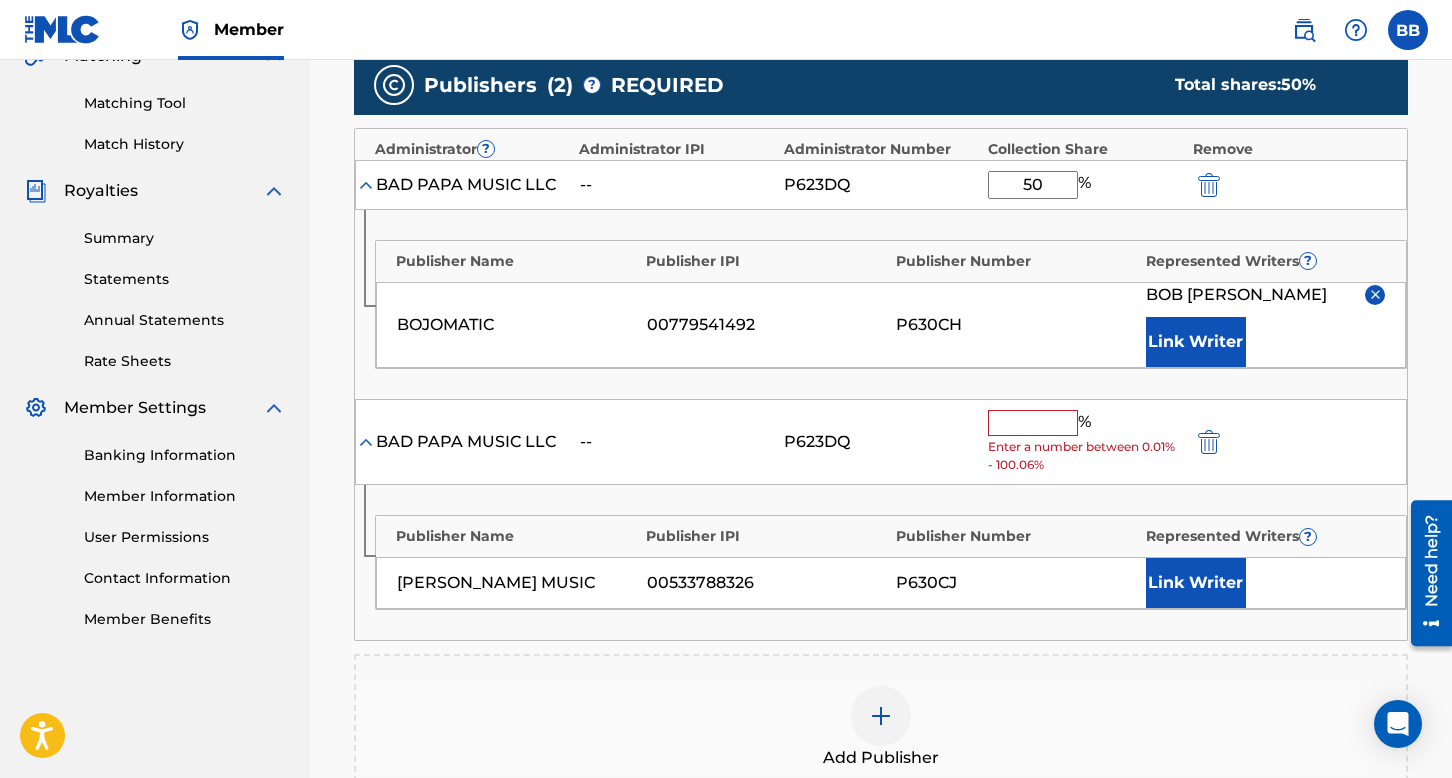 click on "Link Writer" at bounding box center [1196, 583] 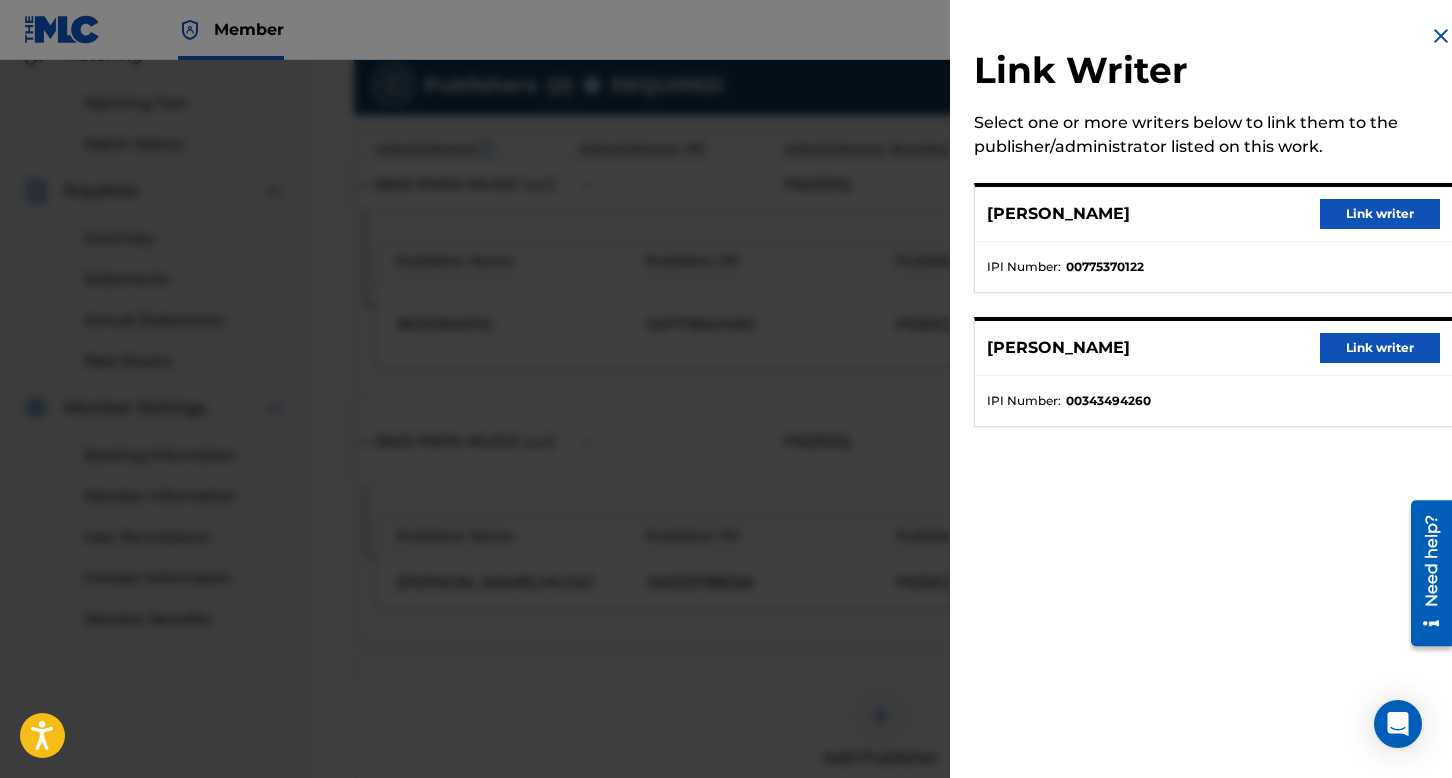 click on "Link writer" at bounding box center [1380, 348] 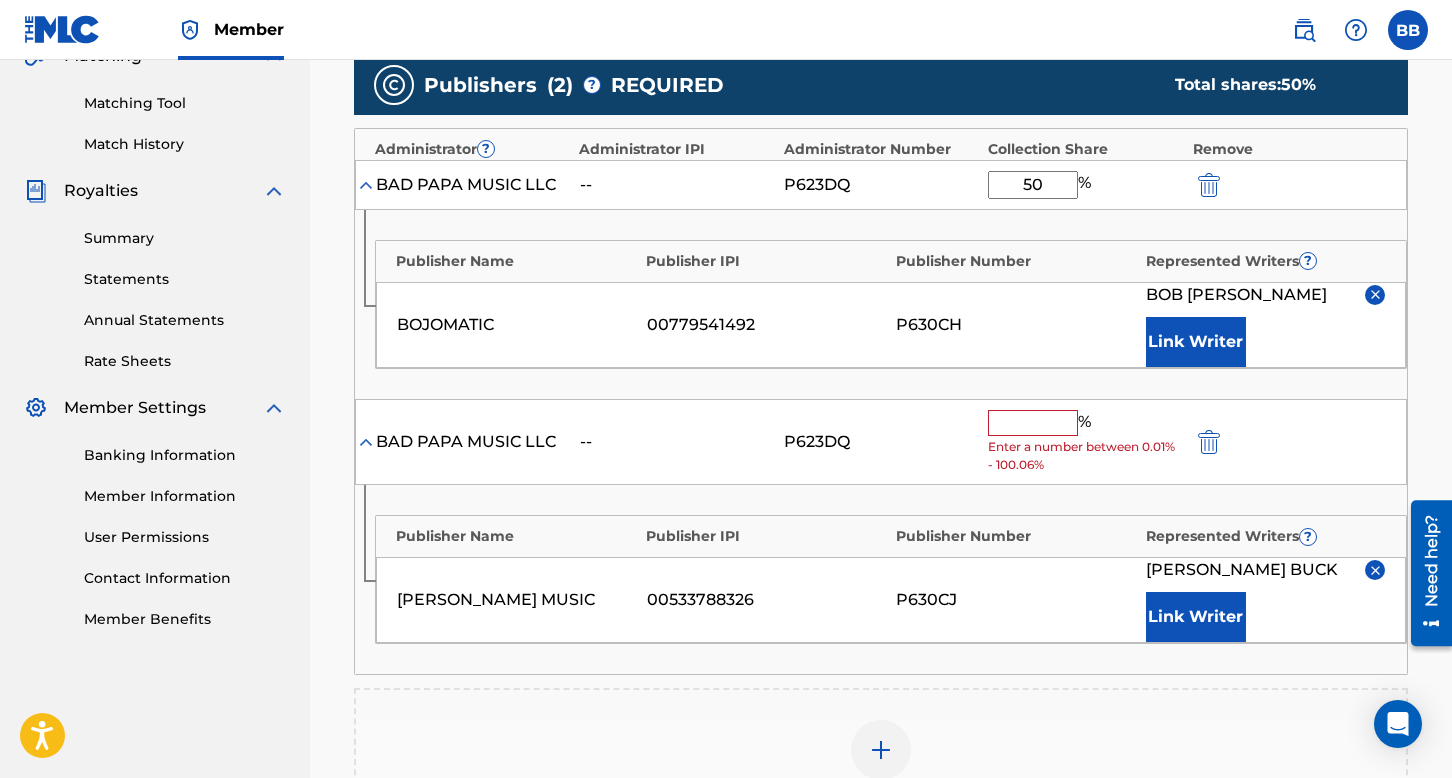 click at bounding box center [1033, 423] 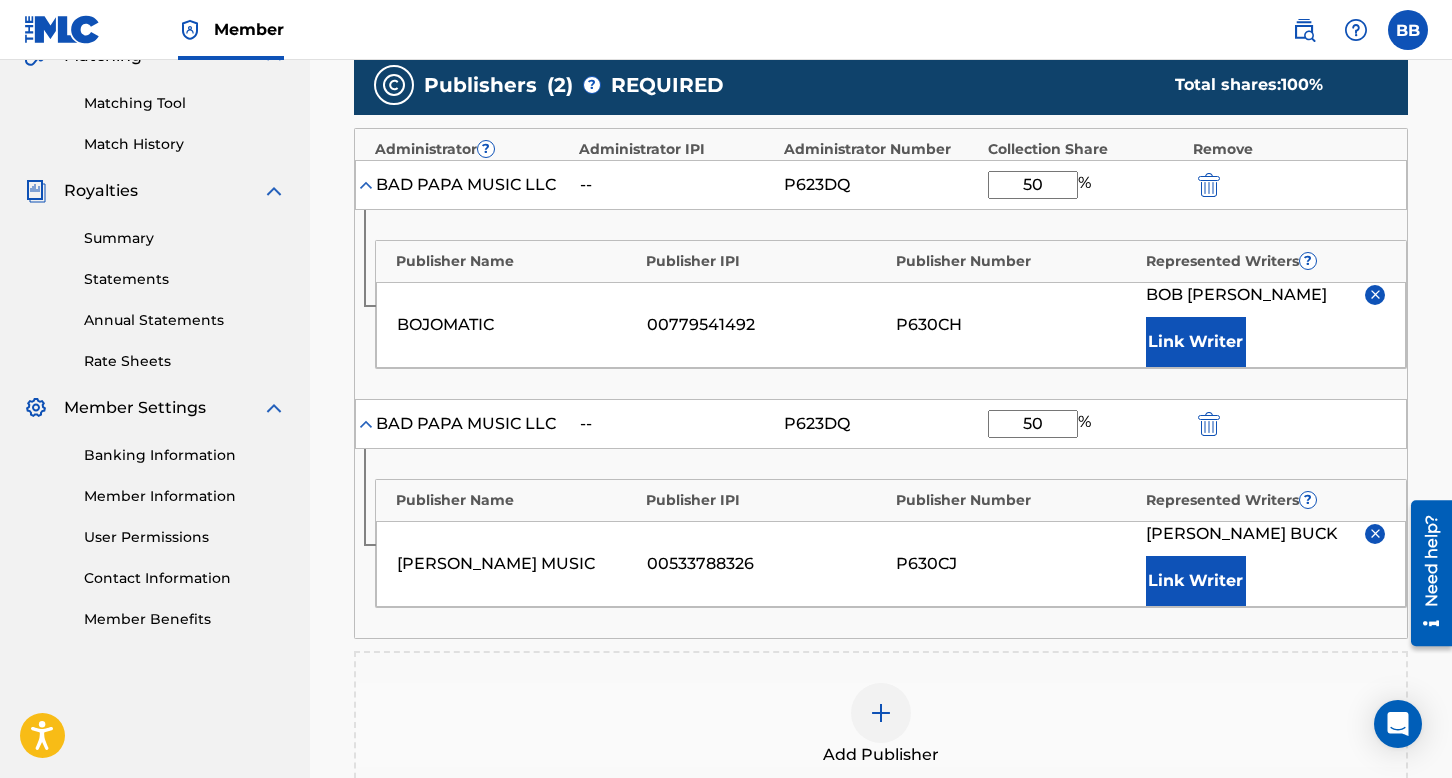 type on "50" 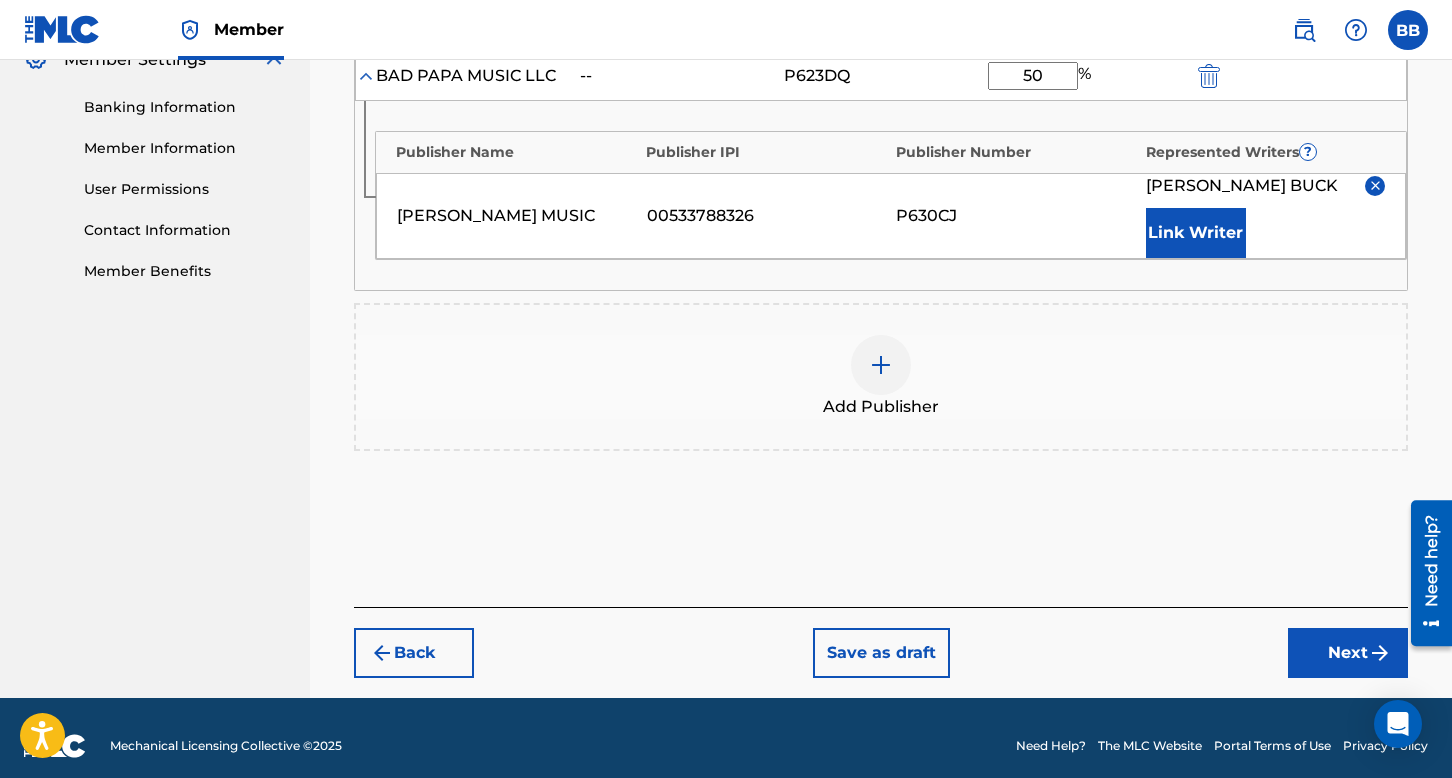 scroll, scrollTop: 848, scrollLeft: 0, axis: vertical 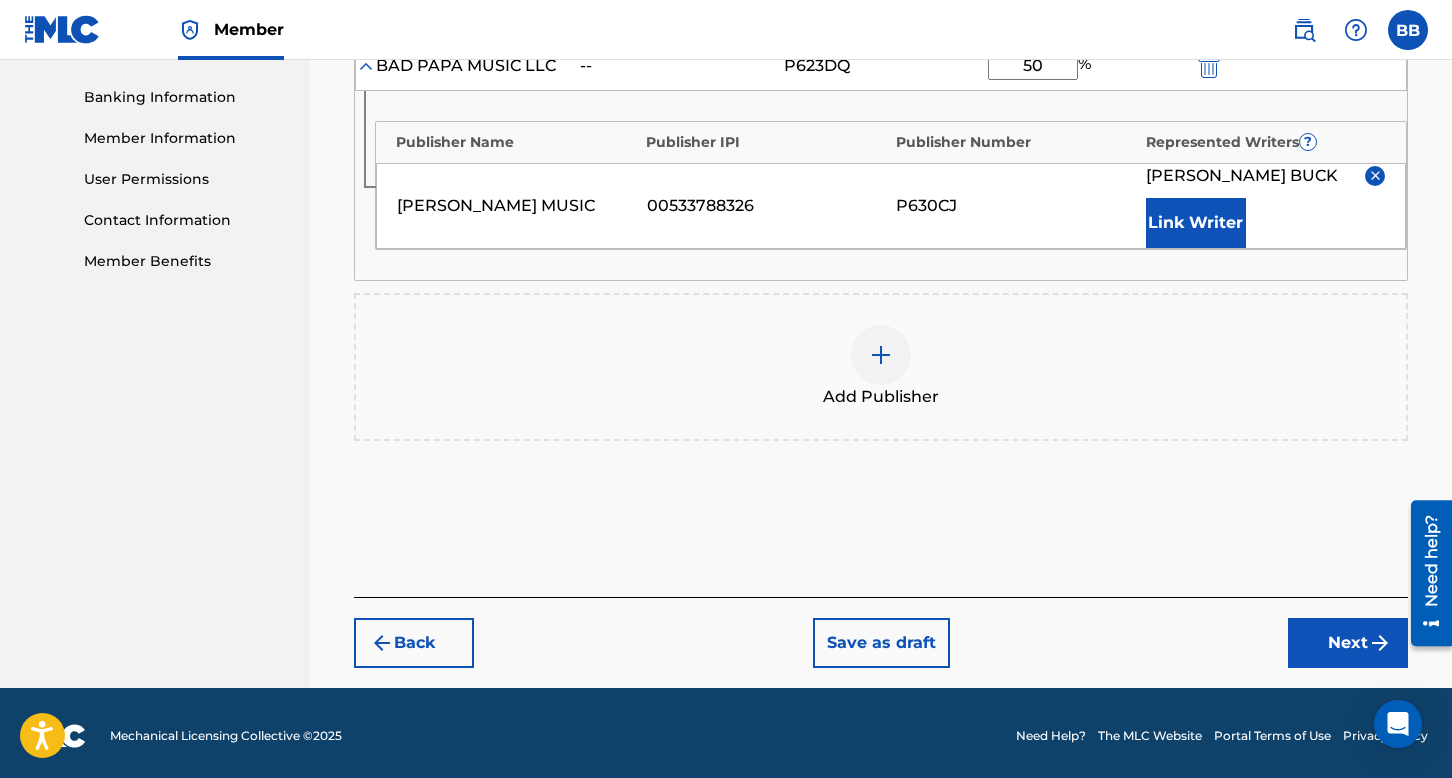 click on "Next" at bounding box center [1348, 643] 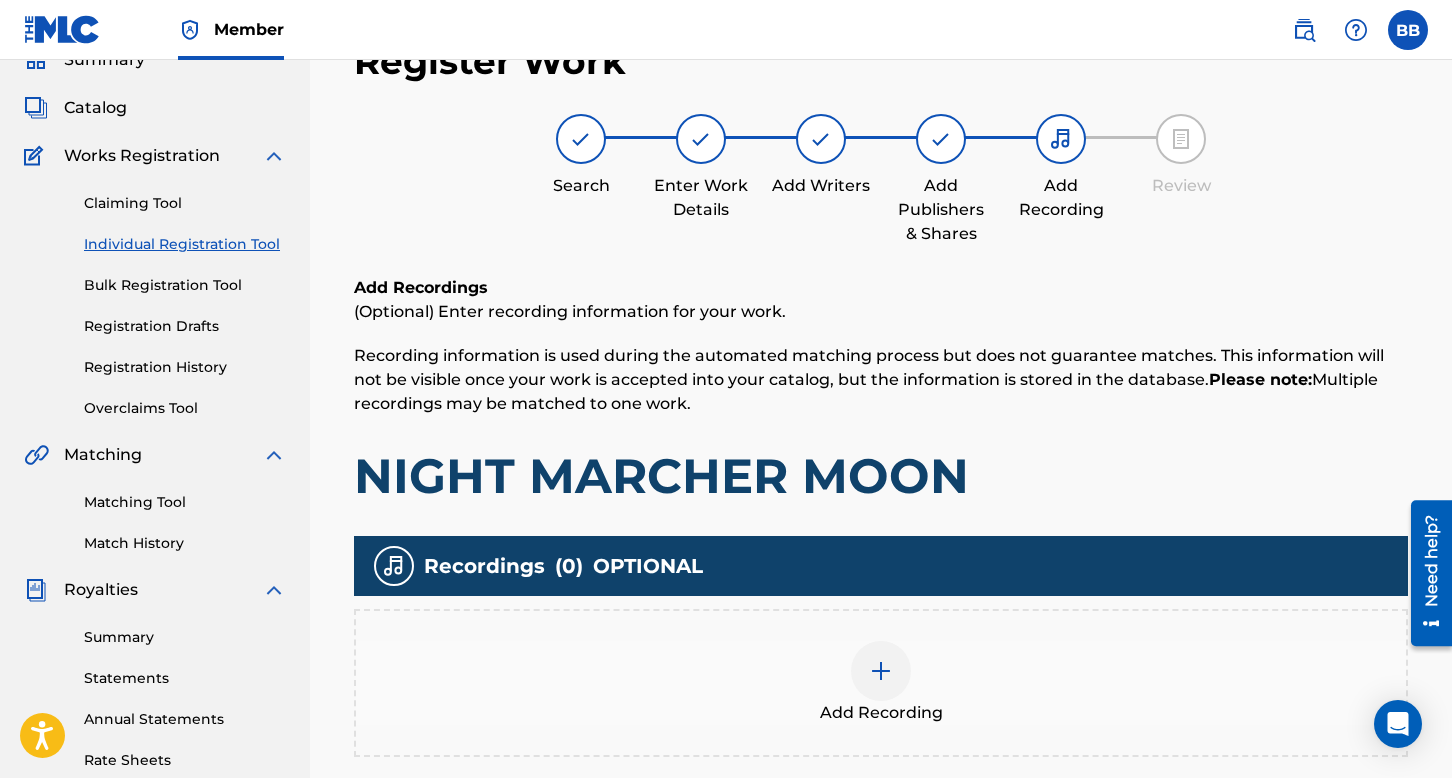 scroll, scrollTop: 90, scrollLeft: 0, axis: vertical 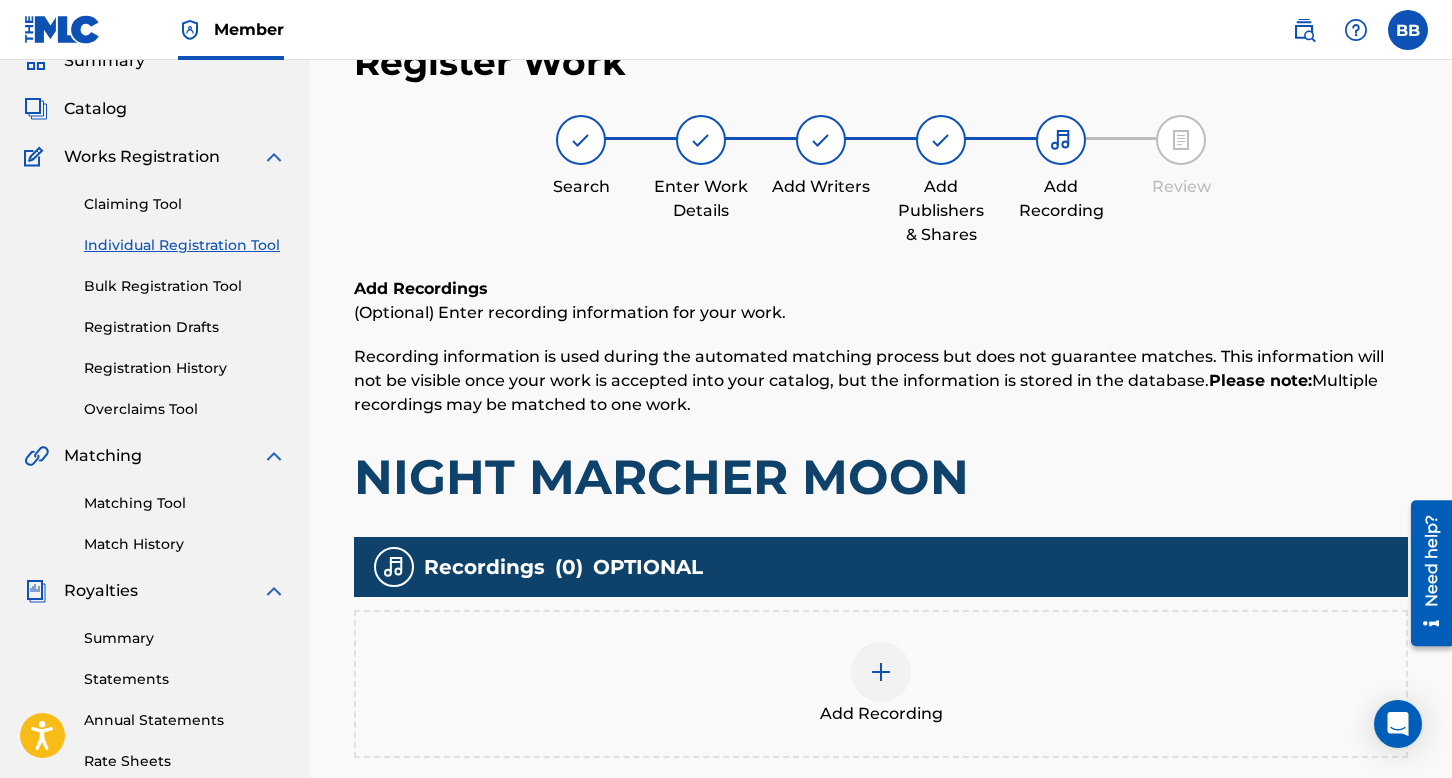 click at bounding box center [881, 672] 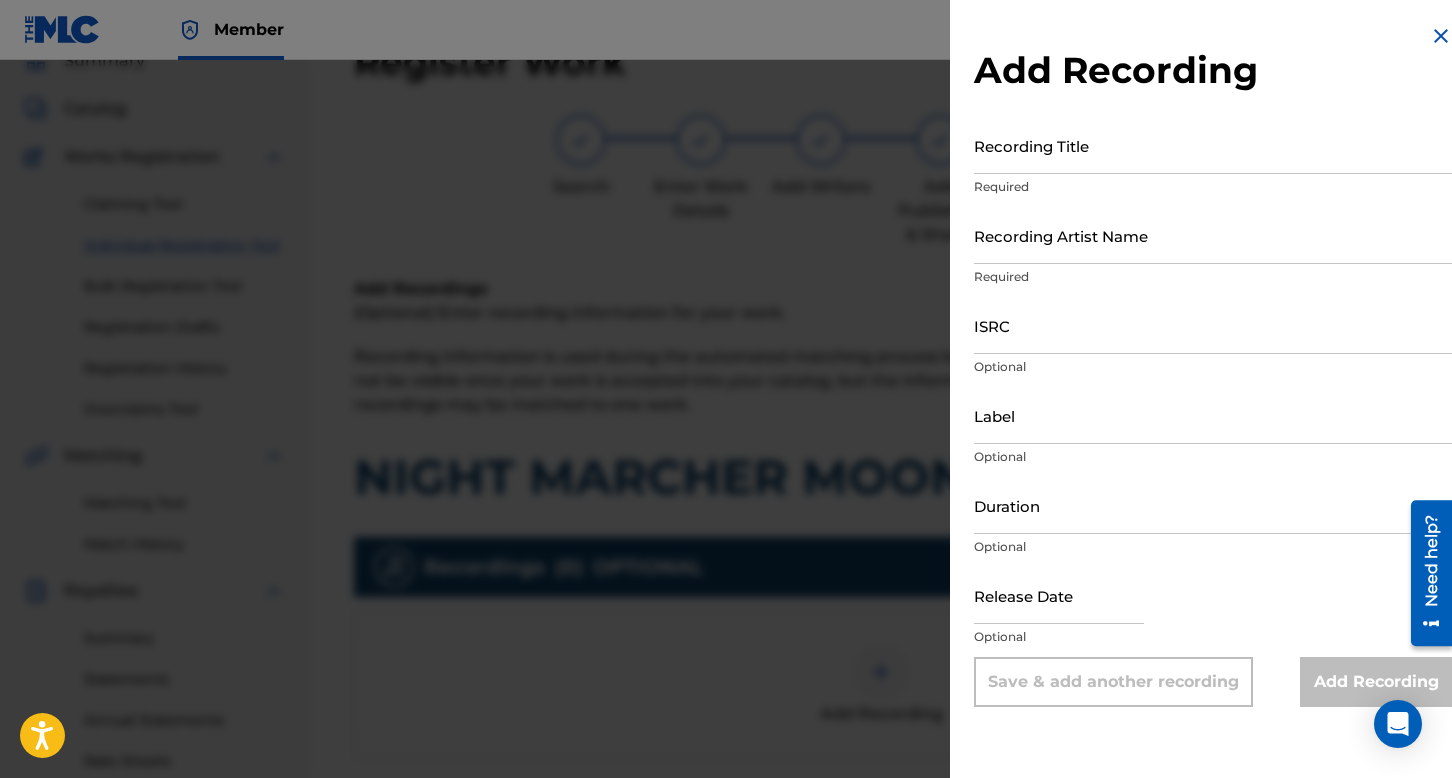 click on "Recording Title" at bounding box center (1213, 145) 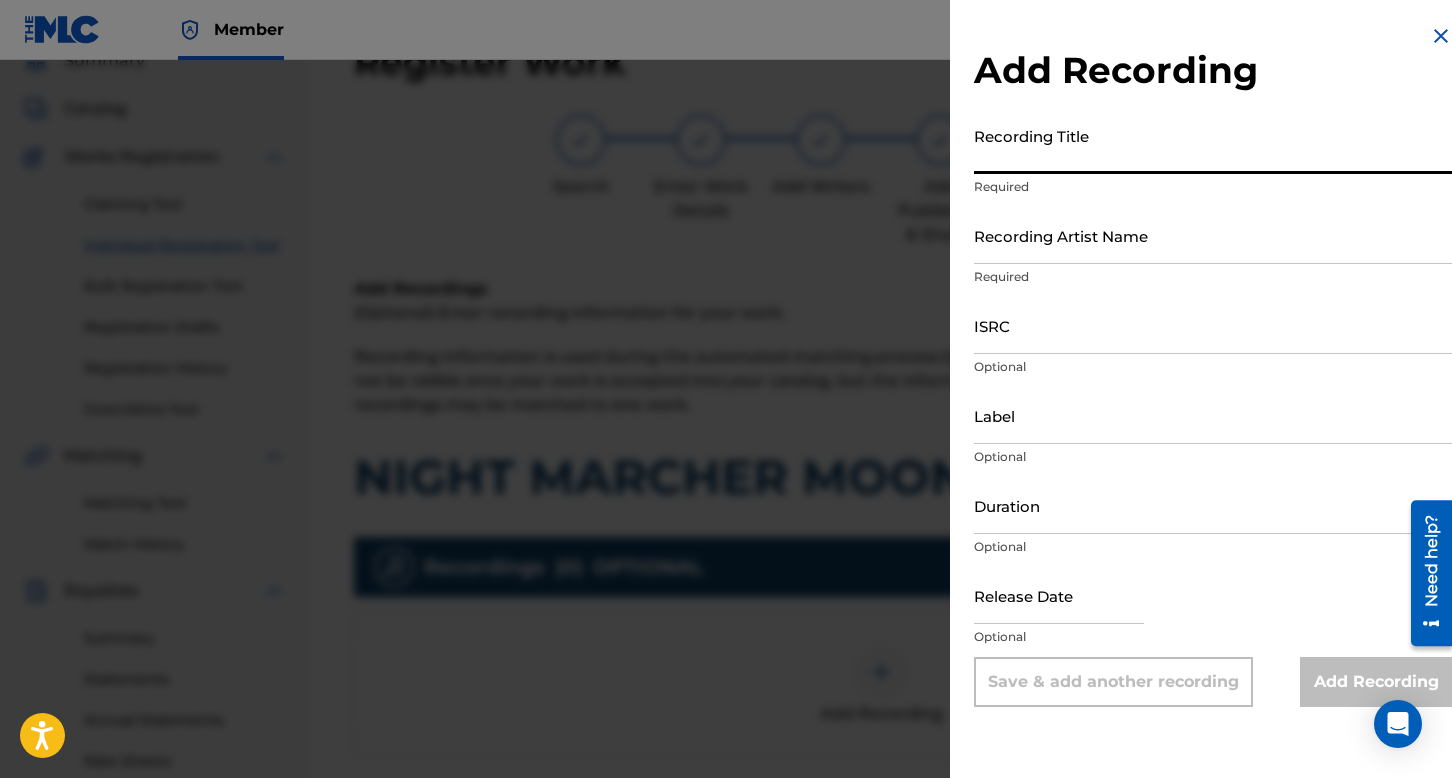 paste on "NIGHT MARCHER MOON" 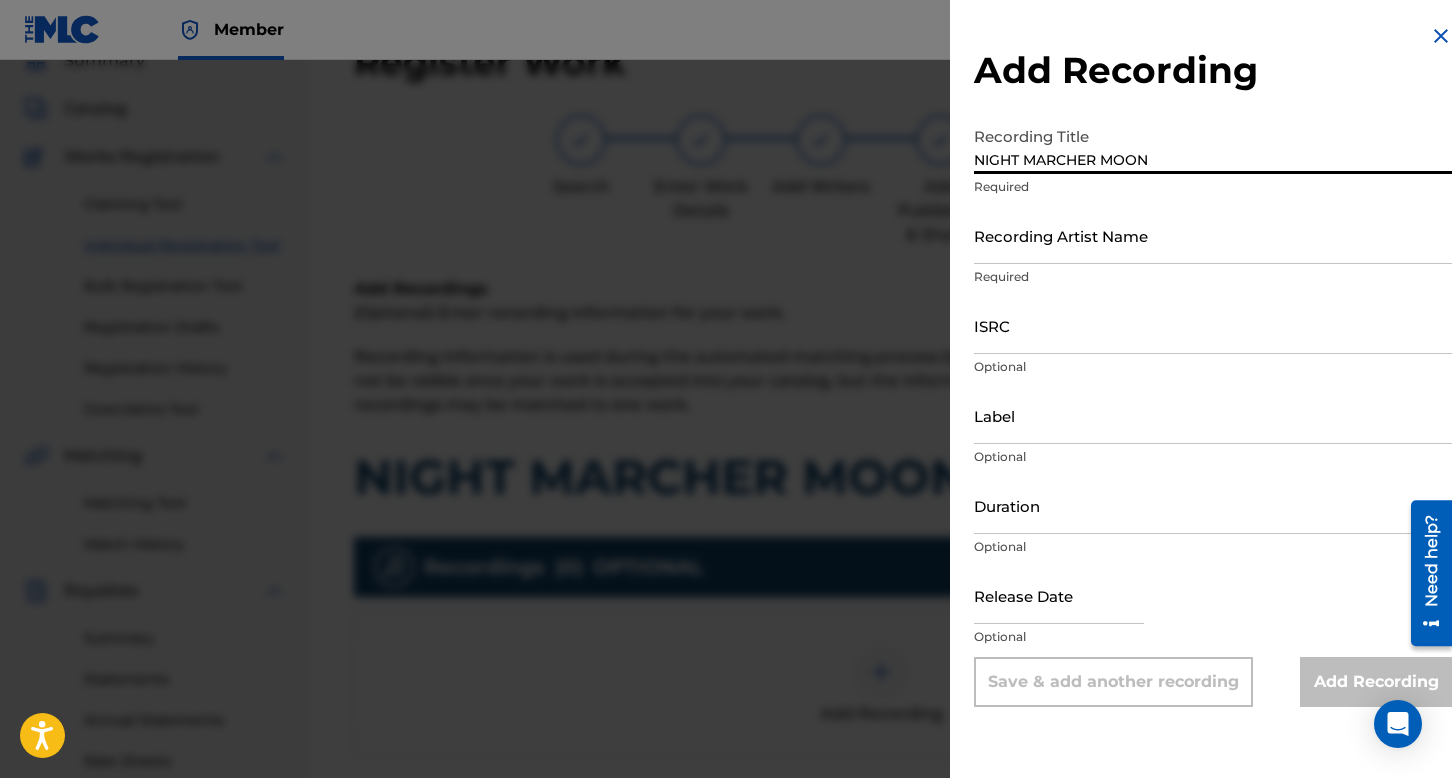 type on "NIGHT MARCHER MOON" 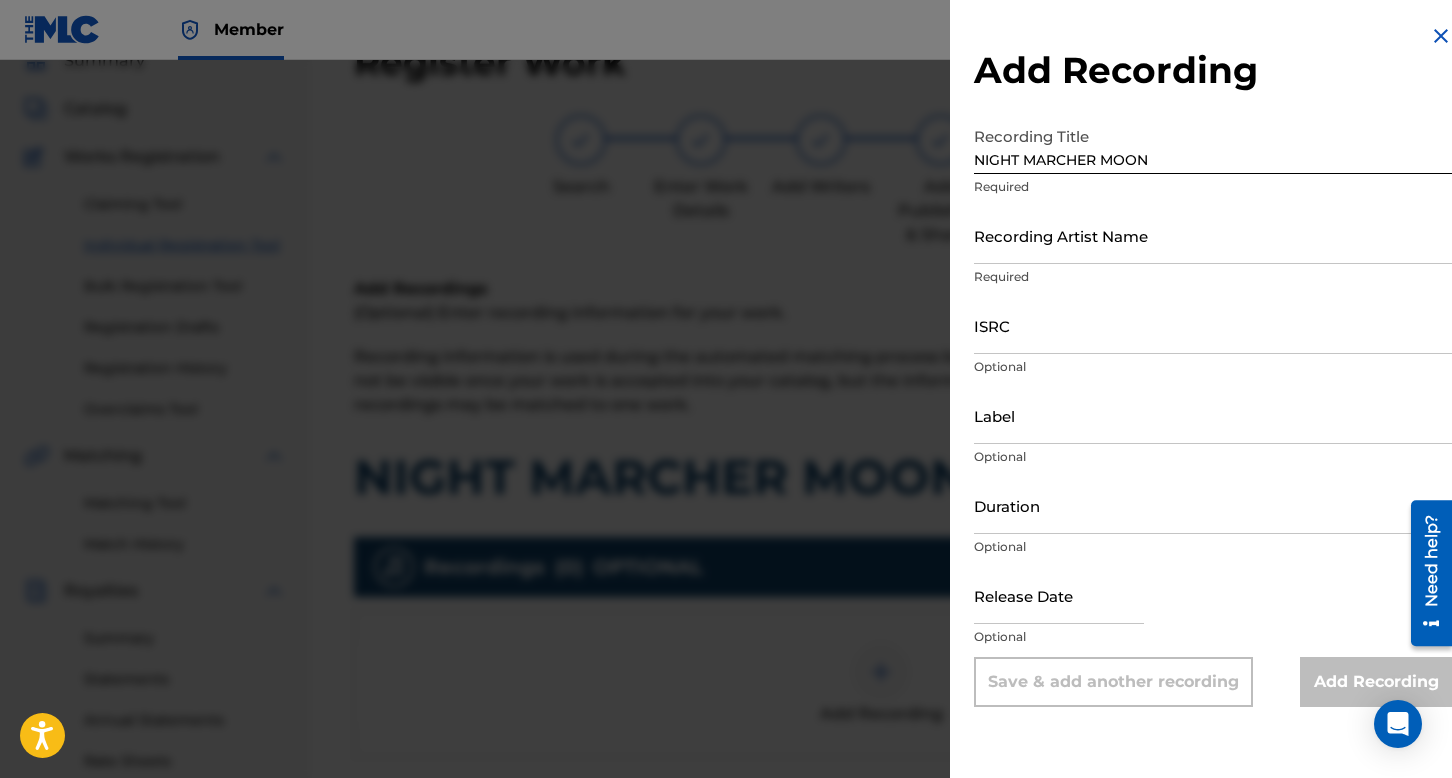 click on "Recording Artist Name" at bounding box center [1213, 235] 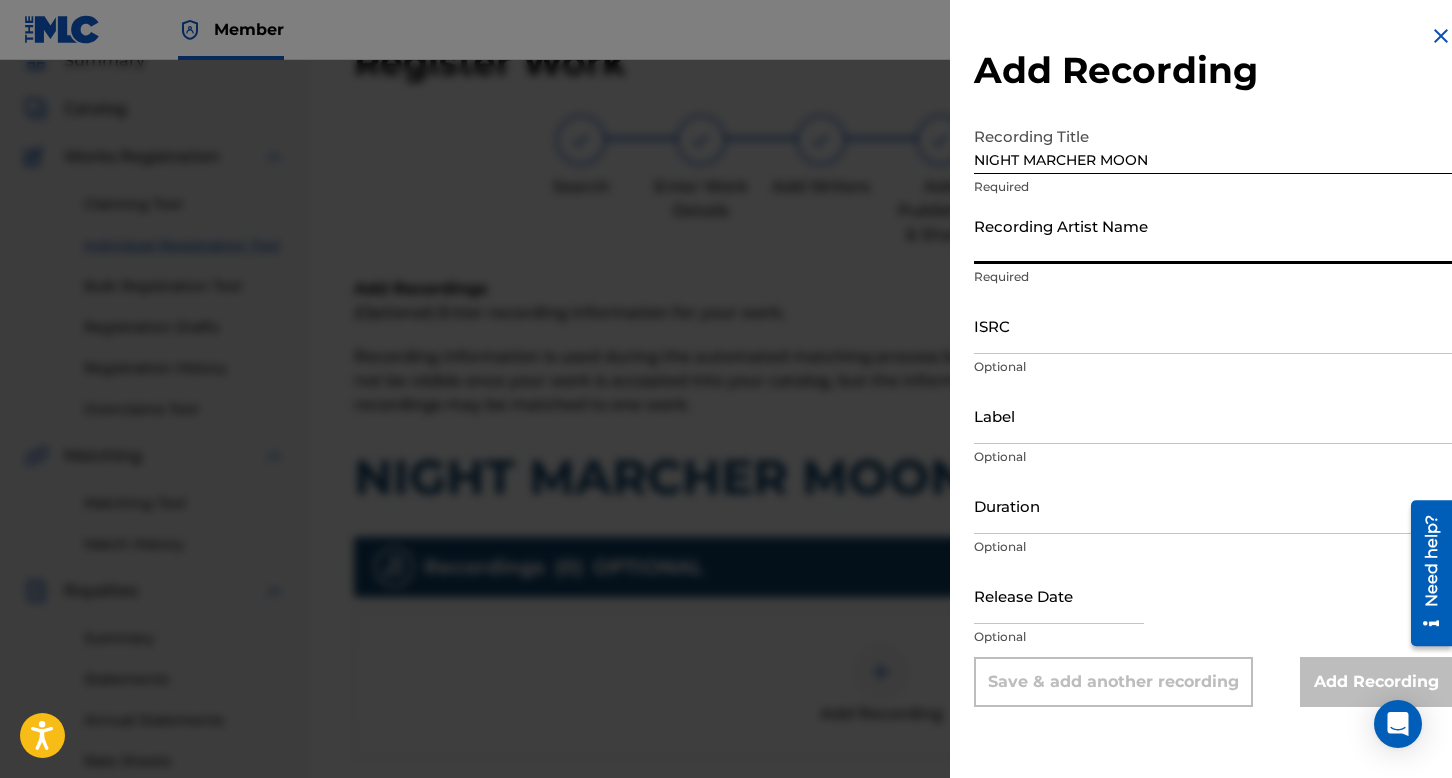 paste on "BAD PAPA" 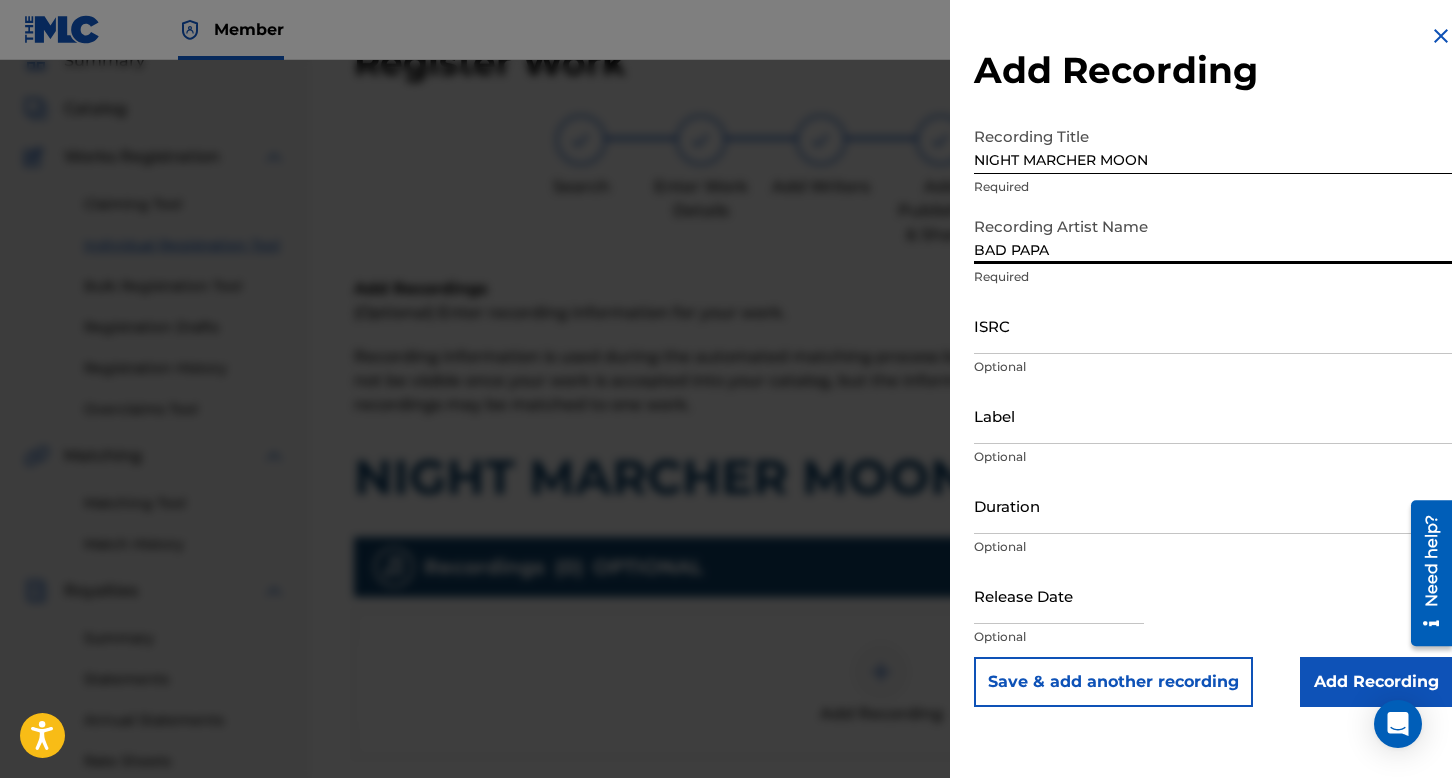 type on "BAD PAPA" 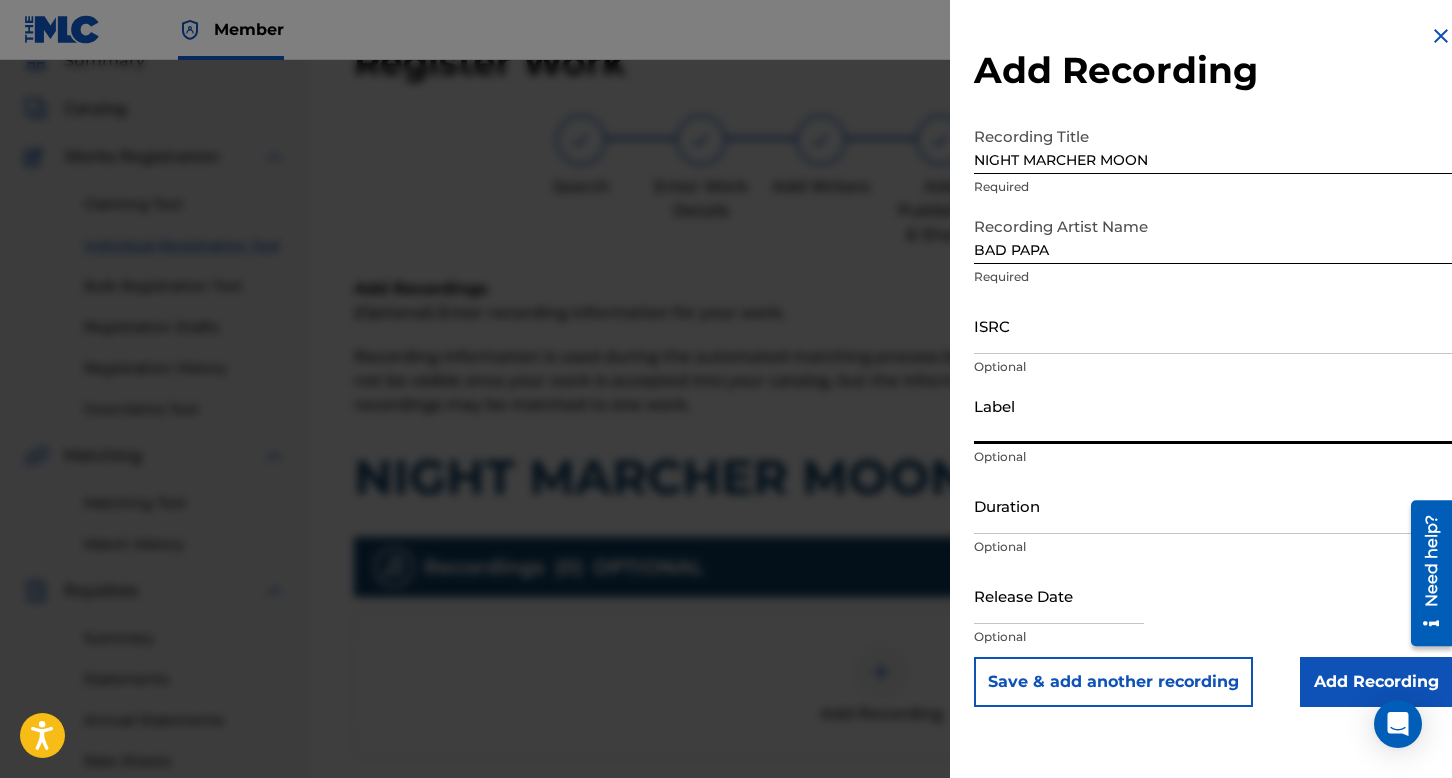 paste on "BAD PAPA" 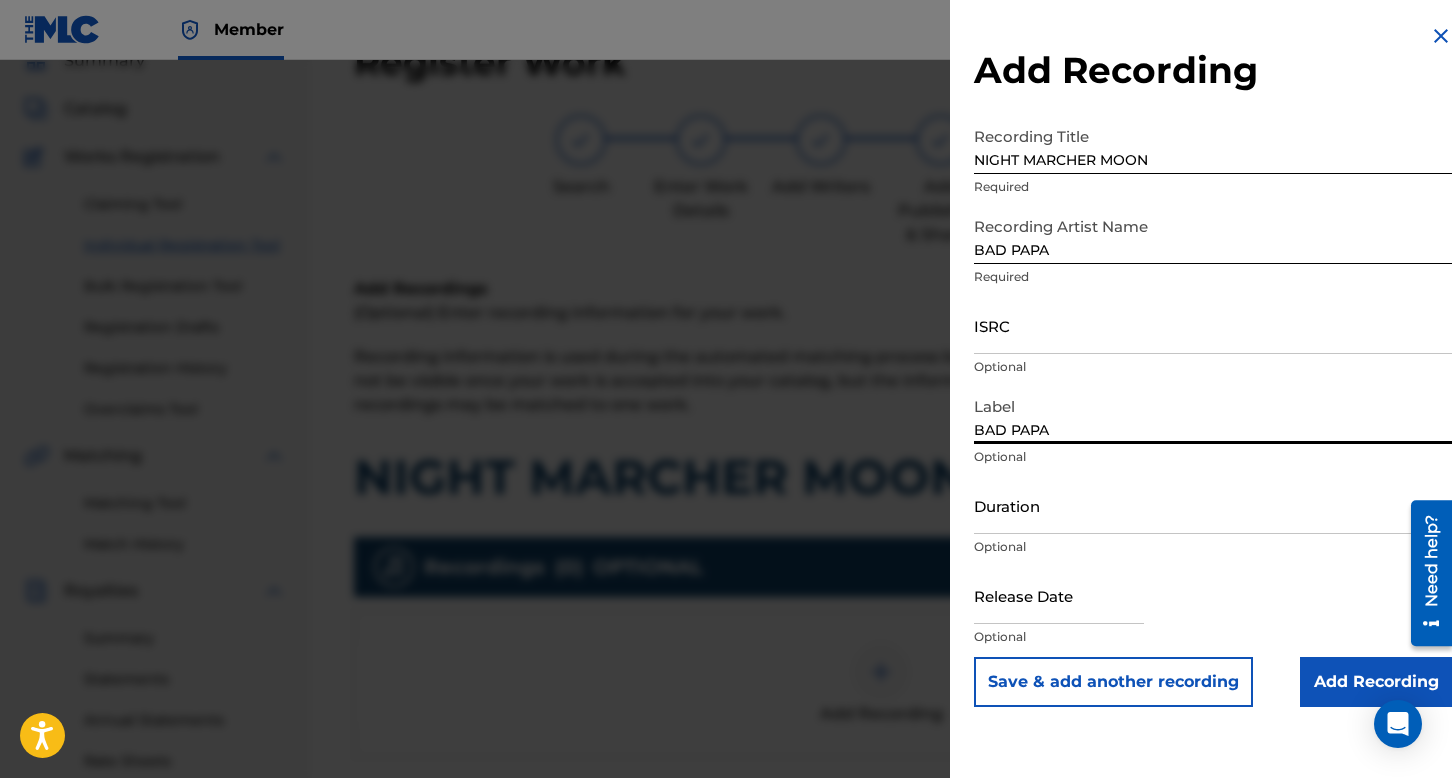 type on "BAD PAPA" 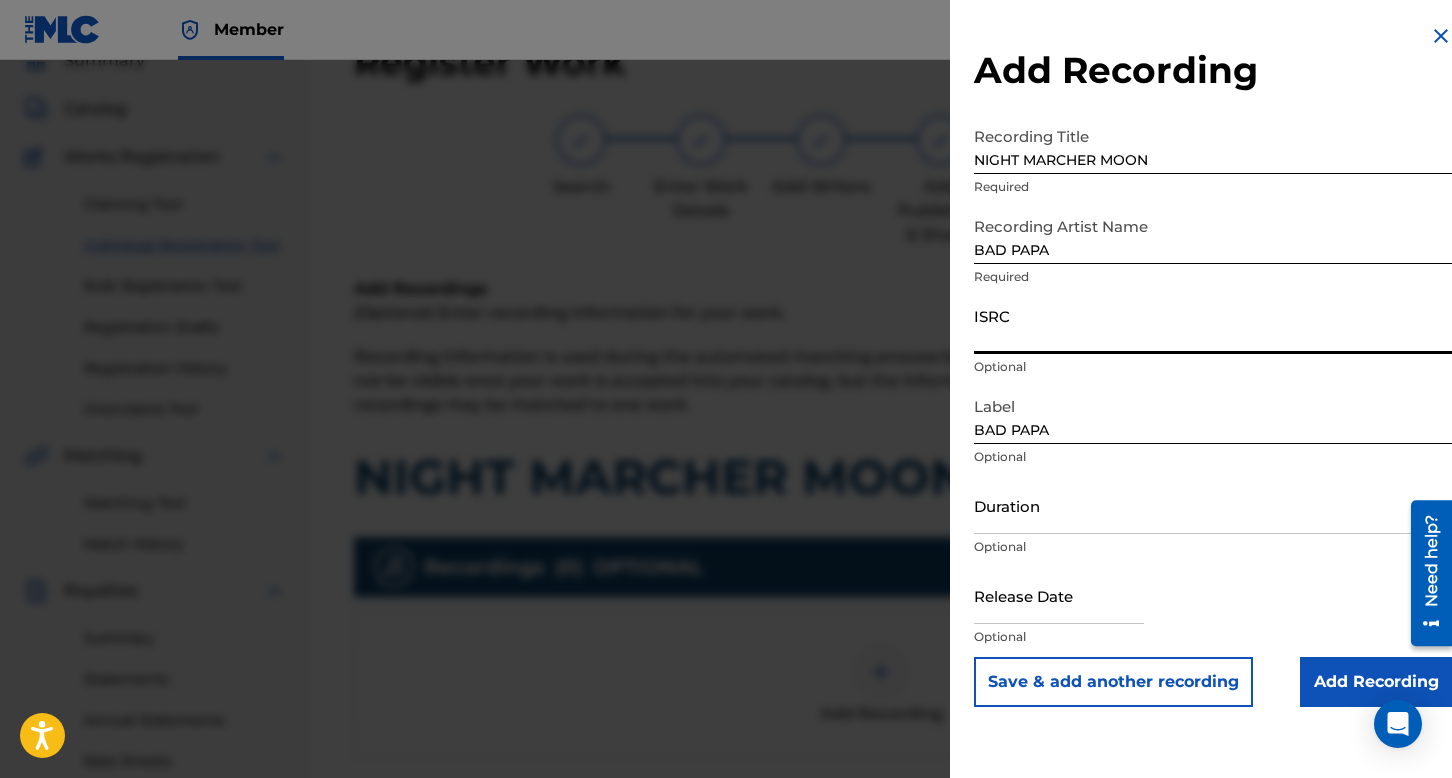 click on "ISRC" at bounding box center (1213, 325) 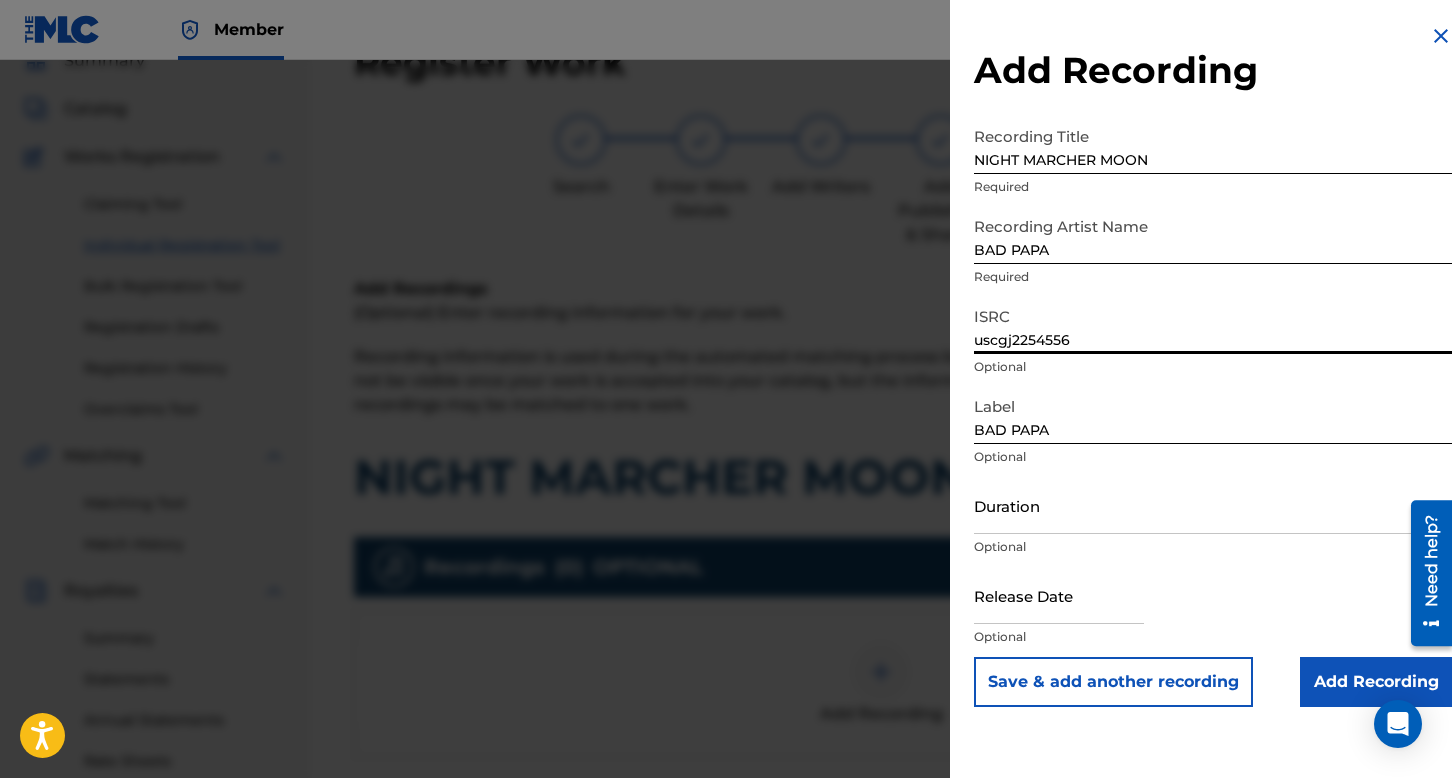 type on "uscgj2254556" 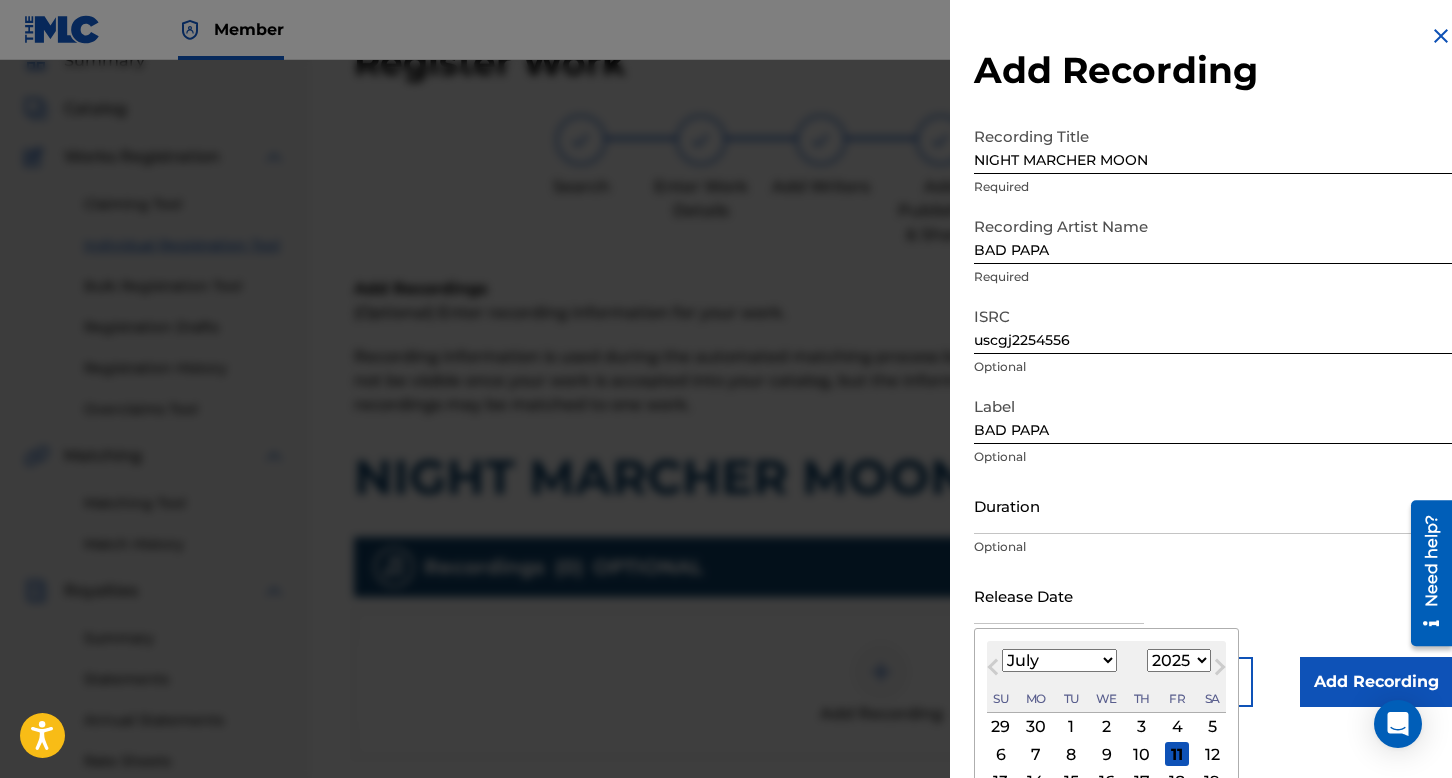click at bounding box center (1059, 595) 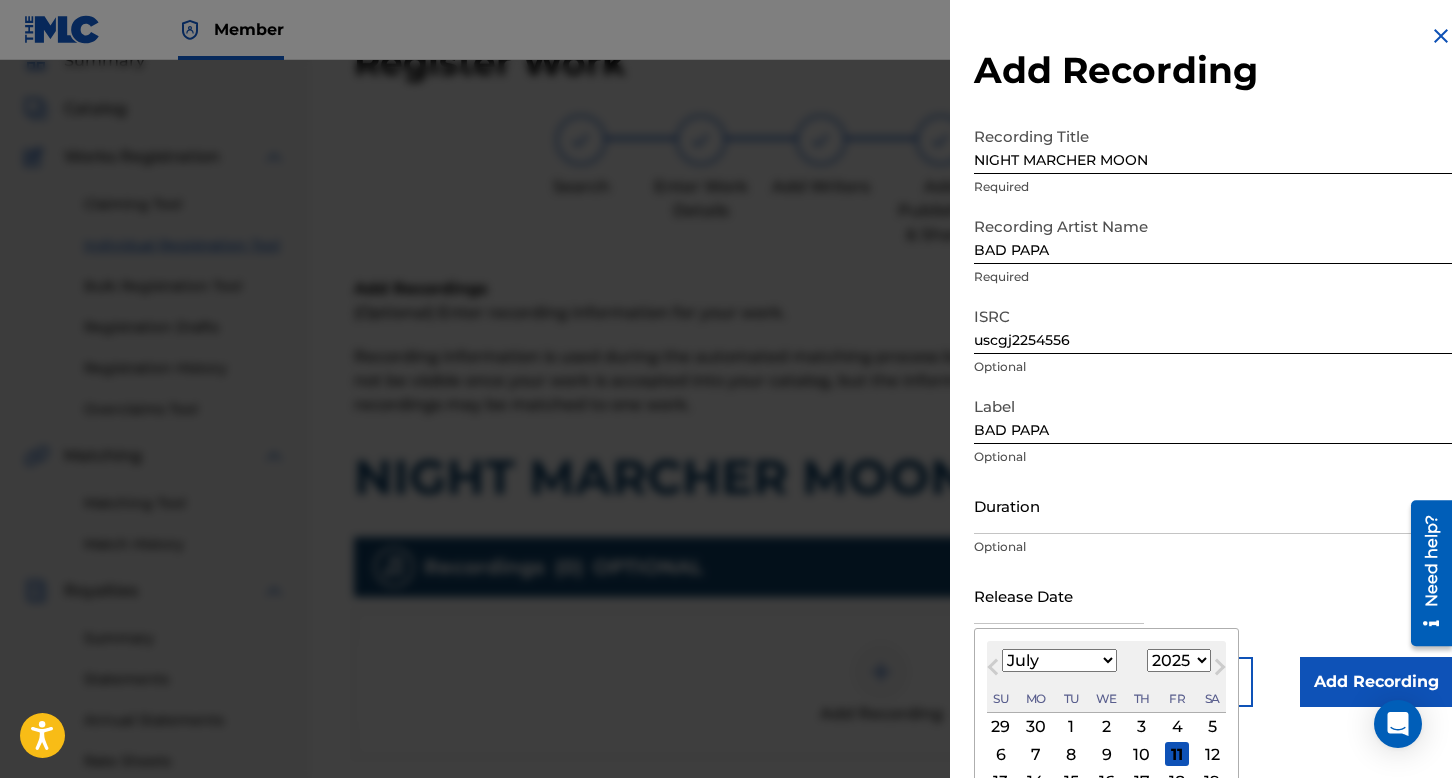click on "Next Month" at bounding box center (1220, 671) 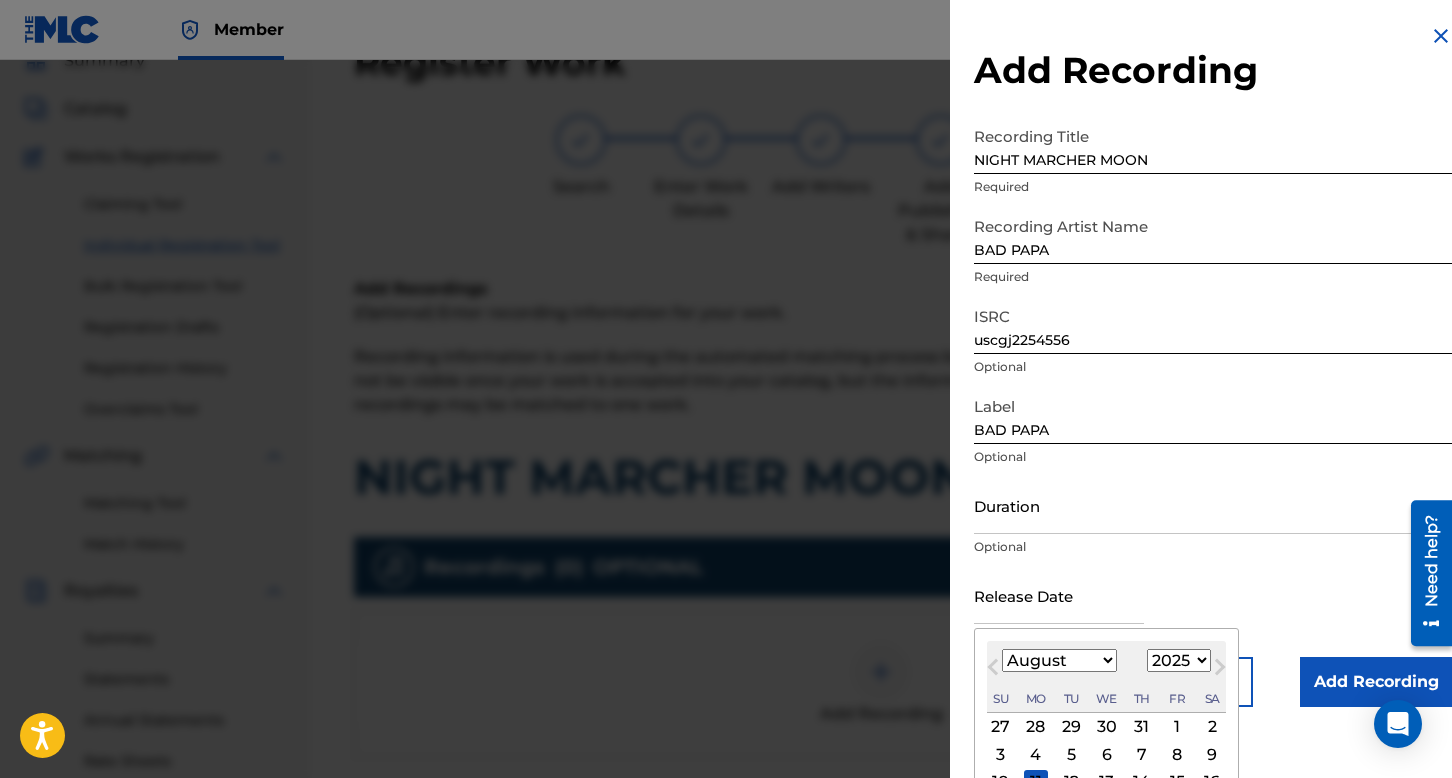 click on "Next Month" at bounding box center [1220, 671] 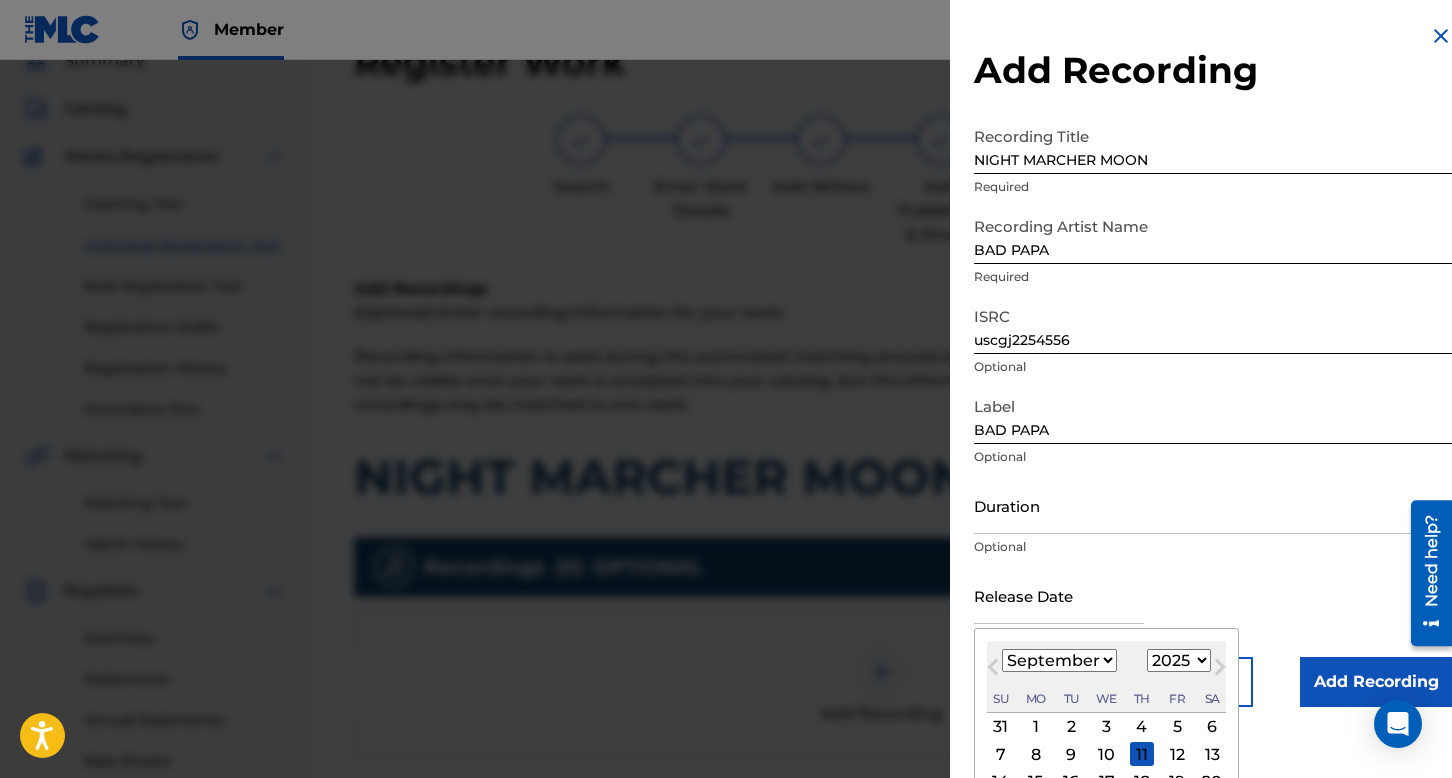 click on "1899 1900 1901 1902 1903 1904 1905 1906 1907 1908 1909 1910 1911 1912 1913 1914 1915 1916 1917 1918 1919 1920 1921 1922 1923 1924 1925 1926 1927 1928 1929 1930 1931 1932 1933 1934 1935 1936 1937 1938 1939 1940 1941 1942 1943 1944 1945 1946 1947 1948 1949 1950 1951 1952 1953 1954 1955 1956 1957 1958 1959 1960 1961 1962 1963 1964 1965 1966 1967 1968 1969 1970 1971 1972 1973 1974 1975 1976 1977 1978 1979 1980 1981 1982 1983 1984 1985 1986 1987 1988 1989 1990 1991 1992 1993 1994 1995 1996 1997 1998 1999 2000 2001 2002 2003 2004 2005 2006 2007 2008 2009 2010 2011 2012 2013 2014 2015 2016 2017 2018 2019 2020 2021 2022 2023 2024 2025 2026 2027 2028 2029 2030 2031 2032 2033 2034 2035 2036 2037 2038 2039 2040 2041 2042 2043 2044 2045 2046 2047 2048 2049 2050 2051 2052 2053 2054 2055 2056 2057 2058 2059 2060 2061 2062 2063 2064 2065 2066 2067 2068 2069 2070 2071 2072 2073 2074 2075 2076 2077 2078 2079 2080 2081 2082 2083 2084 2085 2086 2087 2088 2089 2090 2091 2092 2093 2094 2095 2096 2097 2098 2099 2100" at bounding box center (1179, 660) 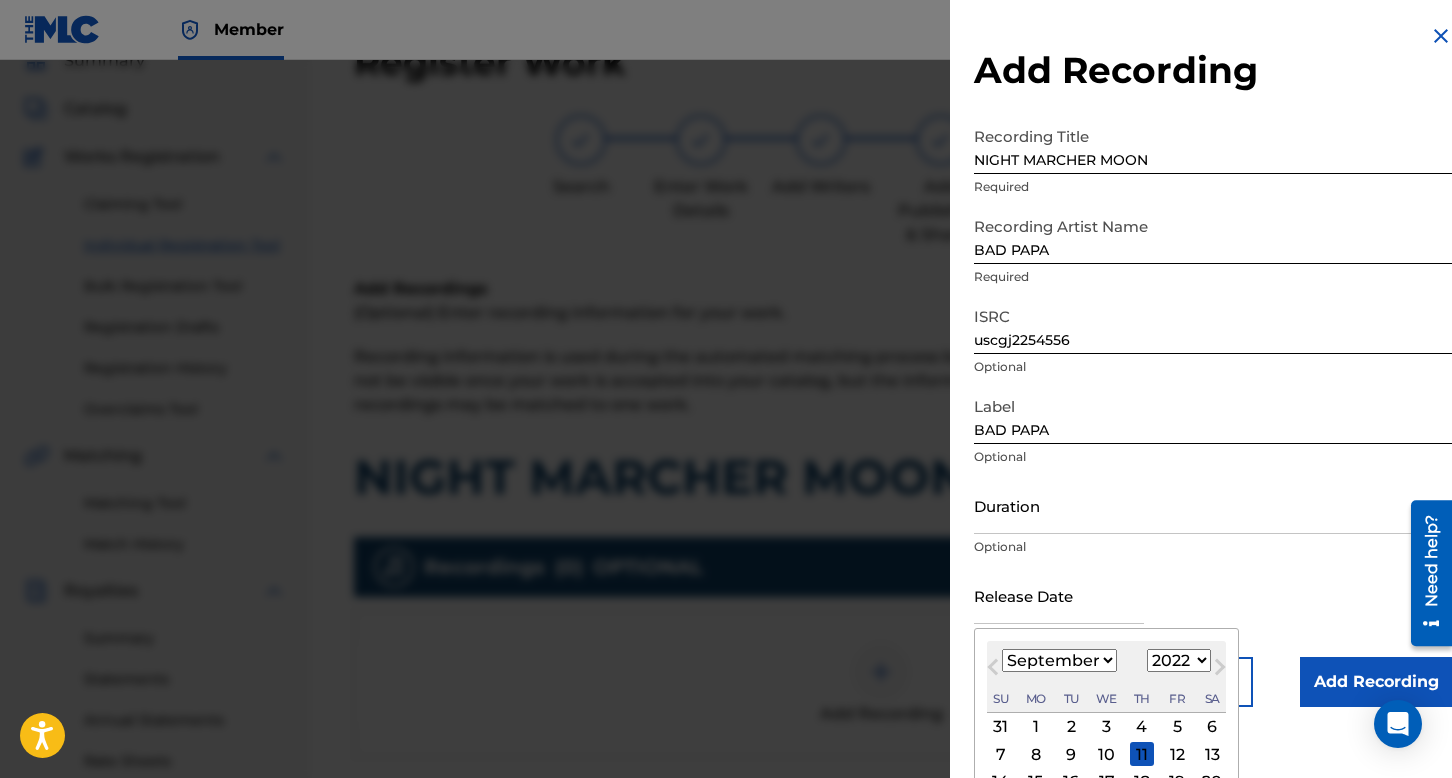 click on "1899 1900 1901 1902 1903 1904 1905 1906 1907 1908 1909 1910 1911 1912 1913 1914 1915 1916 1917 1918 1919 1920 1921 1922 1923 1924 1925 1926 1927 1928 1929 1930 1931 1932 1933 1934 1935 1936 1937 1938 1939 1940 1941 1942 1943 1944 1945 1946 1947 1948 1949 1950 1951 1952 1953 1954 1955 1956 1957 1958 1959 1960 1961 1962 1963 1964 1965 1966 1967 1968 1969 1970 1971 1972 1973 1974 1975 1976 1977 1978 1979 1980 1981 1982 1983 1984 1985 1986 1987 1988 1989 1990 1991 1992 1993 1994 1995 1996 1997 1998 1999 2000 2001 2002 2003 2004 2005 2006 2007 2008 2009 2010 2011 2012 2013 2014 2015 2016 2017 2018 2019 2020 2021 2022 2023 2024 2025 2026 2027 2028 2029 2030 2031 2032 2033 2034 2035 2036 2037 2038 2039 2040 2041 2042 2043 2044 2045 2046 2047 2048 2049 2050 2051 2052 2053 2054 2055 2056 2057 2058 2059 2060 2061 2062 2063 2064 2065 2066 2067 2068 2069 2070 2071 2072 2073 2074 2075 2076 2077 2078 2079 2080 2081 2082 2083 2084 2085 2086 2087 2088 2089 2090 2091 2092 2093 2094 2095 2096 2097 2098 2099 2100" at bounding box center [1179, 660] 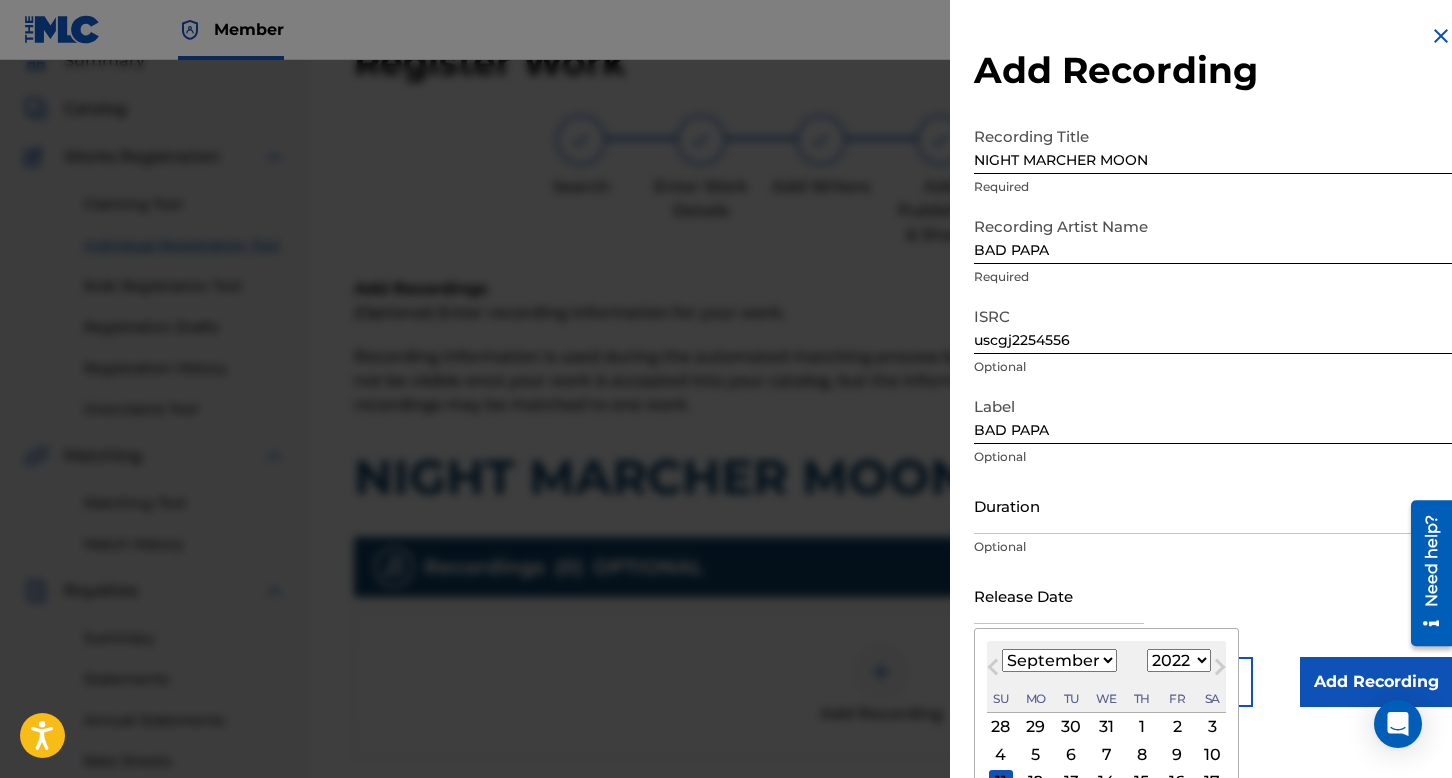click on "January February March April May June July August September October November December" at bounding box center (1059, 660) 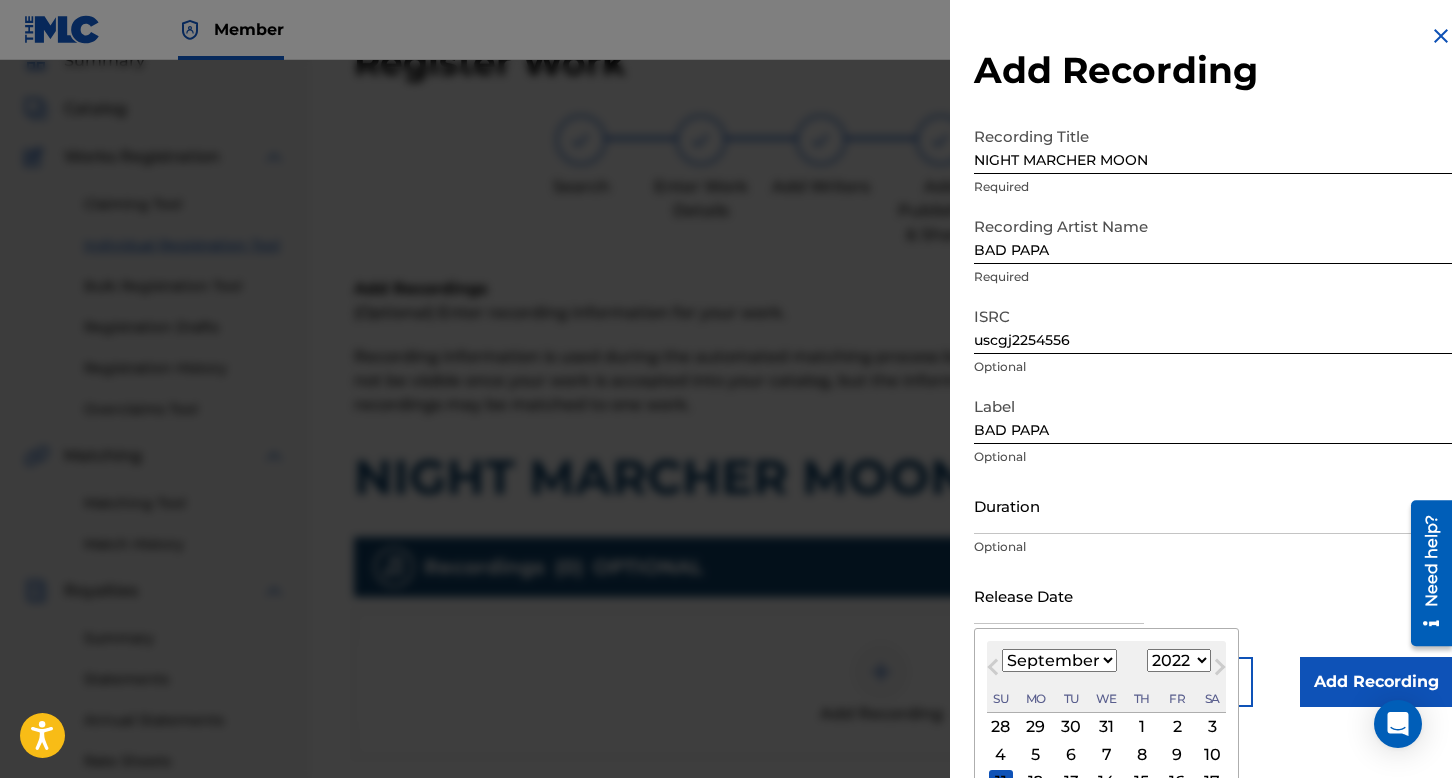 select on "4" 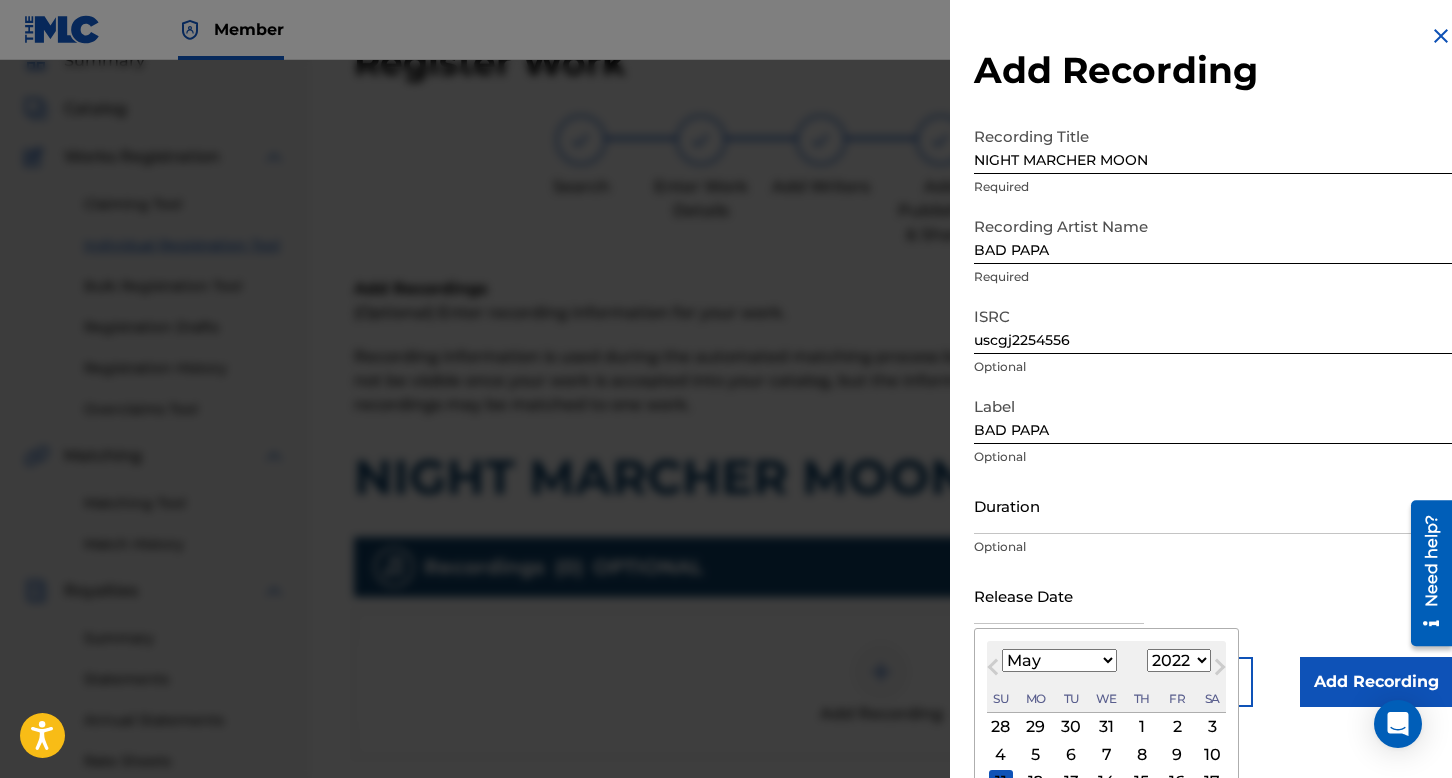 click on "January February March April May June July August September October November December" at bounding box center [1059, 660] 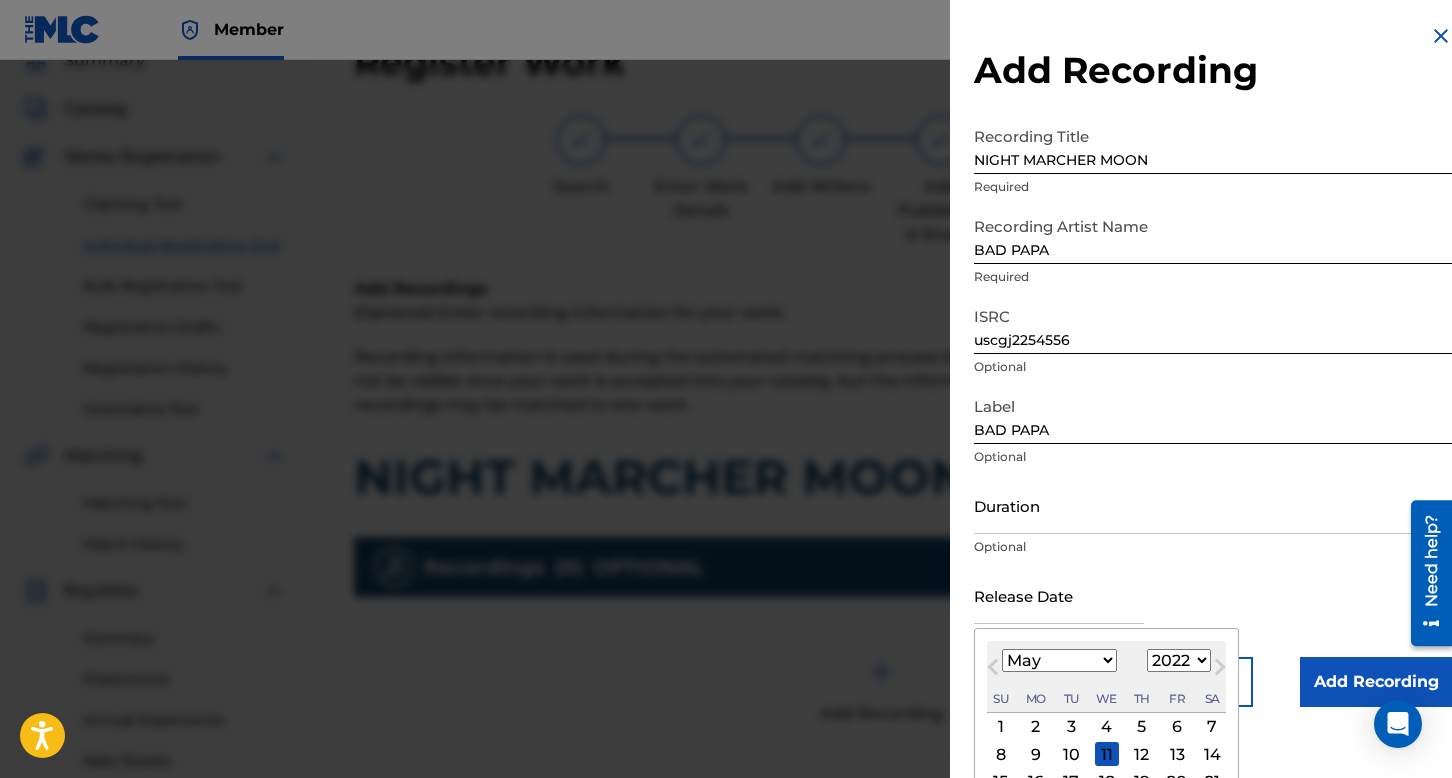 click on "5" at bounding box center [1142, 727] 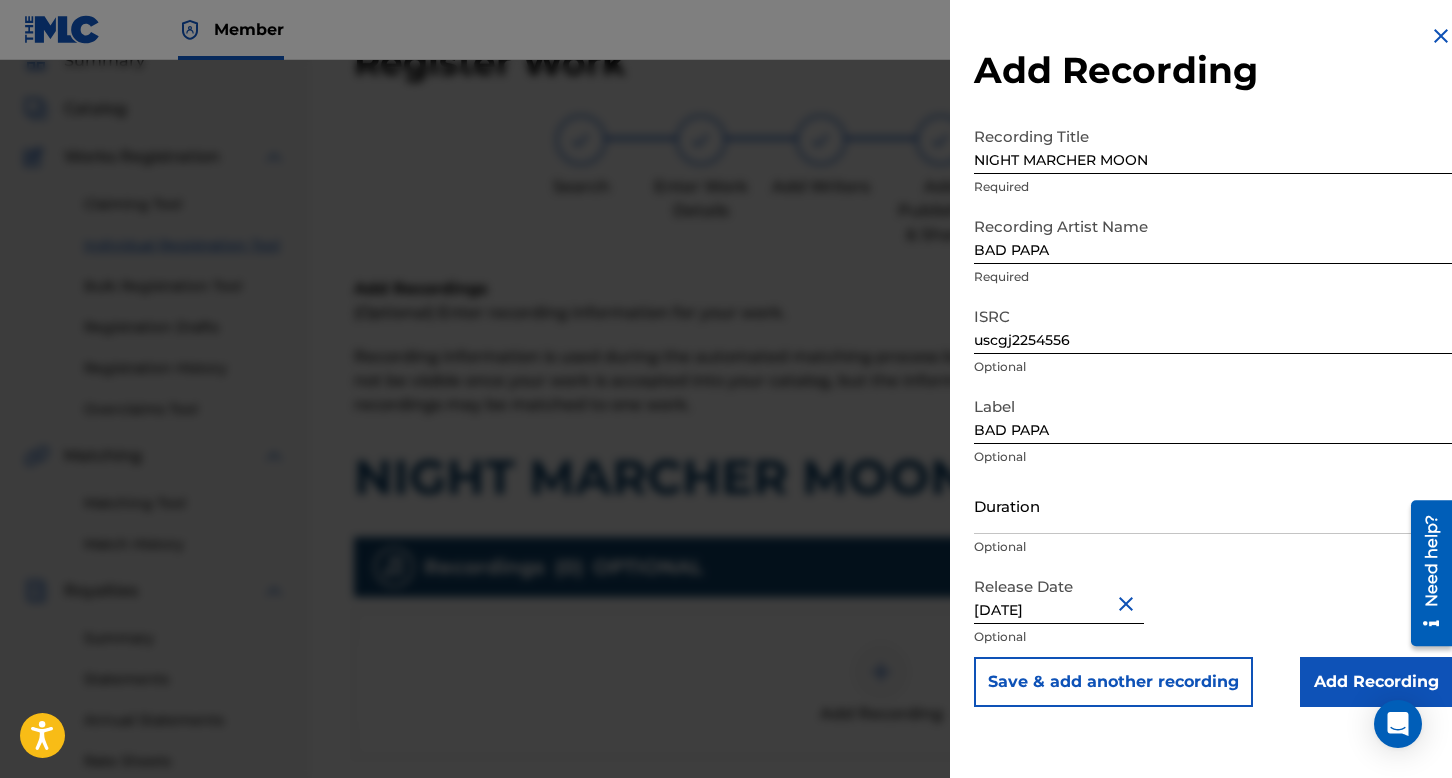 click on "Add Recording" at bounding box center (1376, 682) 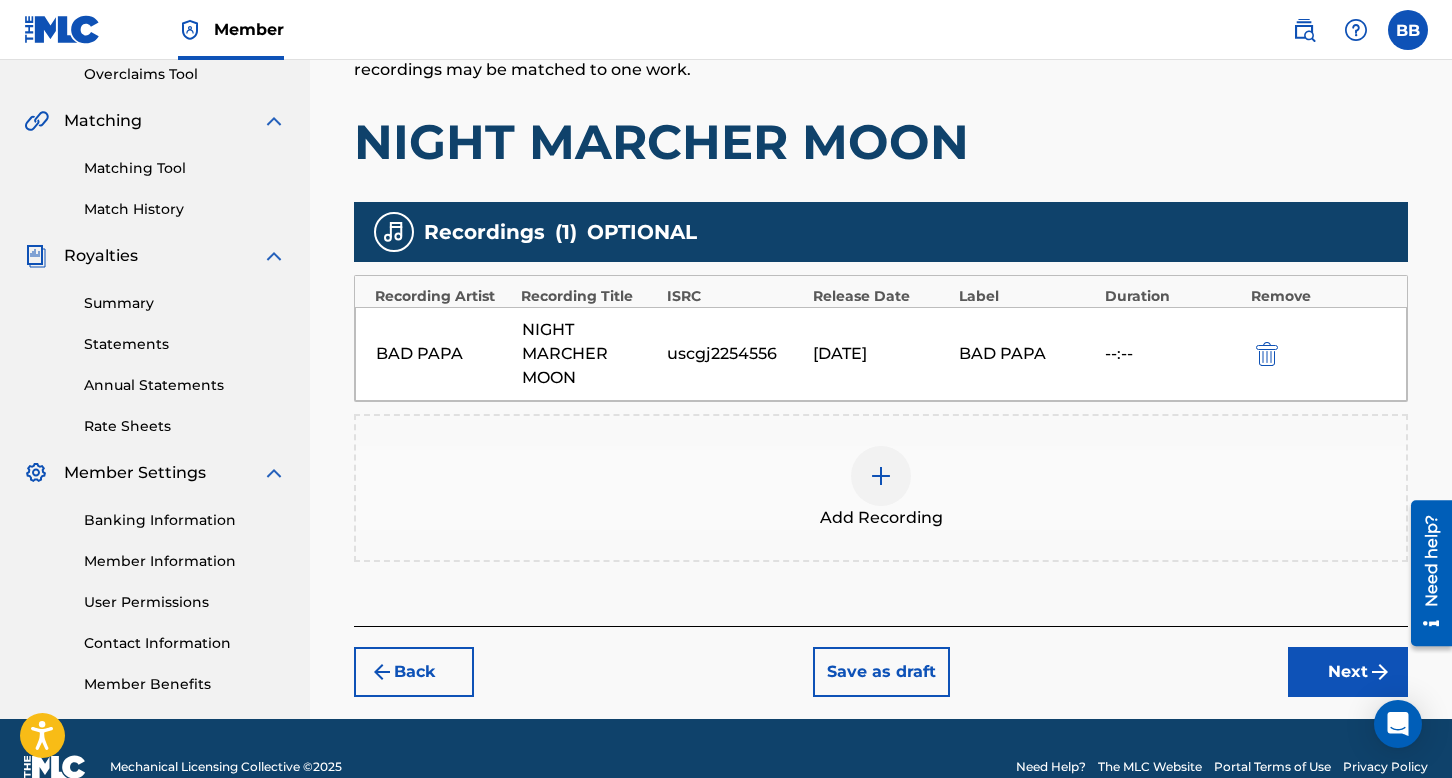 scroll, scrollTop: 462, scrollLeft: 0, axis: vertical 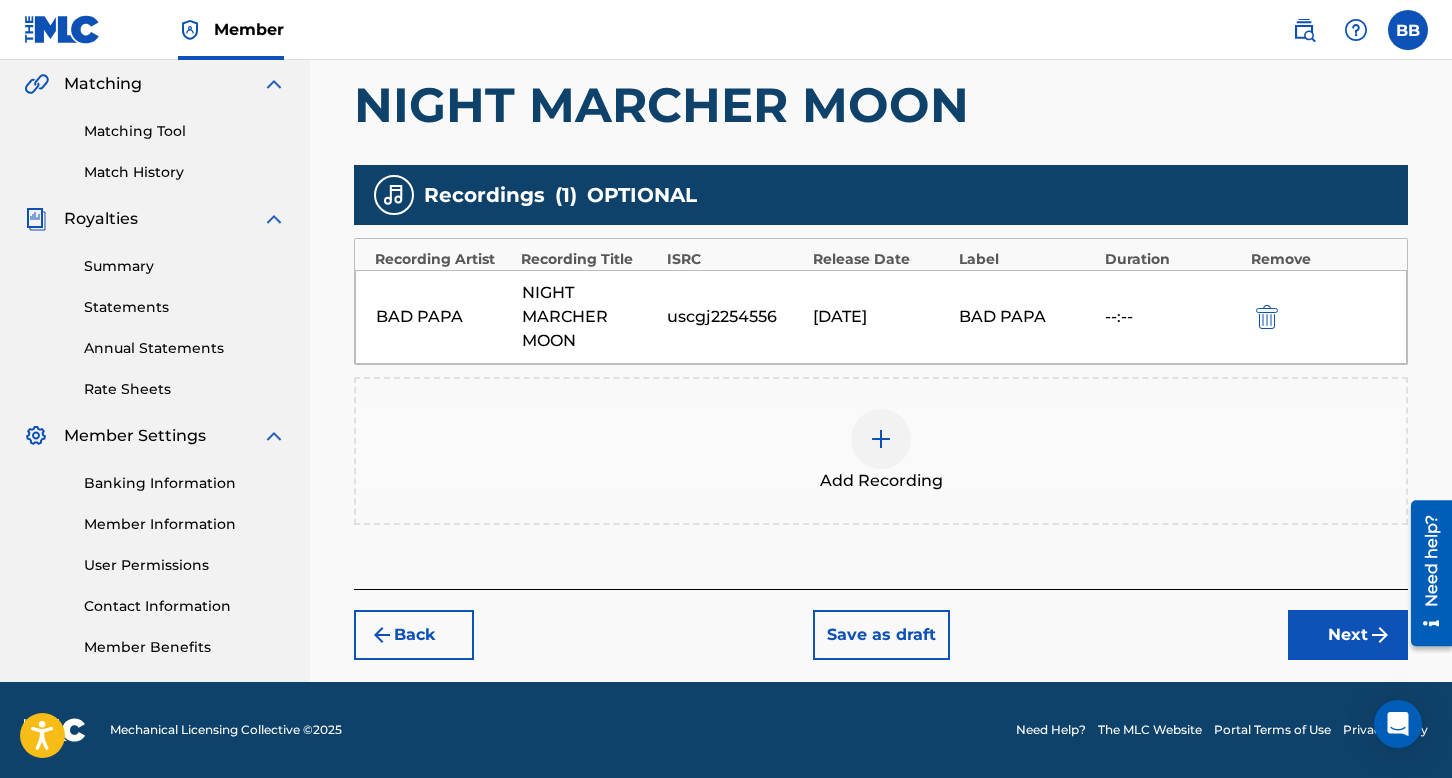 click on "Next" at bounding box center (1348, 635) 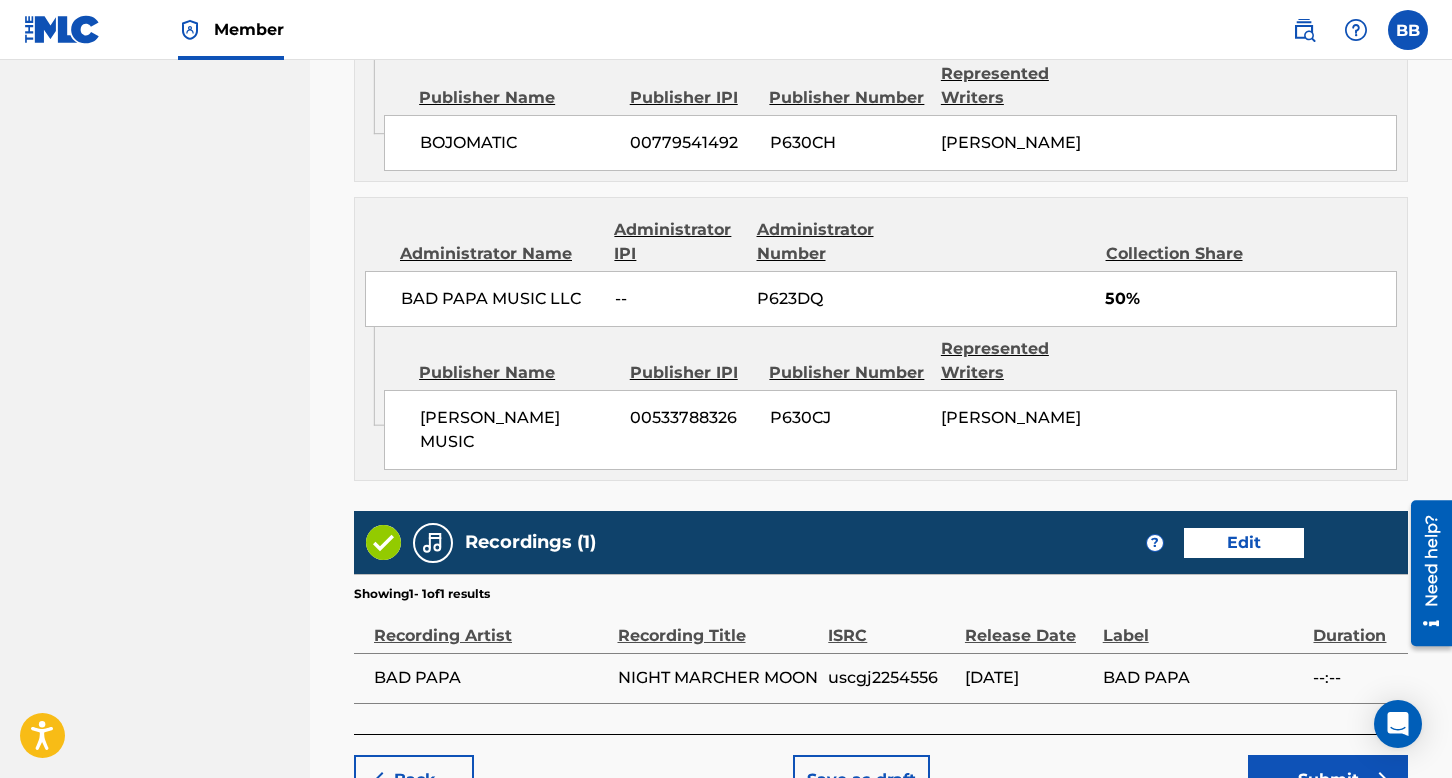 scroll, scrollTop: 1372, scrollLeft: 0, axis: vertical 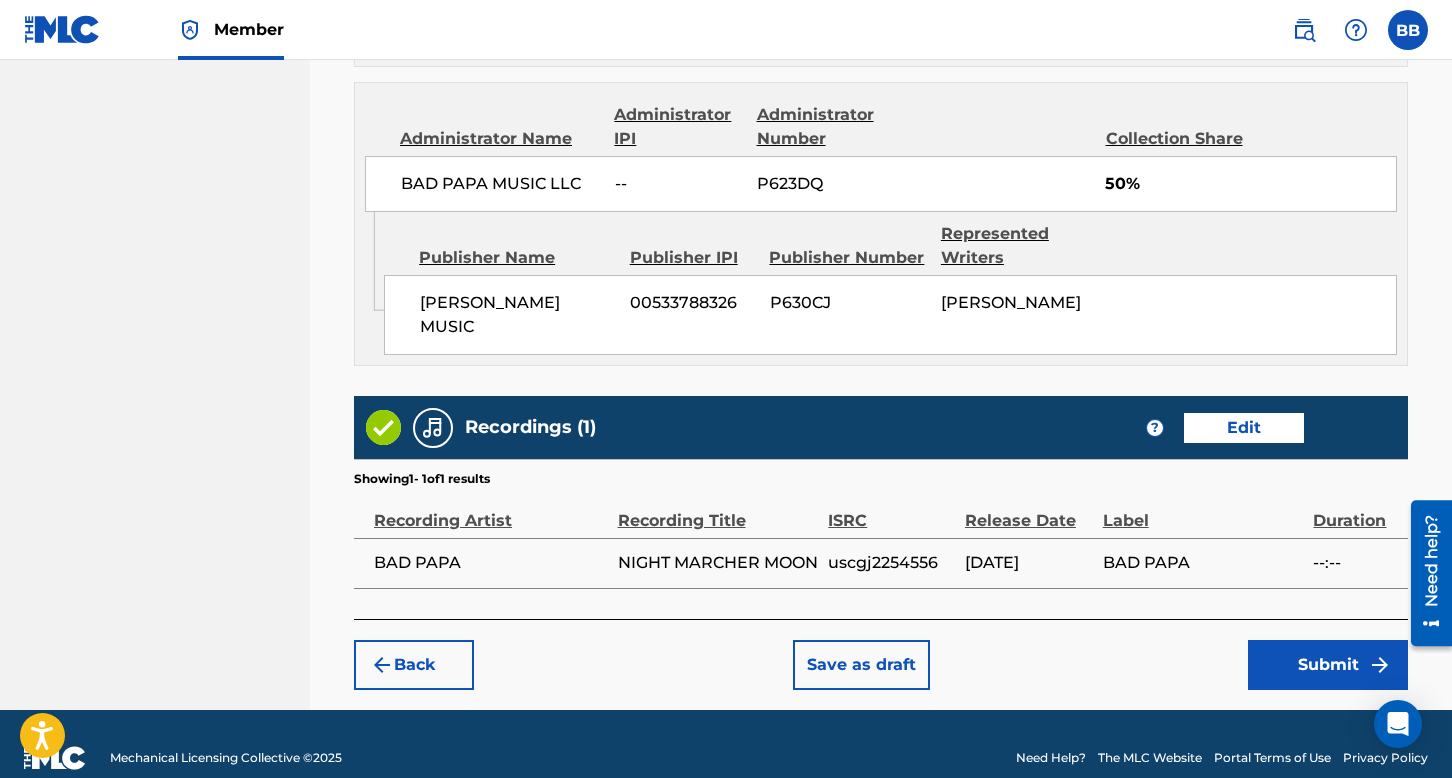 click on "Submit" at bounding box center (1328, 665) 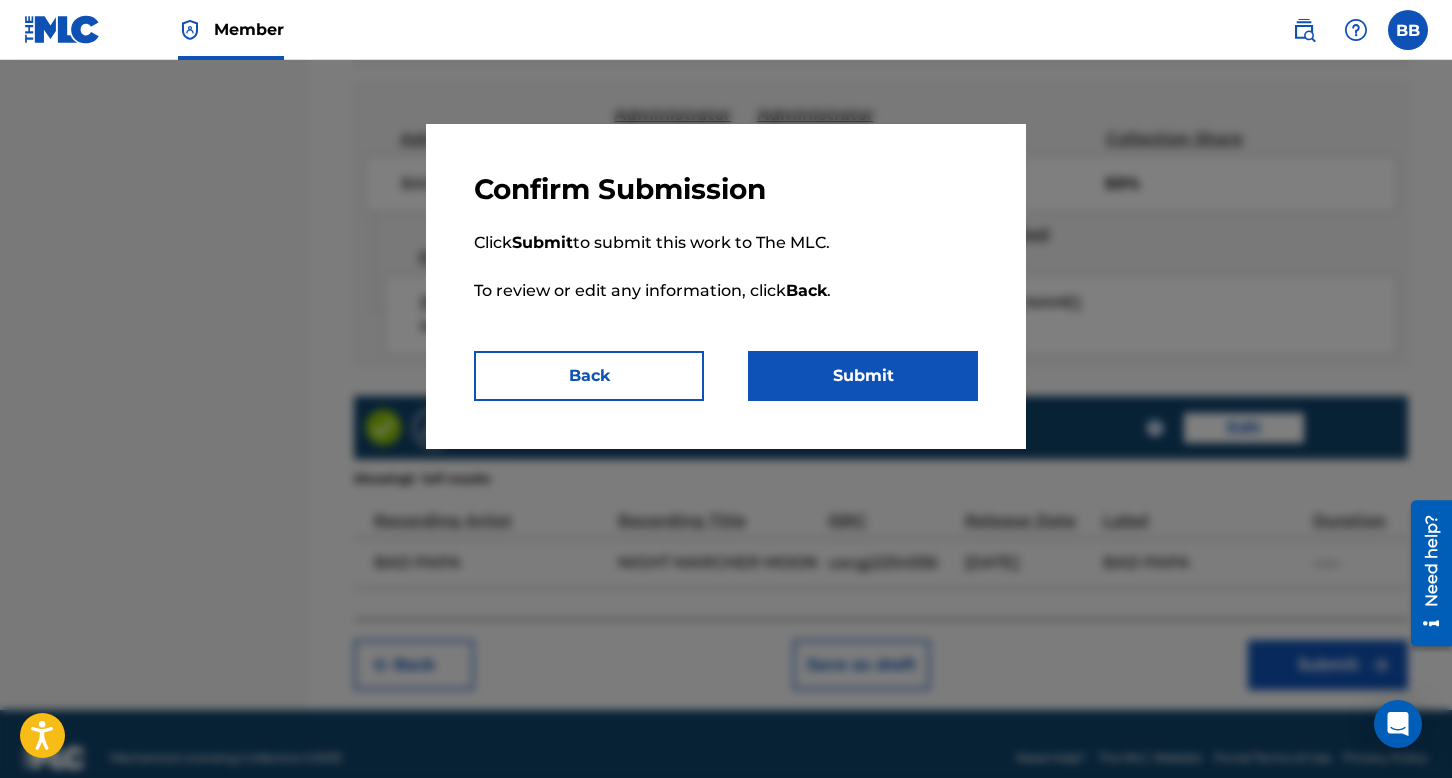 click on "Submit" at bounding box center (863, 376) 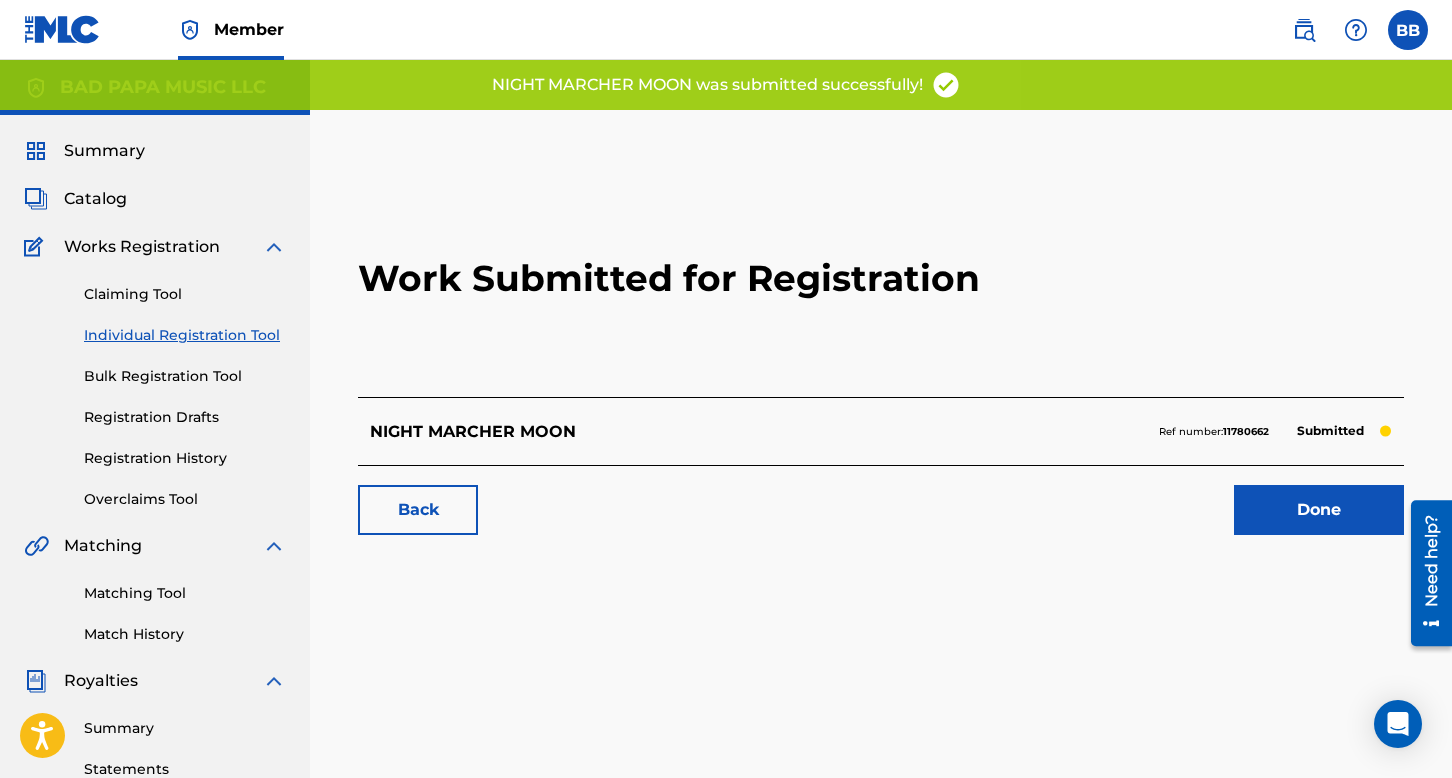 click on "Done" at bounding box center (1319, 510) 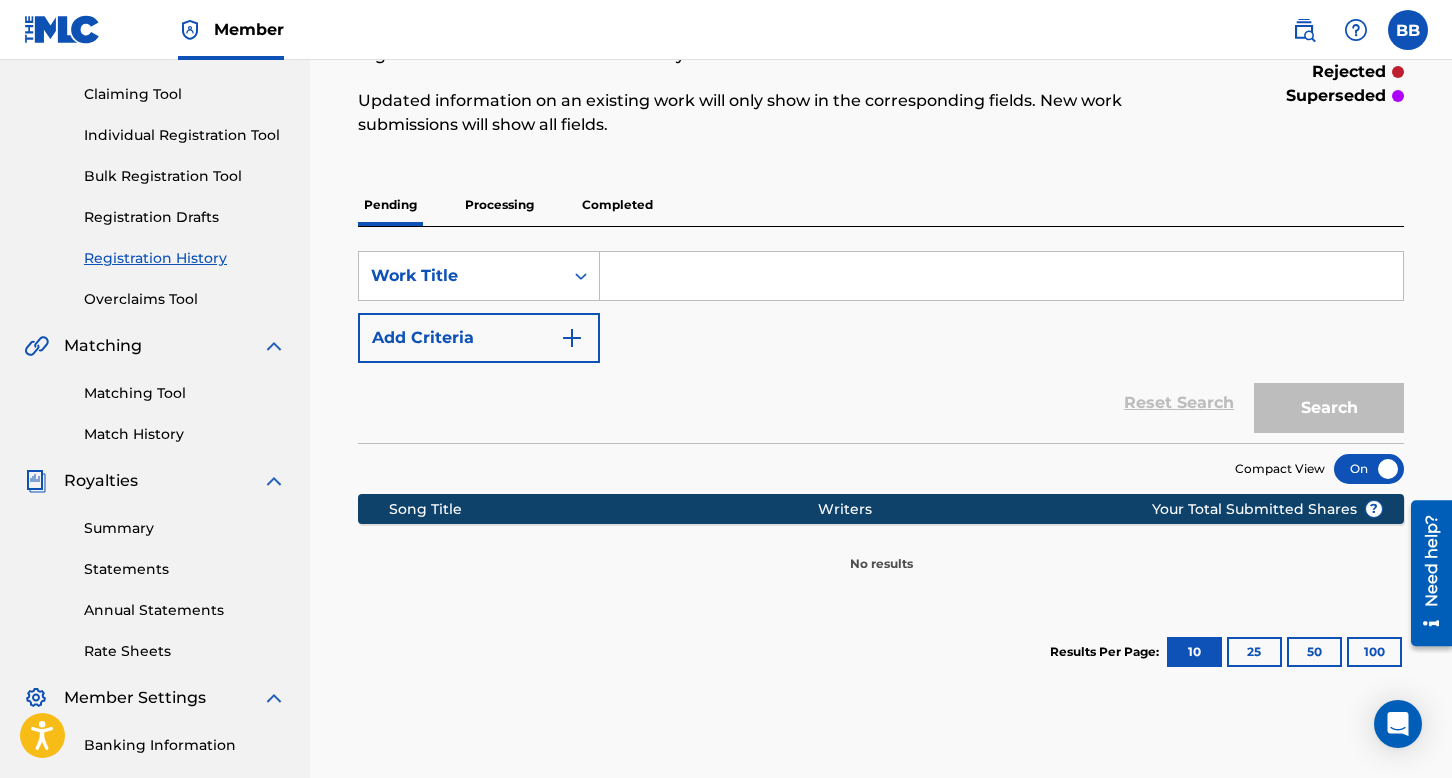 scroll, scrollTop: 100, scrollLeft: 0, axis: vertical 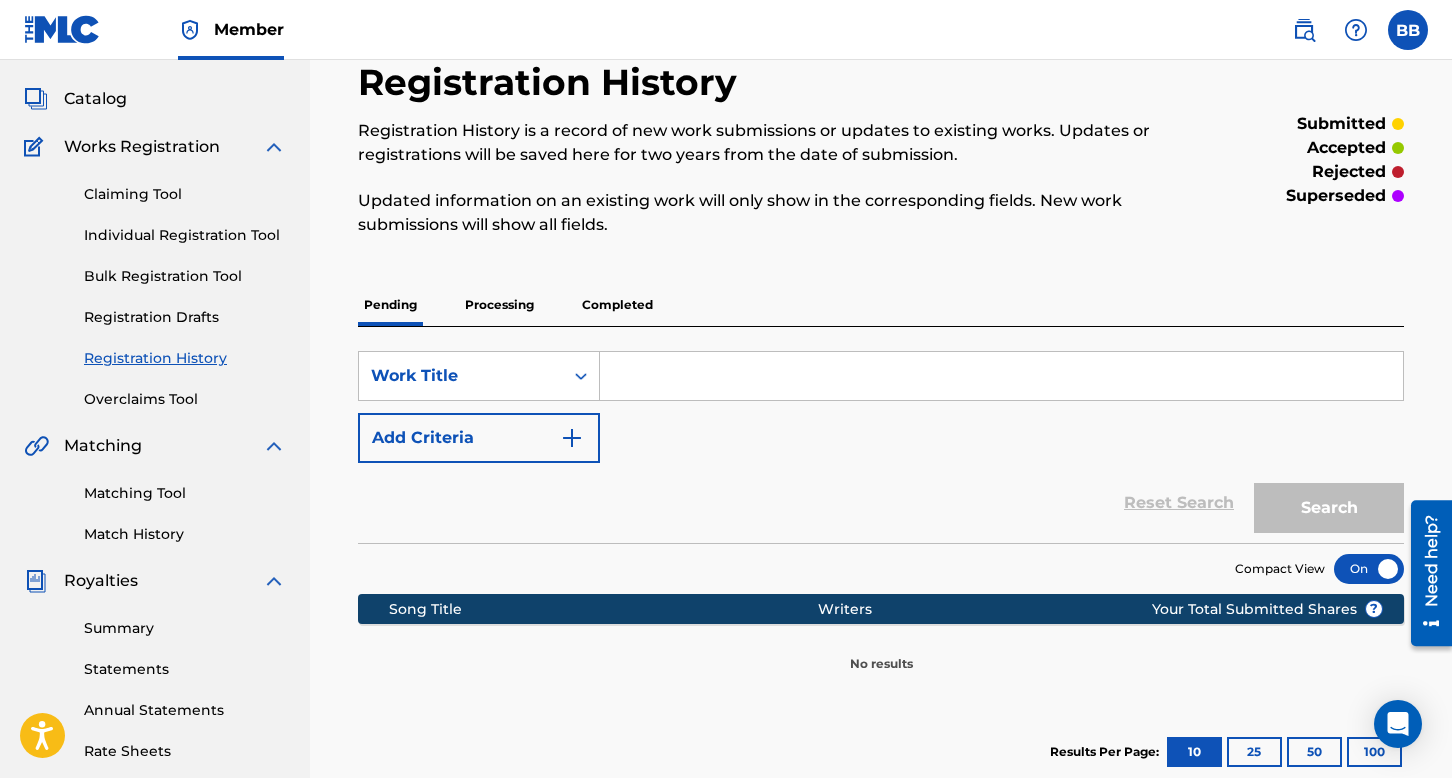 click on "Bulk Registration Tool" at bounding box center (185, 276) 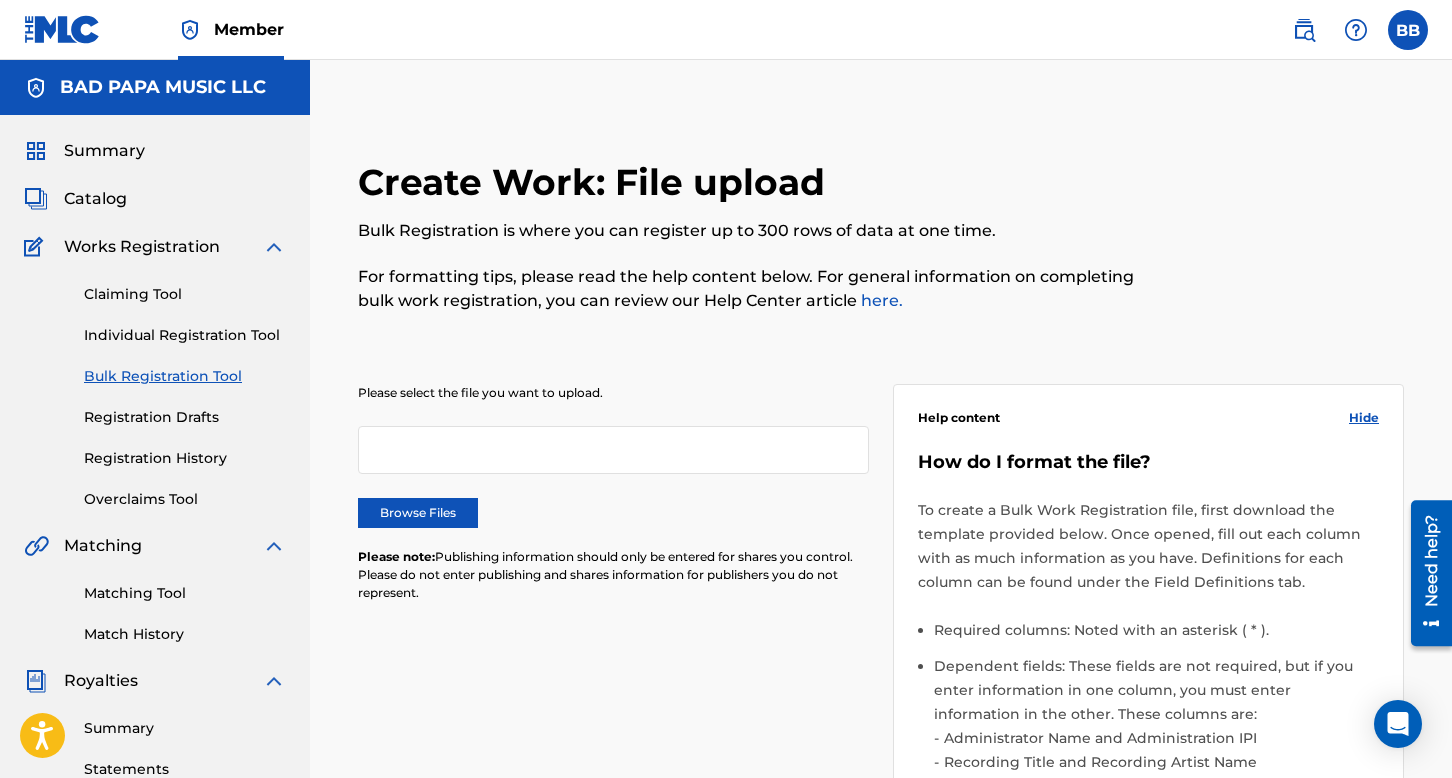 click on "Individual Registration Tool" at bounding box center (185, 335) 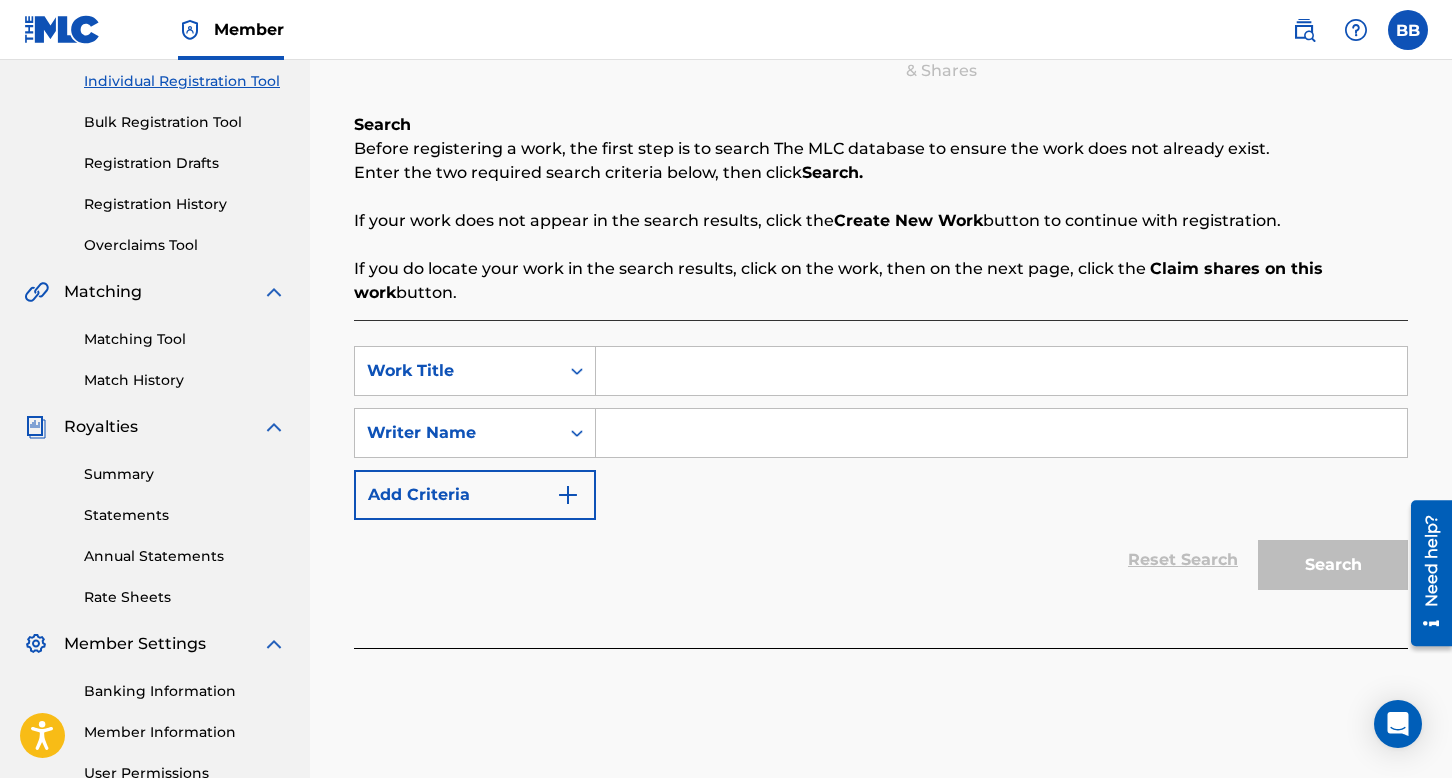 scroll, scrollTop: 300, scrollLeft: 0, axis: vertical 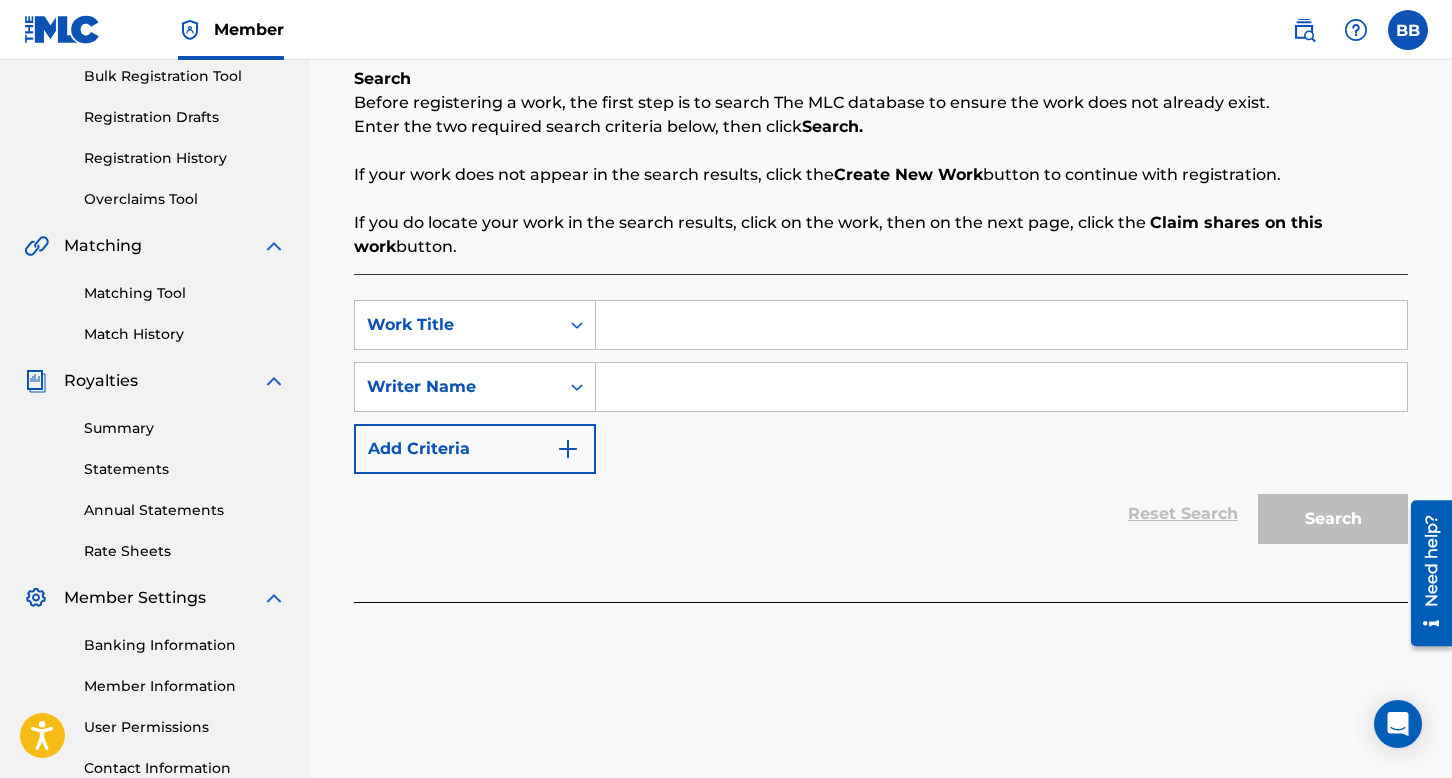 click at bounding box center [1001, 325] 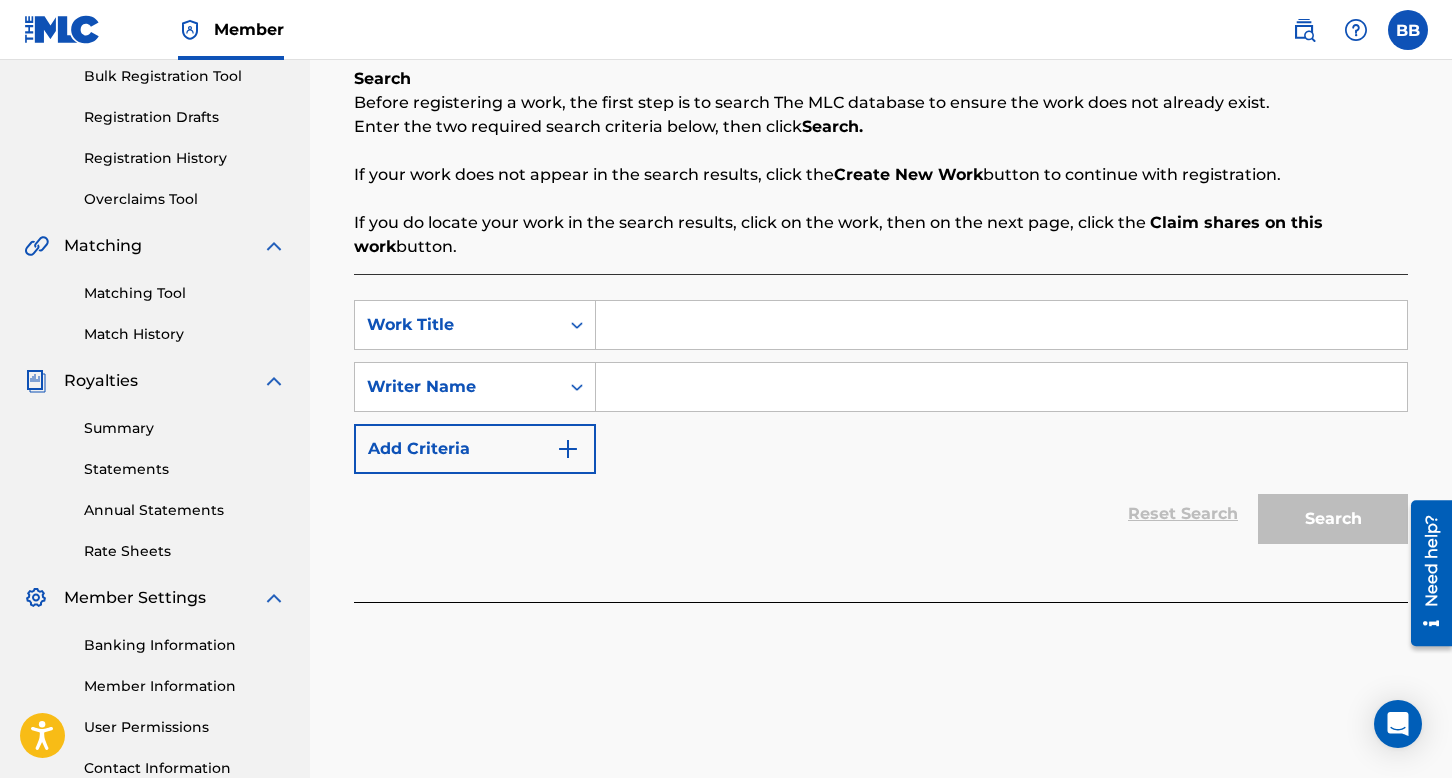 paste on "[PERSON_NAME]" 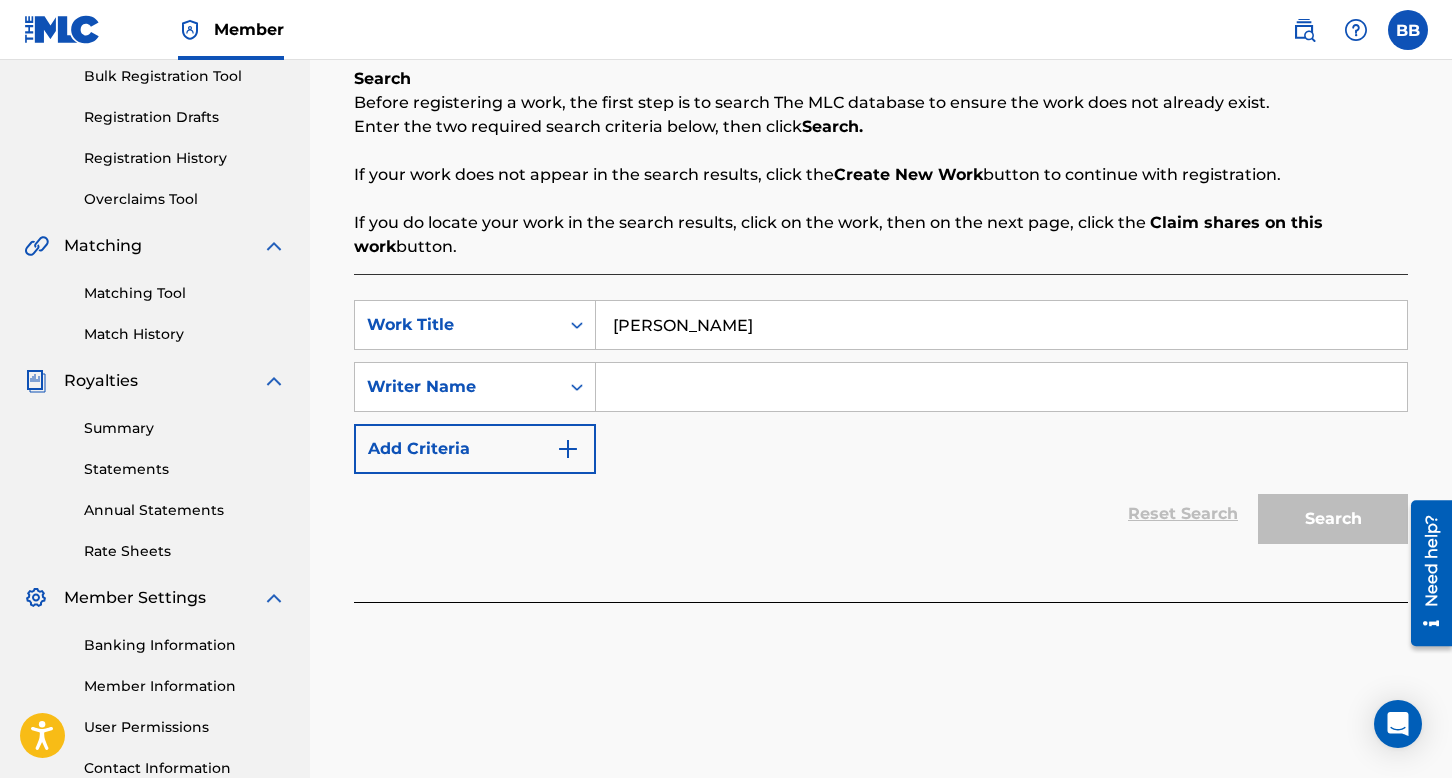 type on "[PERSON_NAME]" 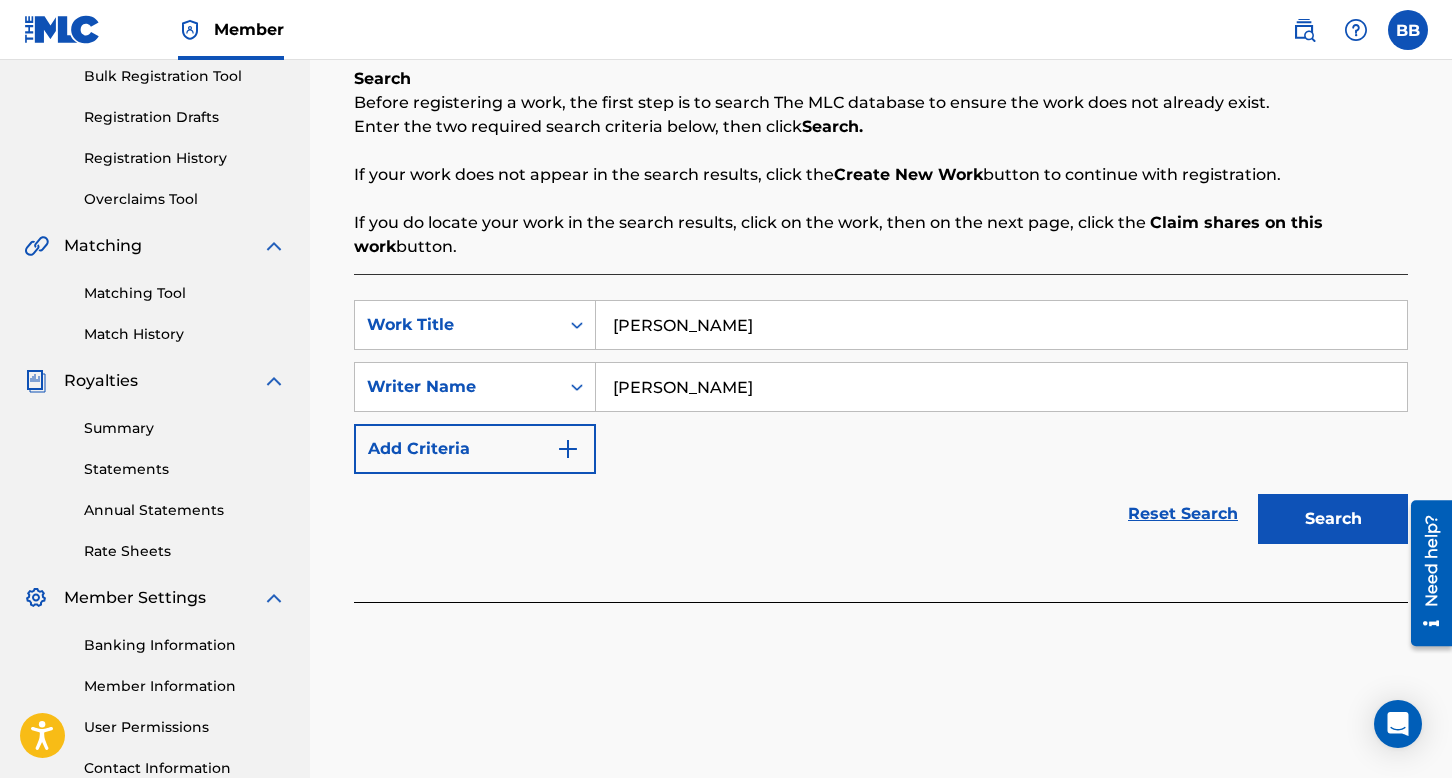 type on "[PERSON_NAME]" 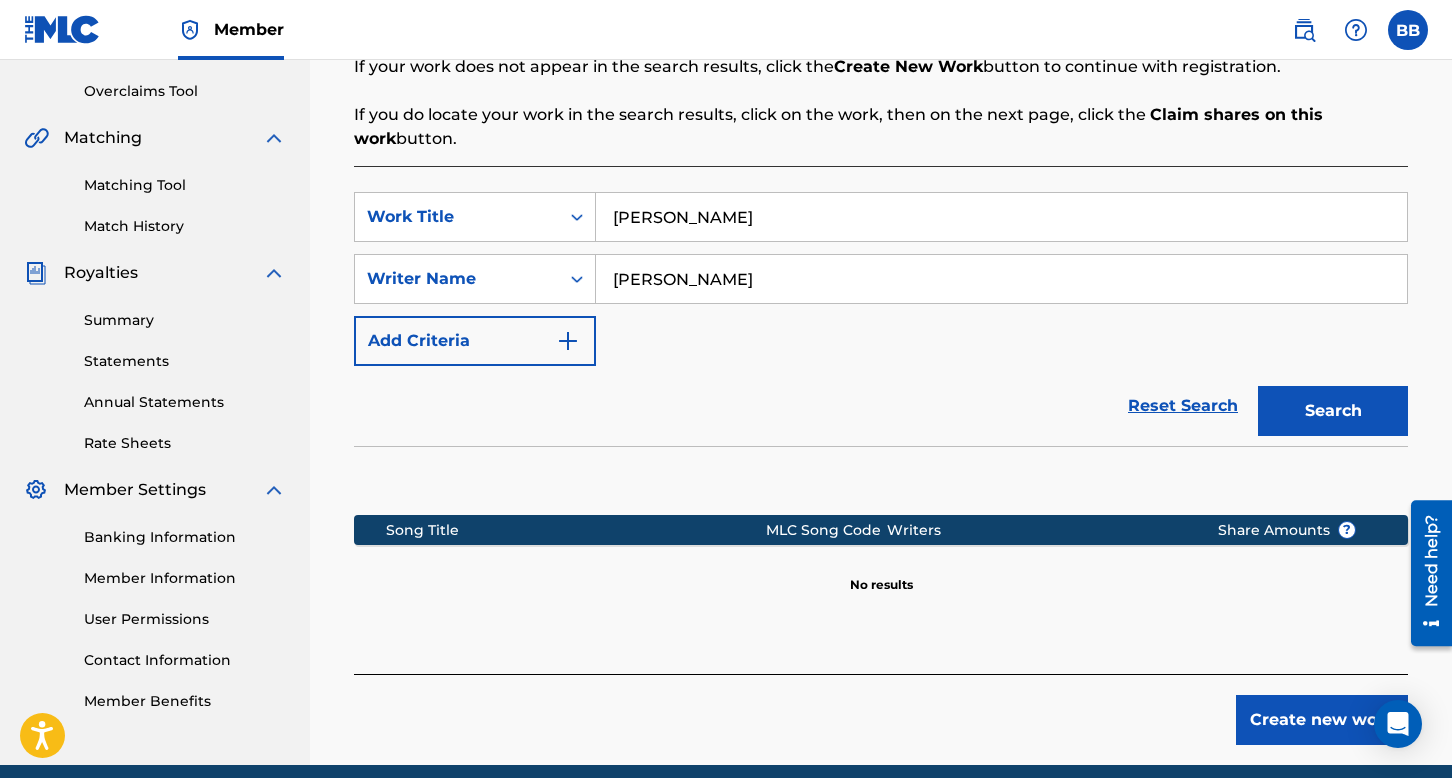 scroll, scrollTop: 491, scrollLeft: 0, axis: vertical 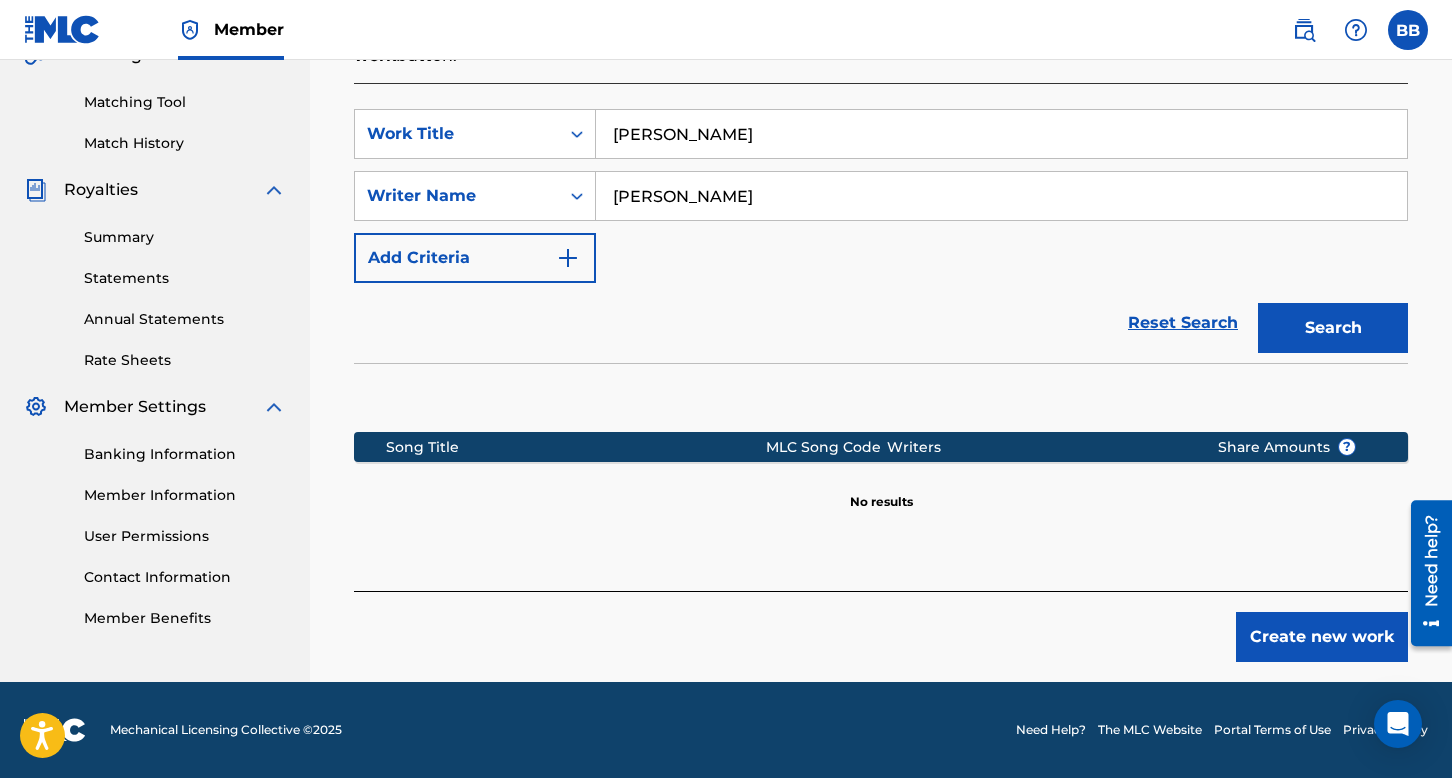 click on "Create new work" at bounding box center [1322, 637] 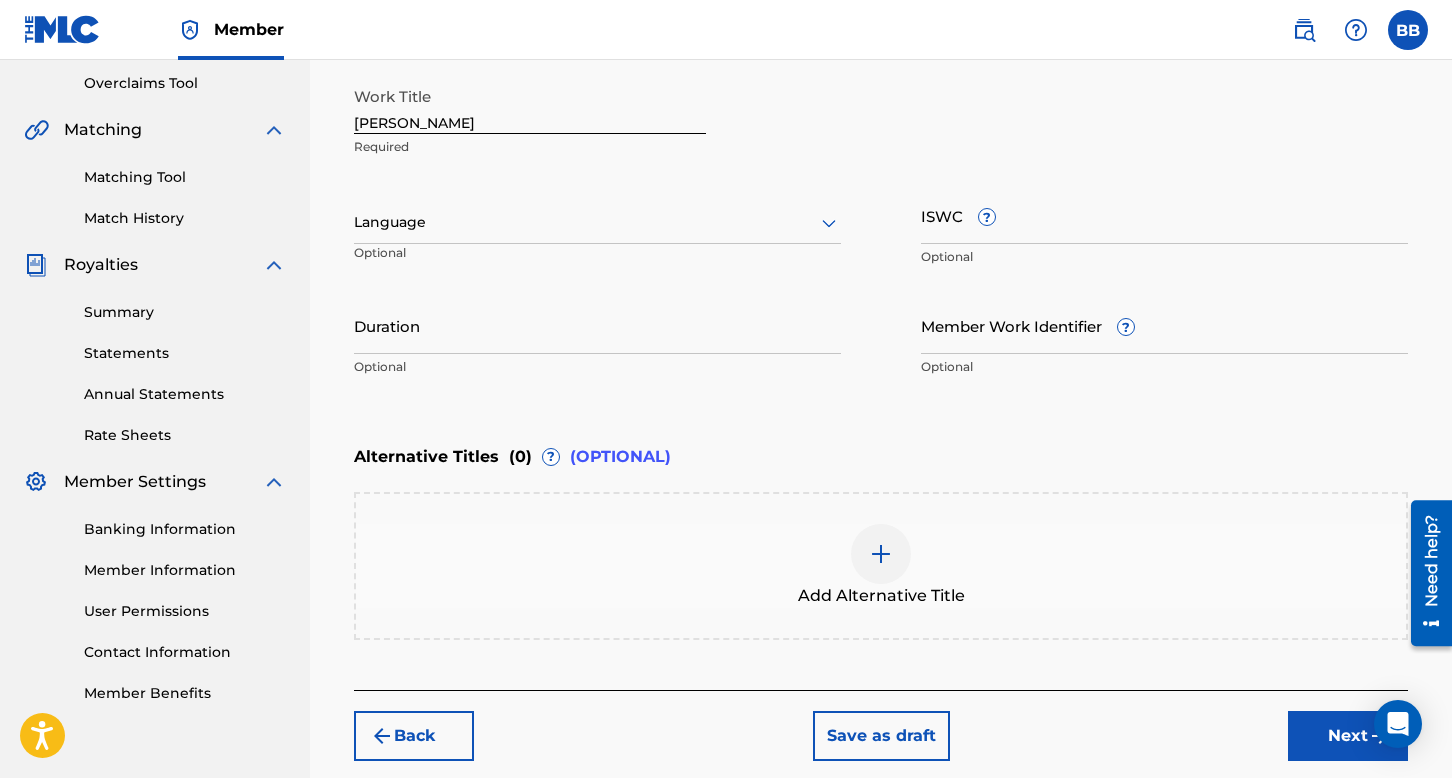 scroll, scrollTop: 191, scrollLeft: 0, axis: vertical 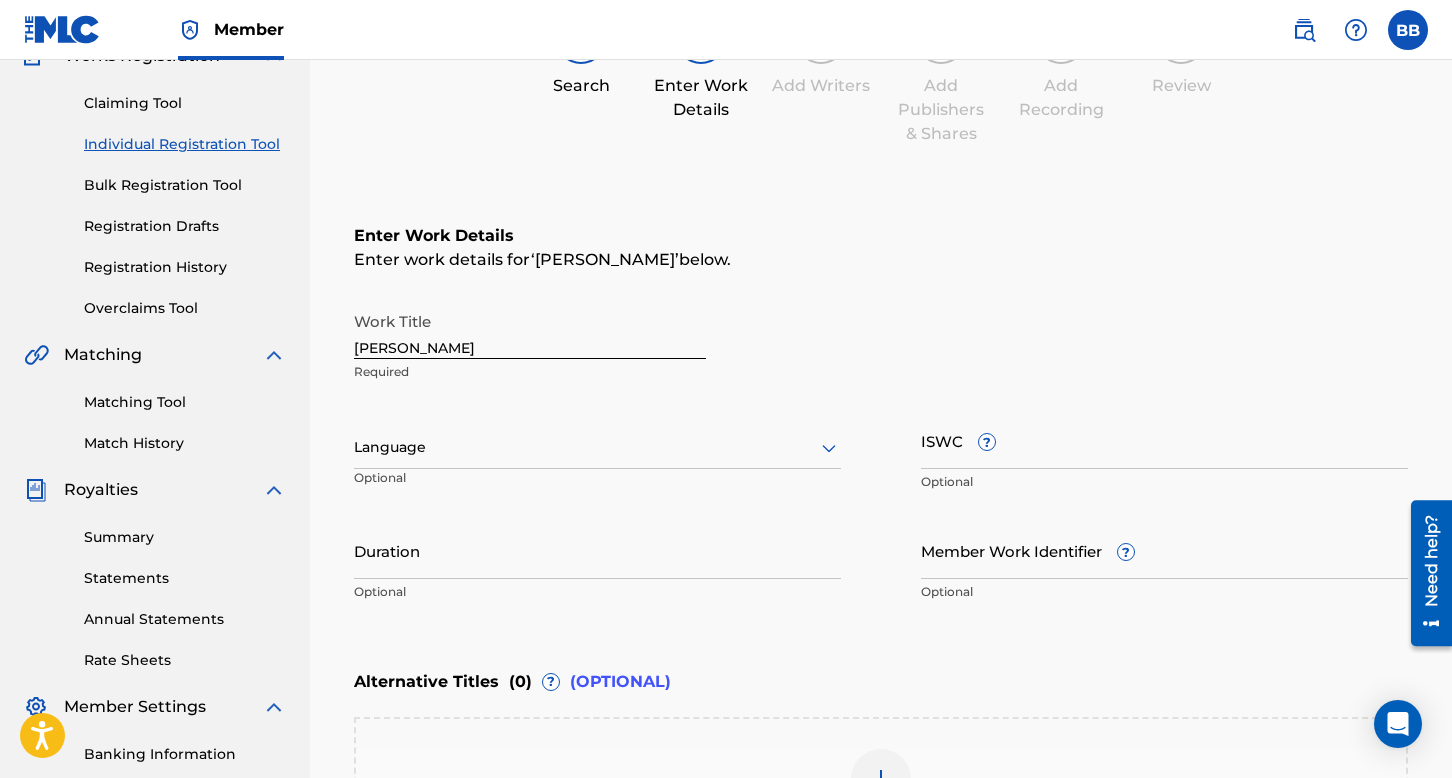 click on "Work Title   SLACKNOVA Required Language Optional ISWC   ? Optional Duration   Optional Member Work Identifier   ? Optional" at bounding box center [881, 457] 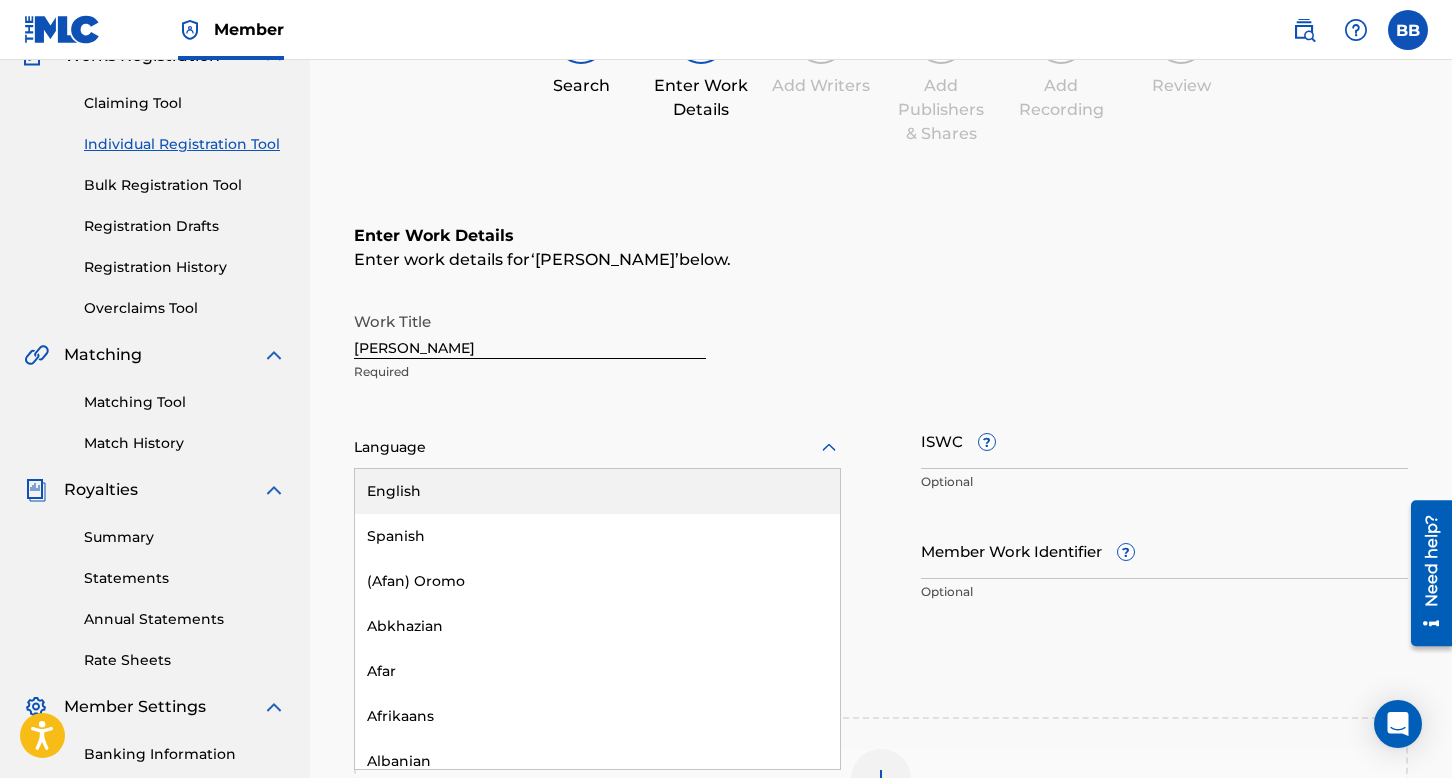 click on "English" at bounding box center [597, 491] 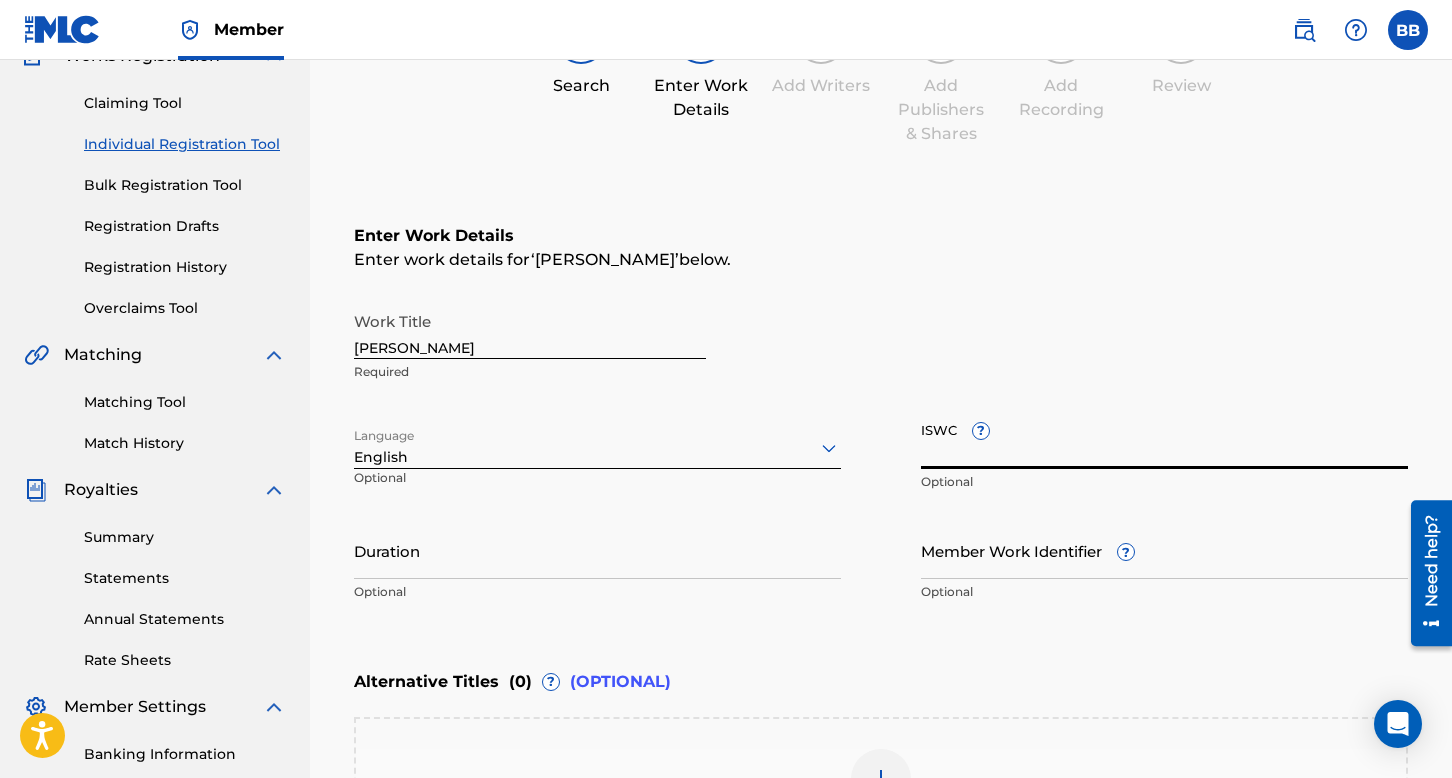 click on "ISWC   ?" at bounding box center (1164, 440) 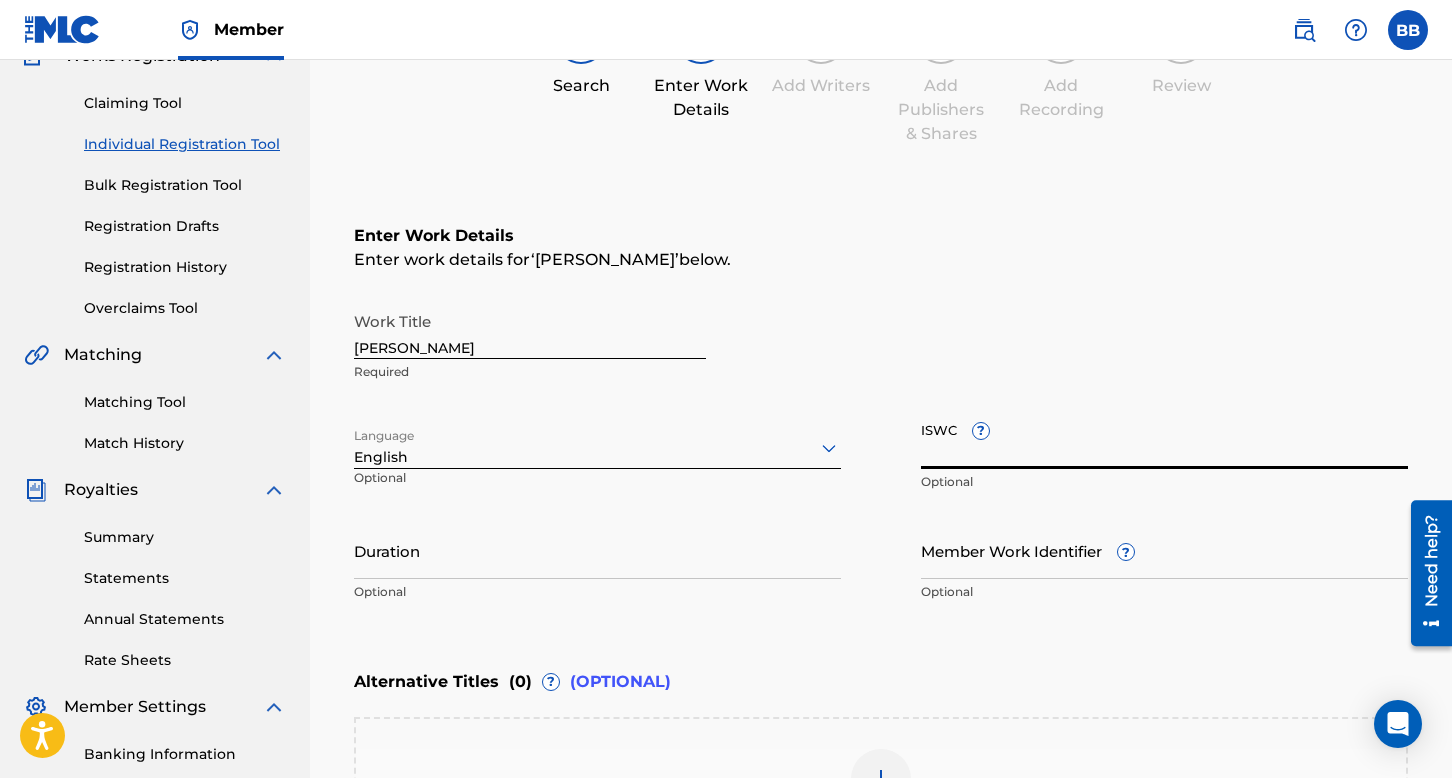 paste on "T3096836867" 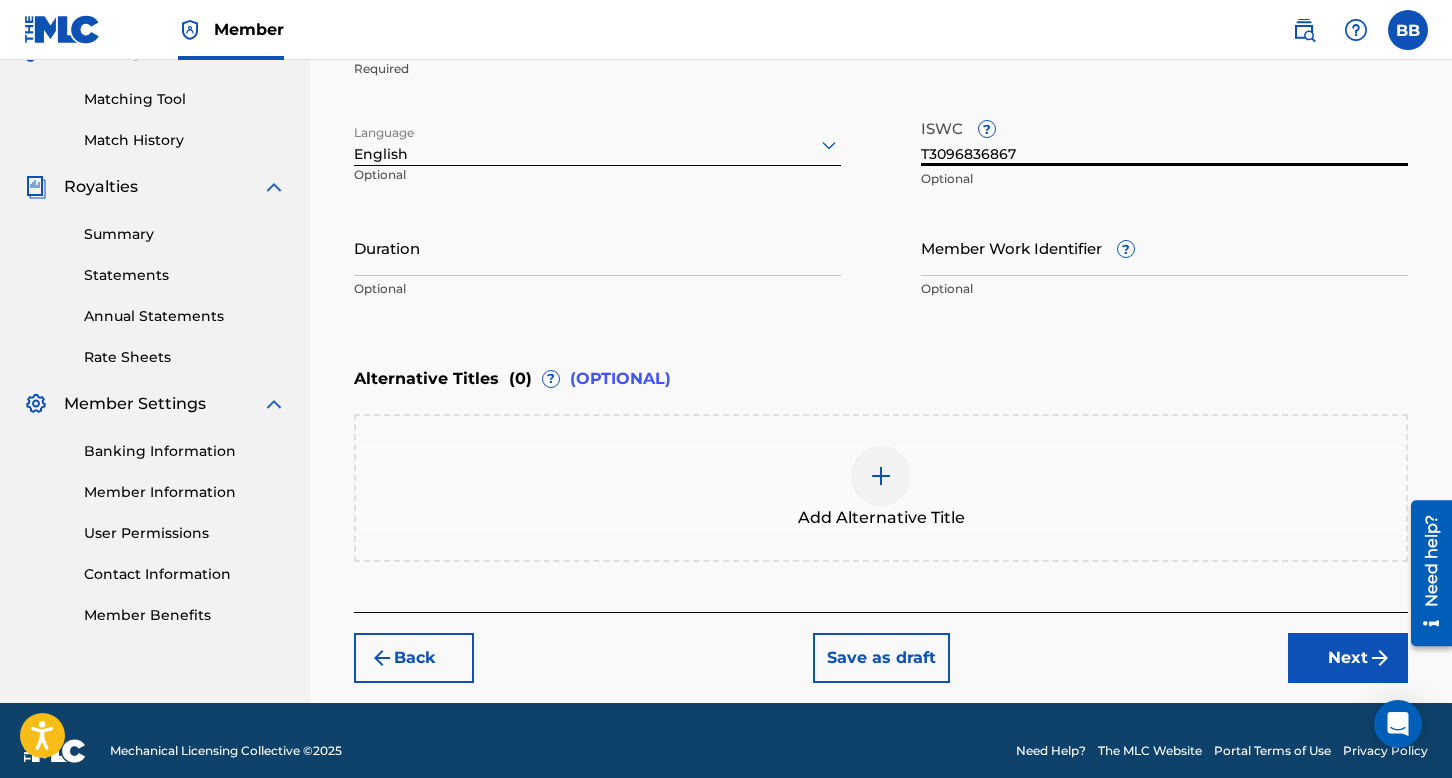 scroll, scrollTop: 513, scrollLeft: 0, axis: vertical 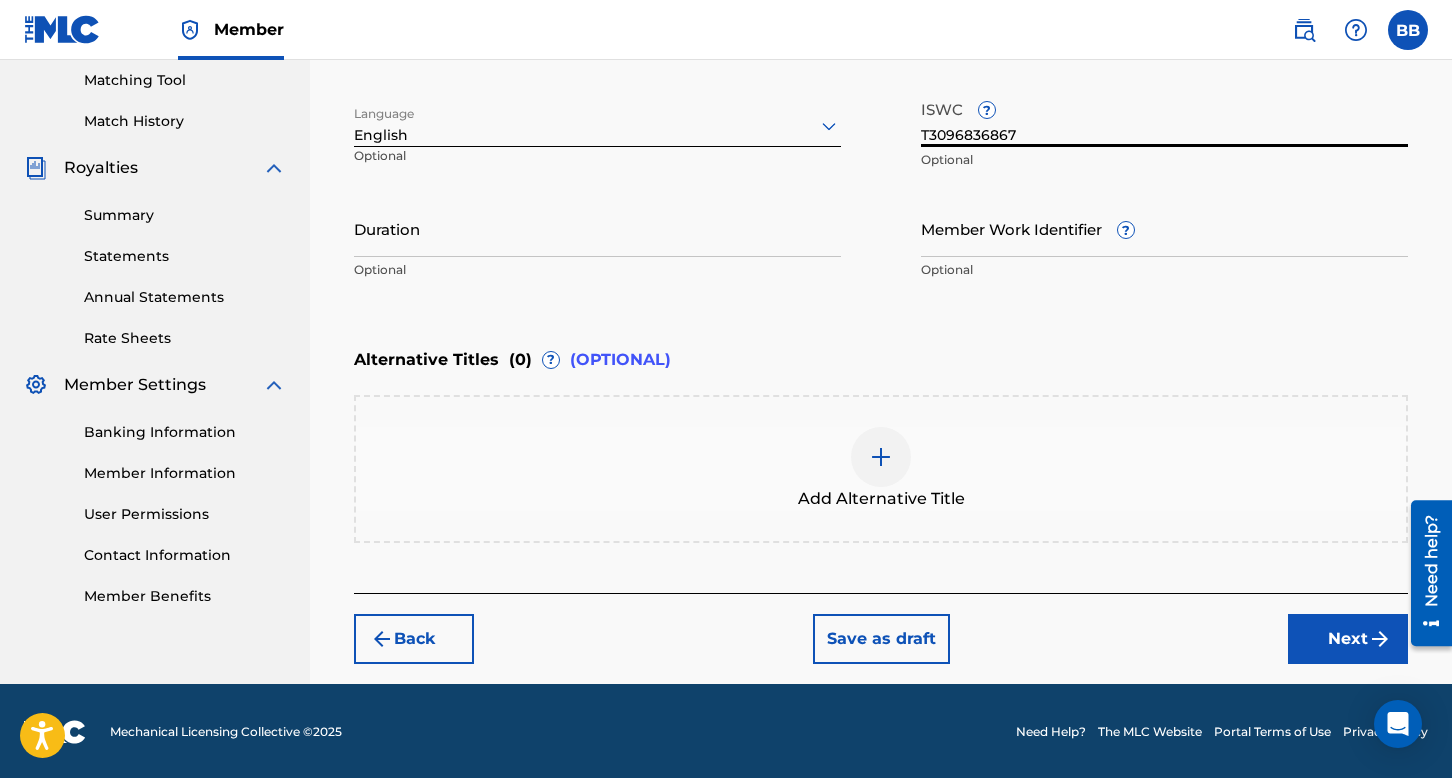 type on "T3096836867" 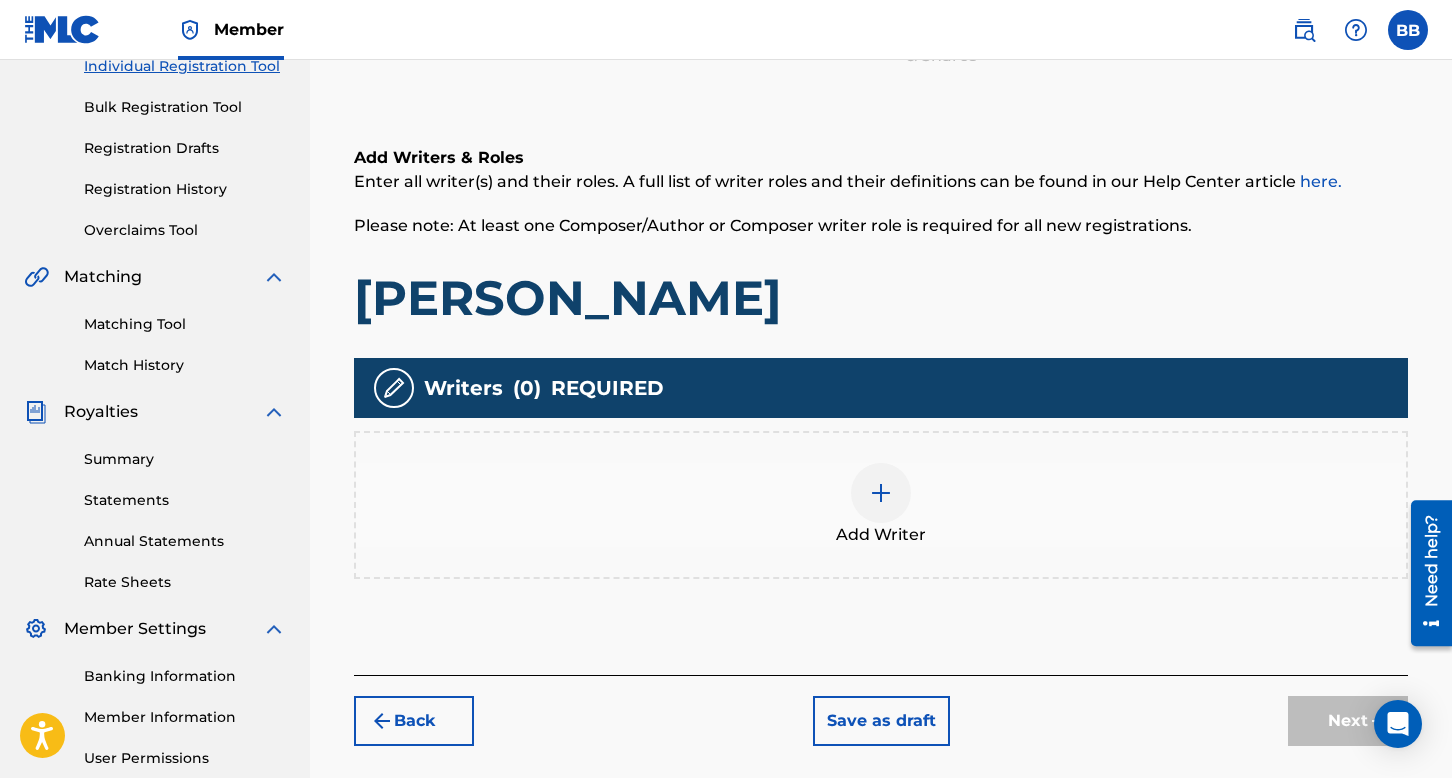 scroll, scrollTop: 90, scrollLeft: 0, axis: vertical 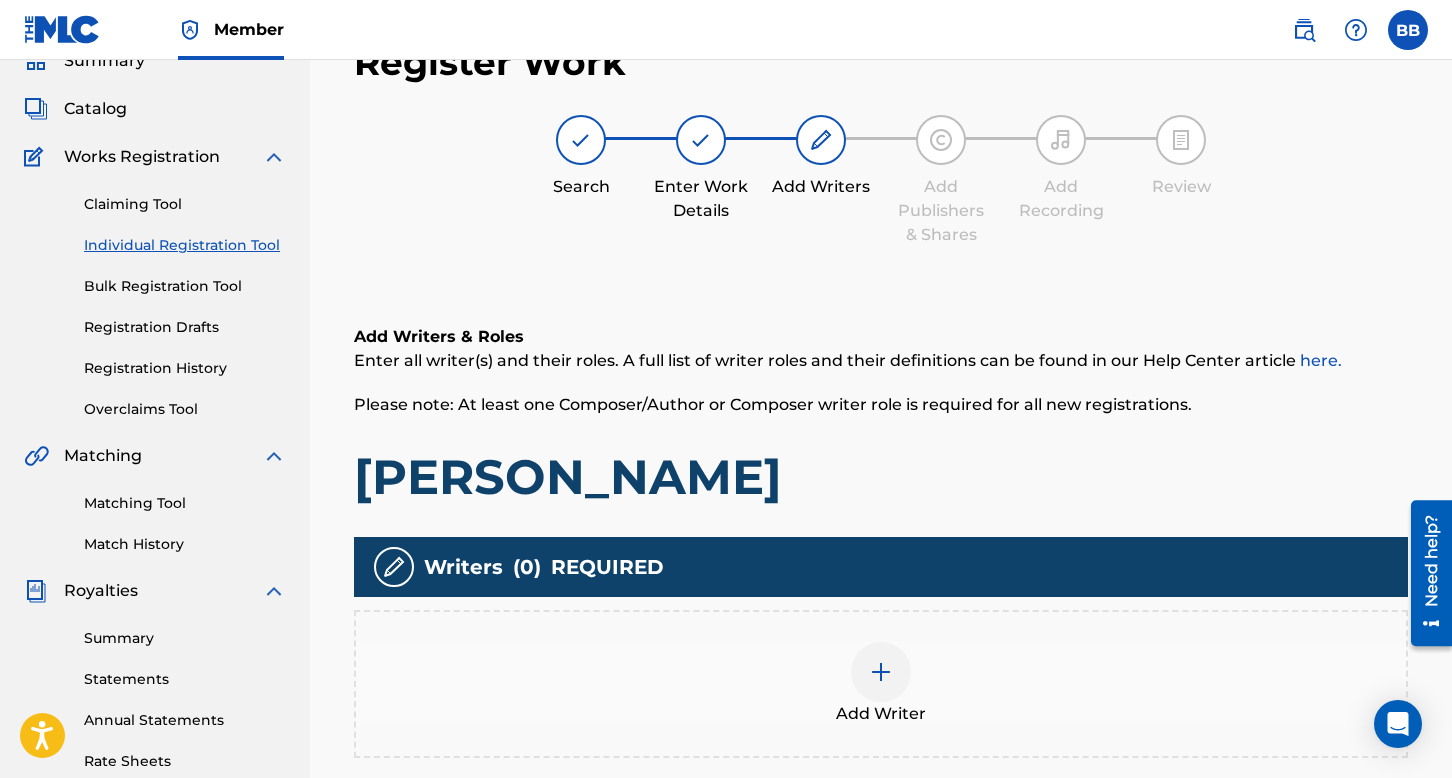 click at bounding box center (881, 672) 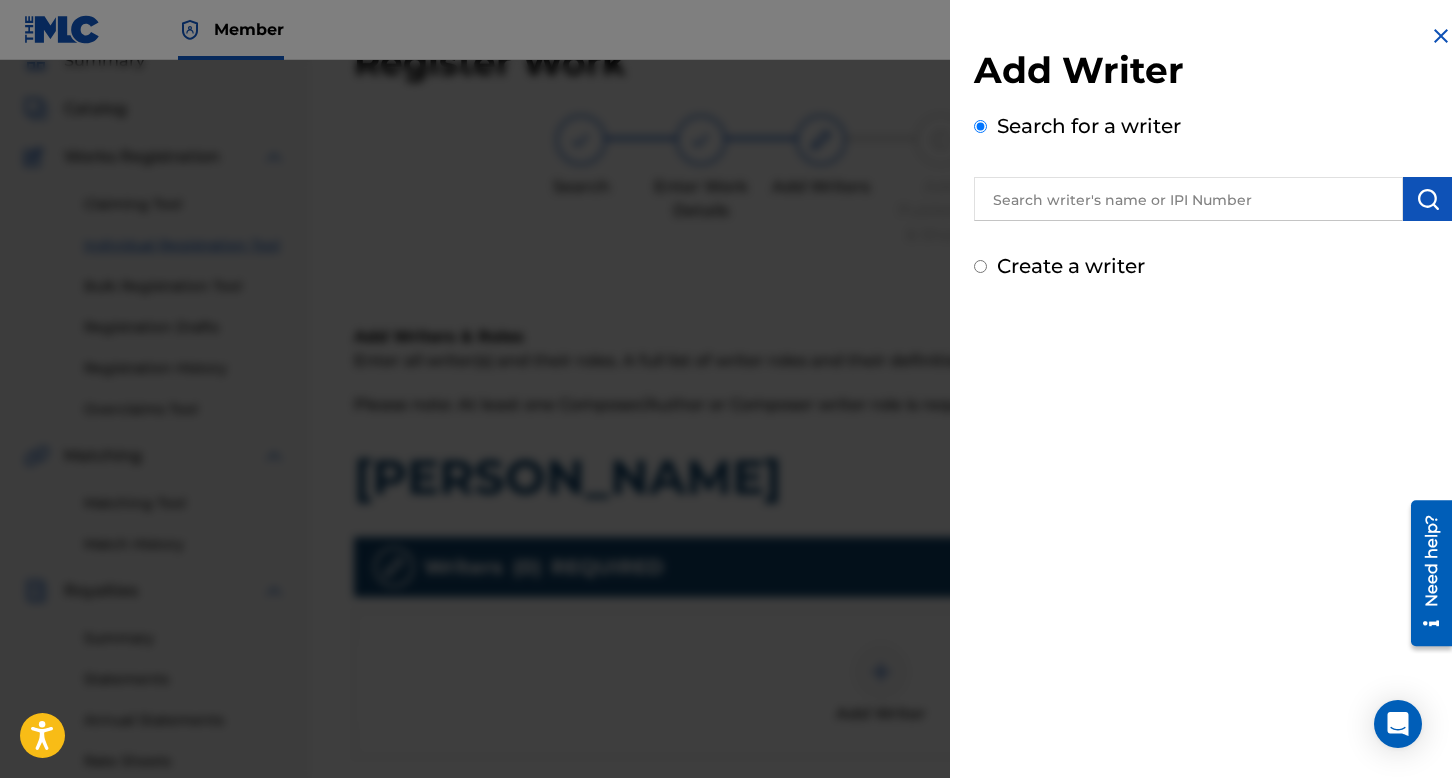 click at bounding box center [1188, 199] 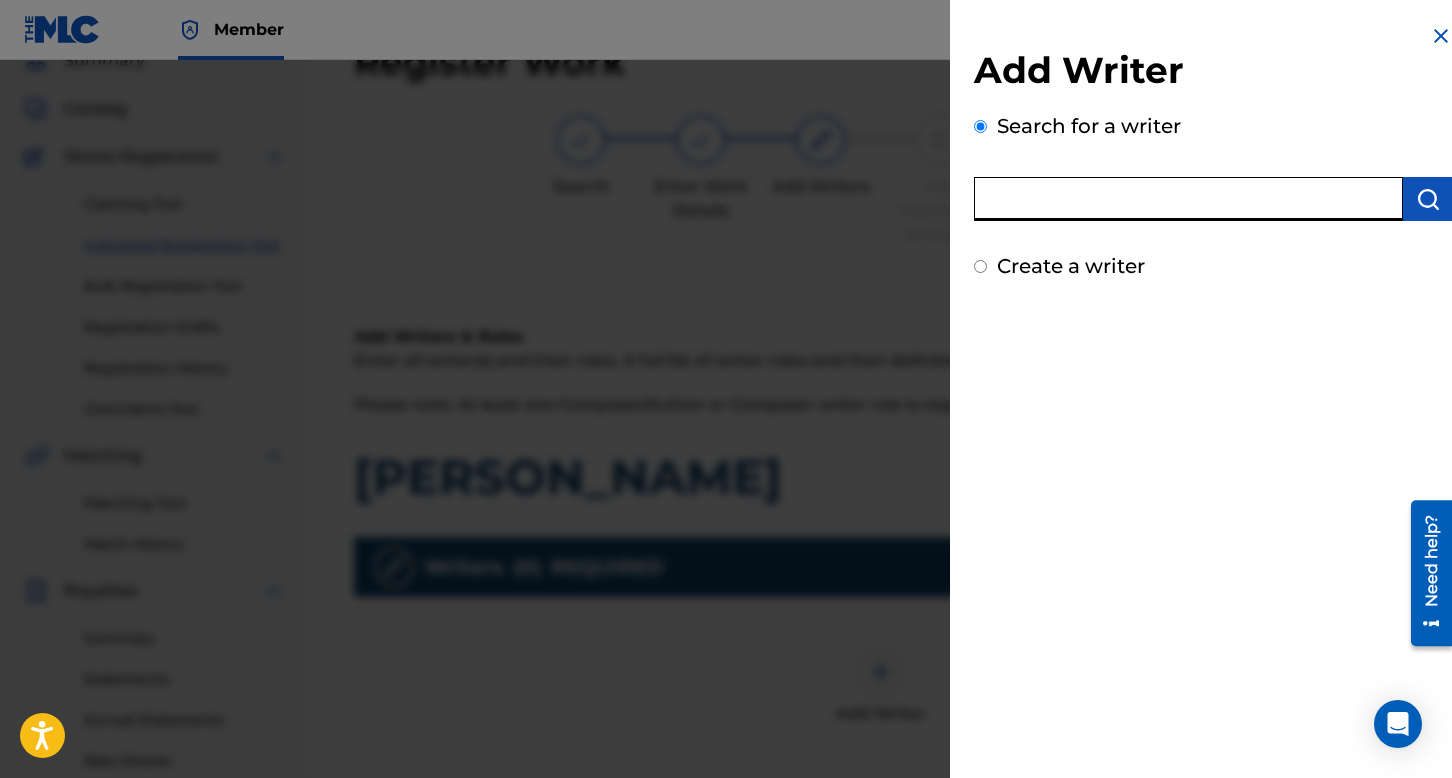 paste on "[PERSON_NAME]" 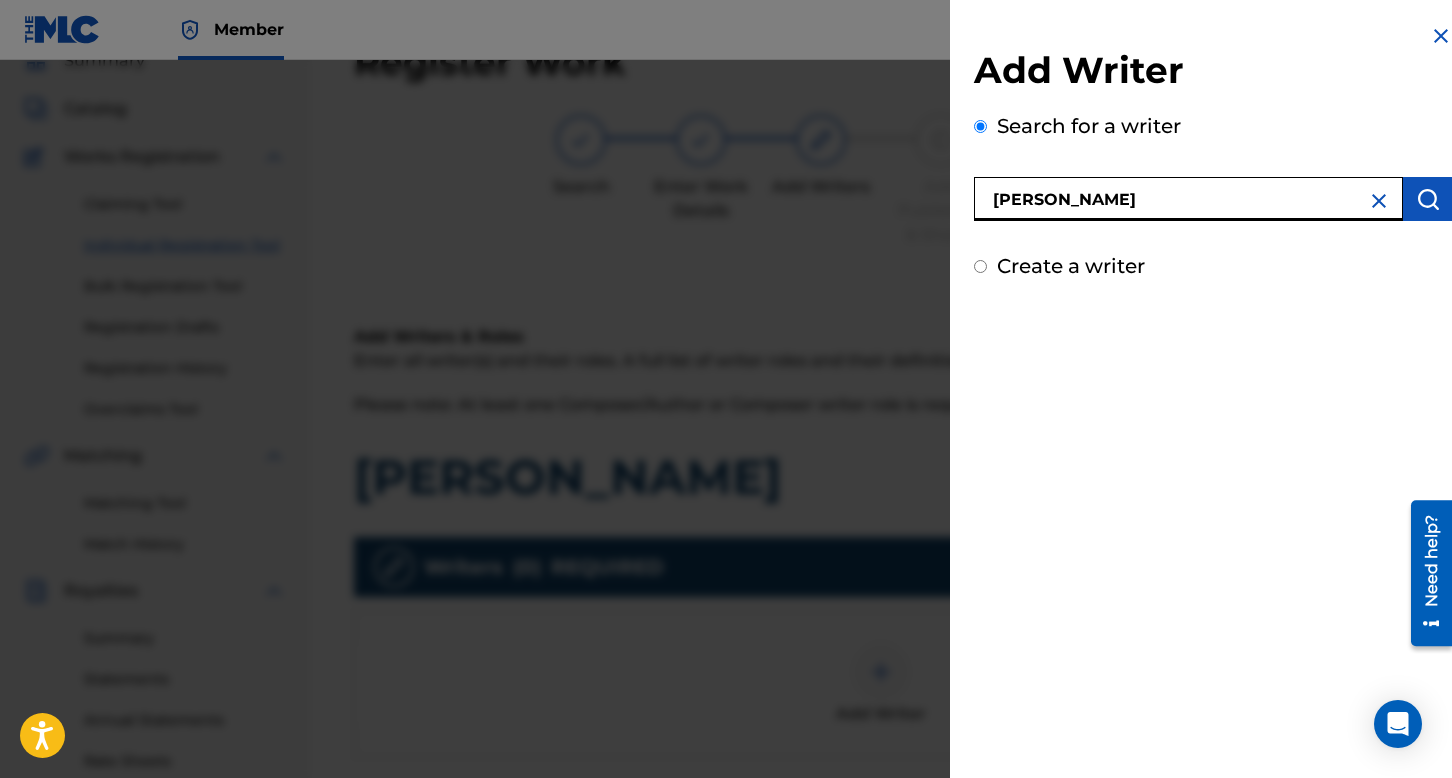 type on "[PERSON_NAME]" 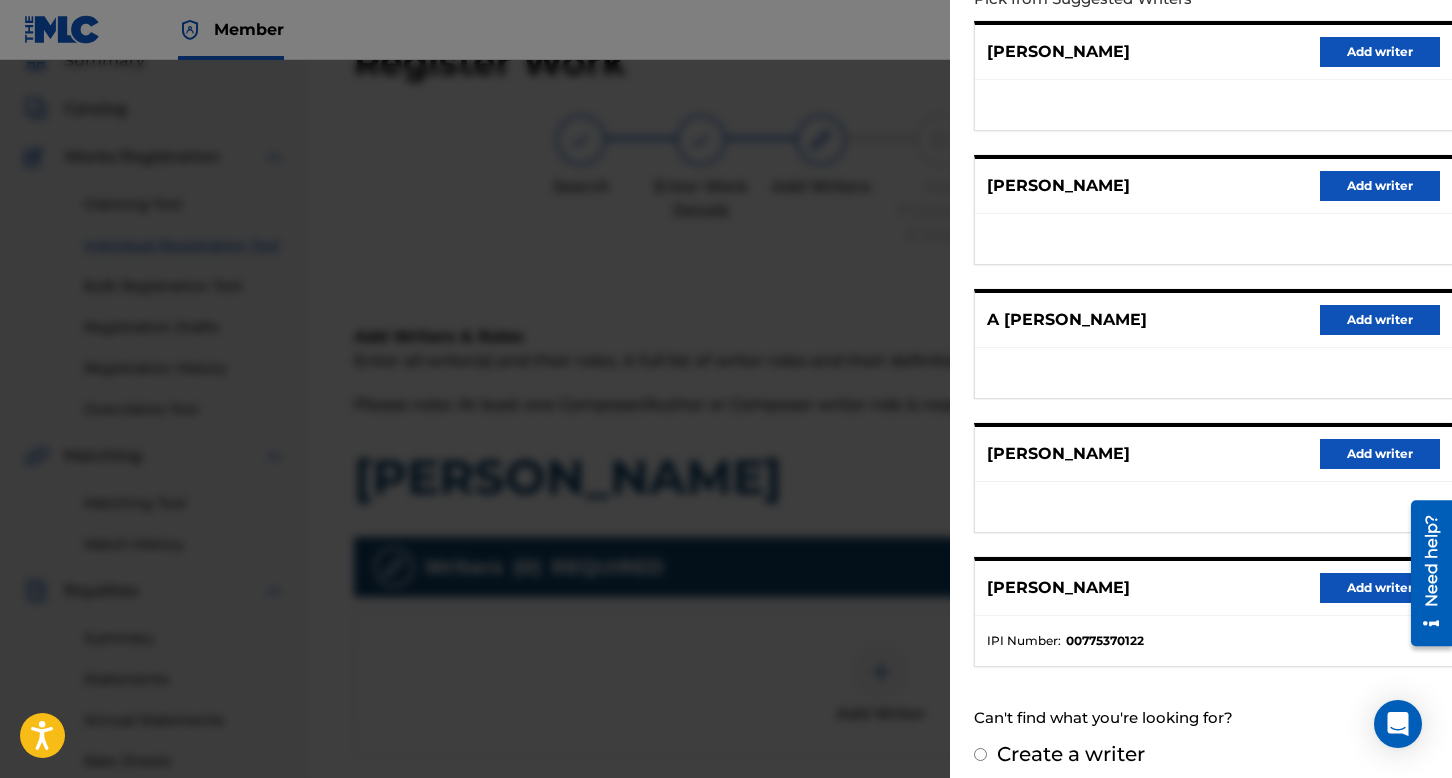 scroll, scrollTop: 262, scrollLeft: 0, axis: vertical 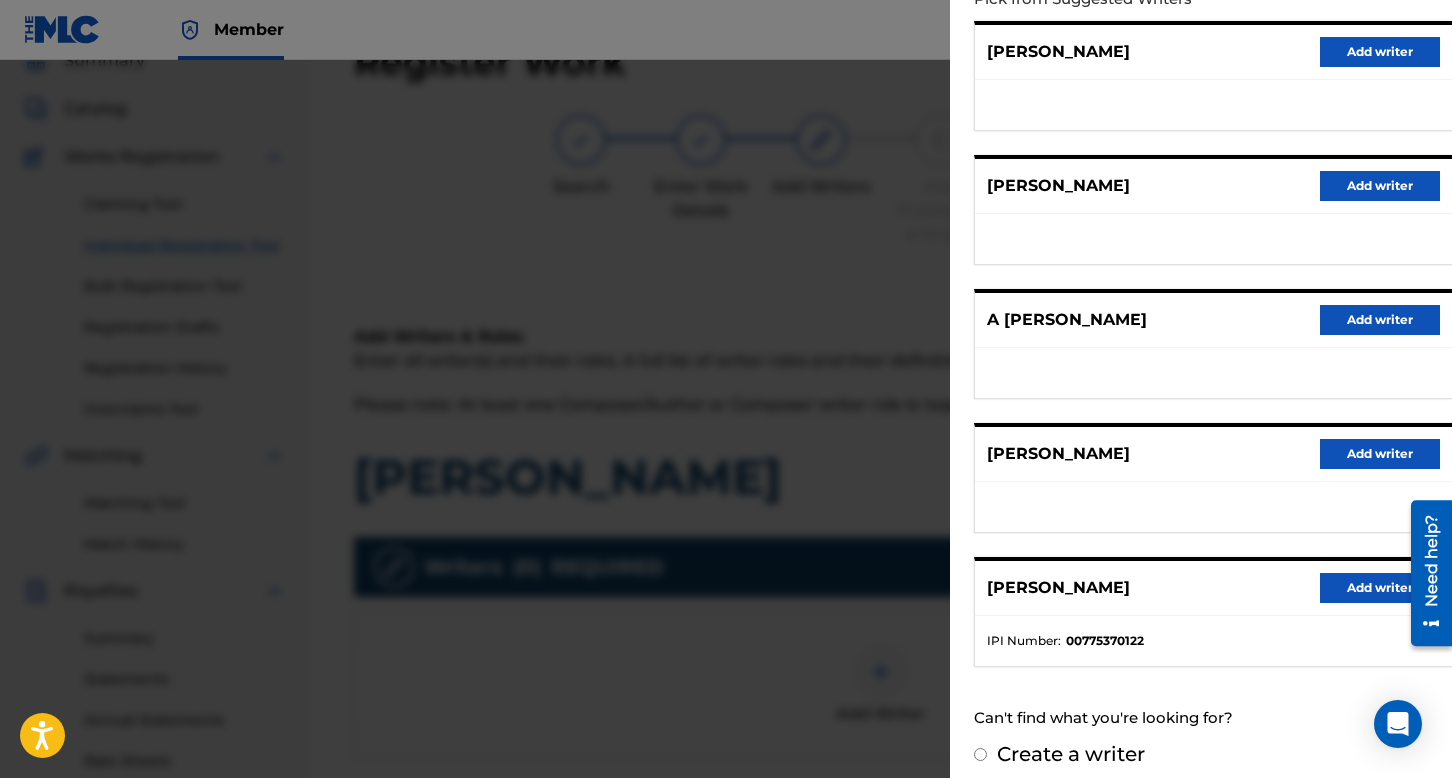 click on "Add writer" at bounding box center [1380, 588] 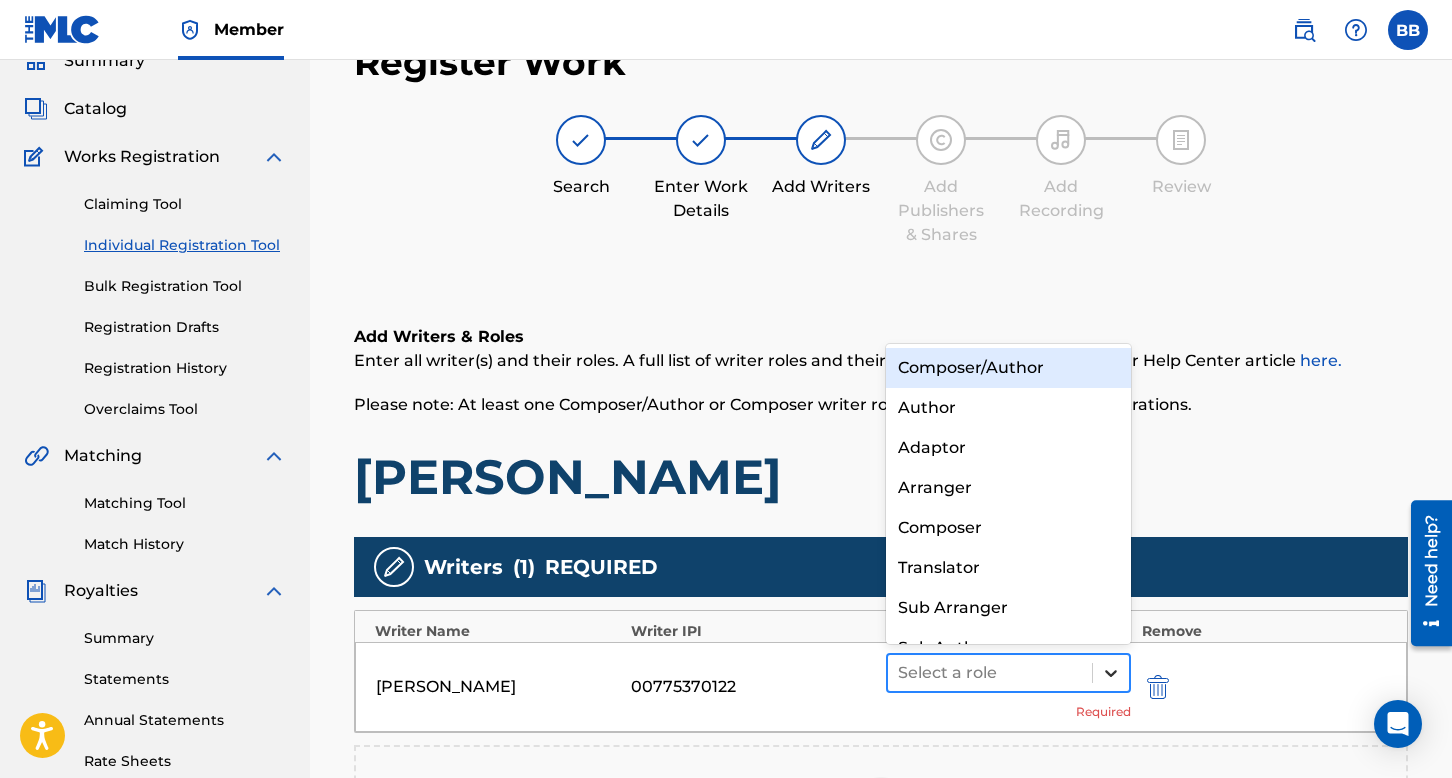 click 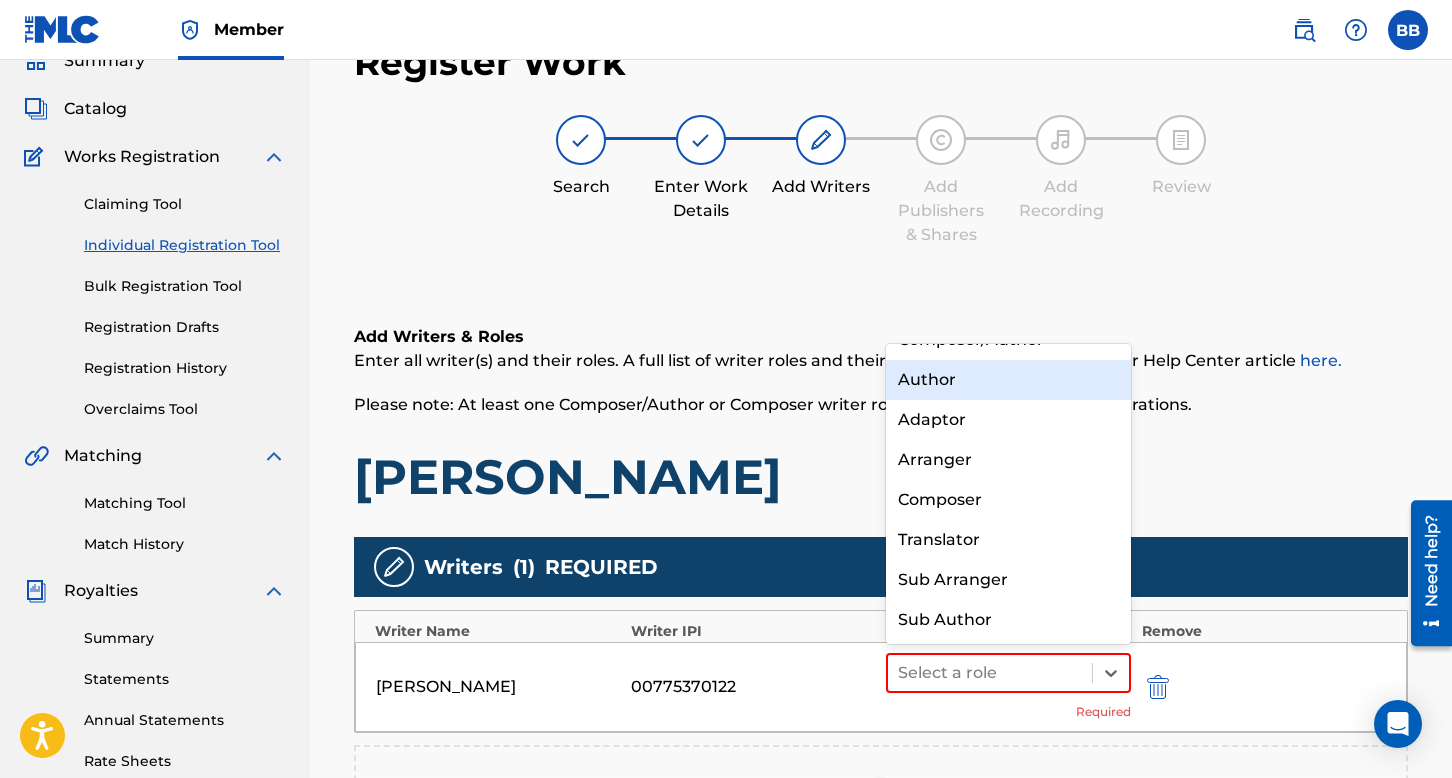scroll, scrollTop: 0, scrollLeft: 0, axis: both 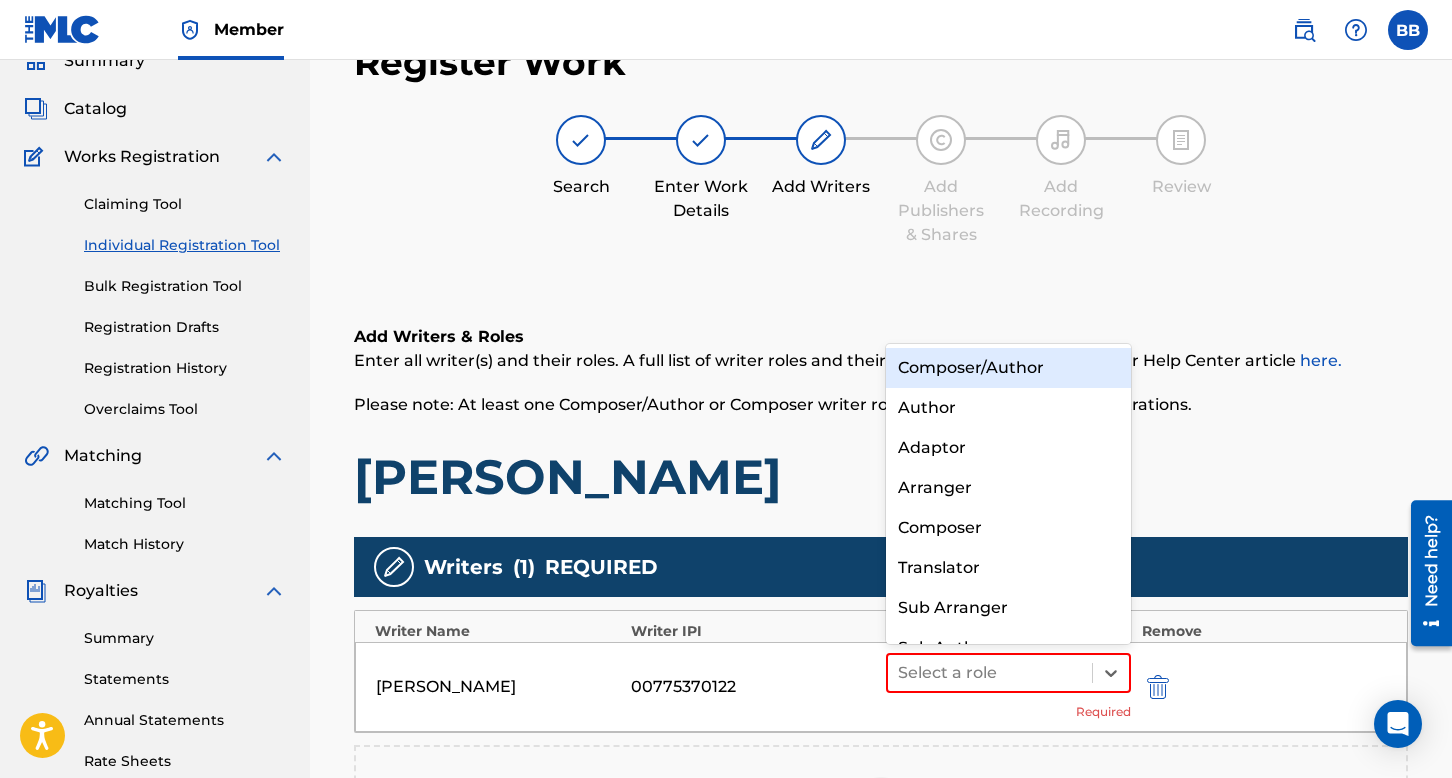 click on "Composer/Author" at bounding box center [1008, 368] 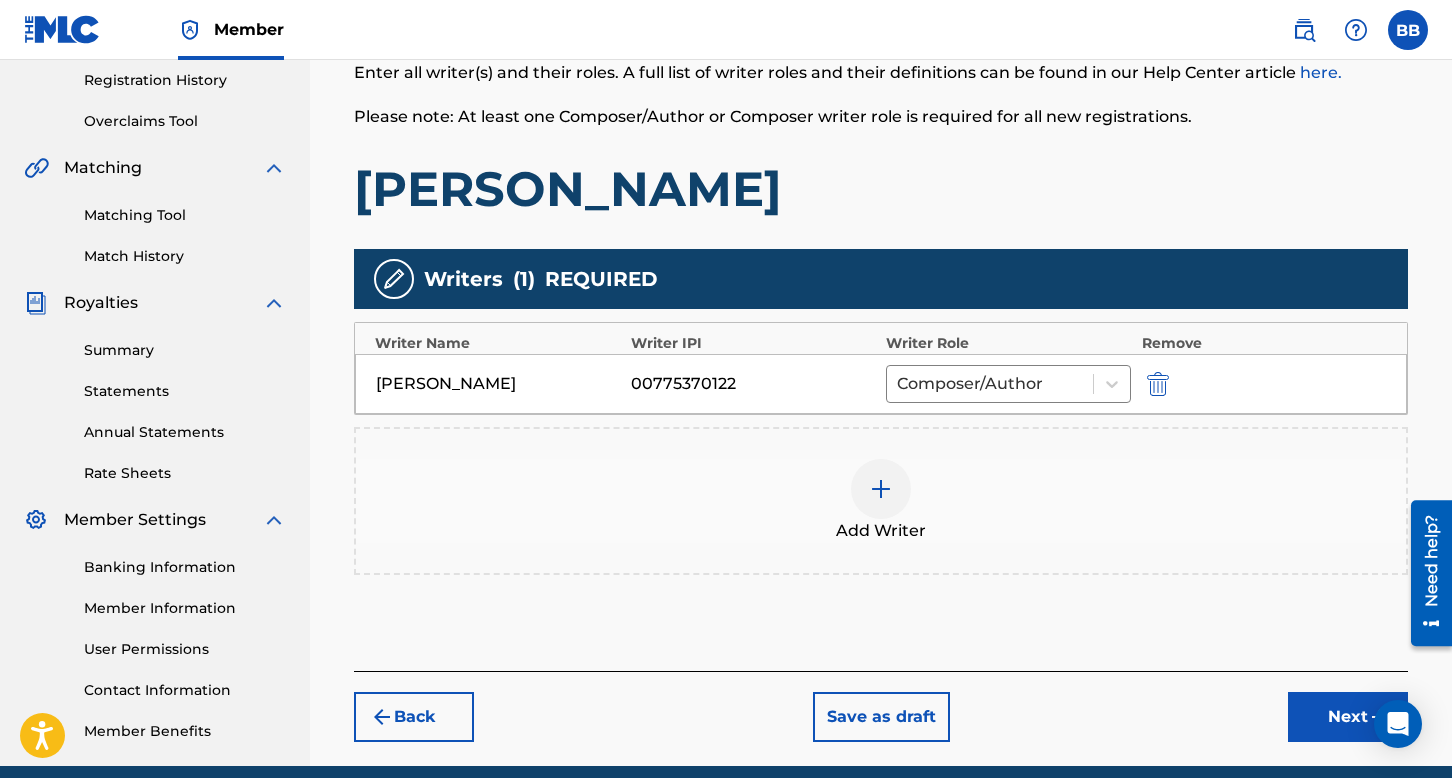 scroll, scrollTop: 390, scrollLeft: 0, axis: vertical 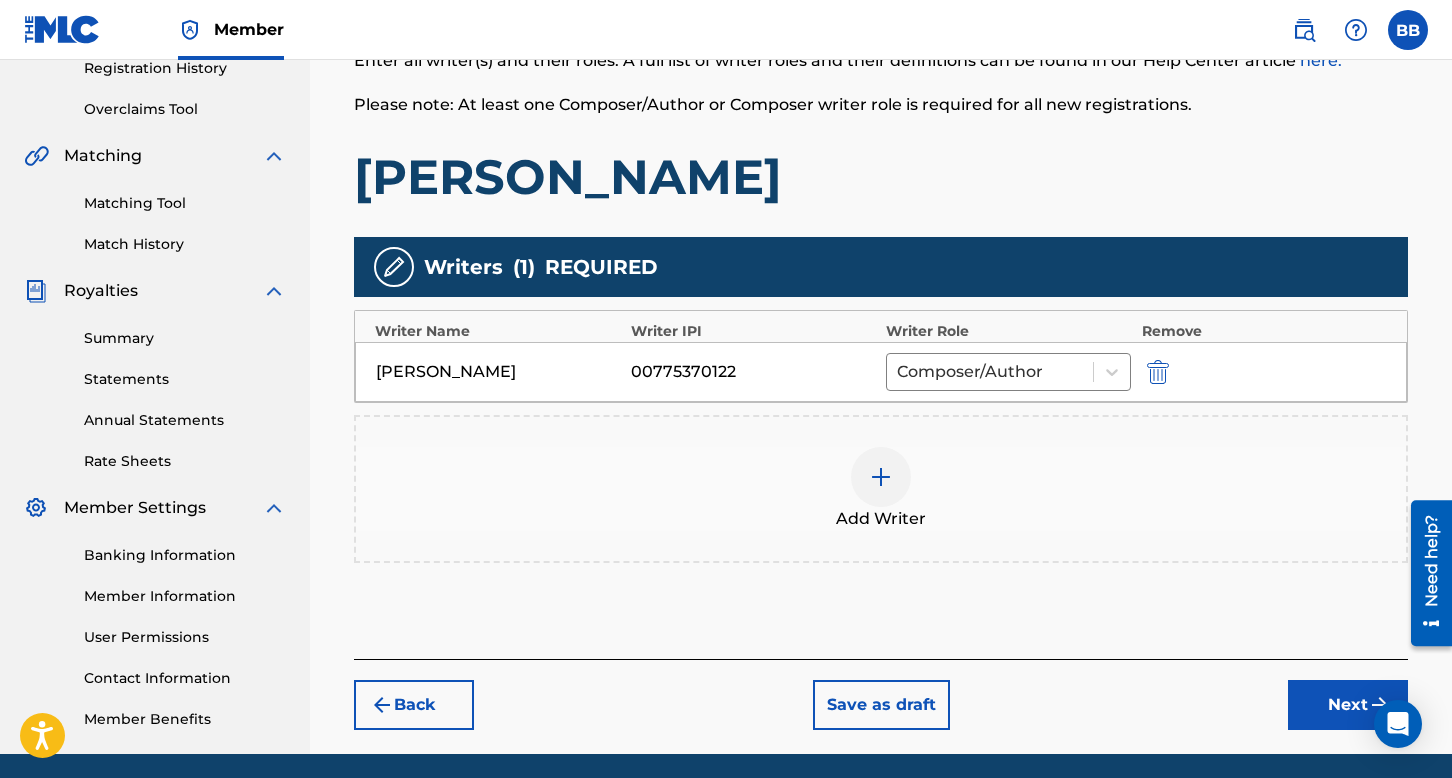 click at bounding box center [881, 477] 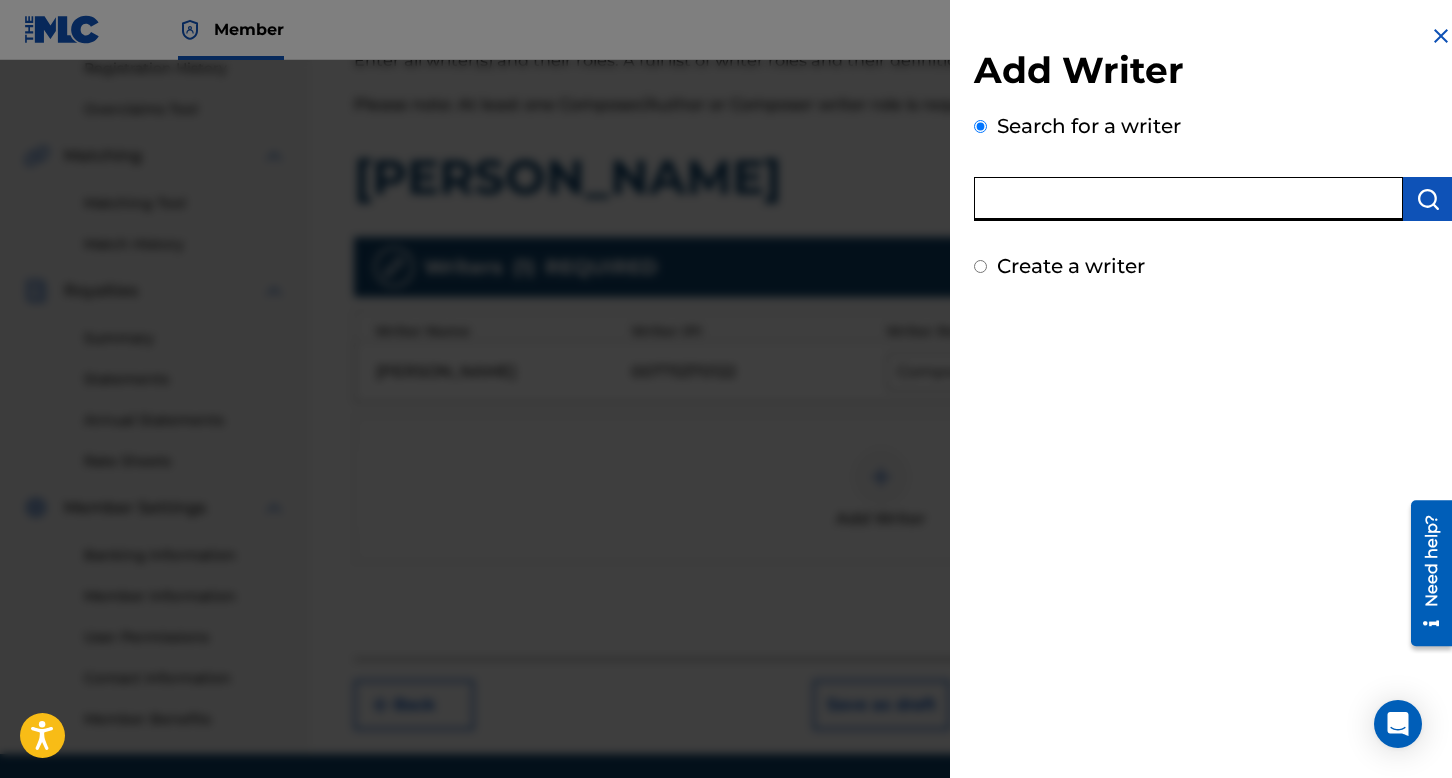click at bounding box center [1188, 199] 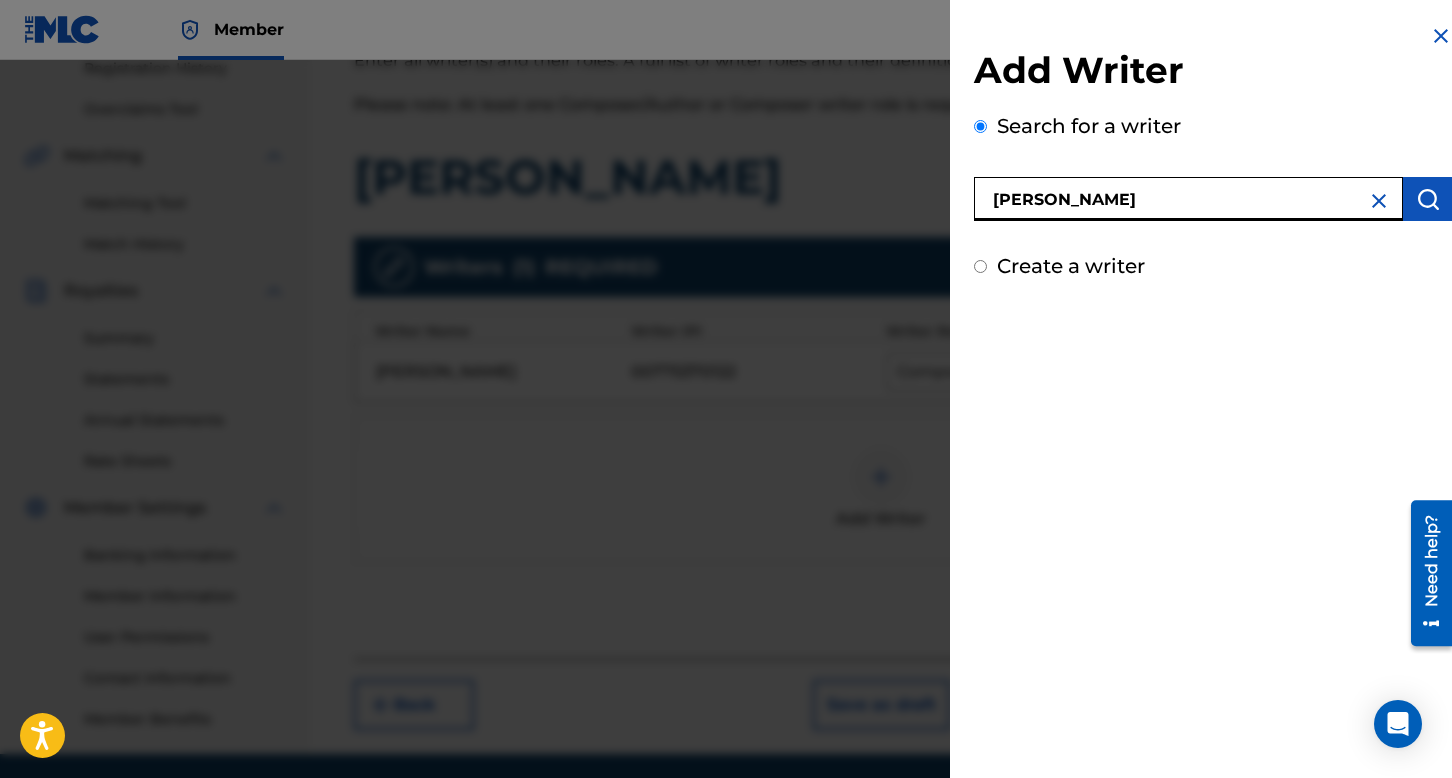 type on "[PERSON_NAME]" 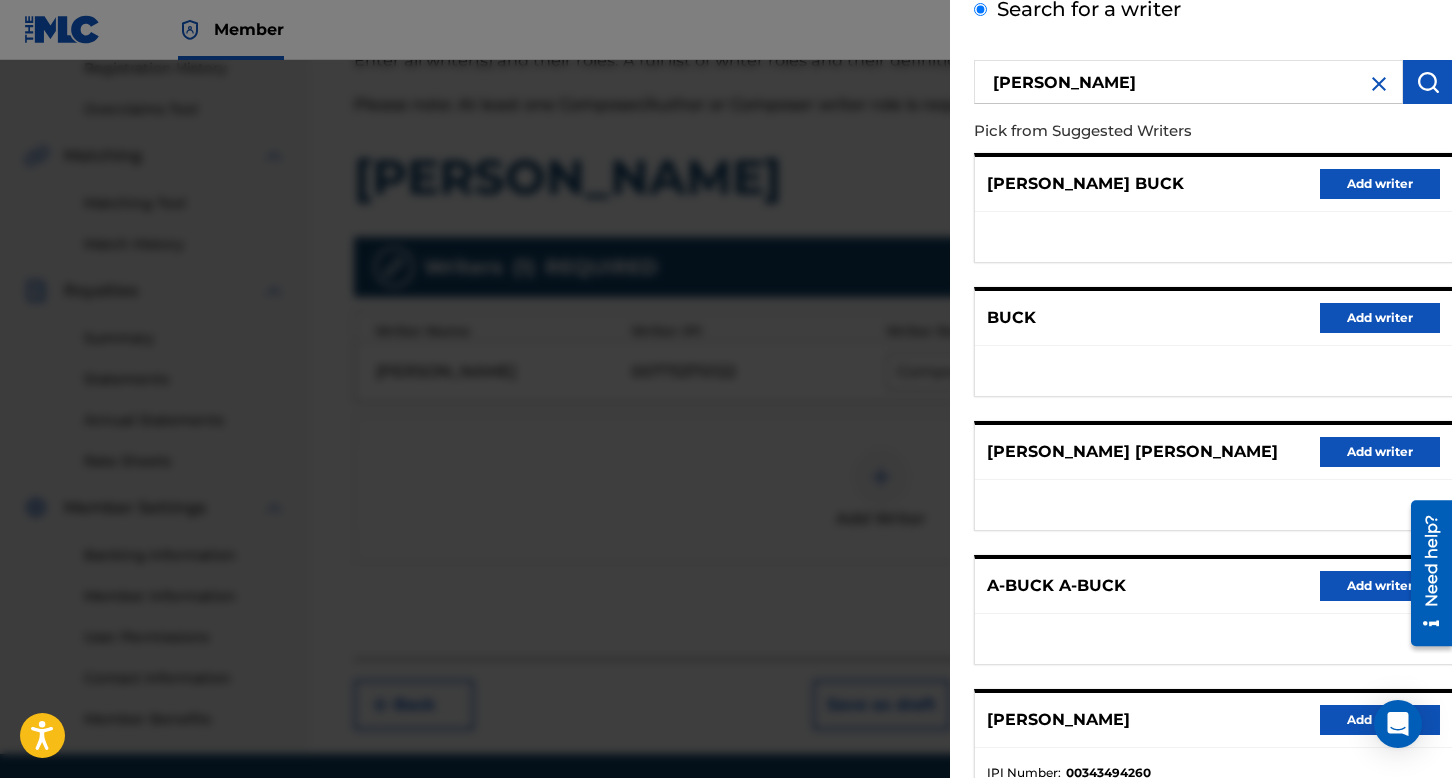 scroll, scrollTop: 262, scrollLeft: 0, axis: vertical 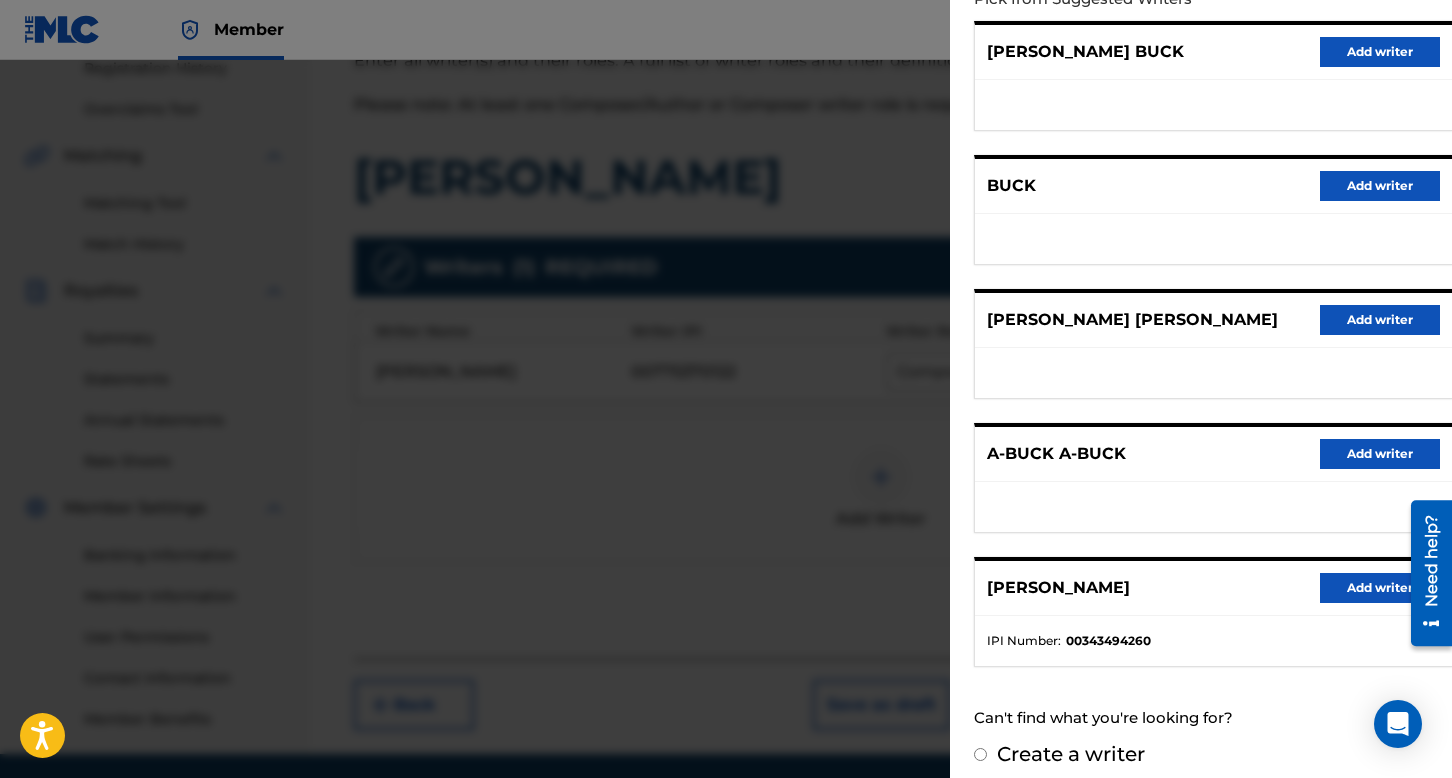 click on "Add writer" at bounding box center [1380, 588] 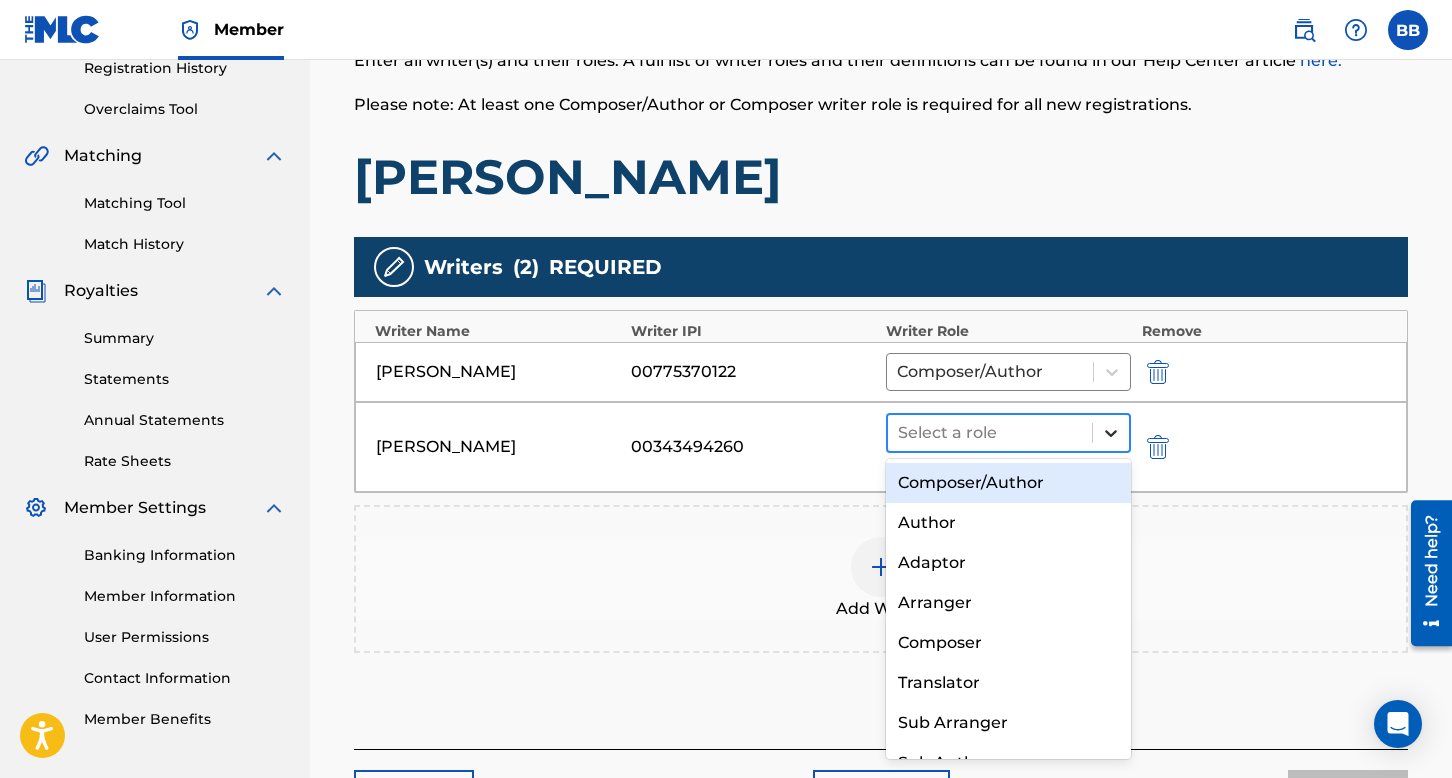 click 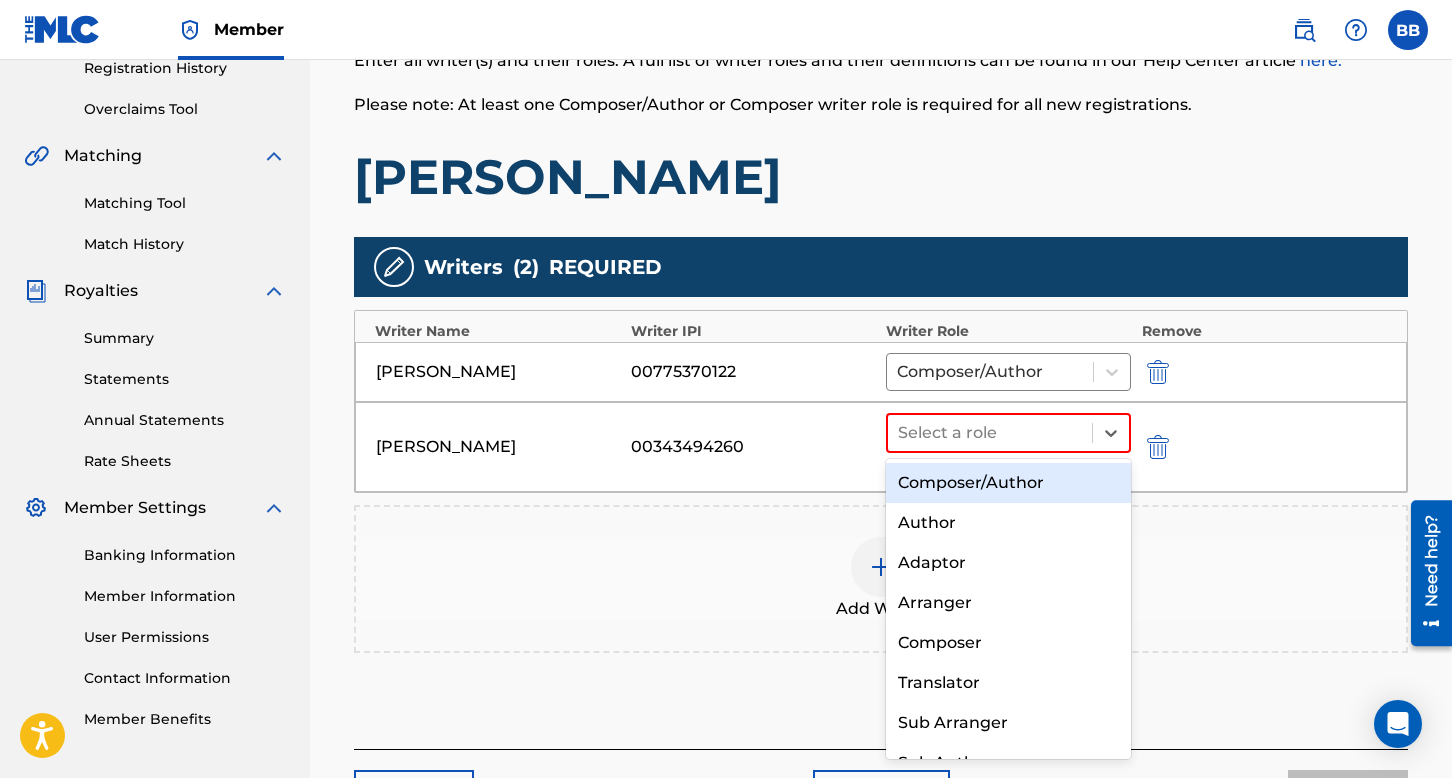 click on "Composer/Author" at bounding box center (1008, 483) 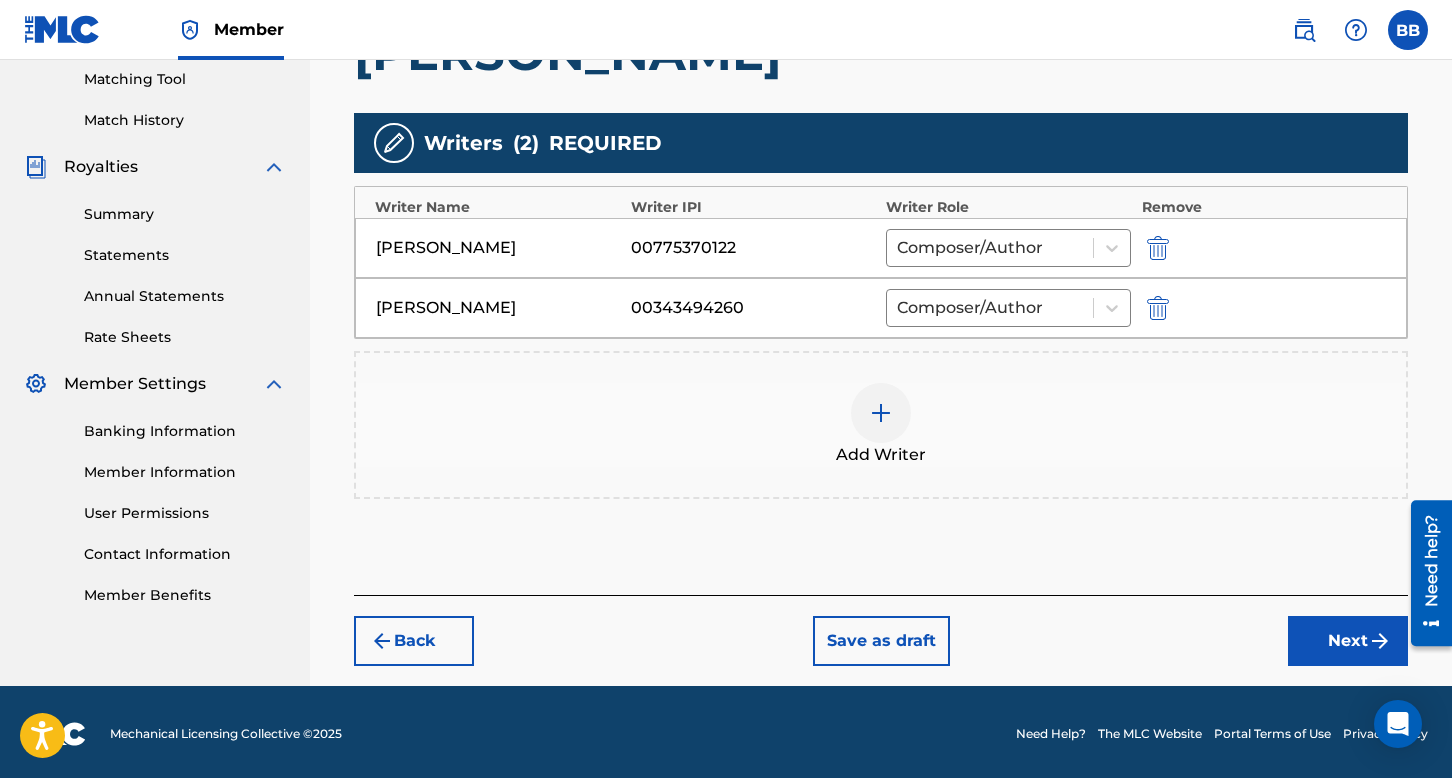 scroll, scrollTop: 516, scrollLeft: 0, axis: vertical 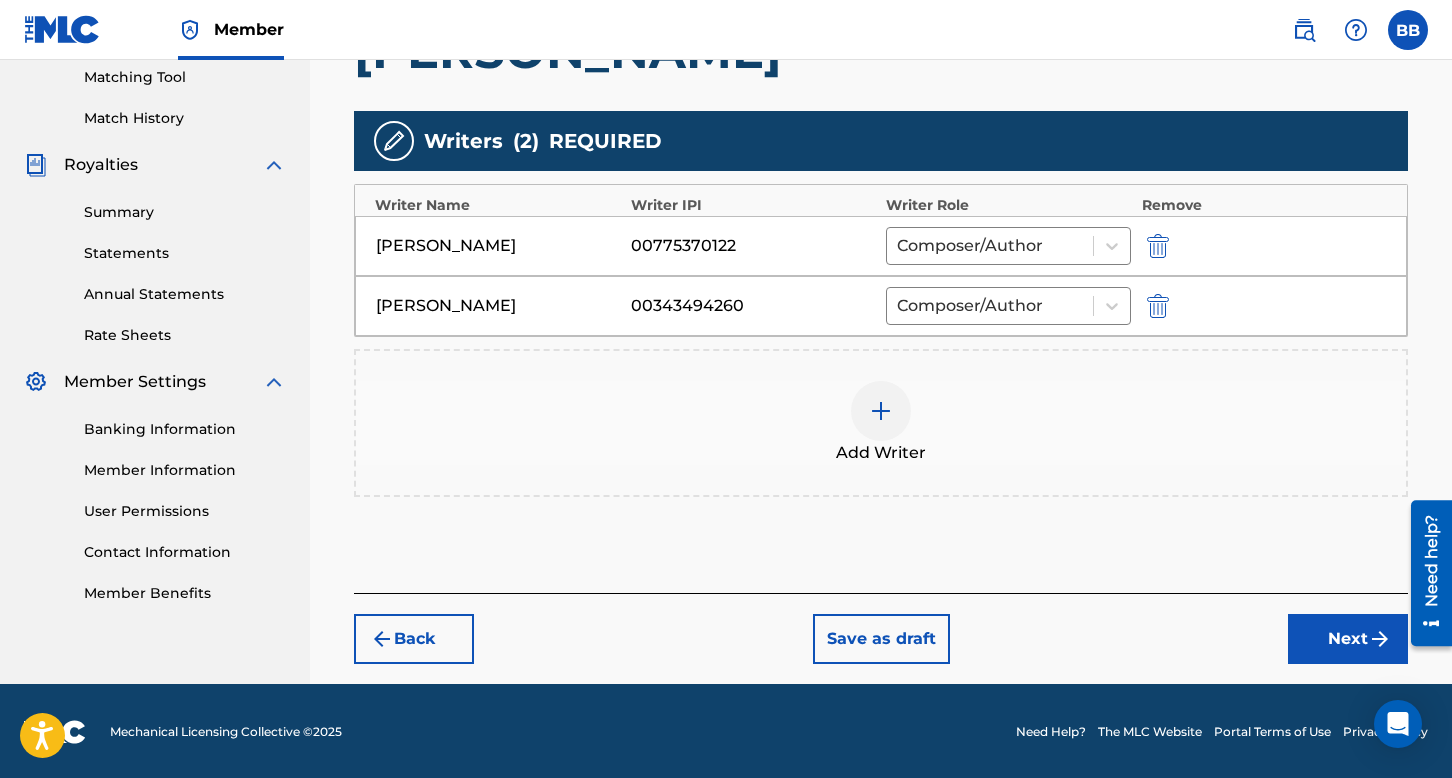 click on "Next" at bounding box center (1348, 639) 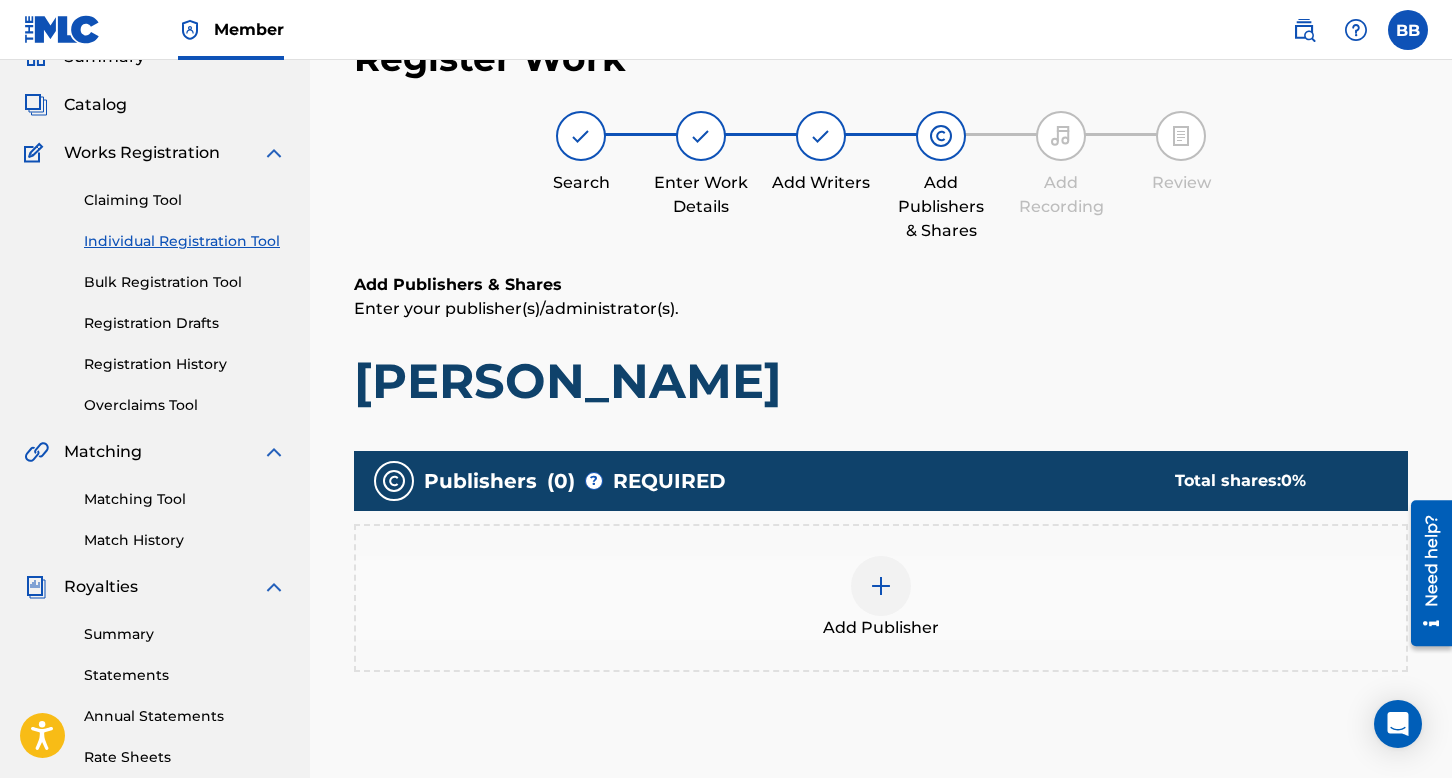 scroll, scrollTop: 90, scrollLeft: 0, axis: vertical 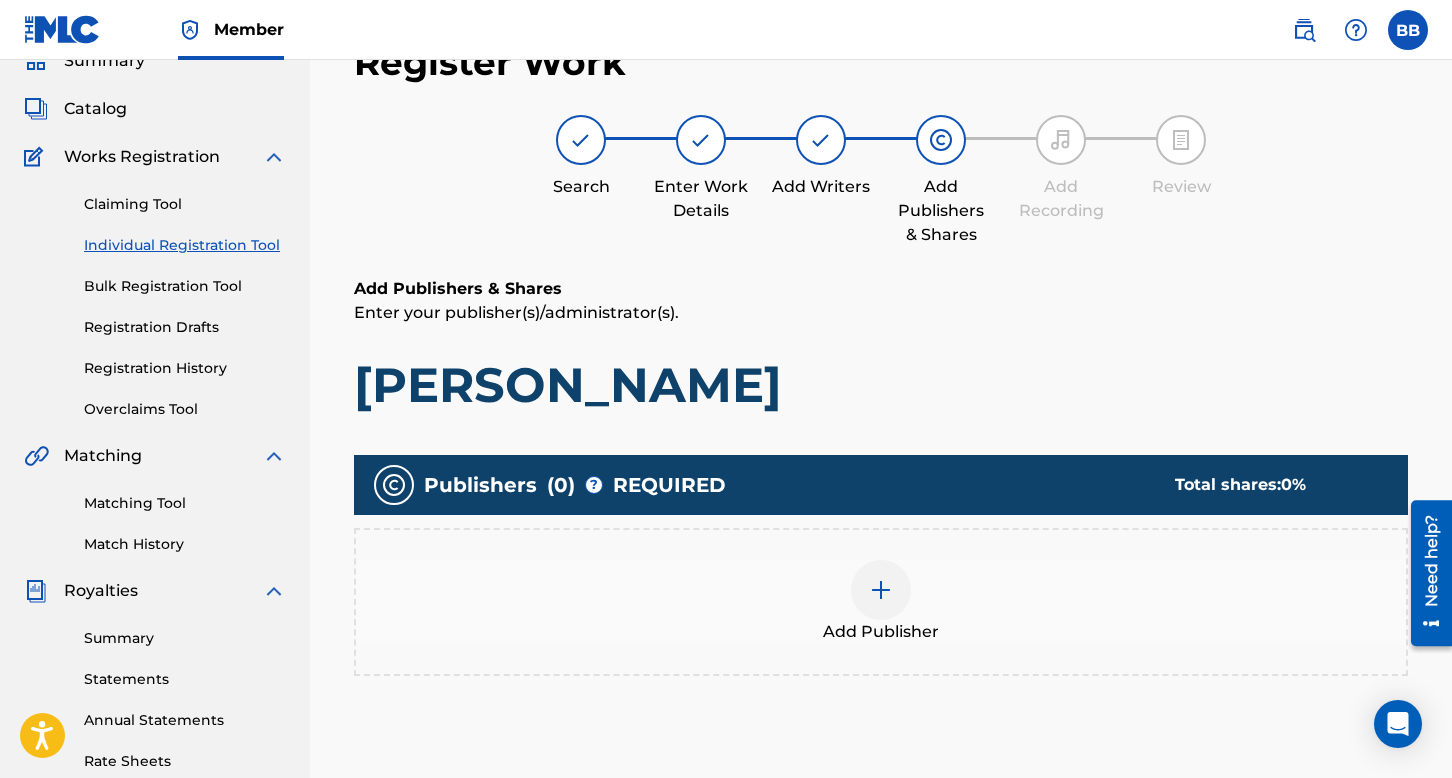 click at bounding box center (881, 590) 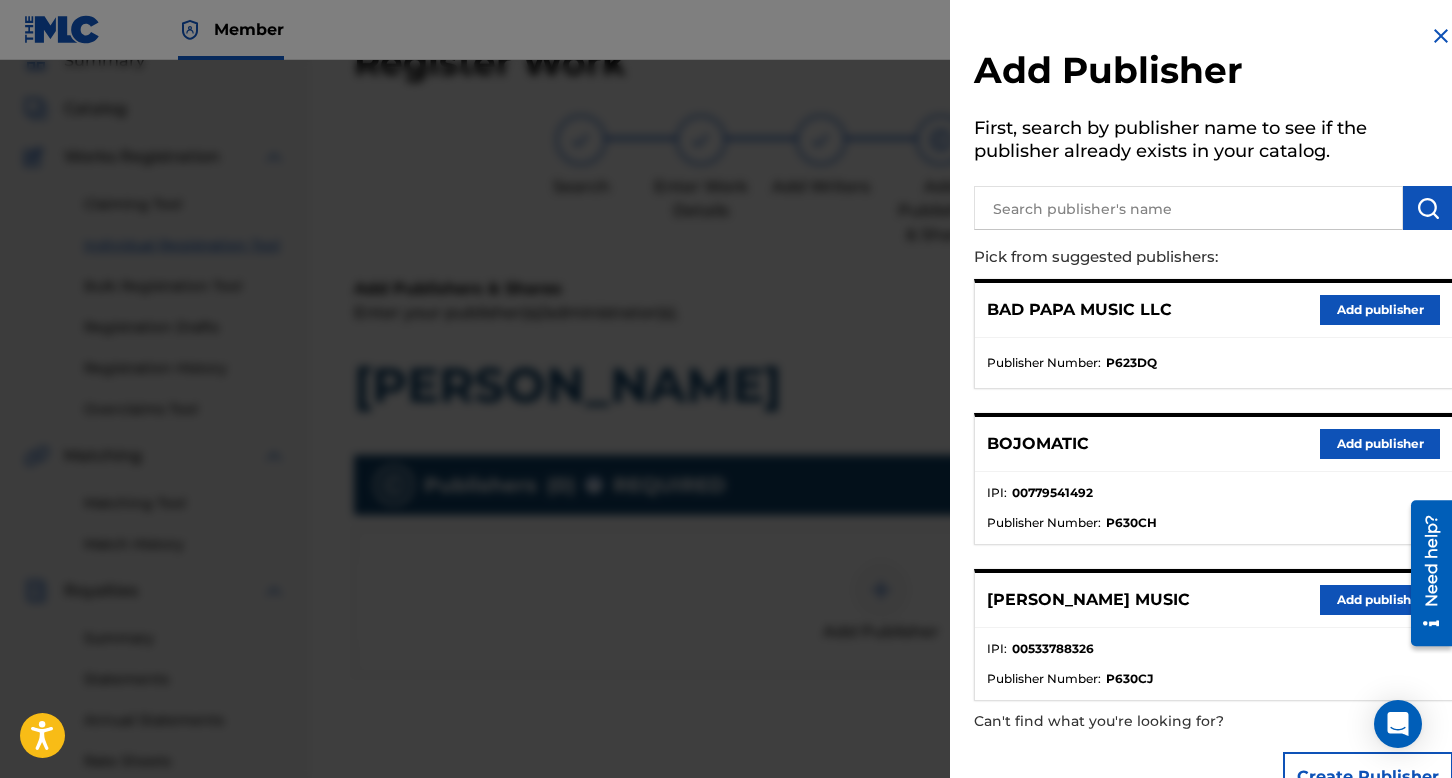 click on "Add publisher" at bounding box center [1380, 444] 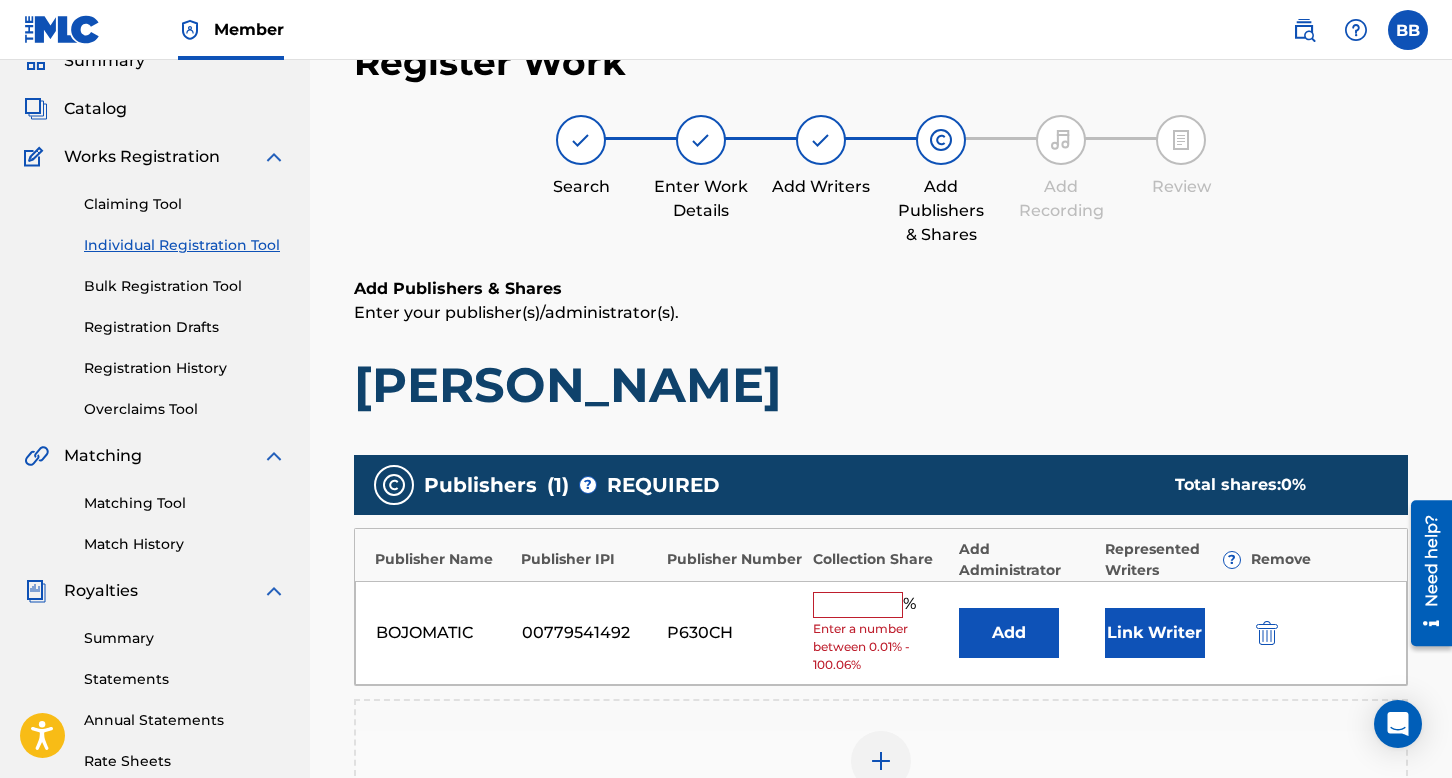 click at bounding box center (858, 605) 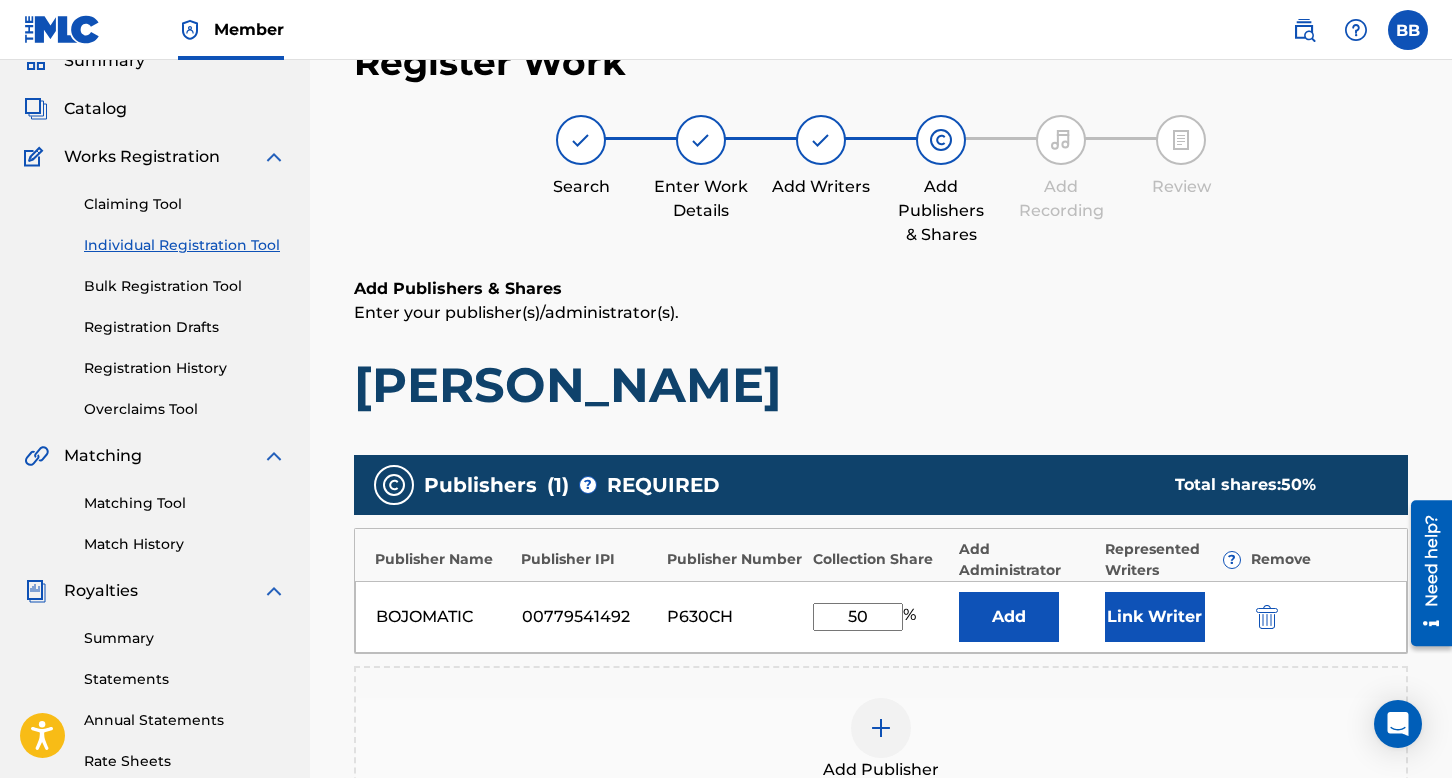 type on "50" 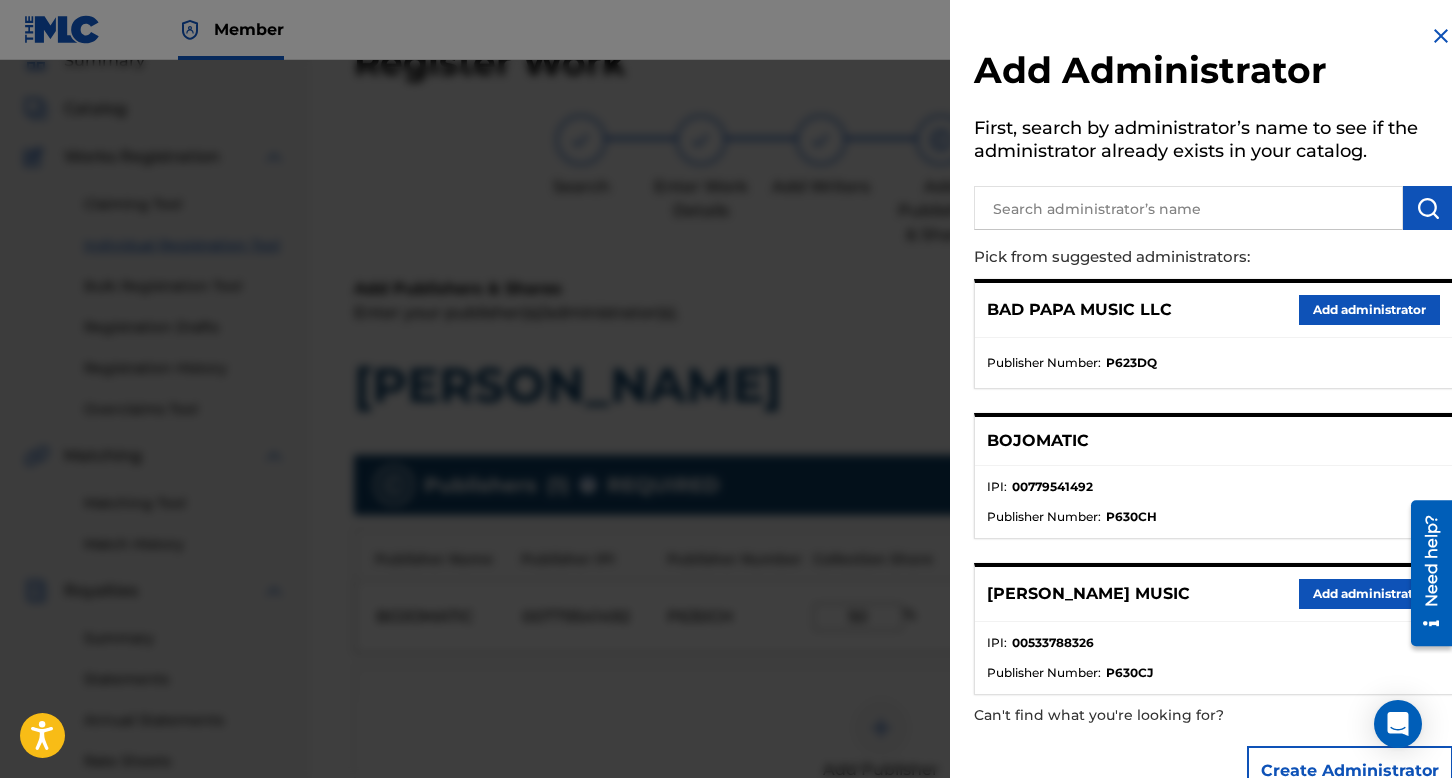 click on "Add administrator" at bounding box center (1369, 310) 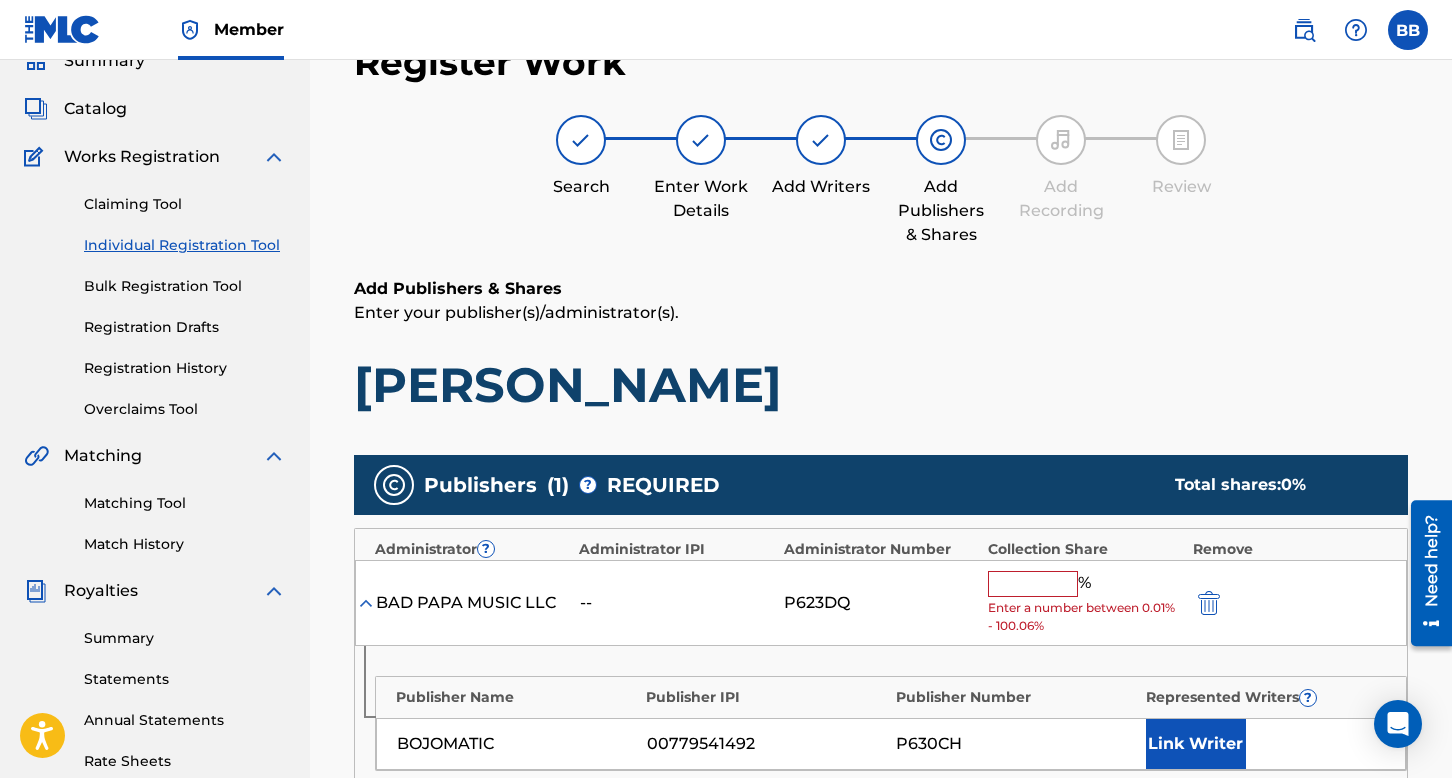 click at bounding box center (1033, 584) 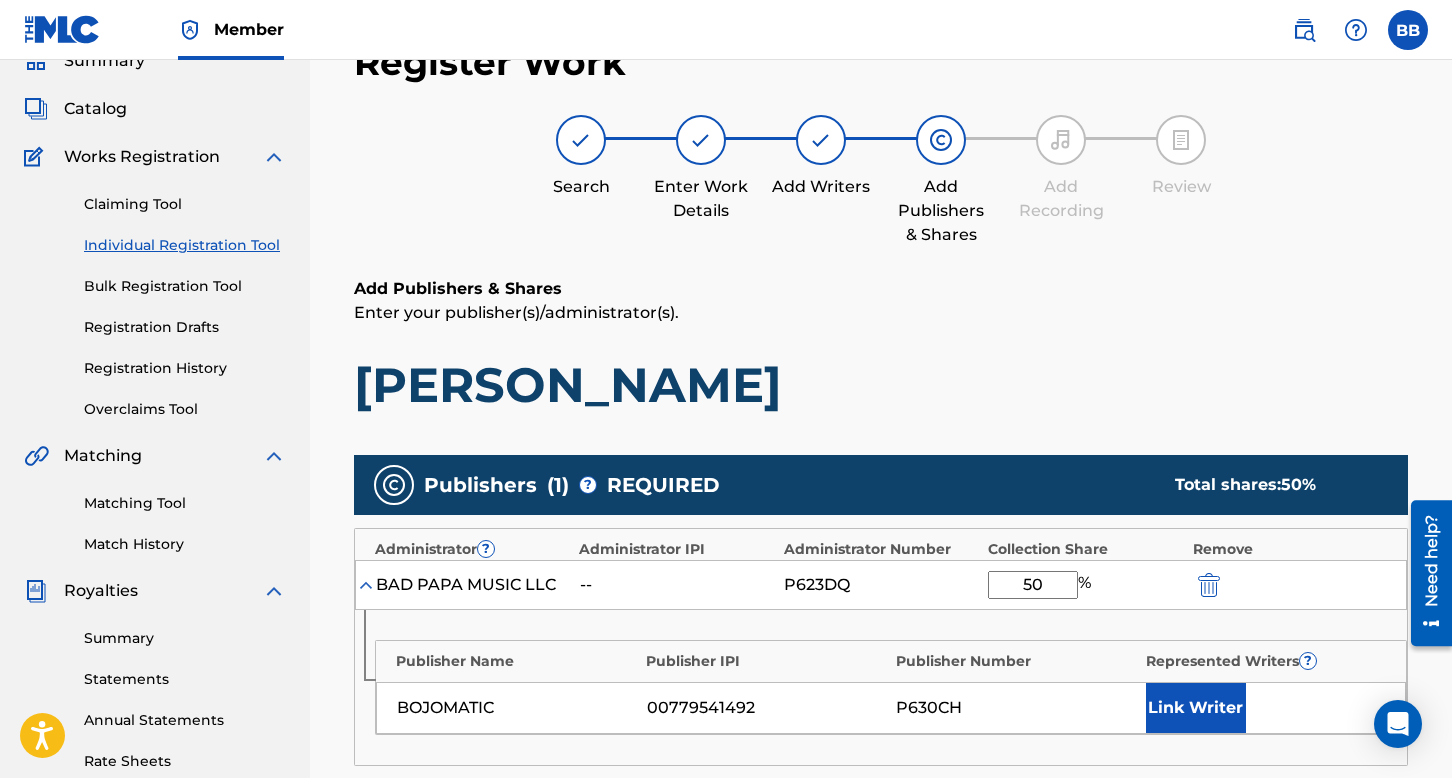type on "50" 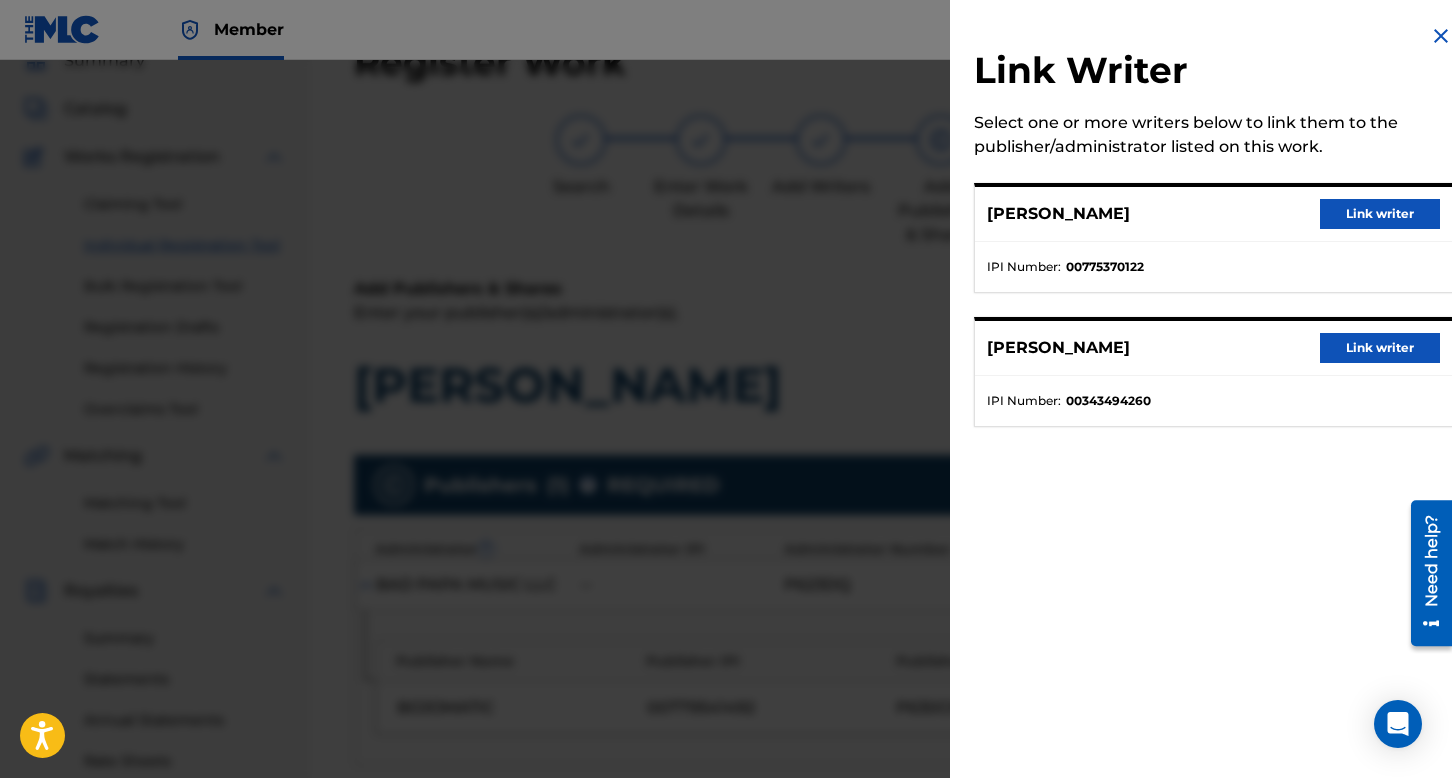 click on "Link writer" at bounding box center (1380, 214) 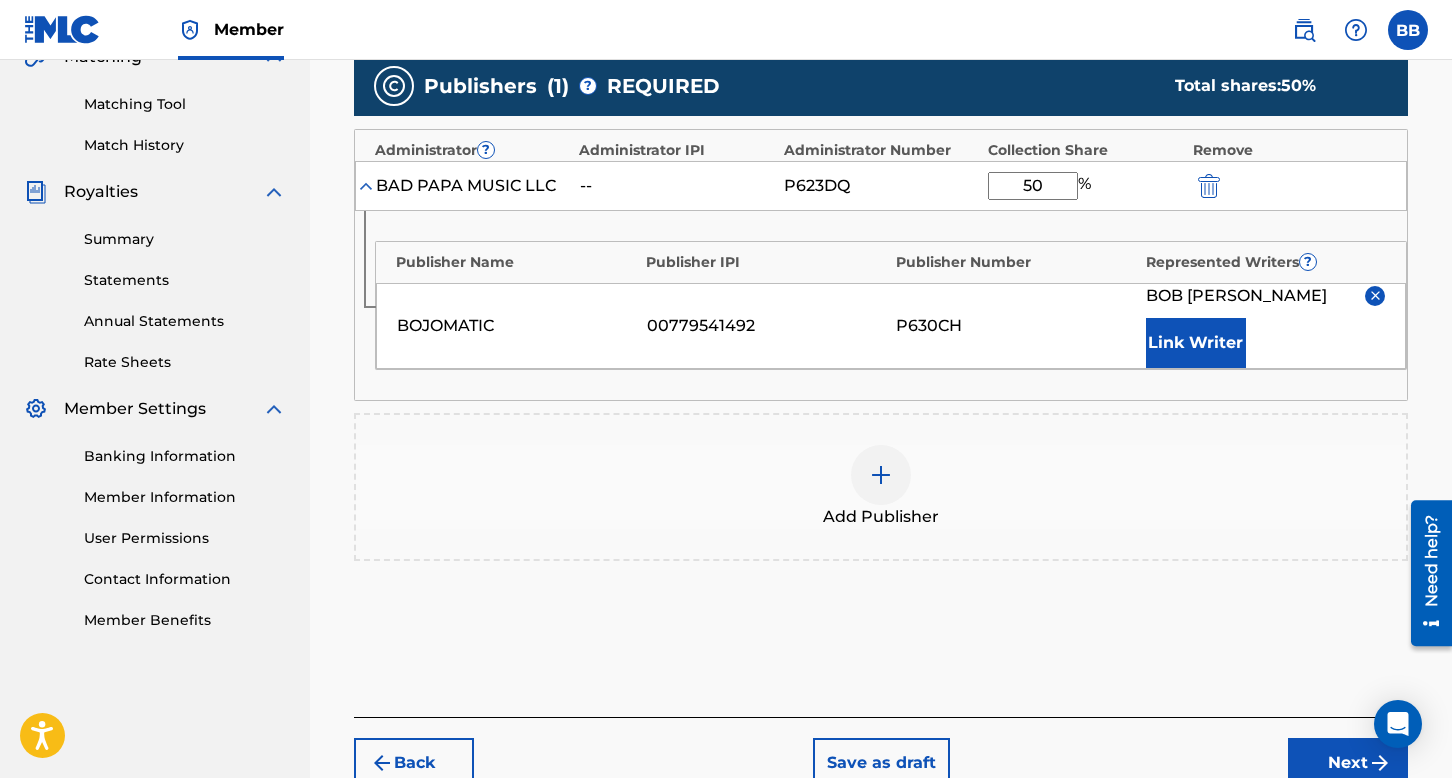scroll, scrollTop: 490, scrollLeft: 0, axis: vertical 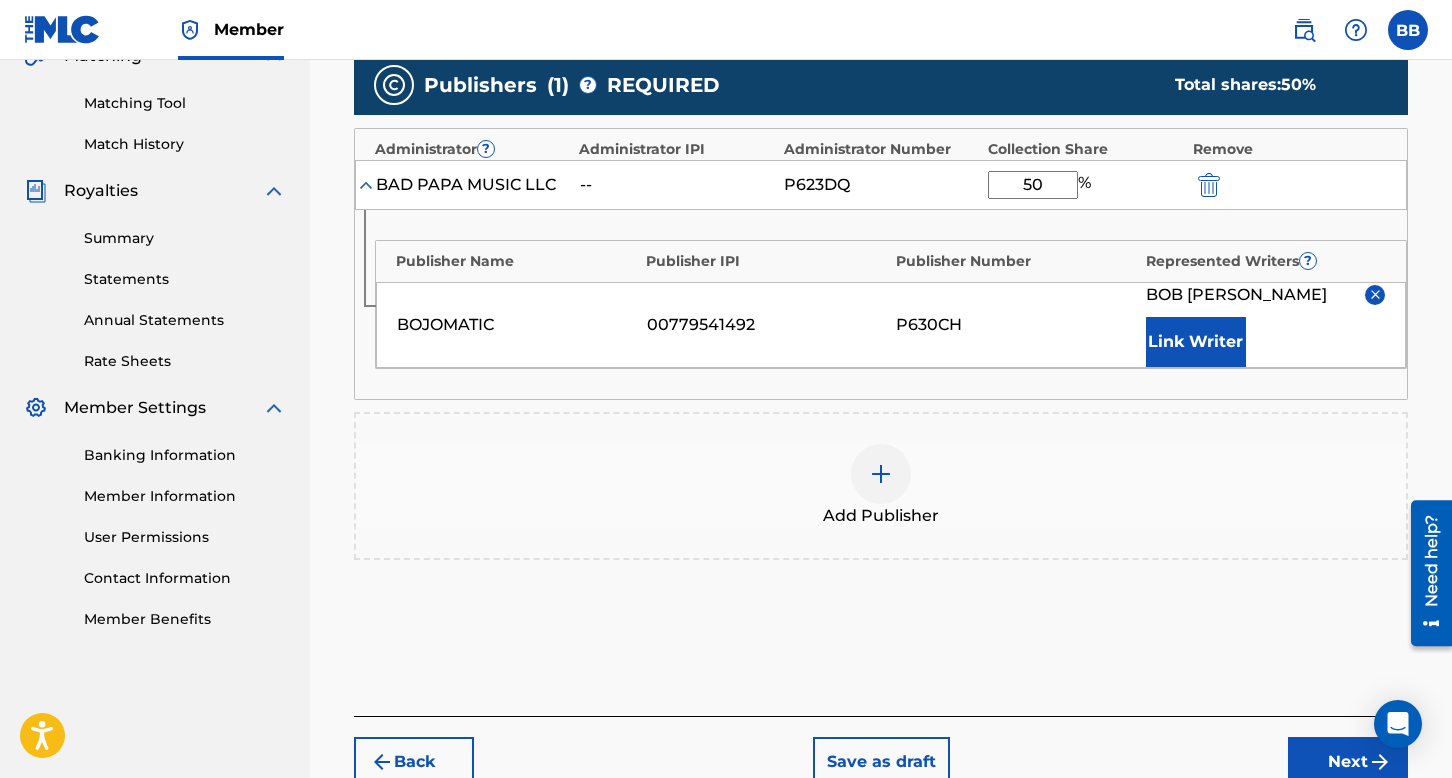 click at bounding box center (881, 474) 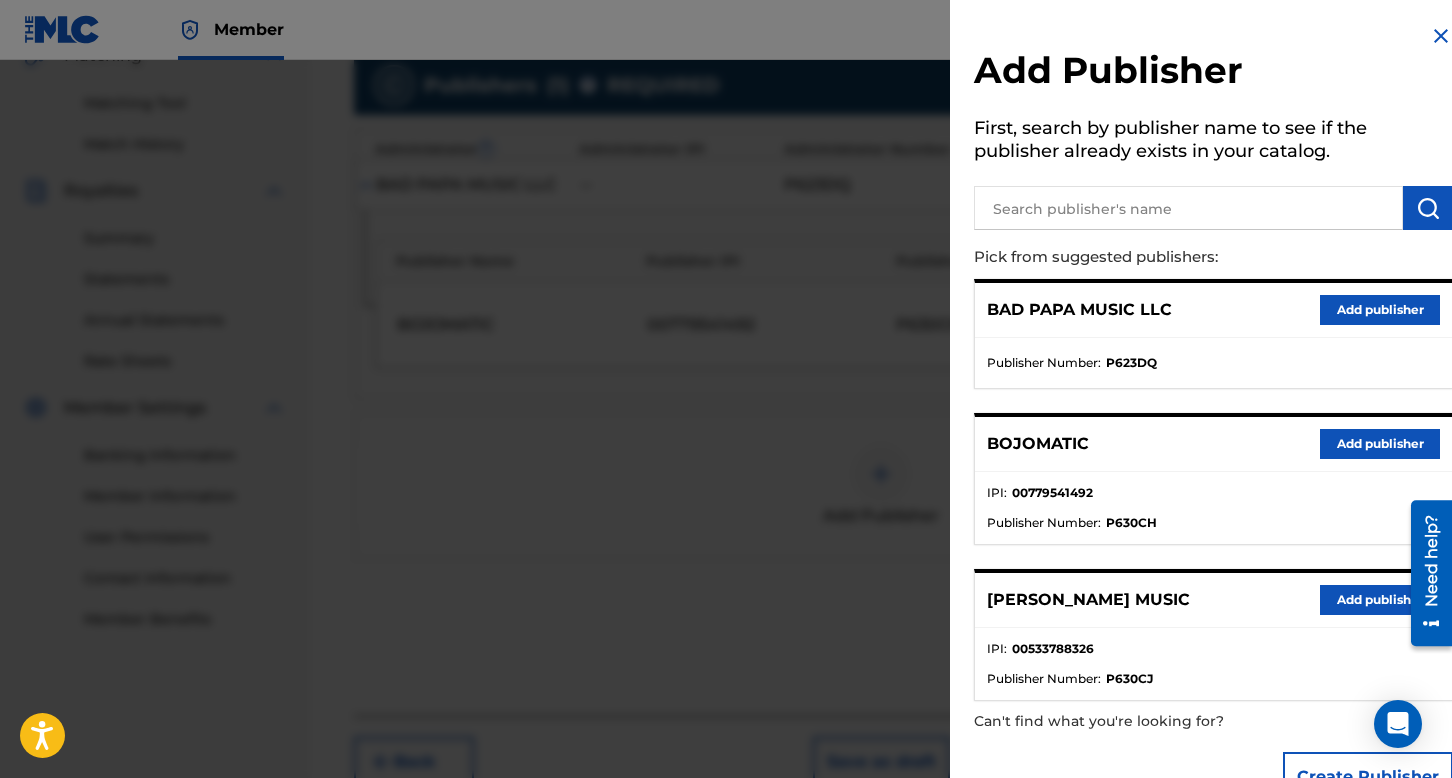 click on "Add publisher" at bounding box center (1380, 600) 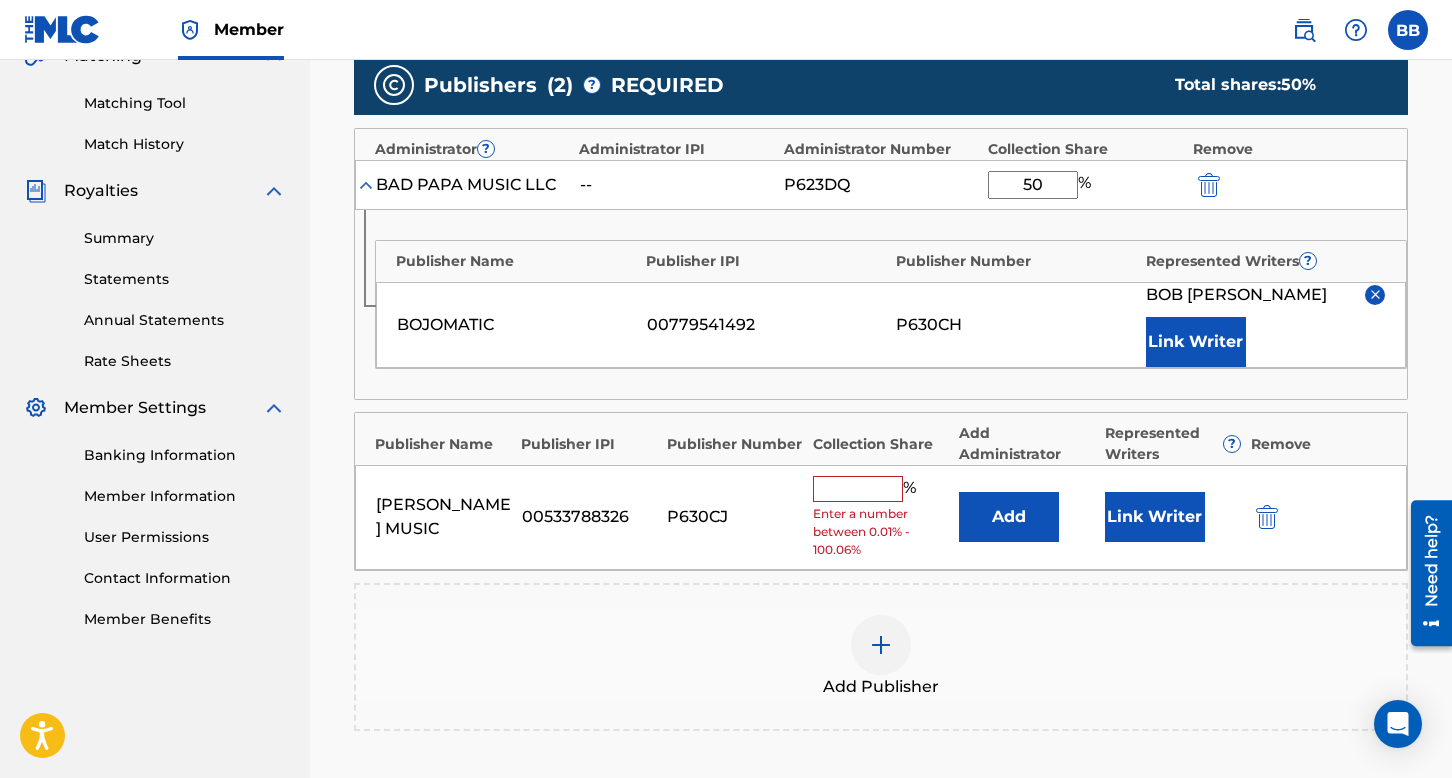click at bounding box center [858, 489] 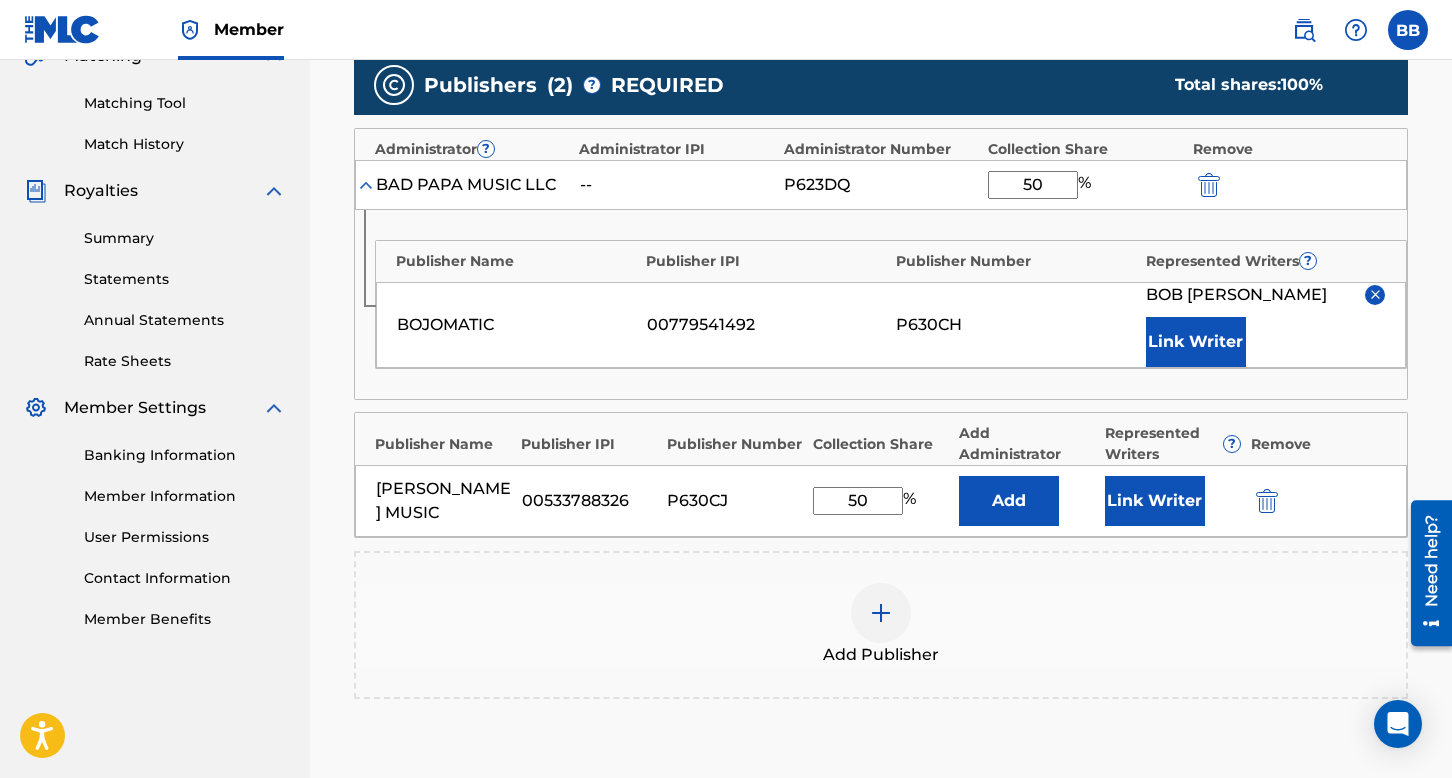 type on "50" 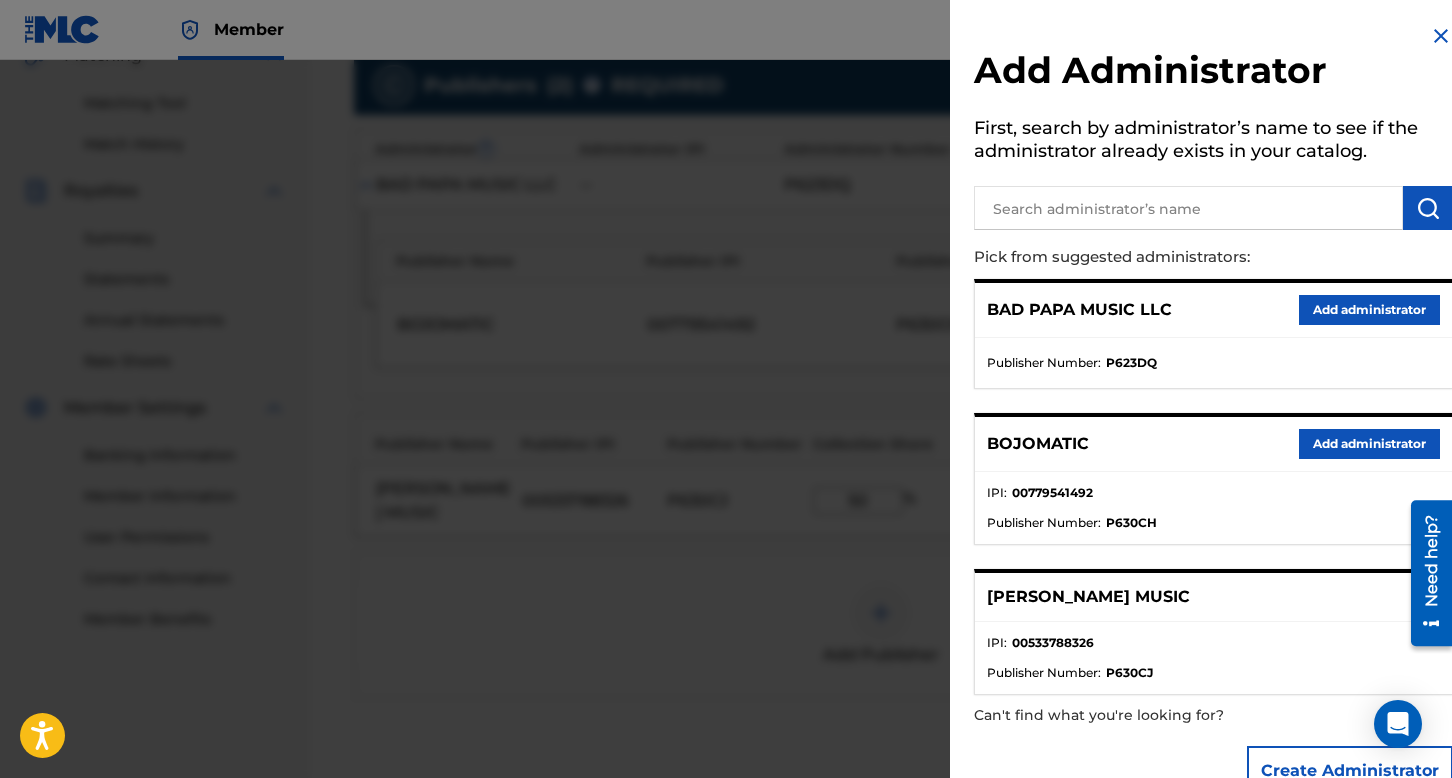 click on "Add administrator" at bounding box center (1369, 310) 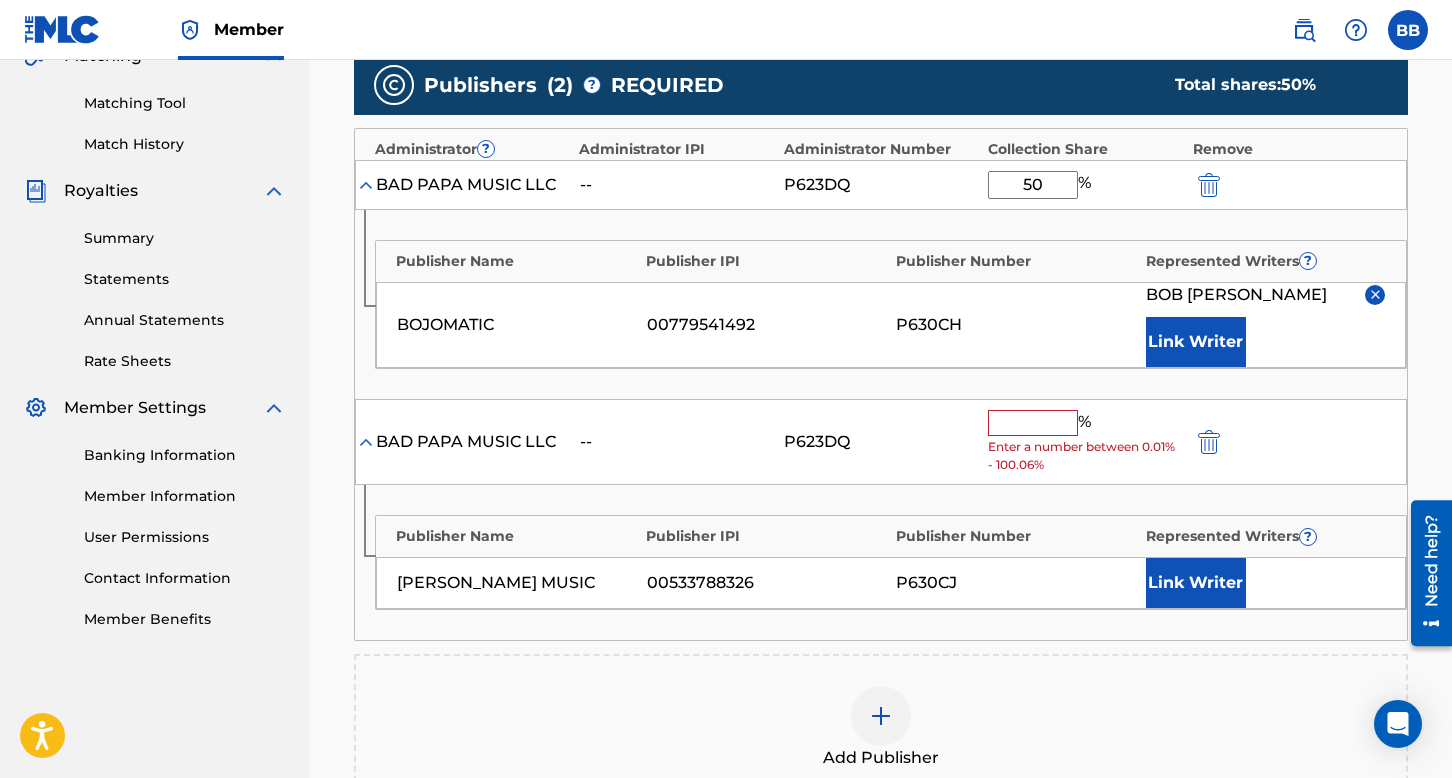 click at bounding box center [1033, 423] 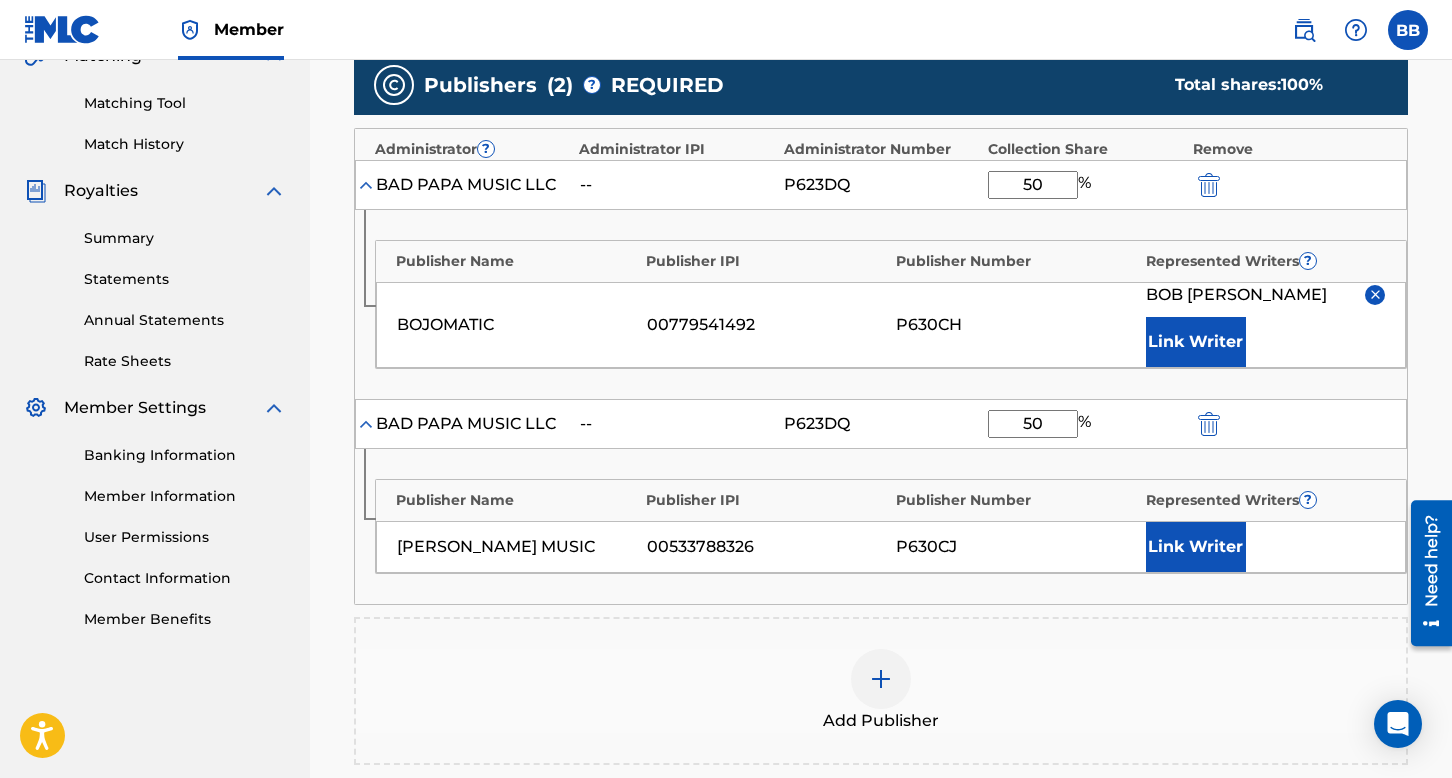 type on "50" 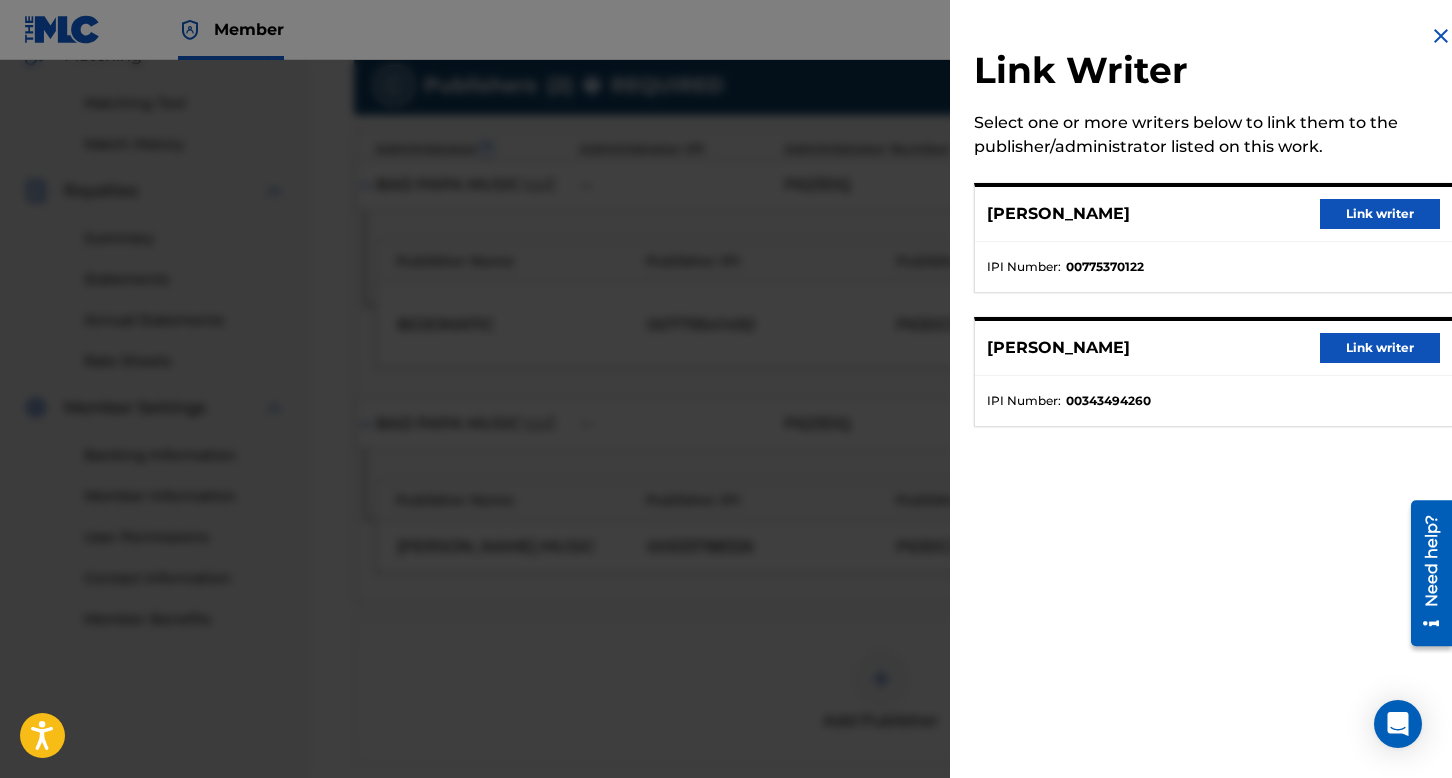 click on "Link writer" at bounding box center [1380, 348] 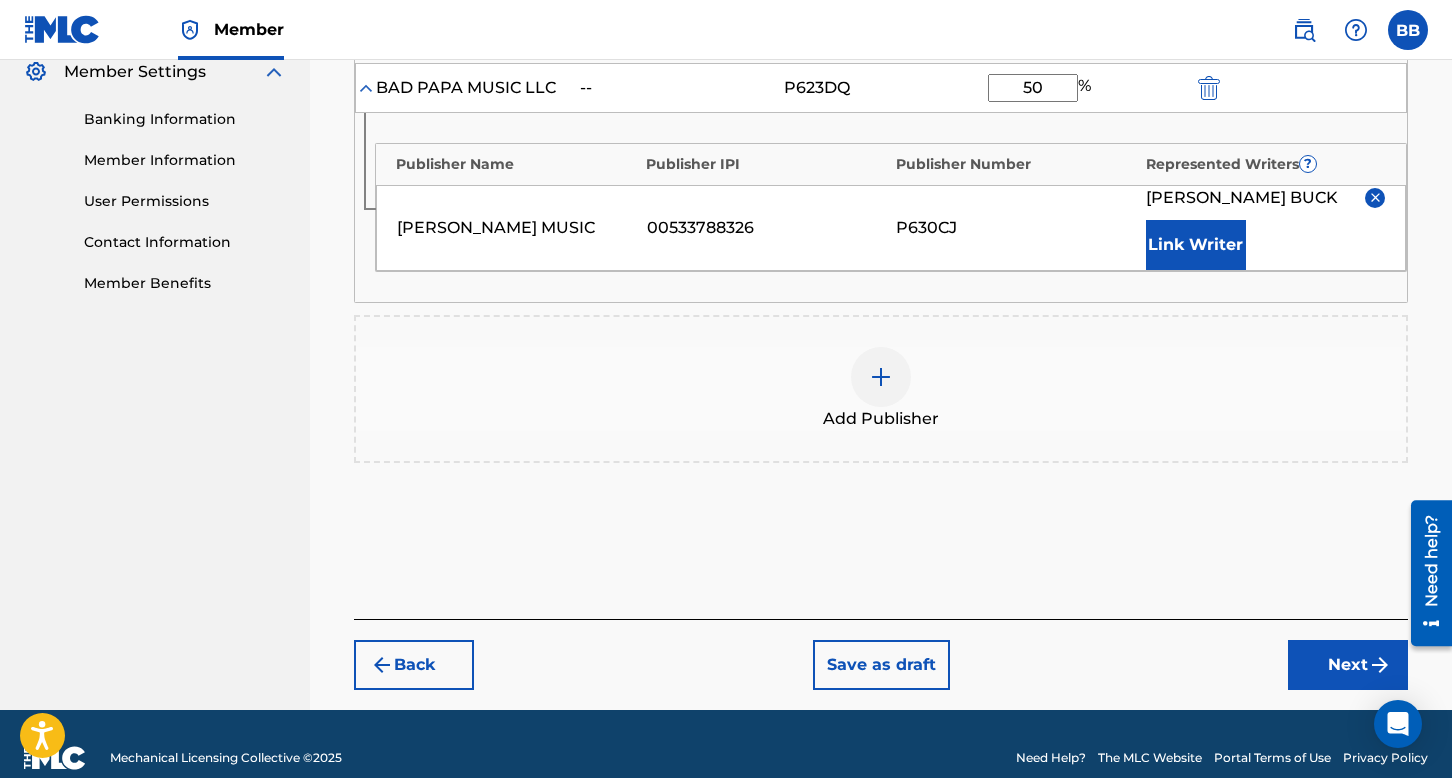 scroll, scrollTop: 848, scrollLeft: 0, axis: vertical 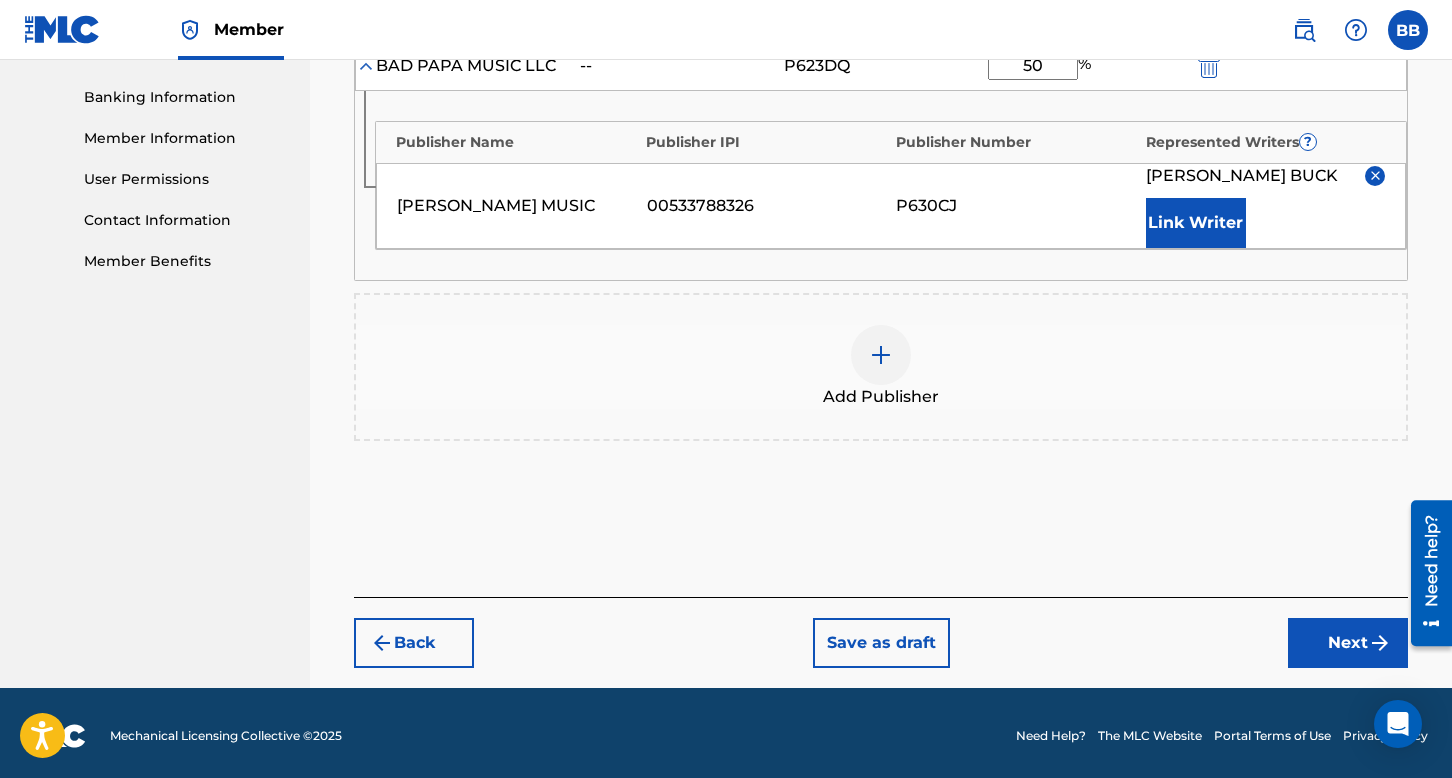 click on "Next" at bounding box center [1348, 643] 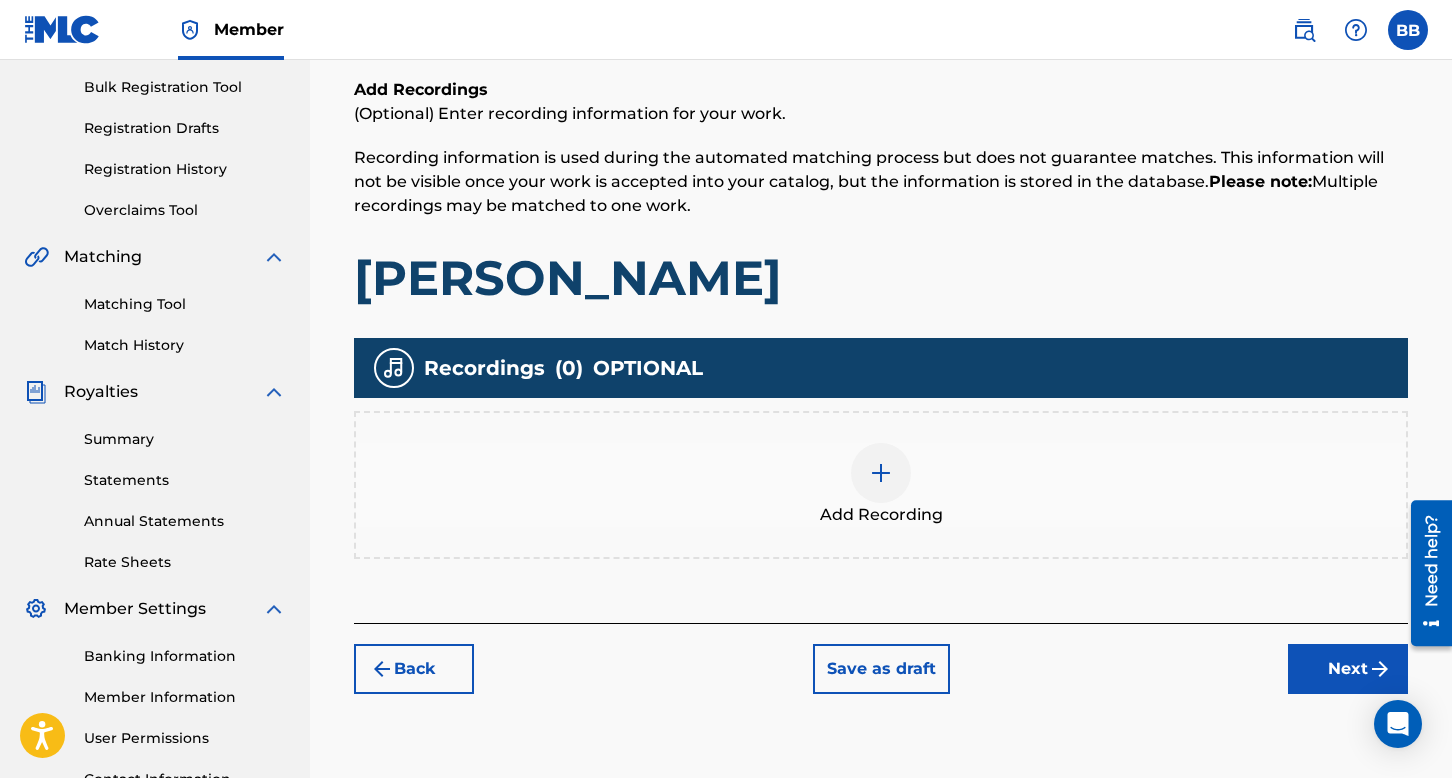 scroll, scrollTop: 290, scrollLeft: 0, axis: vertical 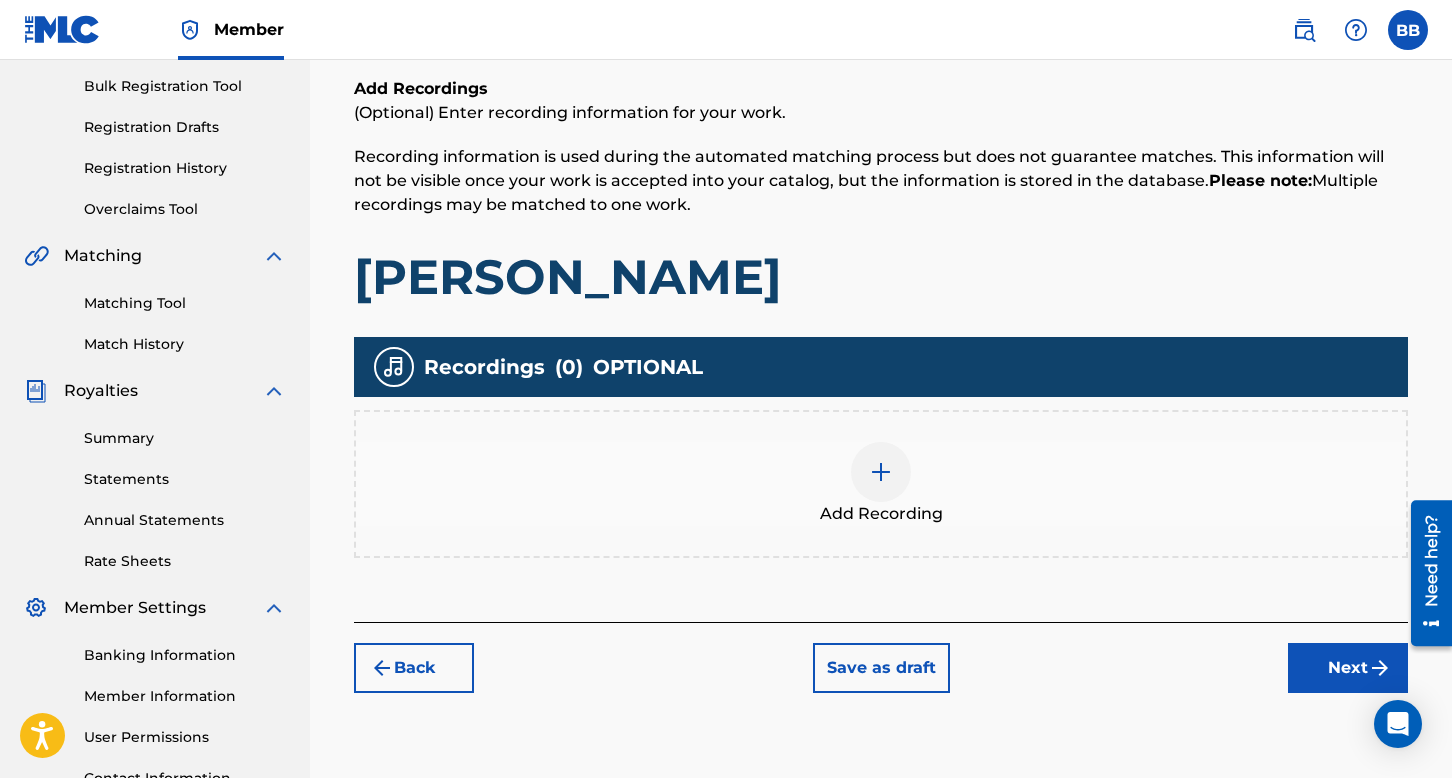 click at bounding box center (881, 472) 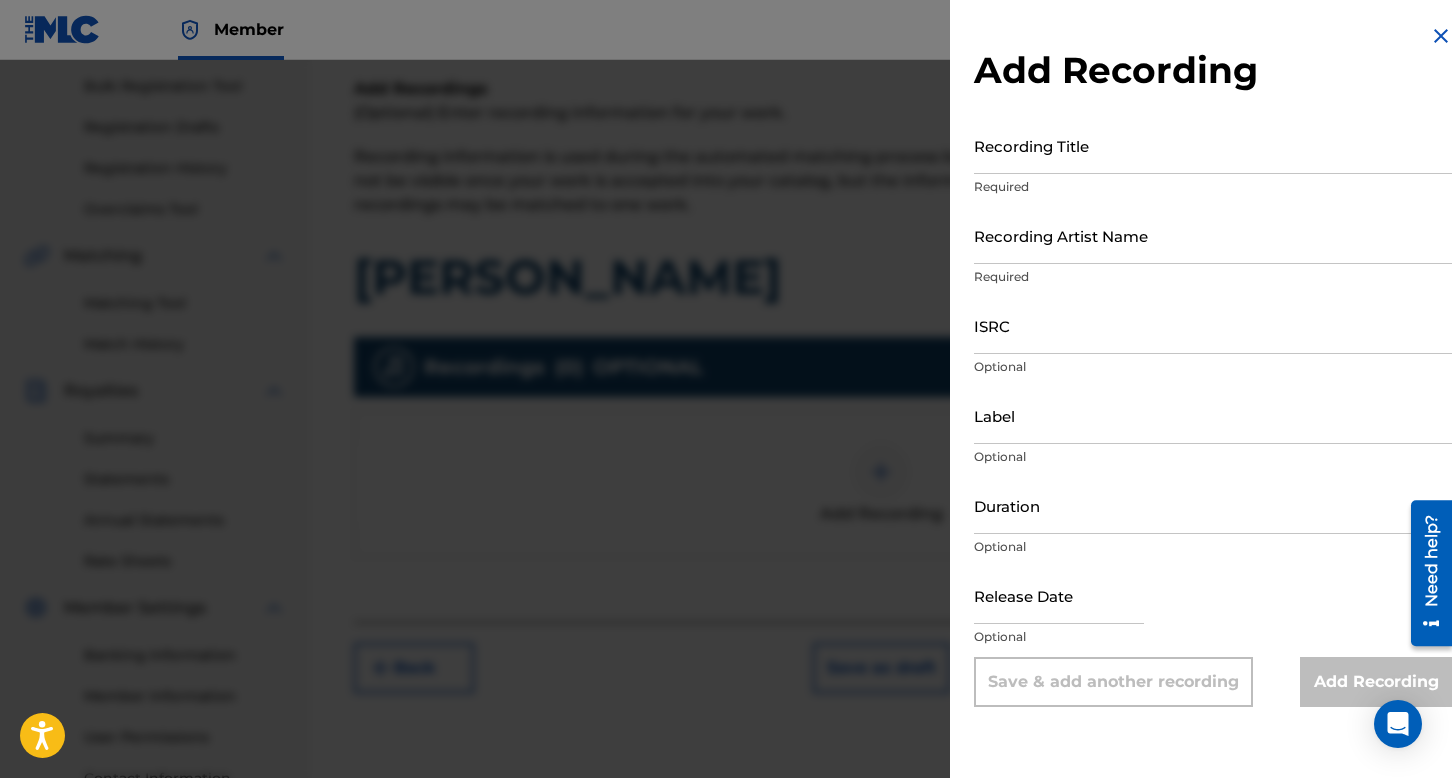 click on "Recording Title" at bounding box center [1213, 145] 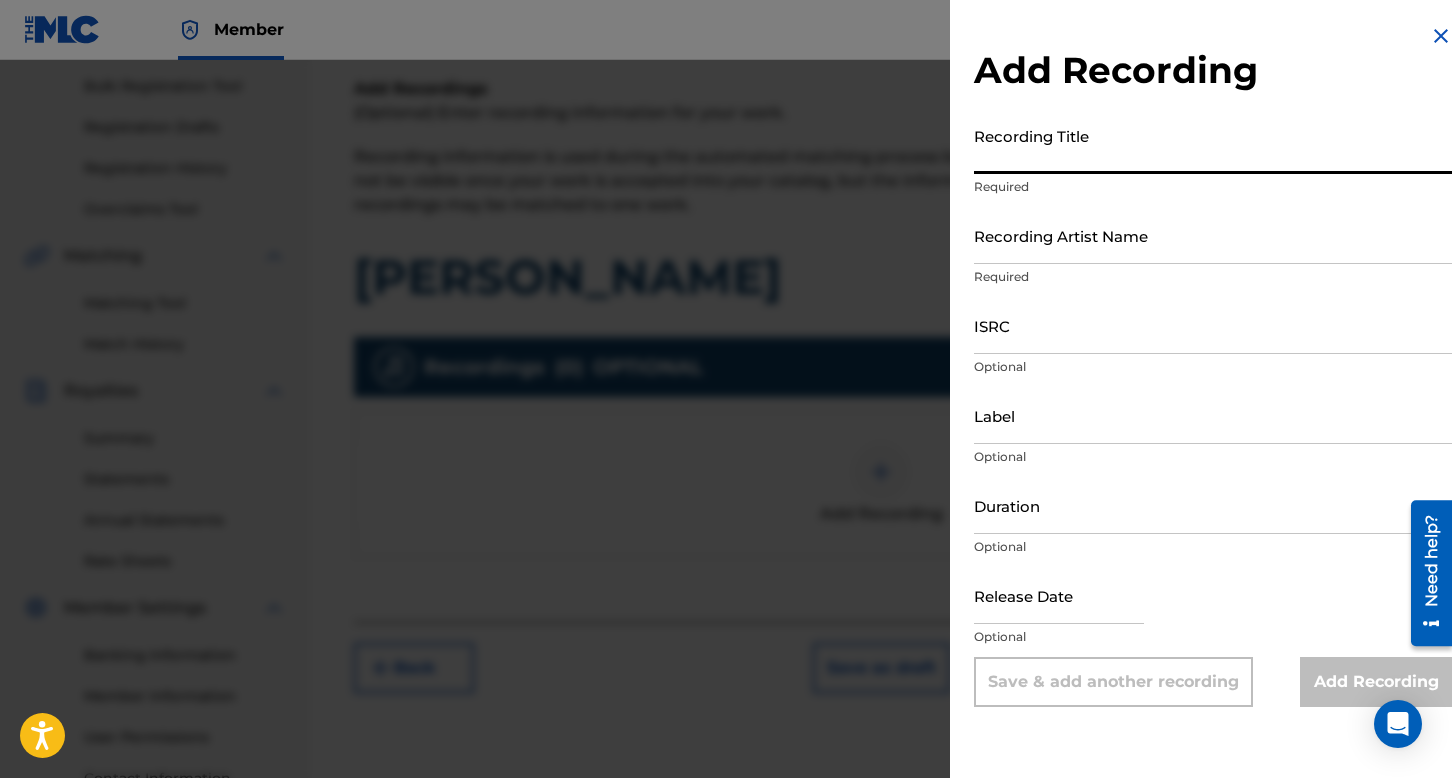 paste on "[PERSON_NAME]" 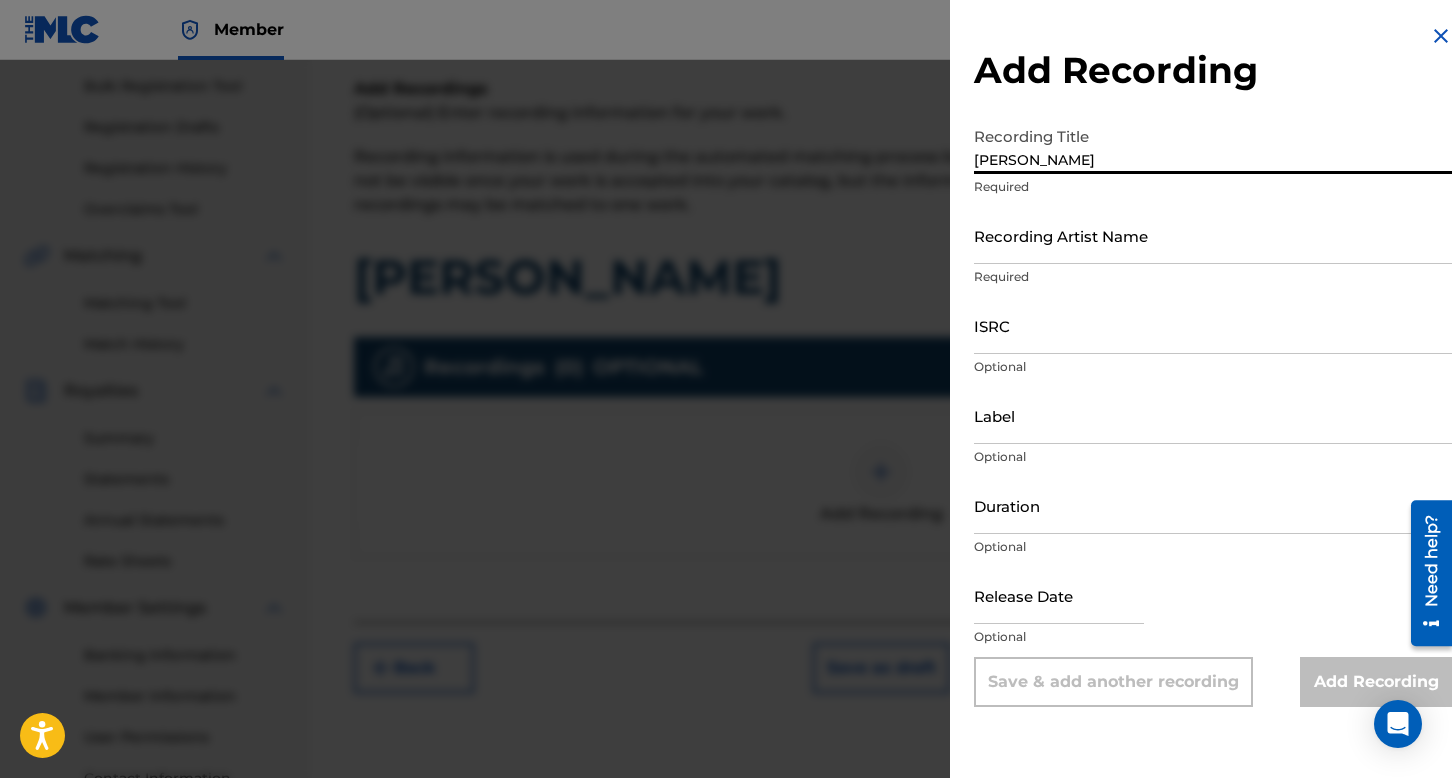 type on "[PERSON_NAME]" 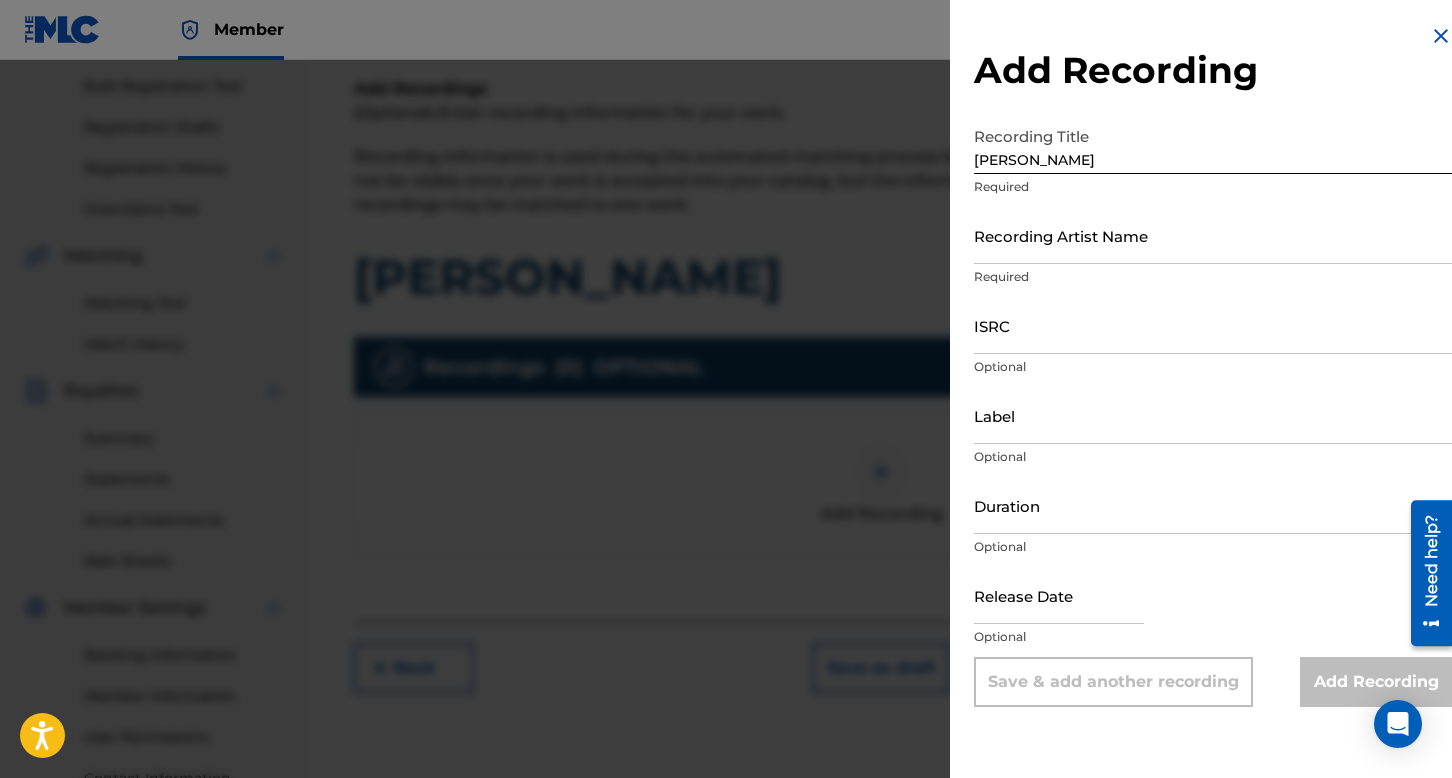 click on "Recording Artist Name" at bounding box center [1213, 235] 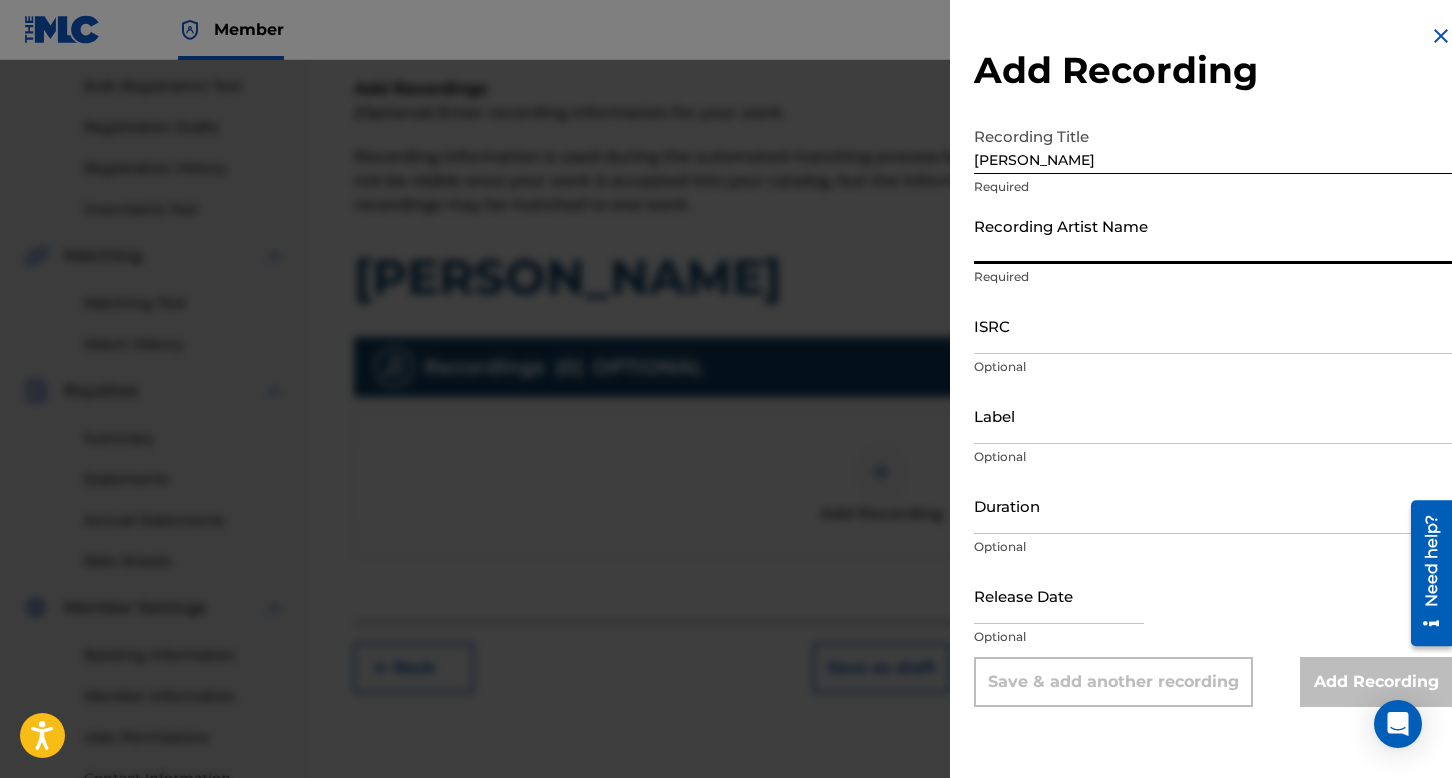 paste on "BAD PAPA" 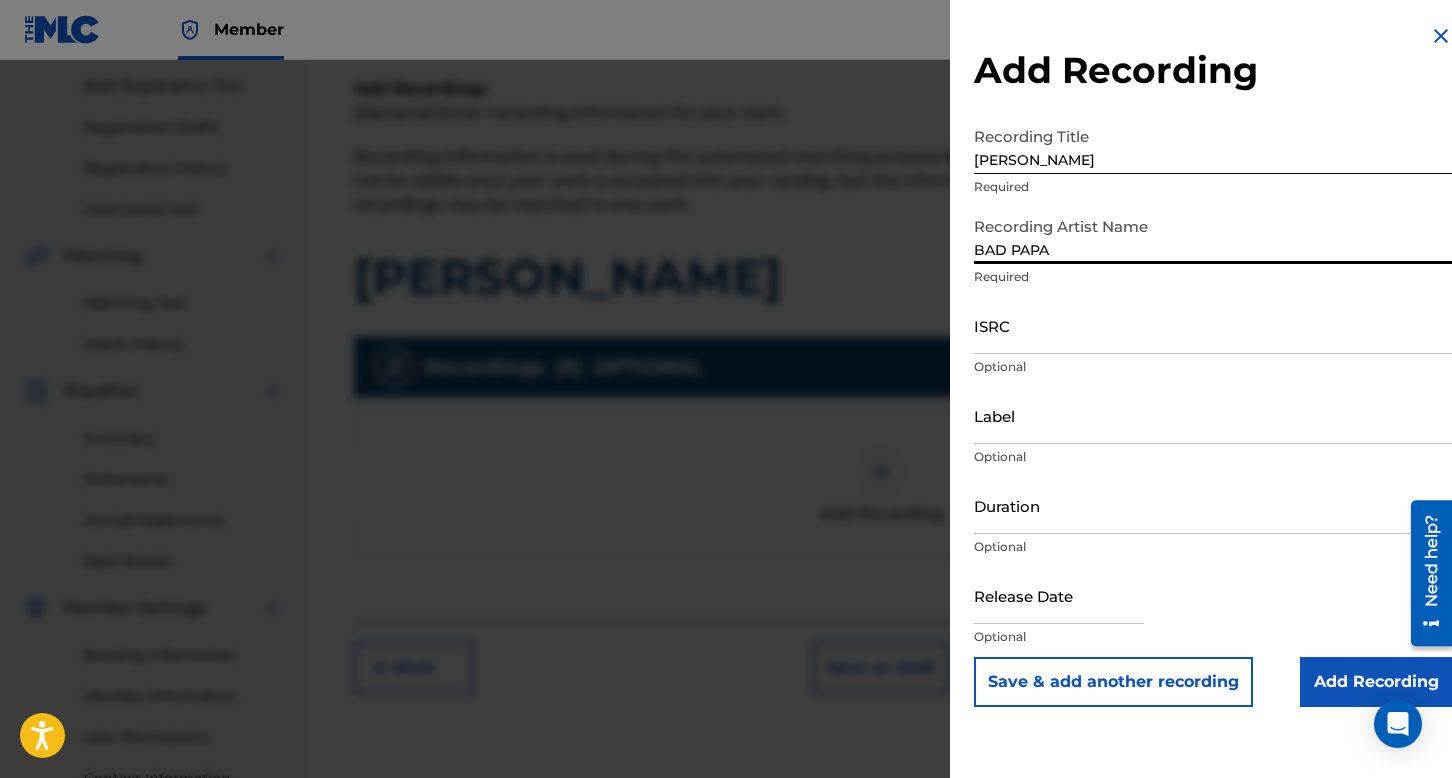 type on "BAD PAPA" 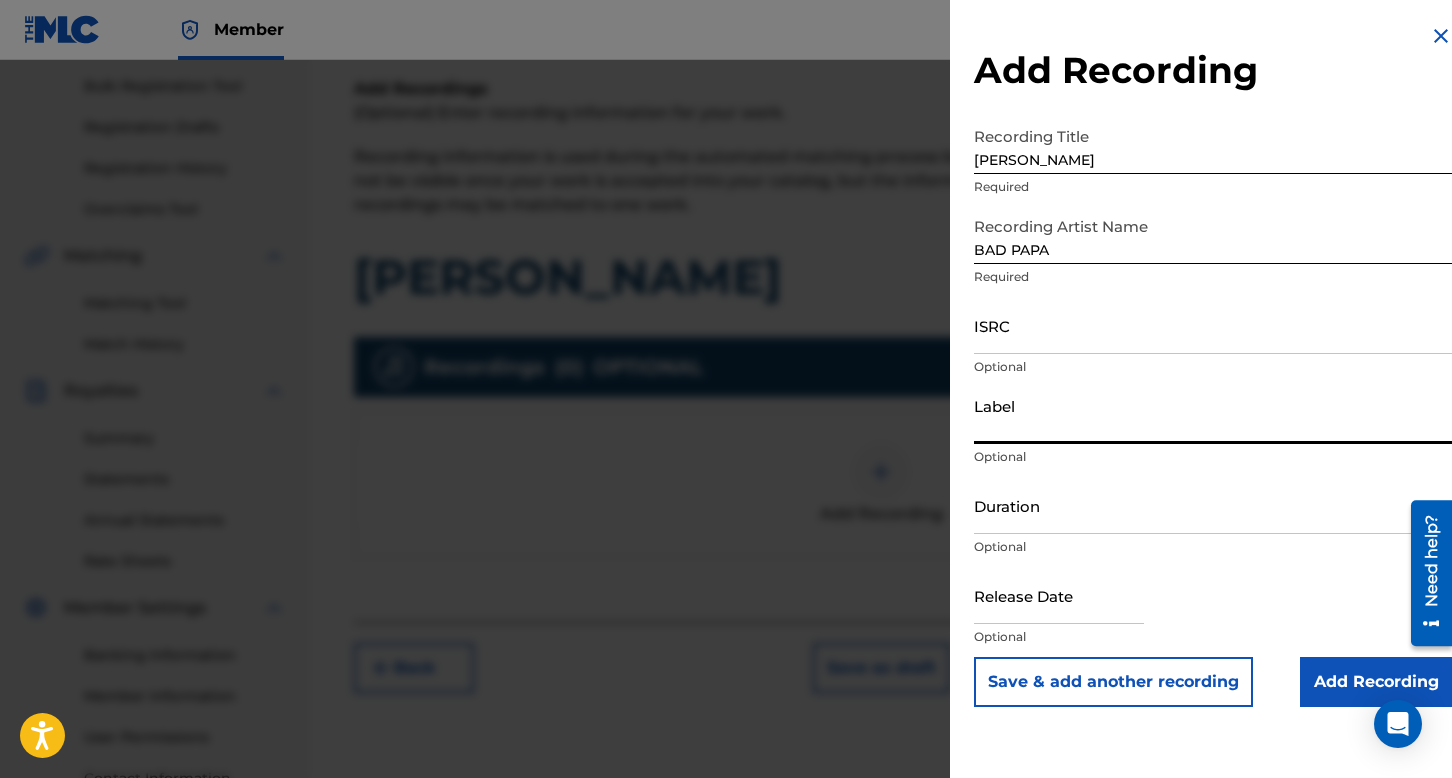 paste on "BAD PAPA" 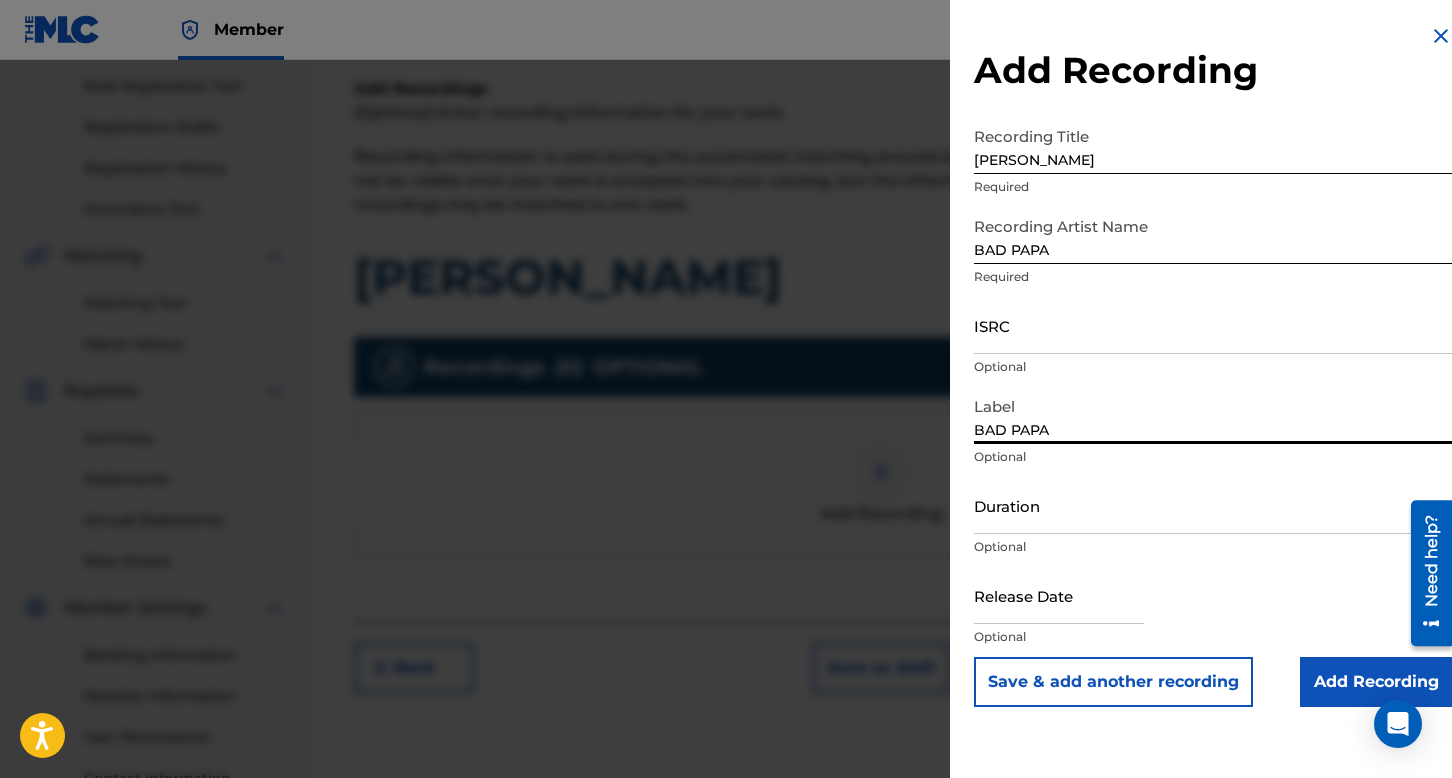 type on "BAD PAPA" 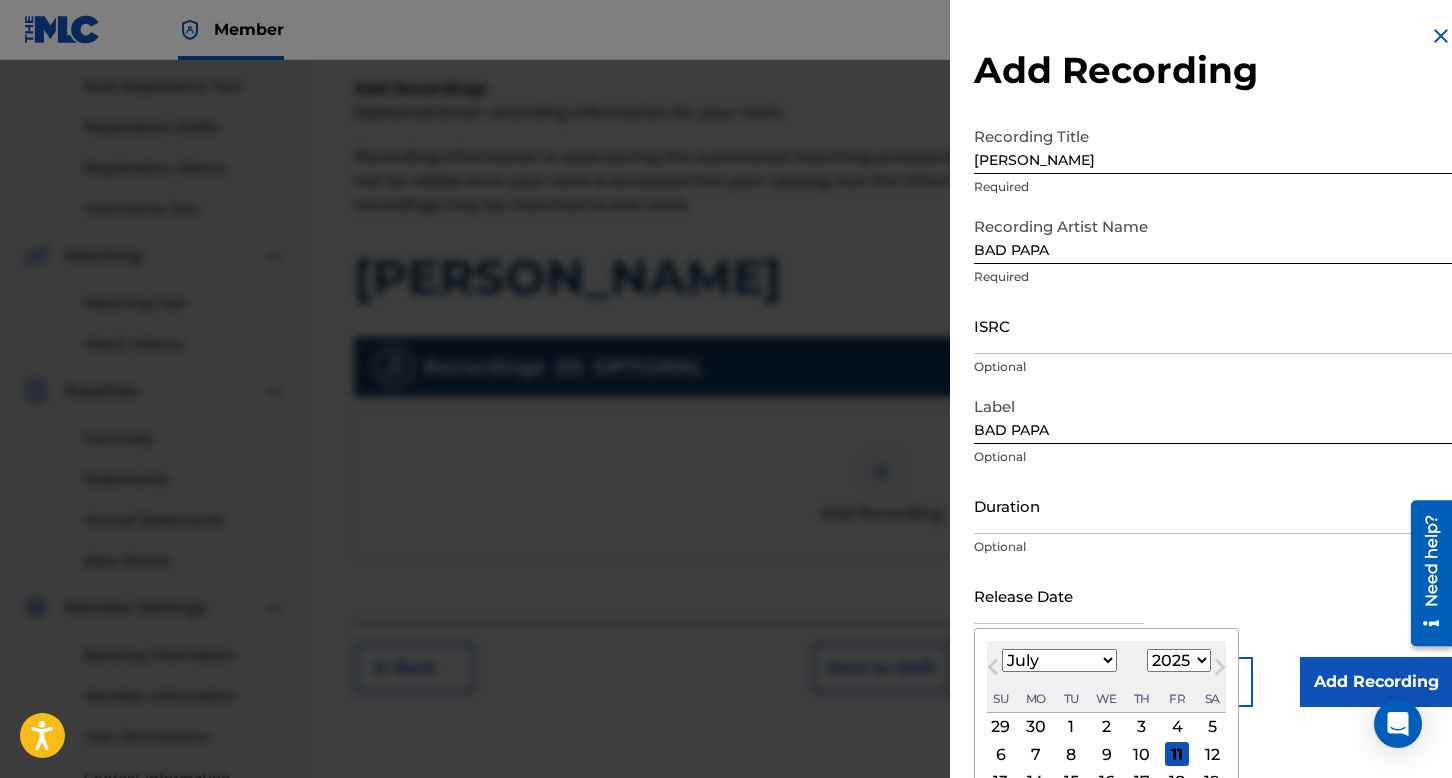 click at bounding box center [1059, 595] 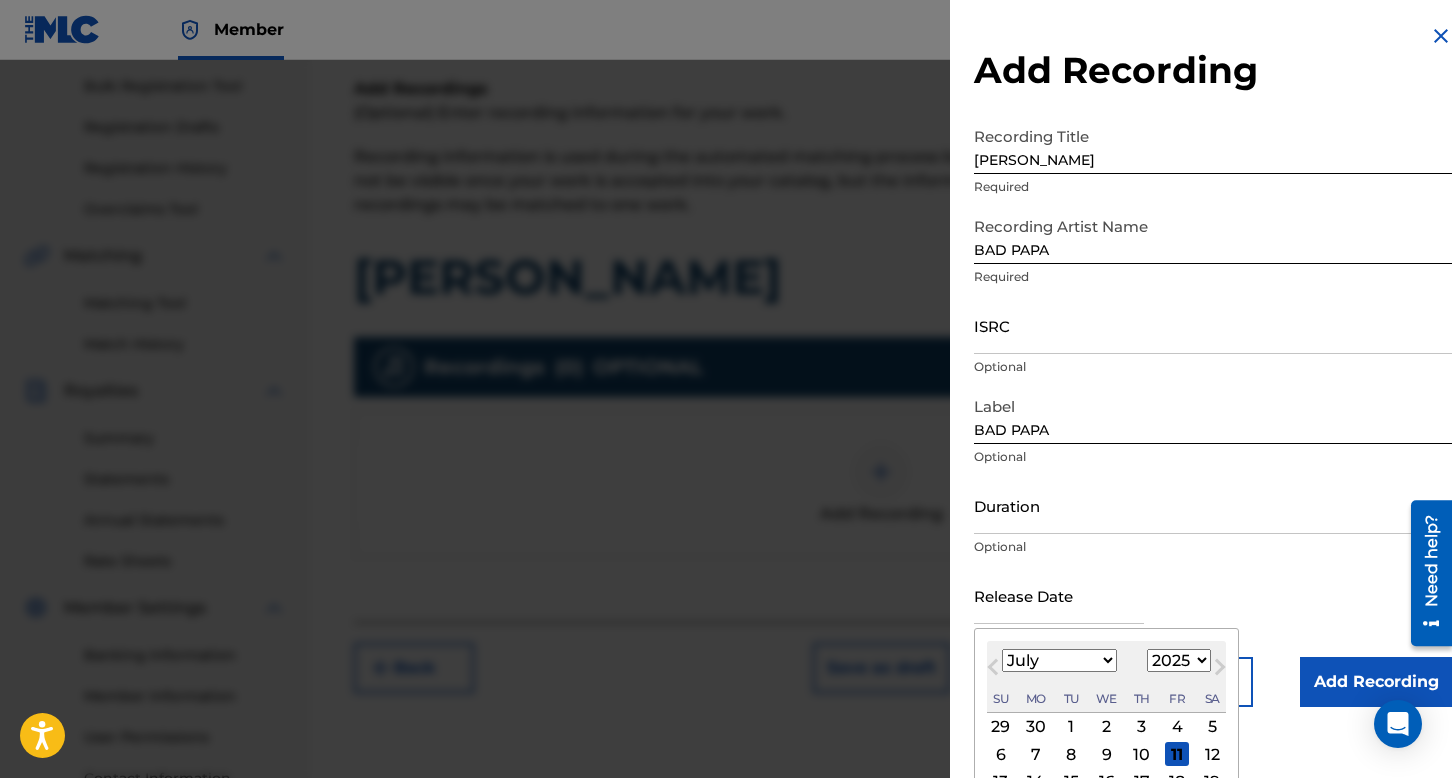 click on "1899 1900 1901 1902 1903 1904 1905 1906 1907 1908 1909 1910 1911 1912 1913 1914 1915 1916 1917 1918 1919 1920 1921 1922 1923 1924 1925 1926 1927 1928 1929 1930 1931 1932 1933 1934 1935 1936 1937 1938 1939 1940 1941 1942 1943 1944 1945 1946 1947 1948 1949 1950 1951 1952 1953 1954 1955 1956 1957 1958 1959 1960 1961 1962 1963 1964 1965 1966 1967 1968 1969 1970 1971 1972 1973 1974 1975 1976 1977 1978 1979 1980 1981 1982 1983 1984 1985 1986 1987 1988 1989 1990 1991 1992 1993 1994 1995 1996 1997 1998 1999 2000 2001 2002 2003 2004 2005 2006 2007 2008 2009 2010 2011 2012 2013 2014 2015 2016 2017 2018 2019 2020 2021 2022 2023 2024 2025 2026 2027 2028 2029 2030 2031 2032 2033 2034 2035 2036 2037 2038 2039 2040 2041 2042 2043 2044 2045 2046 2047 2048 2049 2050 2051 2052 2053 2054 2055 2056 2057 2058 2059 2060 2061 2062 2063 2064 2065 2066 2067 2068 2069 2070 2071 2072 2073 2074 2075 2076 2077 2078 2079 2080 2081 2082 2083 2084 2085 2086 2087 2088 2089 2090 2091 2092 2093 2094 2095 2096 2097 2098 2099 2100" at bounding box center (1179, 660) 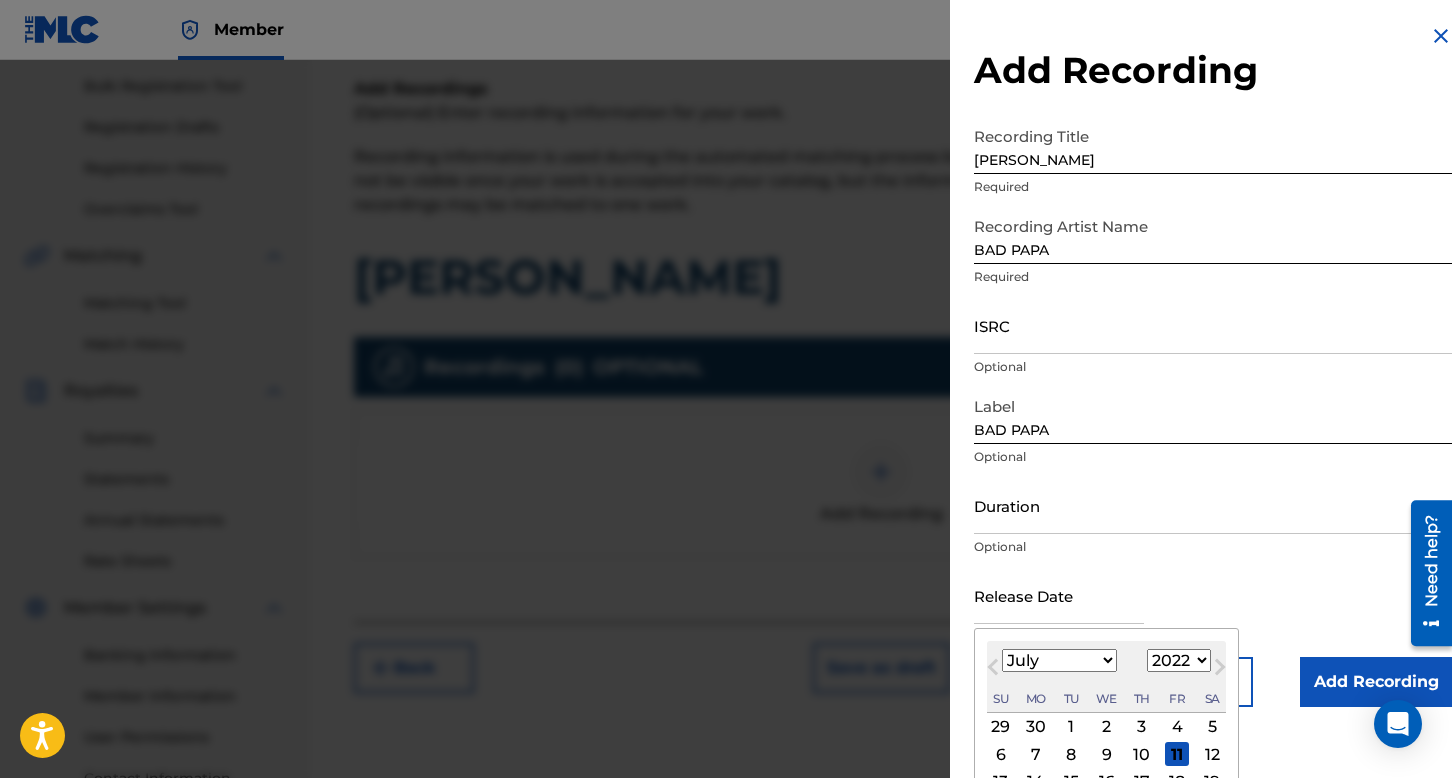 click on "1899 1900 1901 1902 1903 1904 1905 1906 1907 1908 1909 1910 1911 1912 1913 1914 1915 1916 1917 1918 1919 1920 1921 1922 1923 1924 1925 1926 1927 1928 1929 1930 1931 1932 1933 1934 1935 1936 1937 1938 1939 1940 1941 1942 1943 1944 1945 1946 1947 1948 1949 1950 1951 1952 1953 1954 1955 1956 1957 1958 1959 1960 1961 1962 1963 1964 1965 1966 1967 1968 1969 1970 1971 1972 1973 1974 1975 1976 1977 1978 1979 1980 1981 1982 1983 1984 1985 1986 1987 1988 1989 1990 1991 1992 1993 1994 1995 1996 1997 1998 1999 2000 2001 2002 2003 2004 2005 2006 2007 2008 2009 2010 2011 2012 2013 2014 2015 2016 2017 2018 2019 2020 2021 2022 2023 2024 2025 2026 2027 2028 2029 2030 2031 2032 2033 2034 2035 2036 2037 2038 2039 2040 2041 2042 2043 2044 2045 2046 2047 2048 2049 2050 2051 2052 2053 2054 2055 2056 2057 2058 2059 2060 2061 2062 2063 2064 2065 2066 2067 2068 2069 2070 2071 2072 2073 2074 2075 2076 2077 2078 2079 2080 2081 2082 2083 2084 2085 2086 2087 2088 2089 2090 2091 2092 2093 2094 2095 2096 2097 2098 2099 2100" at bounding box center [1179, 660] 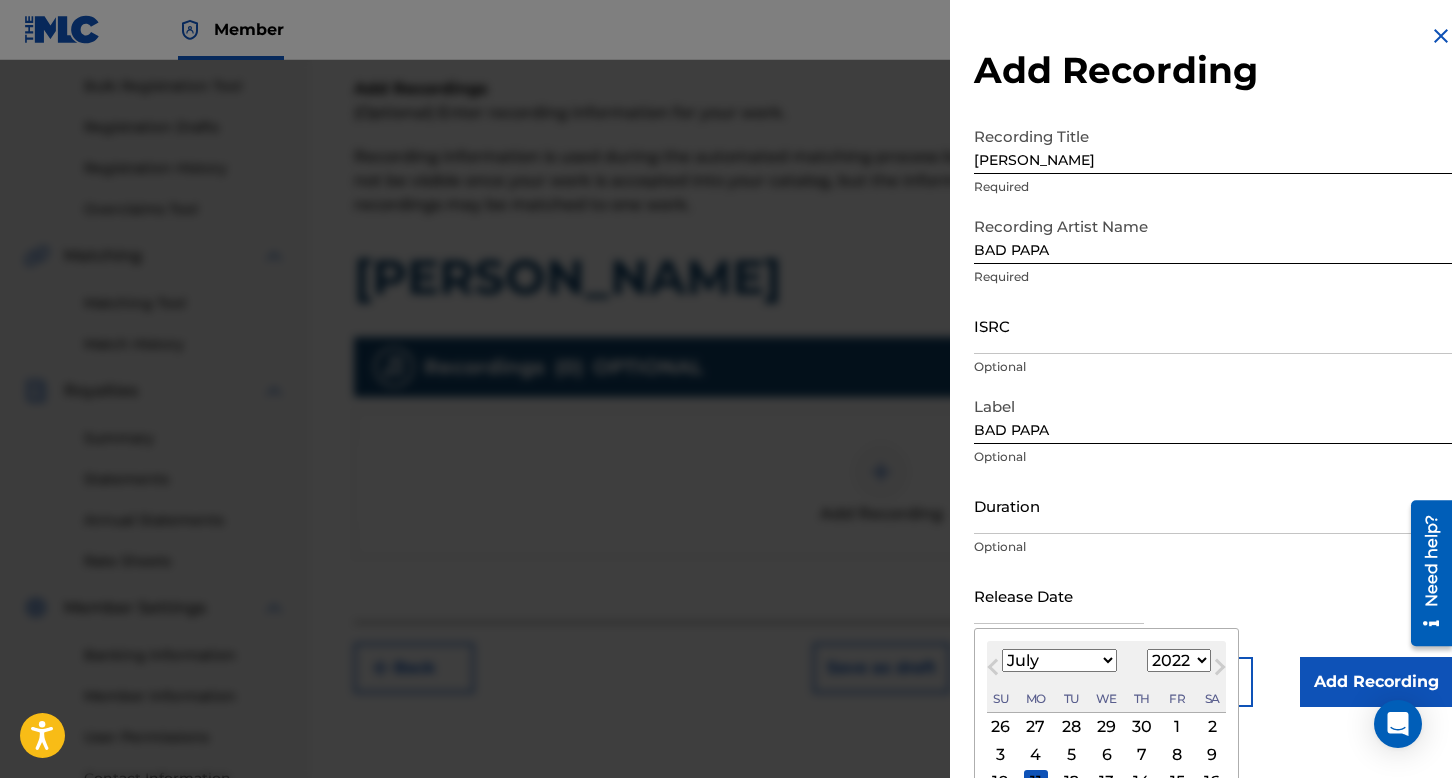 click on "January February March April May June July August September October November December" at bounding box center (1059, 660) 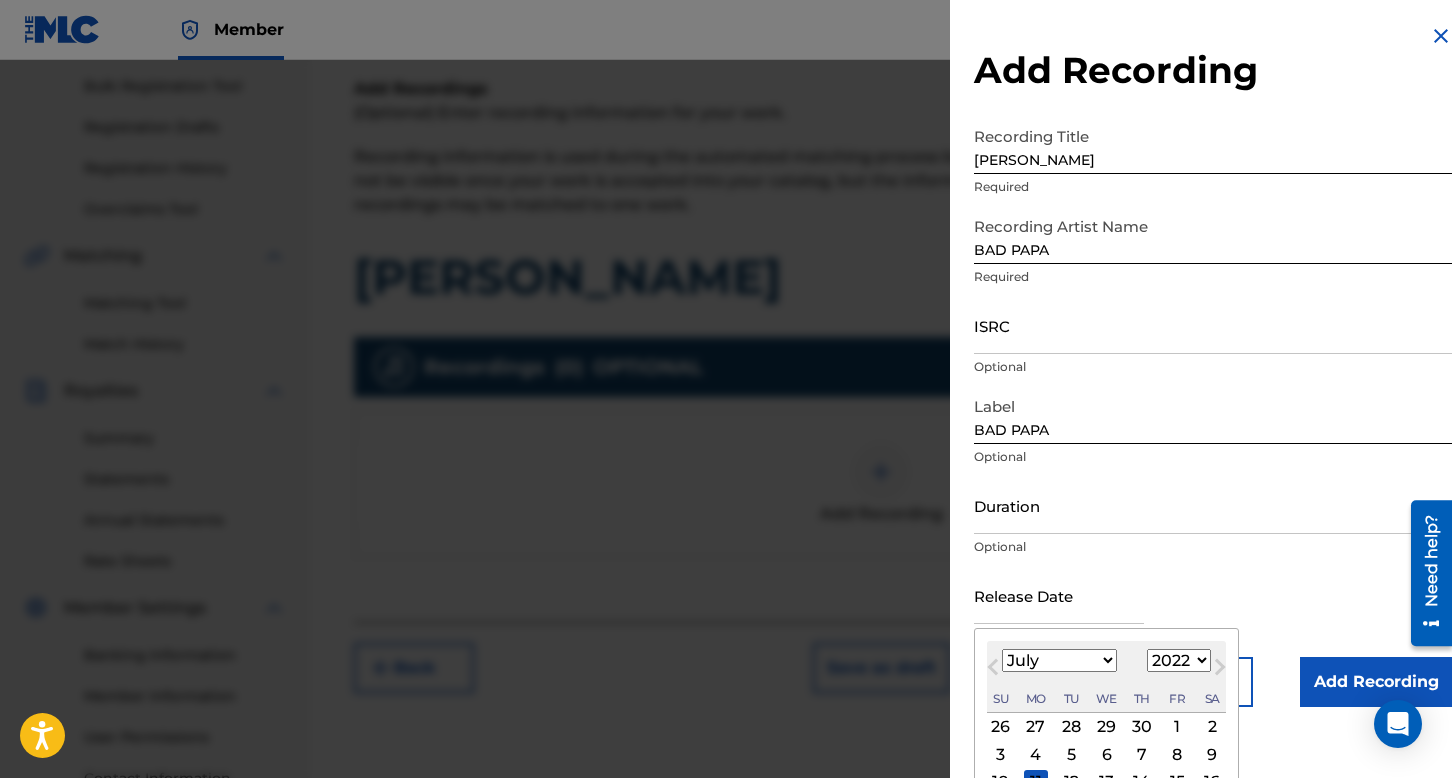 select on "4" 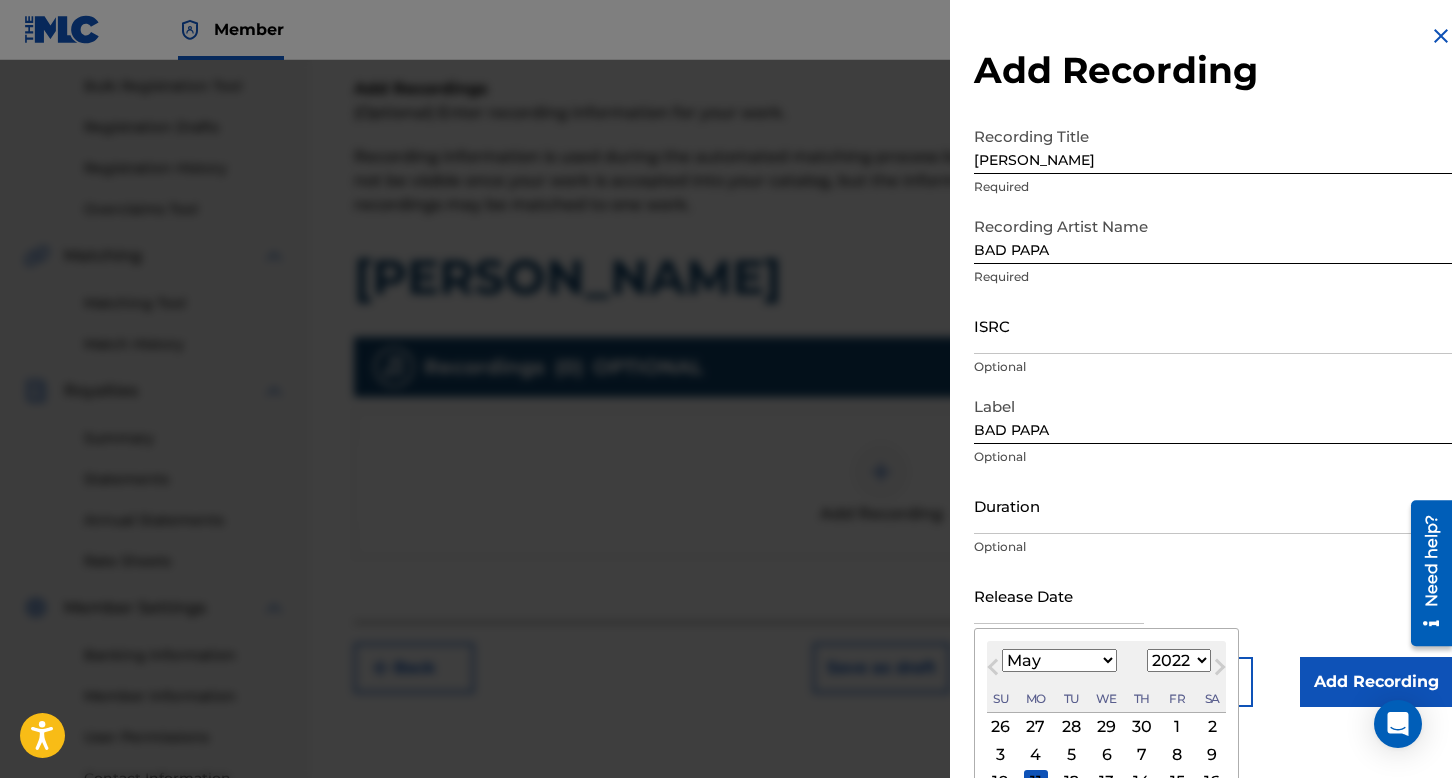 click on "January February March April May June July August September October November December" at bounding box center [1059, 660] 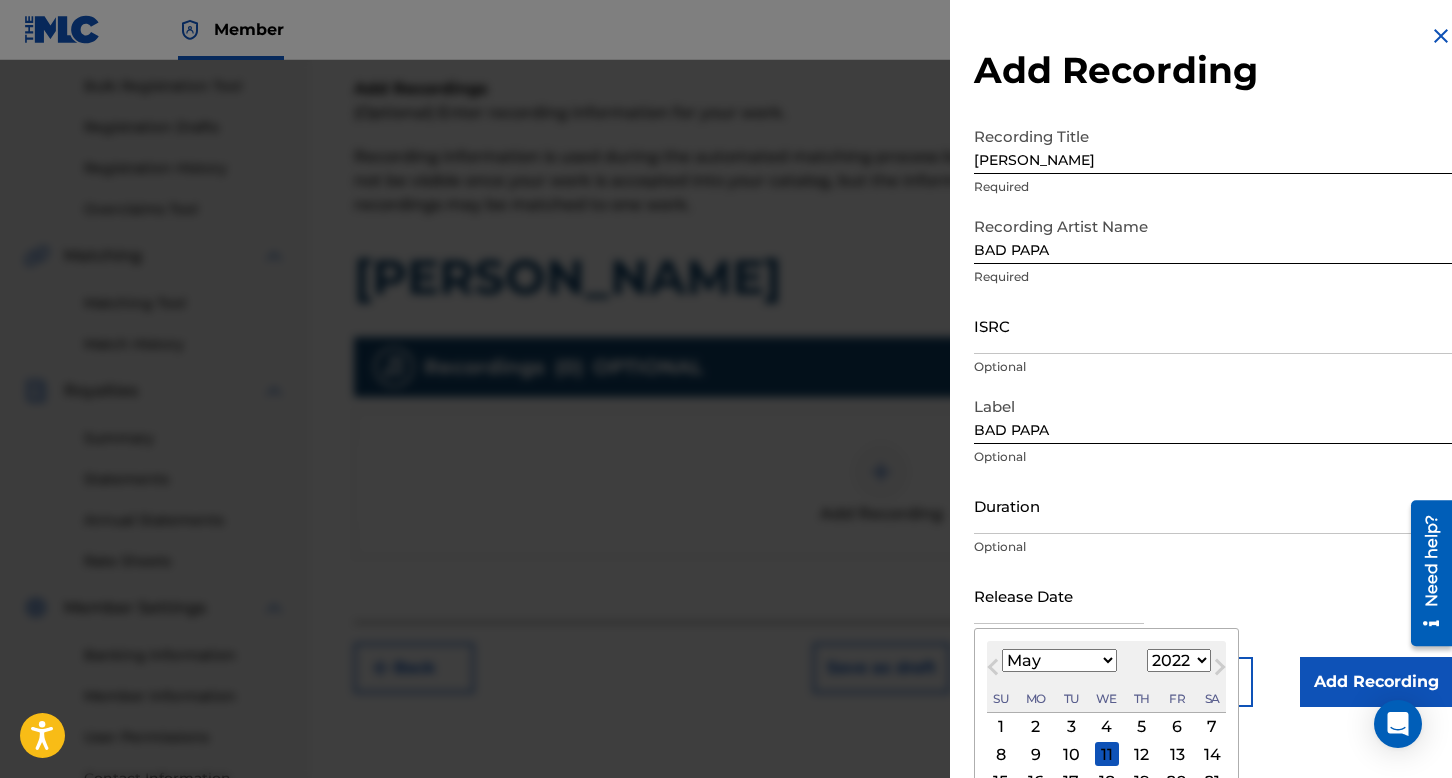 click on "5" at bounding box center (1142, 727) 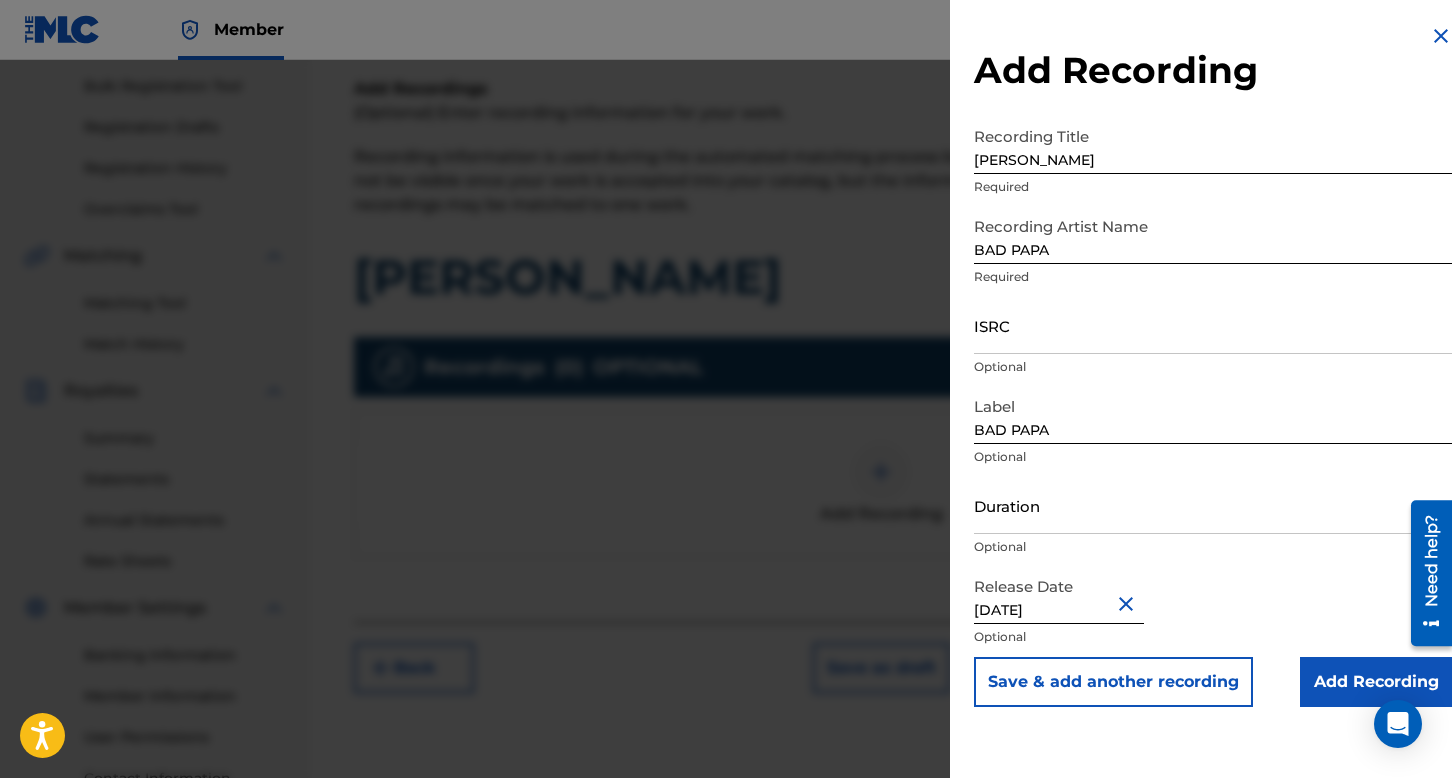 click on "Add Recording" at bounding box center [1376, 682] 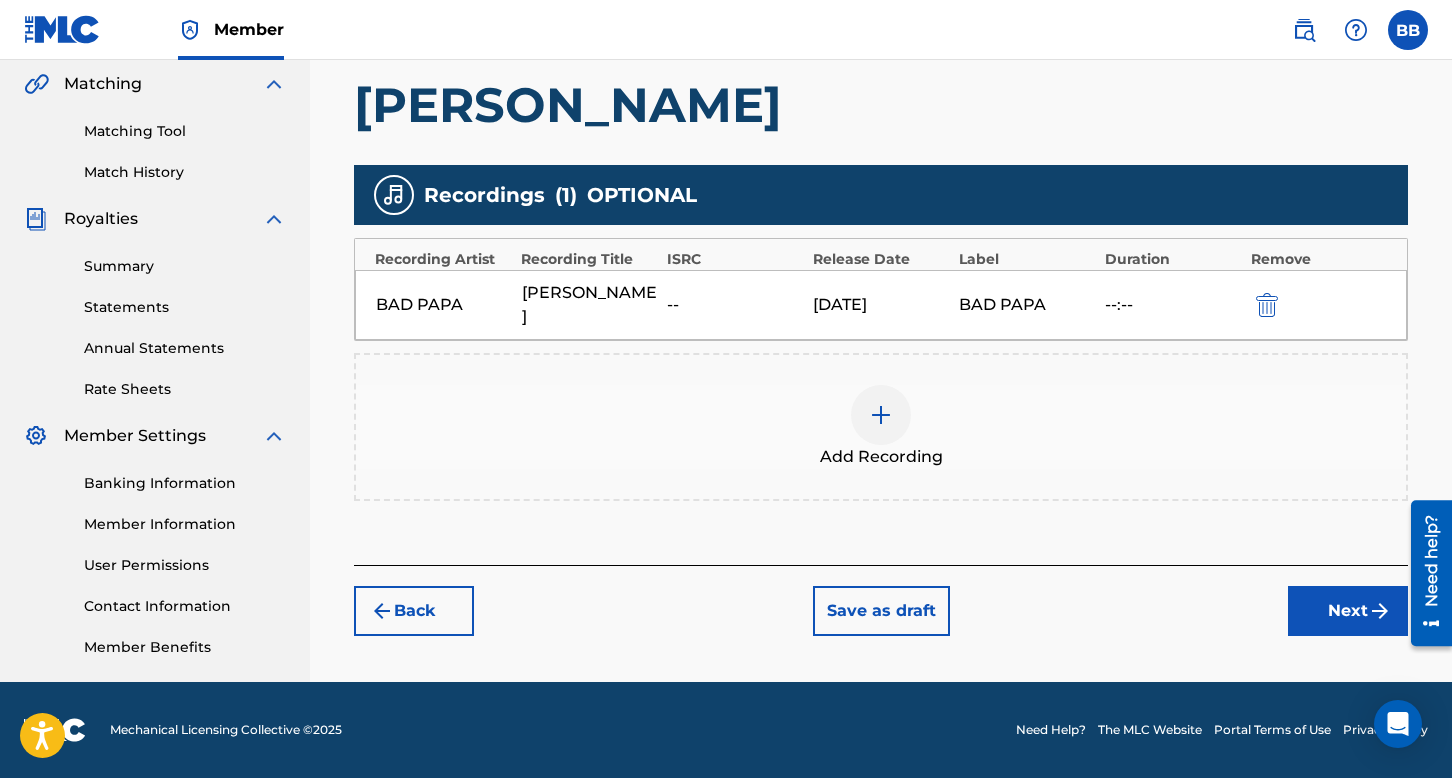 click on "Next" at bounding box center [1348, 611] 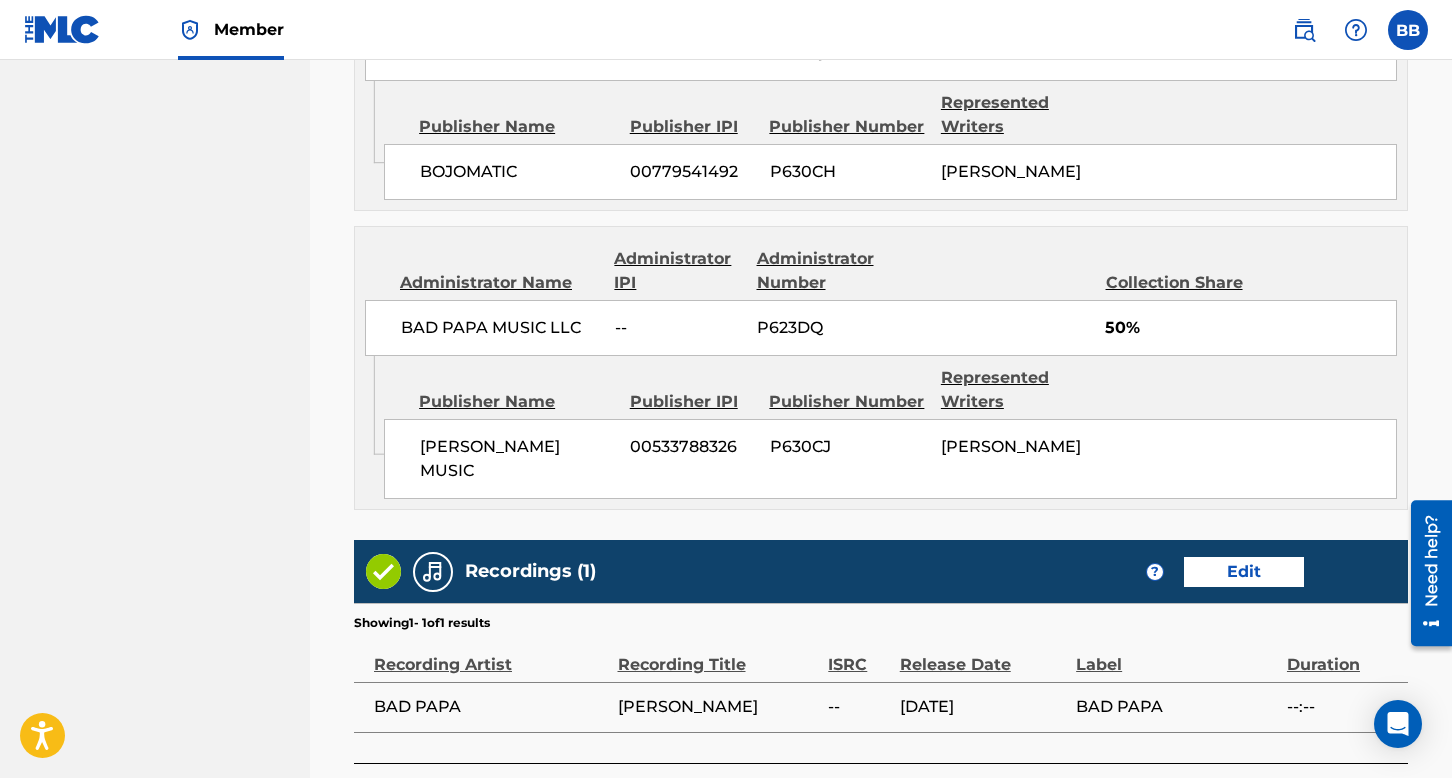 scroll, scrollTop: 1372, scrollLeft: 0, axis: vertical 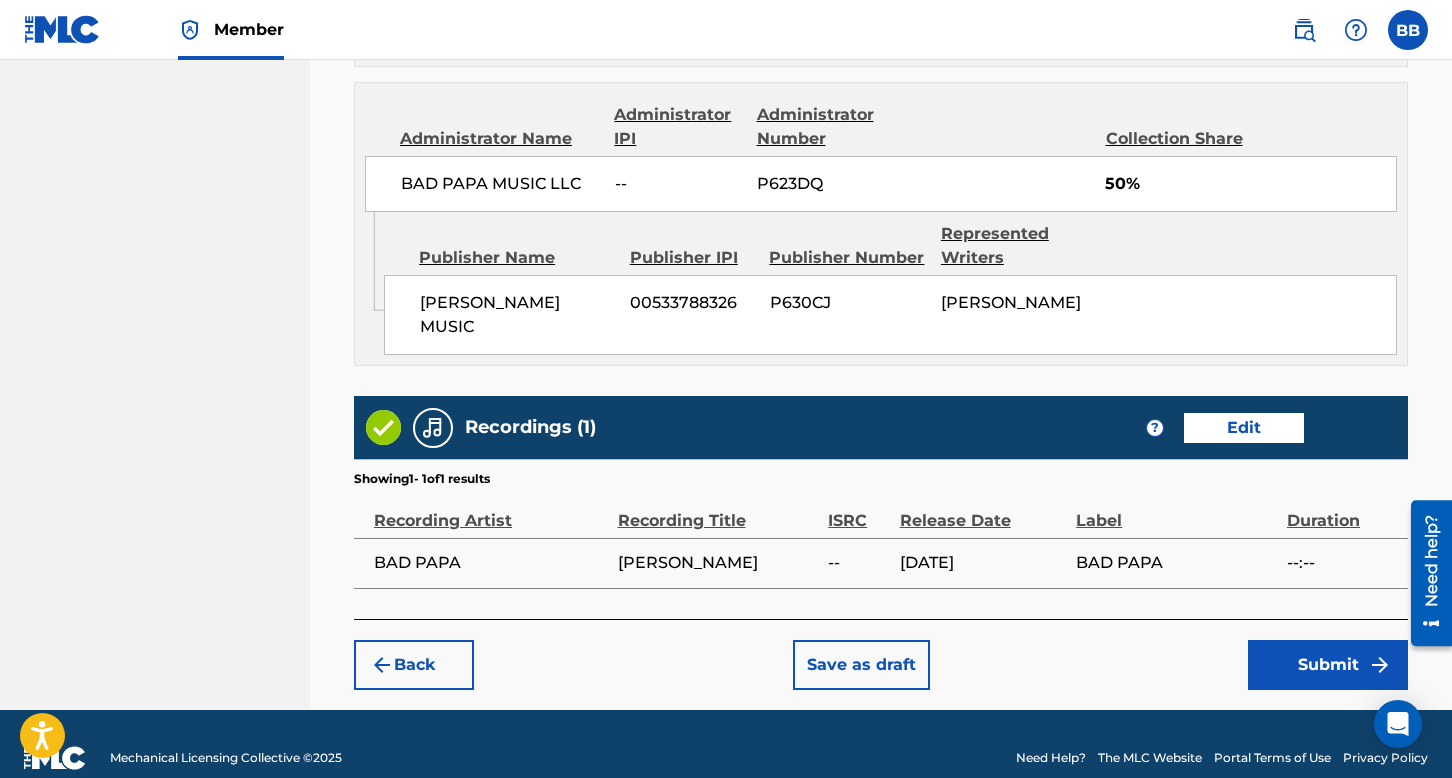 click on "Submit" at bounding box center (1328, 665) 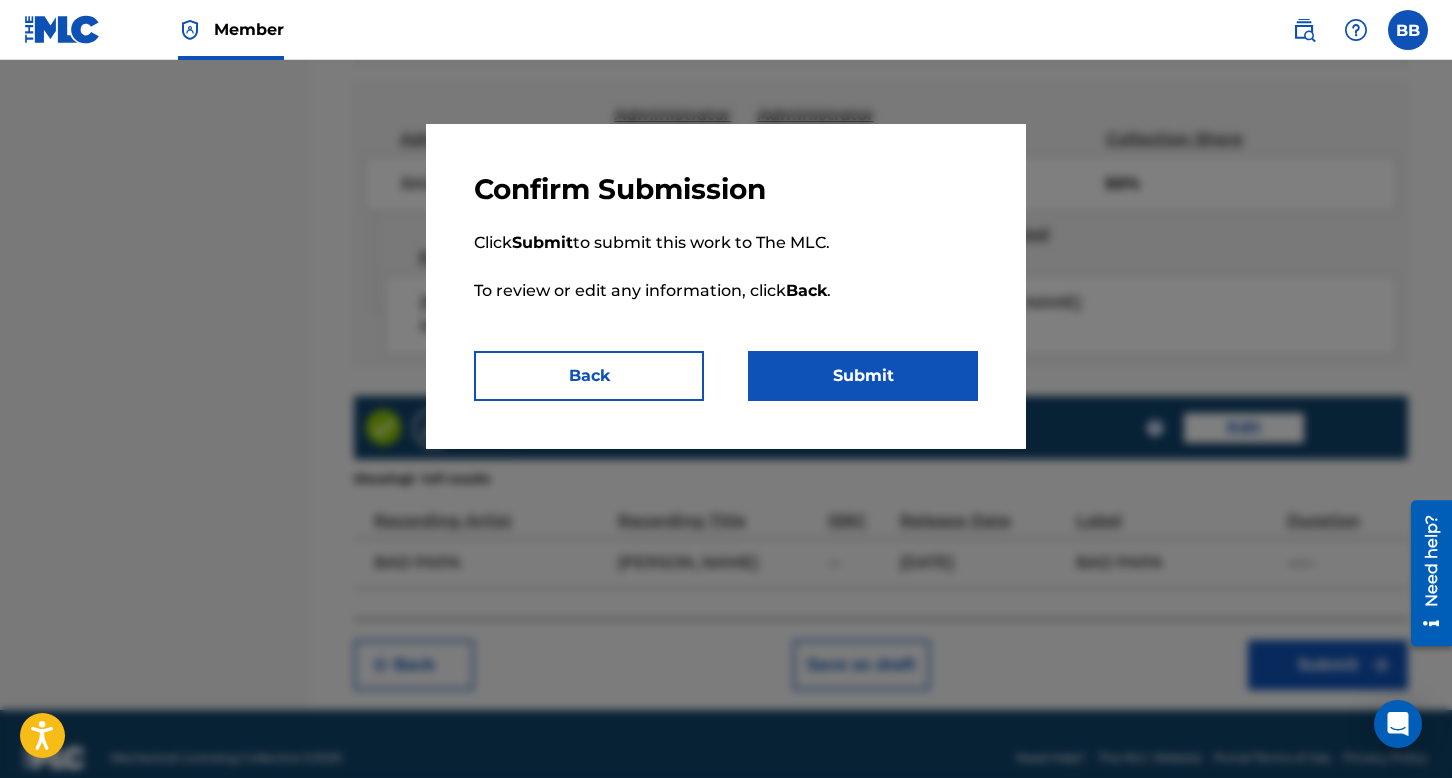 click on "Submit" at bounding box center [863, 376] 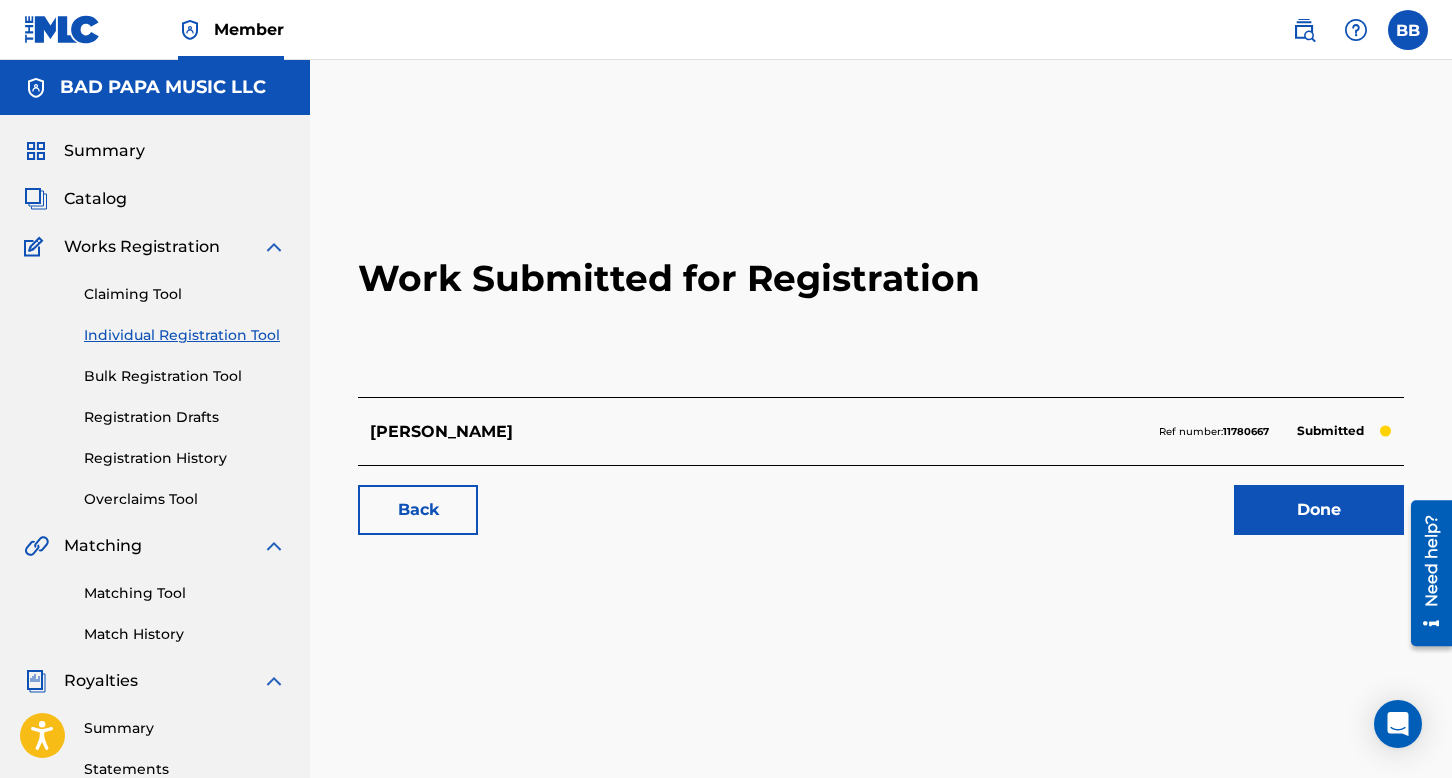 click on "Individual Registration Tool" at bounding box center (185, 335) 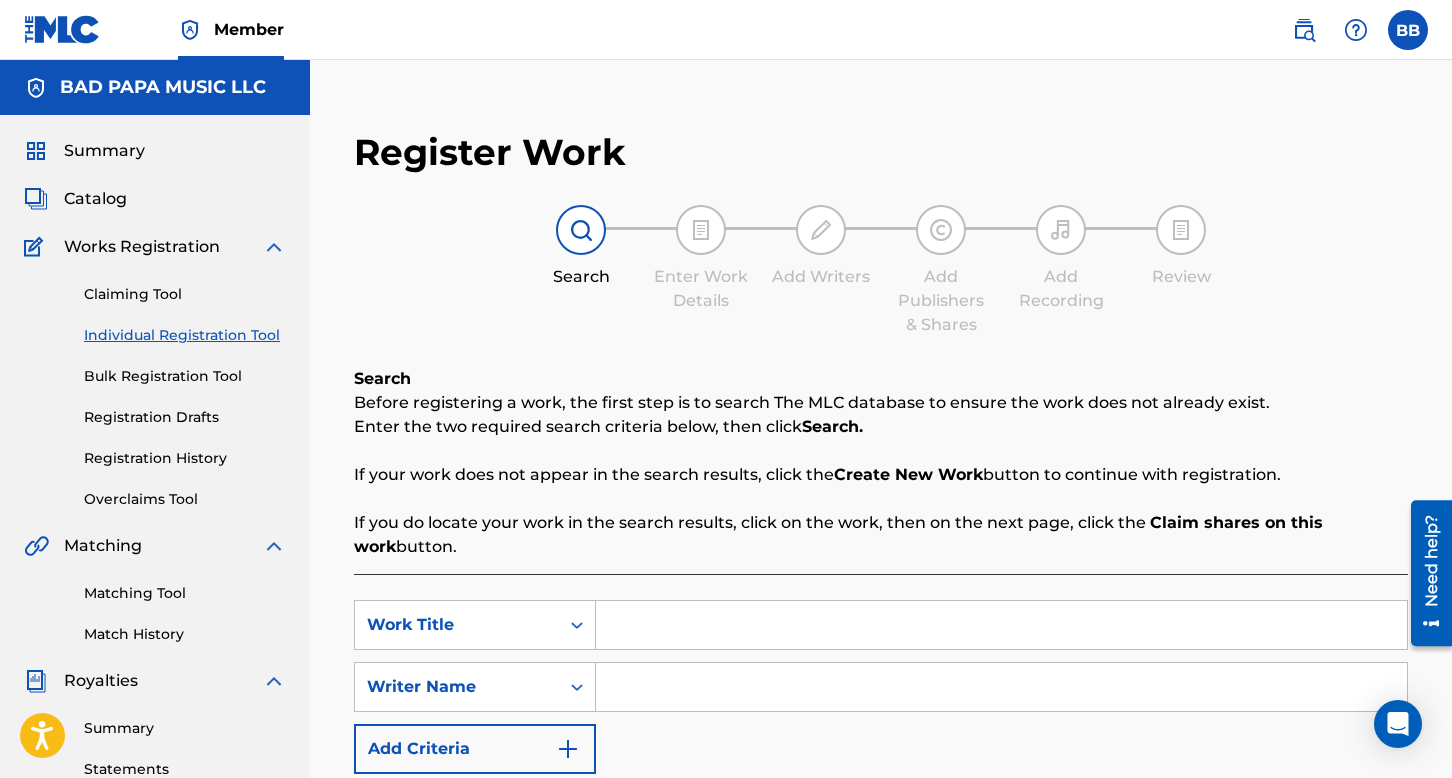 click at bounding box center (1001, 625) 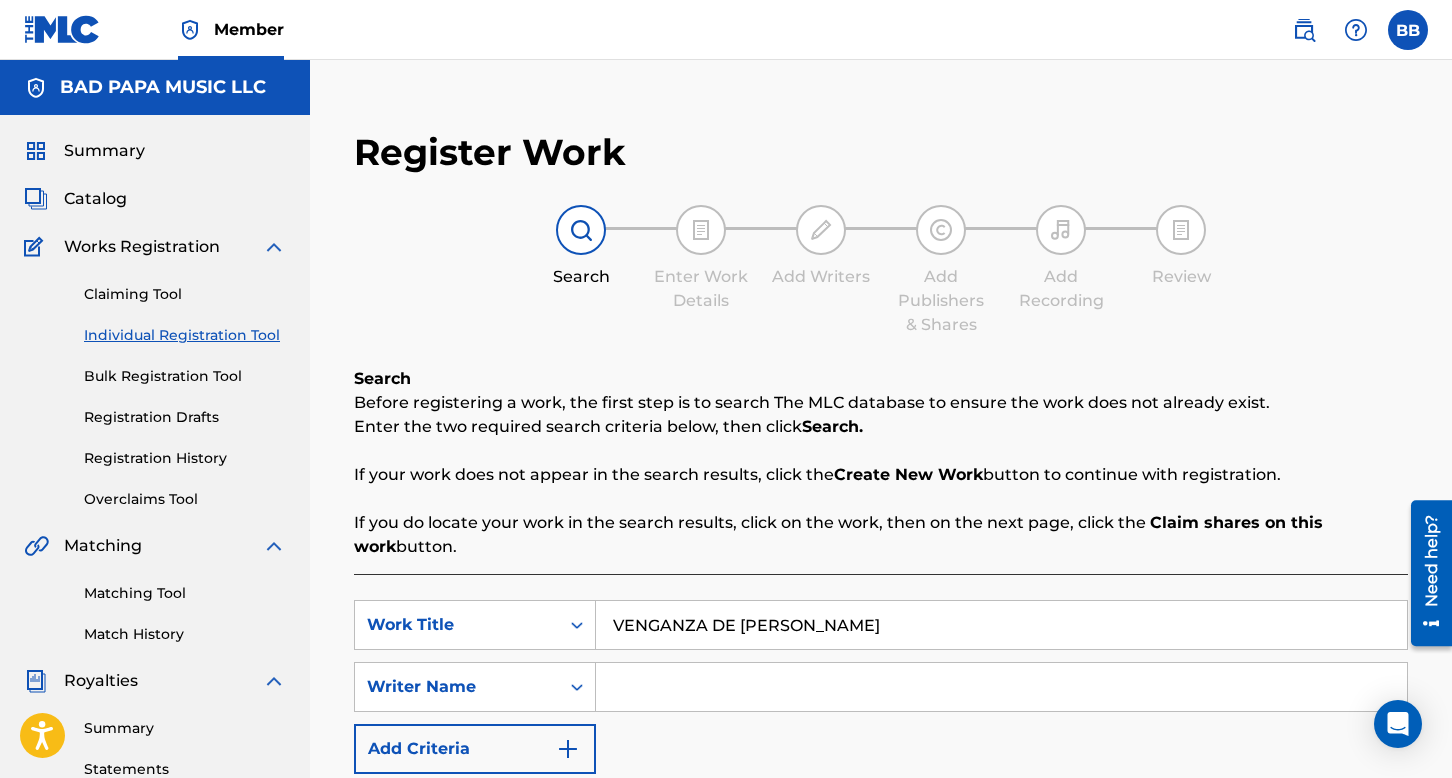 type on "VENGANZA DE [PERSON_NAME]" 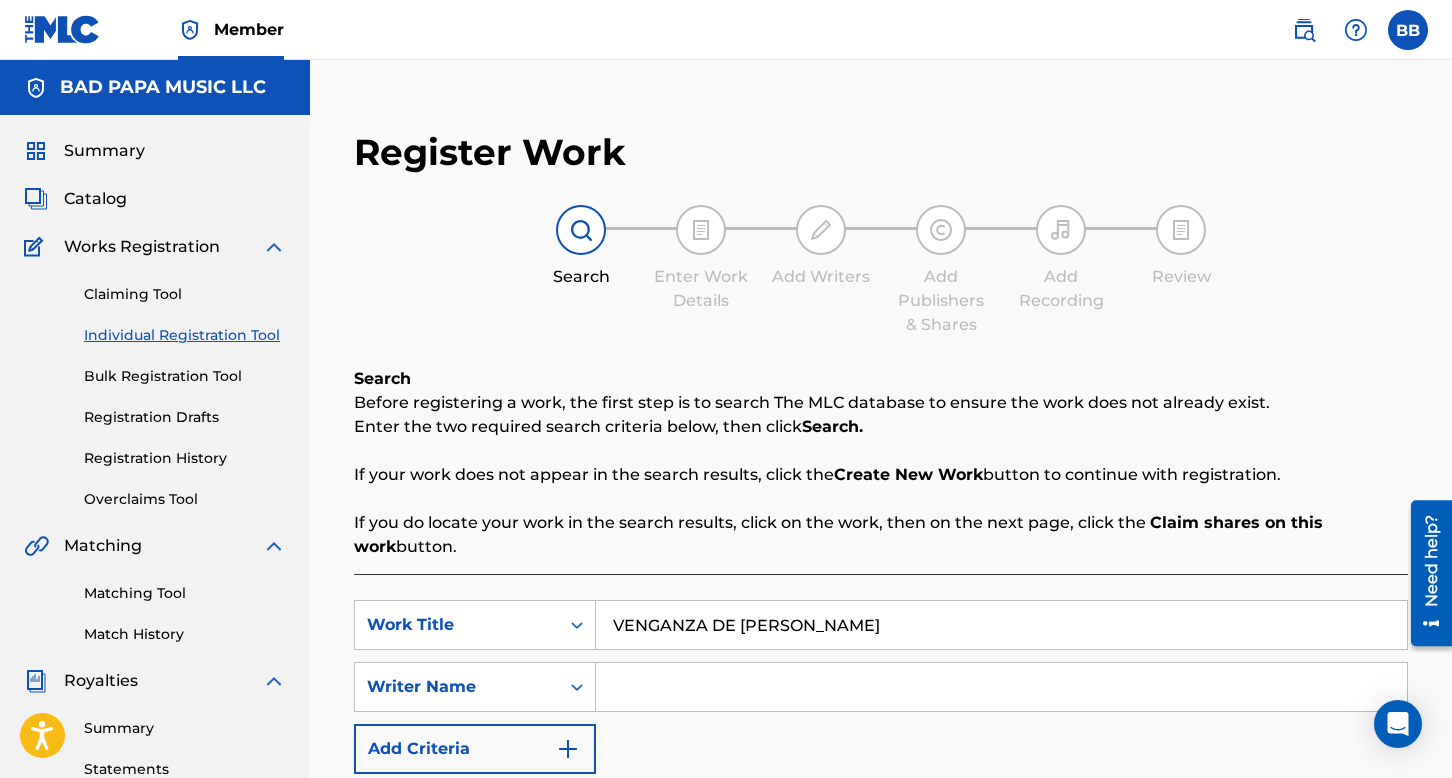 click at bounding box center [1001, 687] 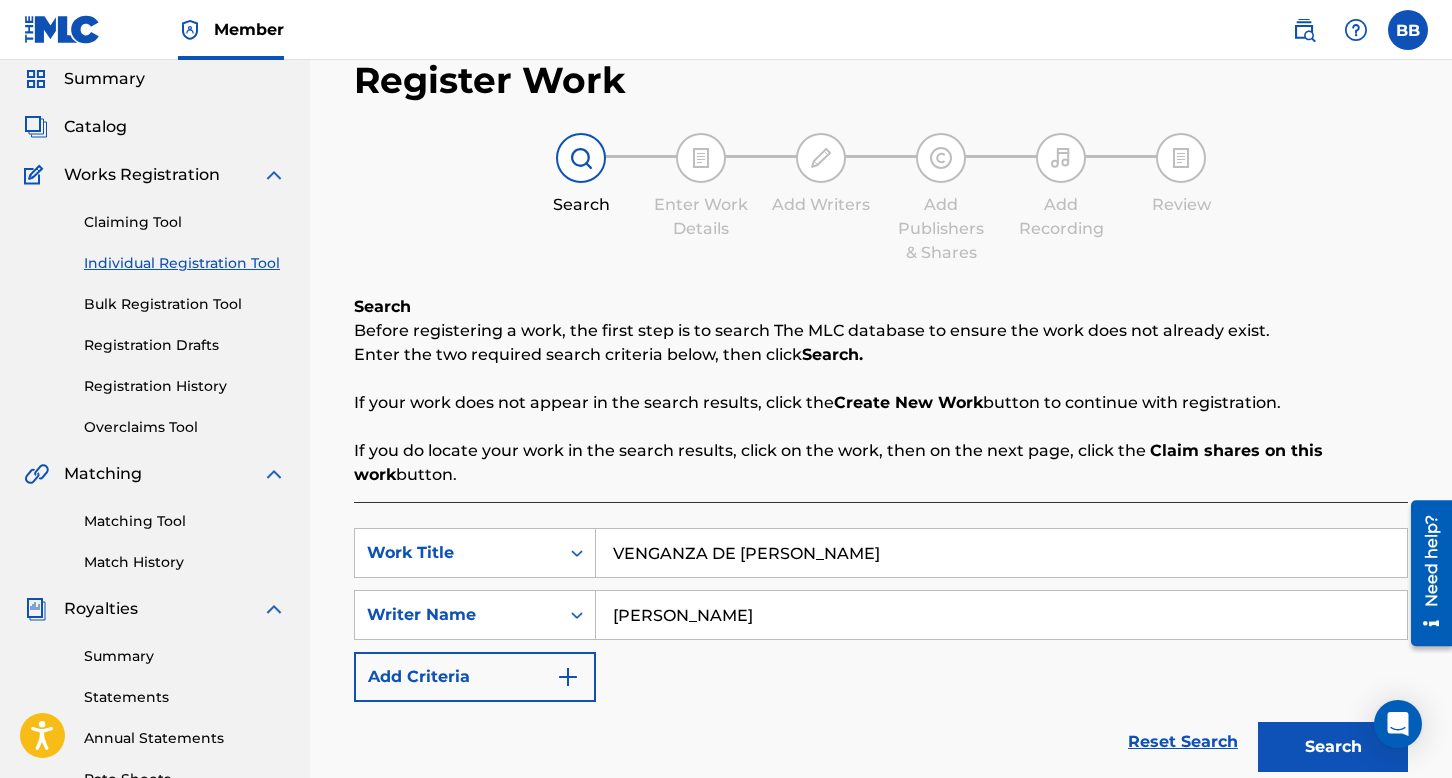 scroll, scrollTop: 400, scrollLeft: 0, axis: vertical 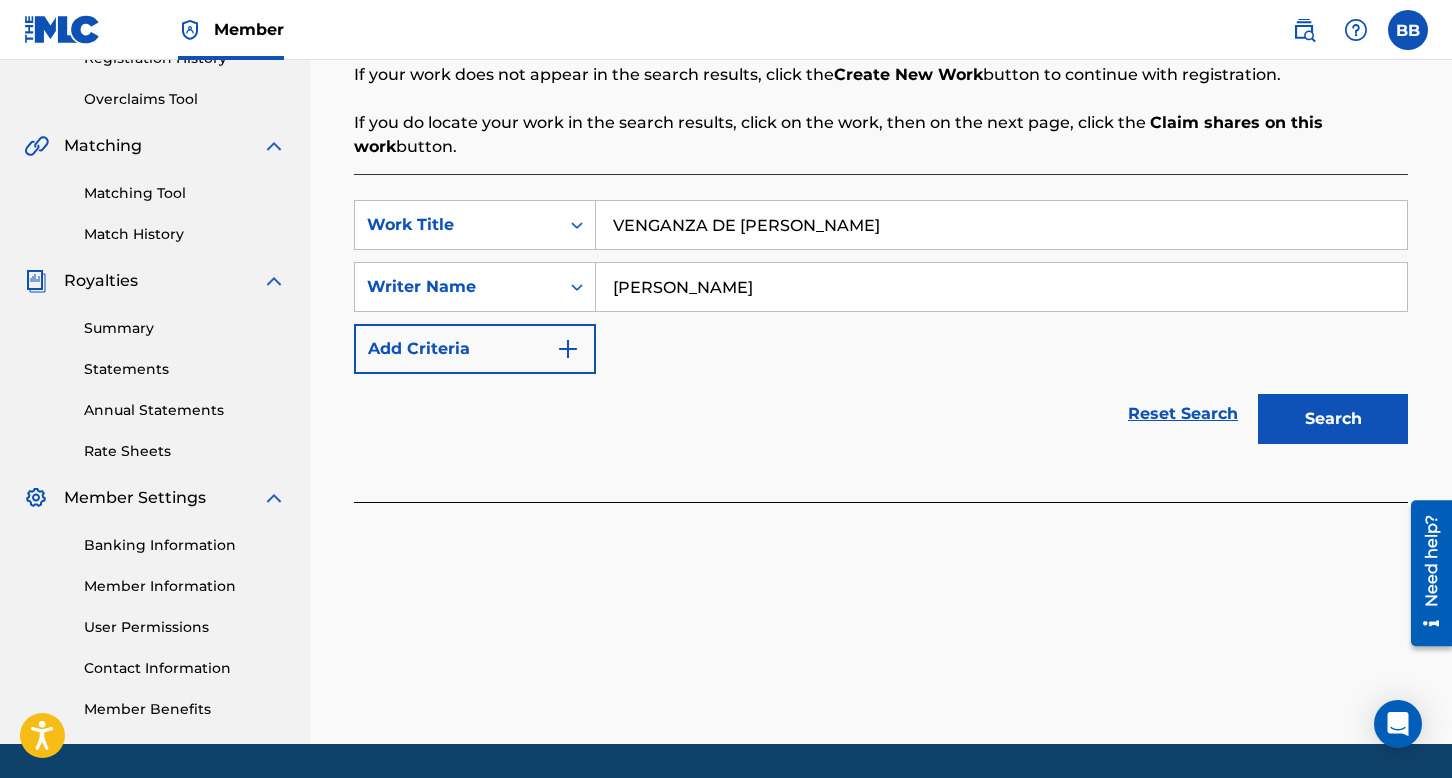 type on "[PERSON_NAME]" 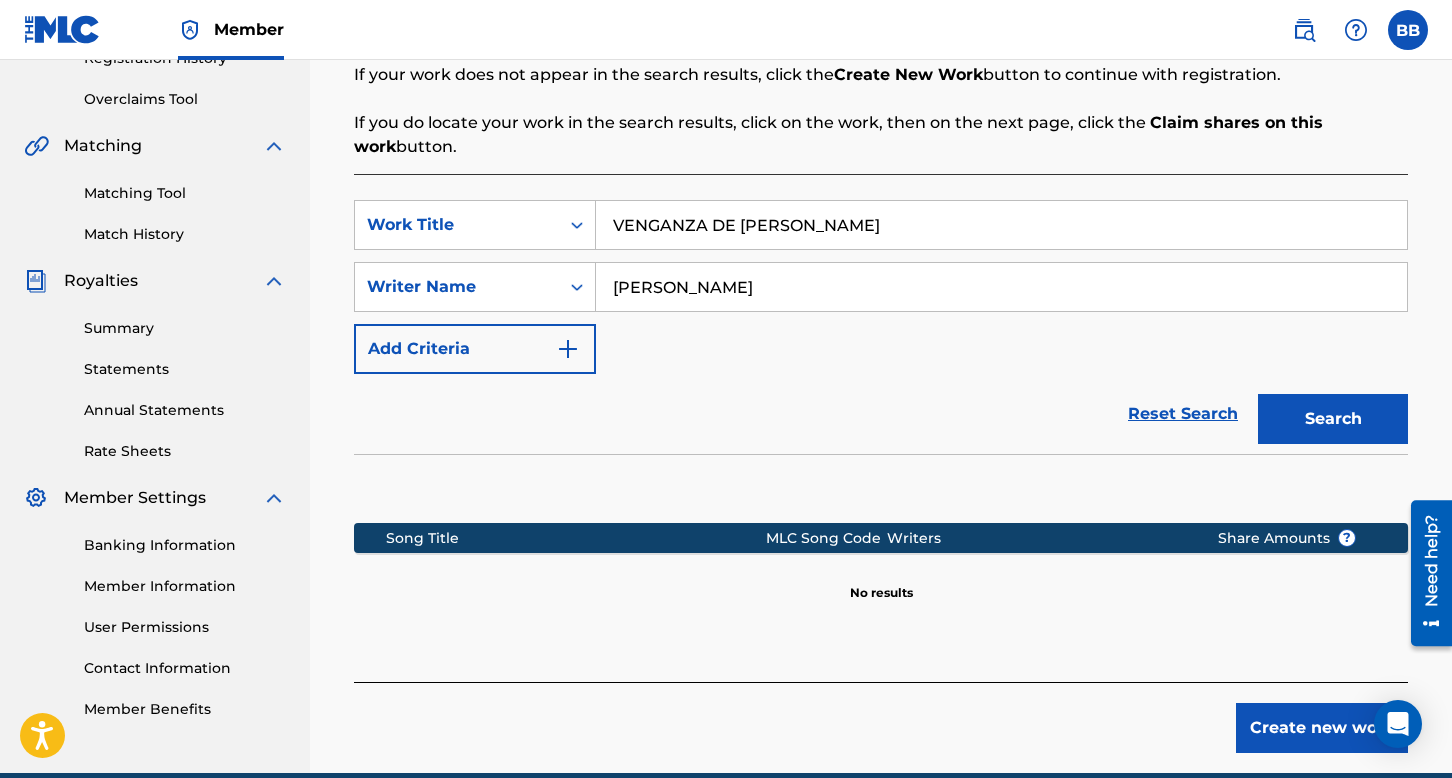 click on "Create new work" at bounding box center (1322, 728) 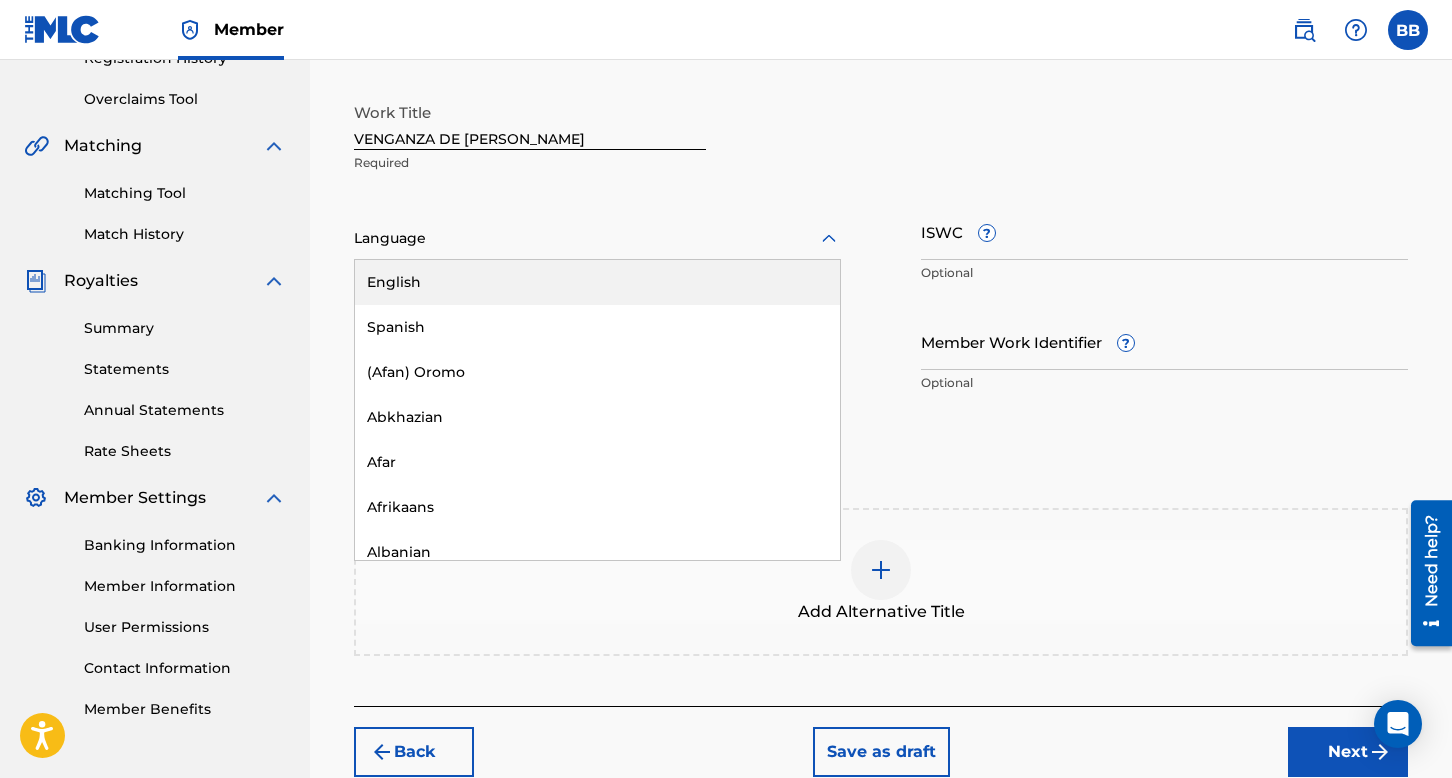 click 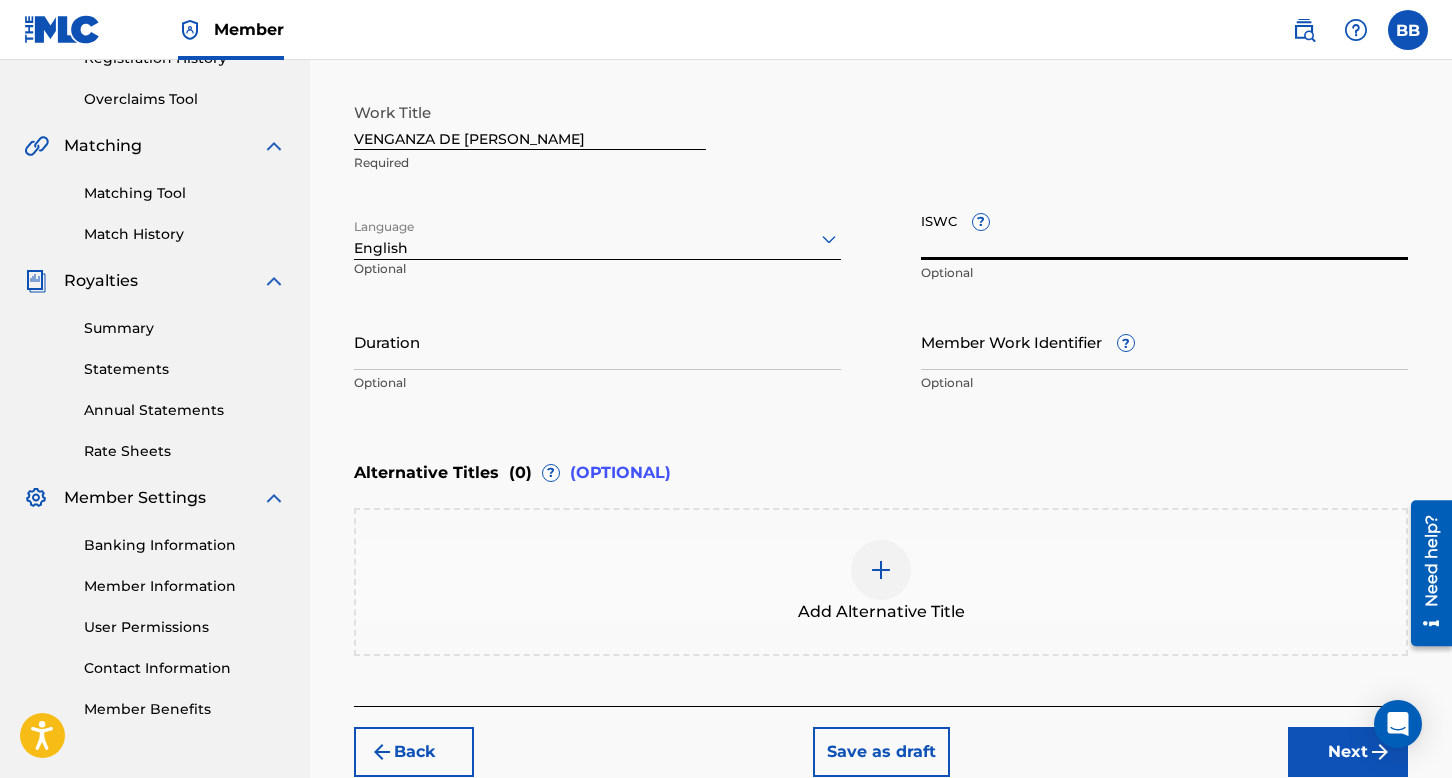 click on "ISWC   ?" at bounding box center (1164, 231) 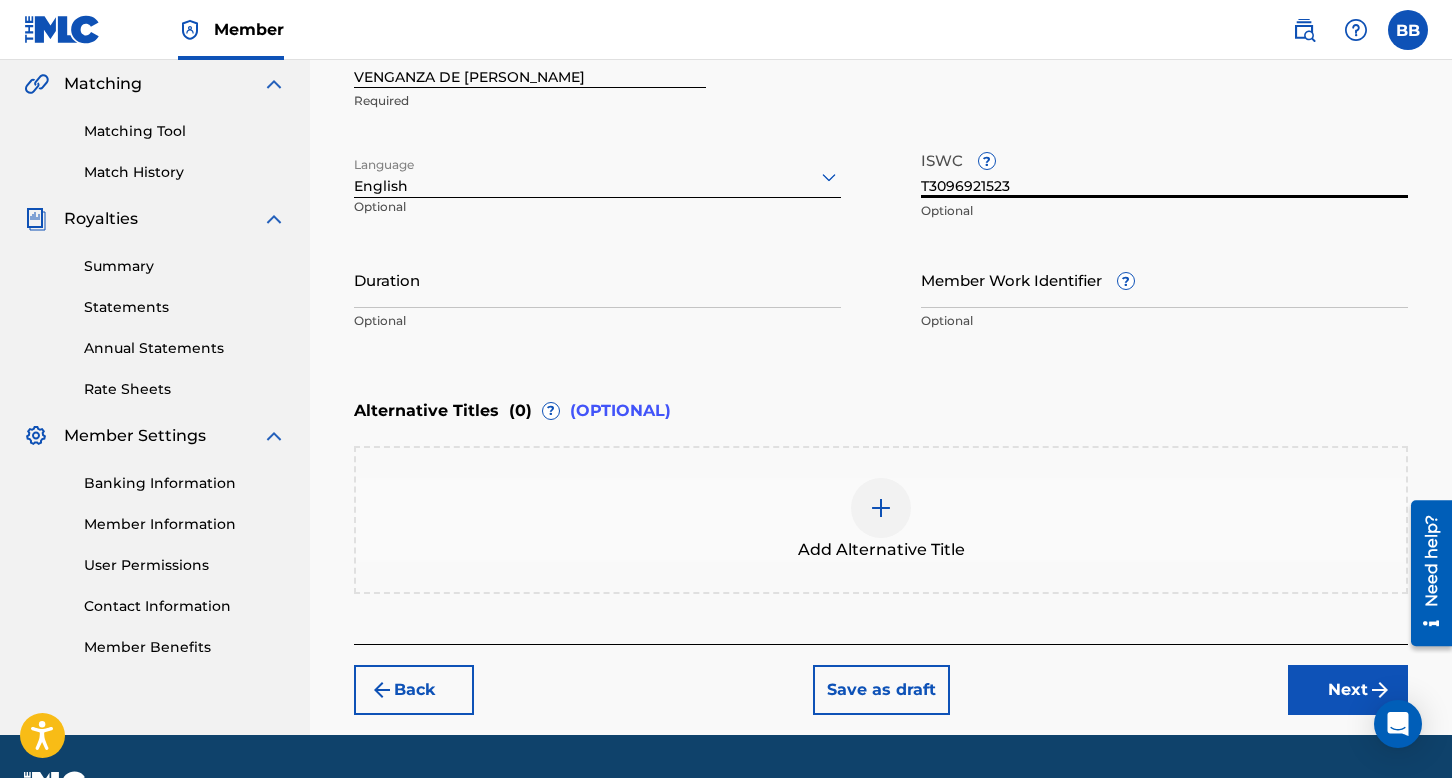 scroll, scrollTop: 513, scrollLeft: 0, axis: vertical 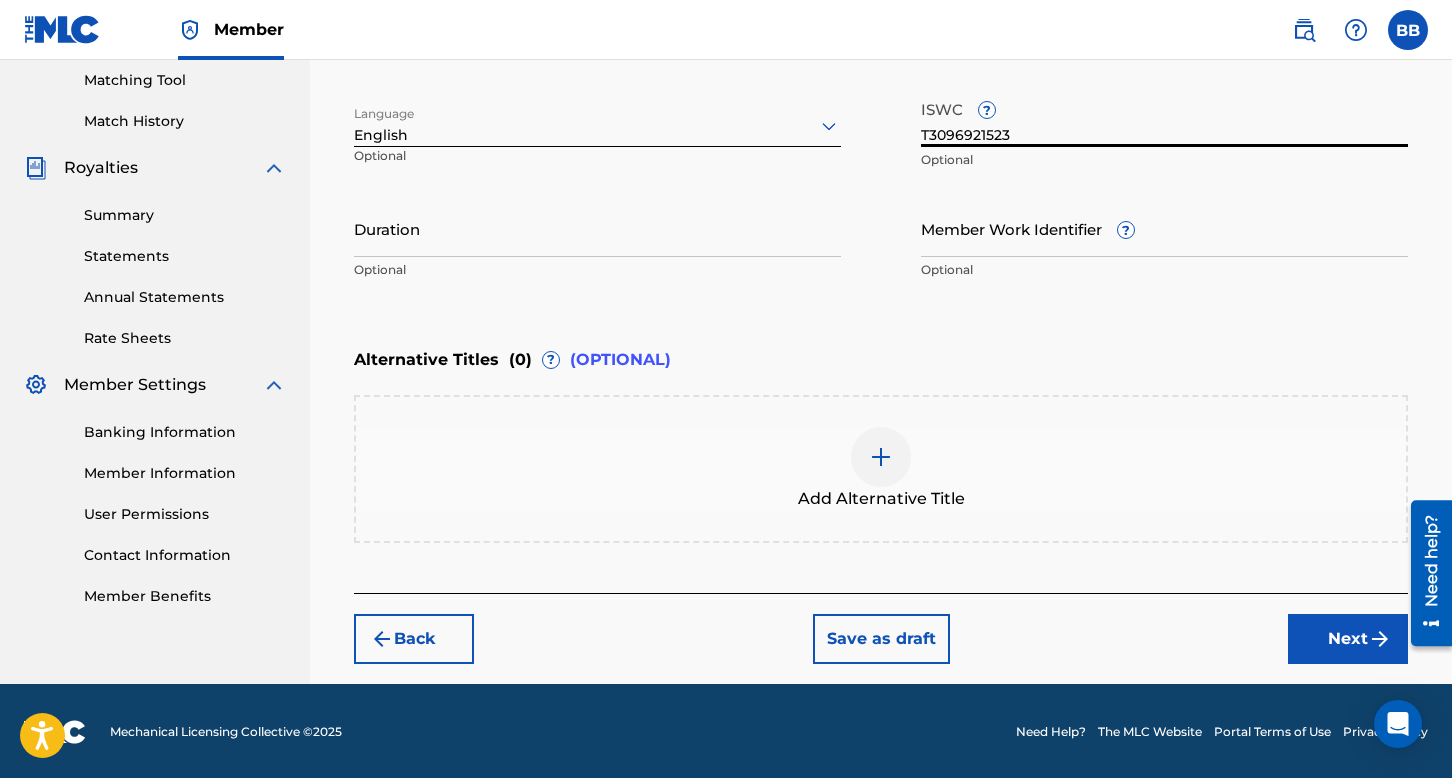 type on "T3096921523" 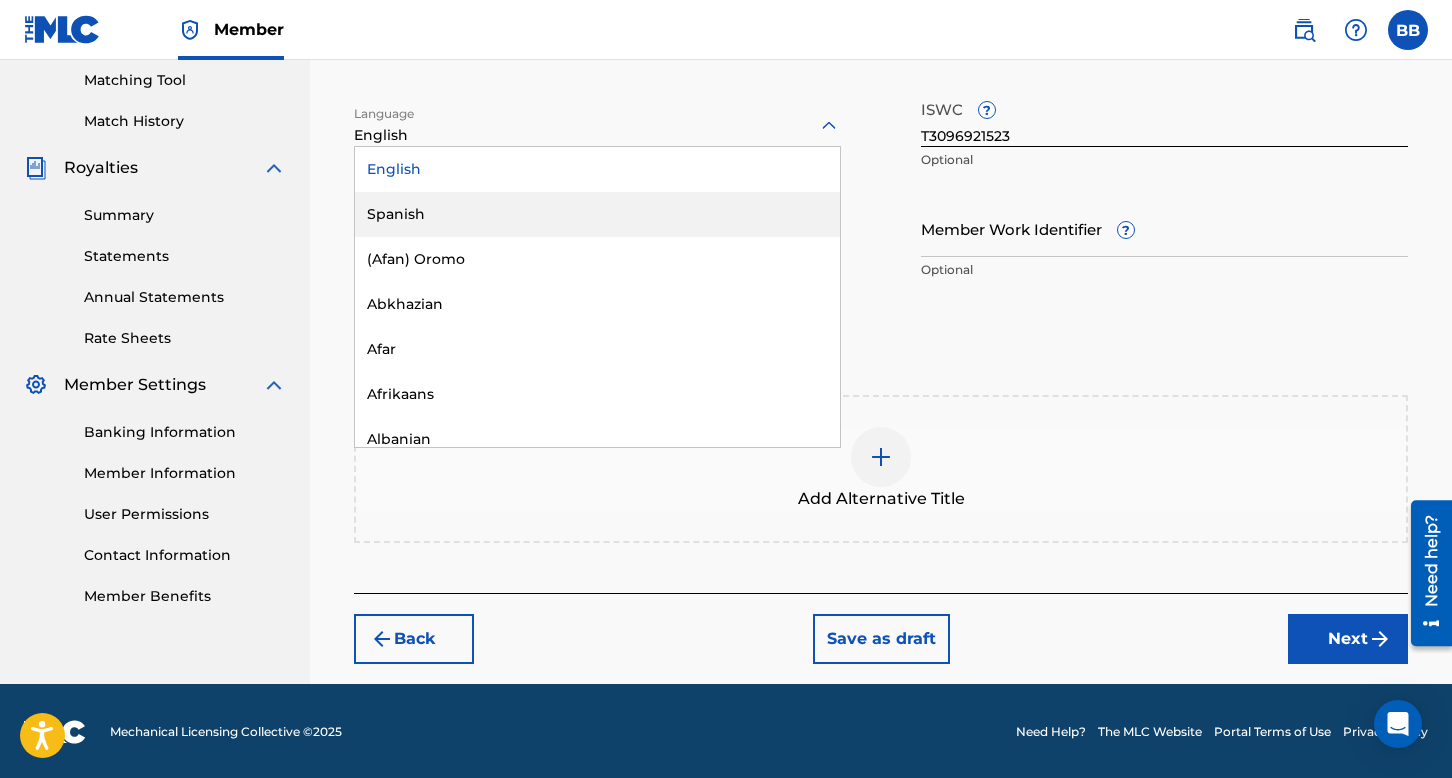 click on "Spanish" at bounding box center (597, 214) 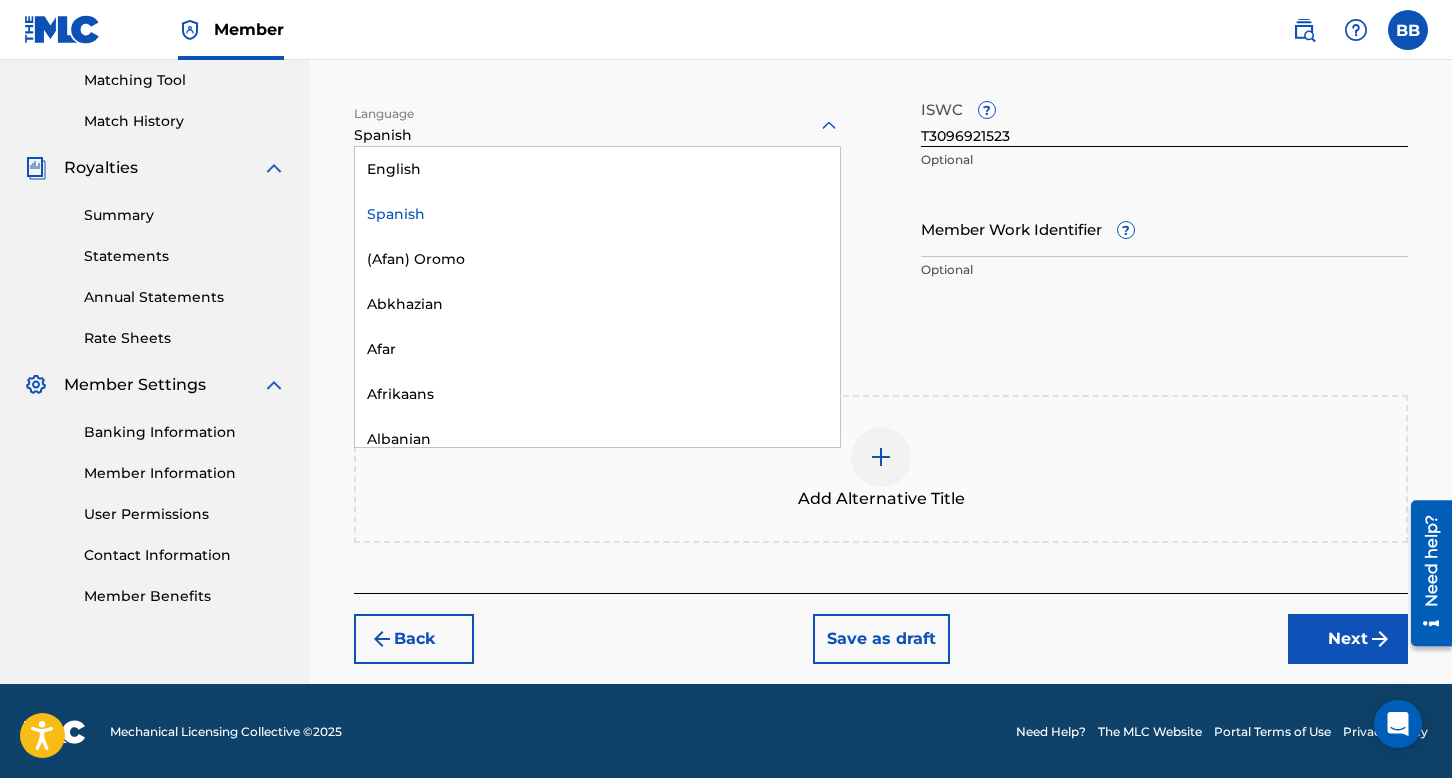 click 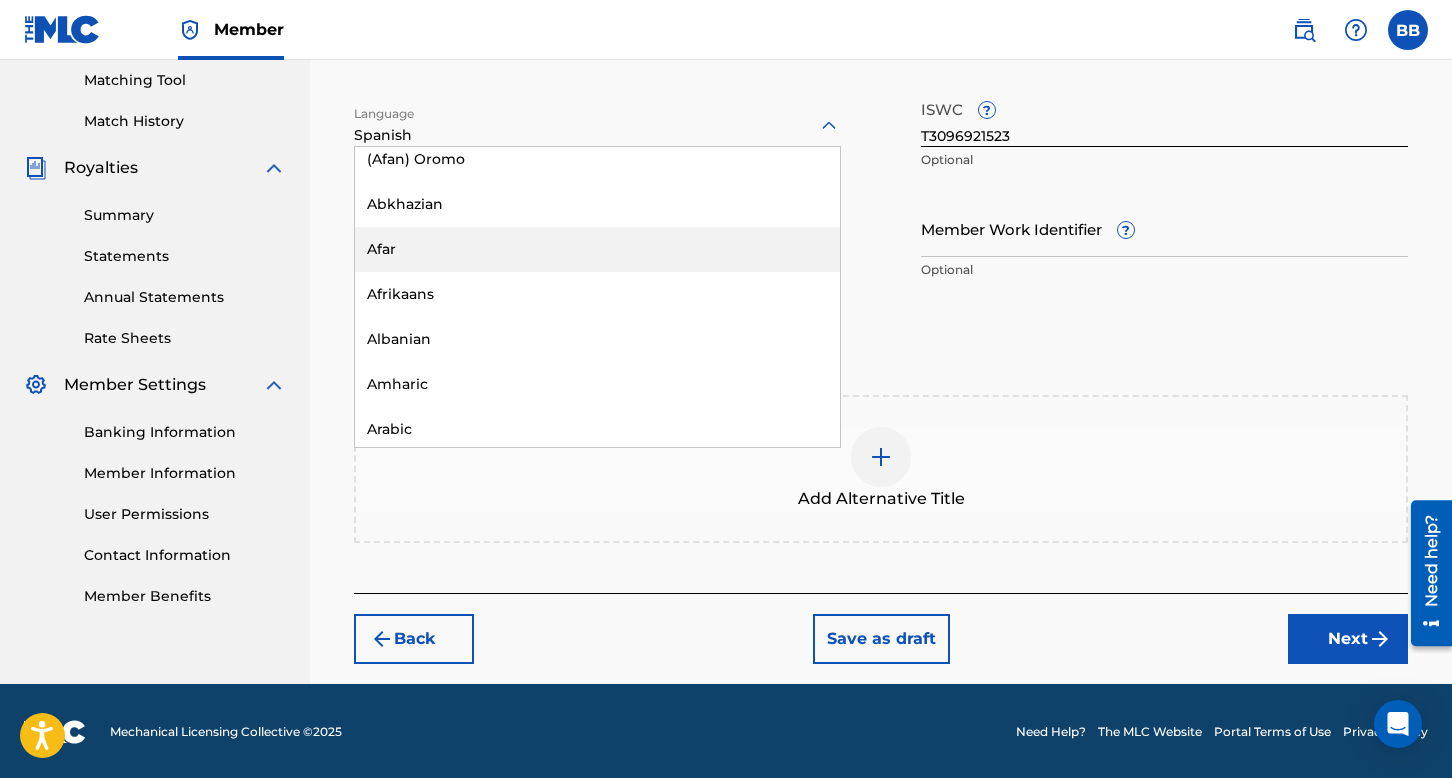 scroll, scrollTop: 0, scrollLeft: 0, axis: both 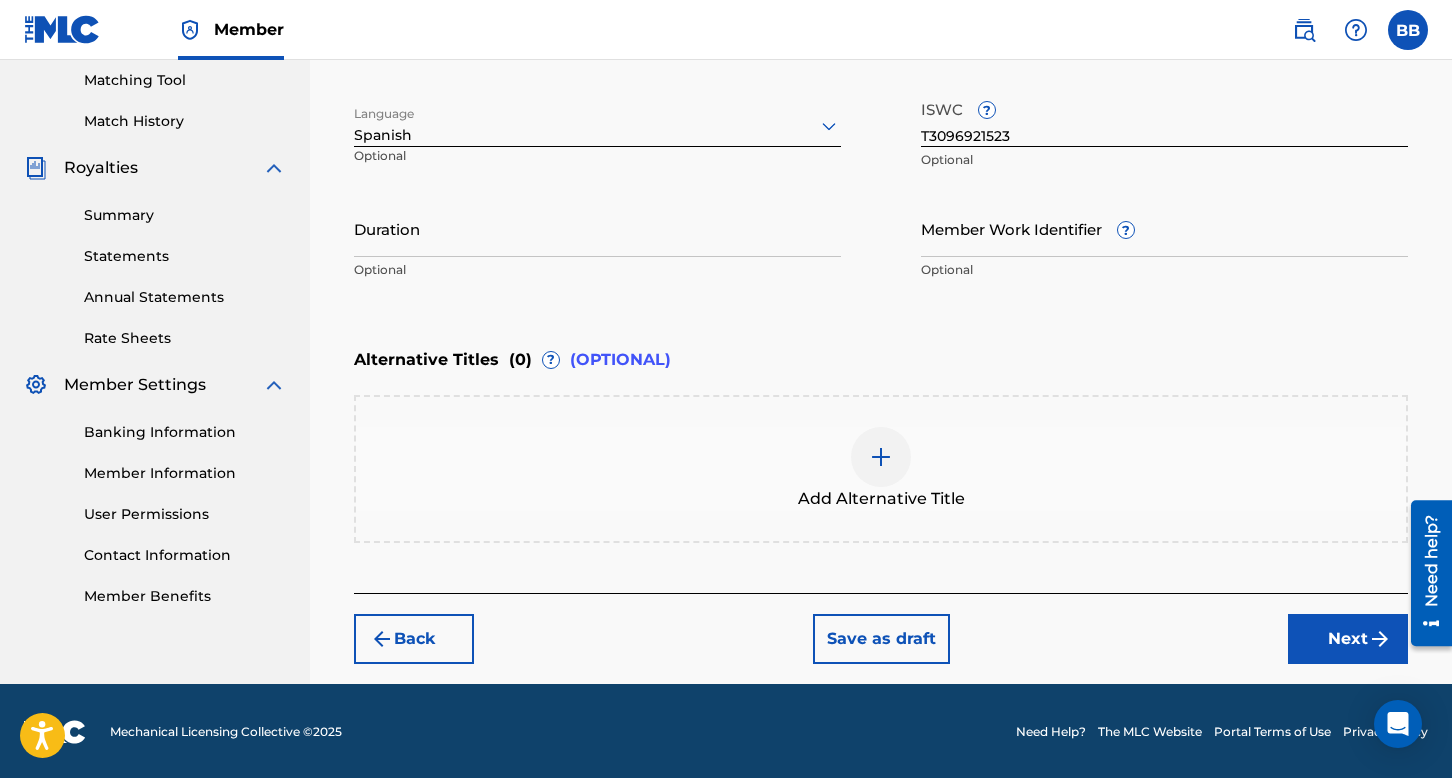 click at bounding box center [597, 125] 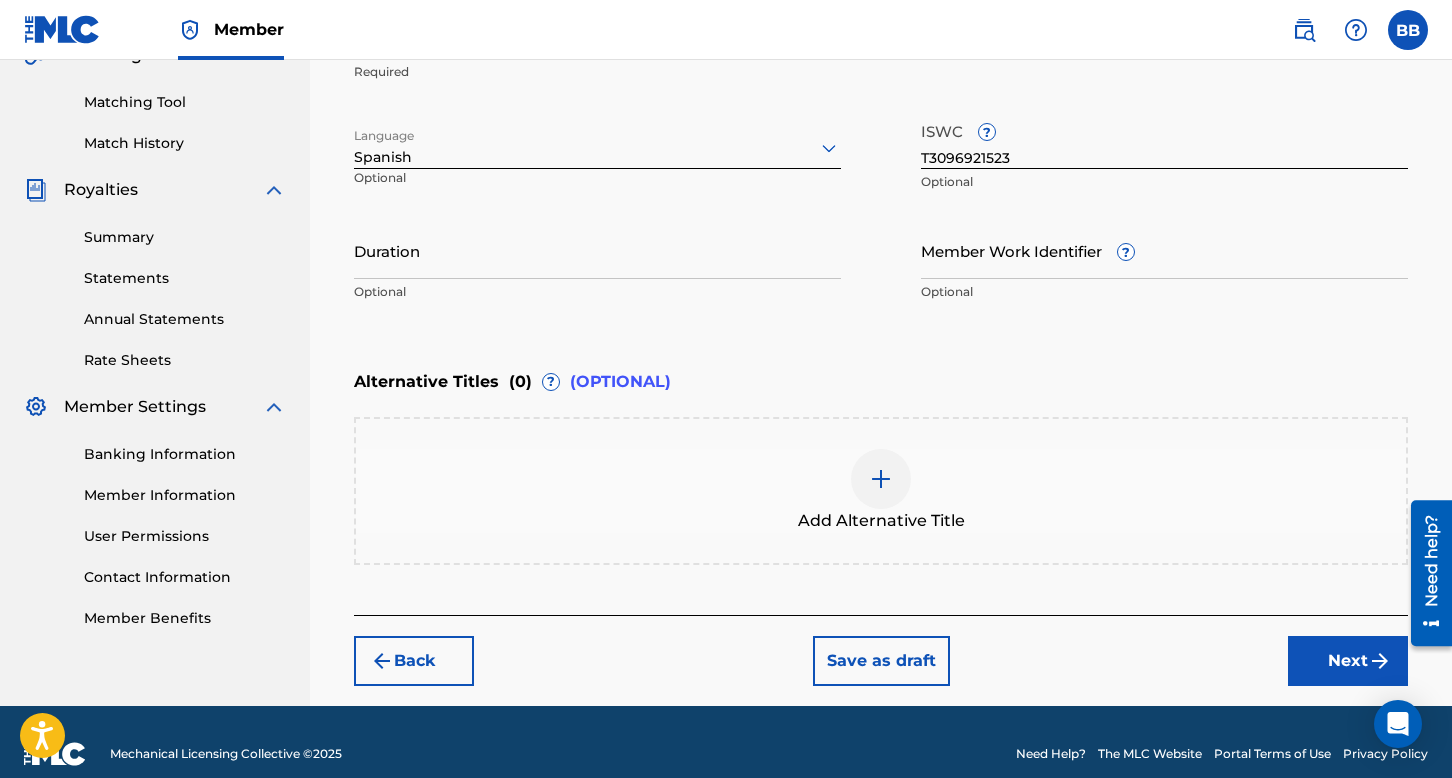 scroll, scrollTop: 513, scrollLeft: 0, axis: vertical 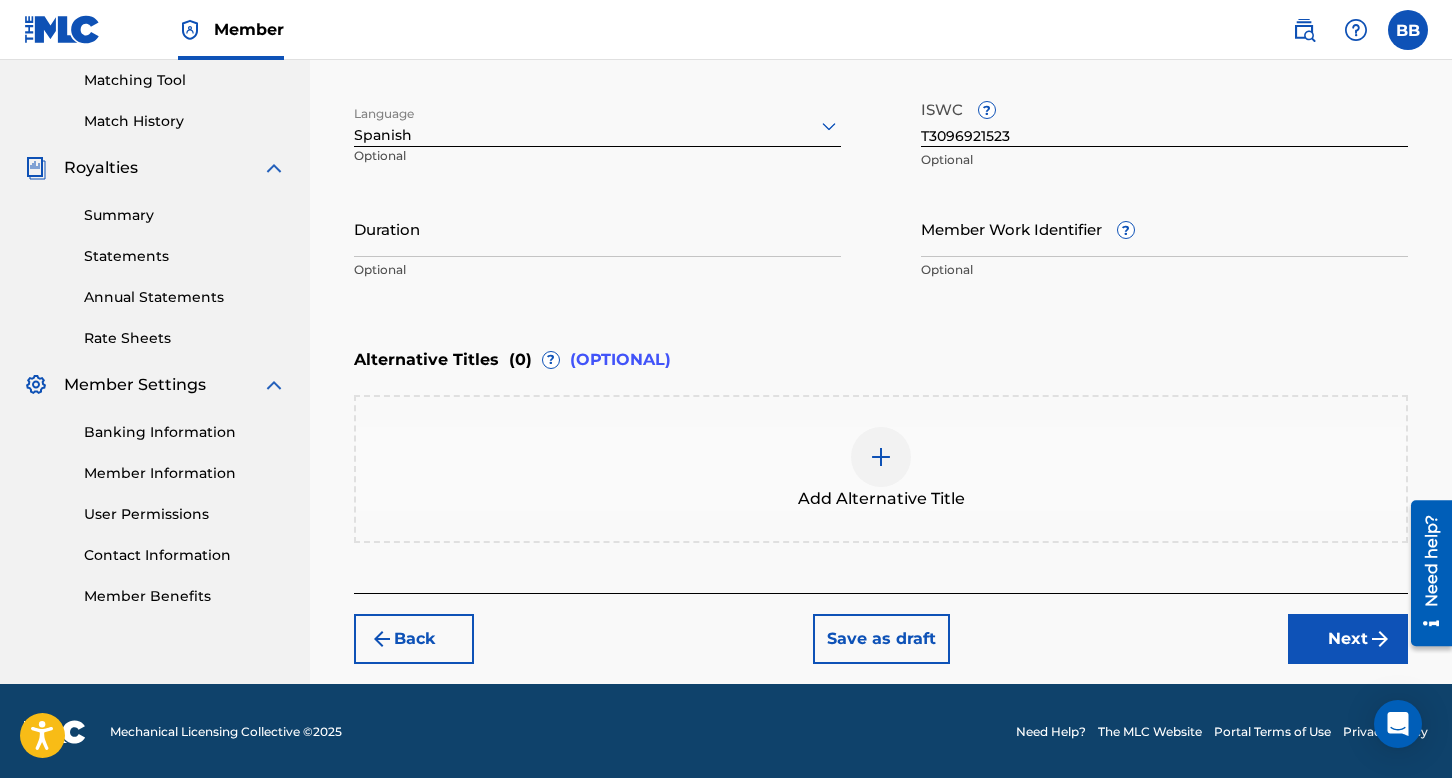 click at bounding box center [1380, 639] 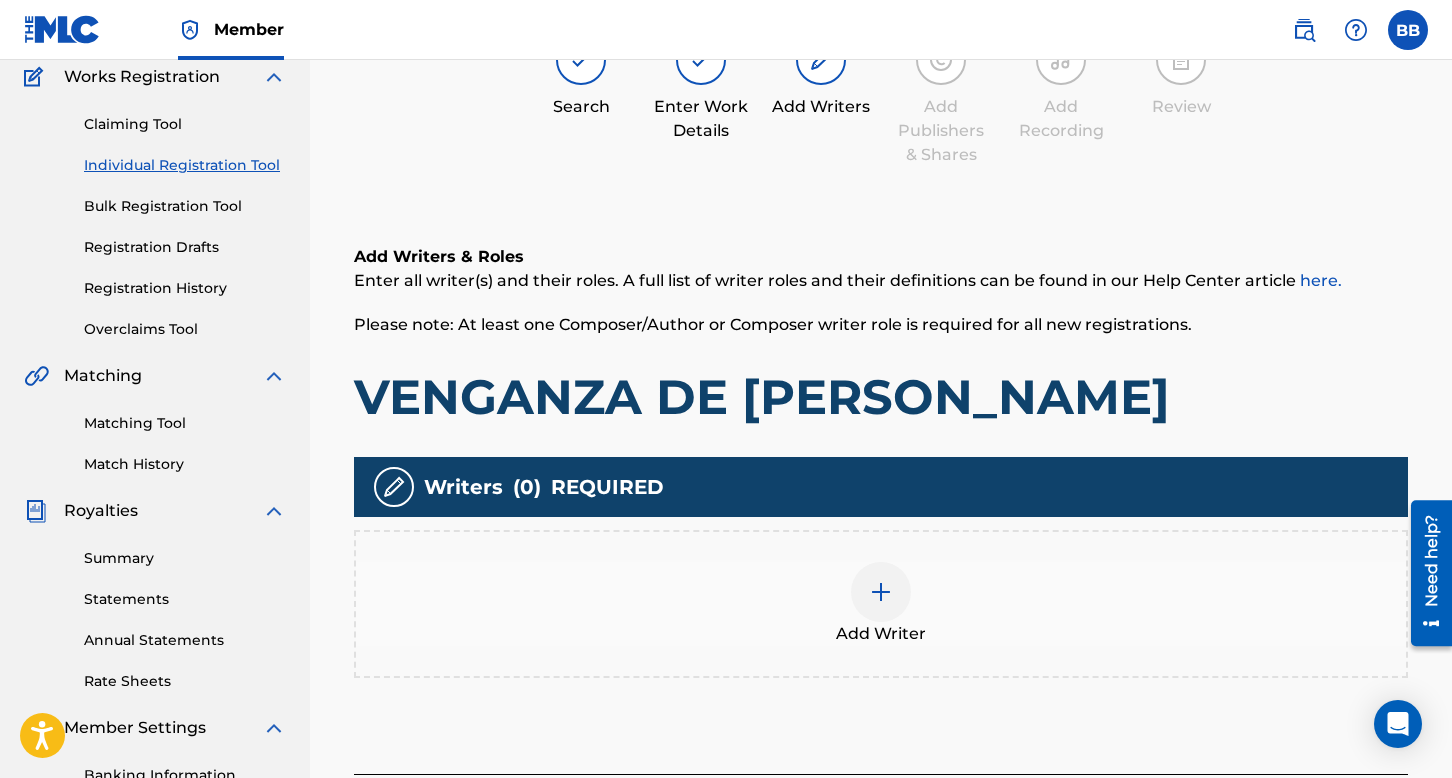 scroll, scrollTop: 290, scrollLeft: 0, axis: vertical 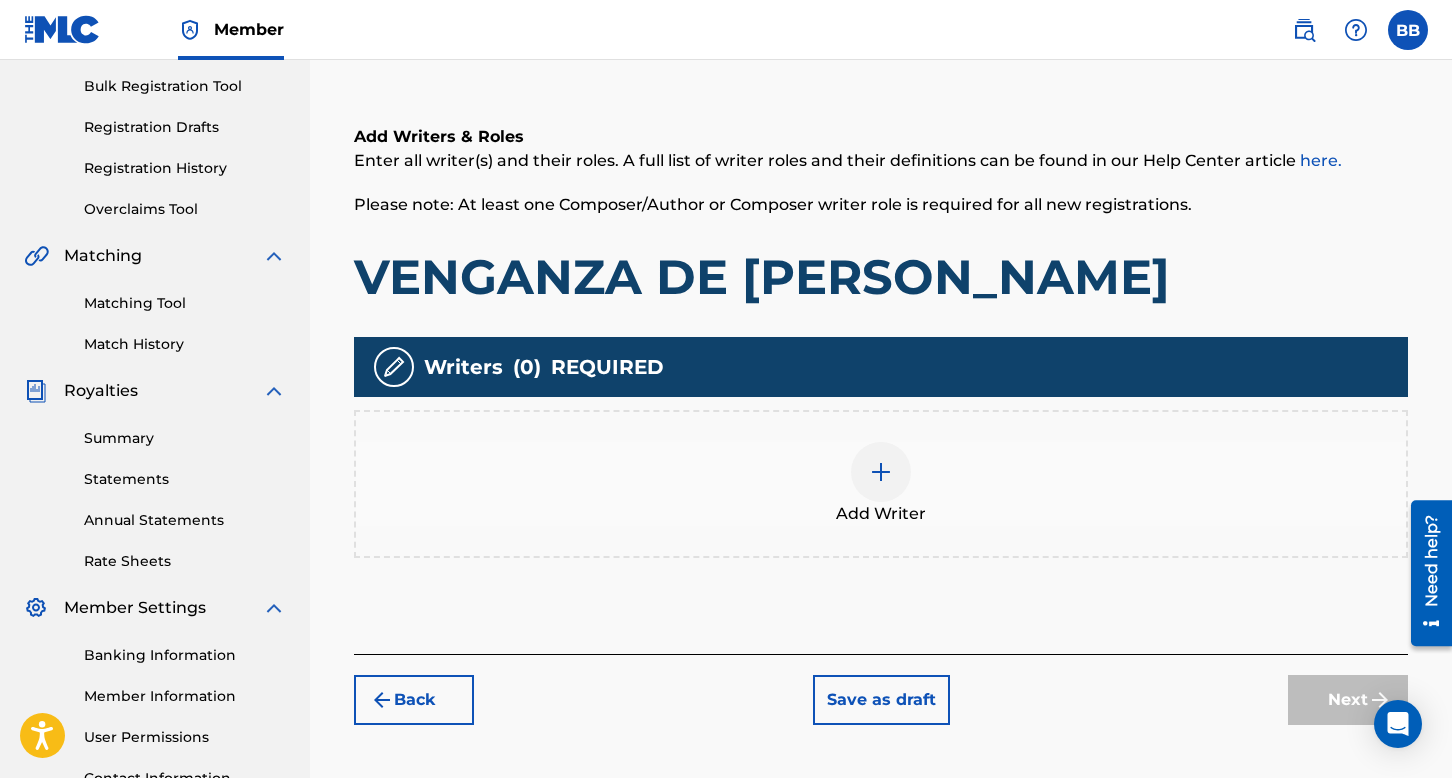 click at bounding box center (881, 472) 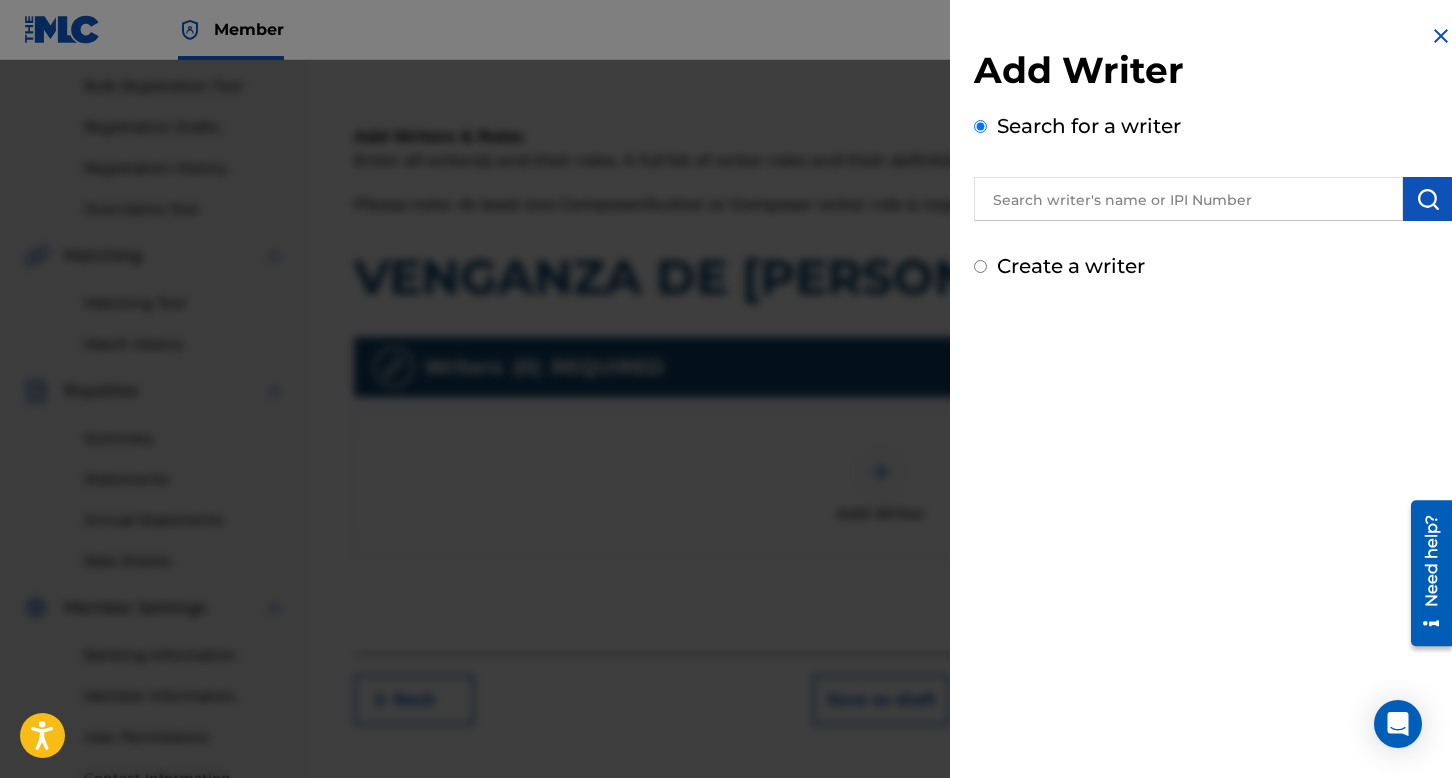 click at bounding box center (1188, 199) 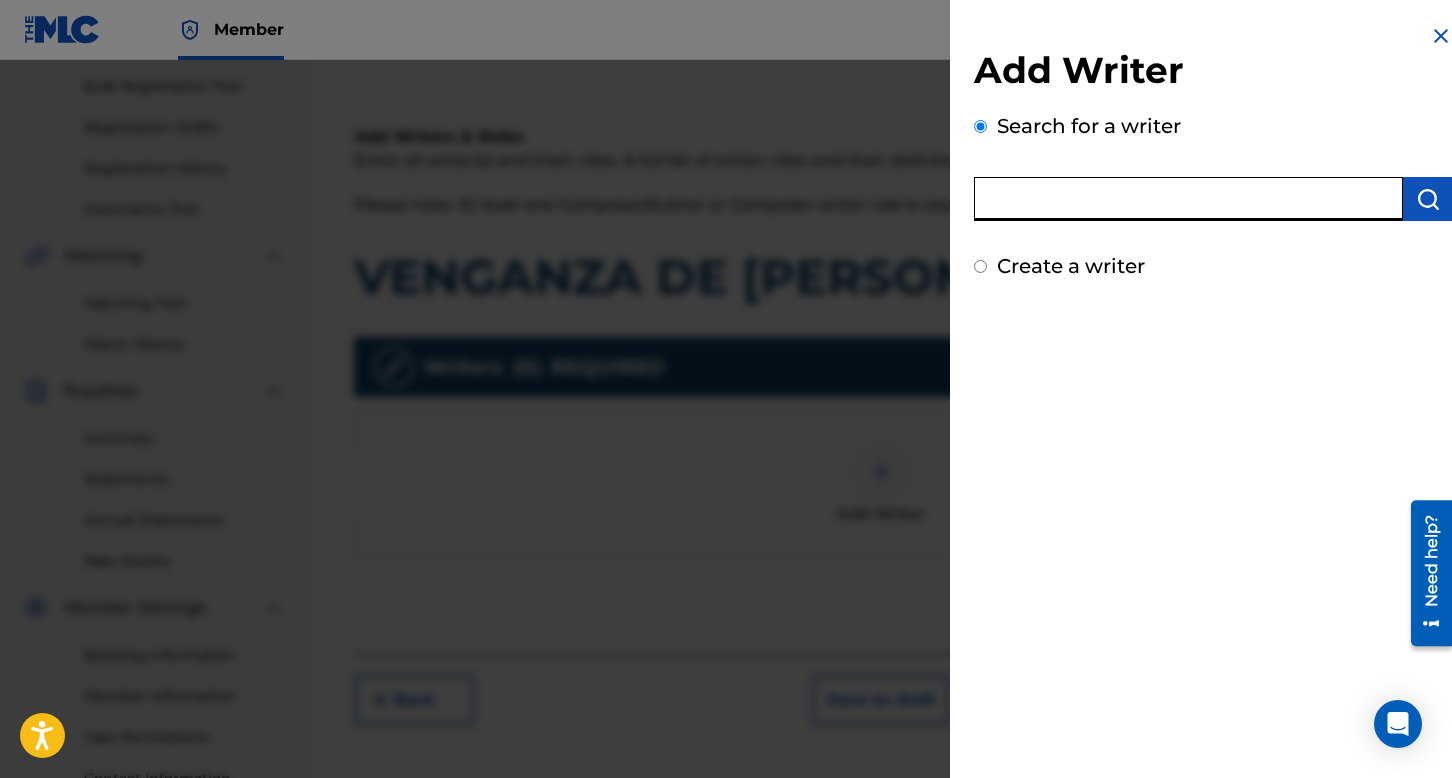 paste on "[PERSON_NAME]" 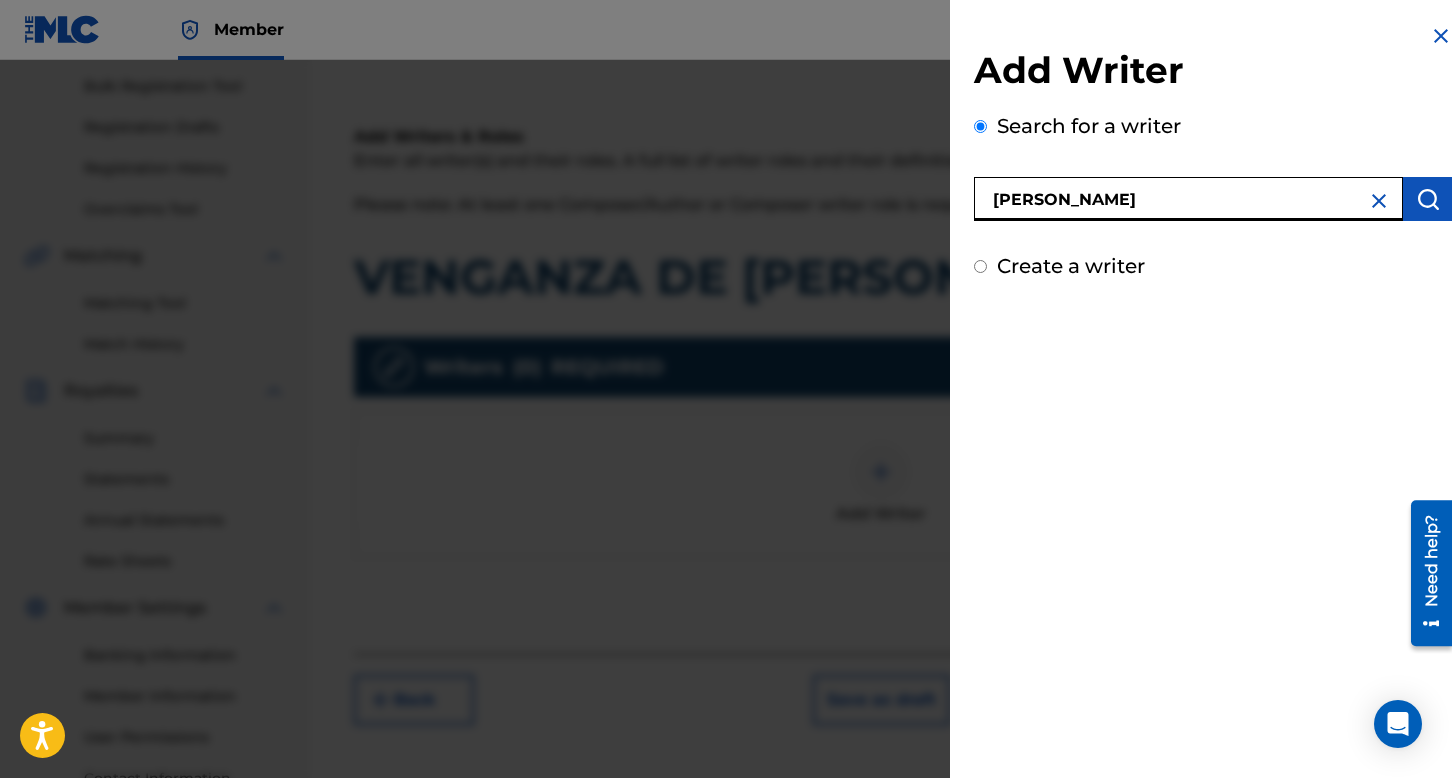 type on "[PERSON_NAME]" 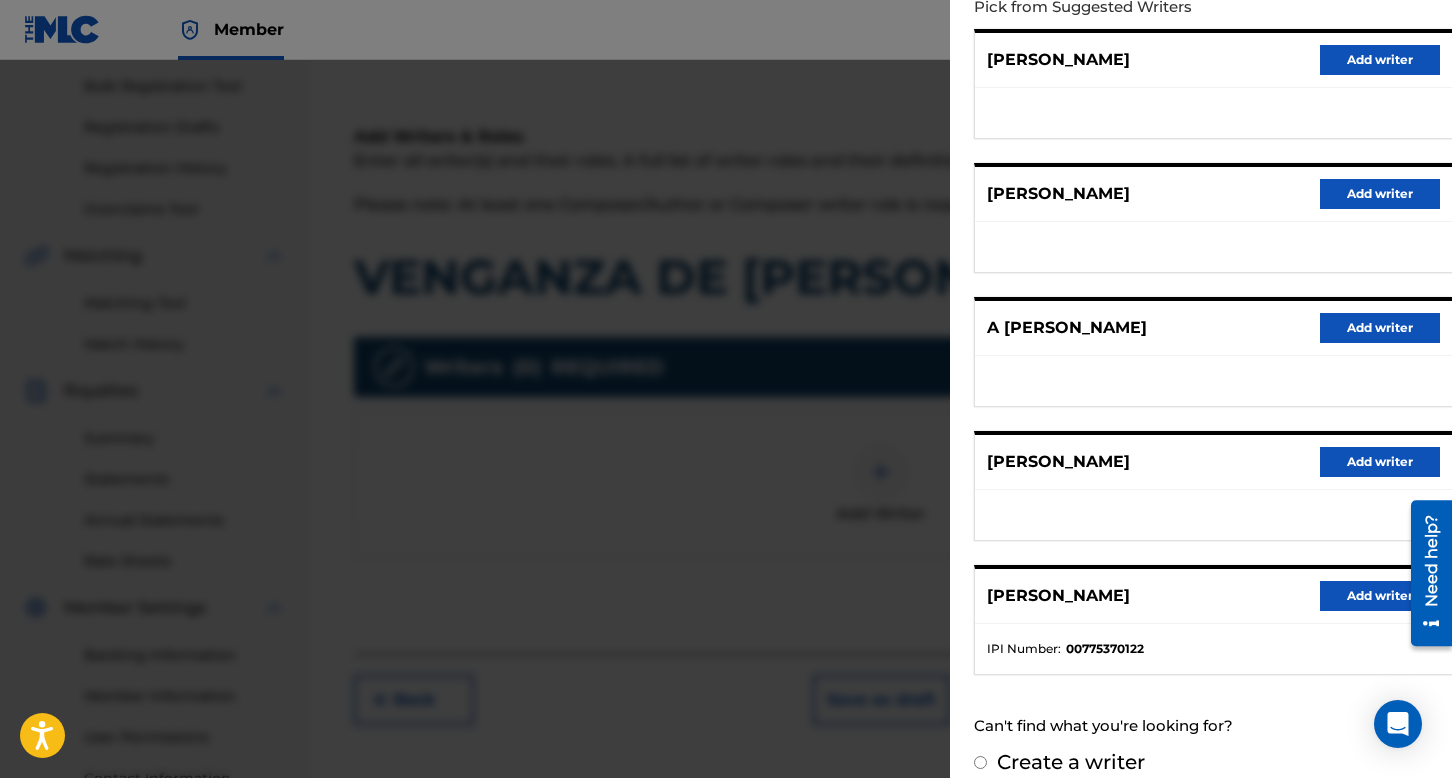 scroll, scrollTop: 262, scrollLeft: 0, axis: vertical 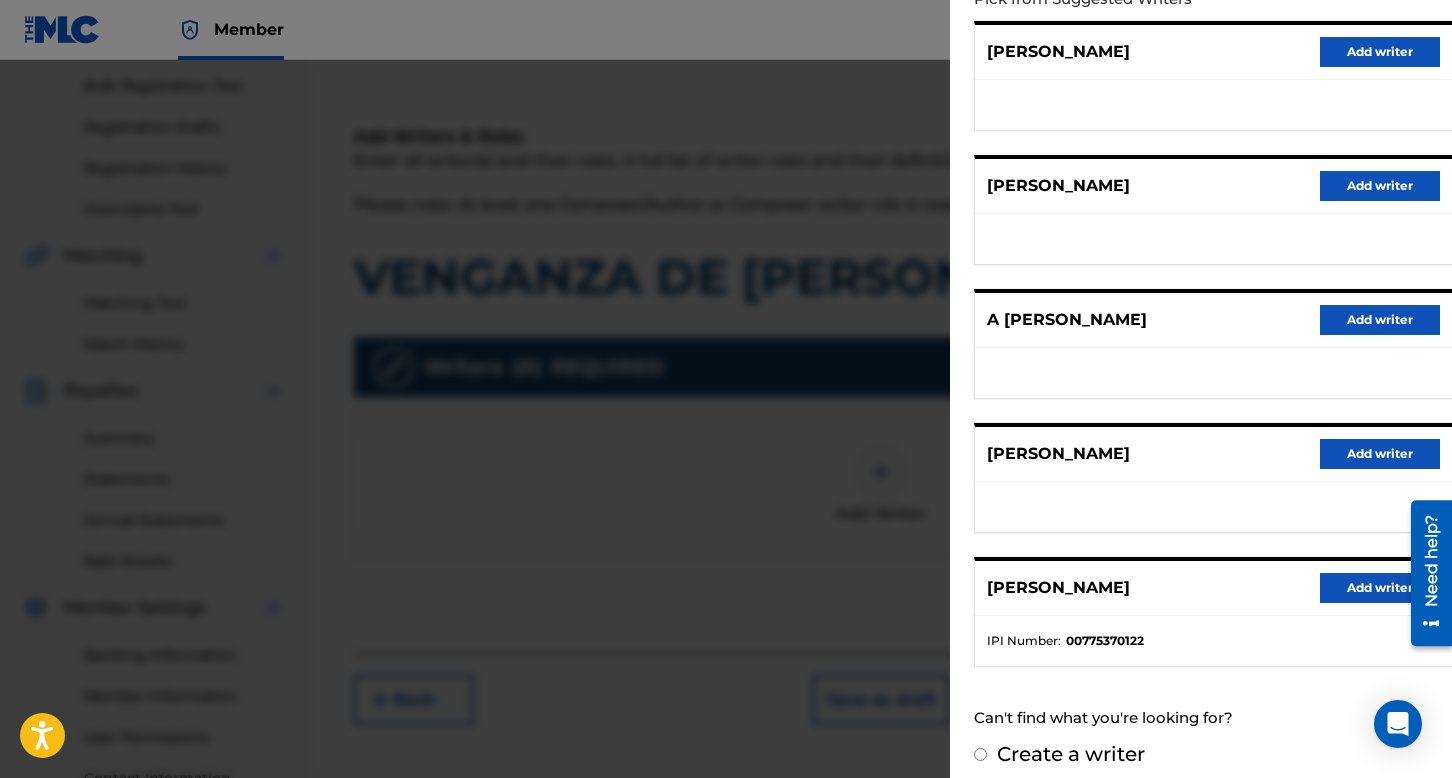 click on "Add writer" at bounding box center (1380, 588) 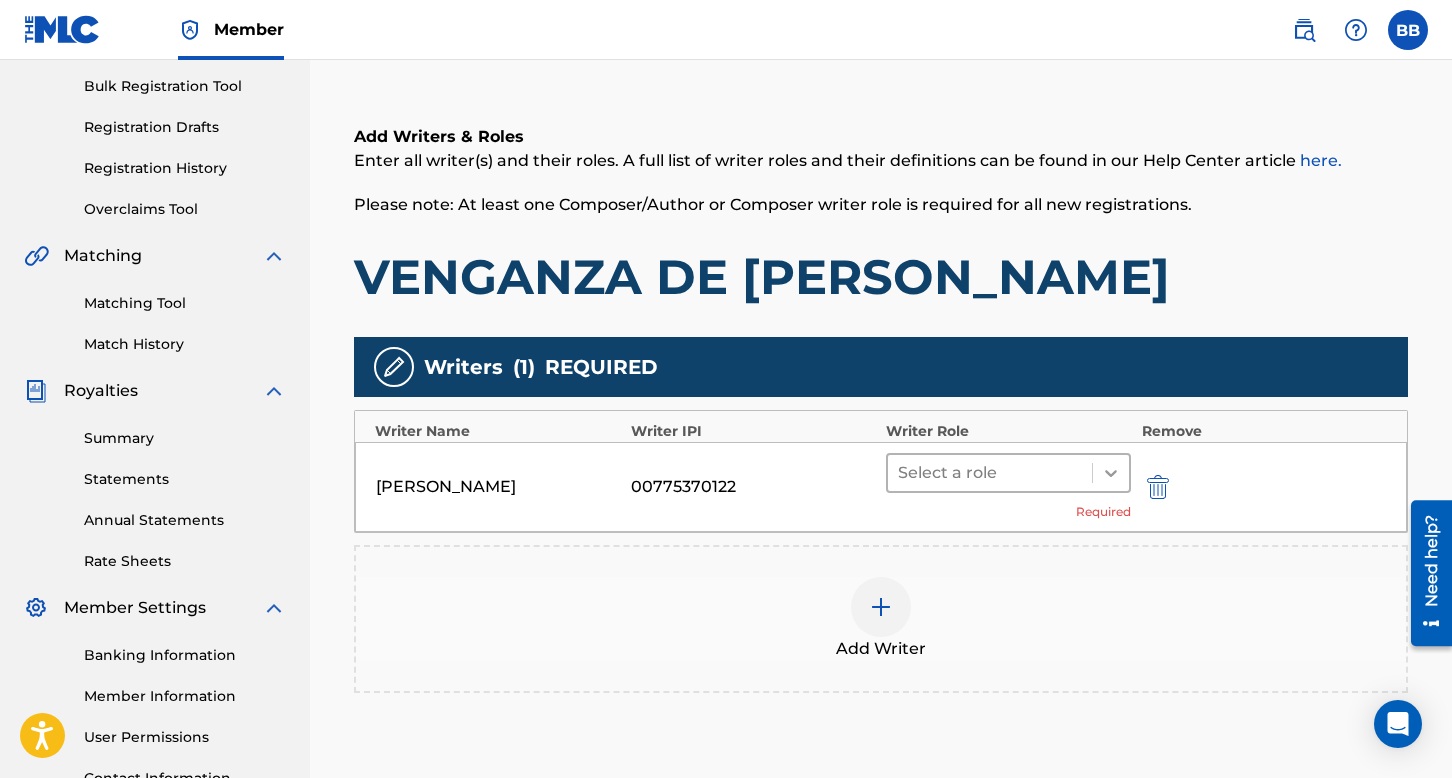 click 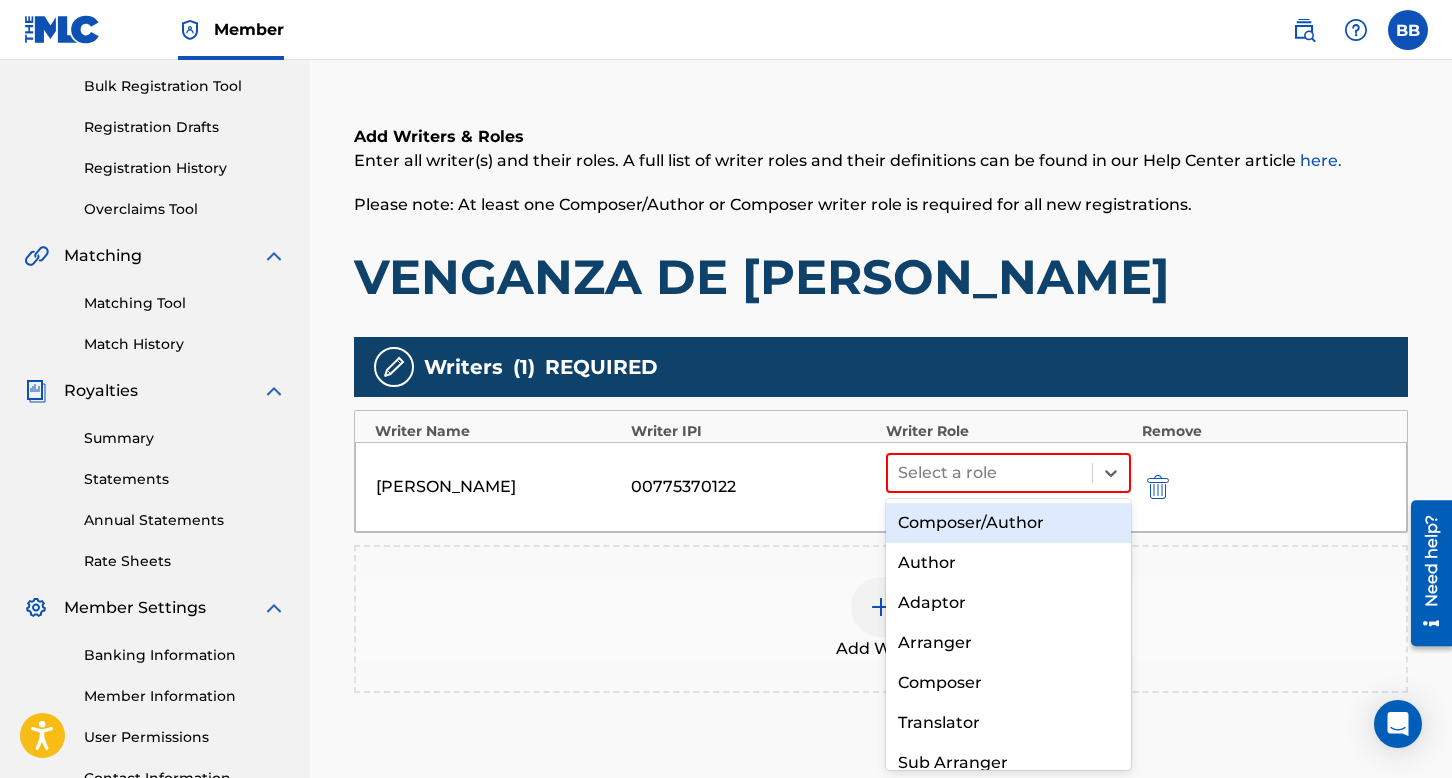 click on "Composer/Author" at bounding box center [1008, 523] 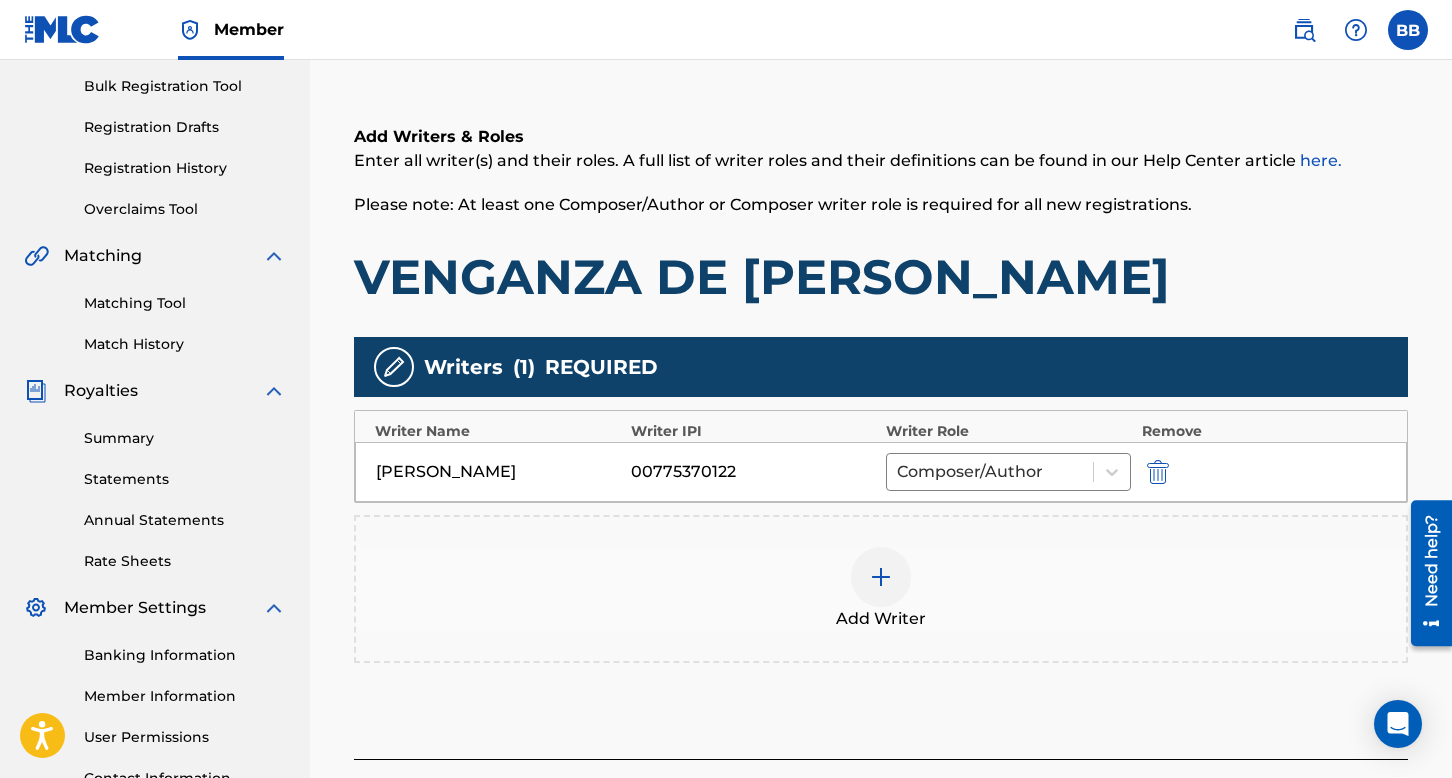 click at bounding box center [881, 577] 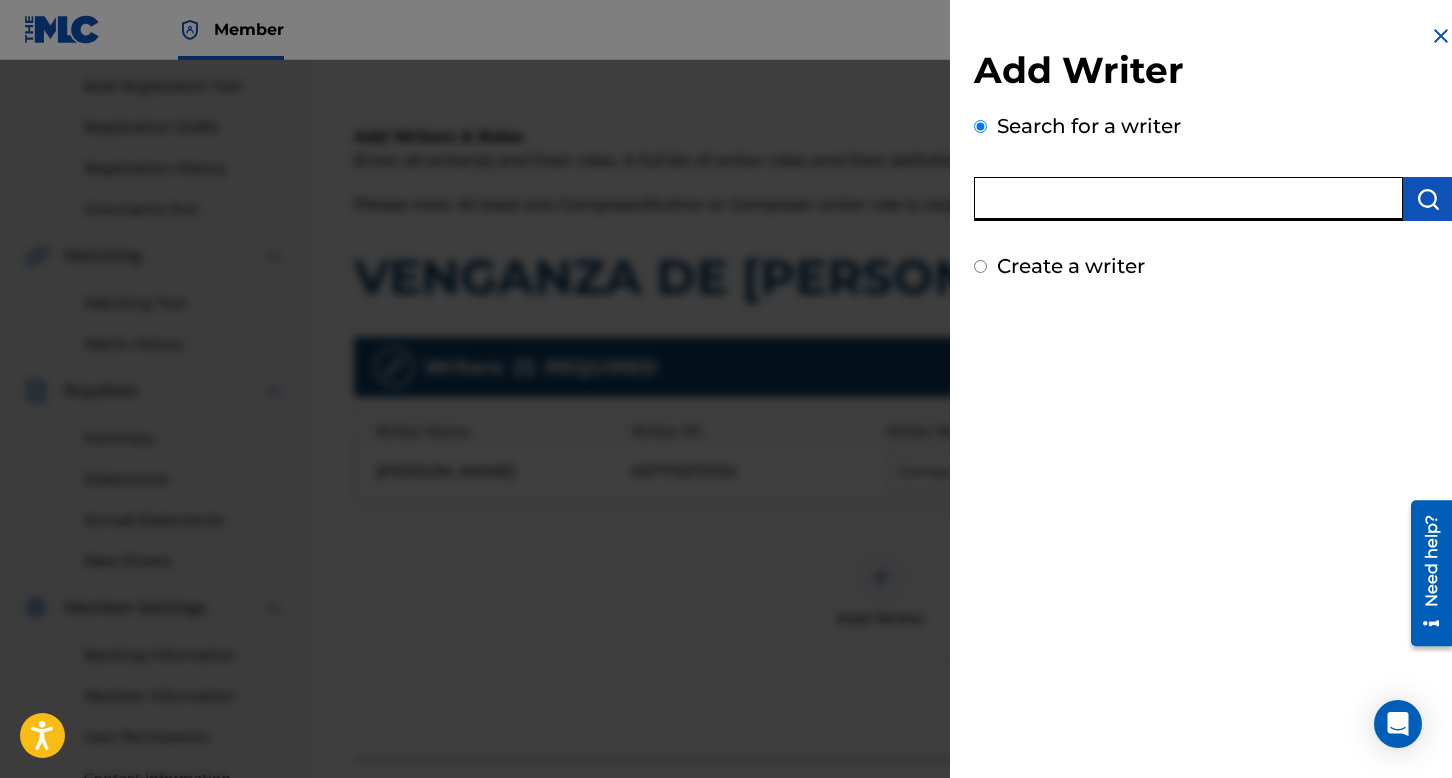 click at bounding box center (1188, 199) 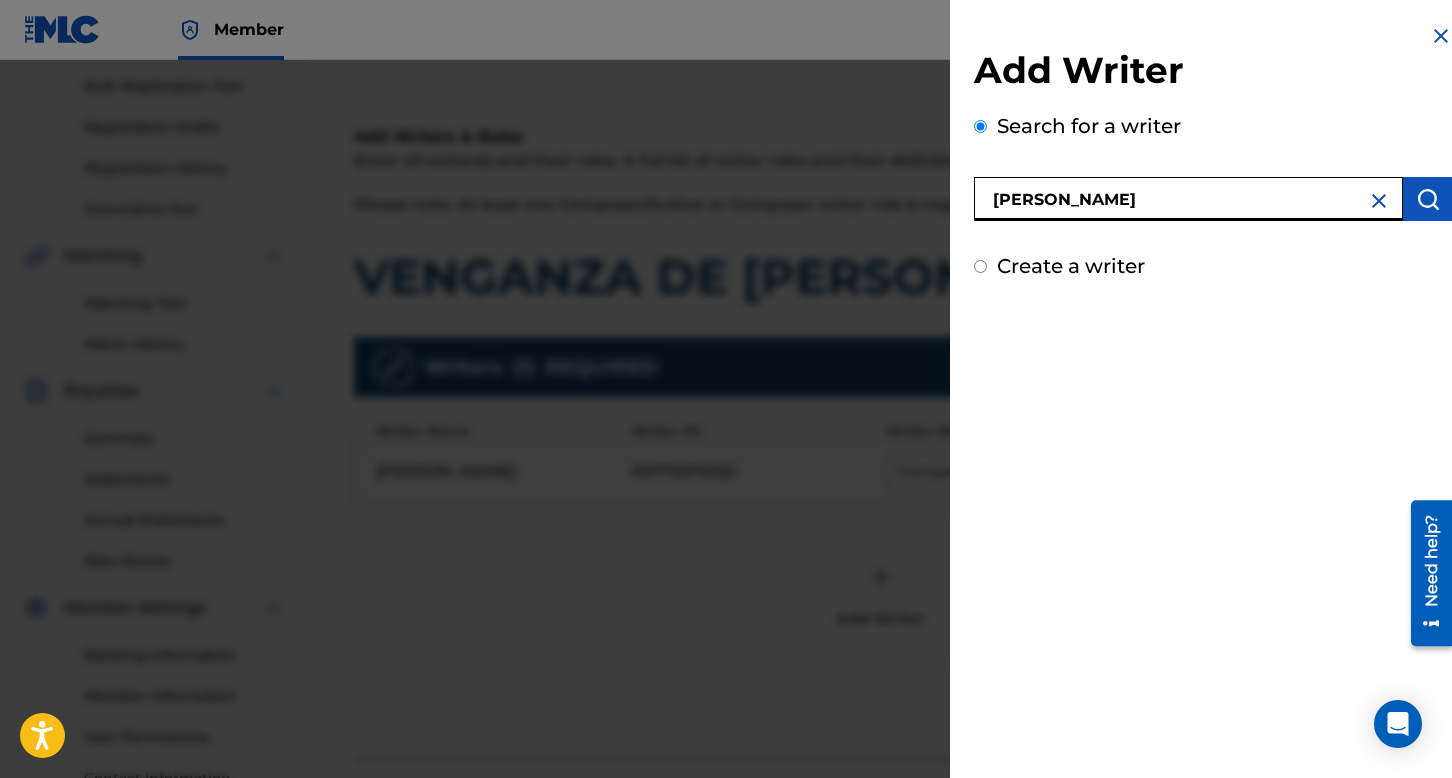 type on "[PERSON_NAME]" 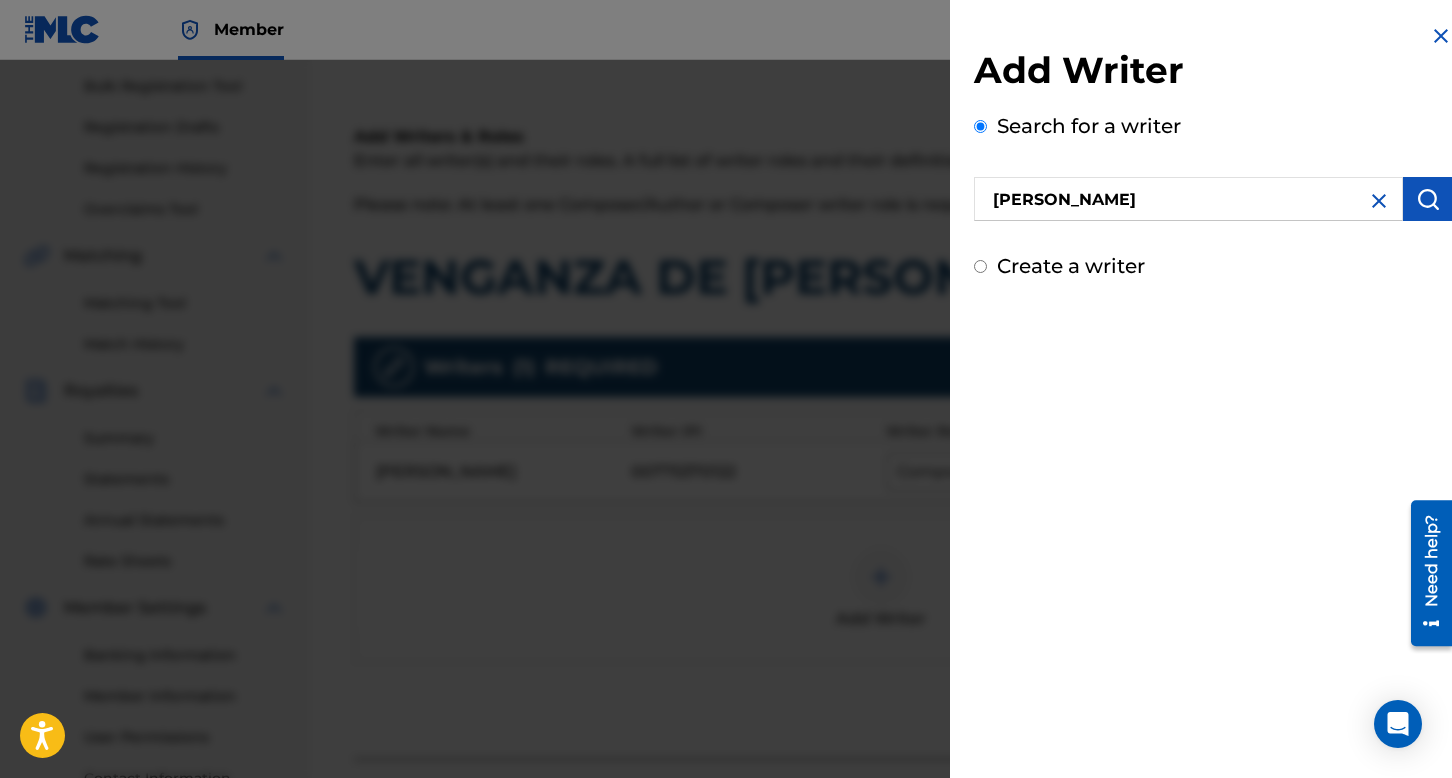 click at bounding box center (1428, 199) 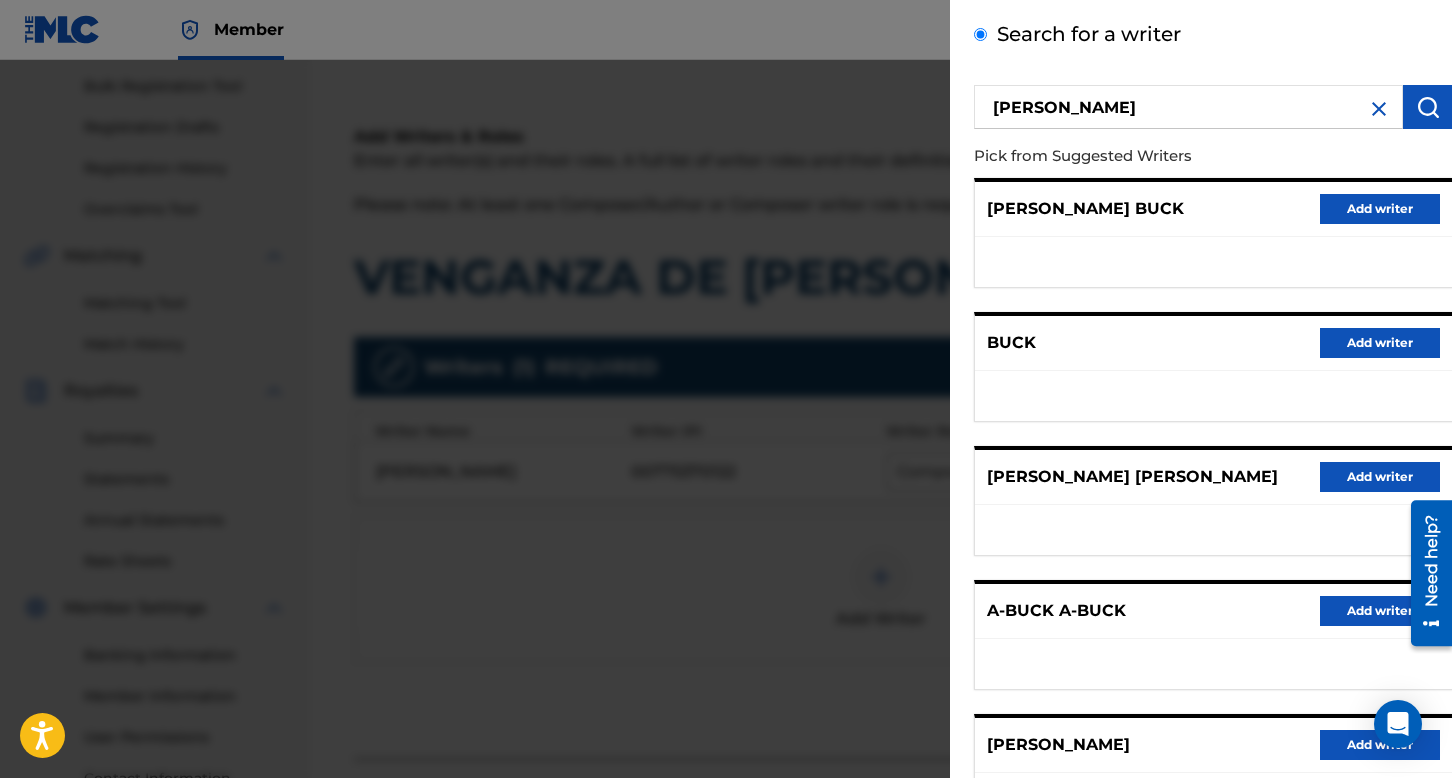 scroll, scrollTop: 262, scrollLeft: 0, axis: vertical 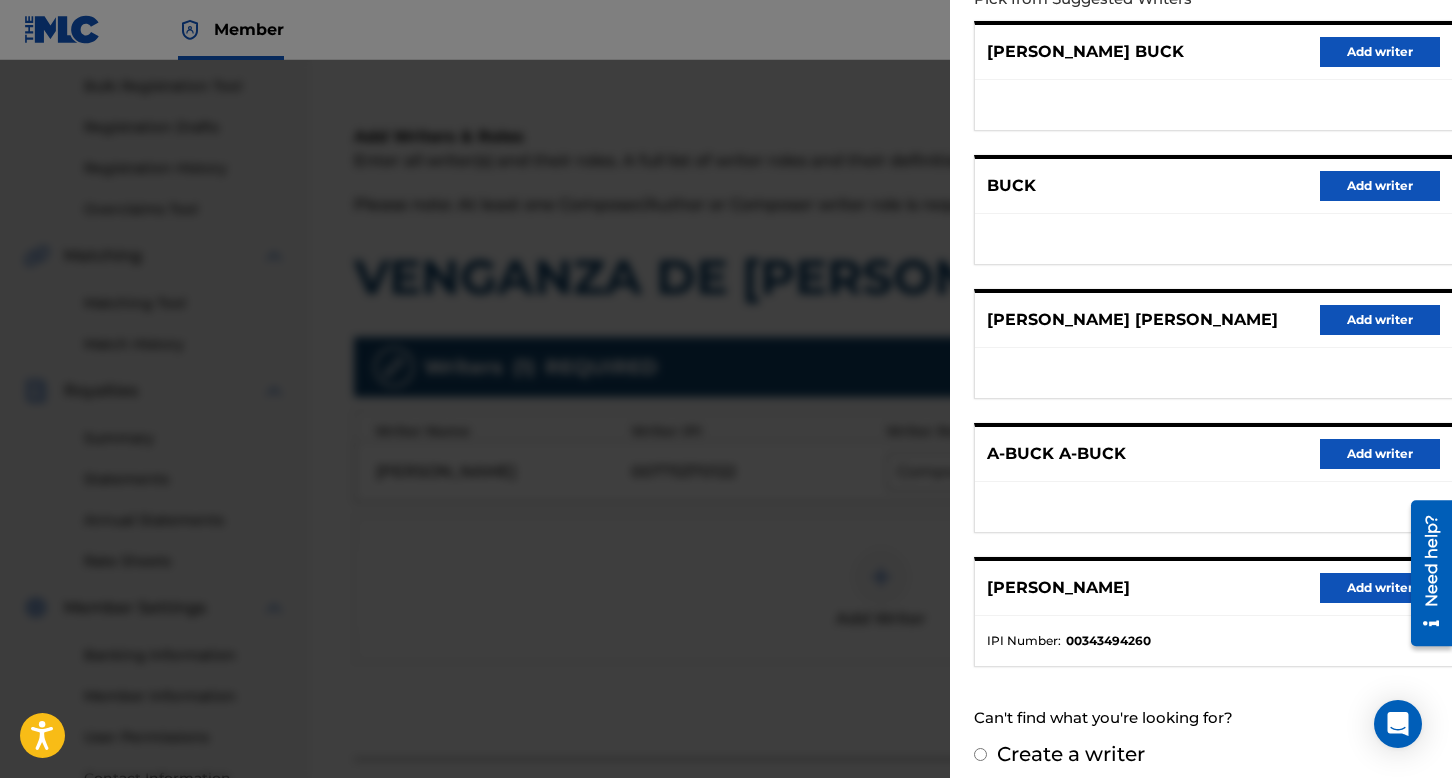 click on "Add writer" at bounding box center (1380, 588) 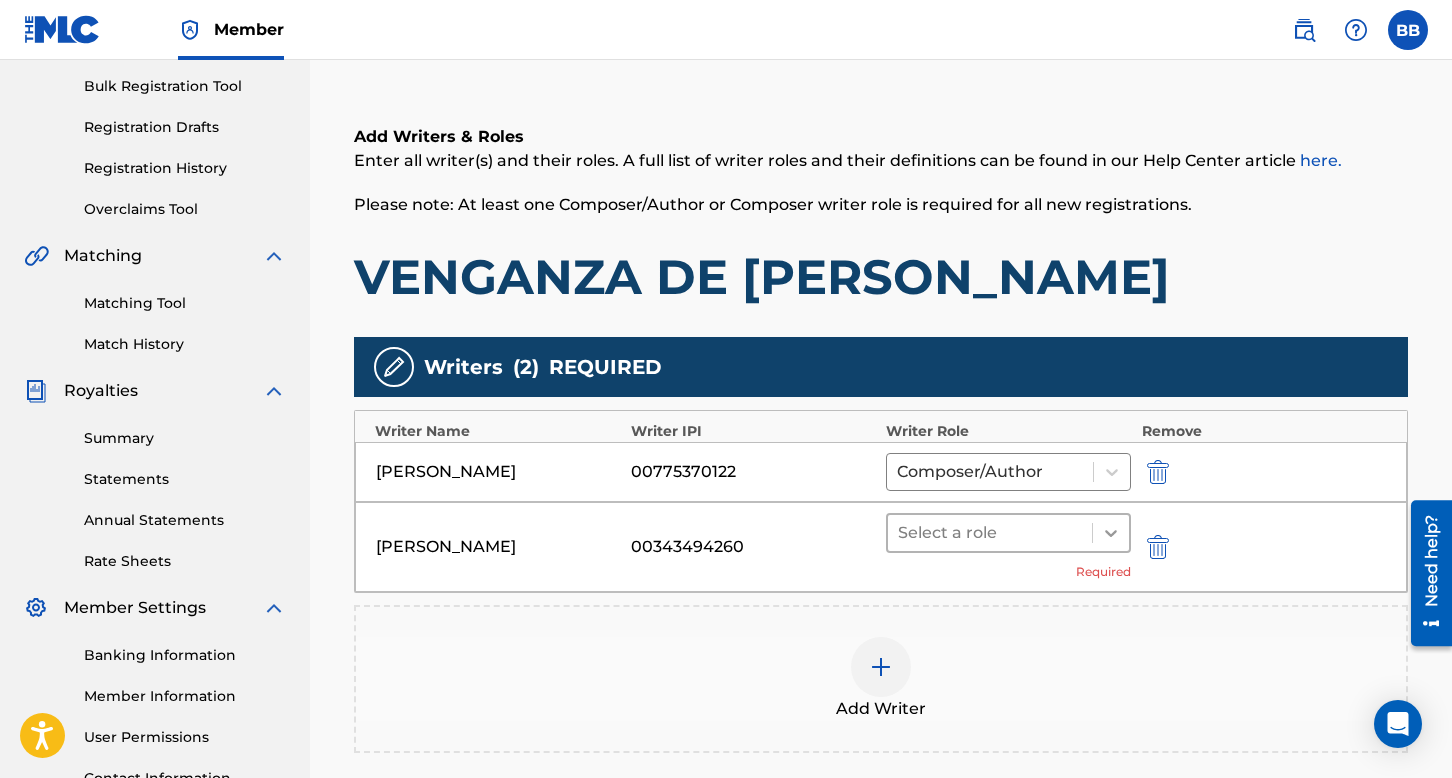 click at bounding box center (1111, 533) 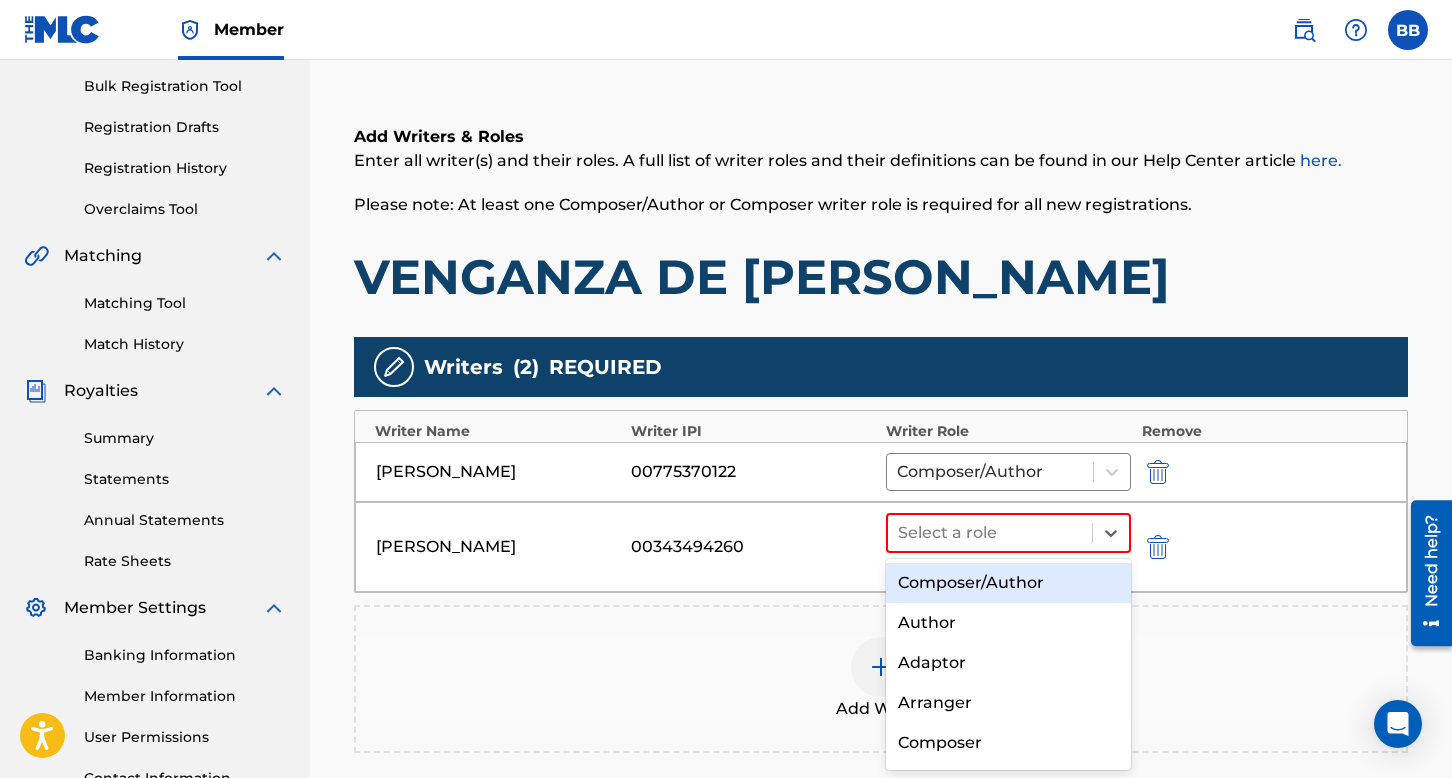 click on "Composer/Author" at bounding box center (1008, 583) 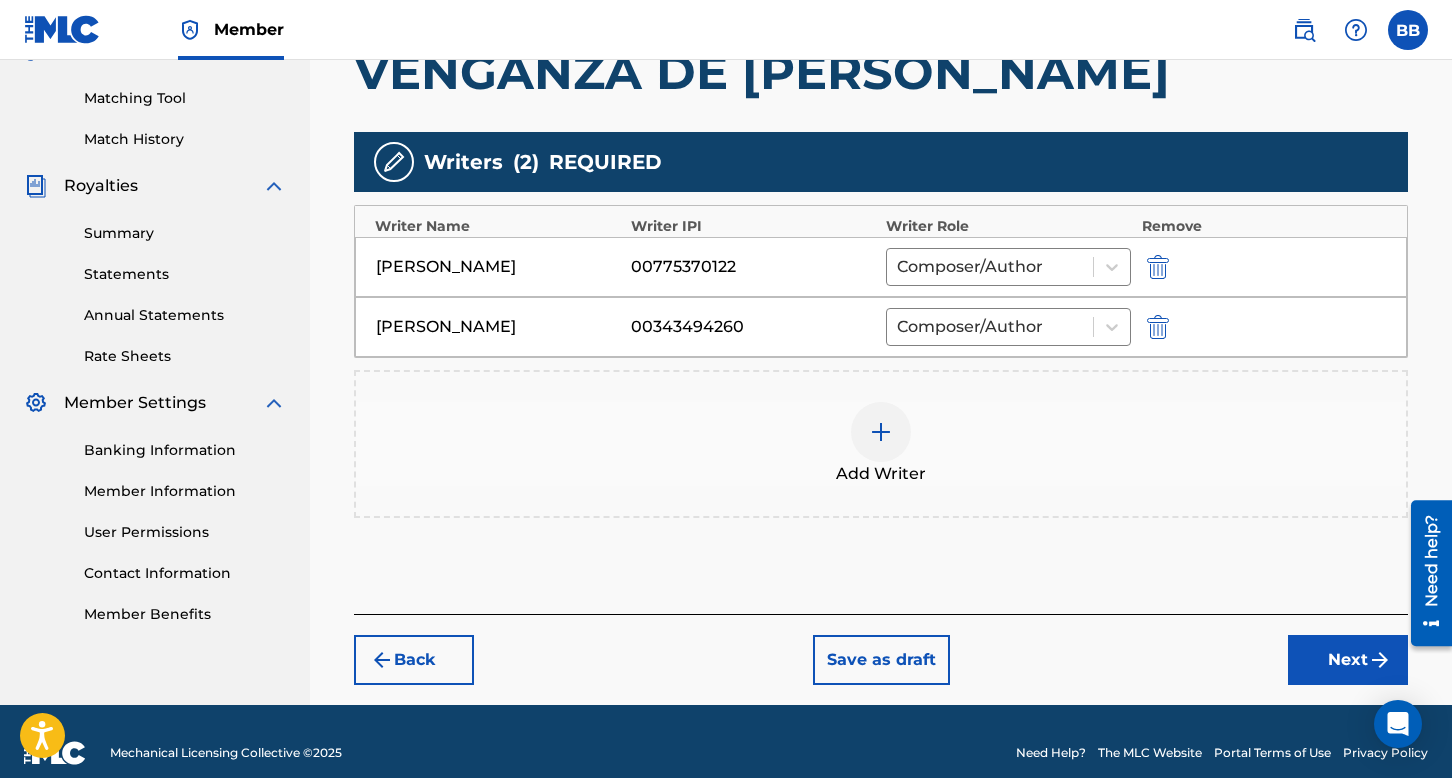scroll, scrollTop: 516, scrollLeft: 0, axis: vertical 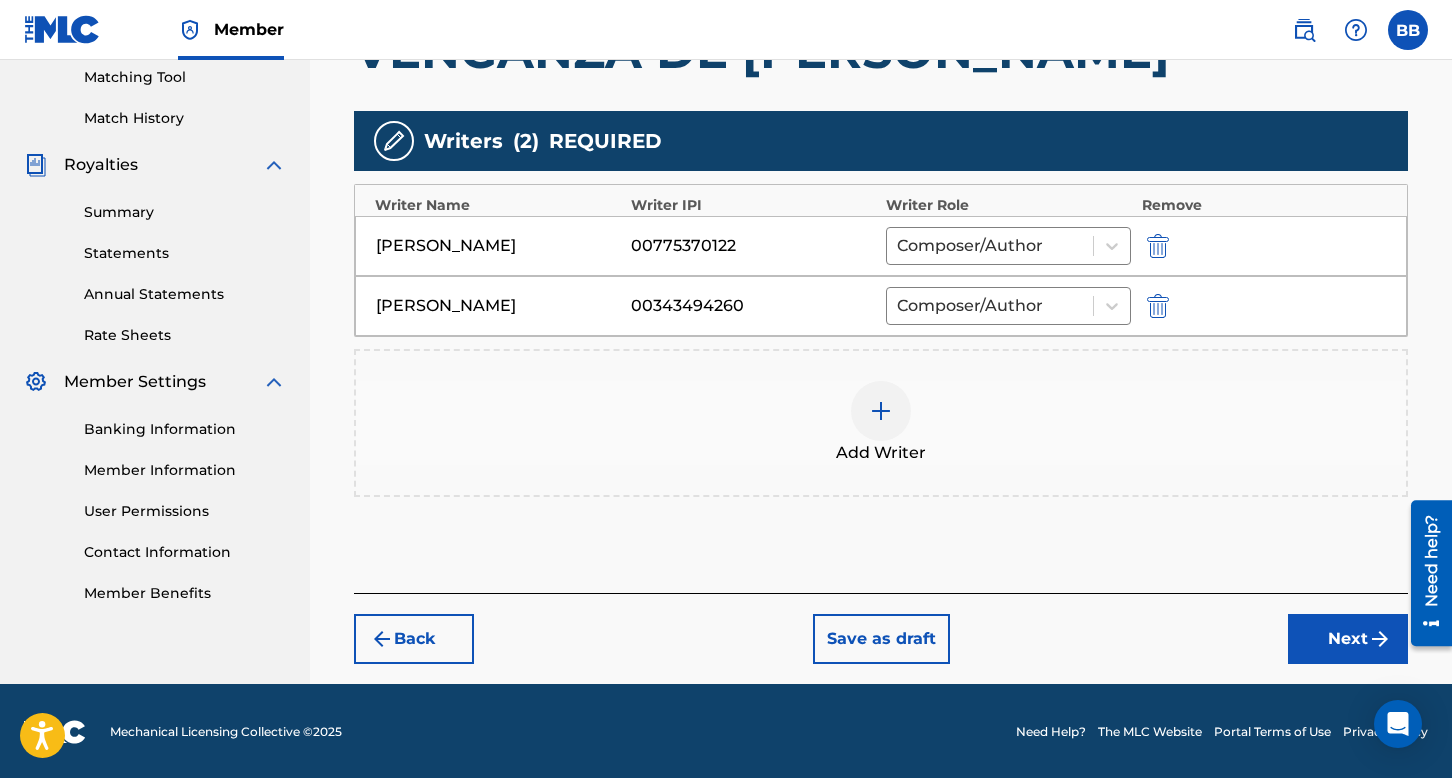 click on "Next" at bounding box center [1348, 639] 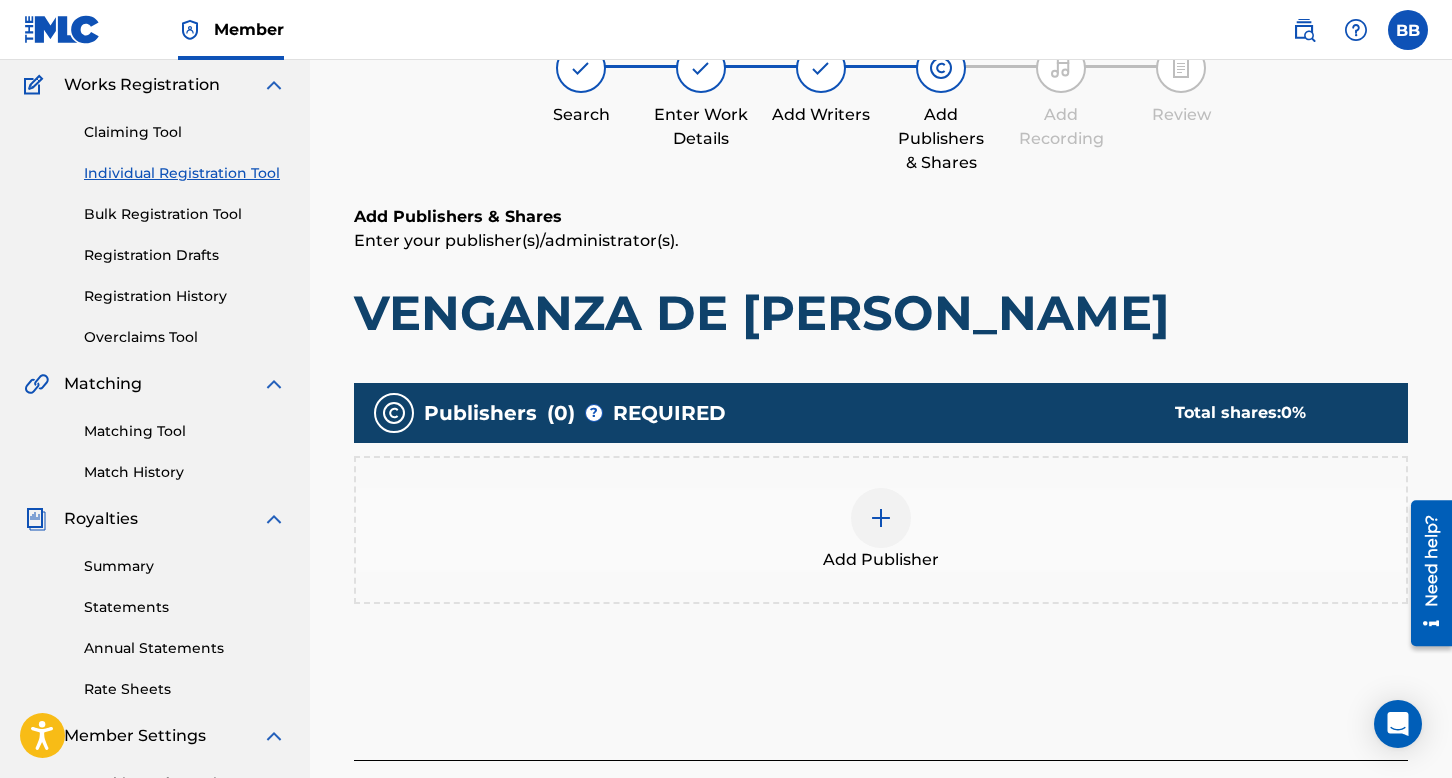 scroll, scrollTop: 90, scrollLeft: 0, axis: vertical 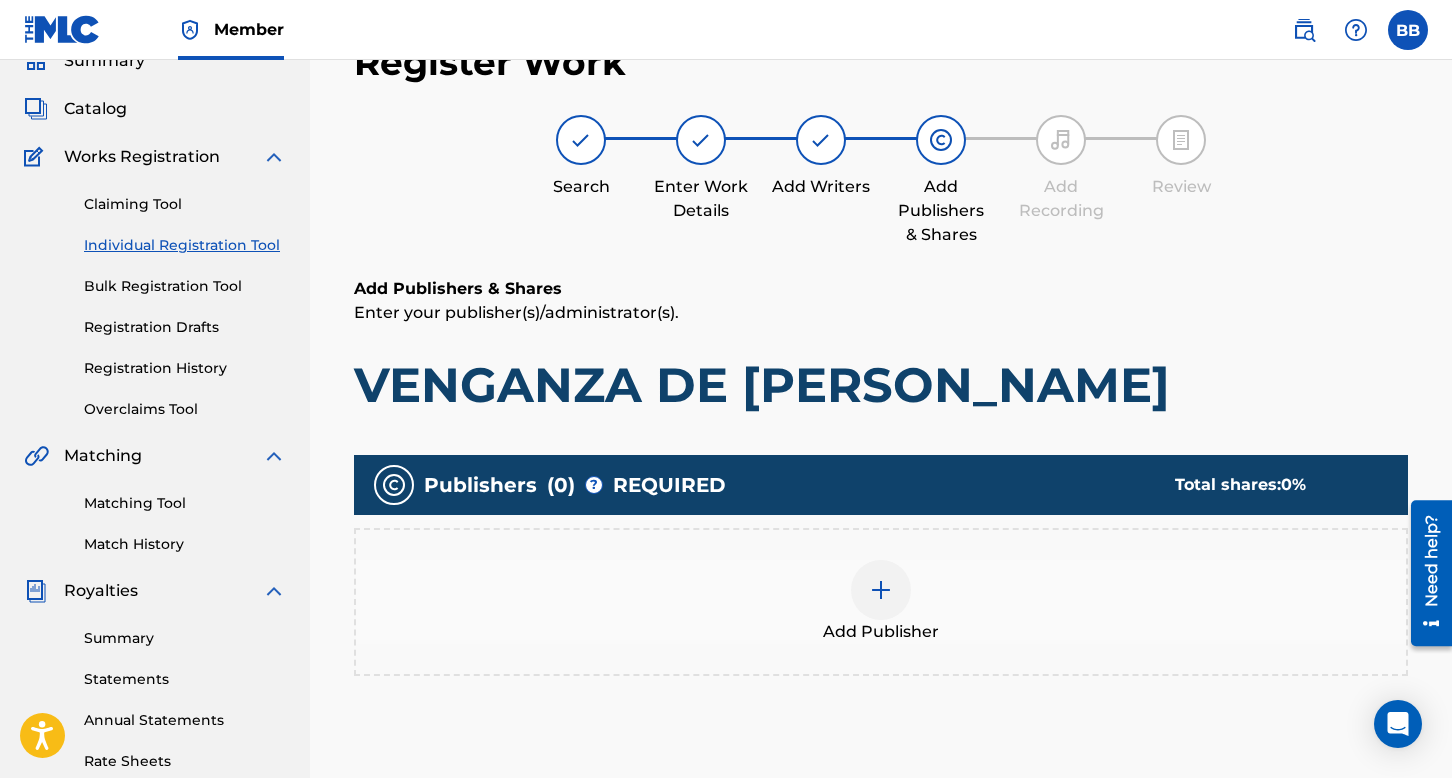 click at bounding box center (881, 590) 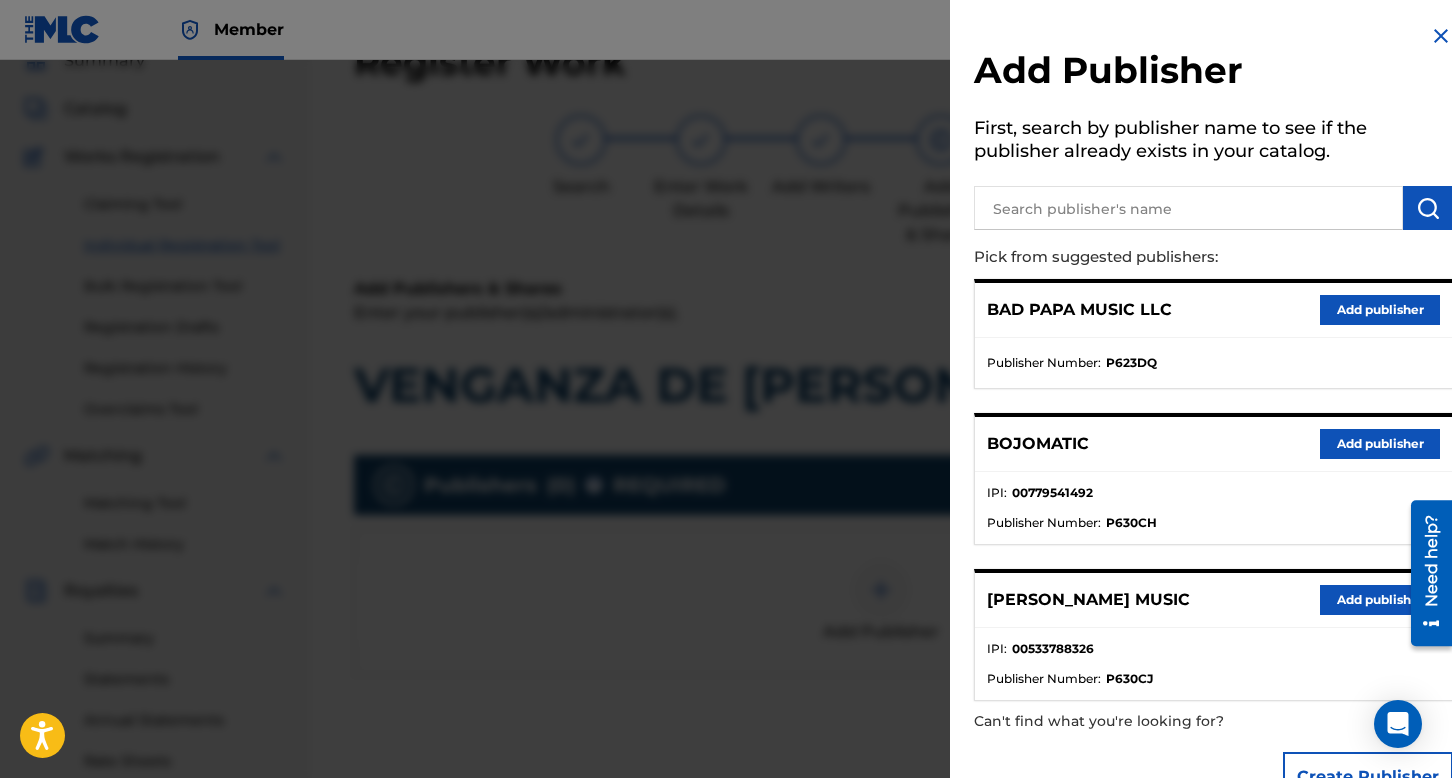 click on "Add publisher" at bounding box center [1380, 444] 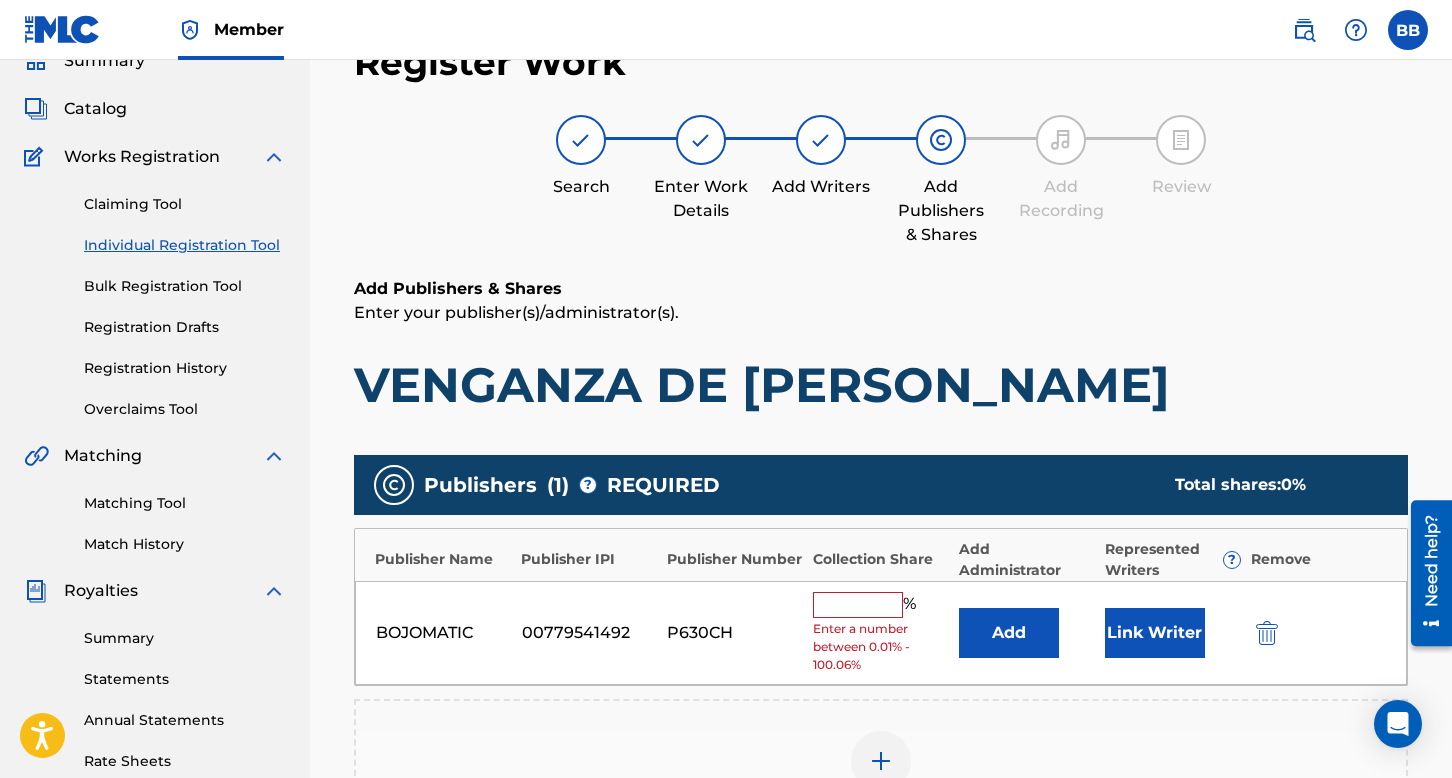click at bounding box center (858, 605) 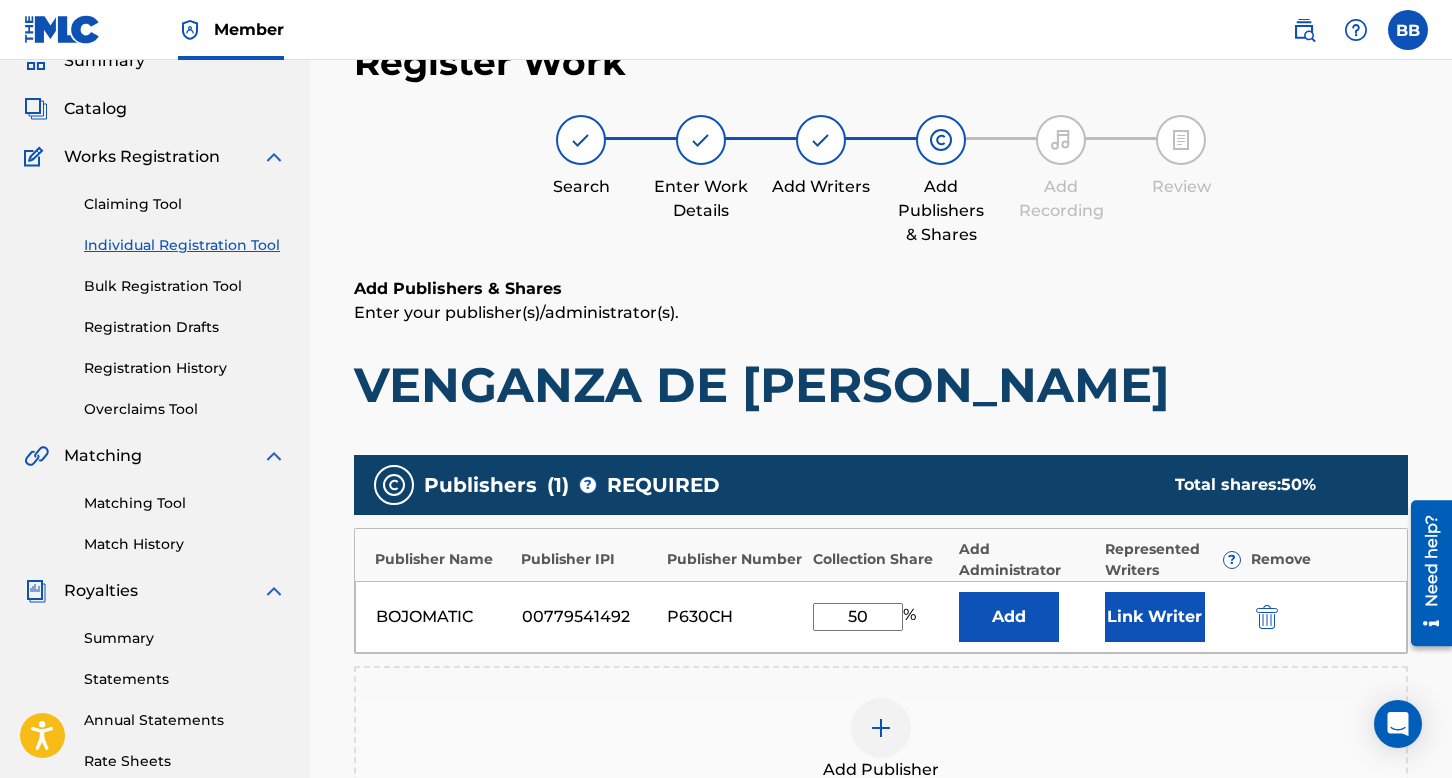 type on "50" 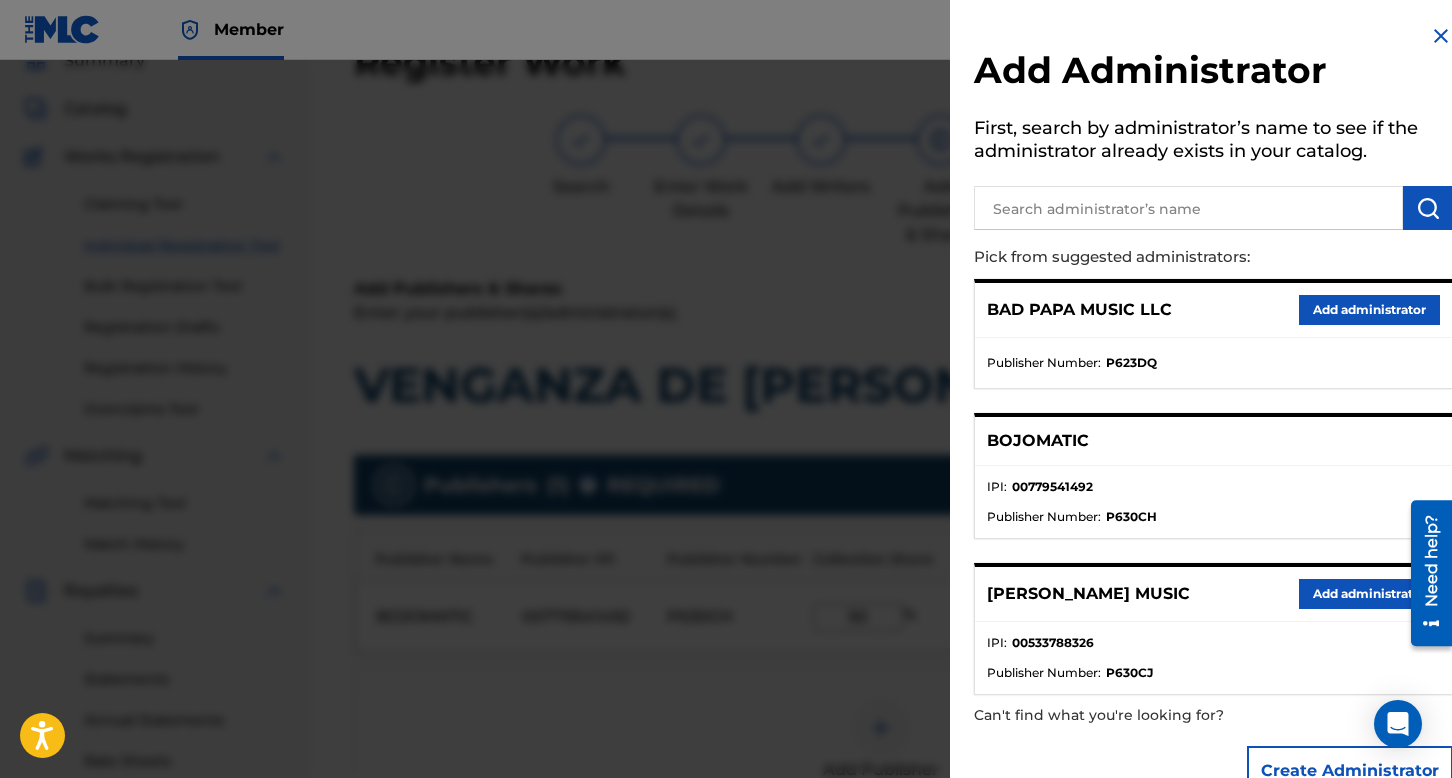 click on "Add administrator" at bounding box center [1369, 310] 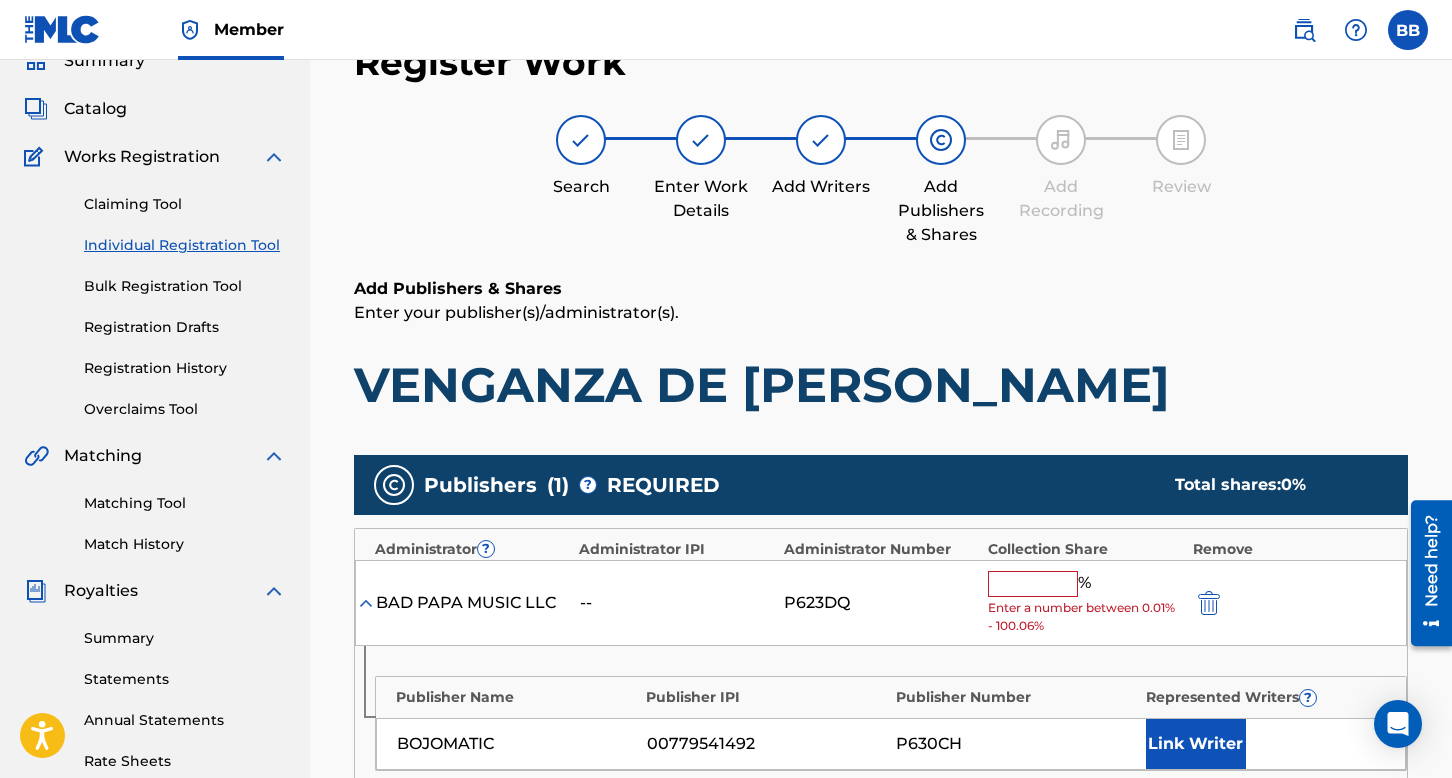 click at bounding box center (1033, 584) 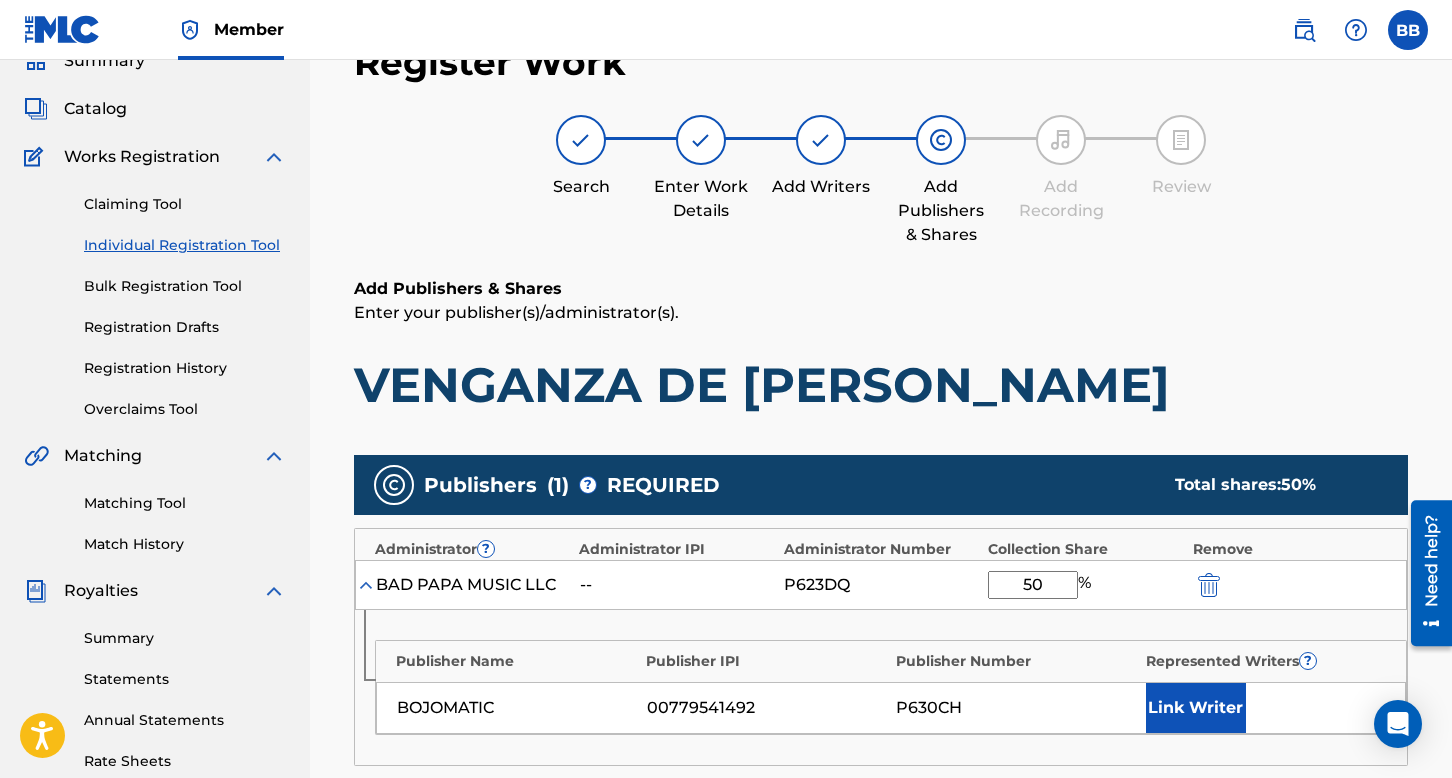 type on "50" 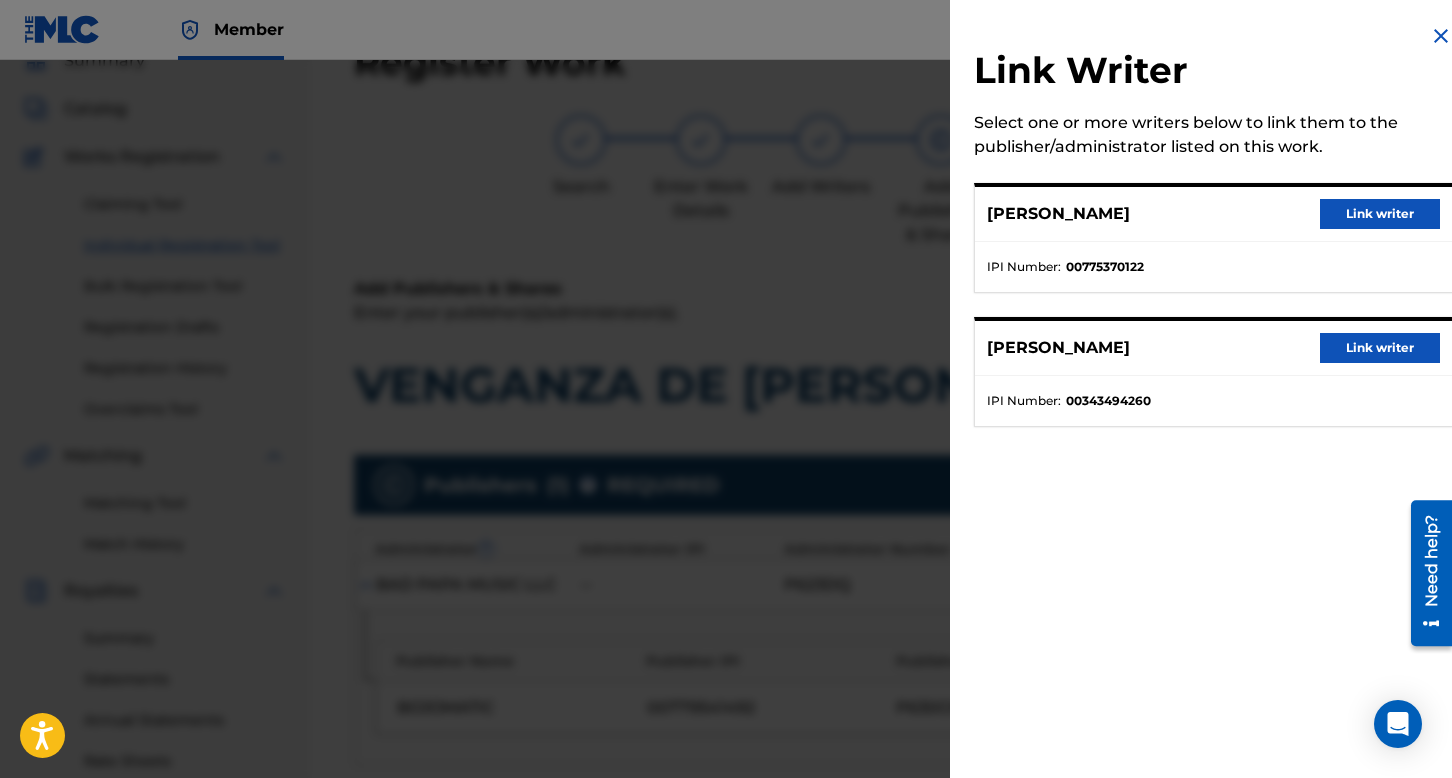 click on "Link writer" at bounding box center (1380, 214) 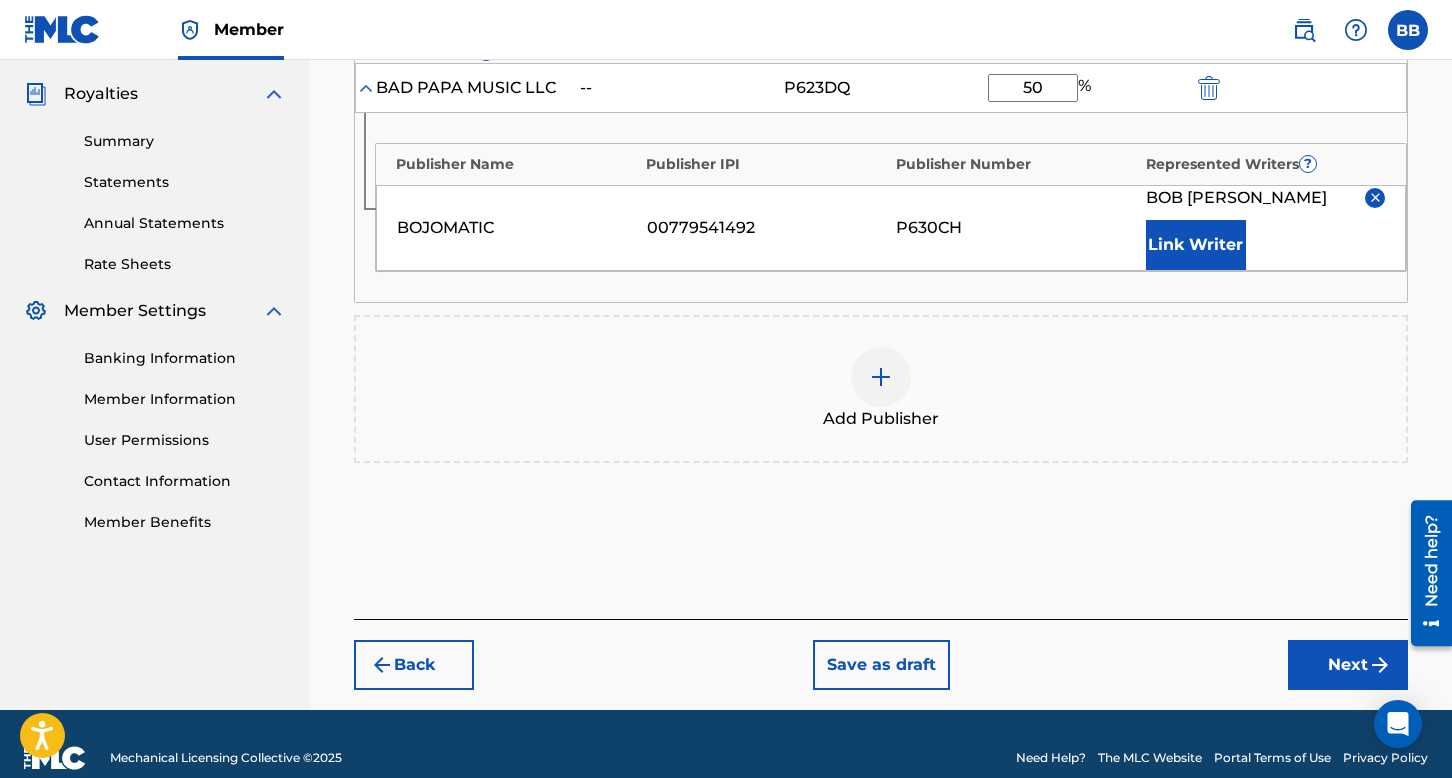 scroll, scrollTop: 590, scrollLeft: 0, axis: vertical 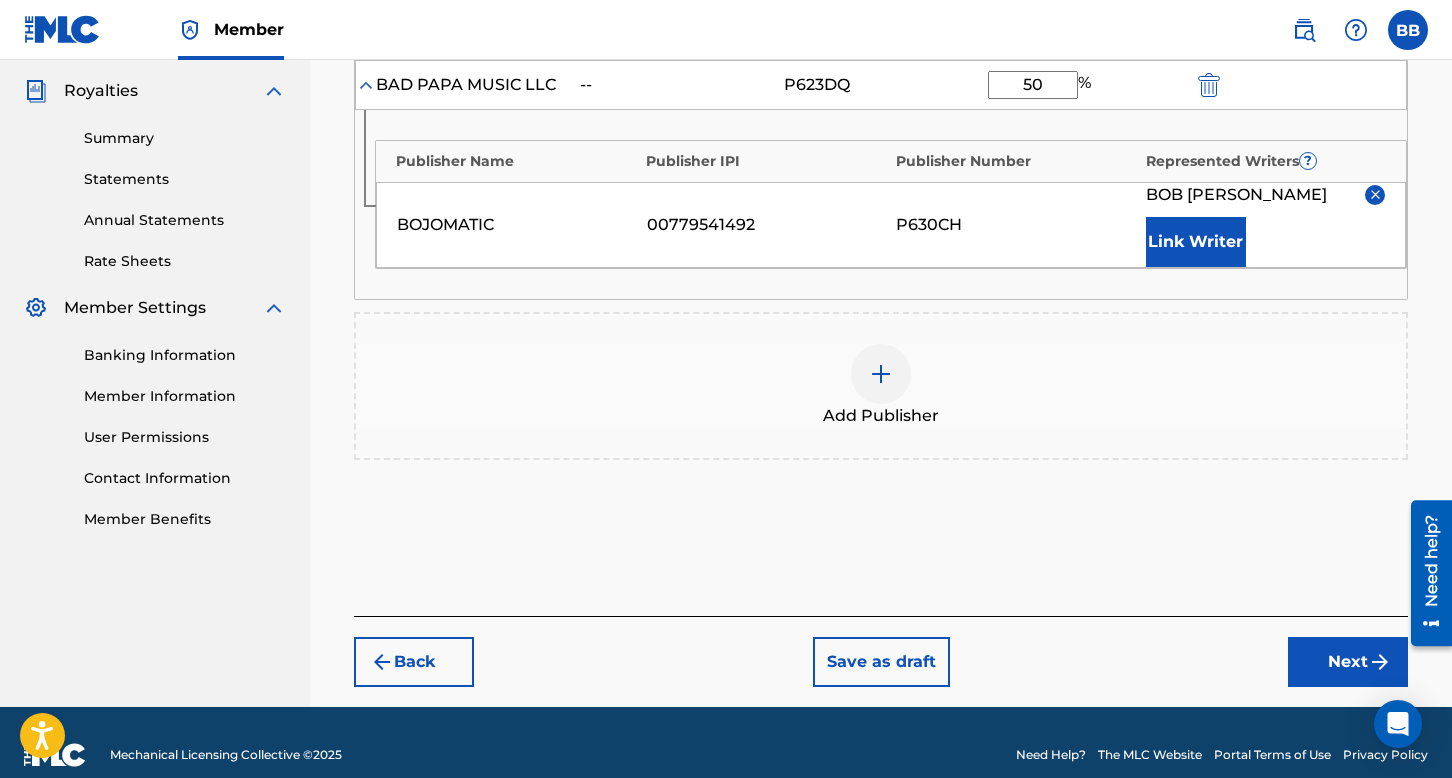 click at bounding box center (881, 374) 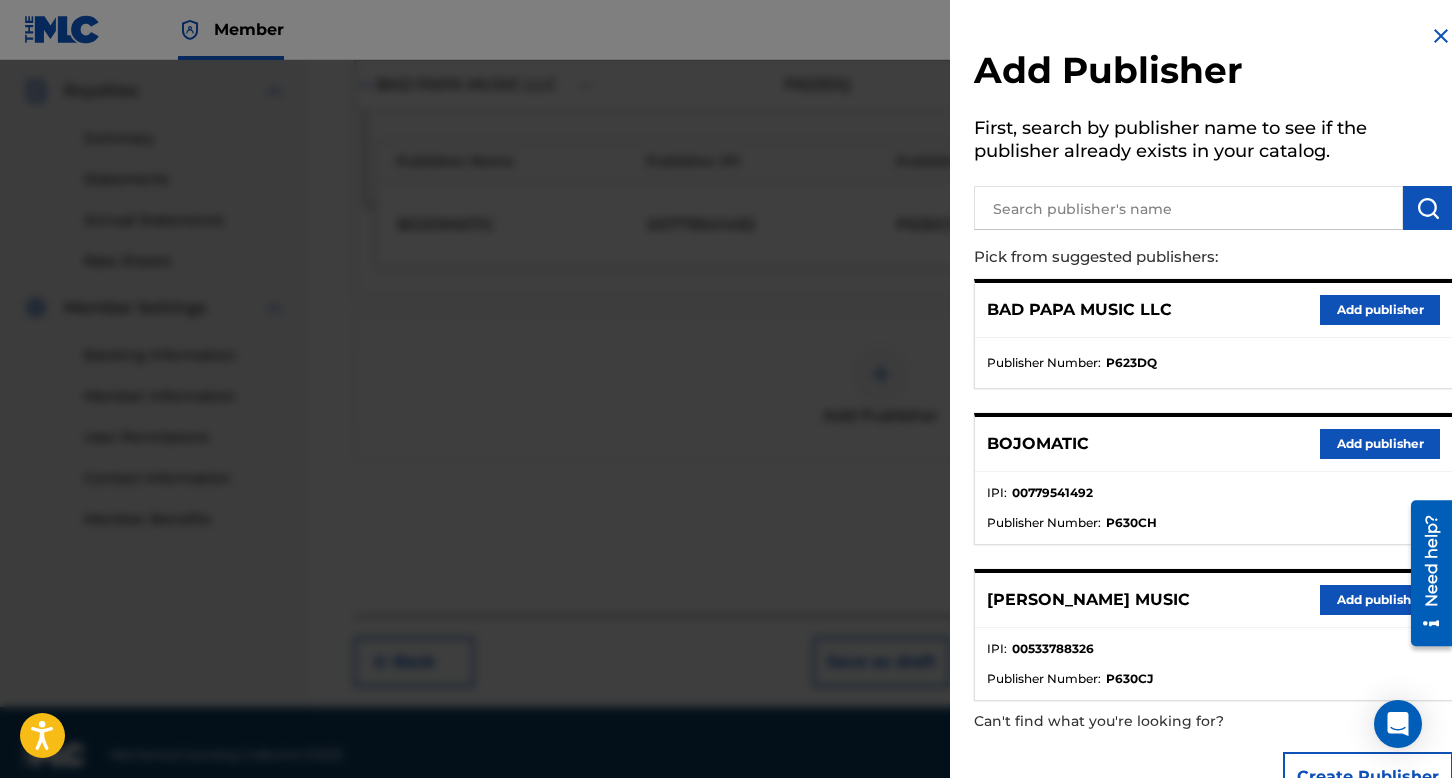 click on "Add publisher" at bounding box center [1380, 600] 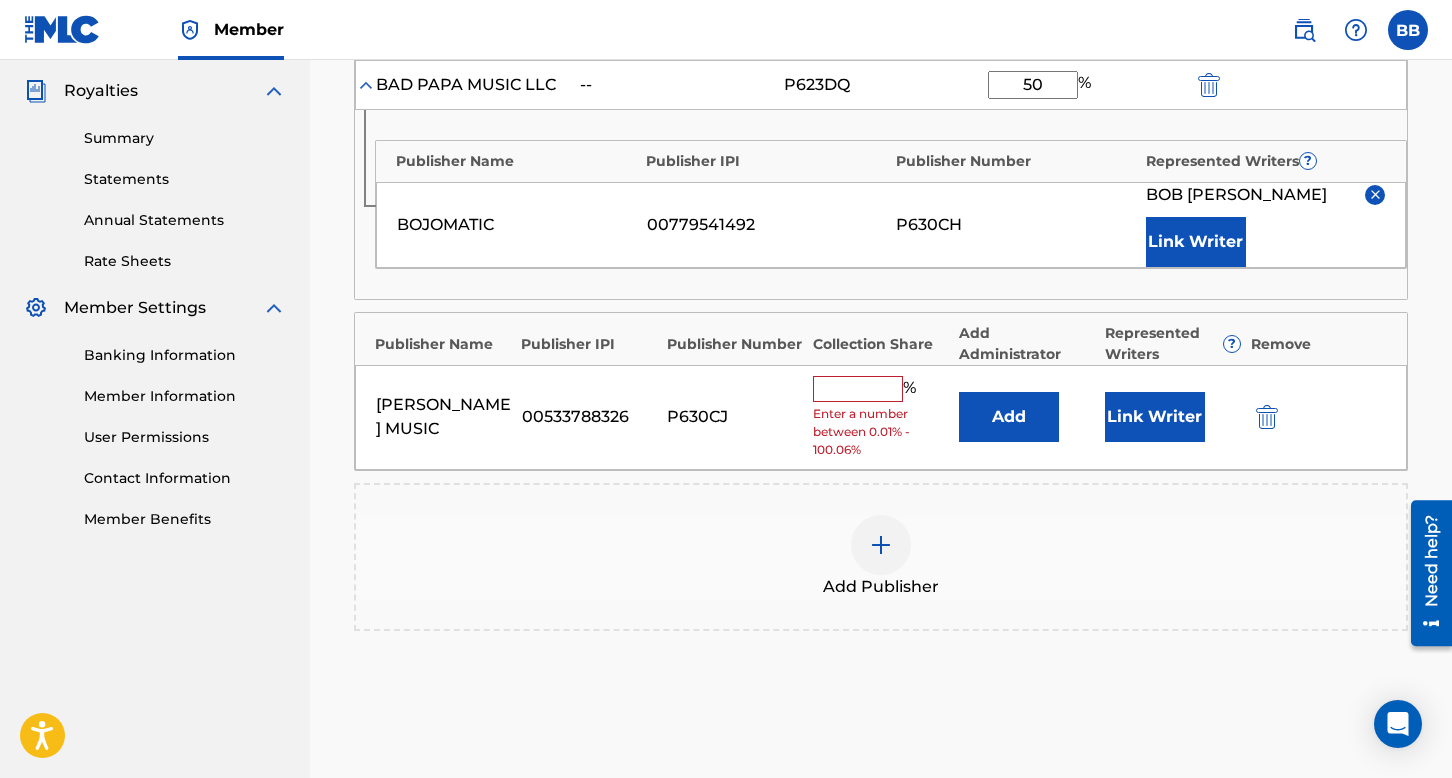 click at bounding box center [858, 389] 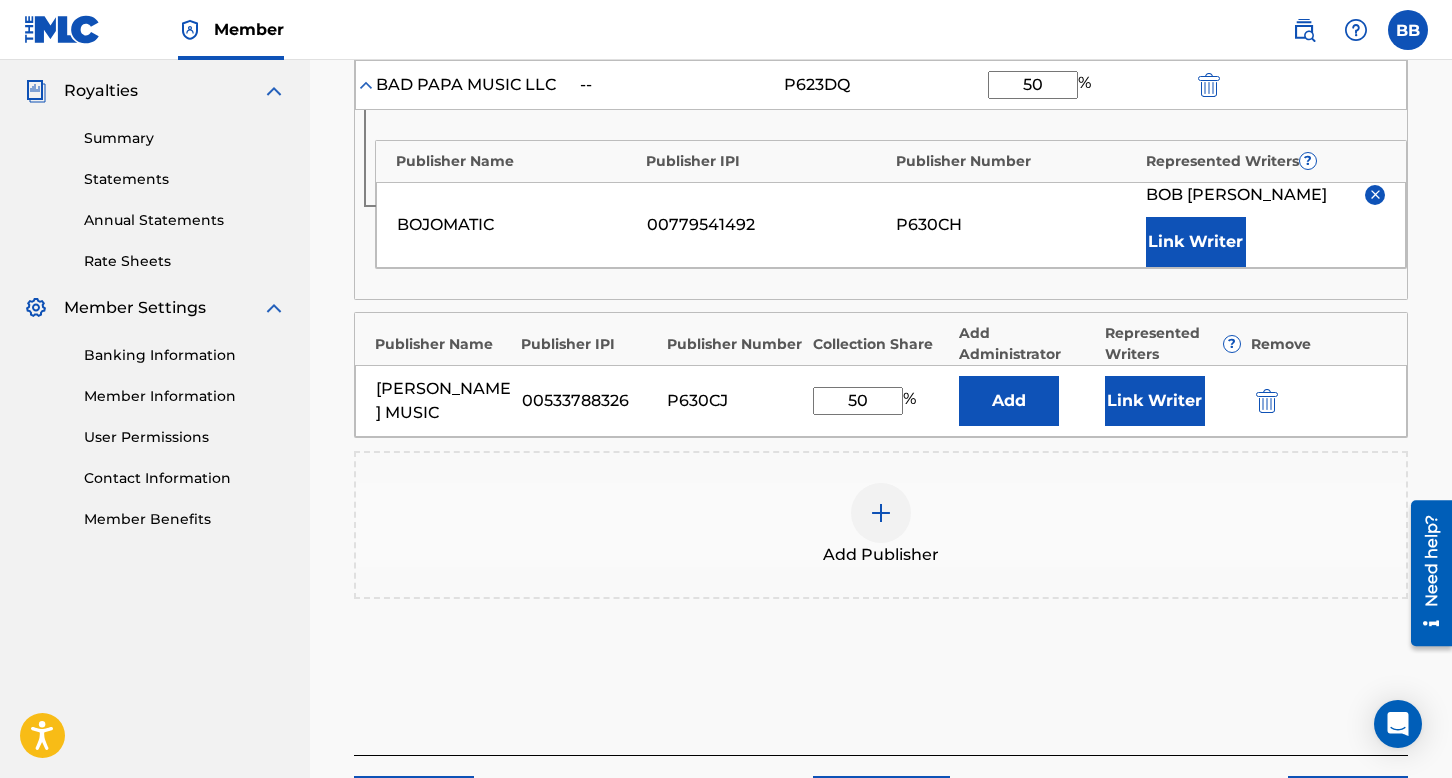 type on "50" 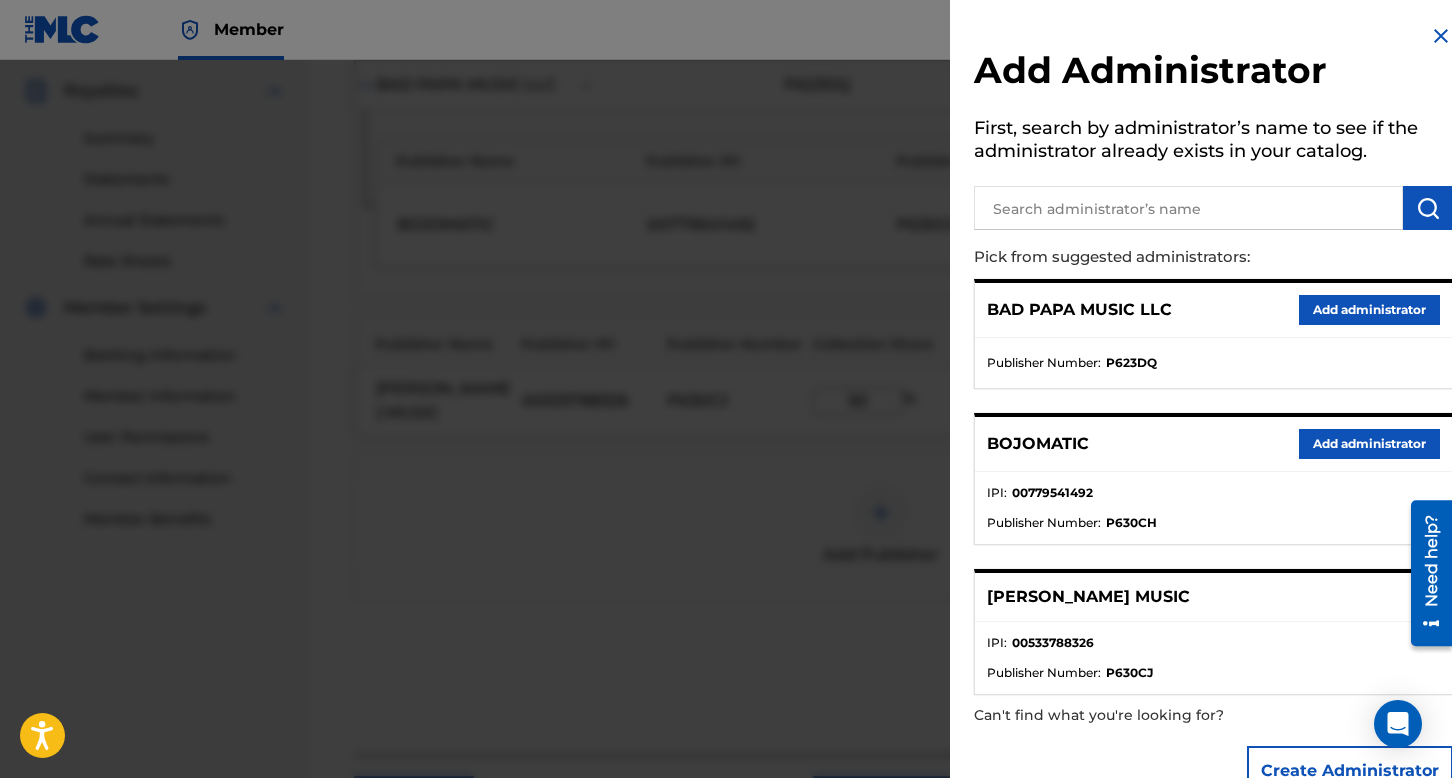 click on "Add administrator" at bounding box center (1369, 310) 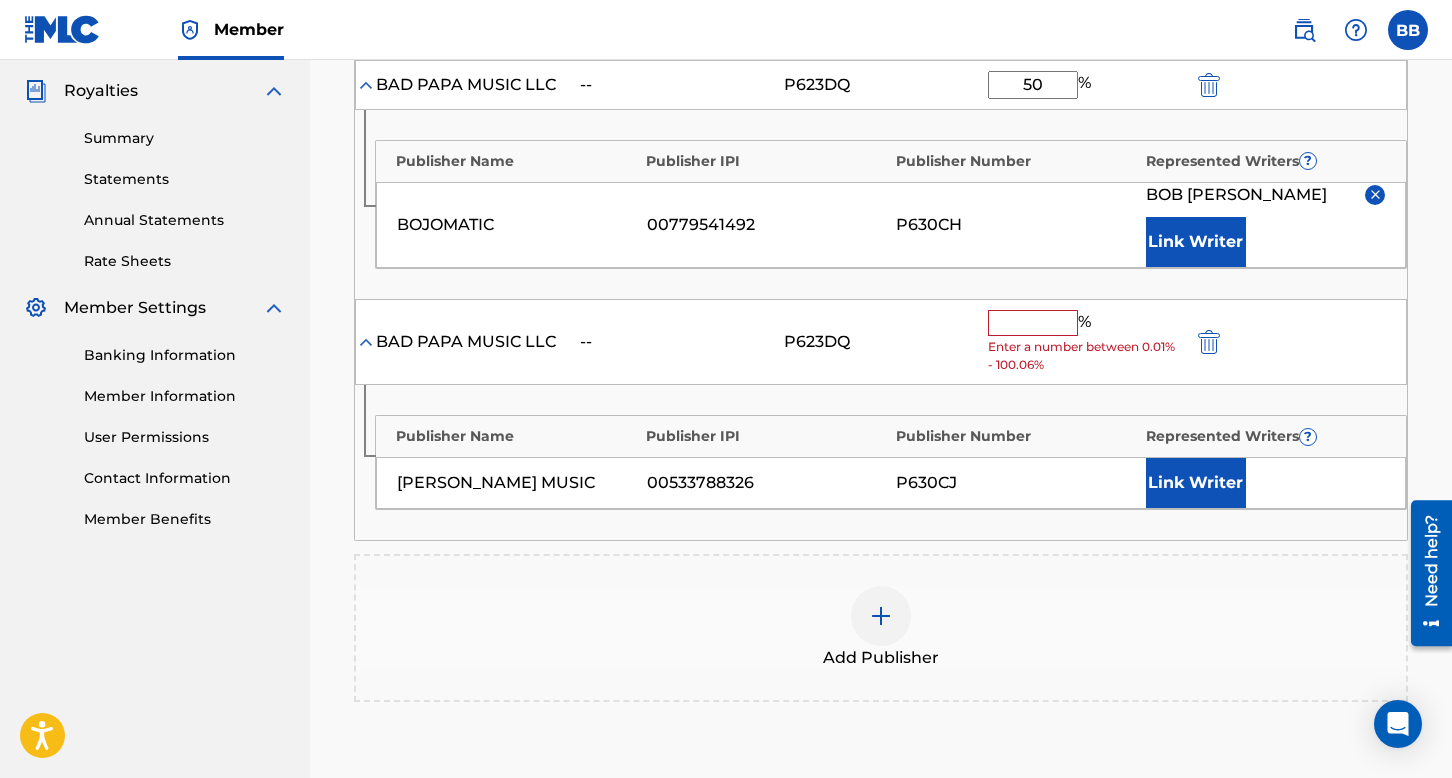 click at bounding box center [1033, 323] 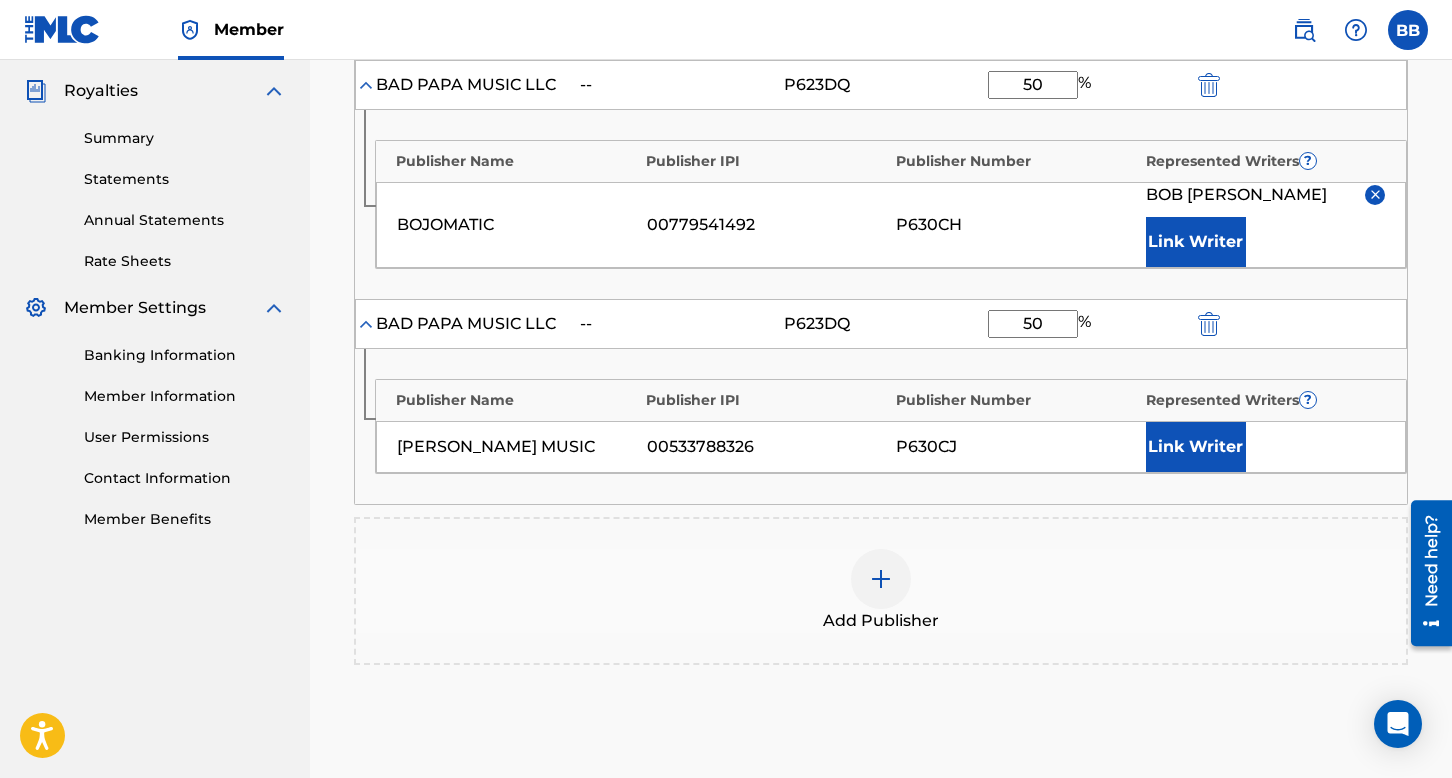 type on "50" 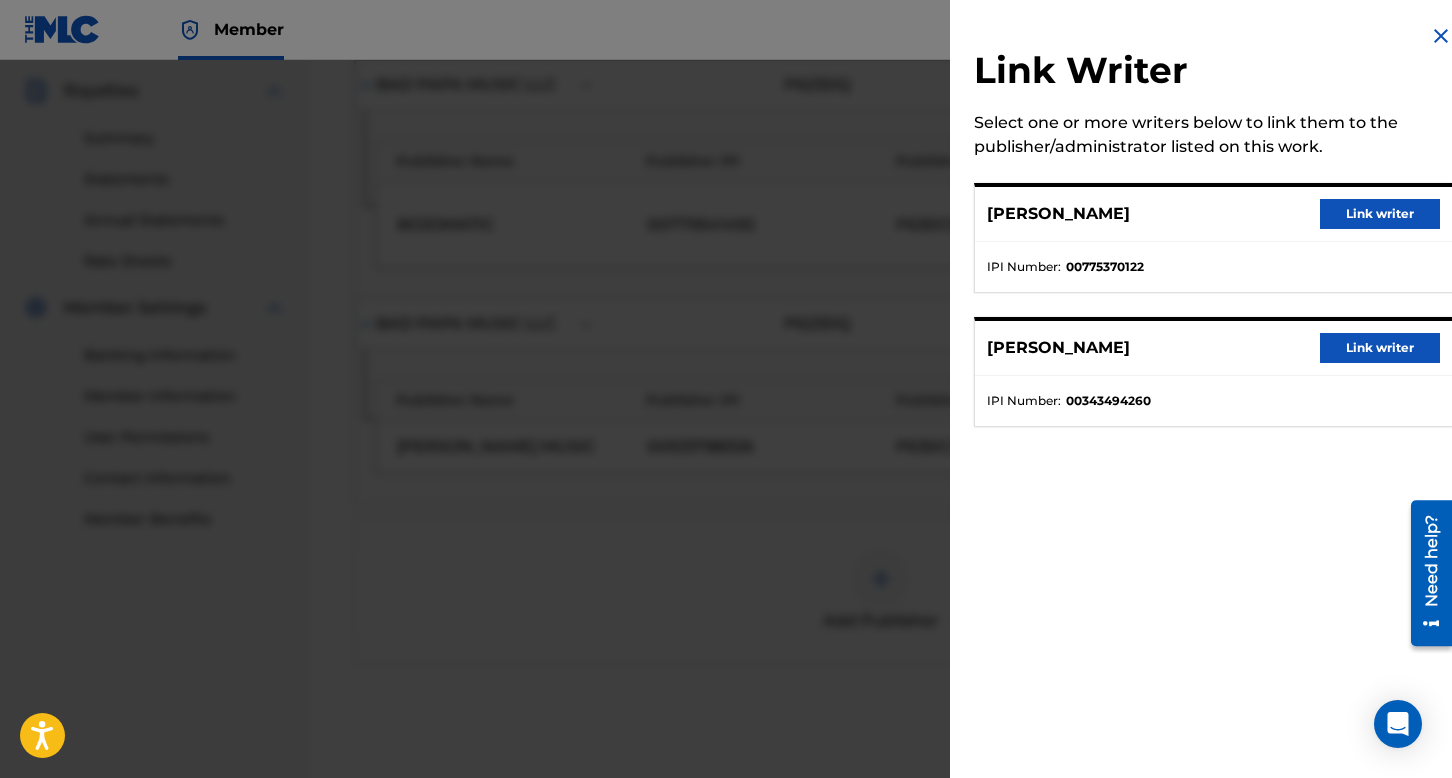 drag, startPoint x: 1338, startPoint y: 330, endPoint x: 1334, endPoint y: 341, distance: 11.7046995 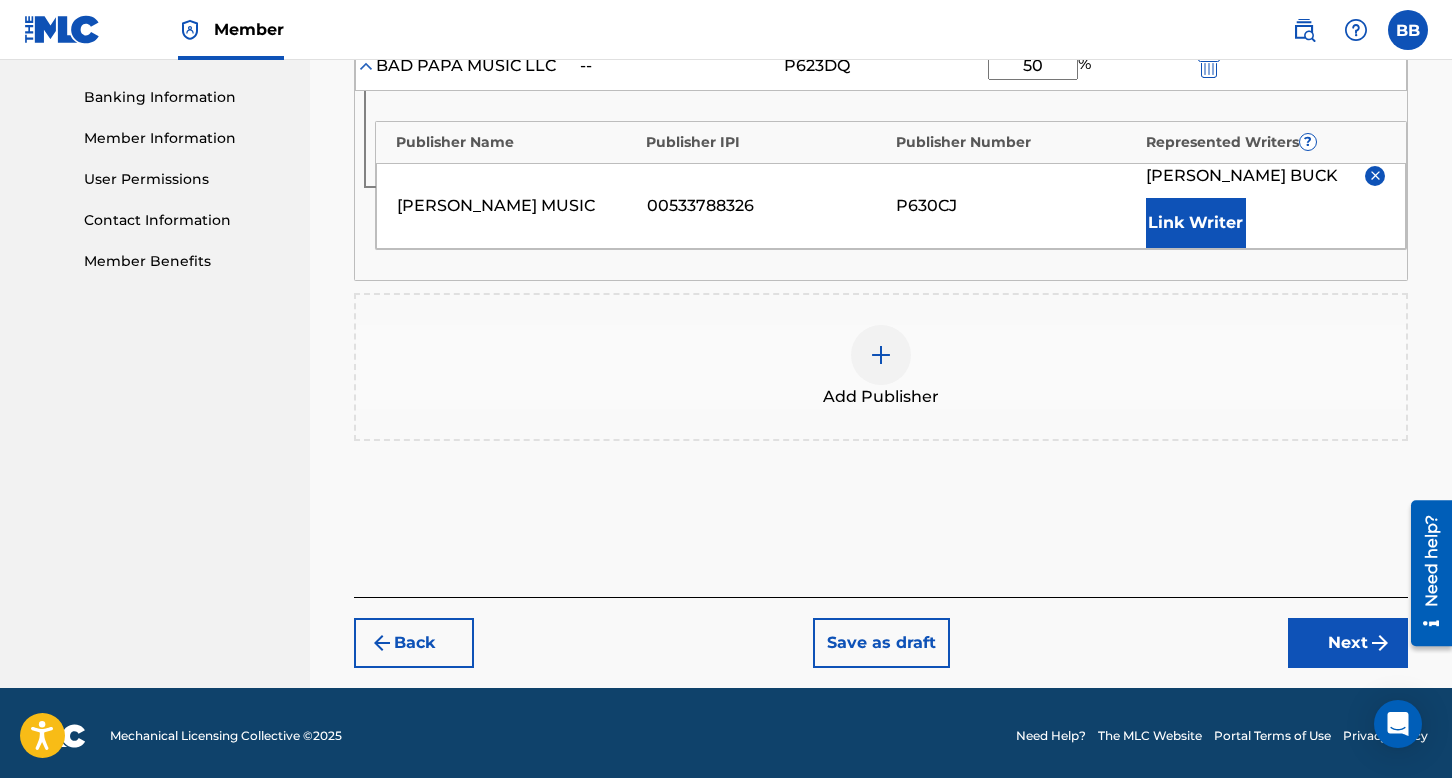 click on "Next" at bounding box center (1348, 643) 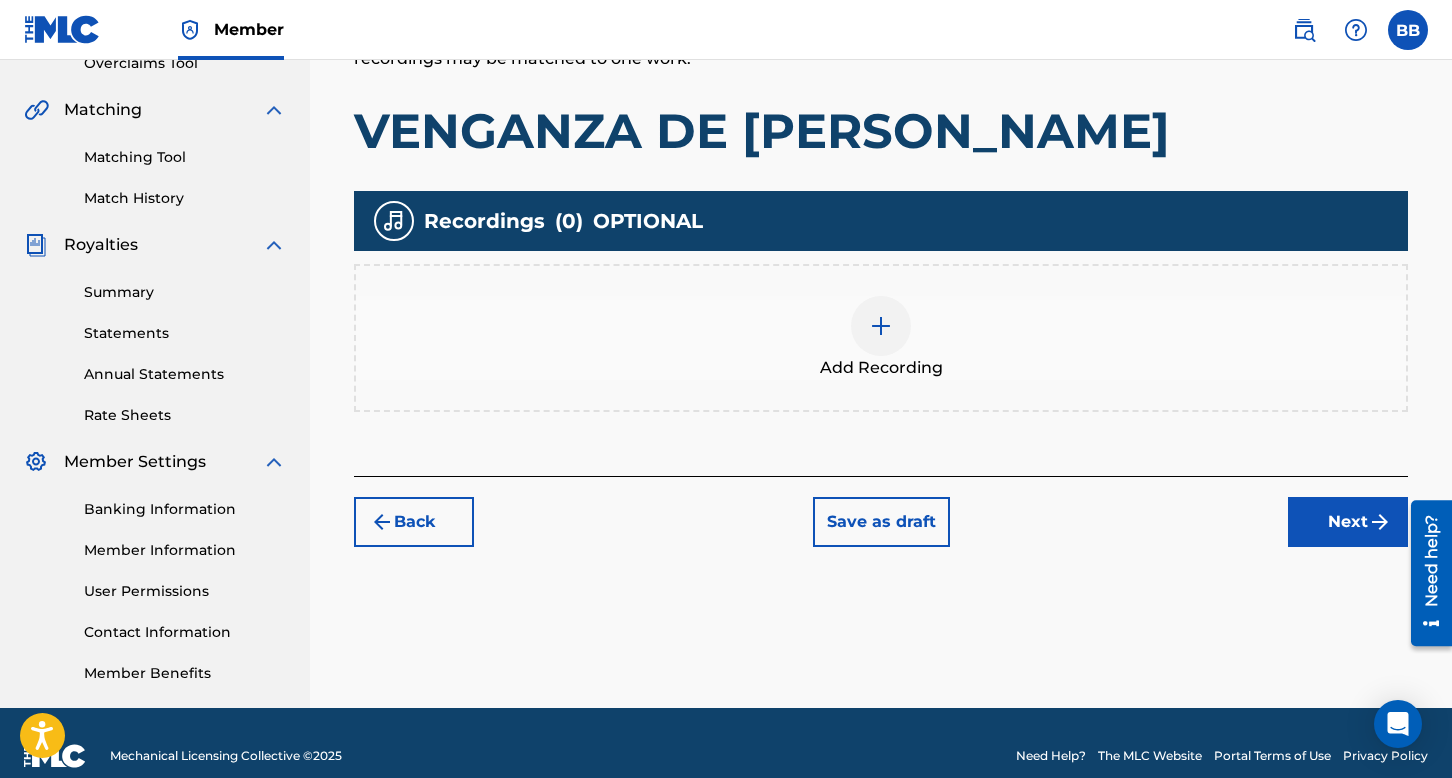 scroll, scrollTop: 462, scrollLeft: 0, axis: vertical 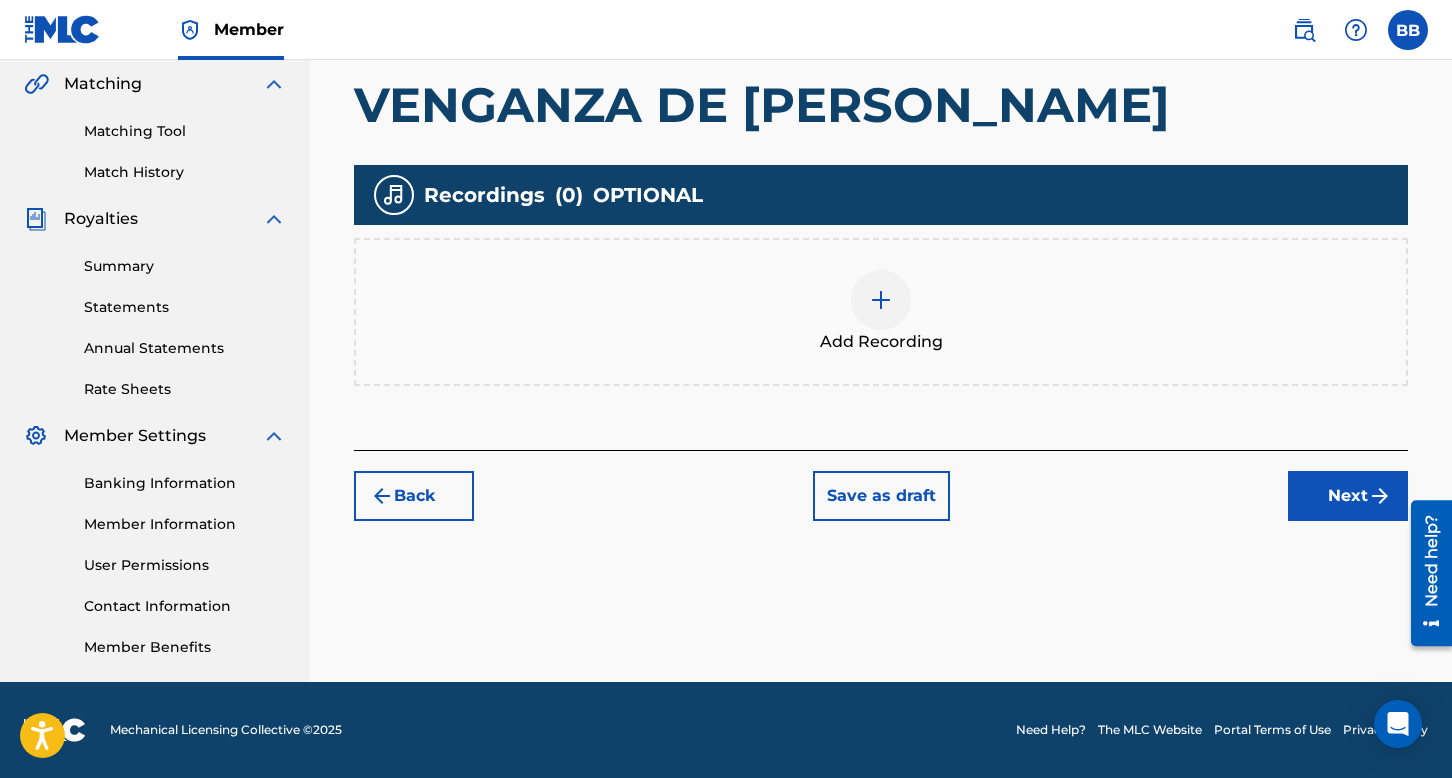 click at bounding box center (881, 300) 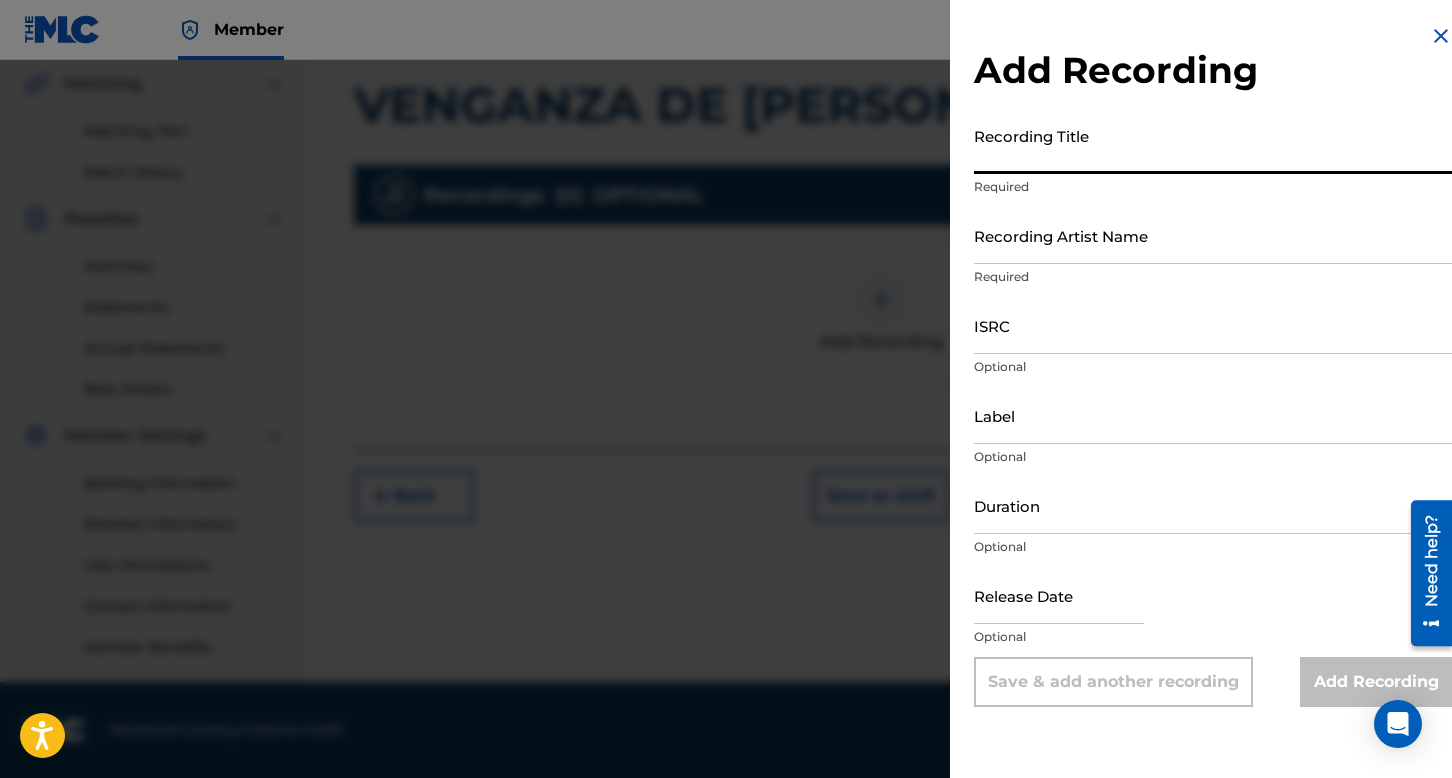 click on "Recording Title" at bounding box center (1213, 145) 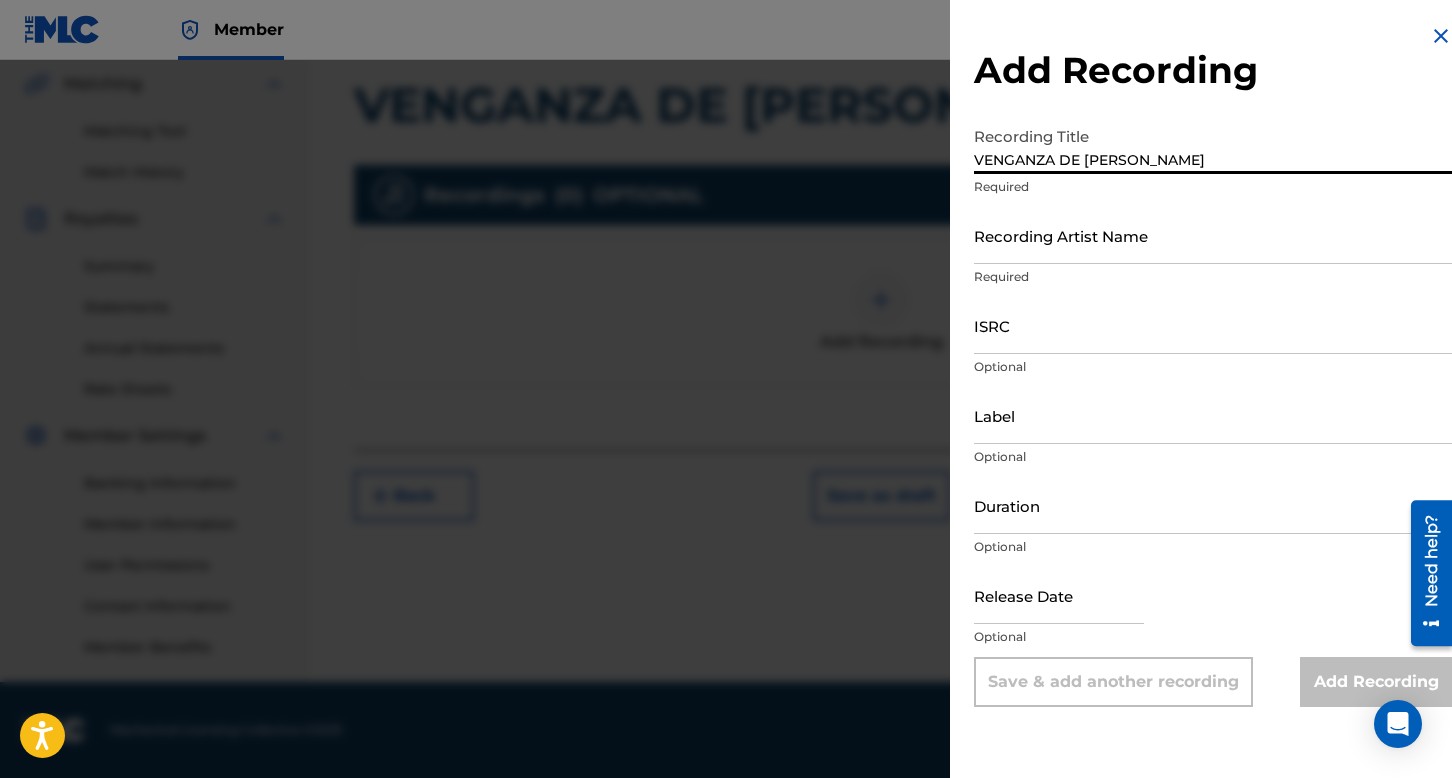 type on "VENGANZA DE [PERSON_NAME]" 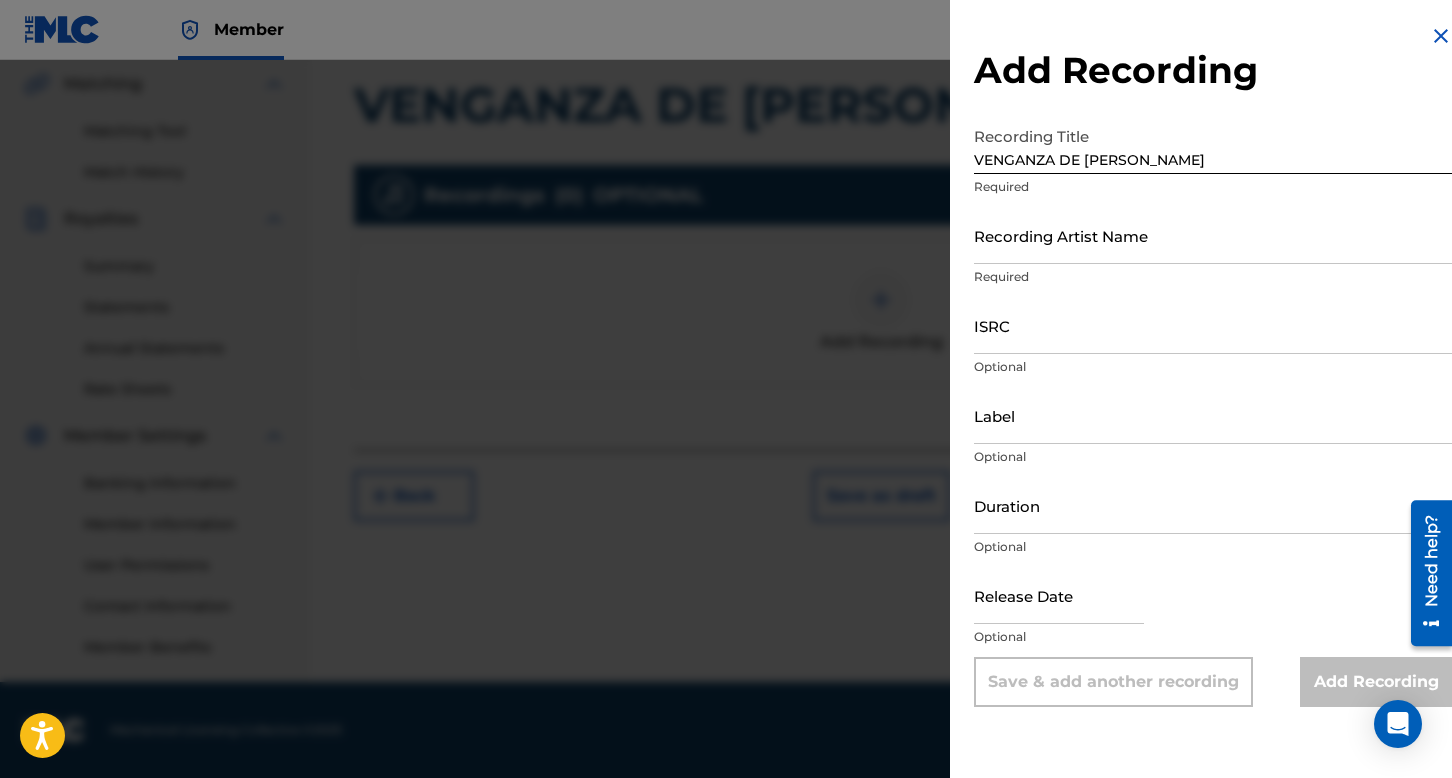 click on "Recording Artist Name" at bounding box center [1213, 235] 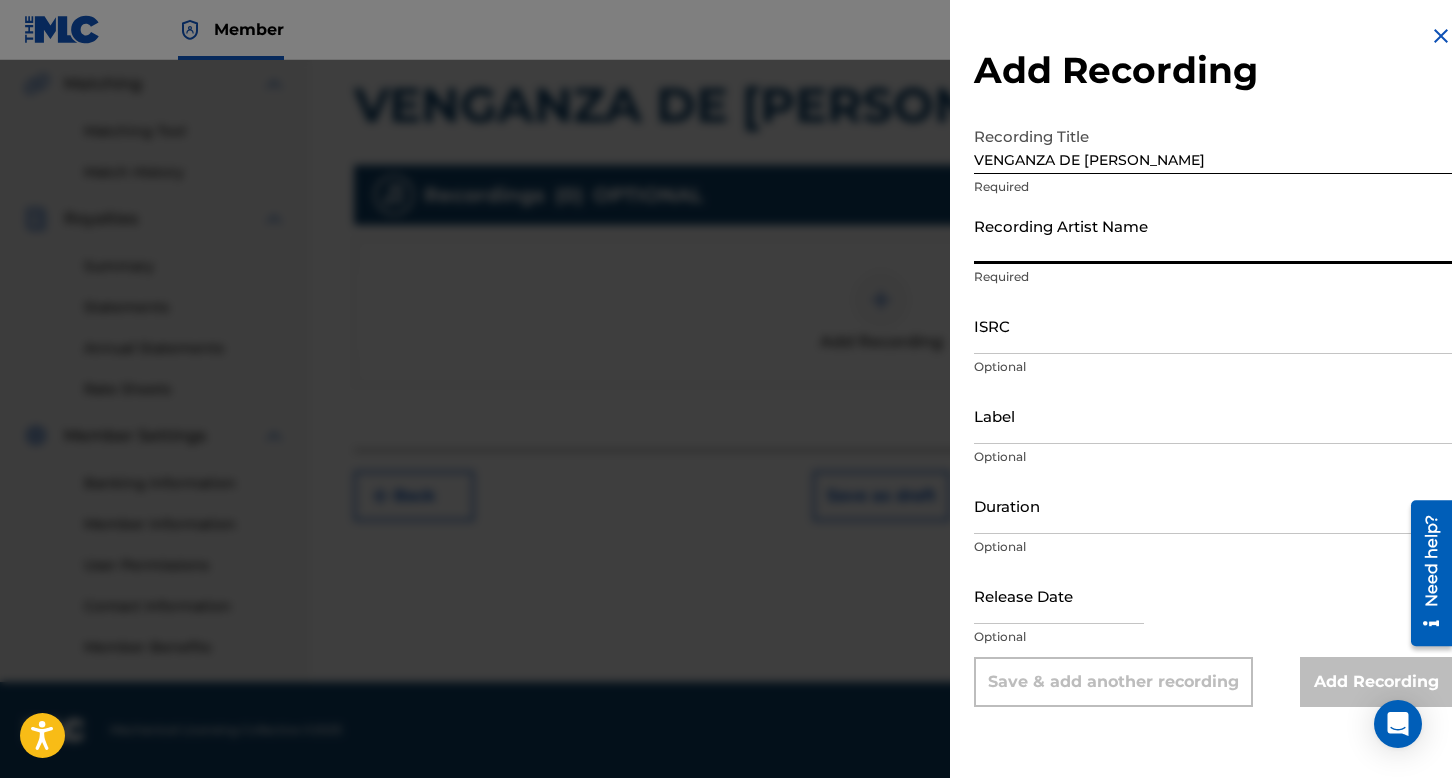 paste on "BAD PAPA" 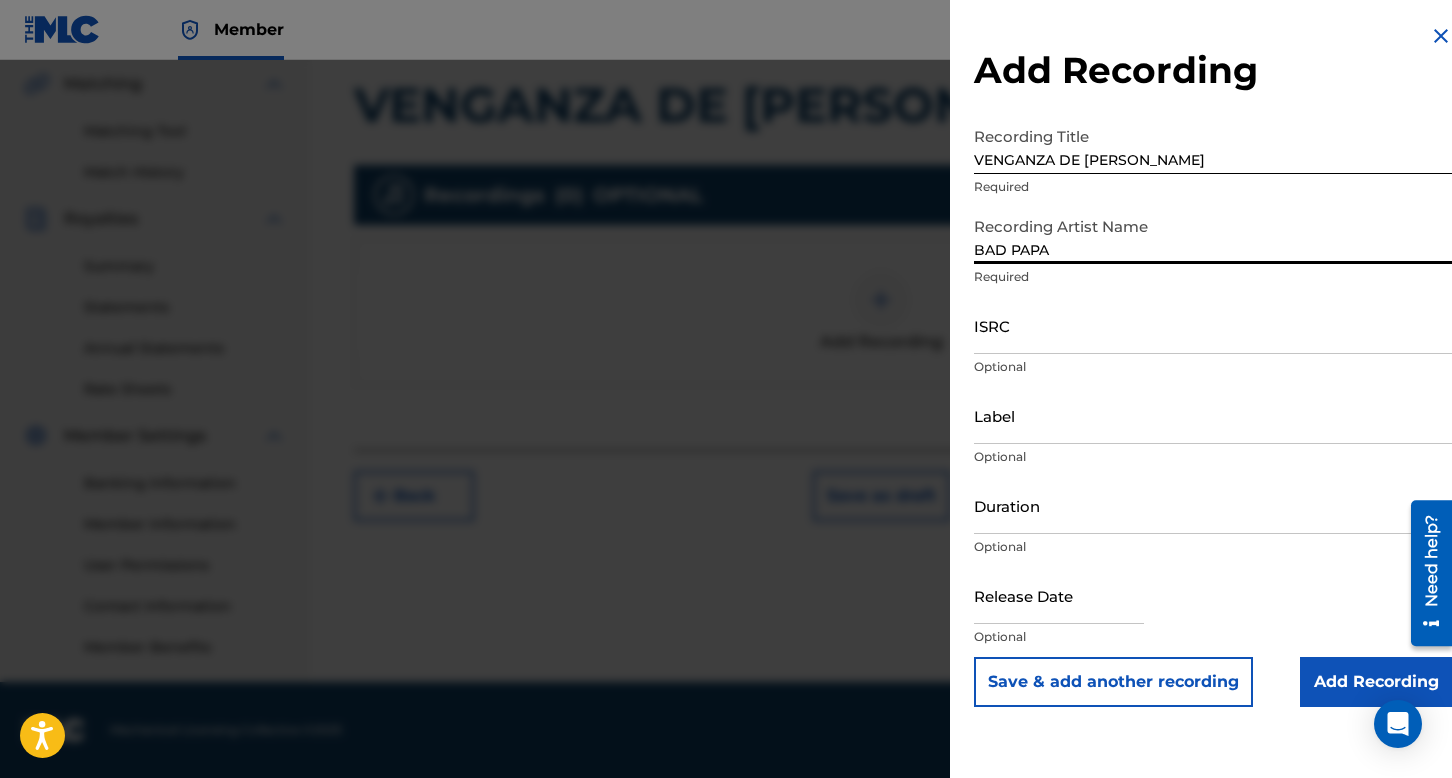 type on "BAD PAPA" 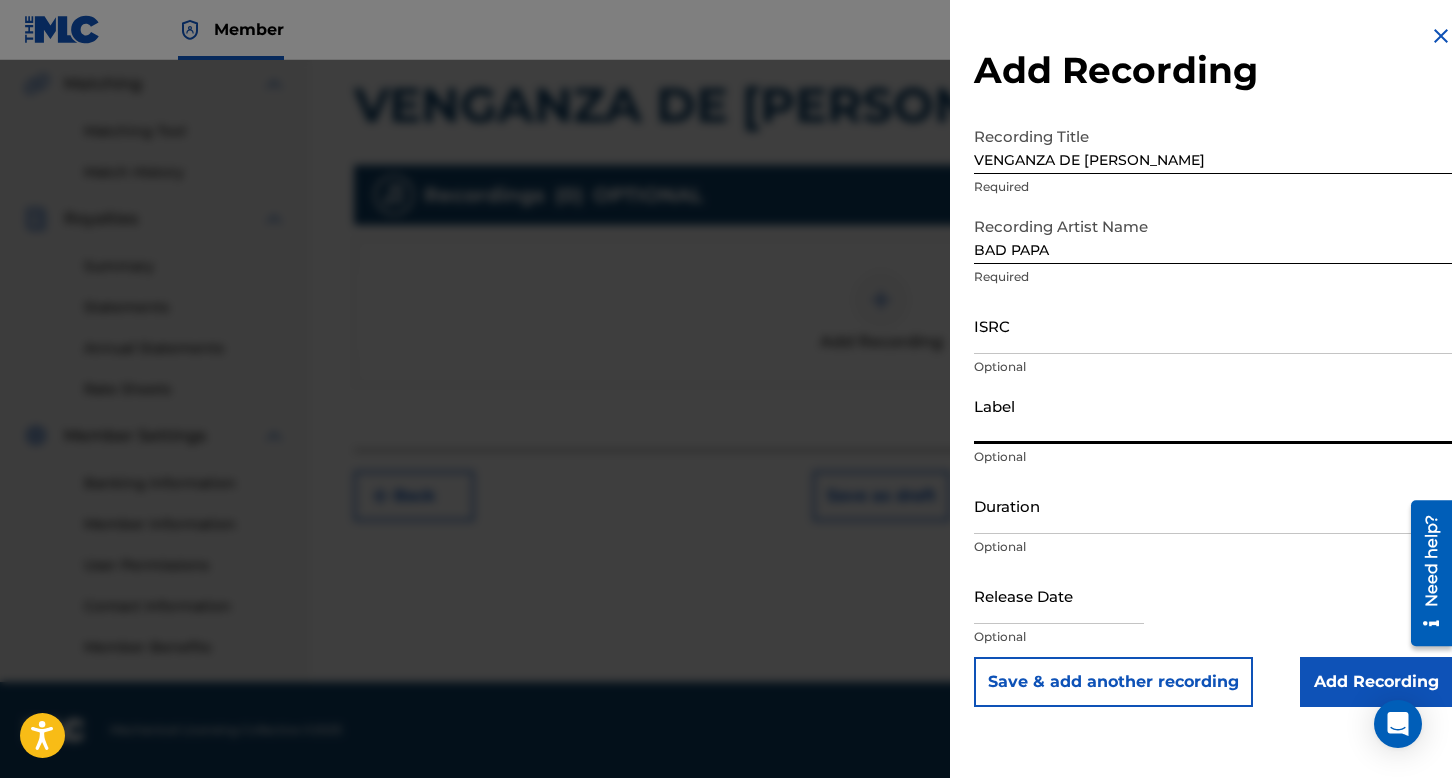 click on "Label" at bounding box center (1213, 415) 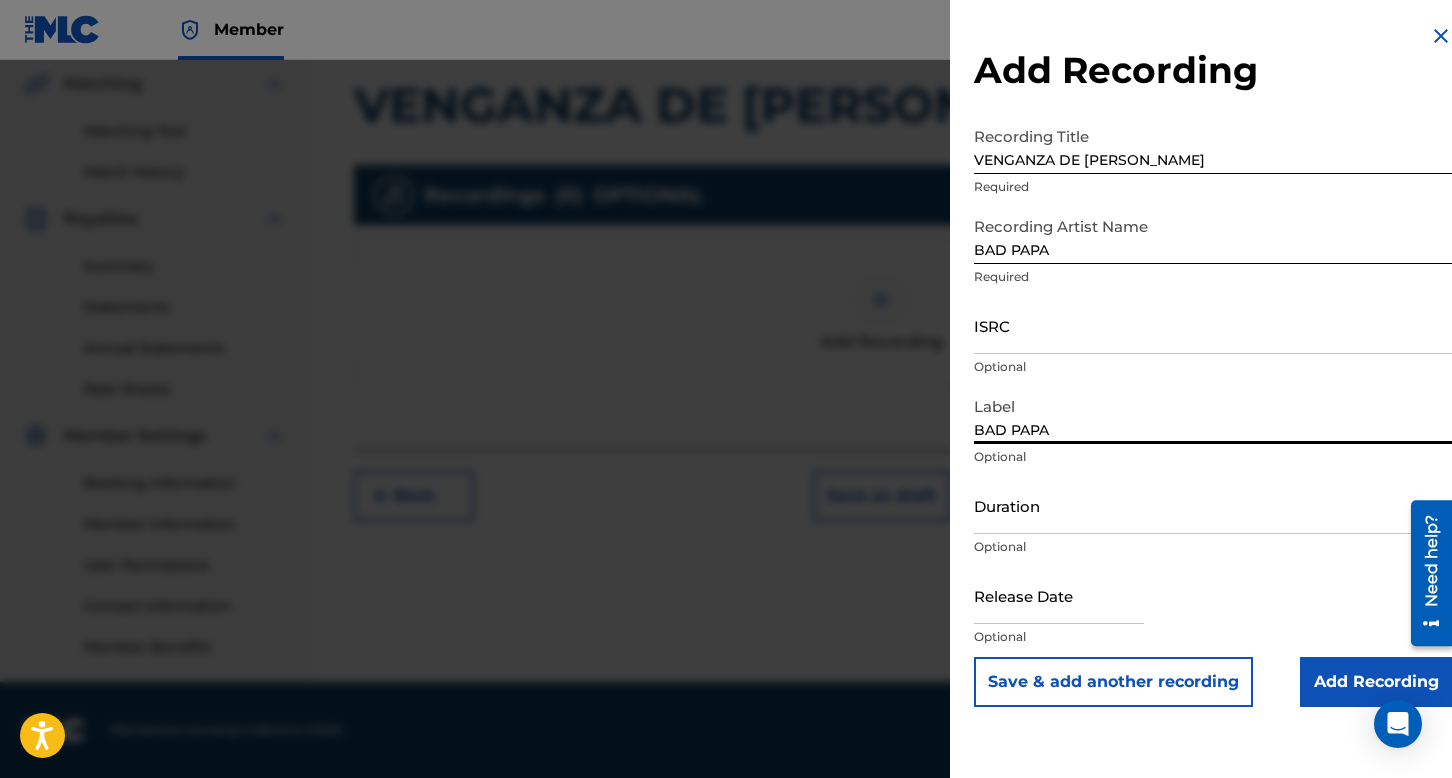type on "BAD PAPA" 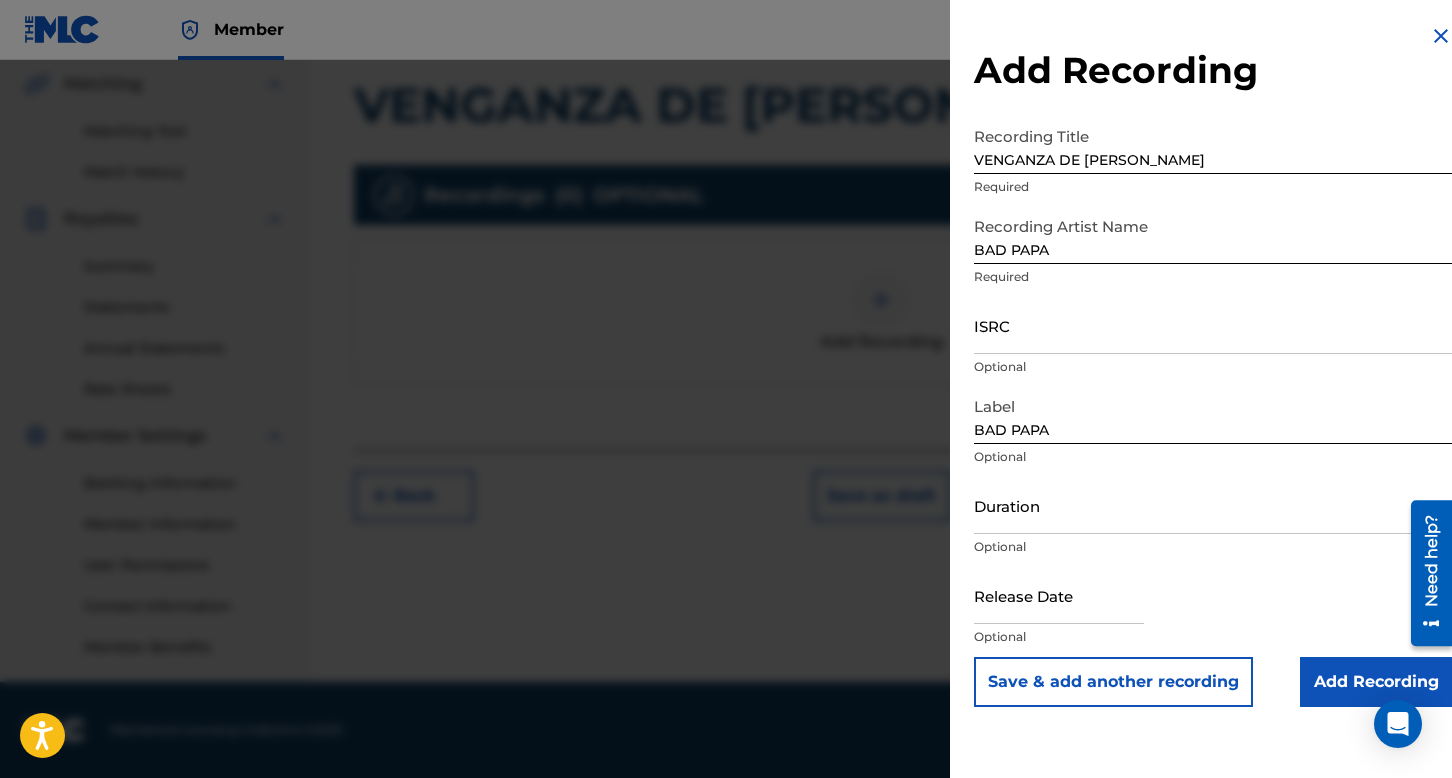 click on "ISRC" at bounding box center (1213, 325) 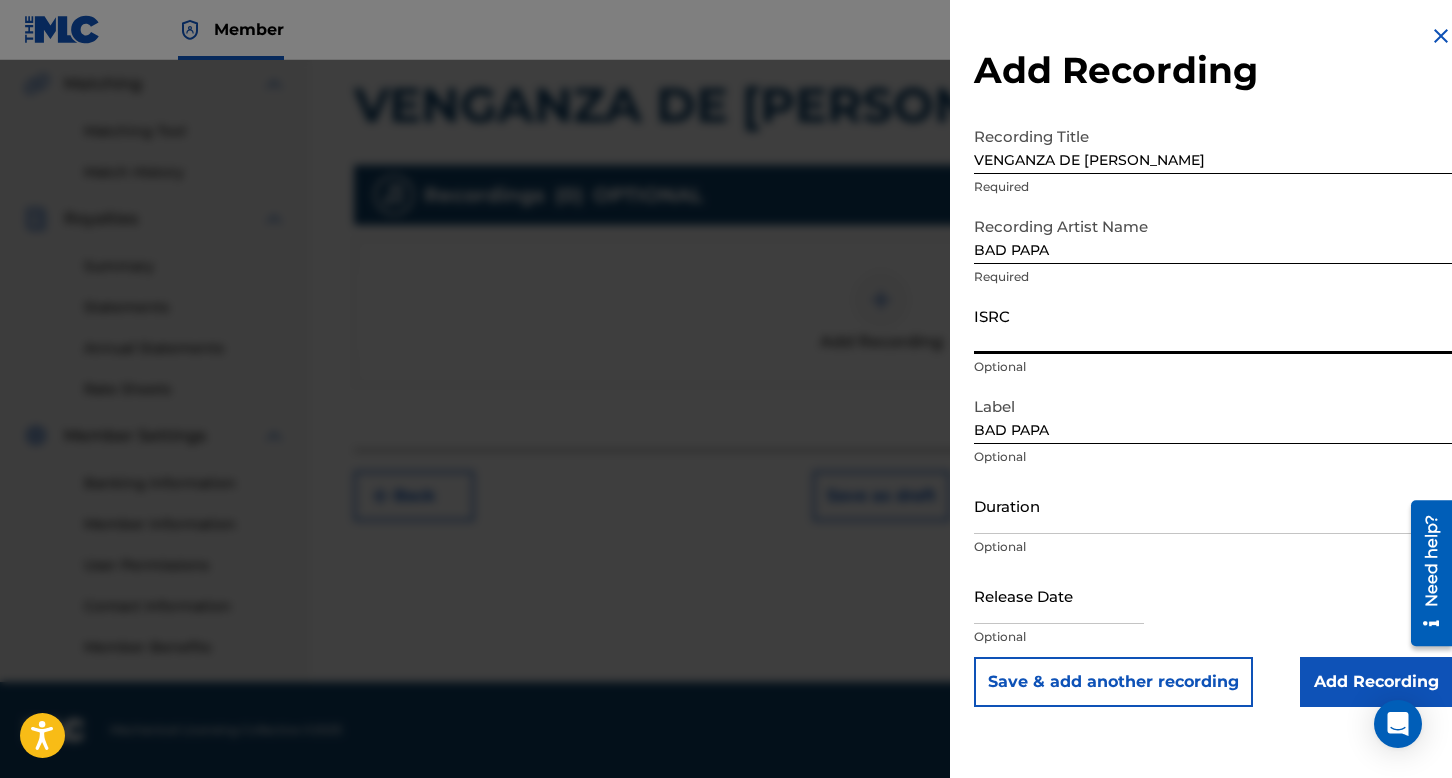 paste on "uscgj2254561" 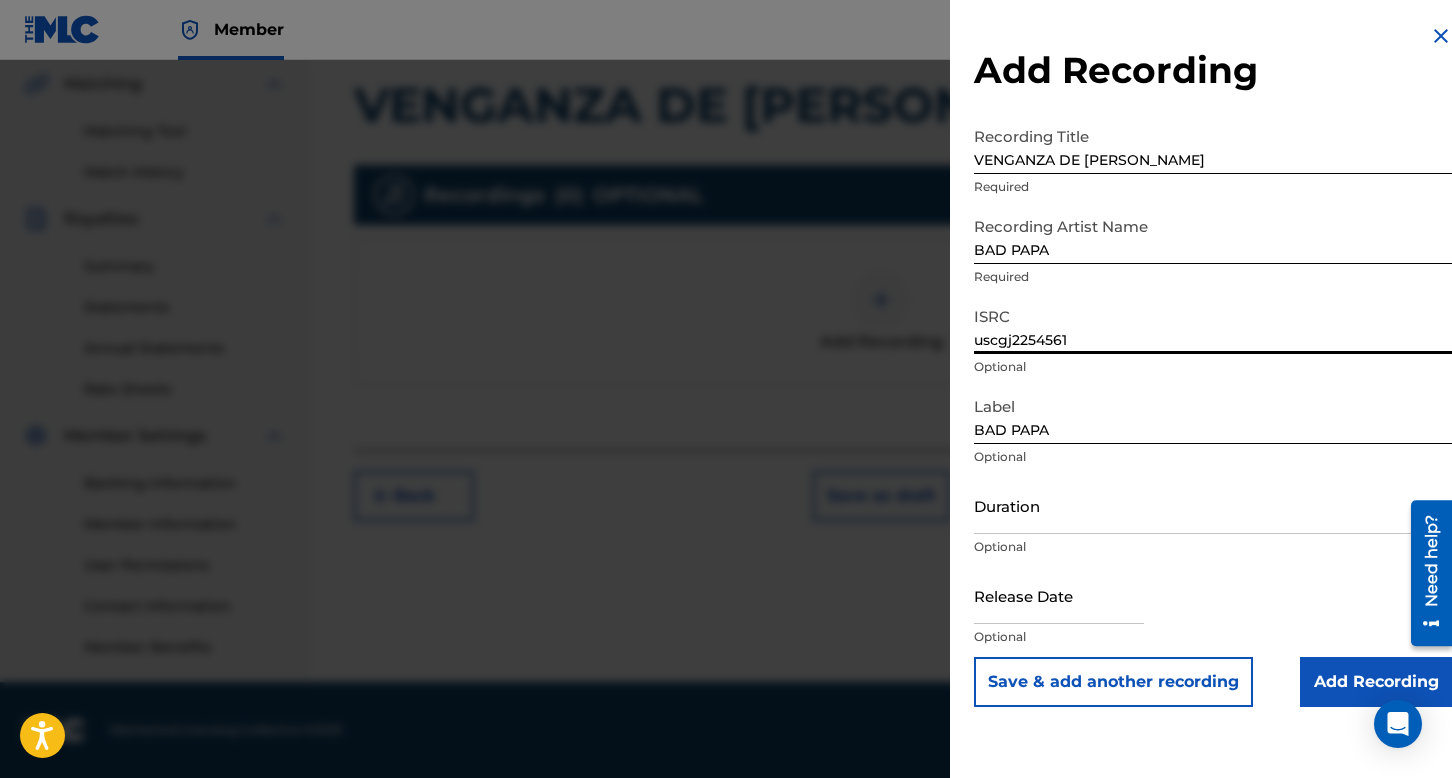 type on "uscgj2254561" 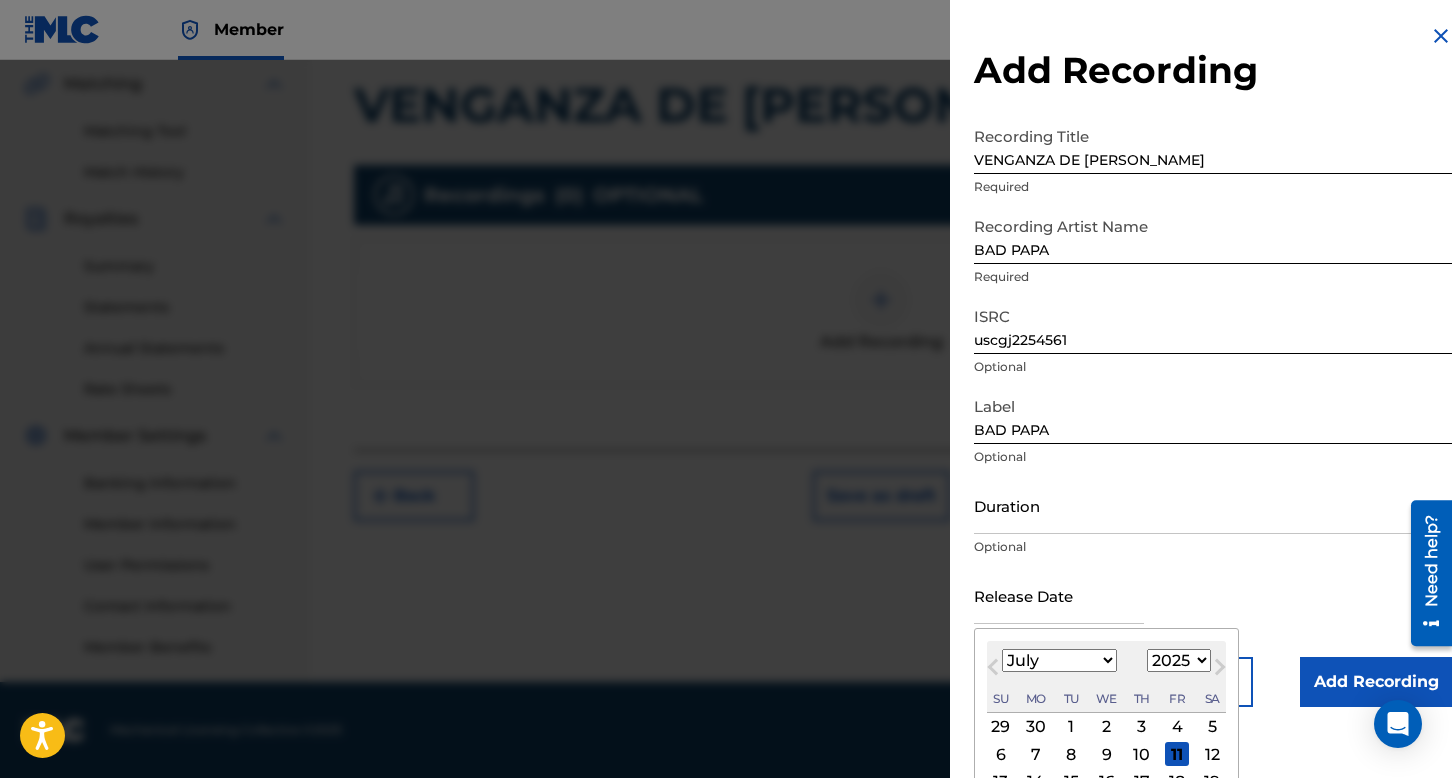 click at bounding box center [1059, 595] 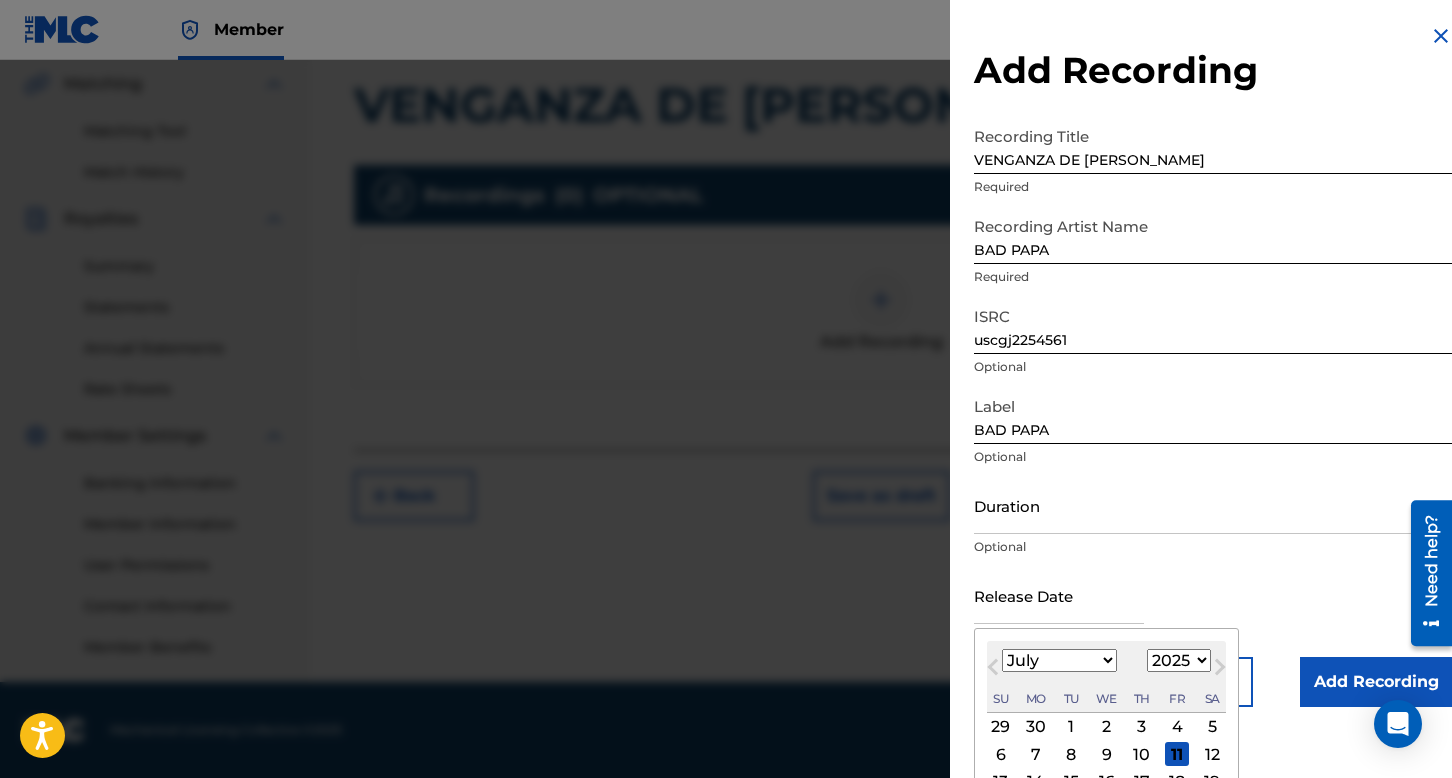 click on "1899 1900 1901 1902 1903 1904 1905 1906 1907 1908 1909 1910 1911 1912 1913 1914 1915 1916 1917 1918 1919 1920 1921 1922 1923 1924 1925 1926 1927 1928 1929 1930 1931 1932 1933 1934 1935 1936 1937 1938 1939 1940 1941 1942 1943 1944 1945 1946 1947 1948 1949 1950 1951 1952 1953 1954 1955 1956 1957 1958 1959 1960 1961 1962 1963 1964 1965 1966 1967 1968 1969 1970 1971 1972 1973 1974 1975 1976 1977 1978 1979 1980 1981 1982 1983 1984 1985 1986 1987 1988 1989 1990 1991 1992 1993 1994 1995 1996 1997 1998 1999 2000 2001 2002 2003 2004 2005 2006 2007 2008 2009 2010 2011 2012 2013 2014 2015 2016 2017 2018 2019 2020 2021 2022 2023 2024 2025 2026 2027 2028 2029 2030 2031 2032 2033 2034 2035 2036 2037 2038 2039 2040 2041 2042 2043 2044 2045 2046 2047 2048 2049 2050 2051 2052 2053 2054 2055 2056 2057 2058 2059 2060 2061 2062 2063 2064 2065 2066 2067 2068 2069 2070 2071 2072 2073 2074 2075 2076 2077 2078 2079 2080 2081 2082 2083 2084 2085 2086 2087 2088 2089 2090 2091 2092 2093 2094 2095 2096 2097 2098 2099 2100" at bounding box center [1179, 660] 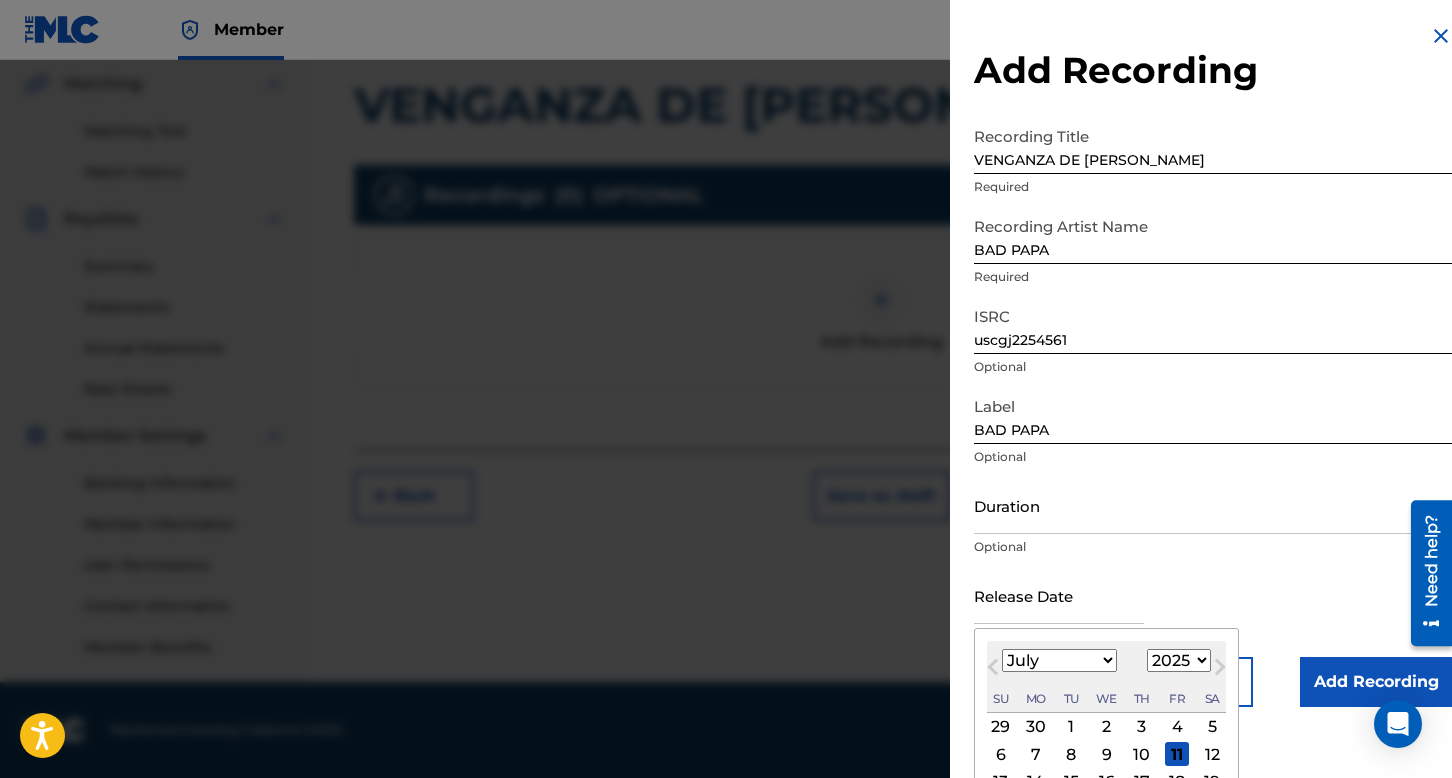 select on "2022" 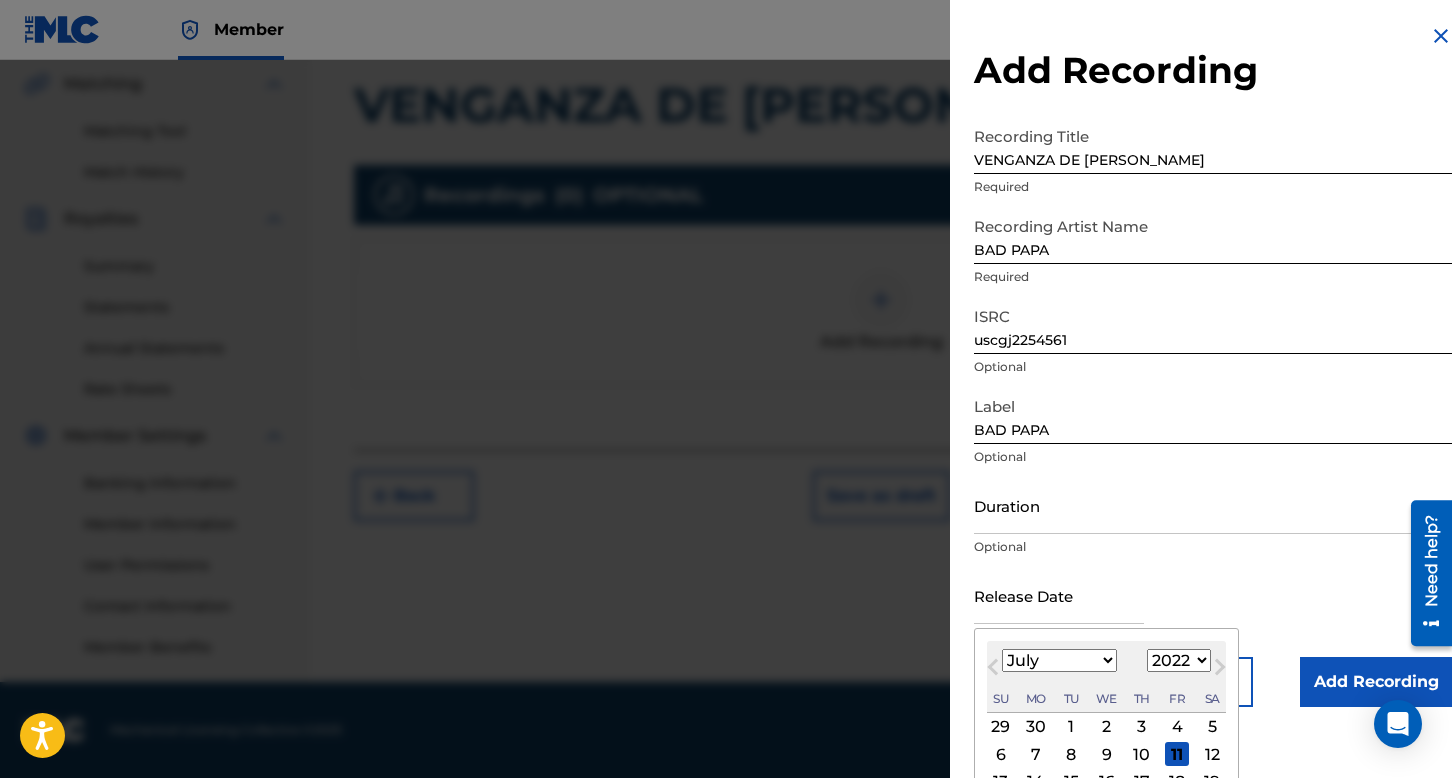 click on "1899 1900 1901 1902 1903 1904 1905 1906 1907 1908 1909 1910 1911 1912 1913 1914 1915 1916 1917 1918 1919 1920 1921 1922 1923 1924 1925 1926 1927 1928 1929 1930 1931 1932 1933 1934 1935 1936 1937 1938 1939 1940 1941 1942 1943 1944 1945 1946 1947 1948 1949 1950 1951 1952 1953 1954 1955 1956 1957 1958 1959 1960 1961 1962 1963 1964 1965 1966 1967 1968 1969 1970 1971 1972 1973 1974 1975 1976 1977 1978 1979 1980 1981 1982 1983 1984 1985 1986 1987 1988 1989 1990 1991 1992 1993 1994 1995 1996 1997 1998 1999 2000 2001 2002 2003 2004 2005 2006 2007 2008 2009 2010 2011 2012 2013 2014 2015 2016 2017 2018 2019 2020 2021 2022 2023 2024 2025 2026 2027 2028 2029 2030 2031 2032 2033 2034 2035 2036 2037 2038 2039 2040 2041 2042 2043 2044 2045 2046 2047 2048 2049 2050 2051 2052 2053 2054 2055 2056 2057 2058 2059 2060 2061 2062 2063 2064 2065 2066 2067 2068 2069 2070 2071 2072 2073 2074 2075 2076 2077 2078 2079 2080 2081 2082 2083 2084 2085 2086 2087 2088 2089 2090 2091 2092 2093 2094 2095 2096 2097 2098 2099 2100" at bounding box center (1179, 660) 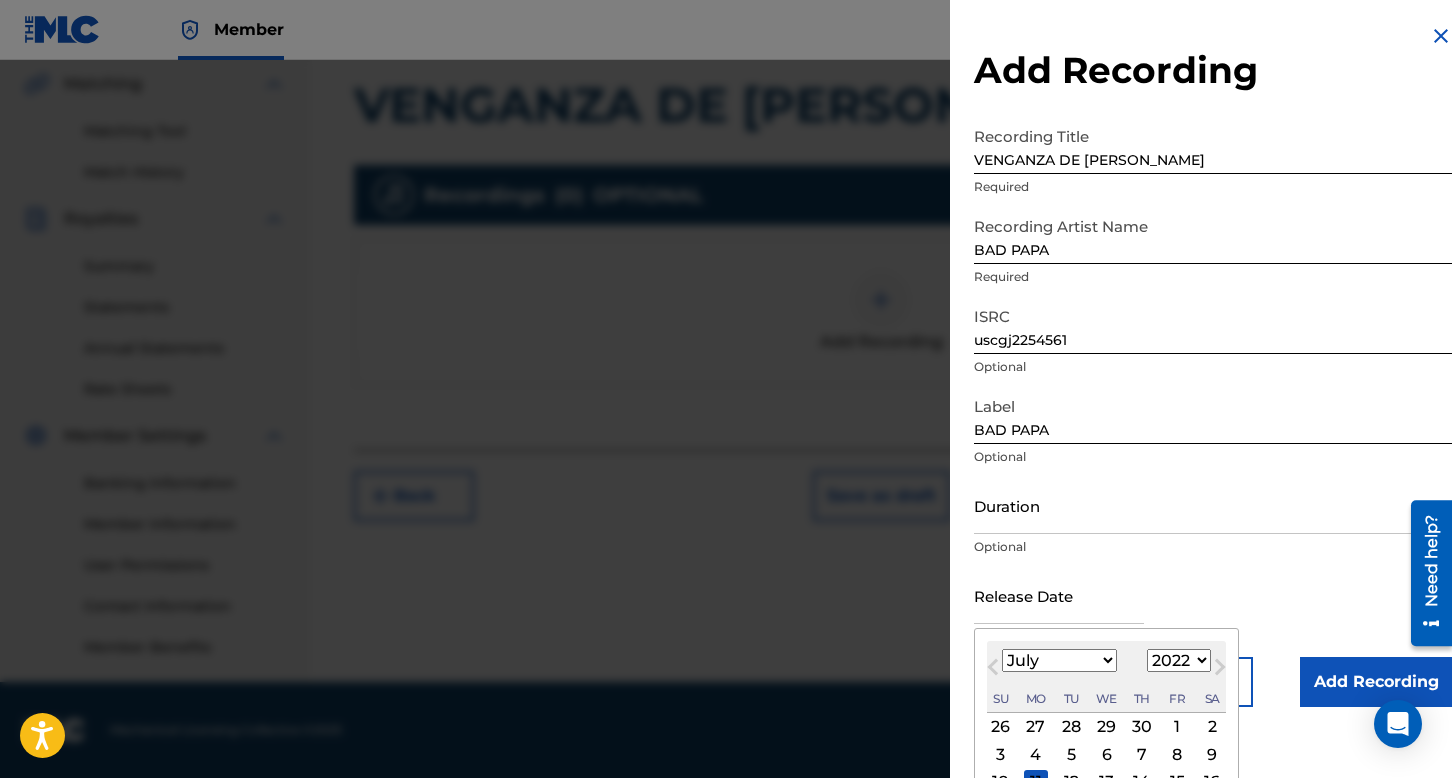 click on "January February March April May June July August September October November December" at bounding box center (1059, 660) 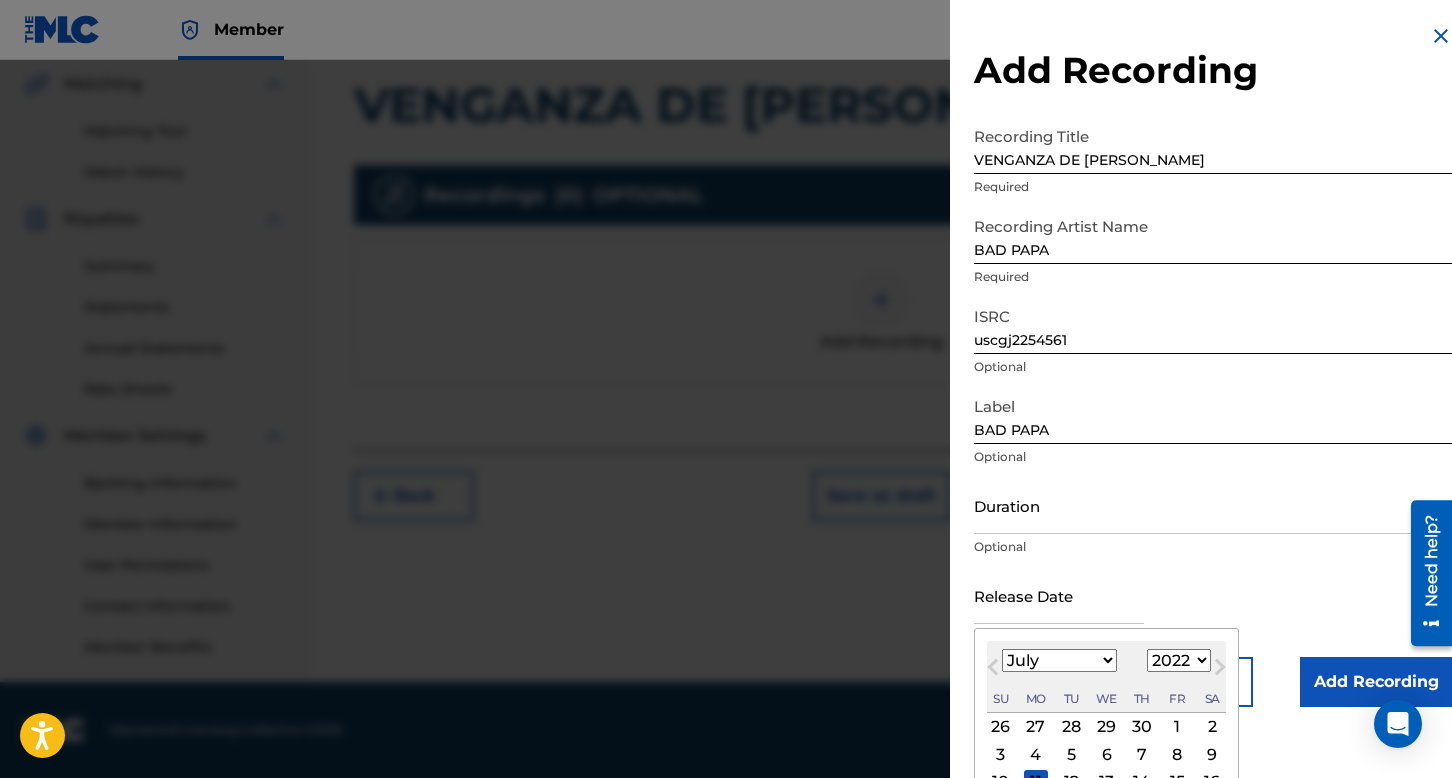 select on "4" 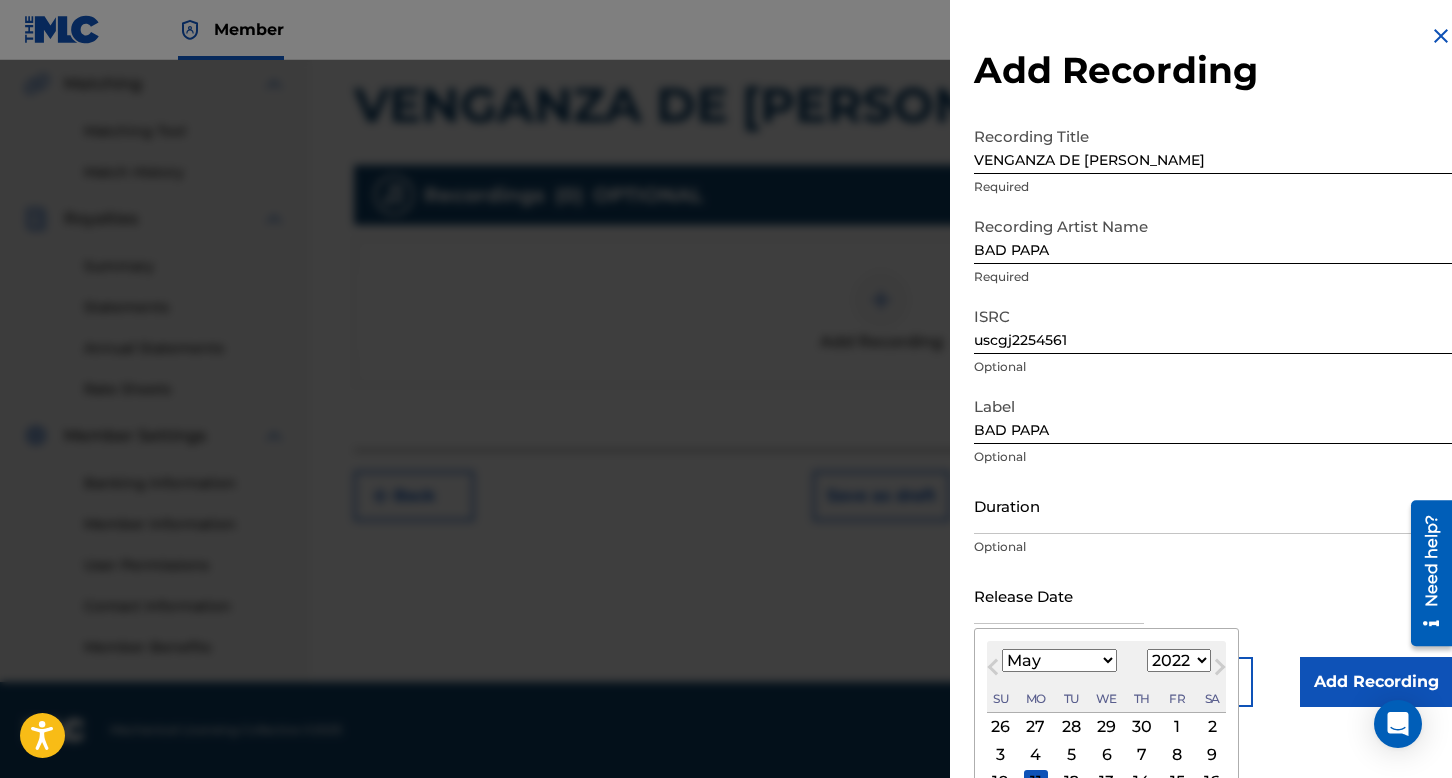 click on "January February March April May June July August September October November December" at bounding box center [1059, 660] 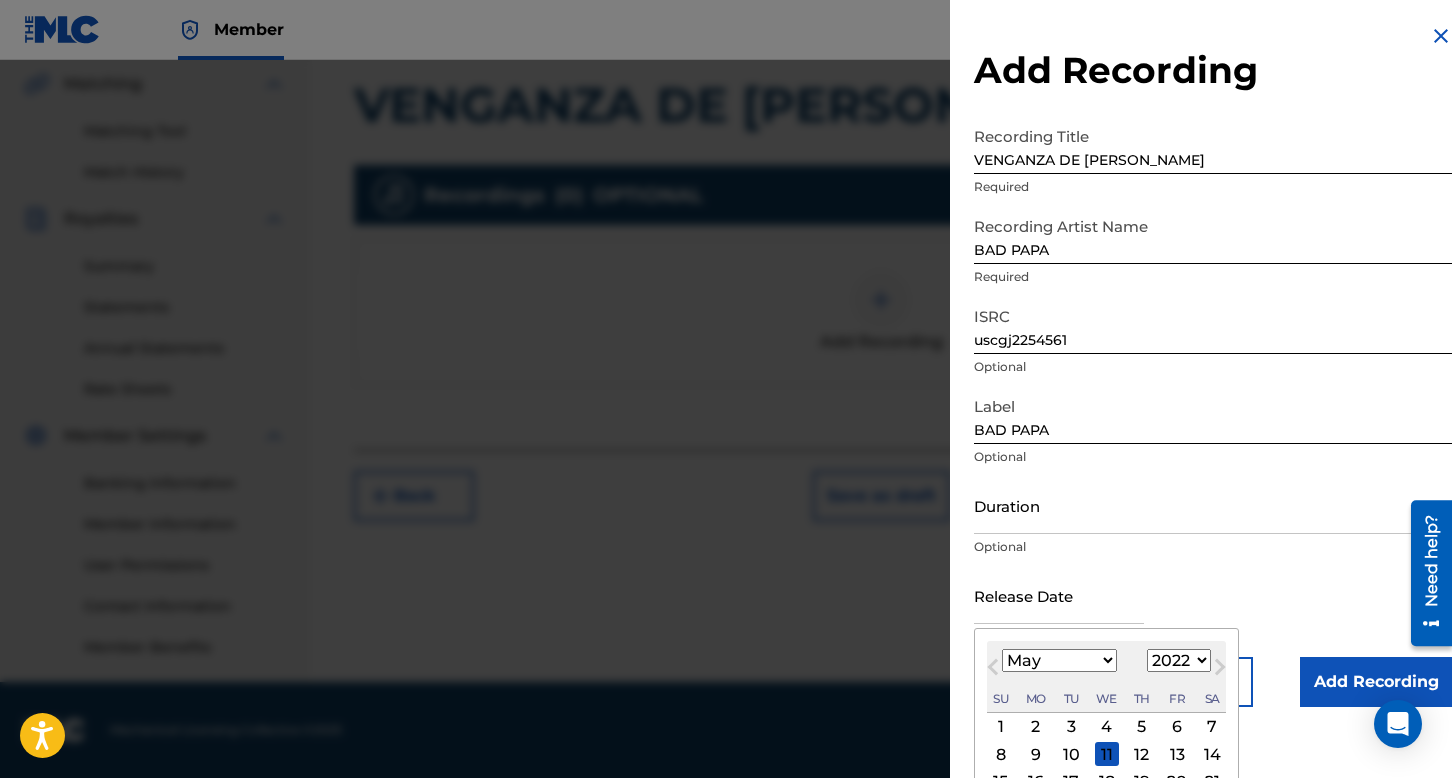 click on "5" at bounding box center [1142, 727] 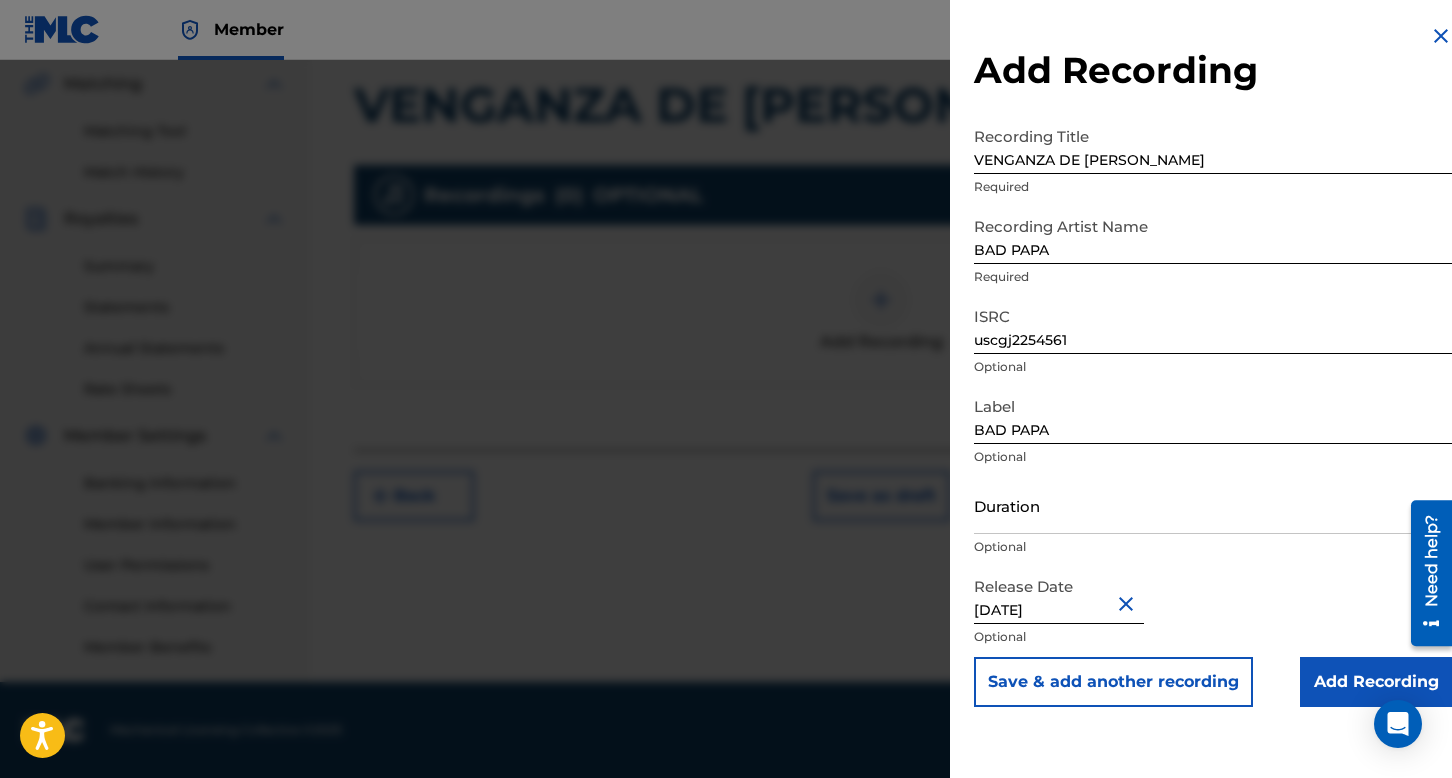 click on "Add Recording" at bounding box center (1376, 682) 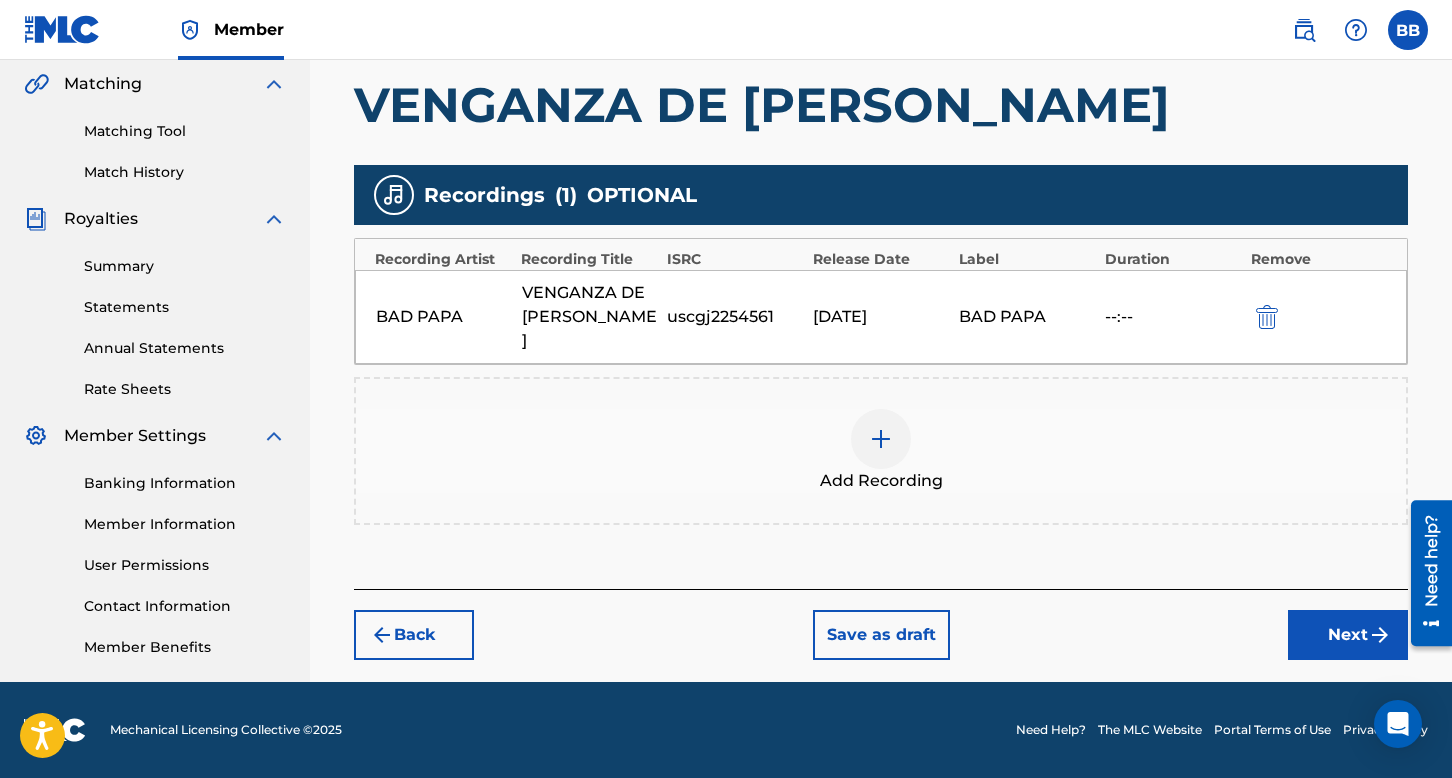 click on "Next" at bounding box center (1348, 635) 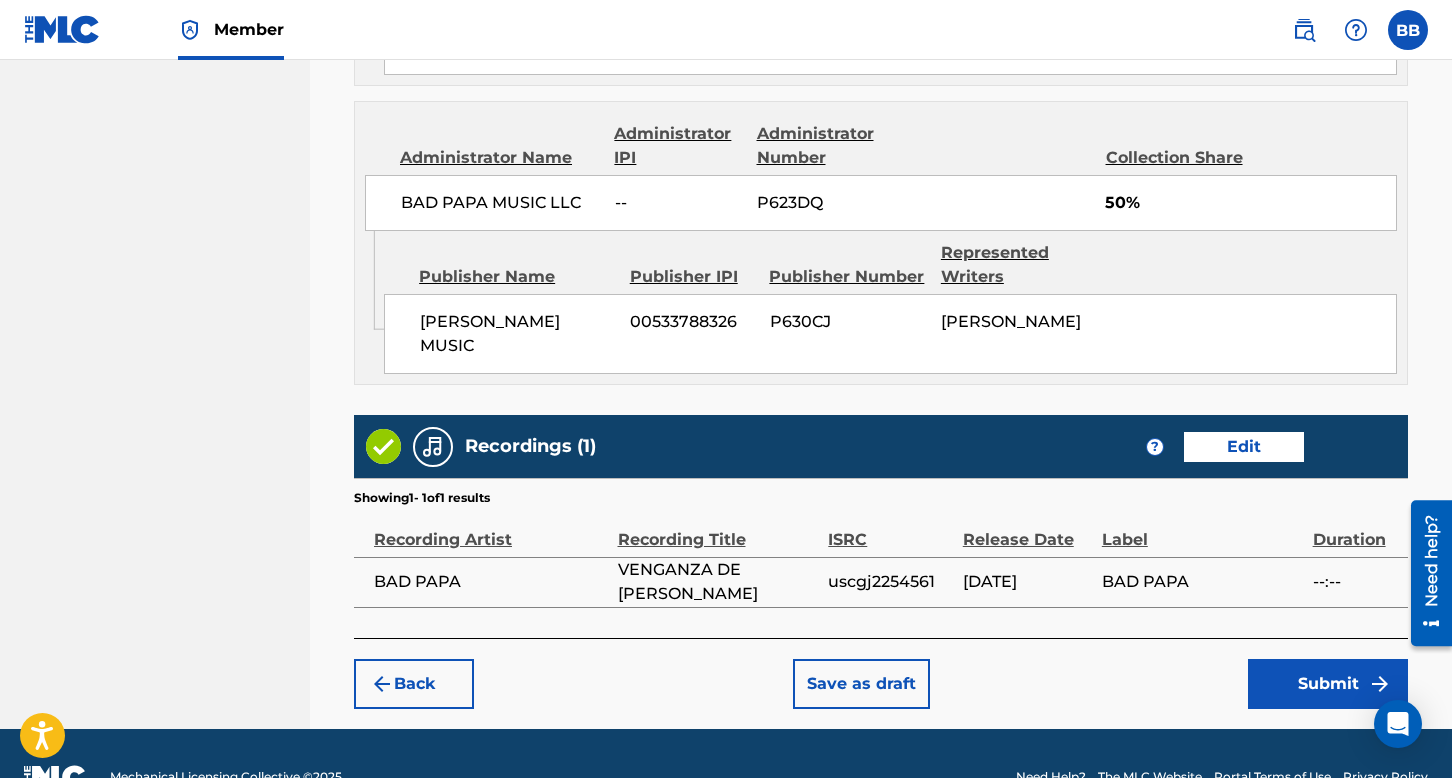 scroll, scrollTop: 1372, scrollLeft: 0, axis: vertical 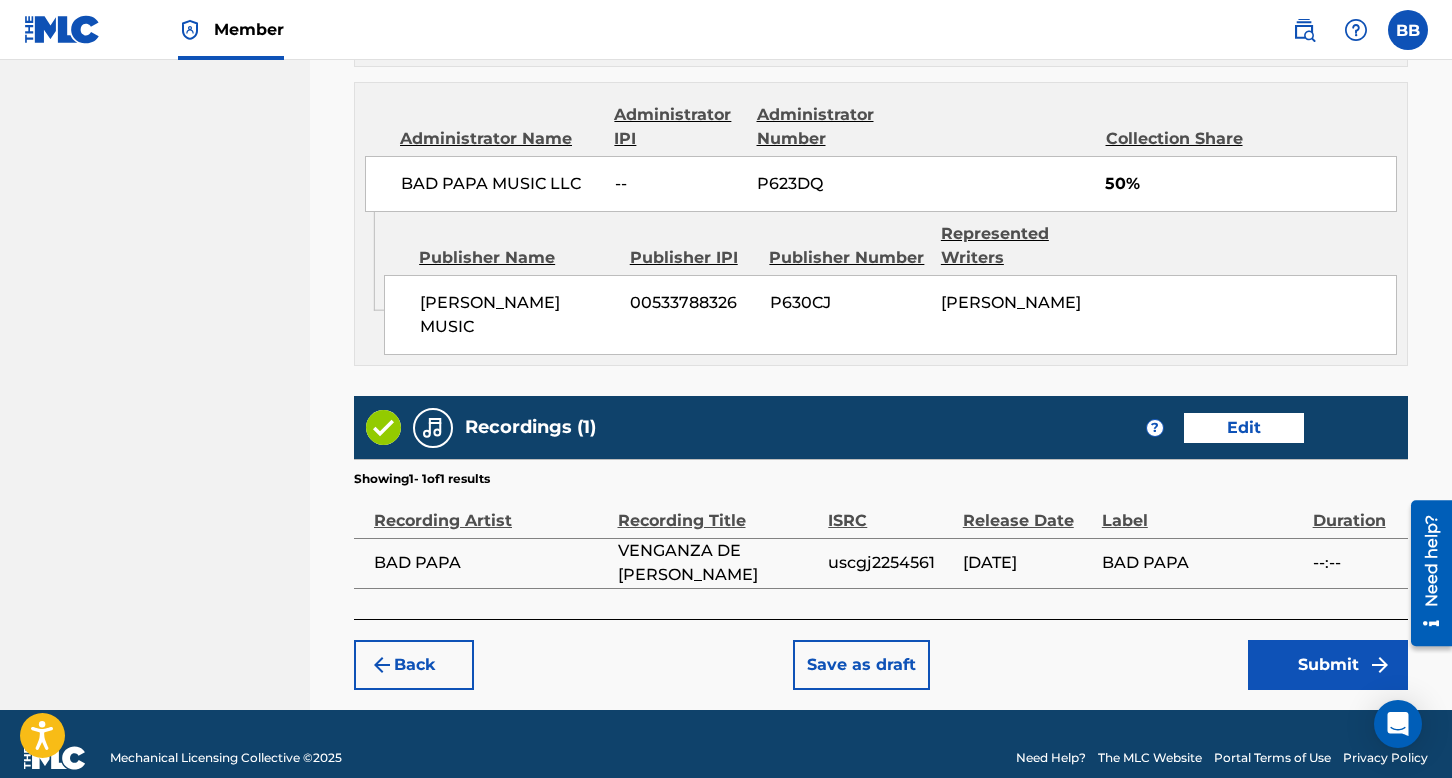 click on "Submit" at bounding box center [1328, 665] 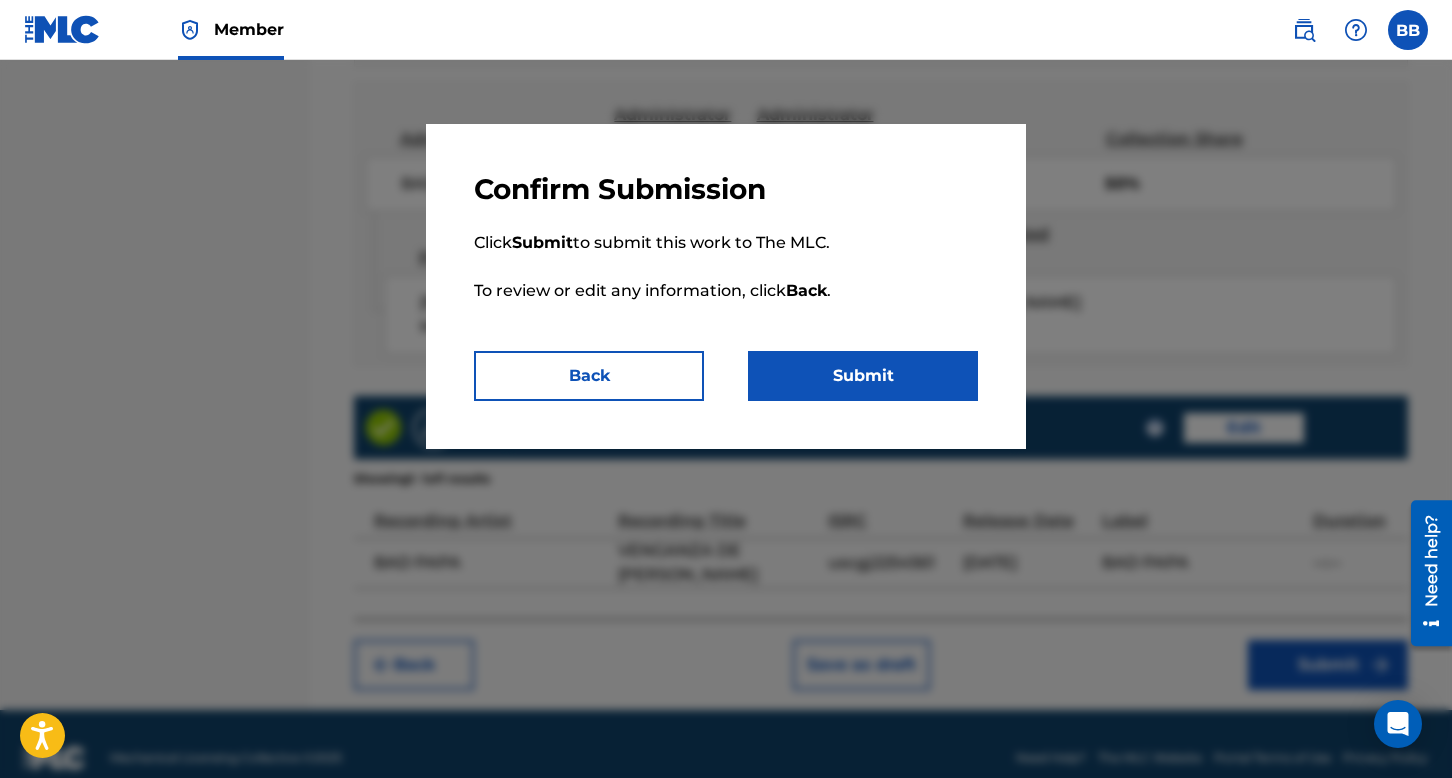 click on "Submit" at bounding box center (863, 376) 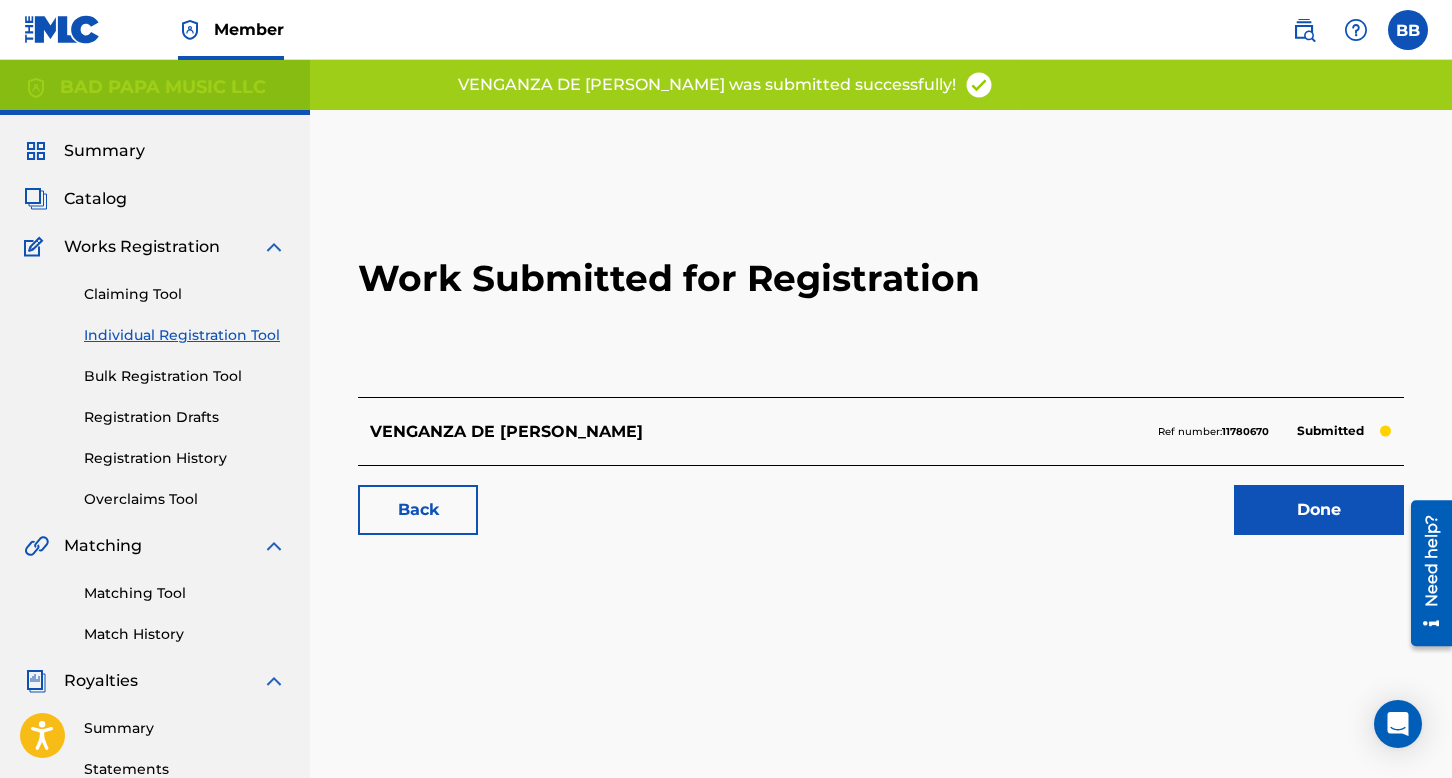 click on "Done" at bounding box center (1319, 510) 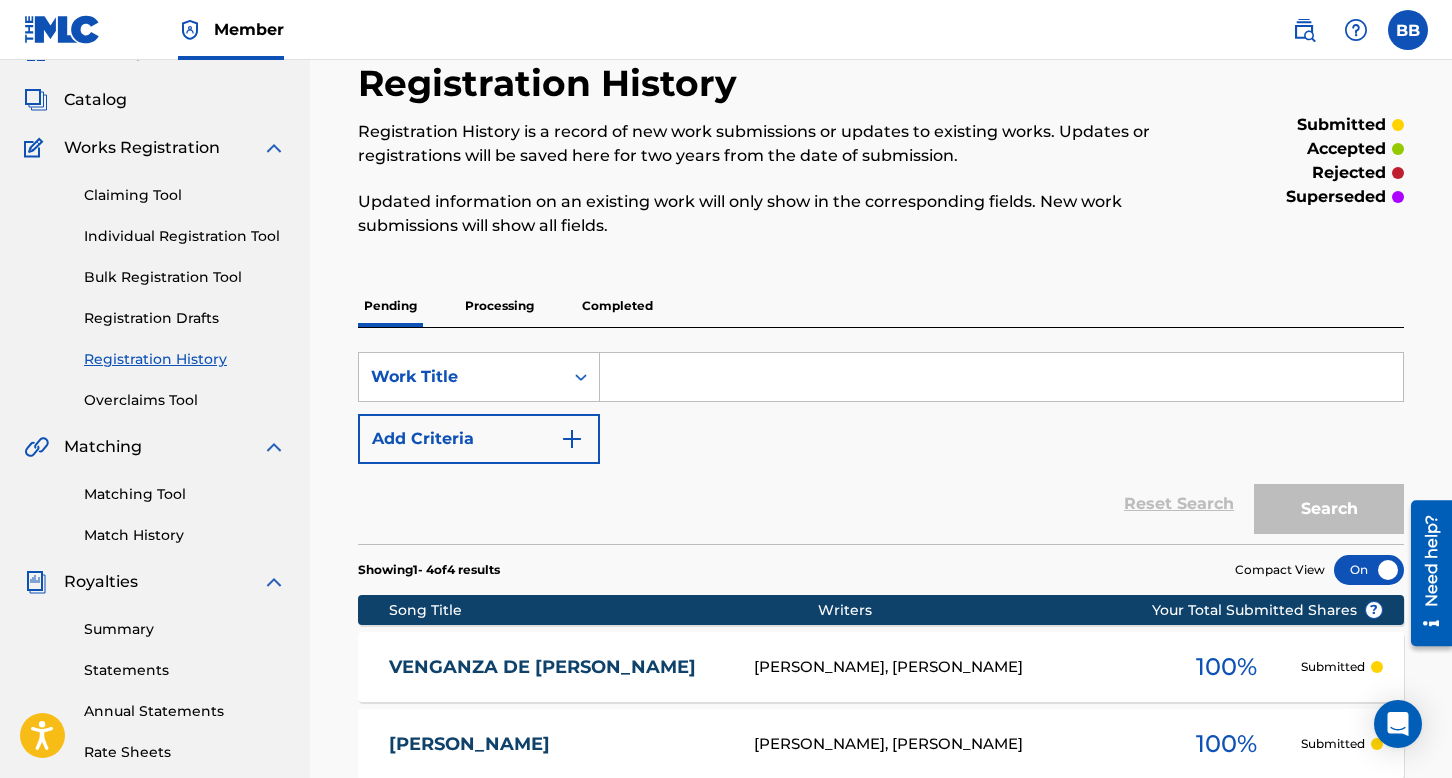 scroll, scrollTop: 76, scrollLeft: 0, axis: vertical 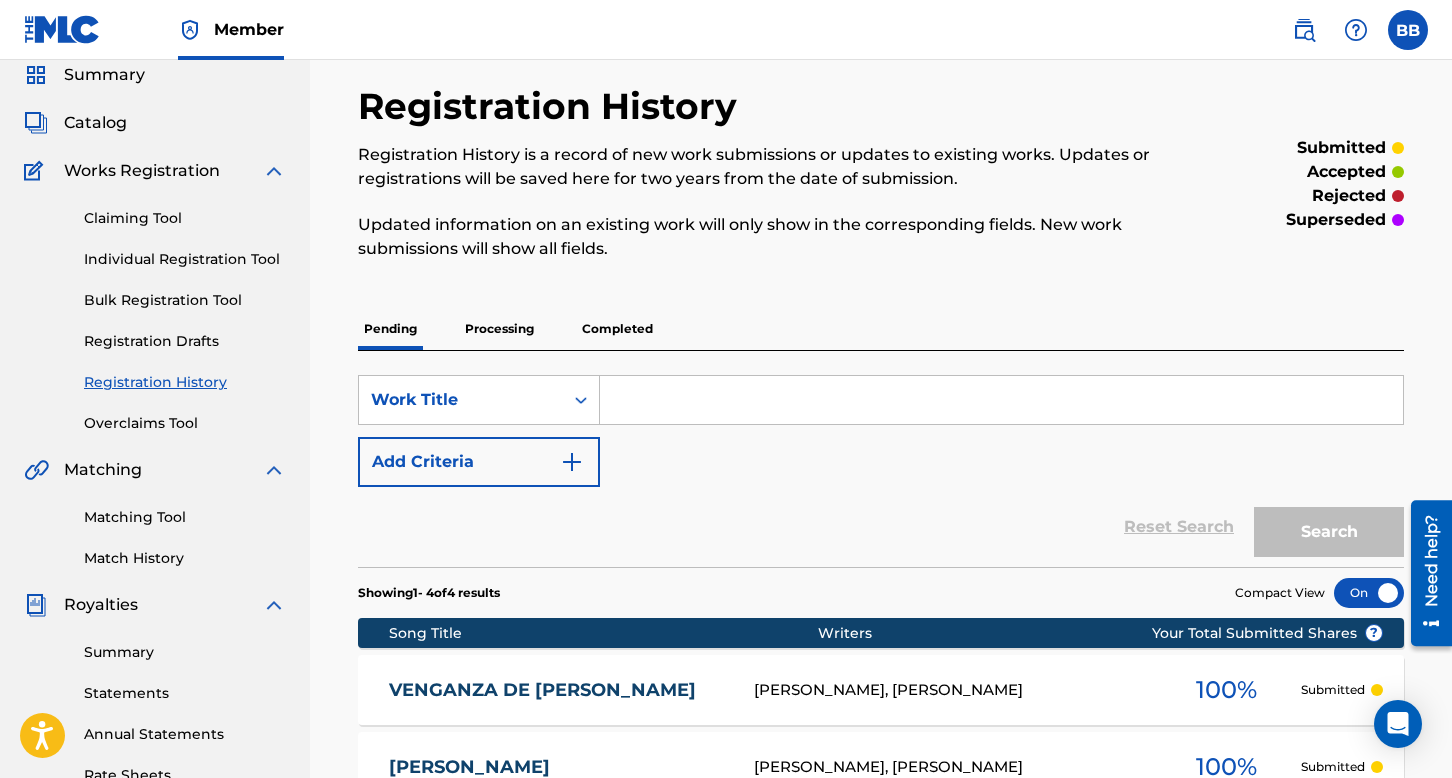 click on "Individual Registration Tool" at bounding box center (185, 259) 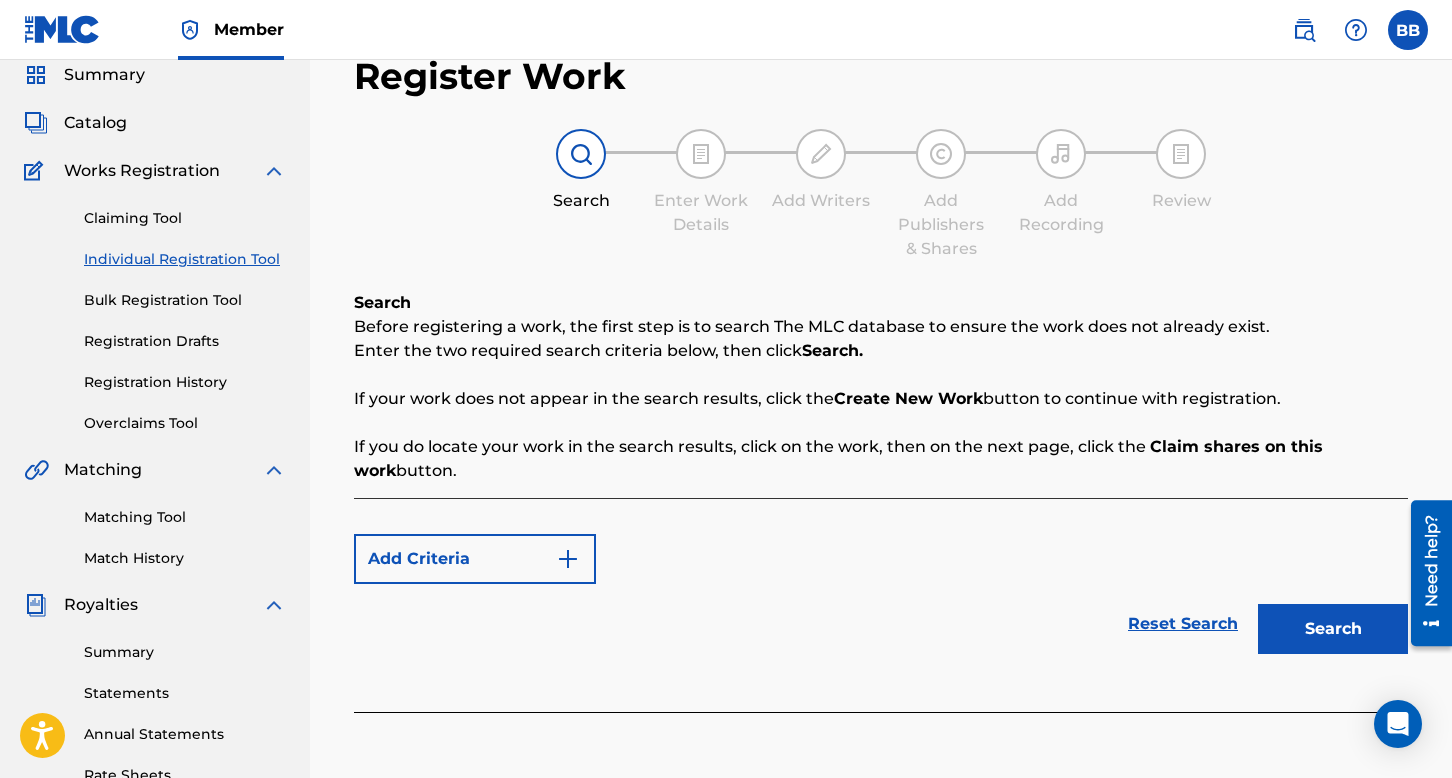 scroll, scrollTop: 0, scrollLeft: 0, axis: both 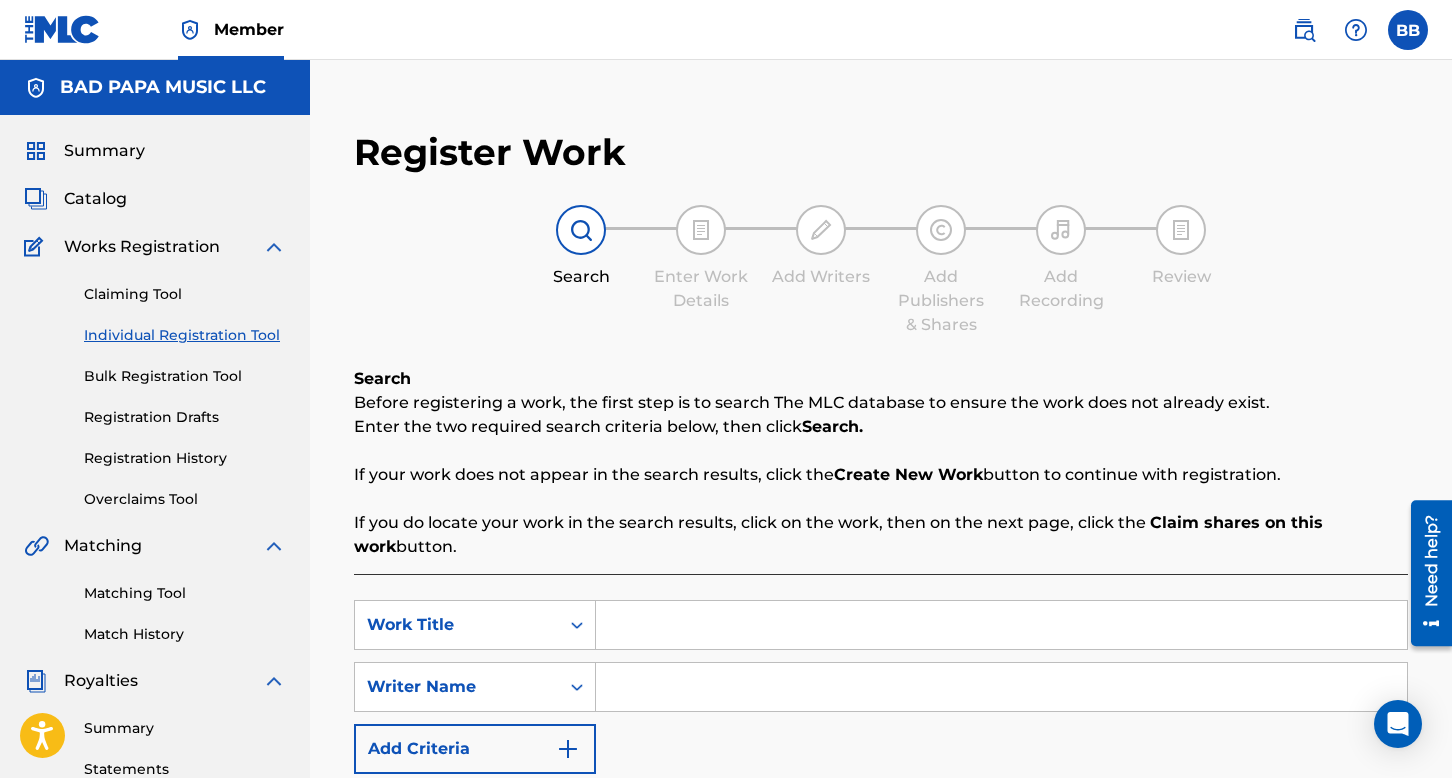 click at bounding box center (1001, 625) 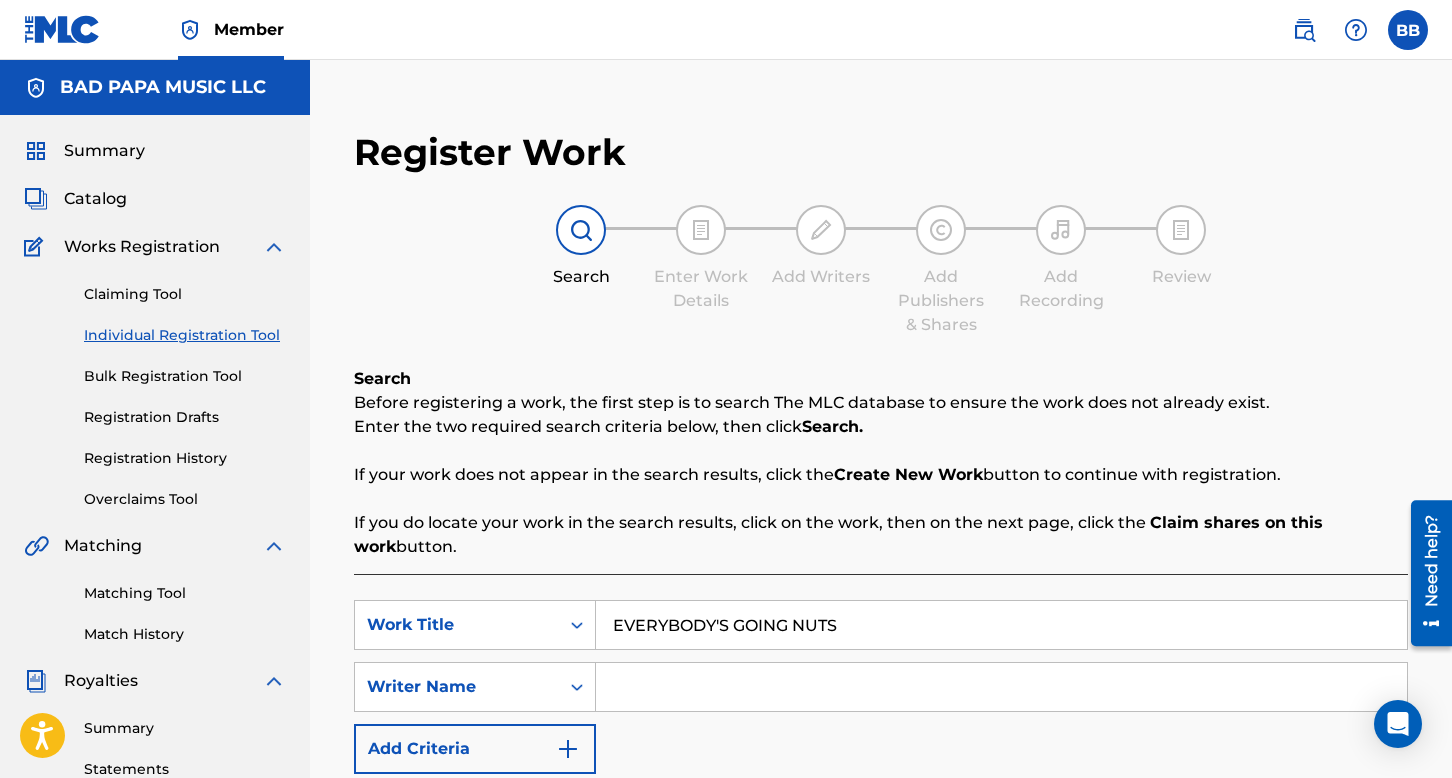 type on "EVERYBODY'S GOING NUTS" 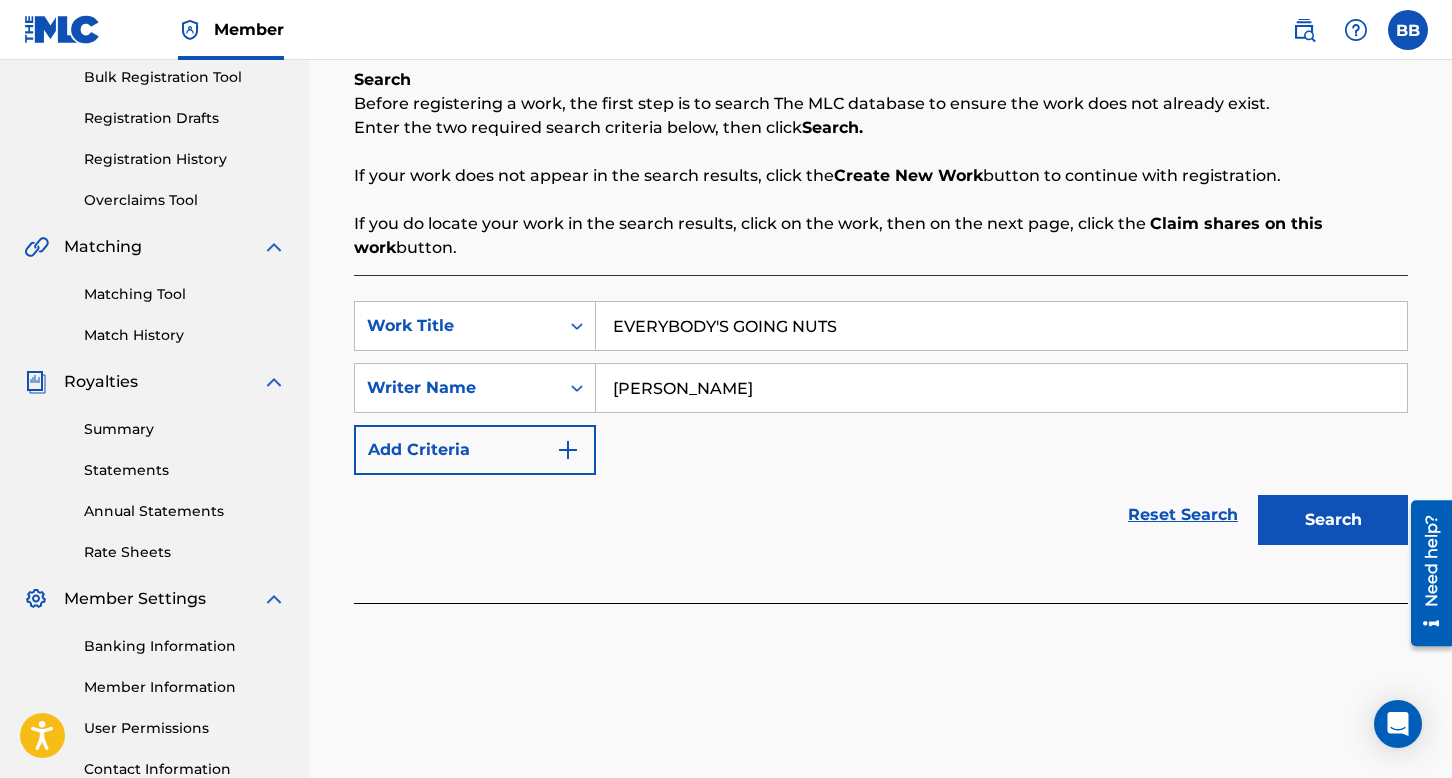 scroll, scrollTop: 300, scrollLeft: 0, axis: vertical 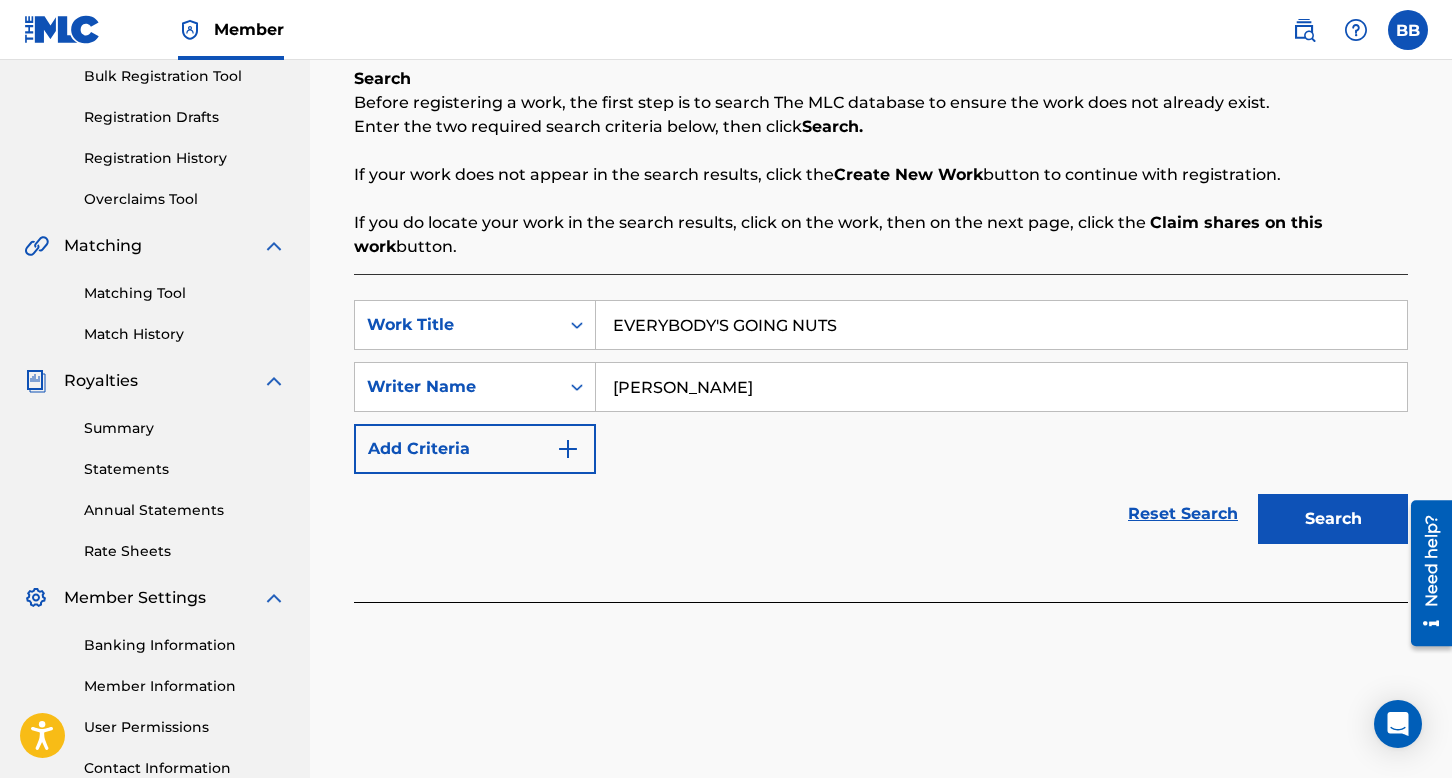 type on "[PERSON_NAME]" 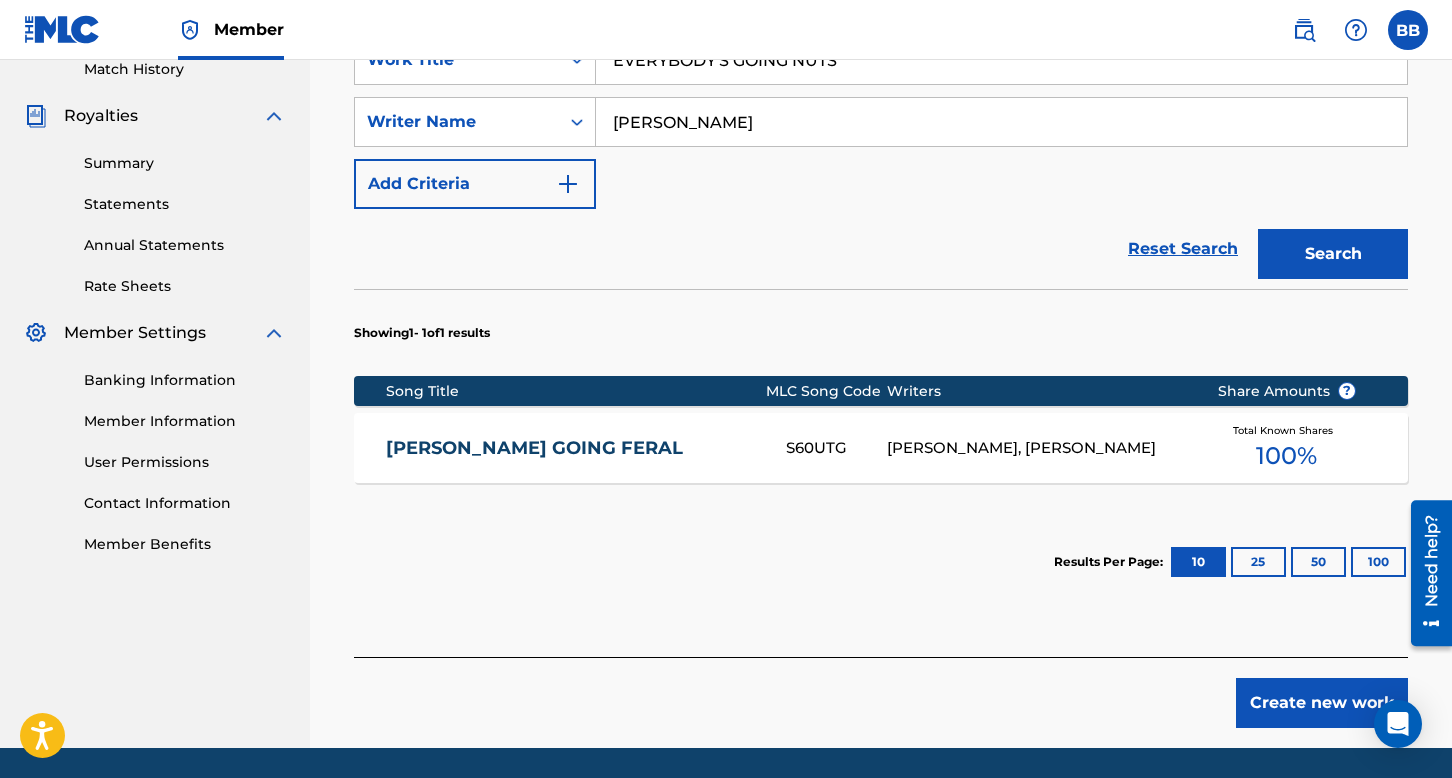 scroll, scrollTop: 600, scrollLeft: 0, axis: vertical 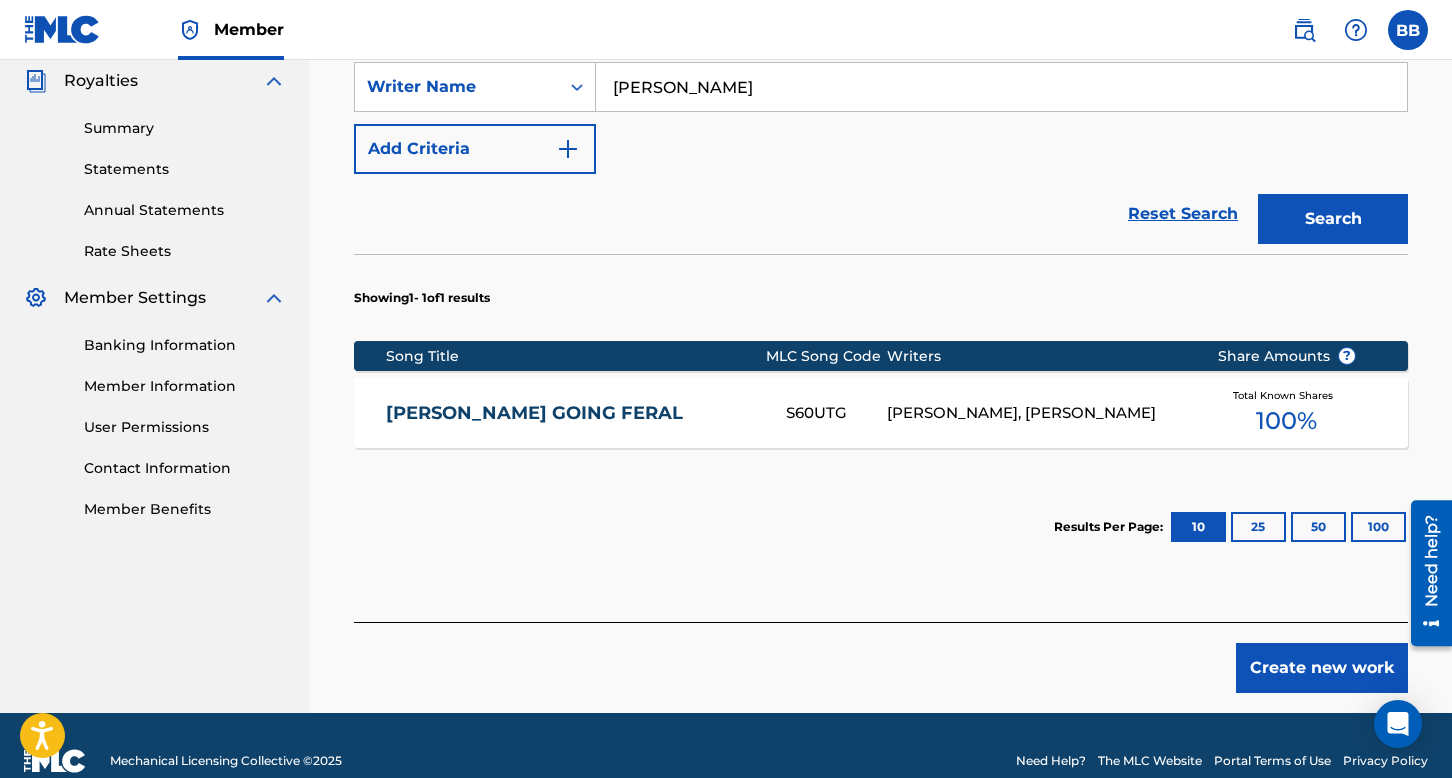 click on "Create new work" at bounding box center [1322, 668] 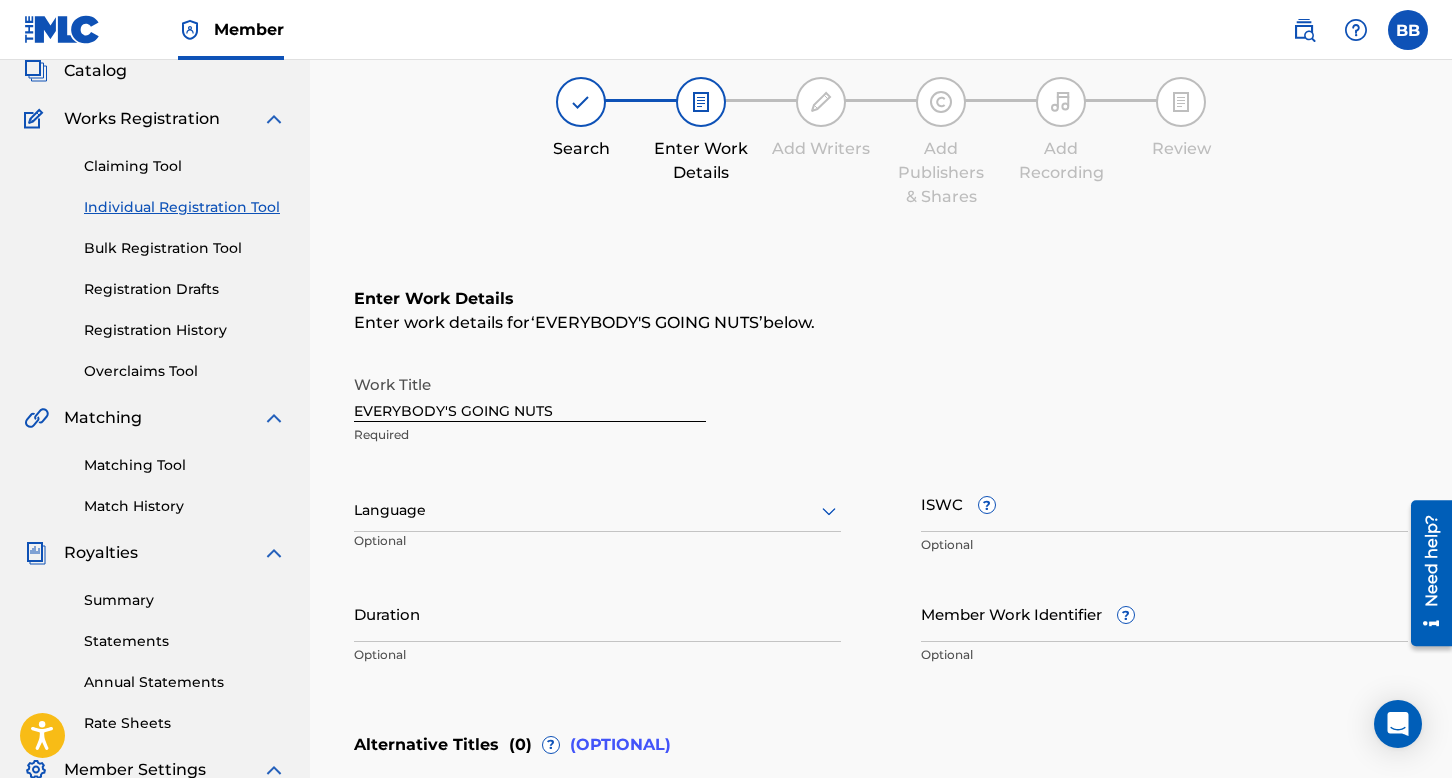 scroll, scrollTop: 113, scrollLeft: 0, axis: vertical 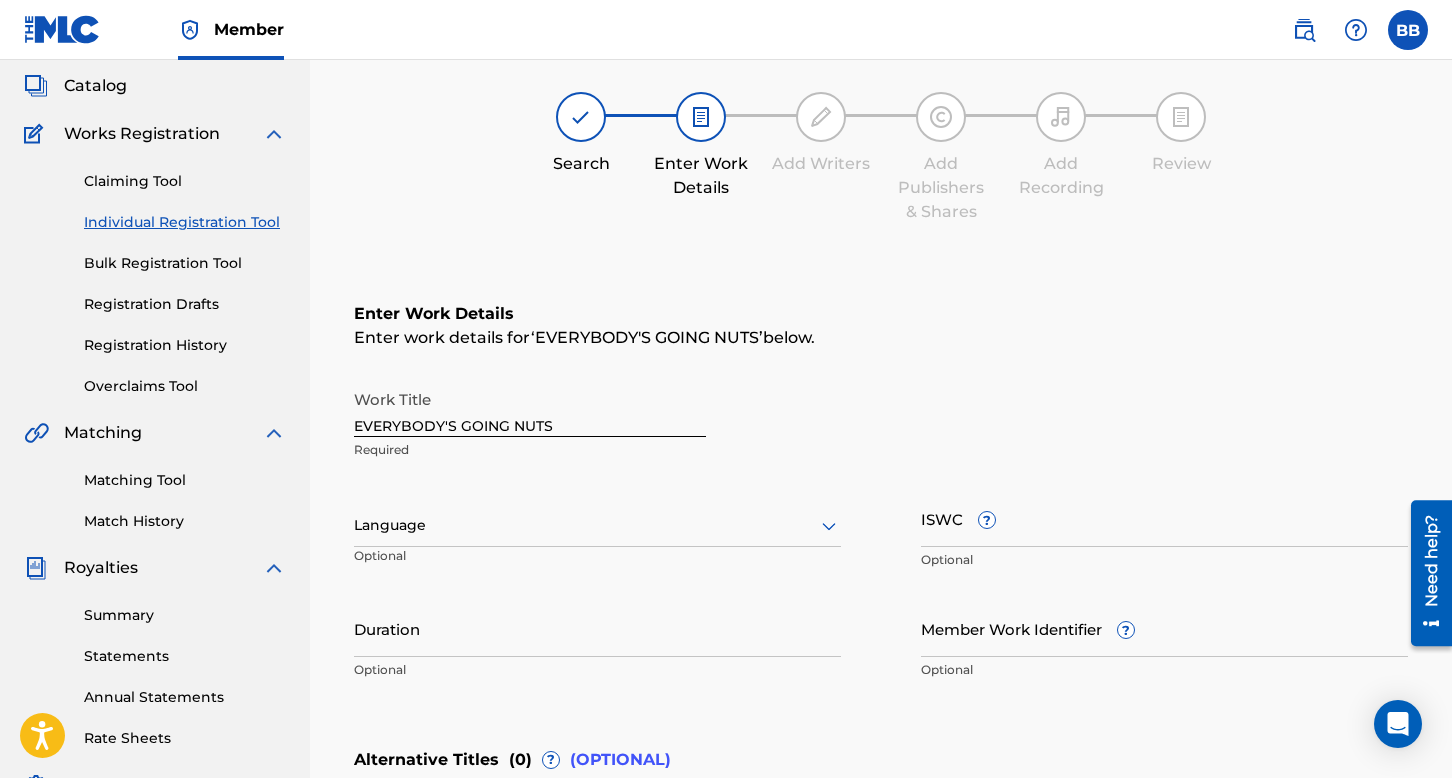 click 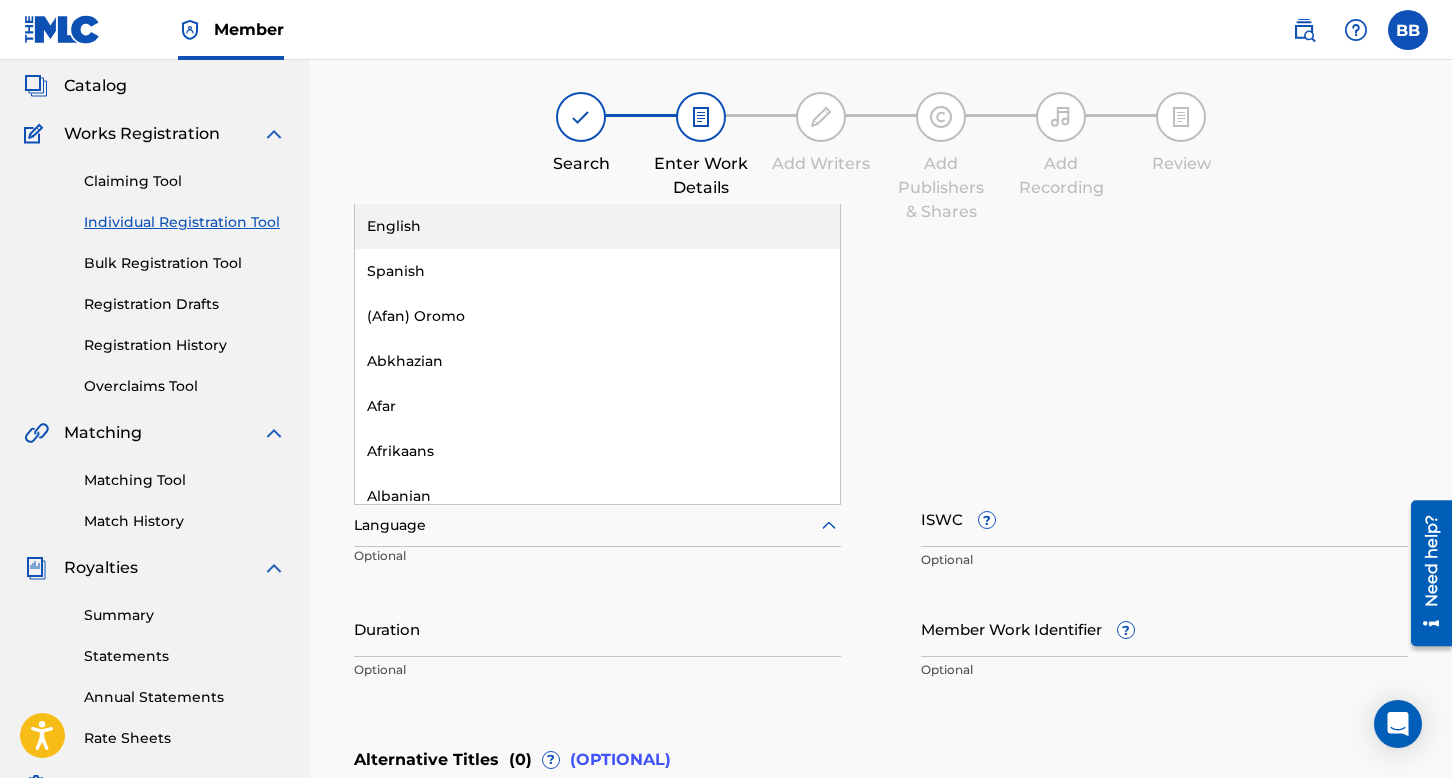 click on "English" at bounding box center [597, 226] 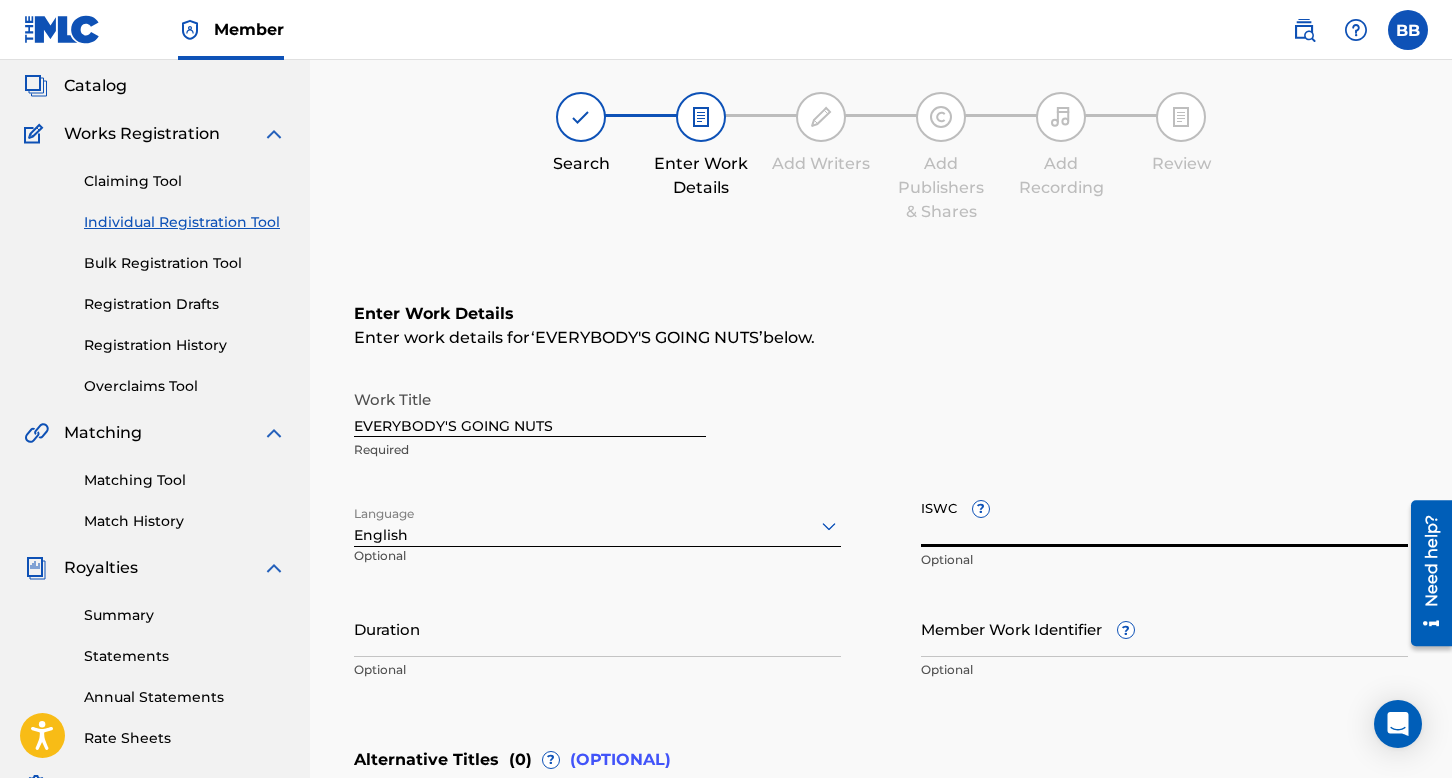 click on "ISWC   ?" at bounding box center [1164, 518] 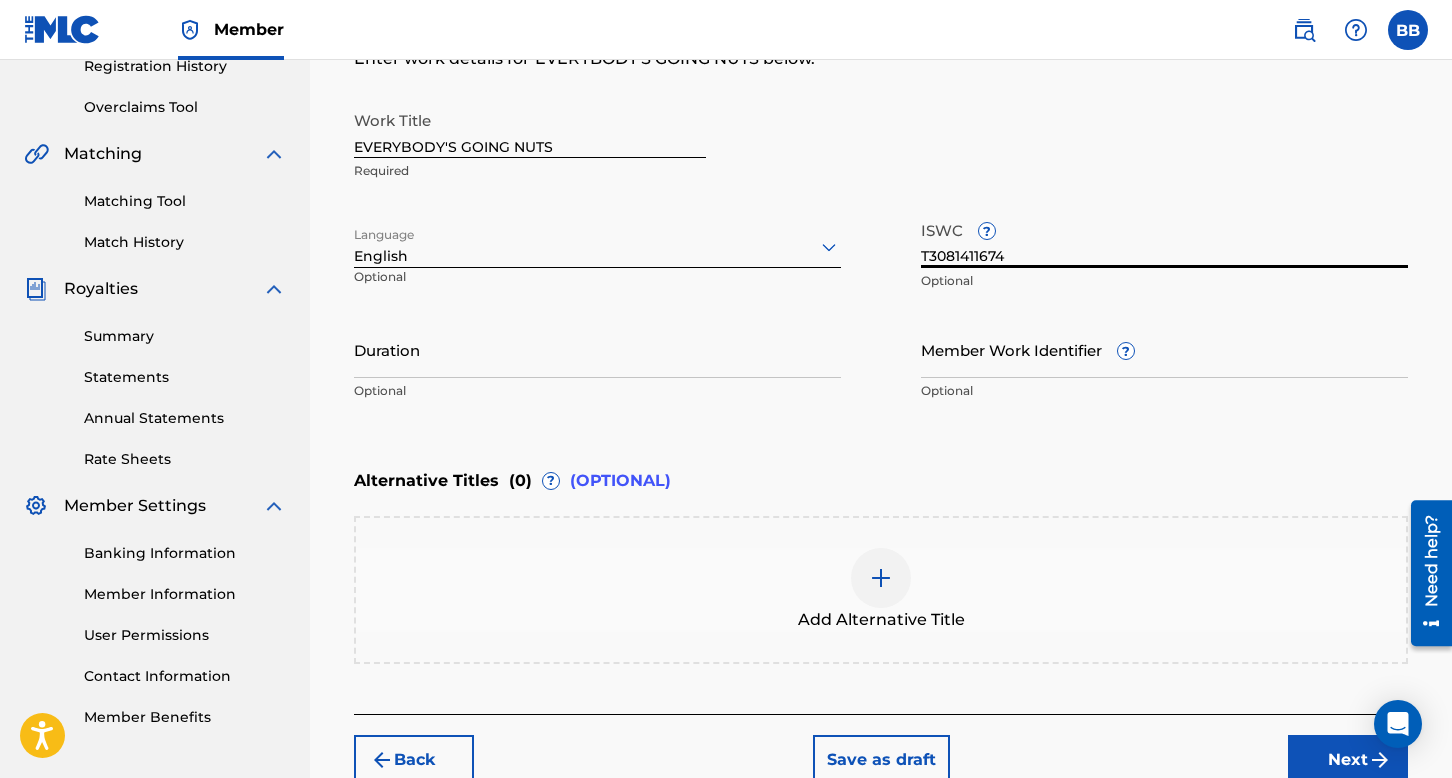 scroll, scrollTop: 413, scrollLeft: 0, axis: vertical 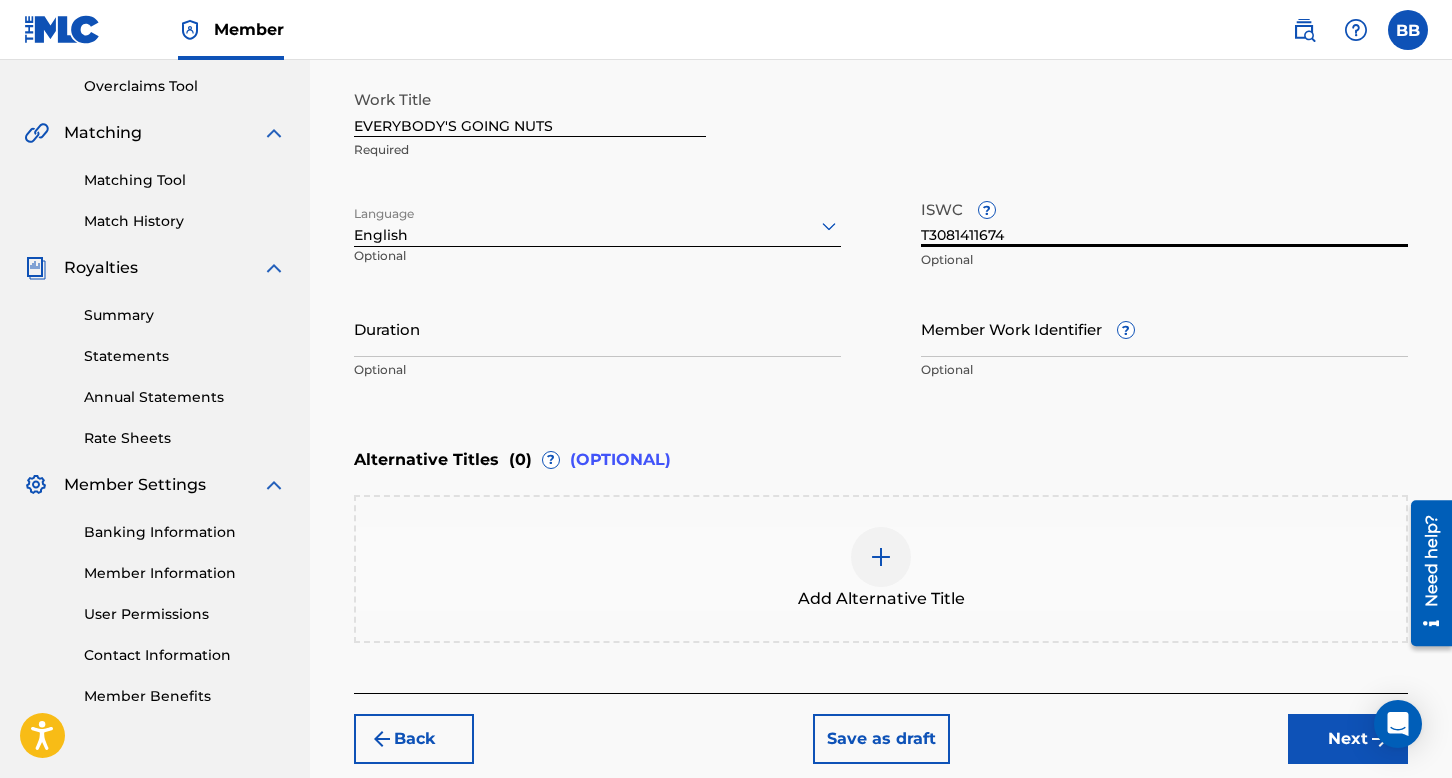 type on "T3081411674" 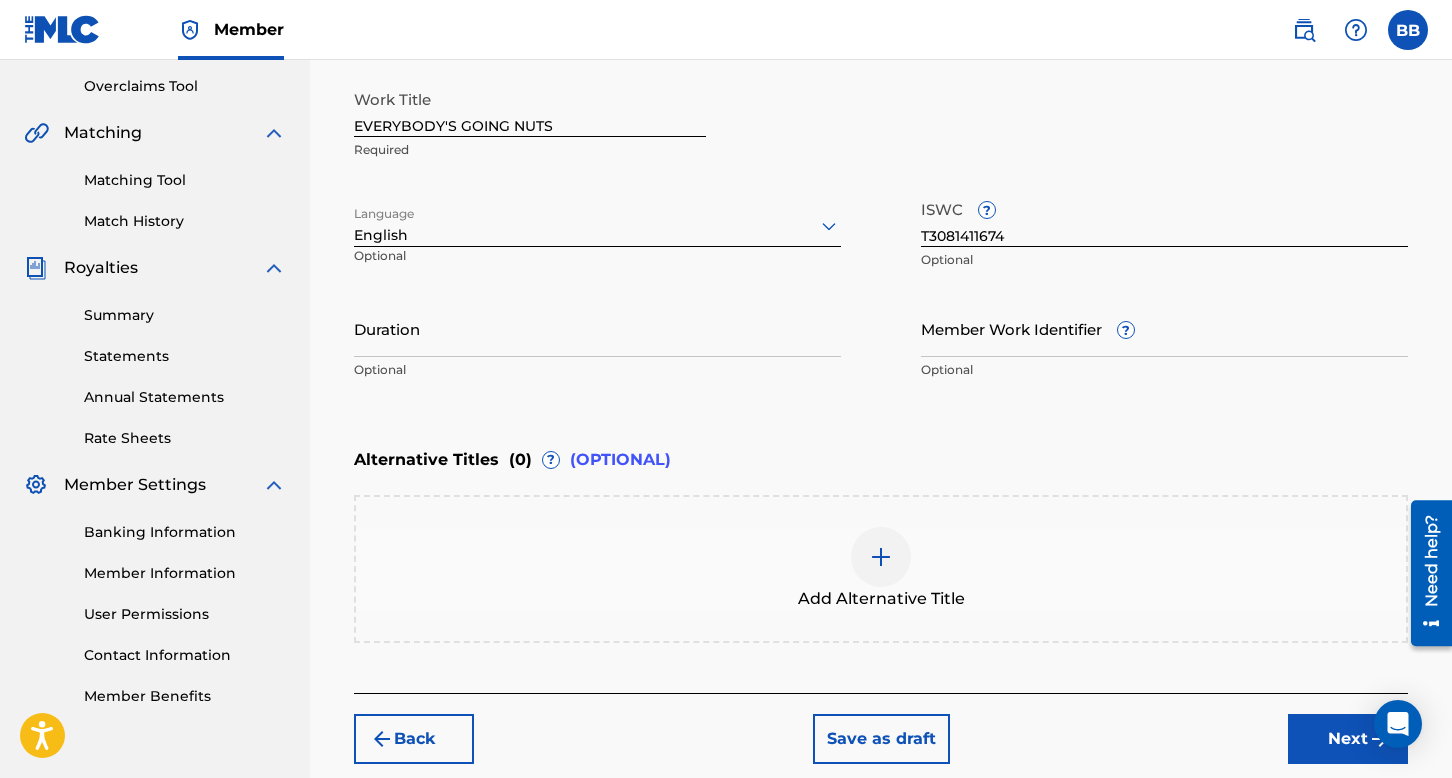 click on "Next" at bounding box center (1348, 739) 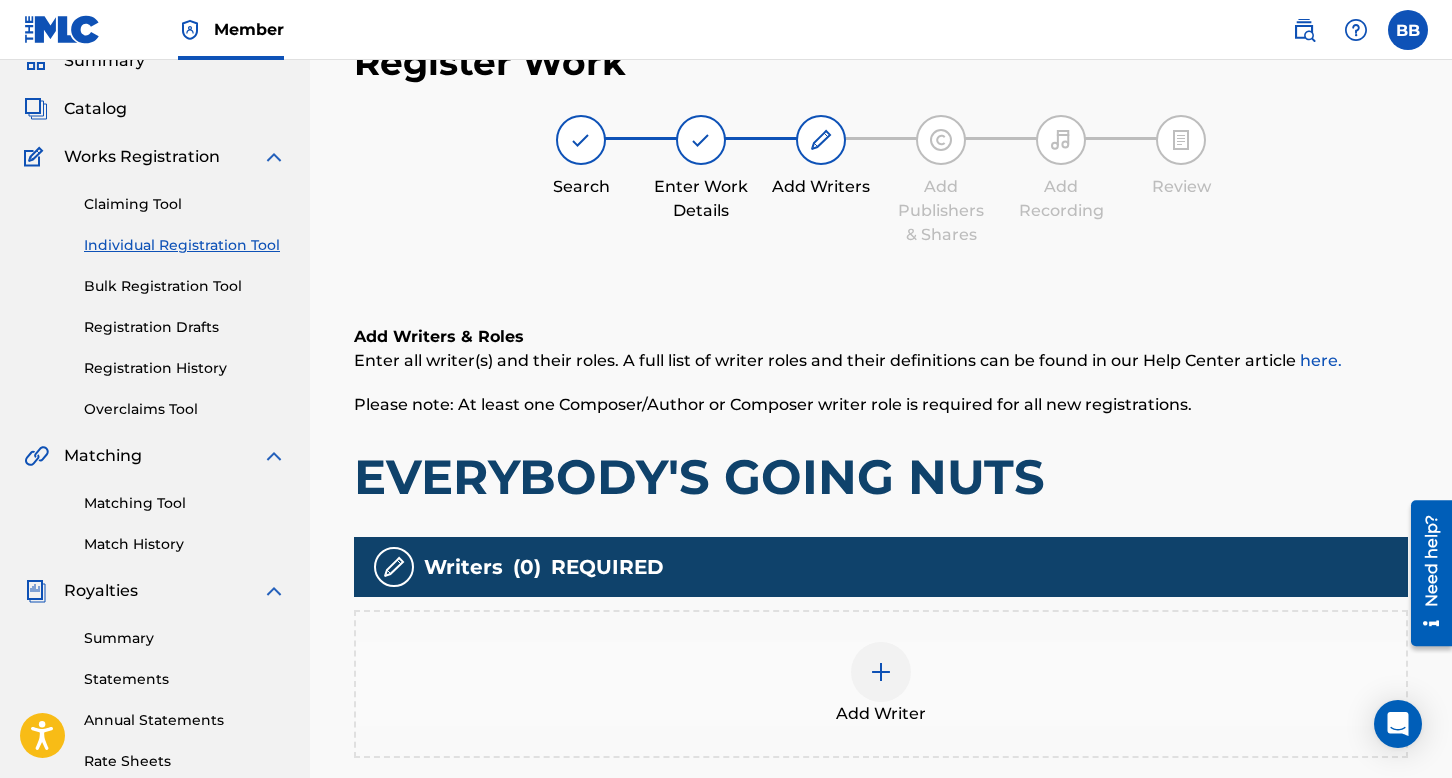 scroll, scrollTop: 290, scrollLeft: 0, axis: vertical 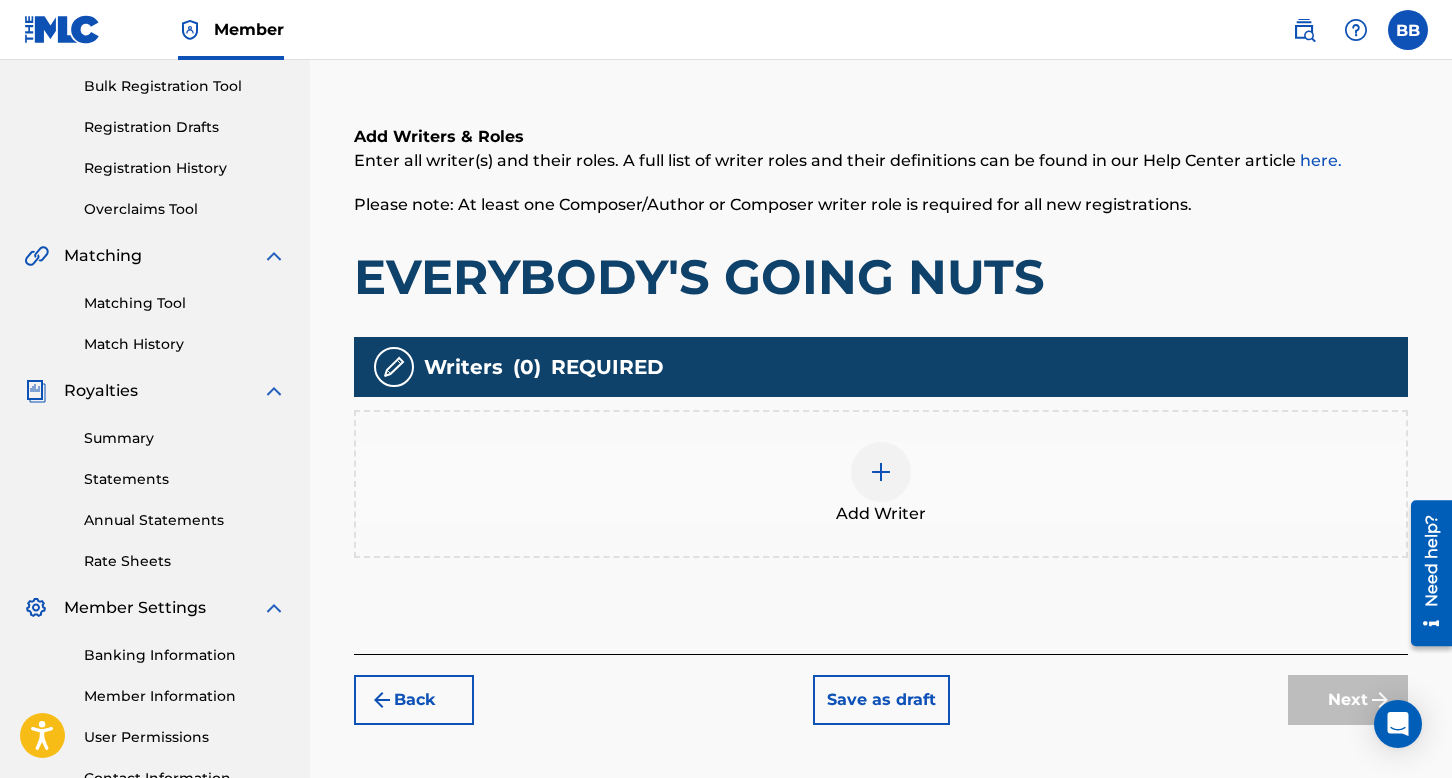 click at bounding box center [881, 472] 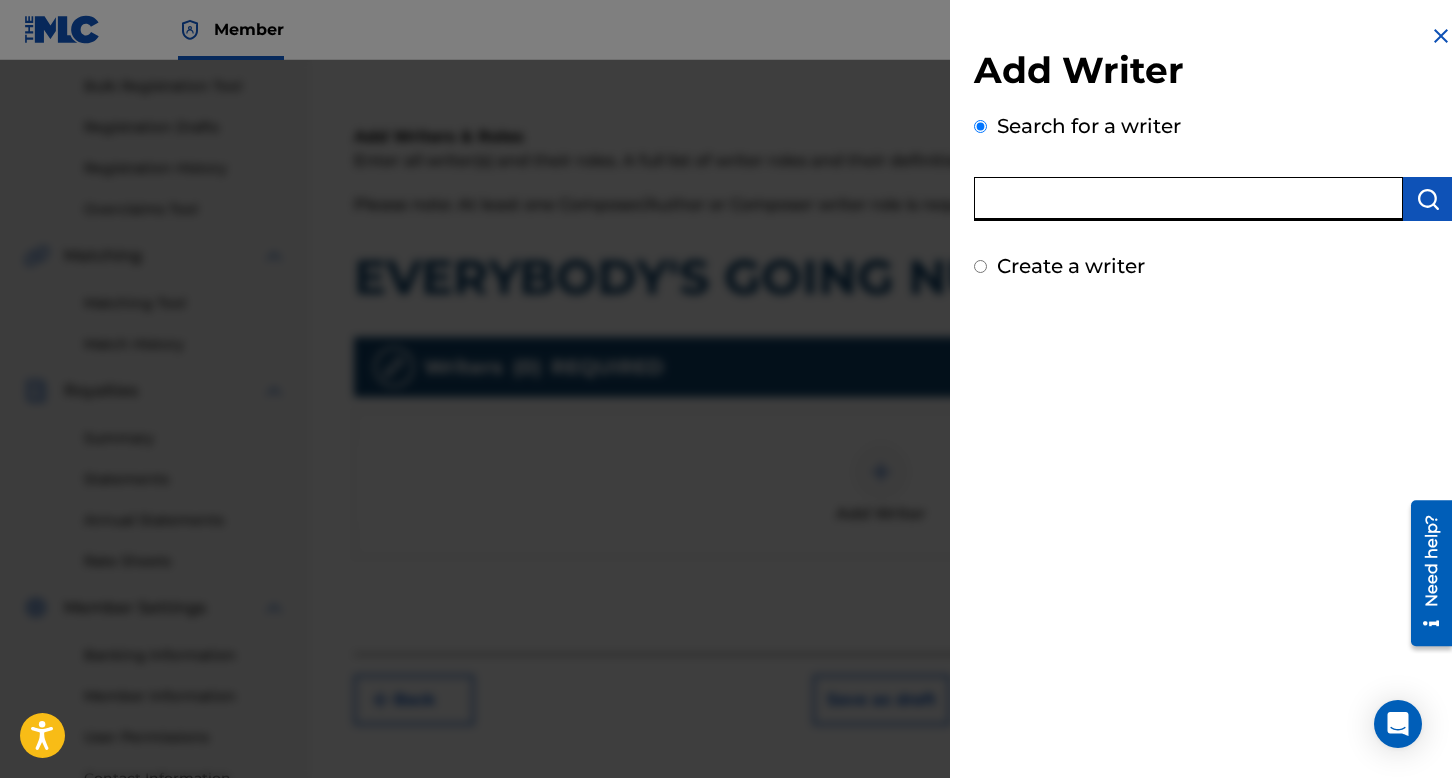 click at bounding box center [1188, 199] 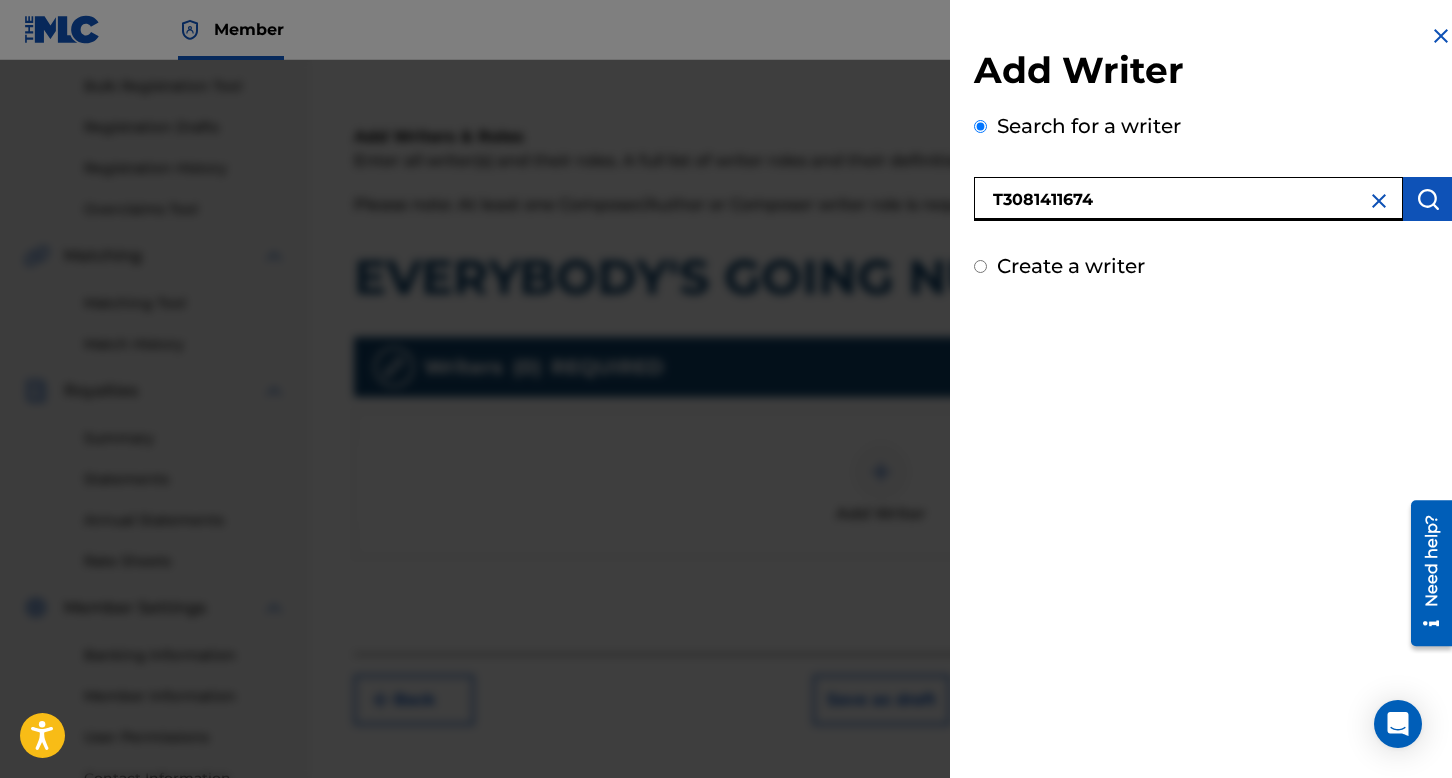 drag, startPoint x: 1152, startPoint y: 203, endPoint x: 1250, endPoint y: 253, distance: 110.01818 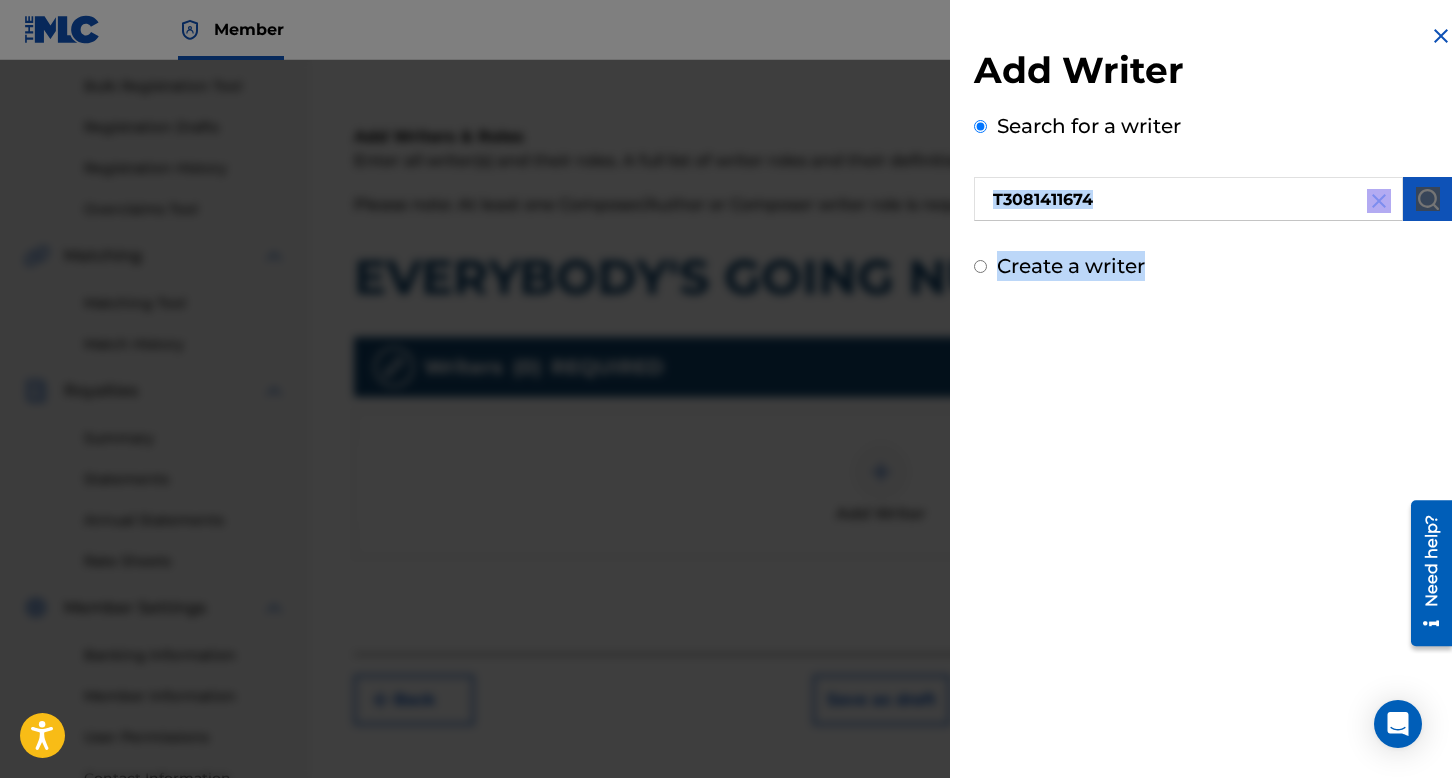 drag, startPoint x: 1262, startPoint y: 255, endPoint x: 1159, endPoint y: 252, distance: 103.04368 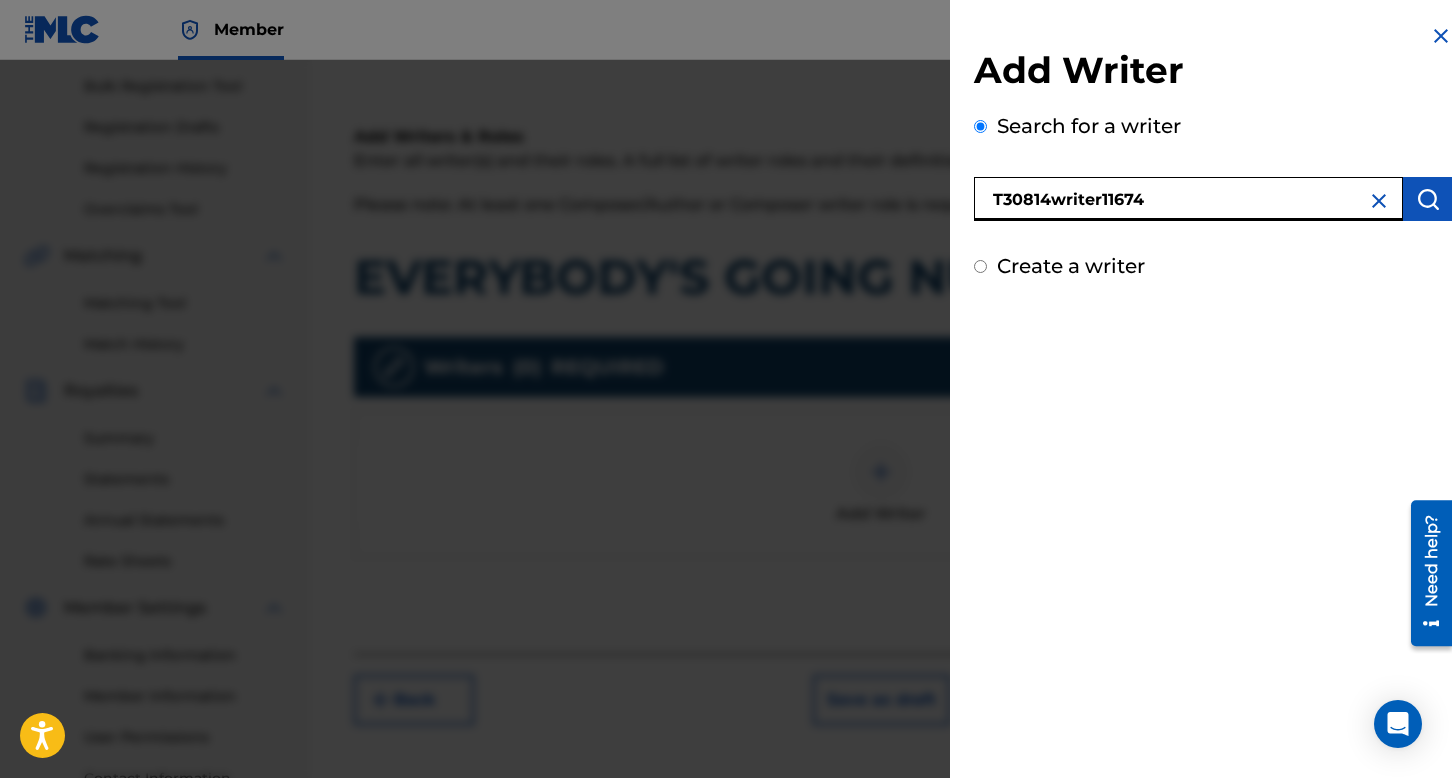drag, startPoint x: 1145, startPoint y: 193, endPoint x: 952, endPoint y: 190, distance: 193.02332 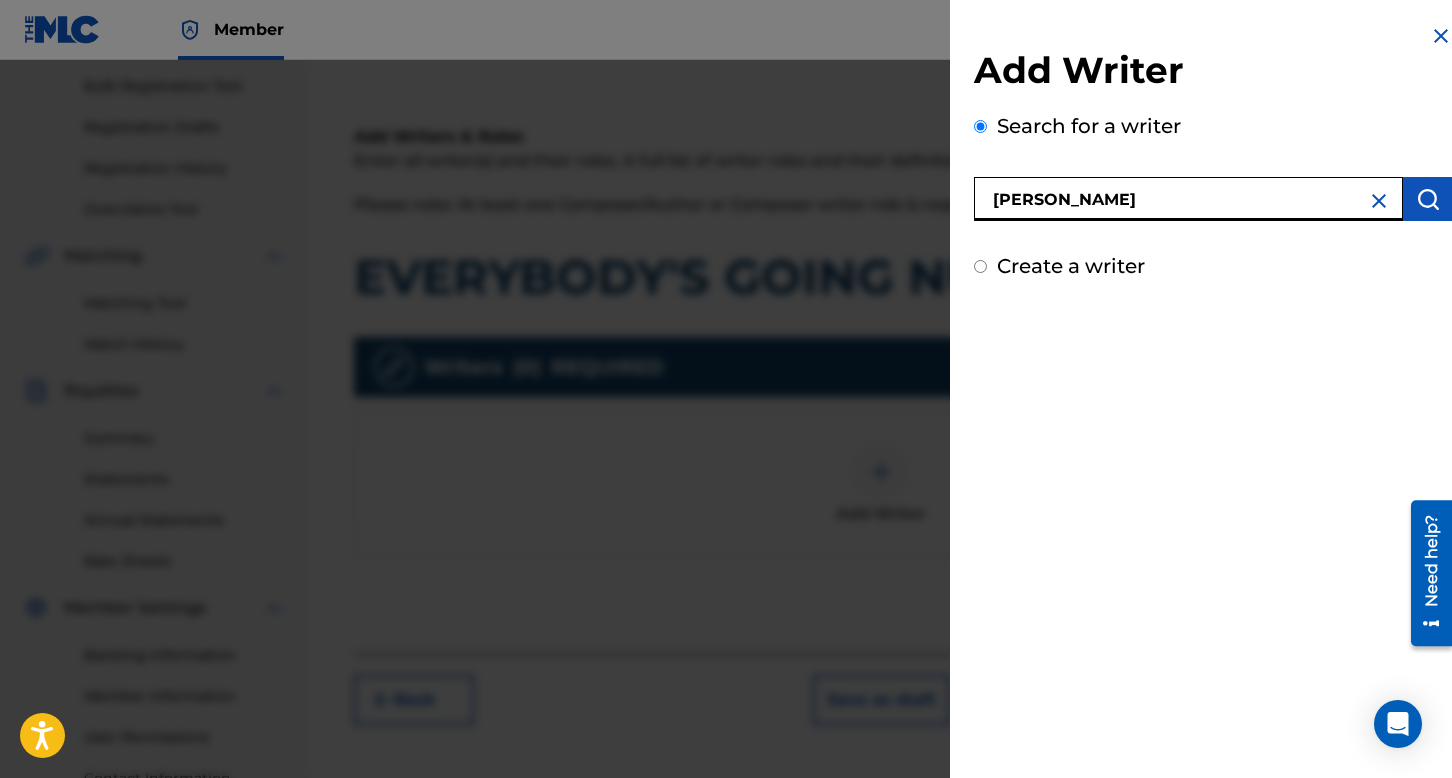 type on "[PERSON_NAME]" 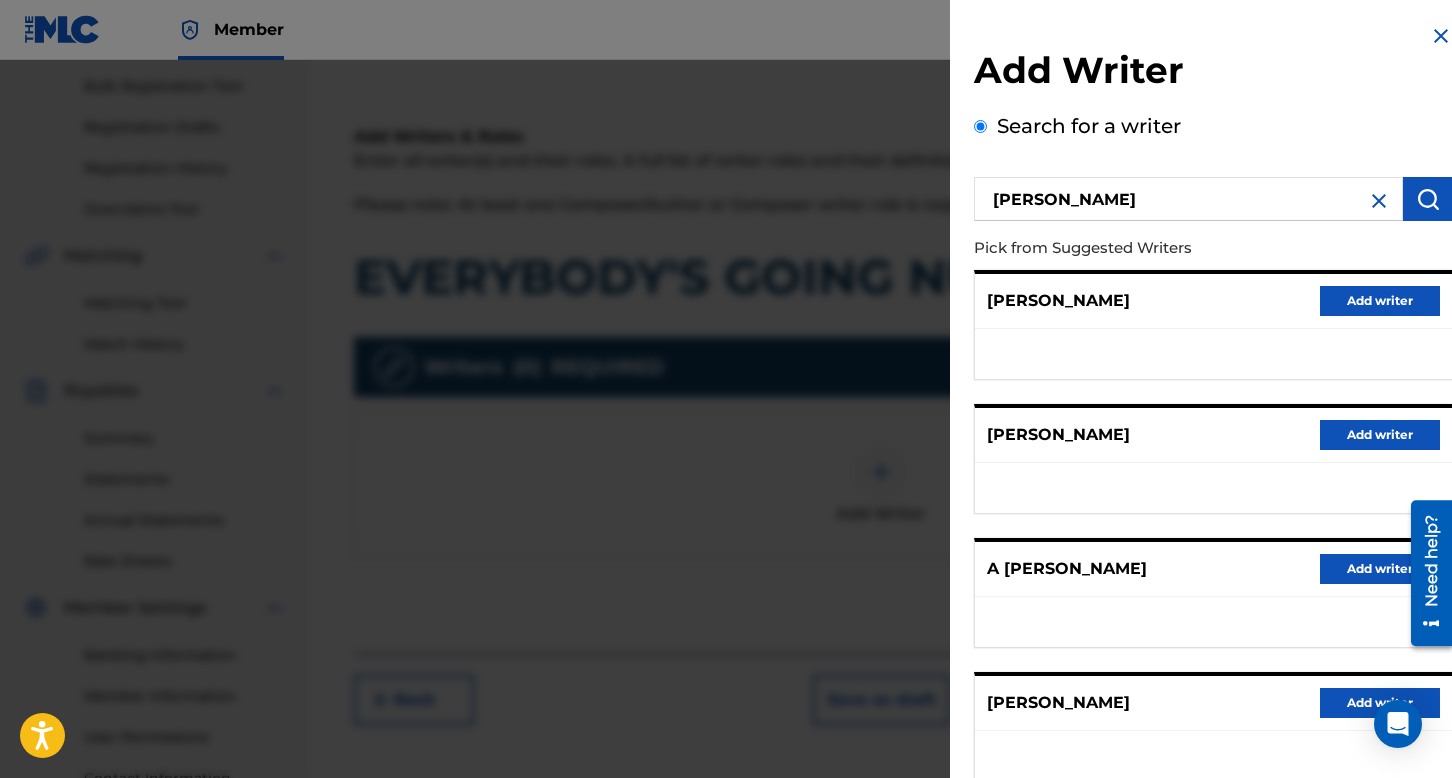 scroll, scrollTop: 262, scrollLeft: 0, axis: vertical 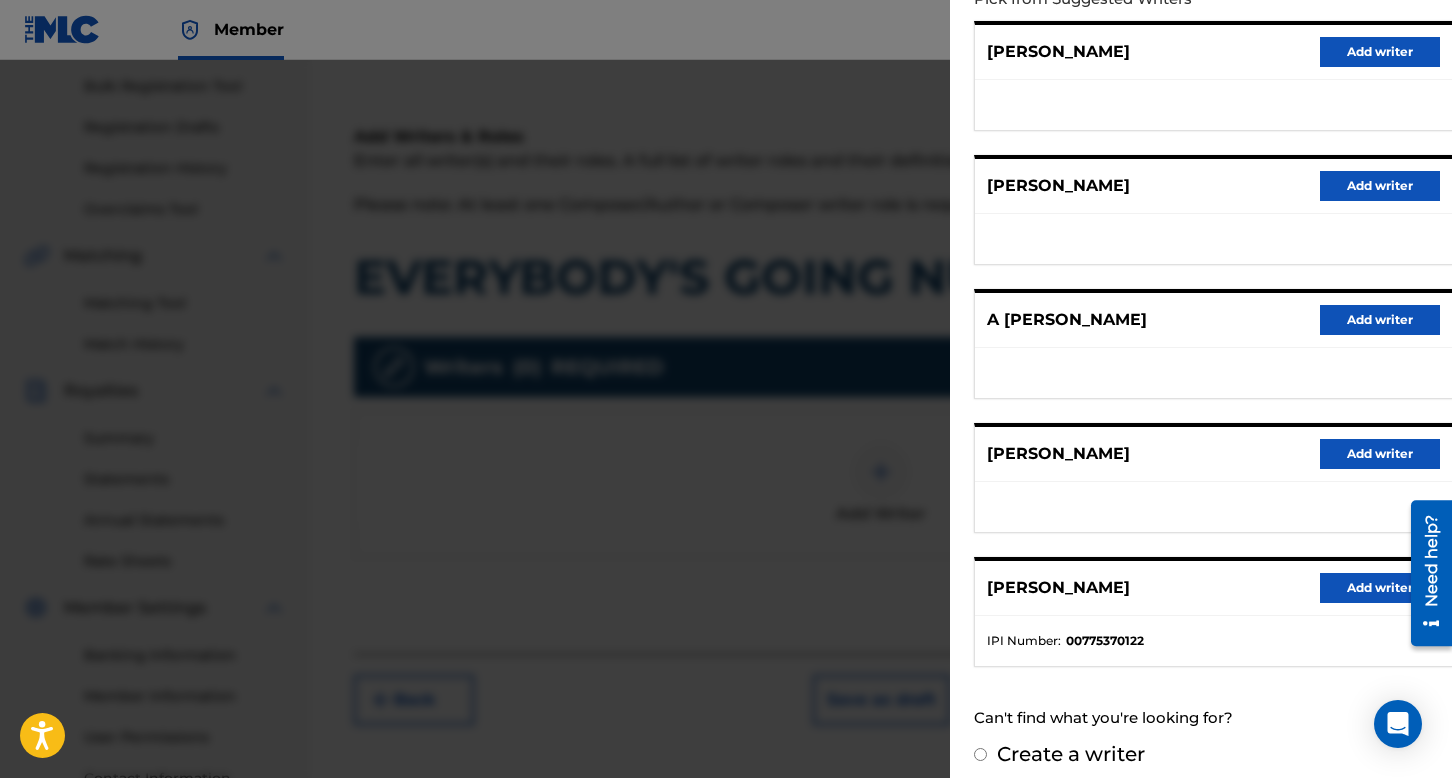 click on "Add writer" at bounding box center [1380, 588] 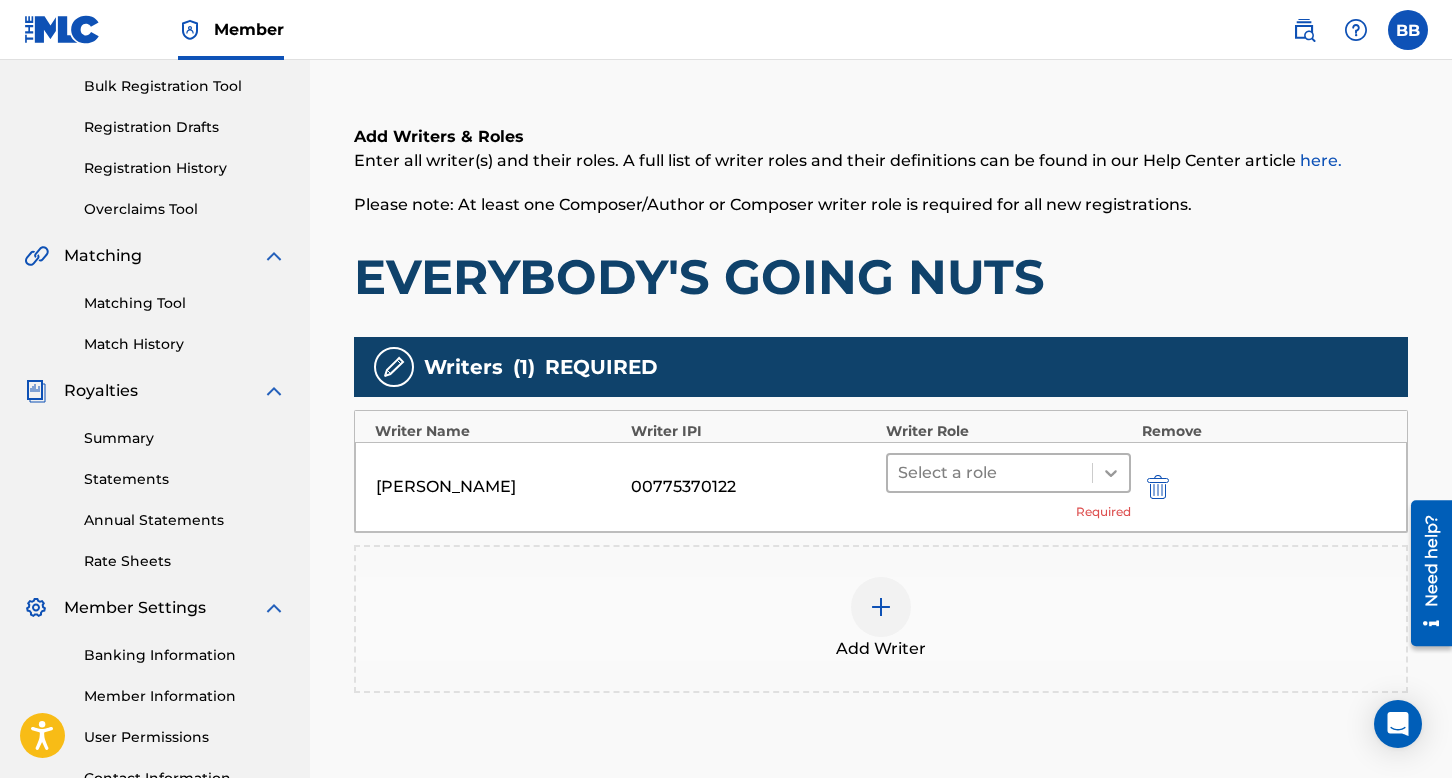 click 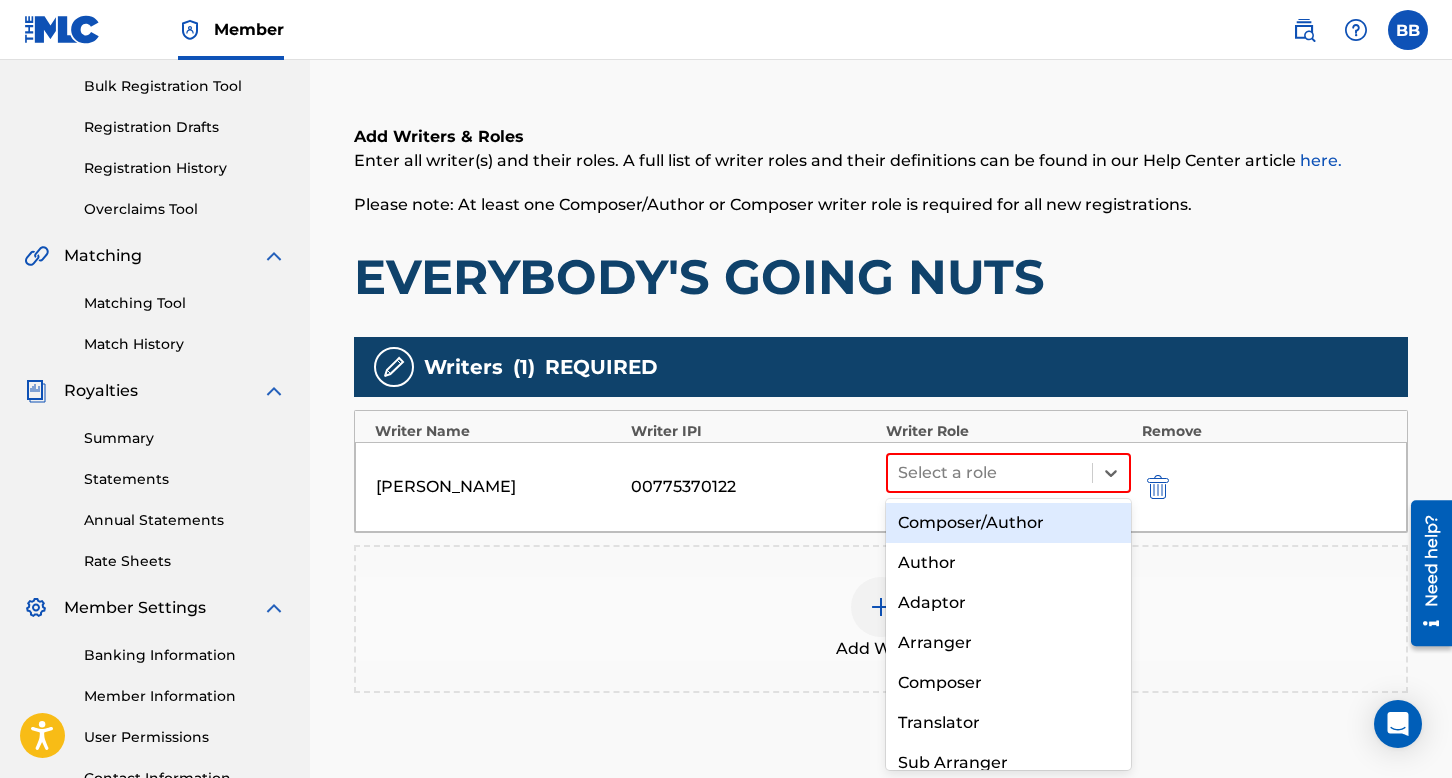 click on "Composer/Author" at bounding box center (1008, 523) 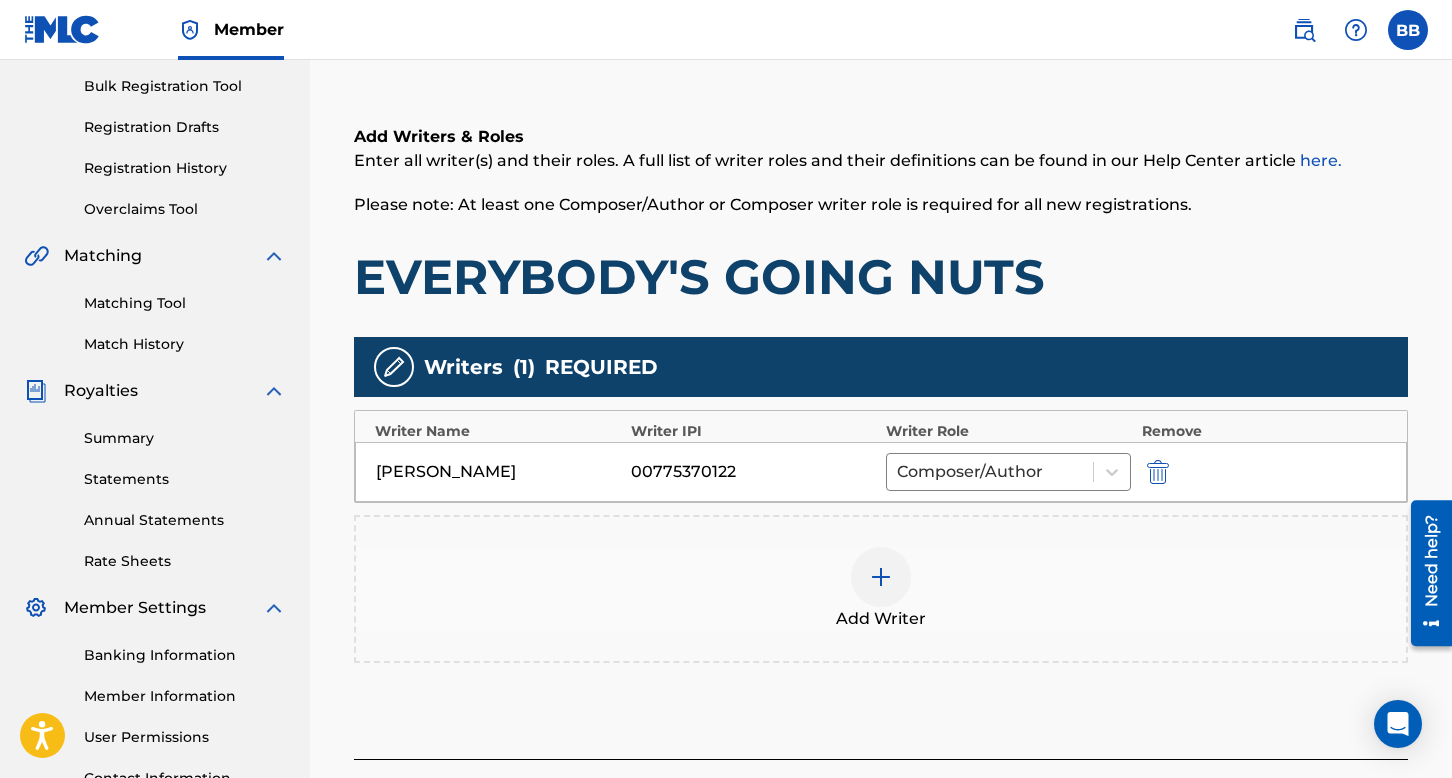 click at bounding box center (881, 577) 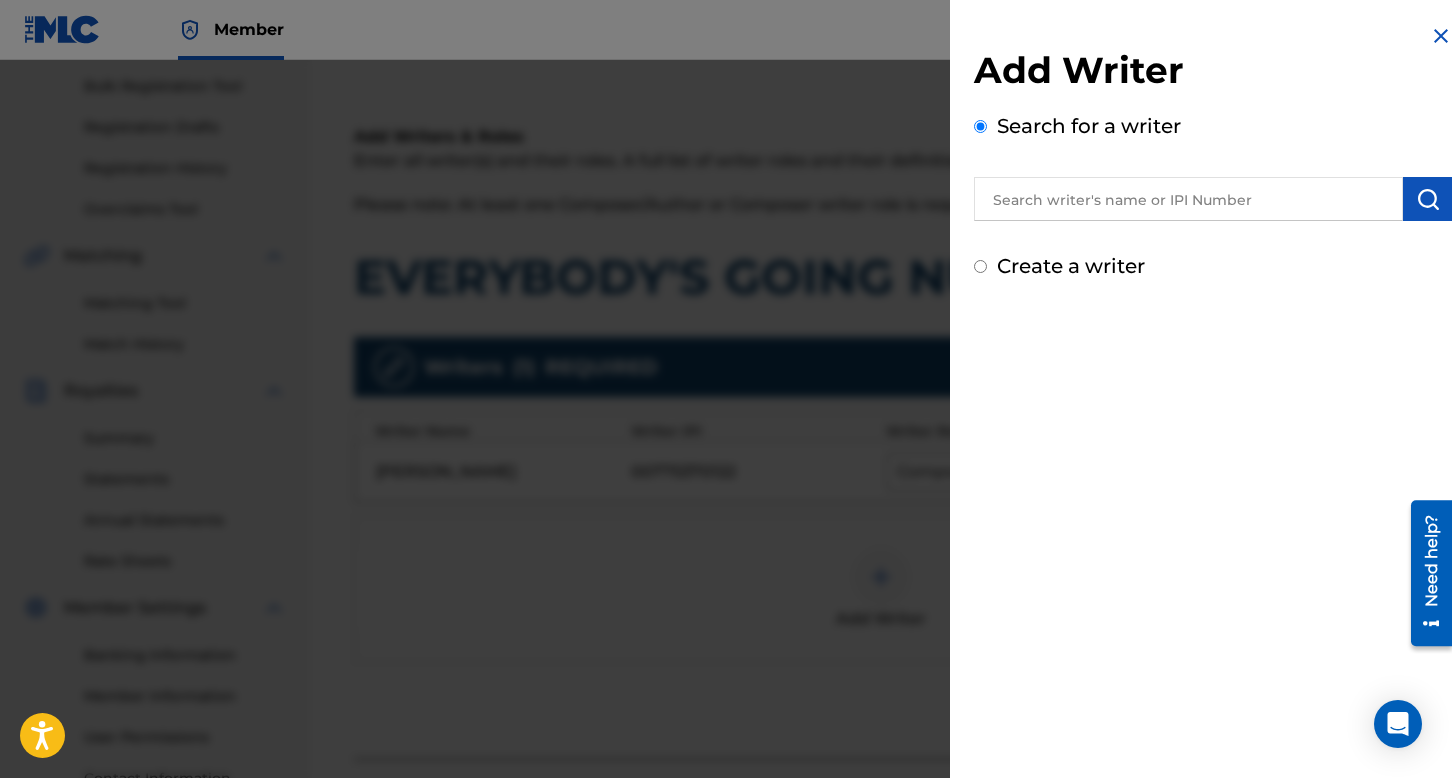 click at bounding box center [1188, 199] 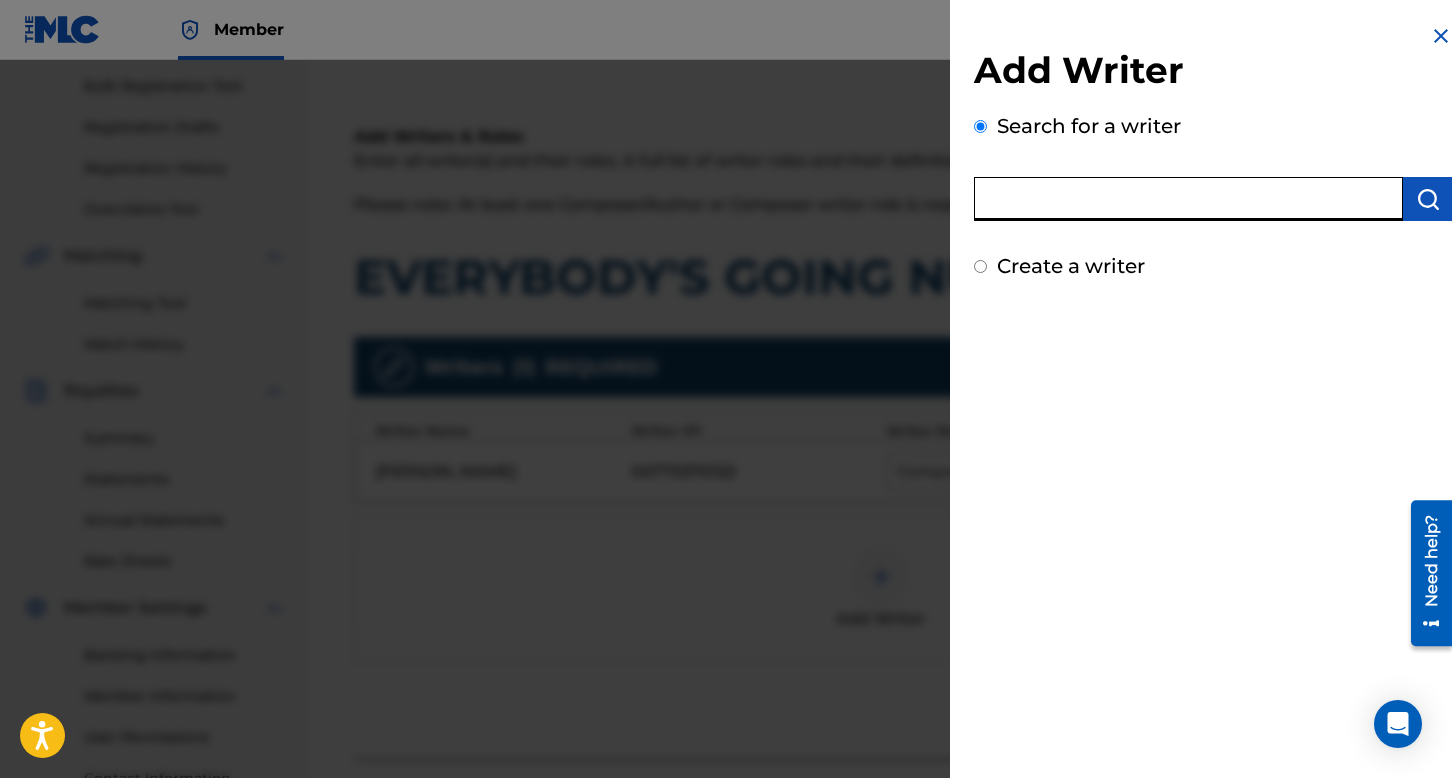 paste on "[PERSON_NAME]" 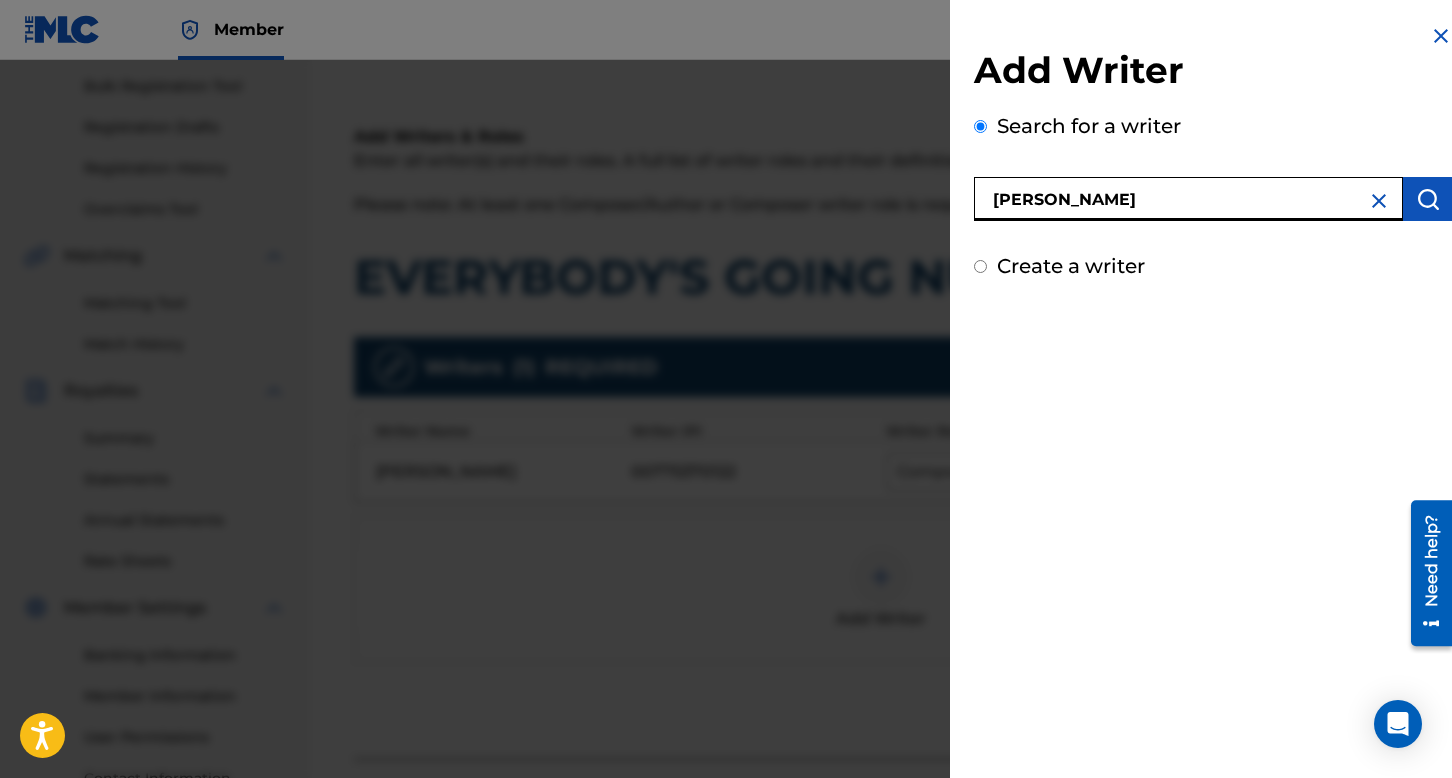 type on "[PERSON_NAME]" 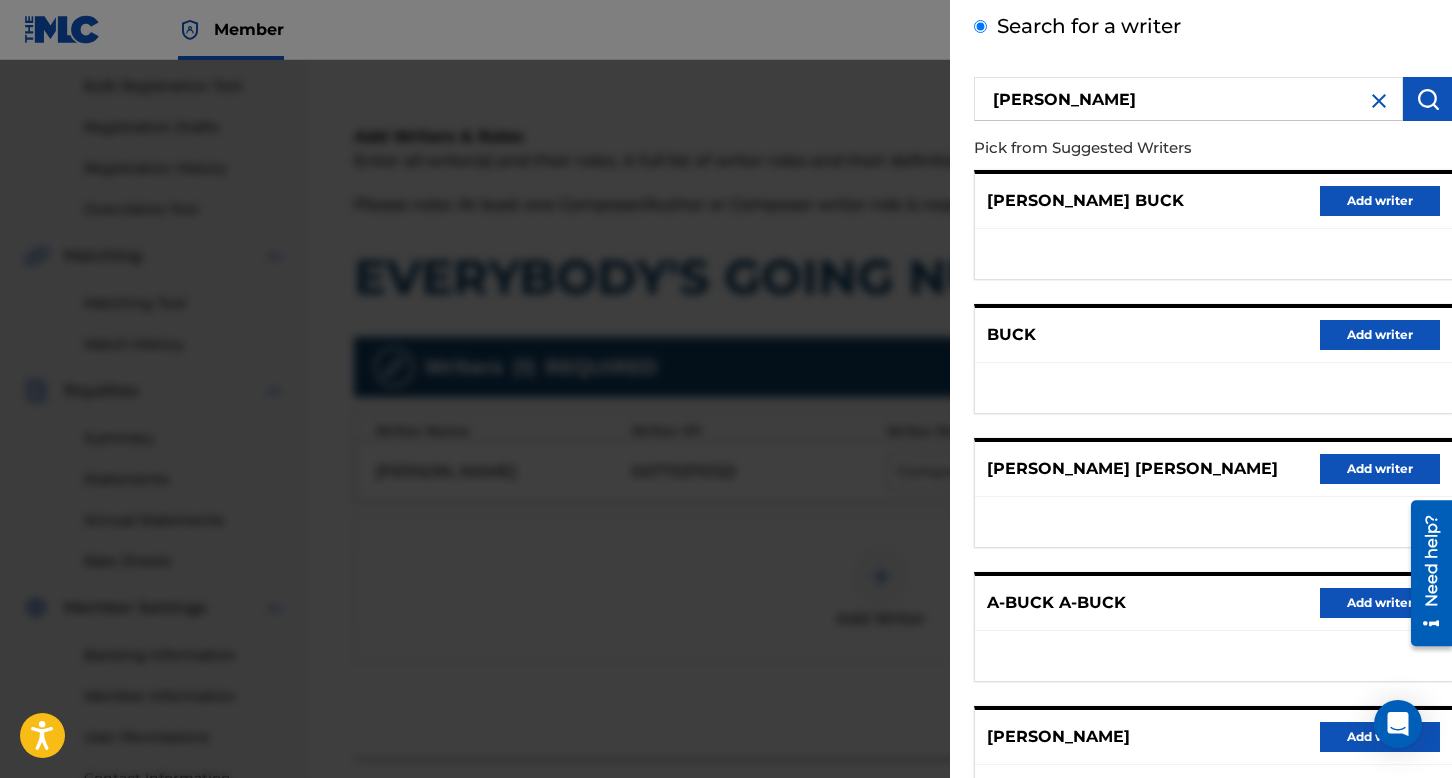 scroll, scrollTop: 262, scrollLeft: 0, axis: vertical 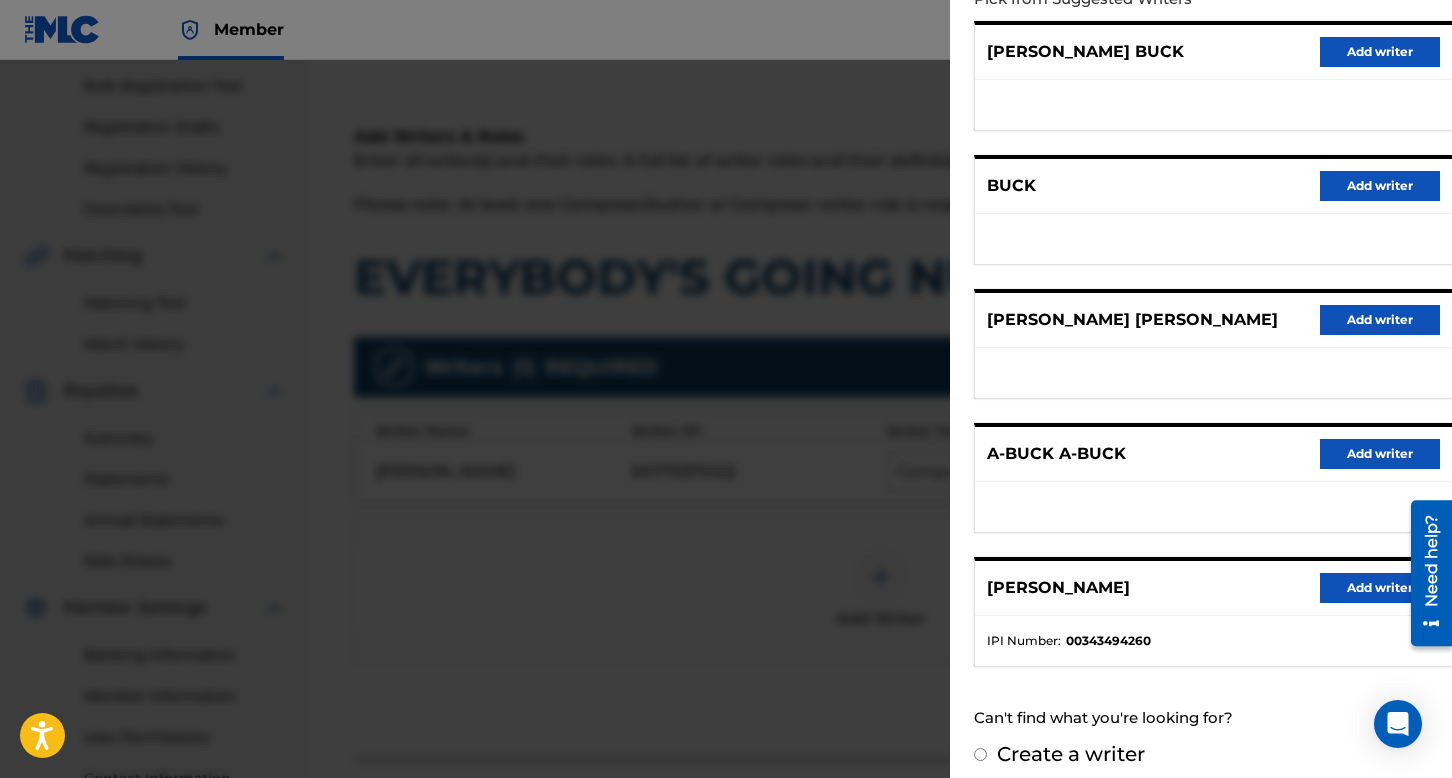 click on "Add writer" at bounding box center [1380, 588] 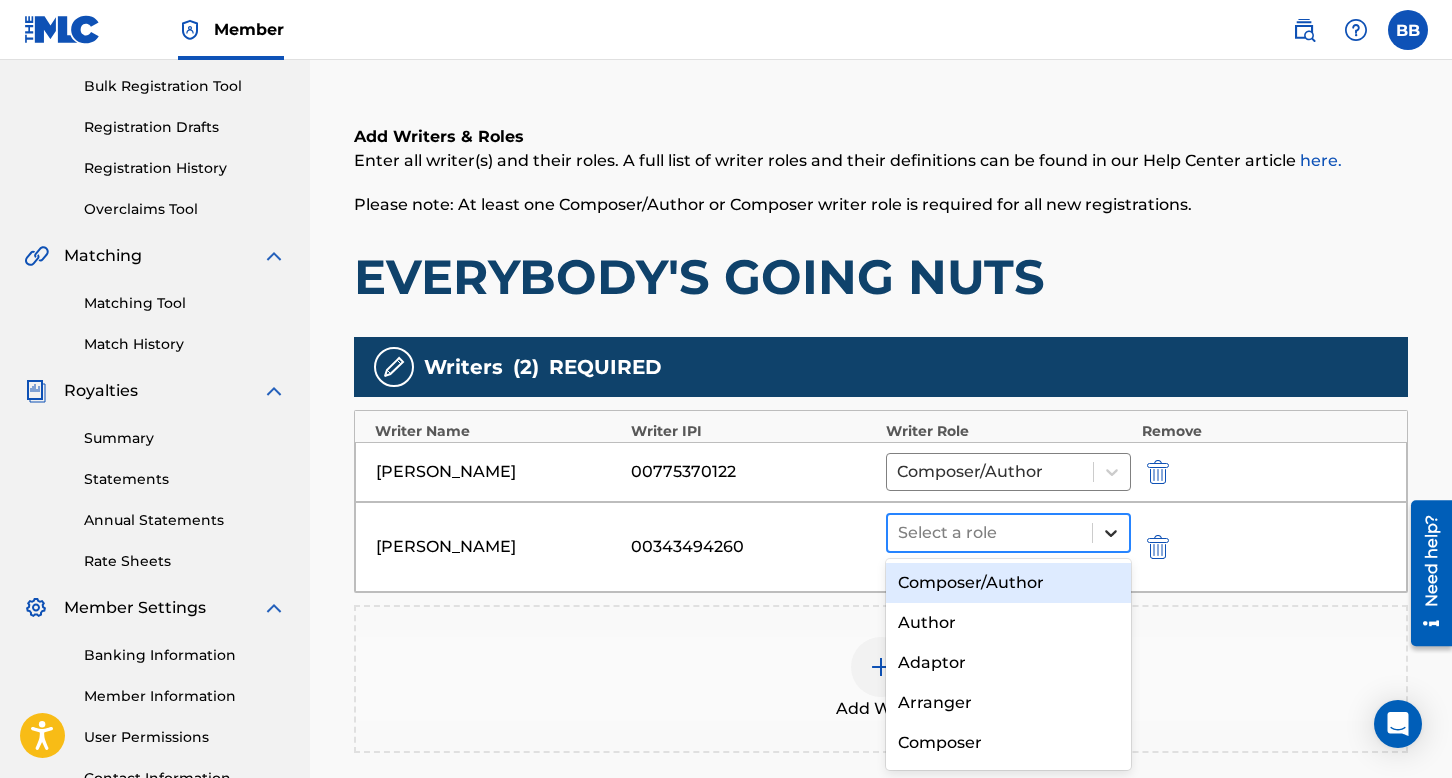 click 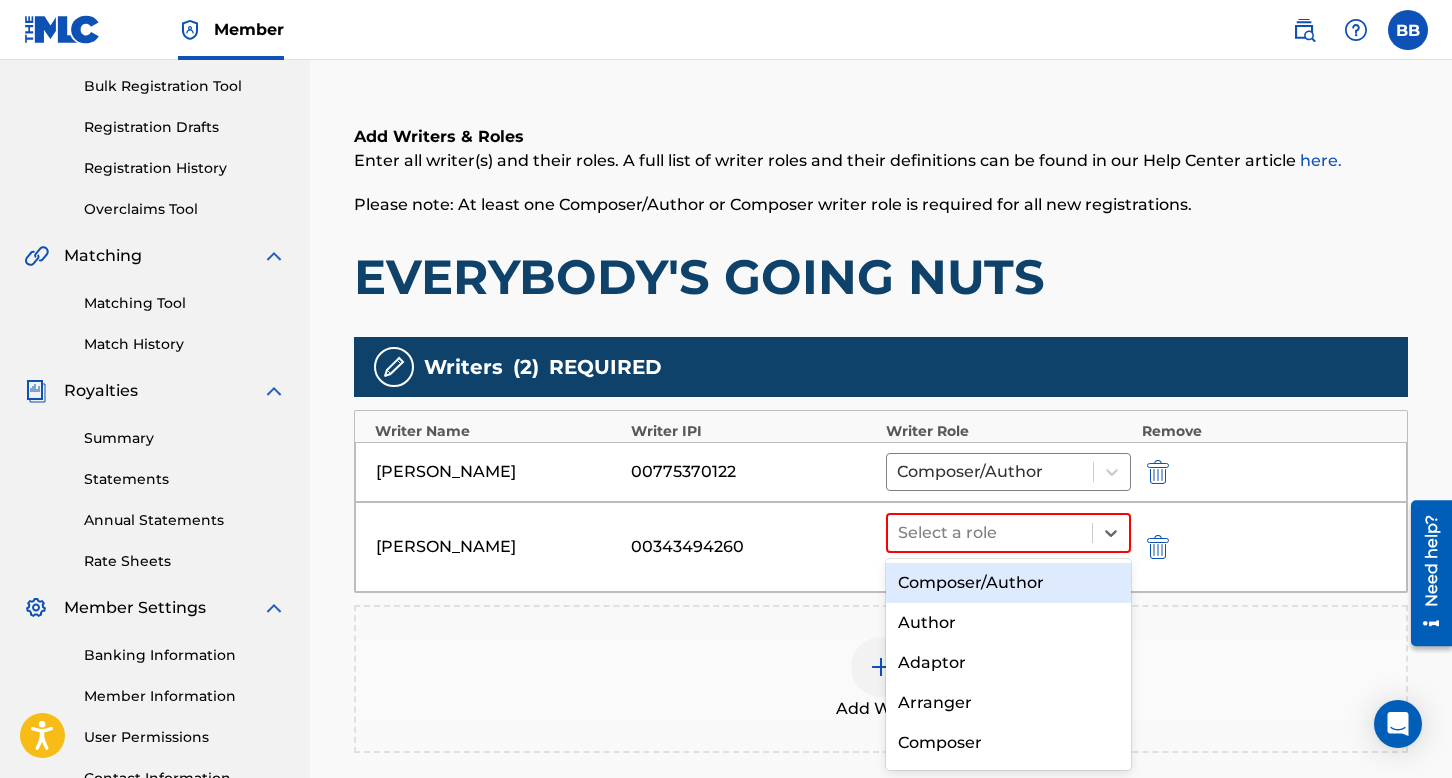 click on "Composer/Author" at bounding box center (1008, 583) 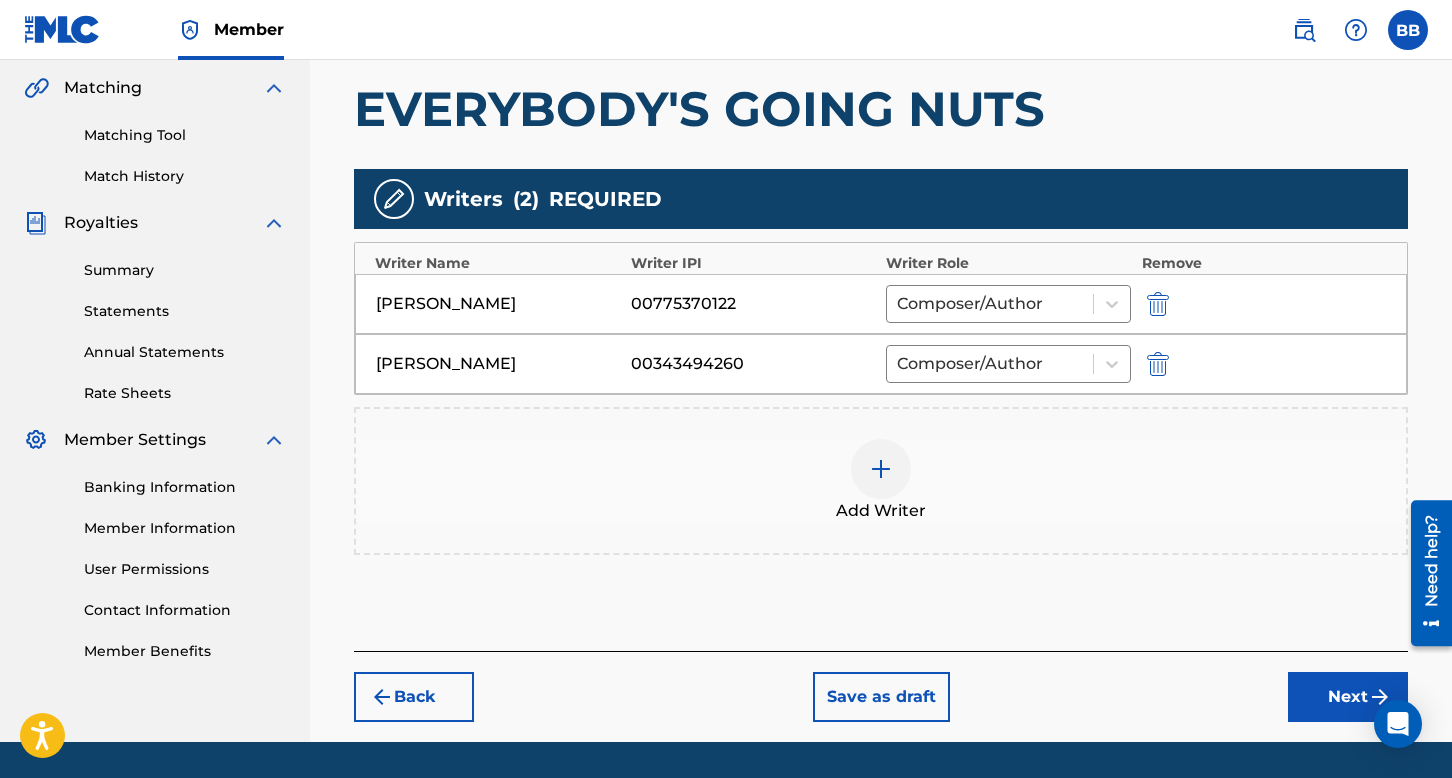 scroll, scrollTop: 490, scrollLeft: 0, axis: vertical 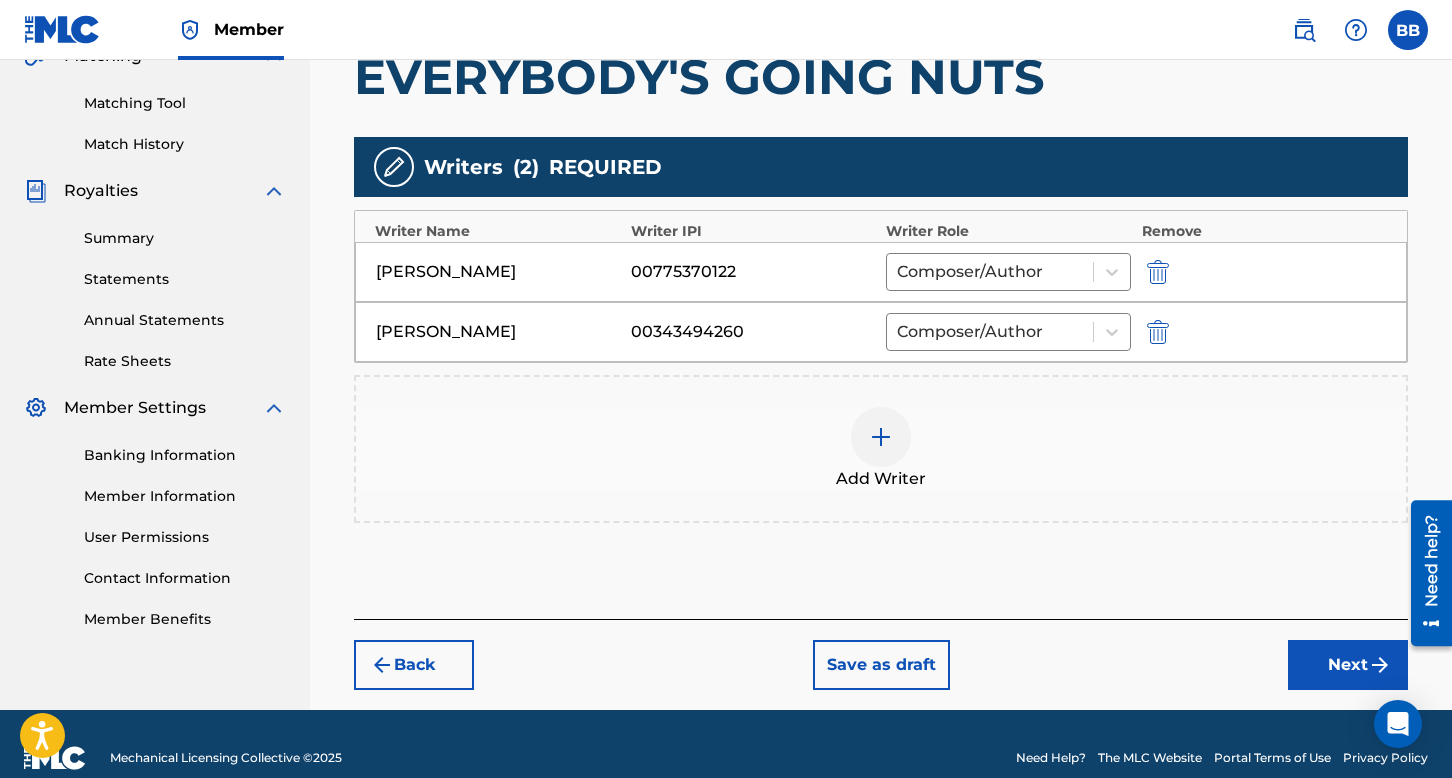 click on "Next" at bounding box center (1348, 665) 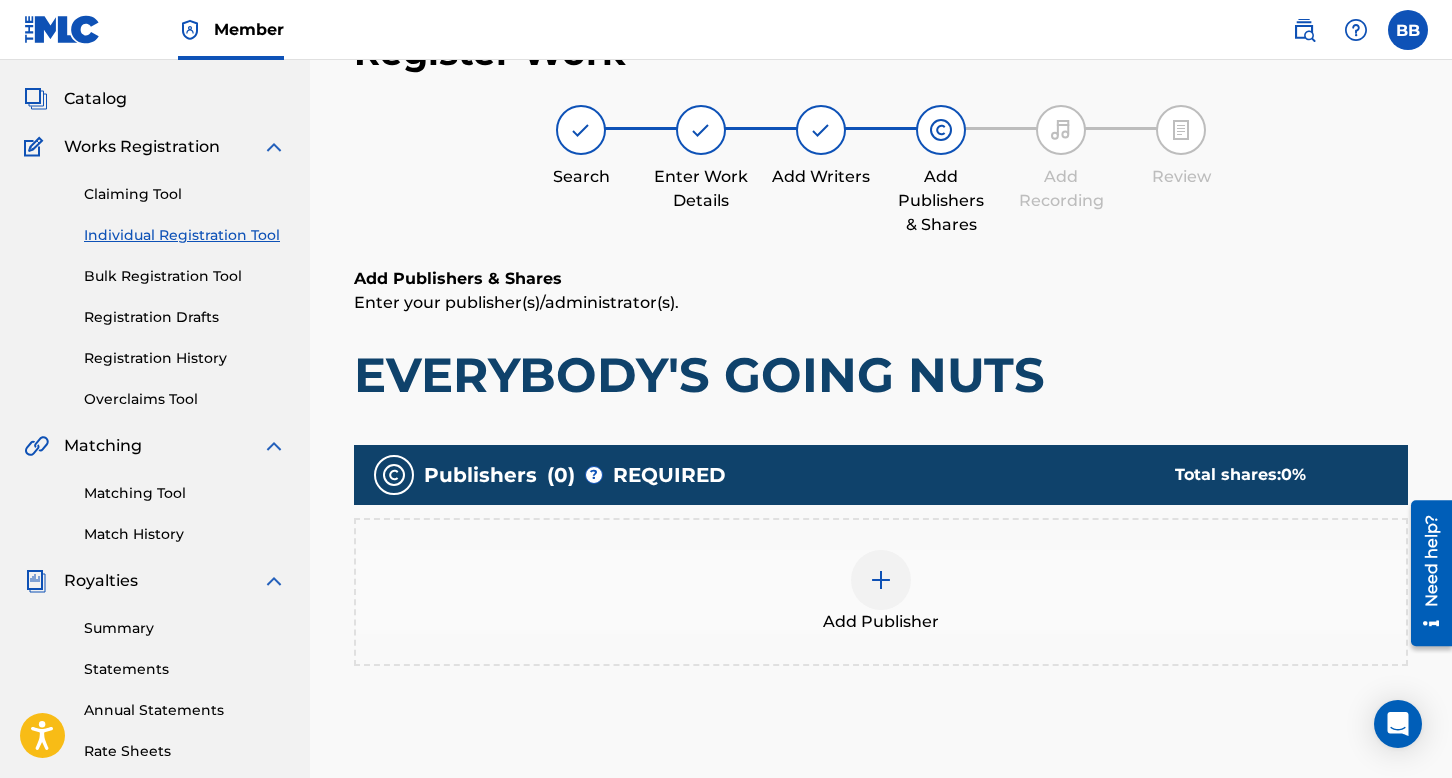 scroll, scrollTop: 90, scrollLeft: 0, axis: vertical 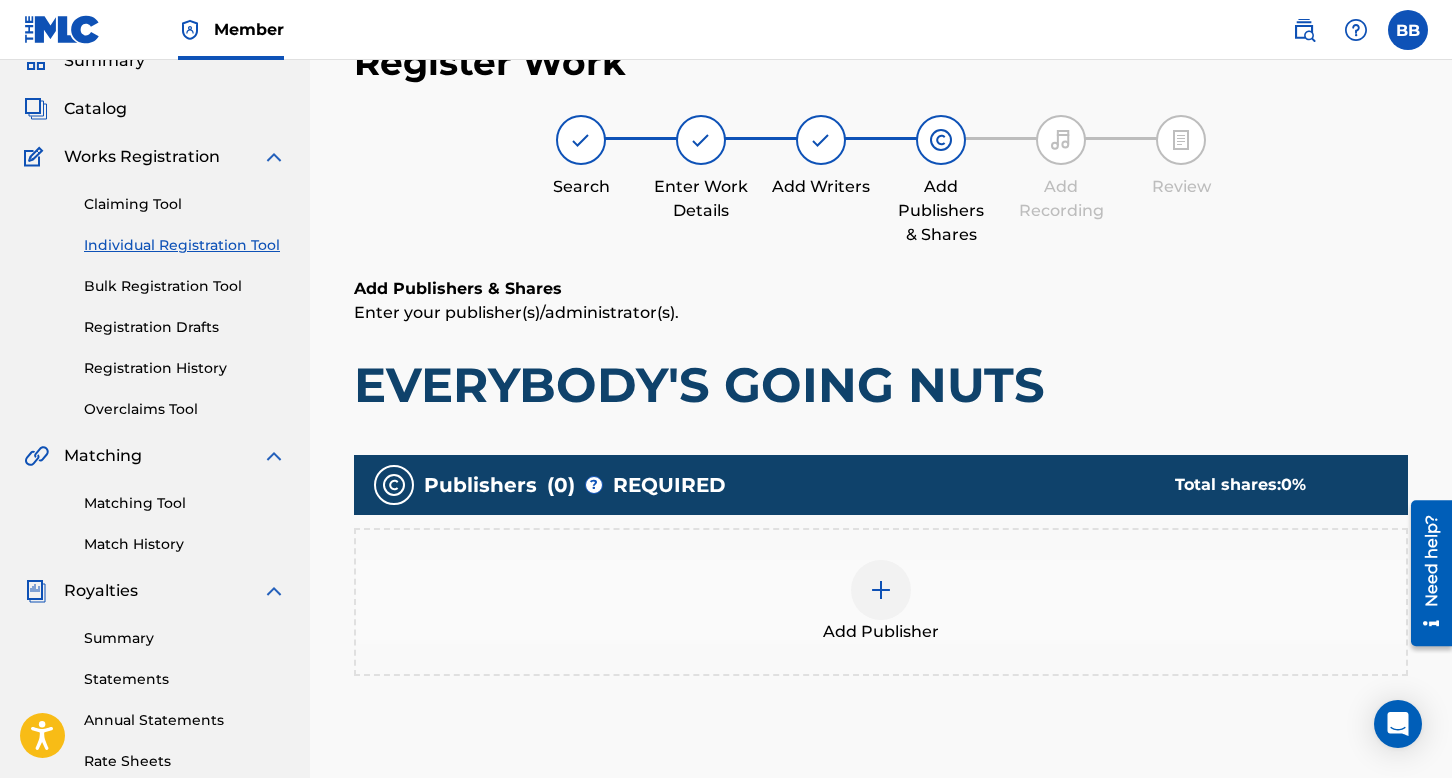 click at bounding box center [881, 590] 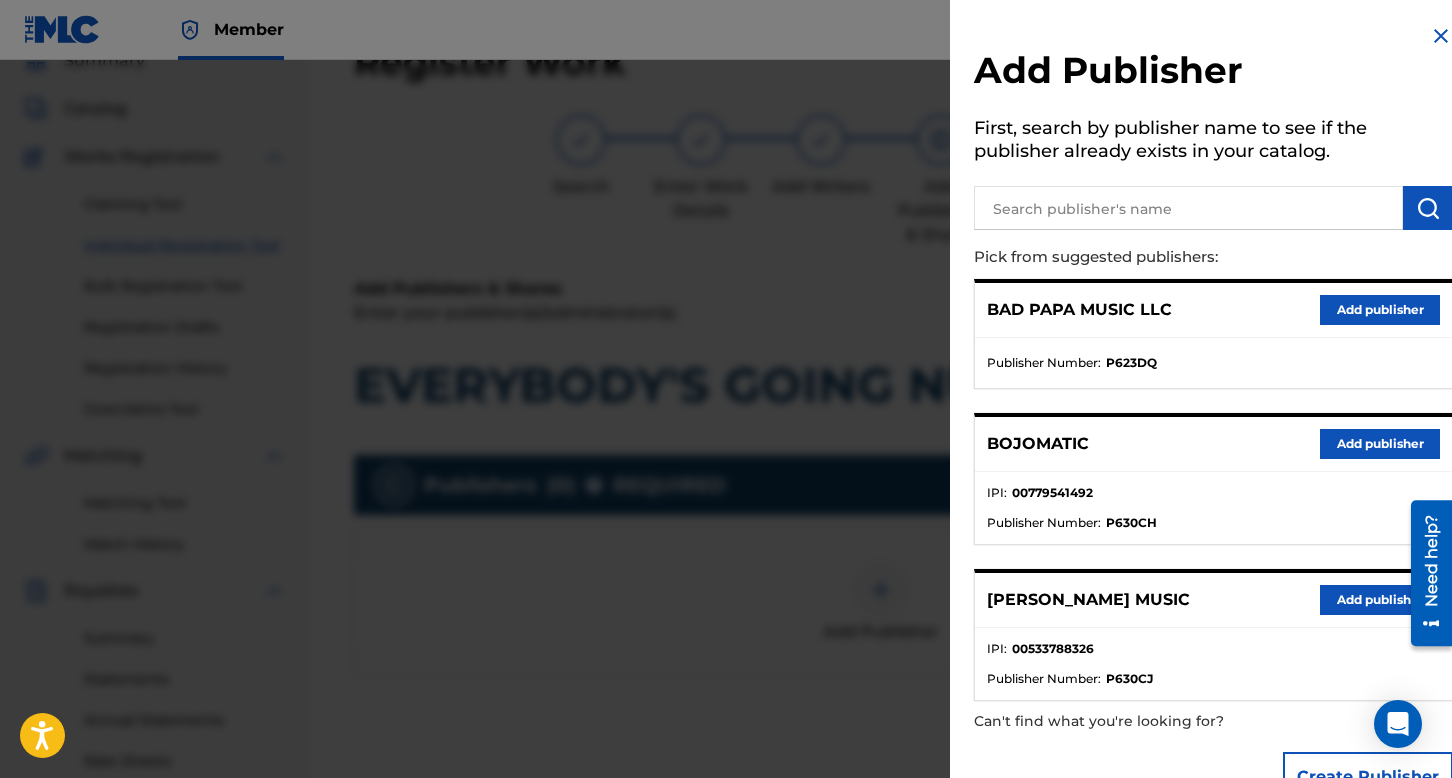 click on "Add publisher" at bounding box center (1380, 444) 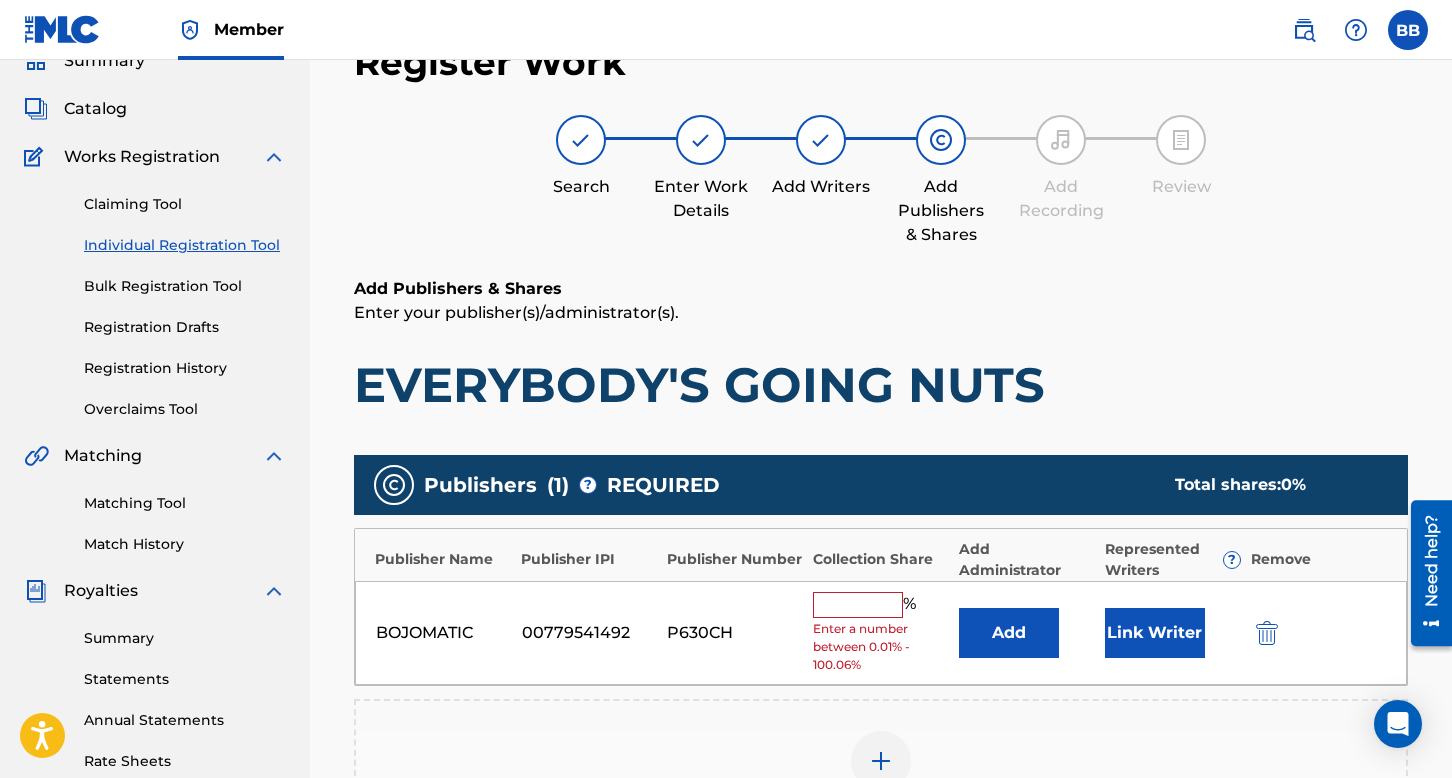 click at bounding box center [858, 605] 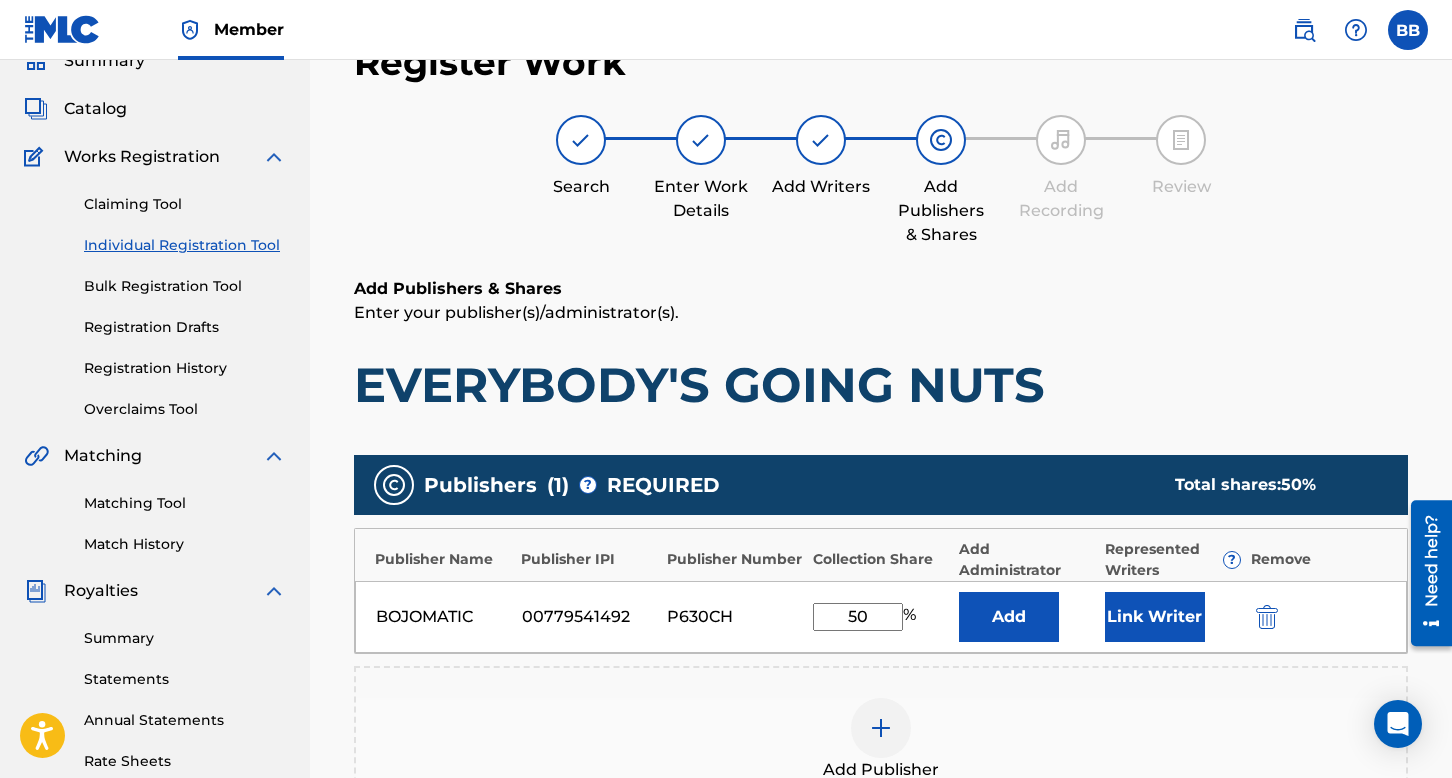 type on "50" 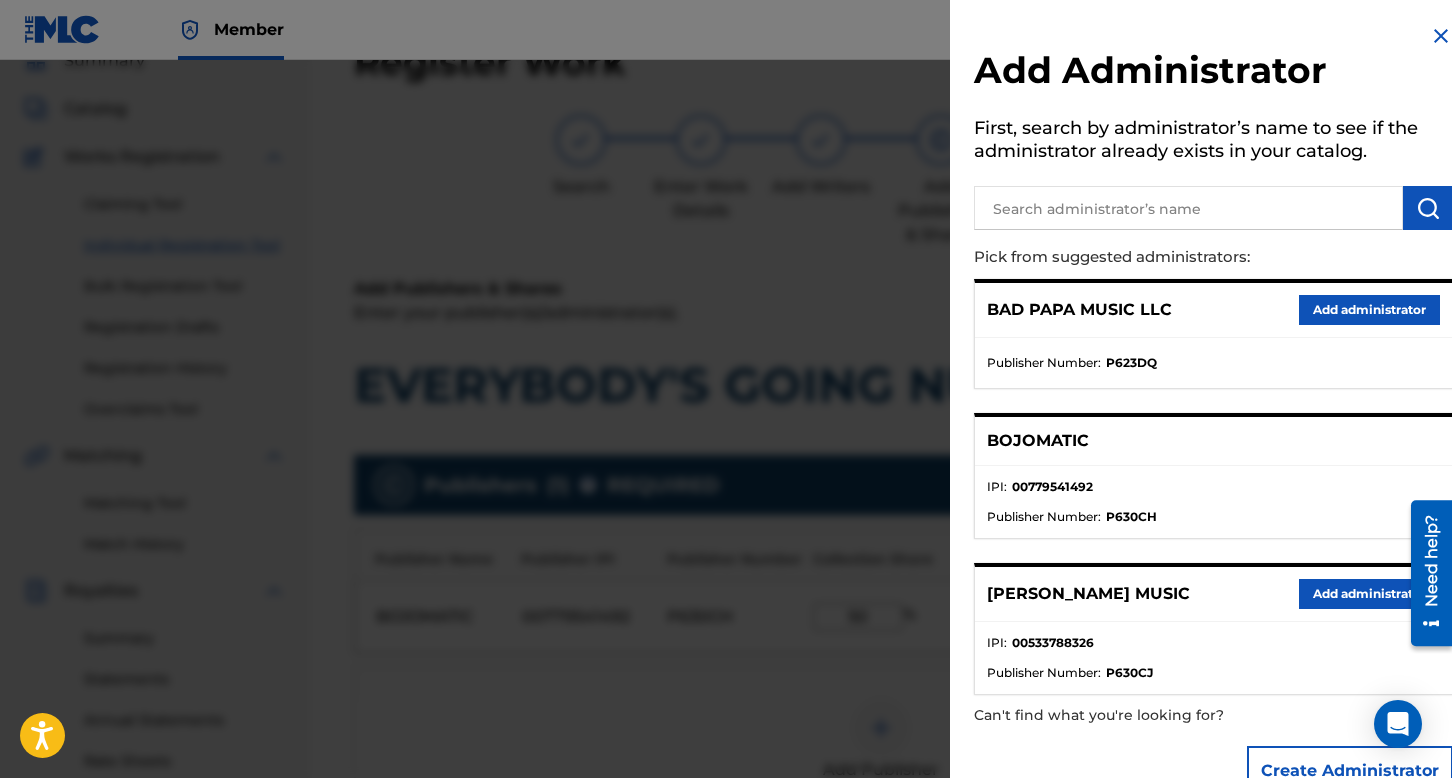 click on "Add administrator" at bounding box center (1369, 310) 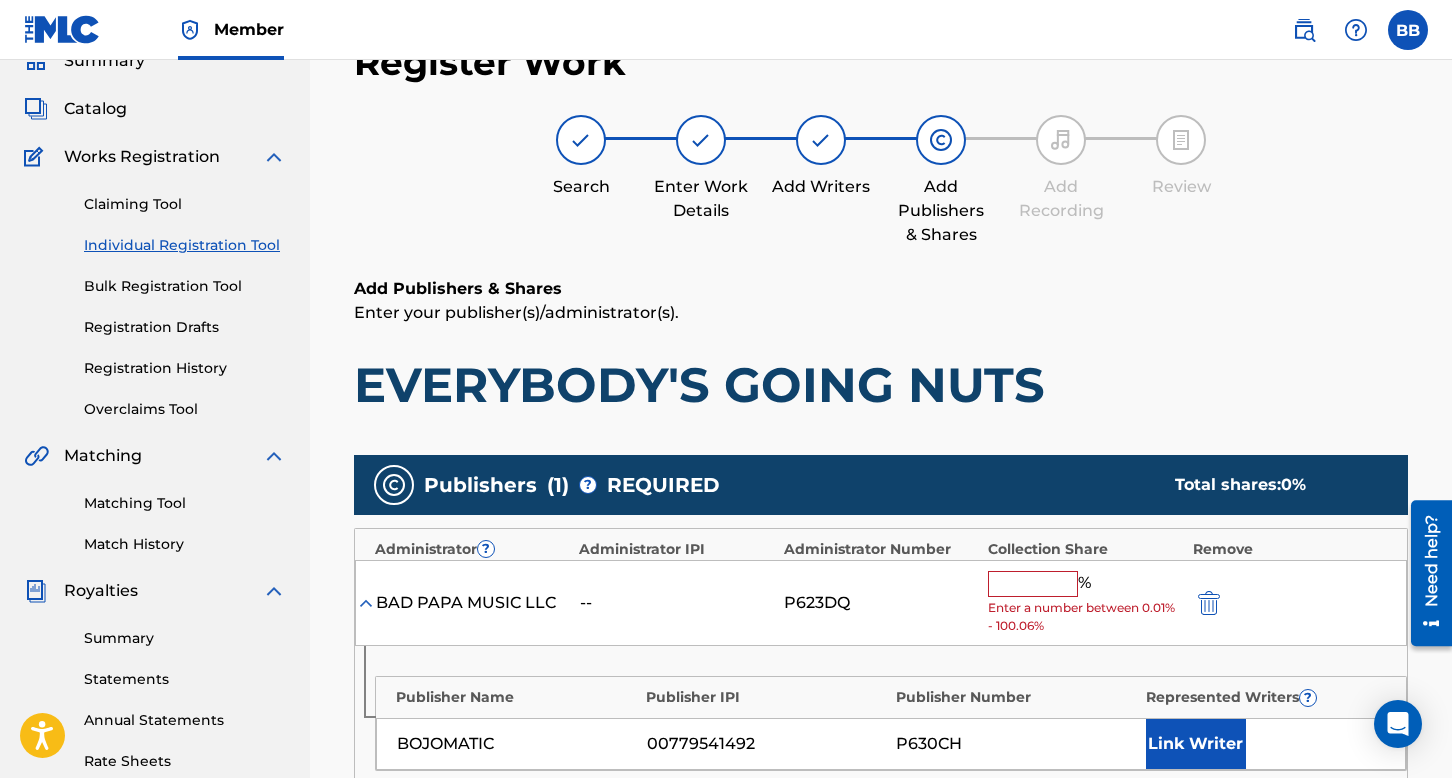 click at bounding box center (1033, 584) 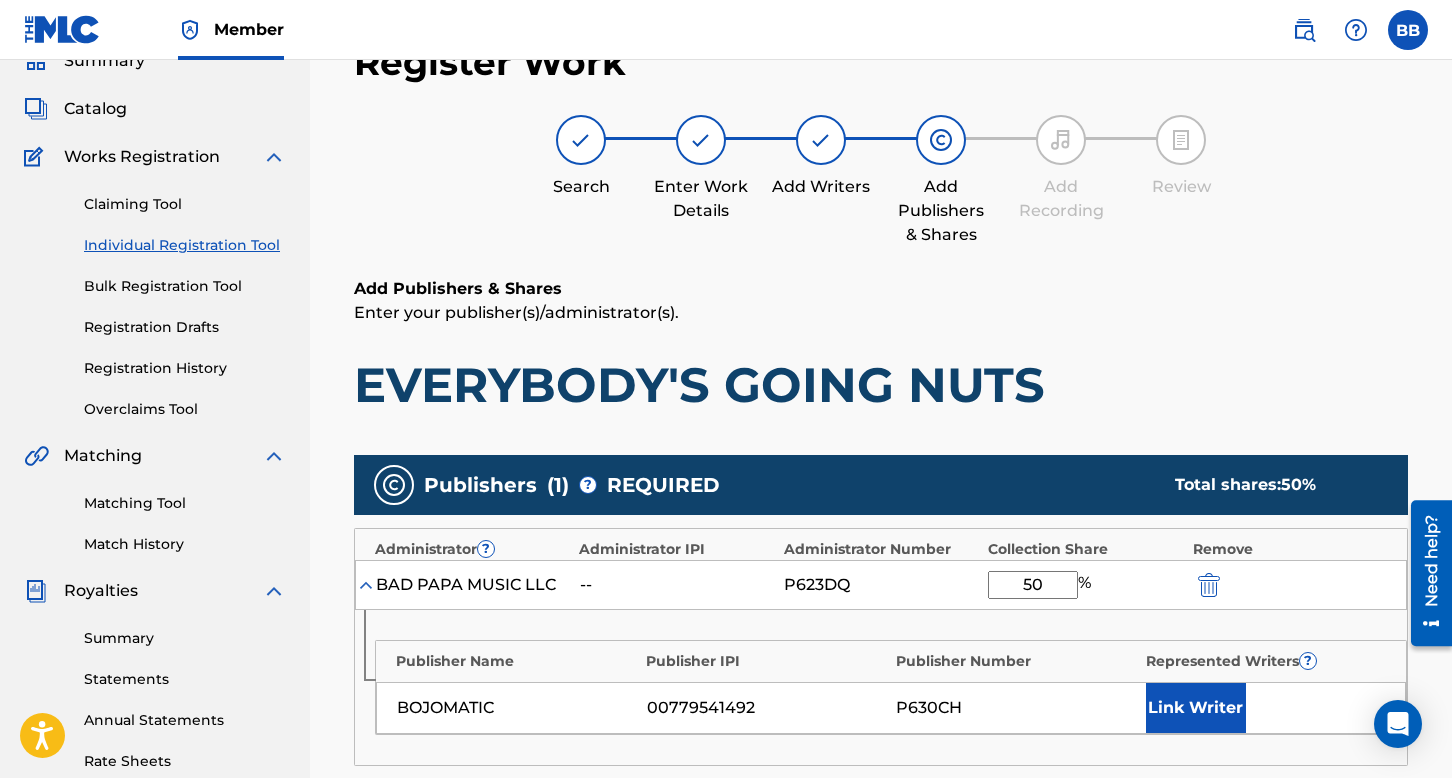 type on "50" 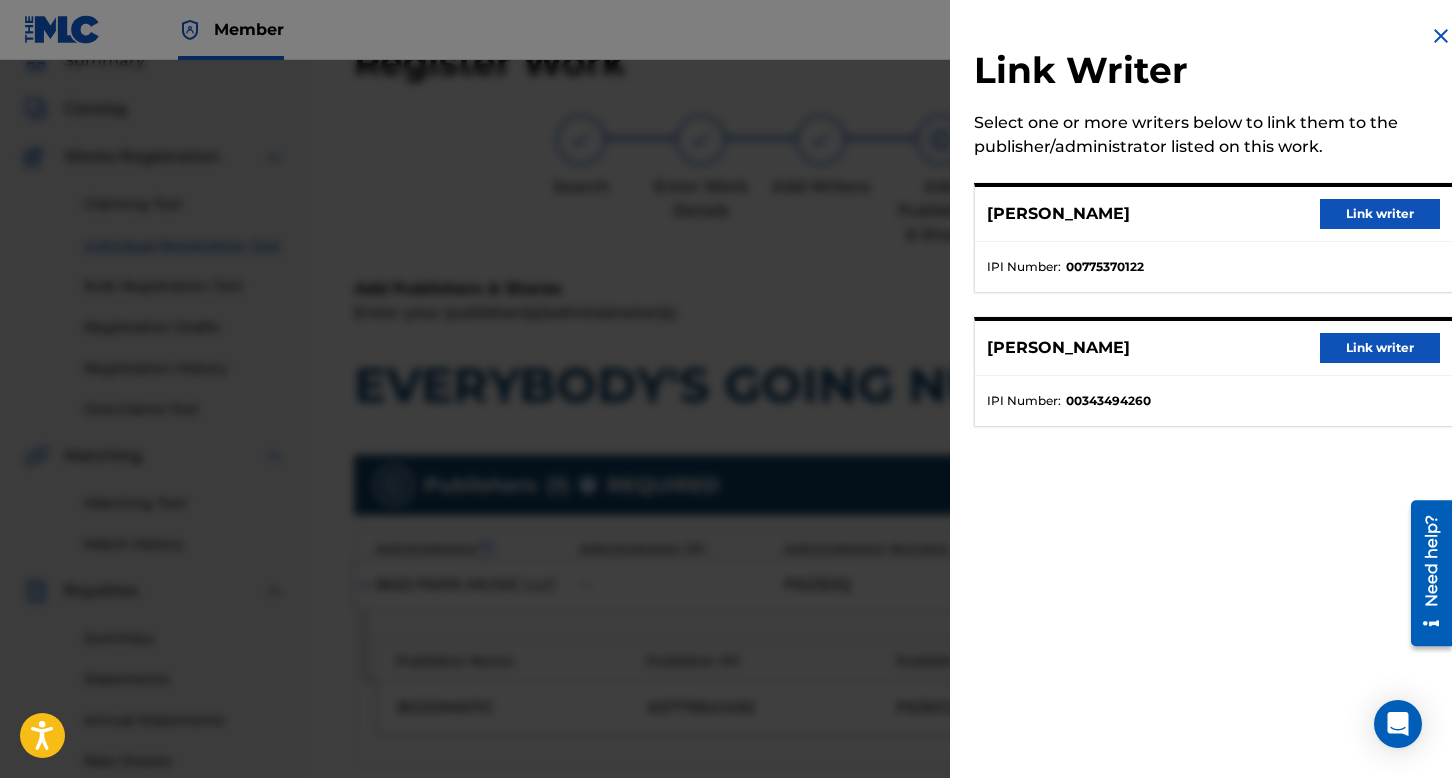 click on "Link writer" at bounding box center (1380, 214) 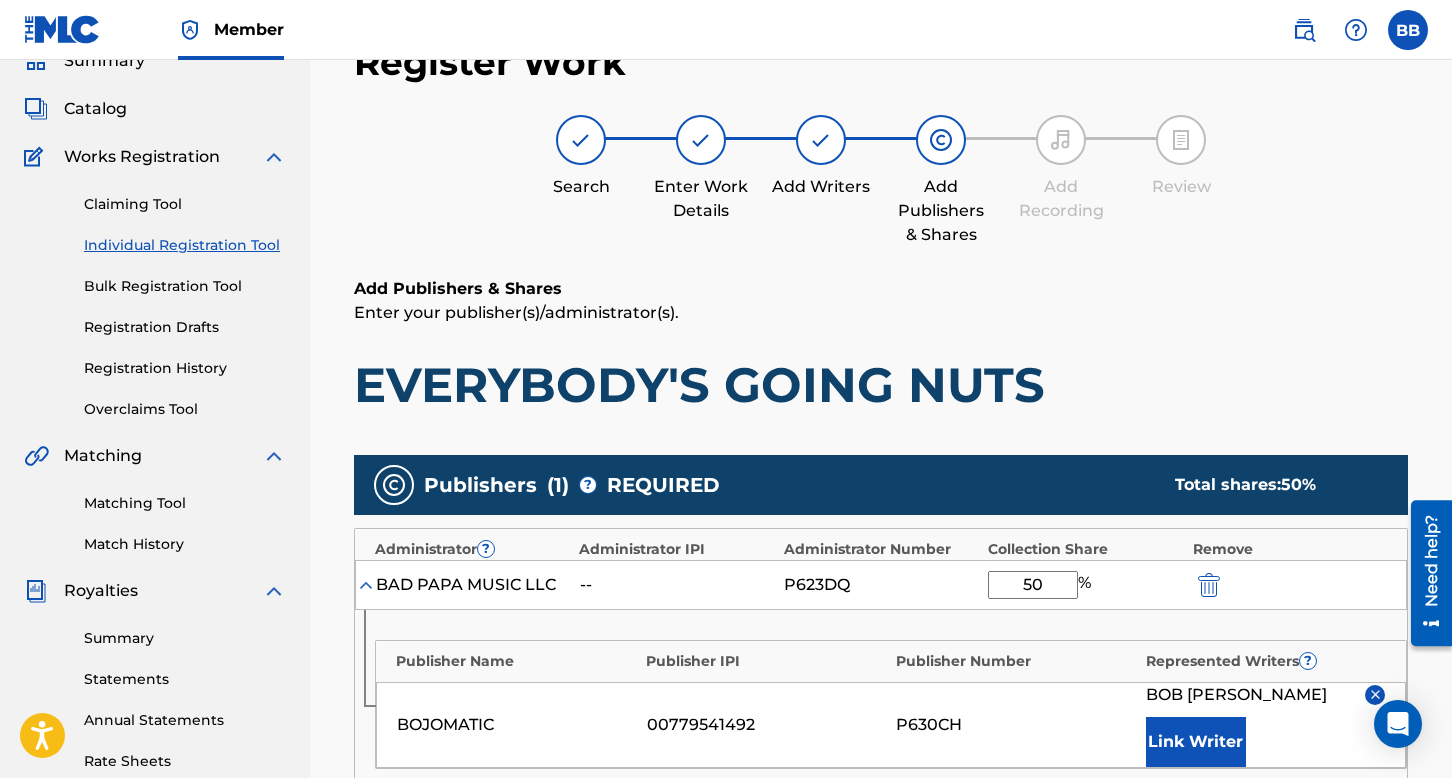 scroll, scrollTop: 390, scrollLeft: 0, axis: vertical 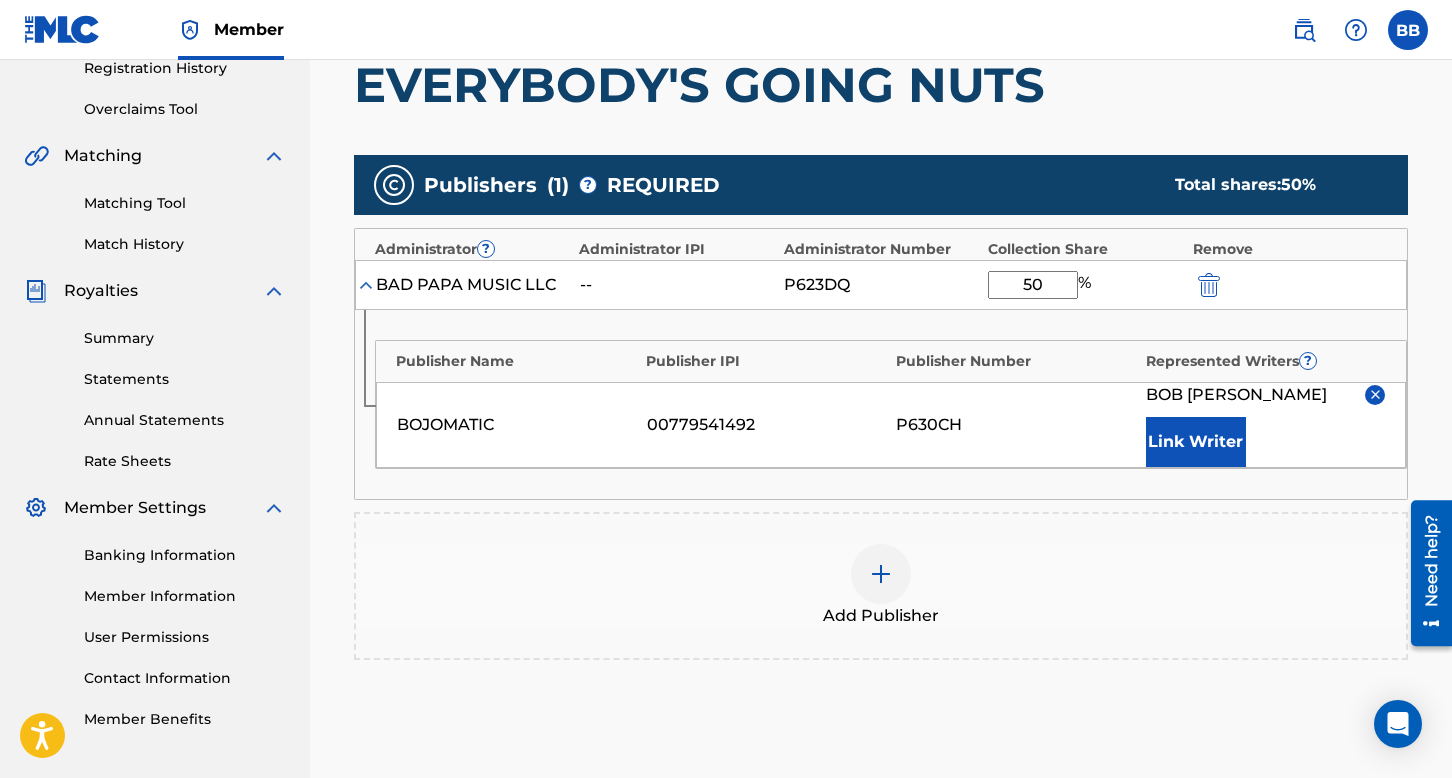 click at bounding box center [881, 574] 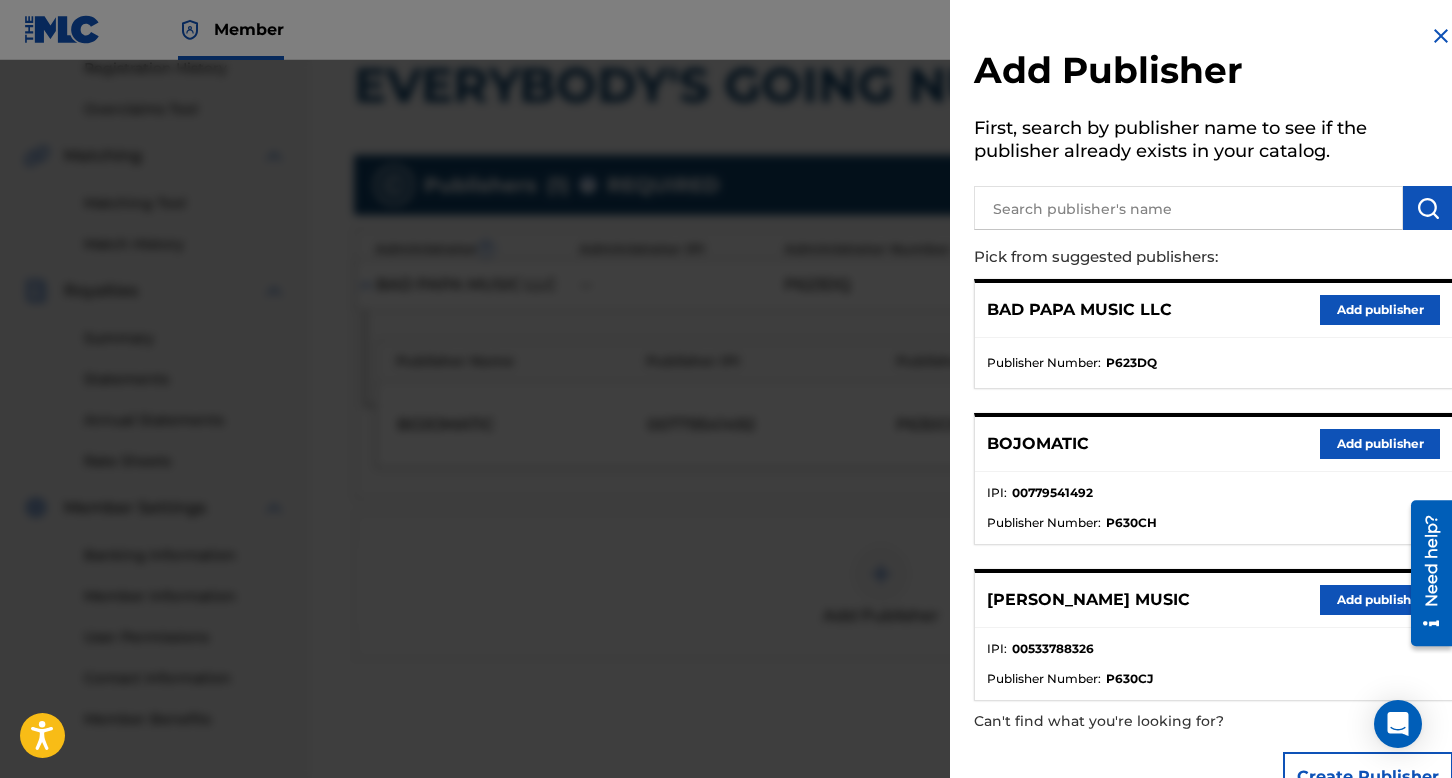click on "Add publisher" at bounding box center (1380, 600) 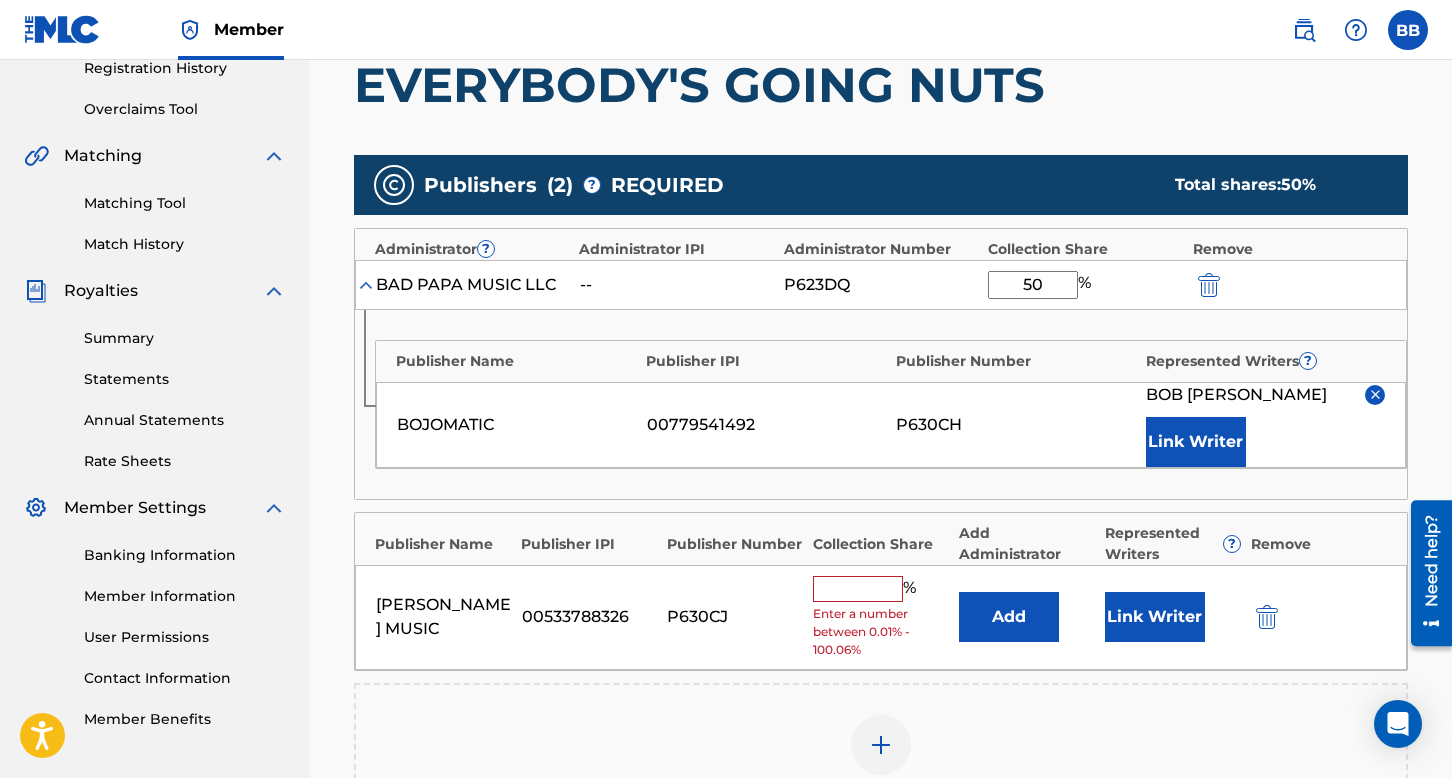 click at bounding box center (858, 589) 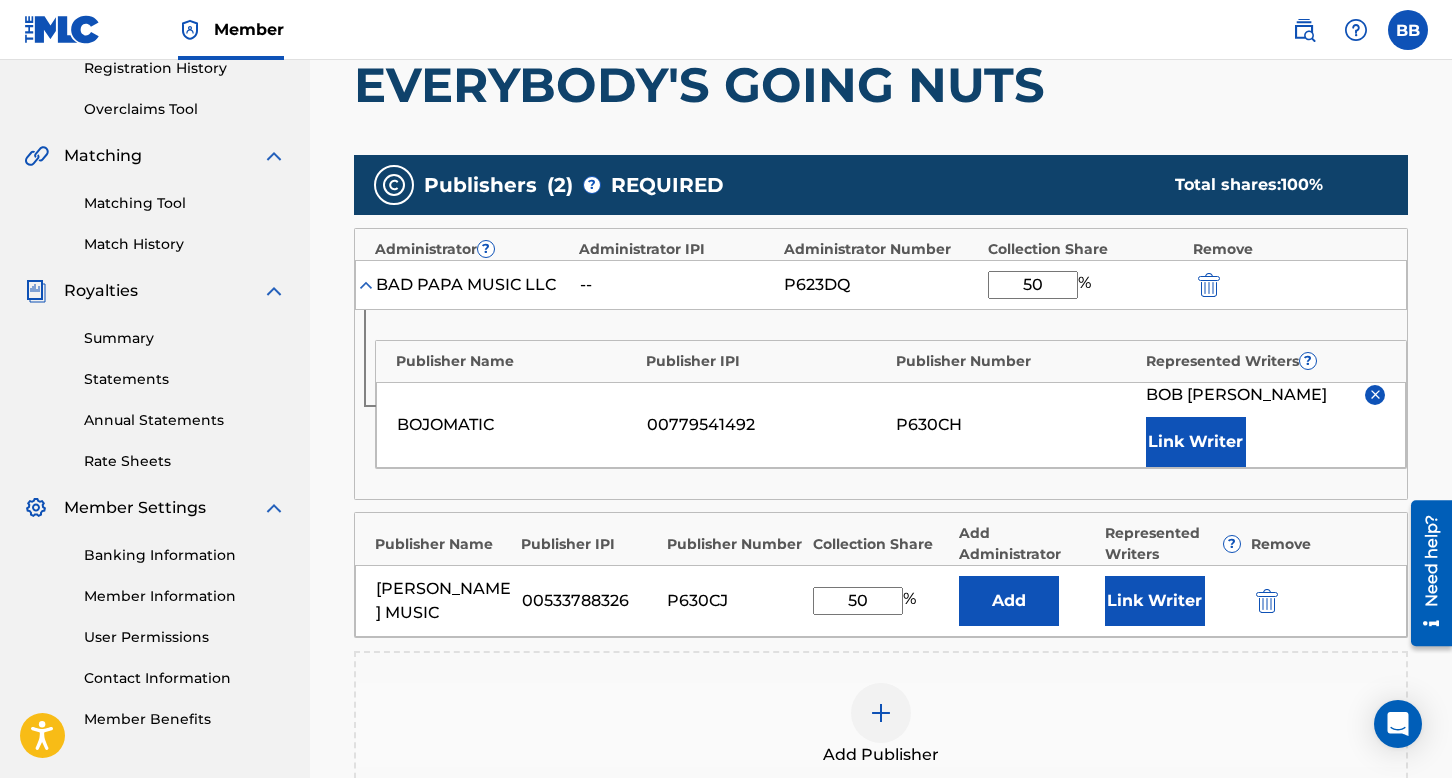 type on "50" 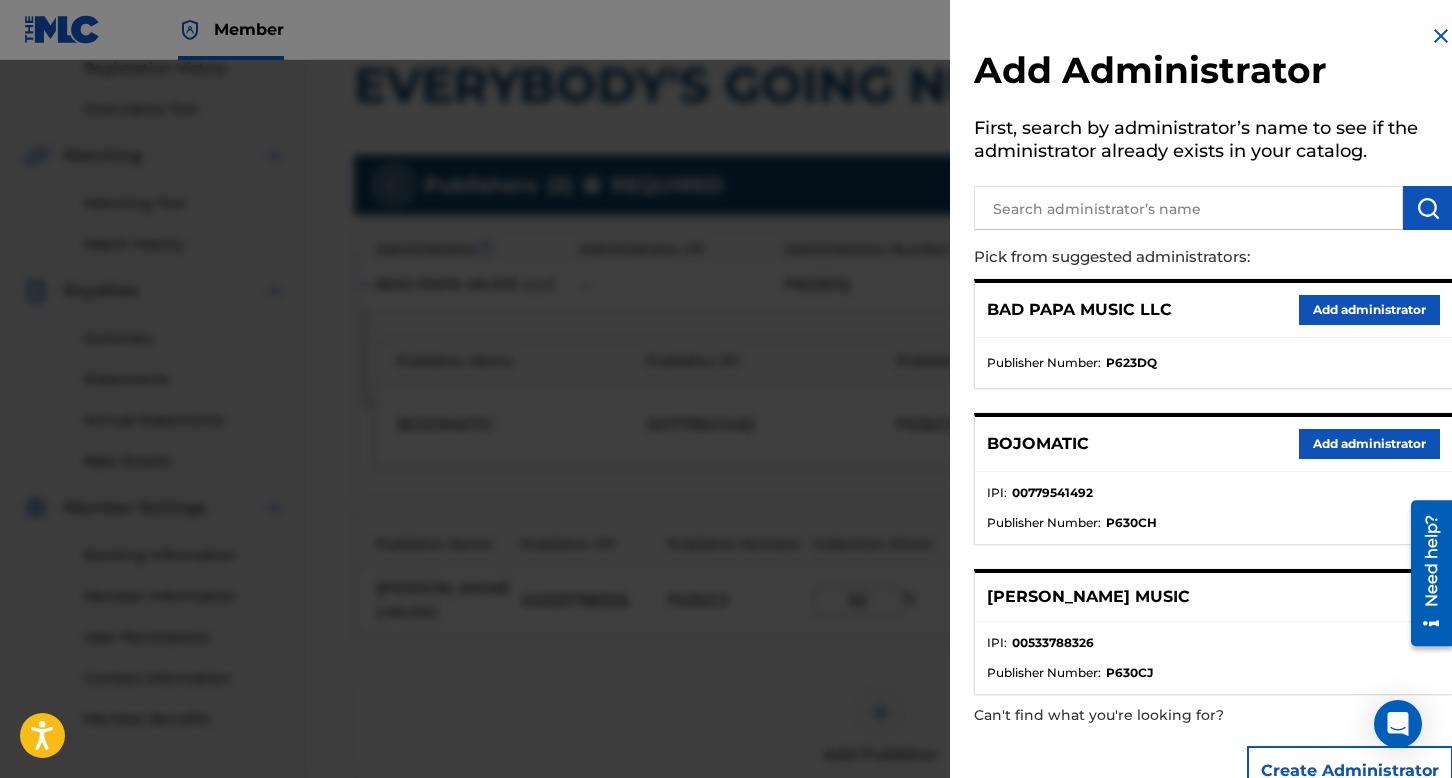 click on "Add administrator" at bounding box center (1369, 310) 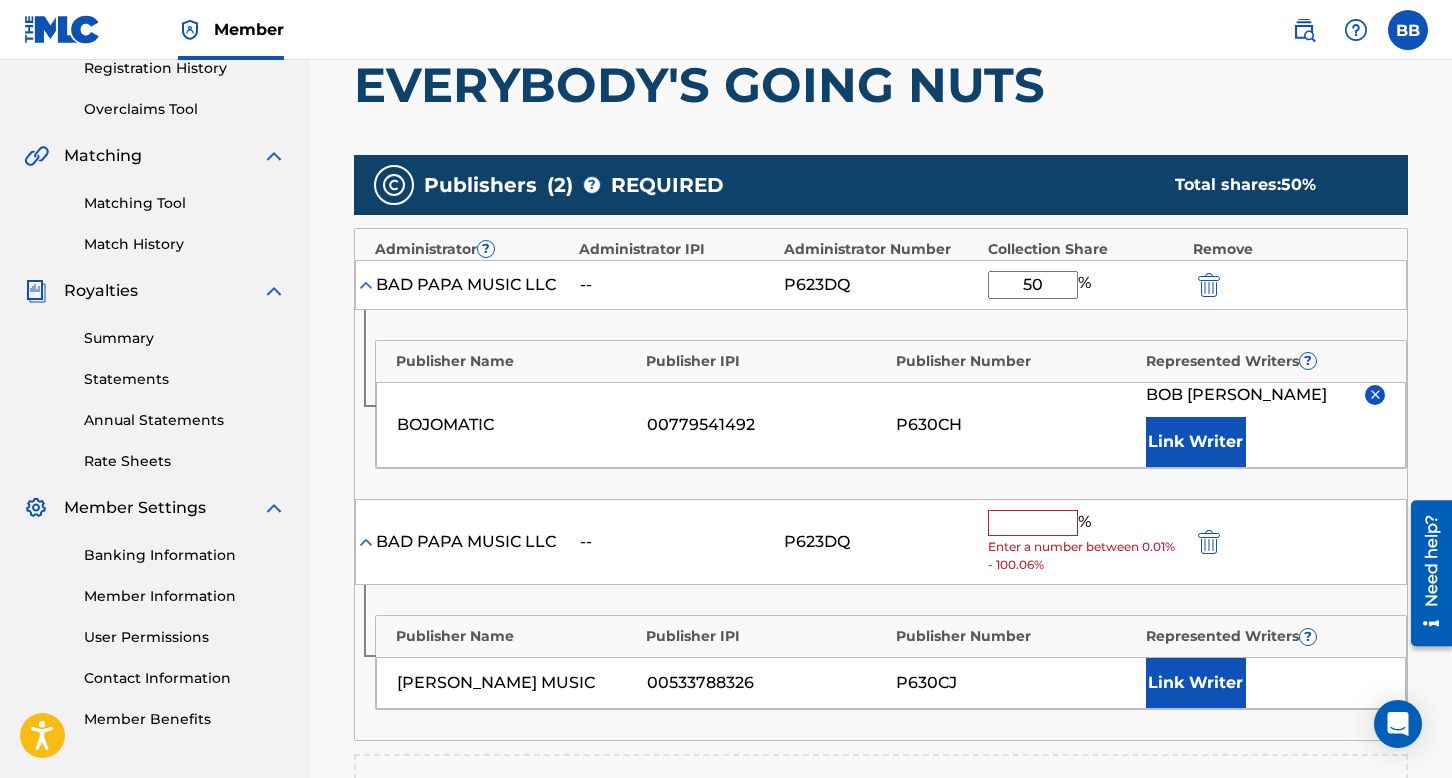 click at bounding box center (1033, 523) 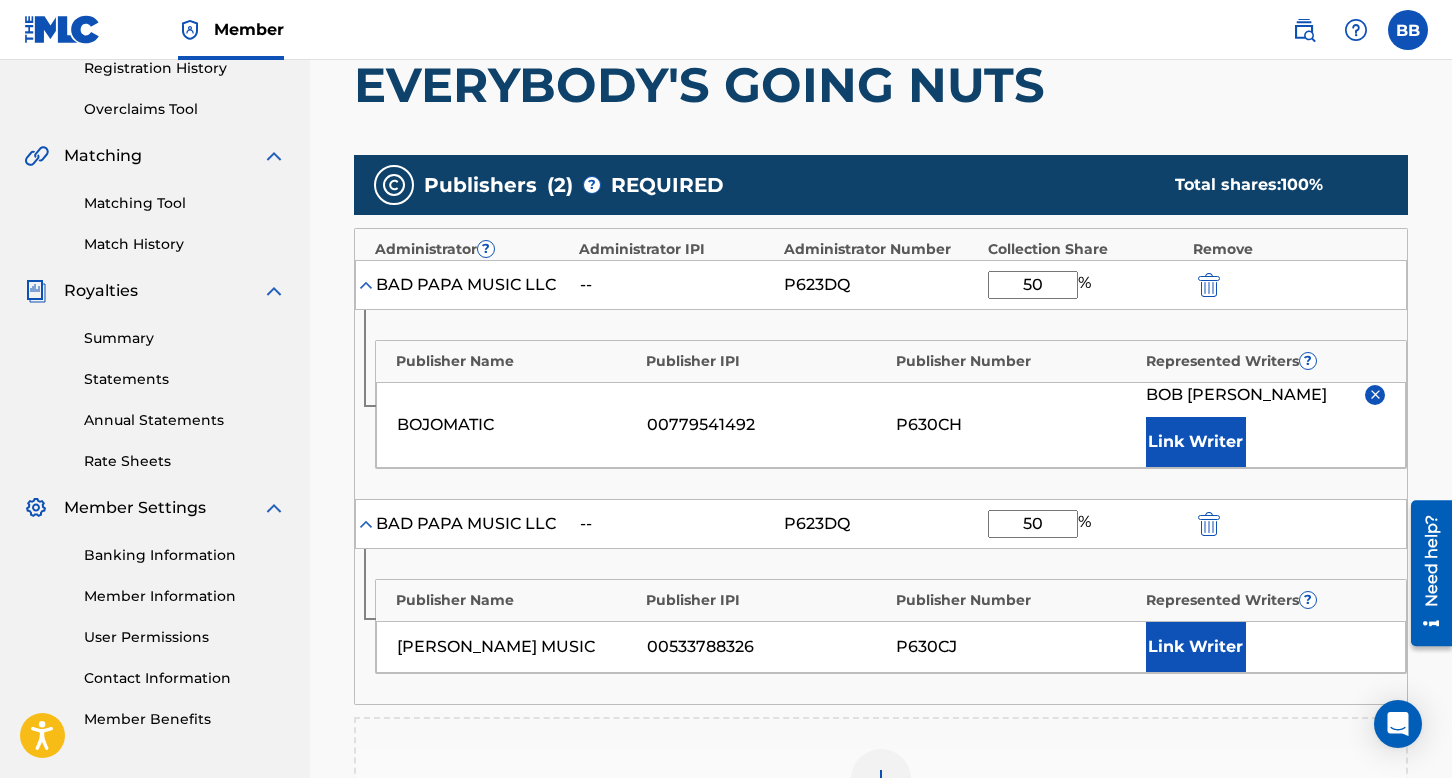 type on "50" 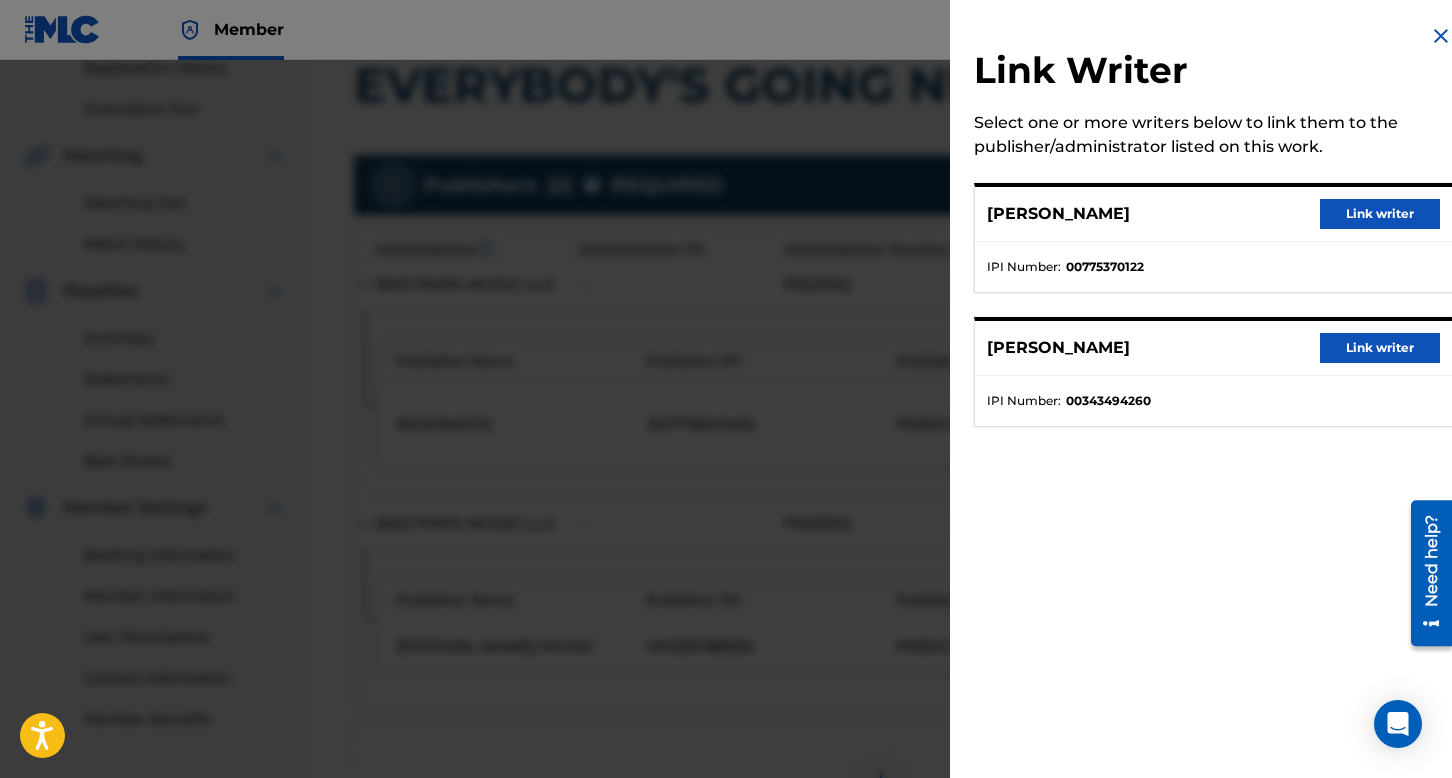 click on "Link writer" at bounding box center [1380, 348] 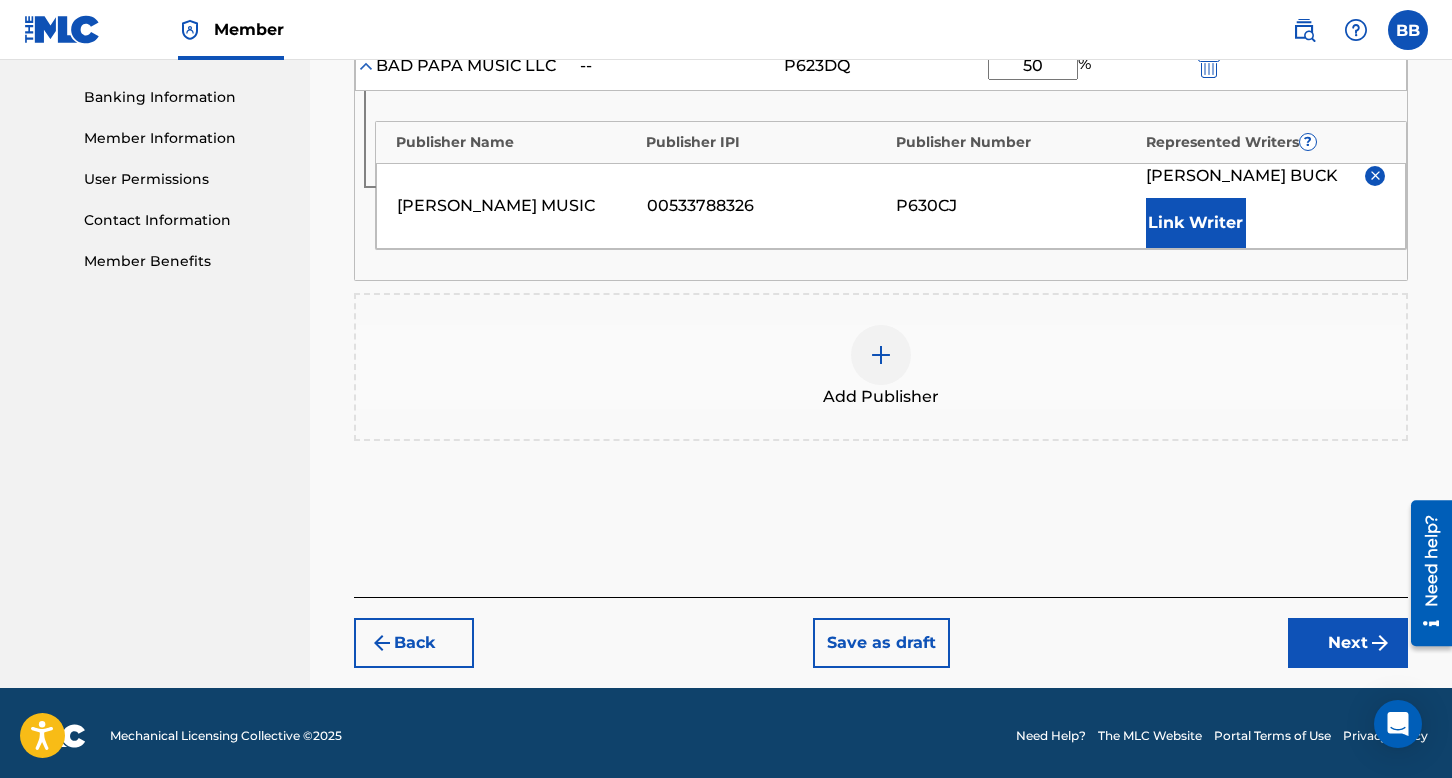click on "Next" at bounding box center [1348, 643] 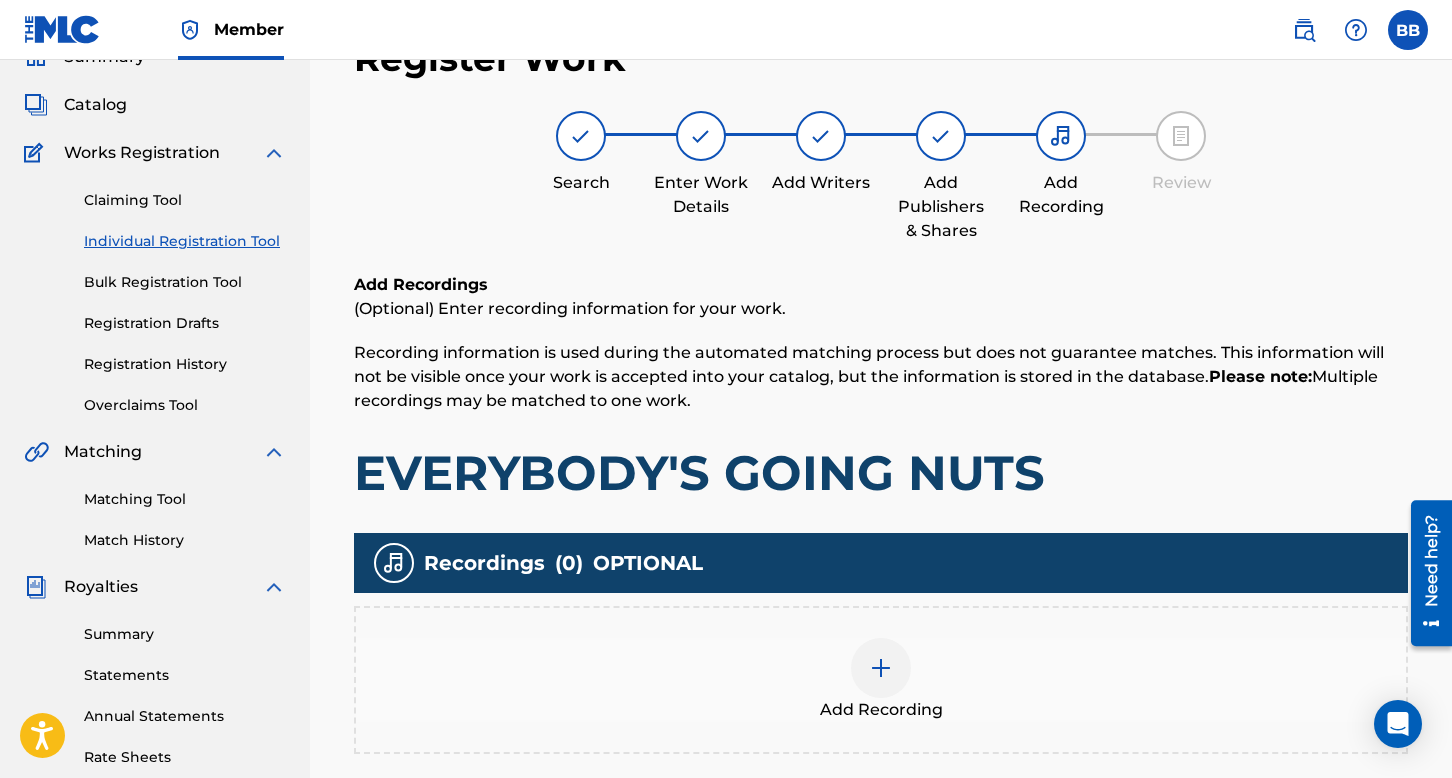 scroll, scrollTop: 90, scrollLeft: 0, axis: vertical 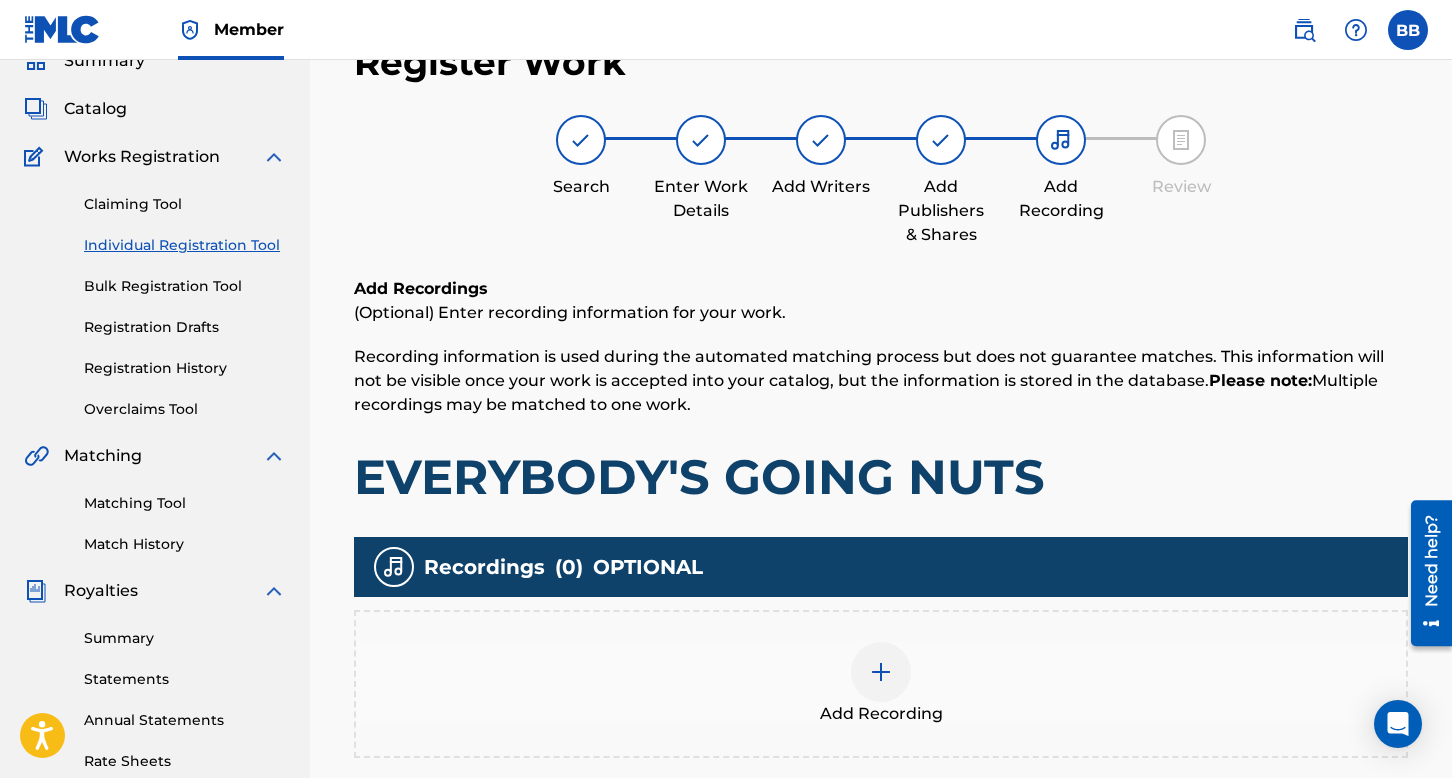 click at bounding box center [881, 672] 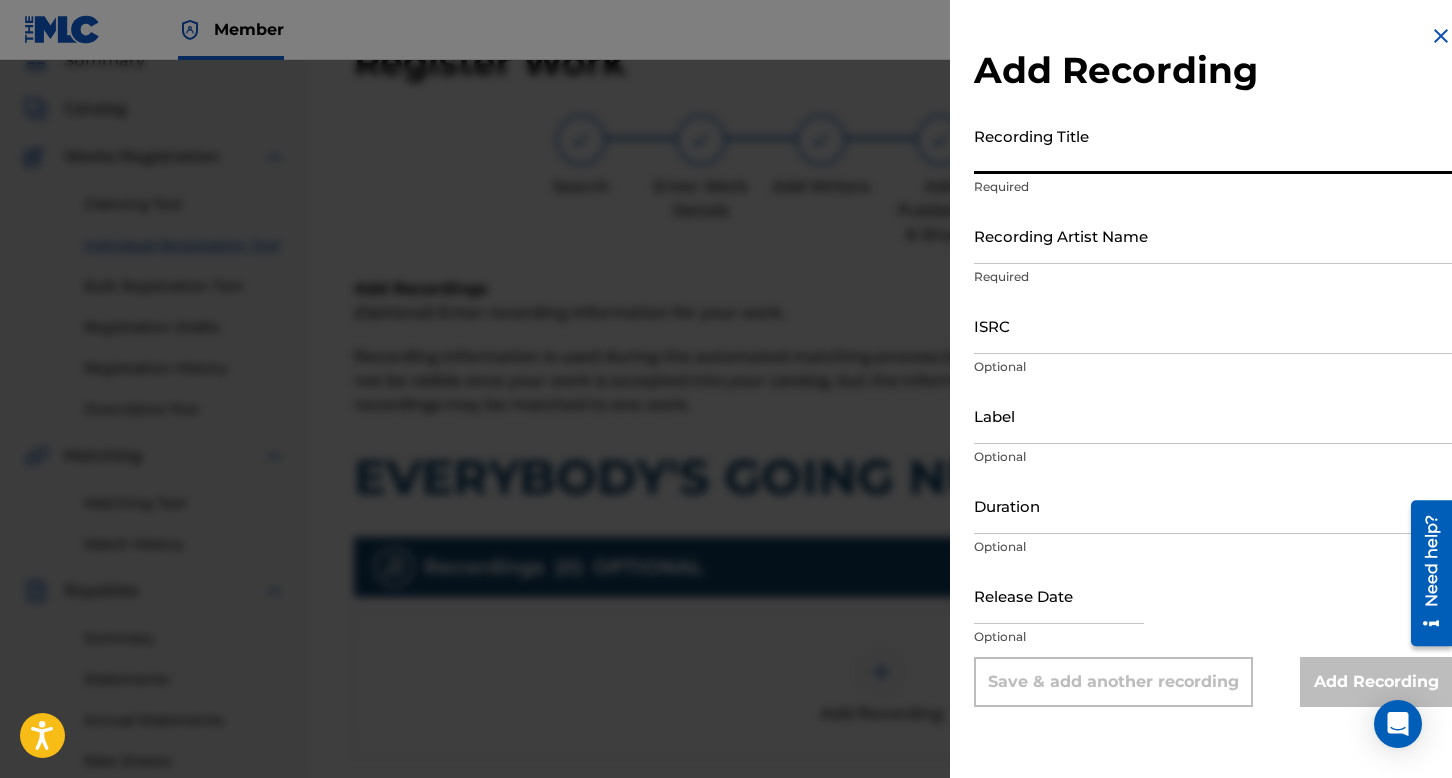 click on "Recording Title" at bounding box center [1213, 145] 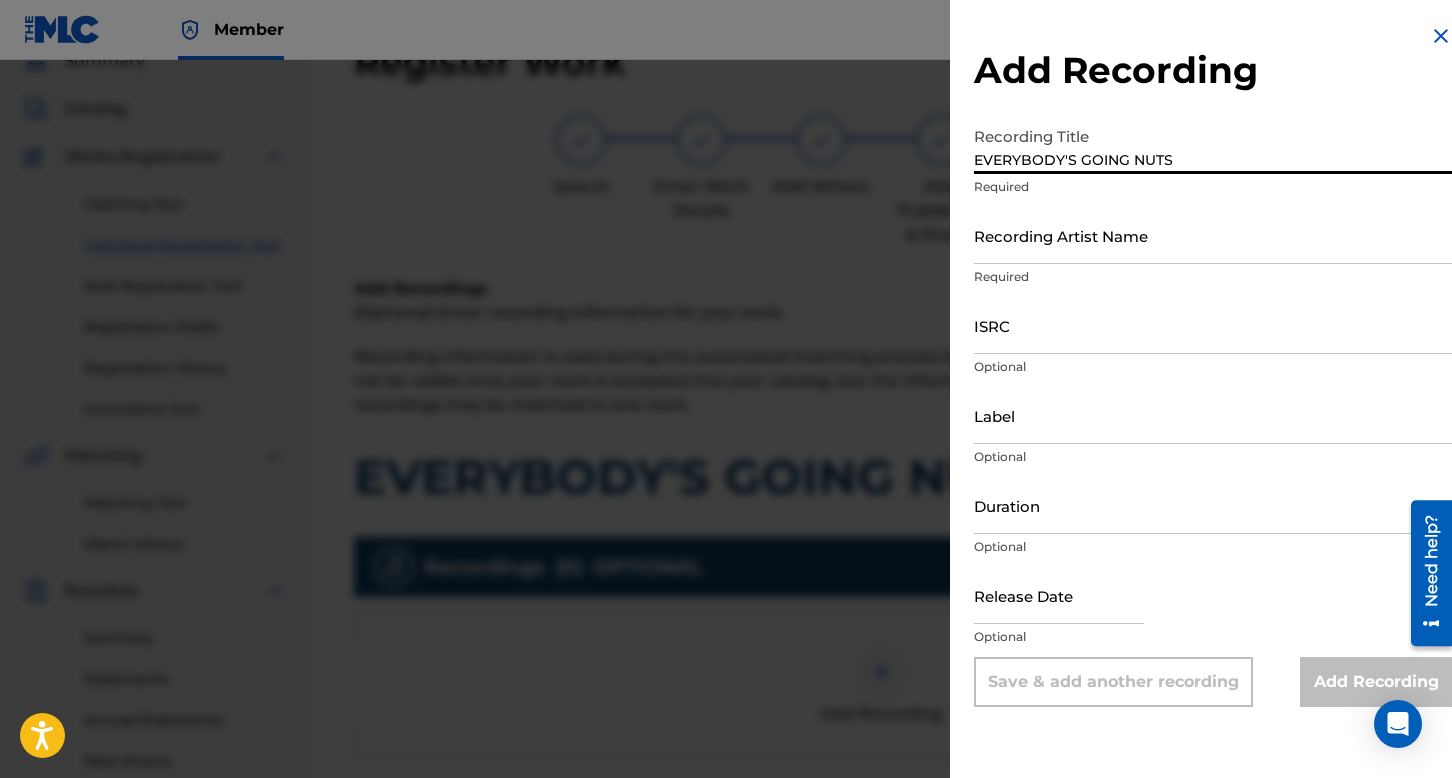 type on "EVERYBODY'S GOING NUTS" 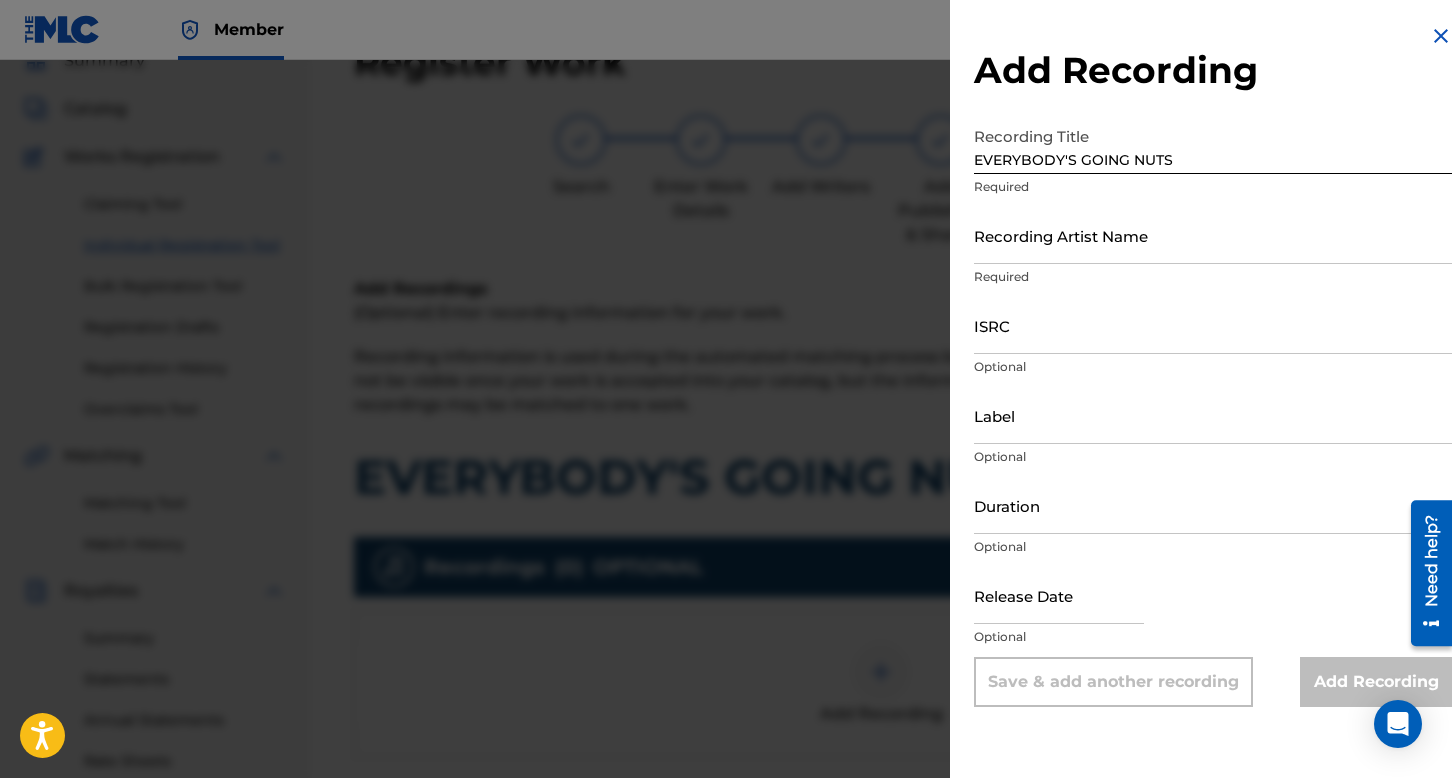 click on "Recording Artist Name" at bounding box center [1213, 235] 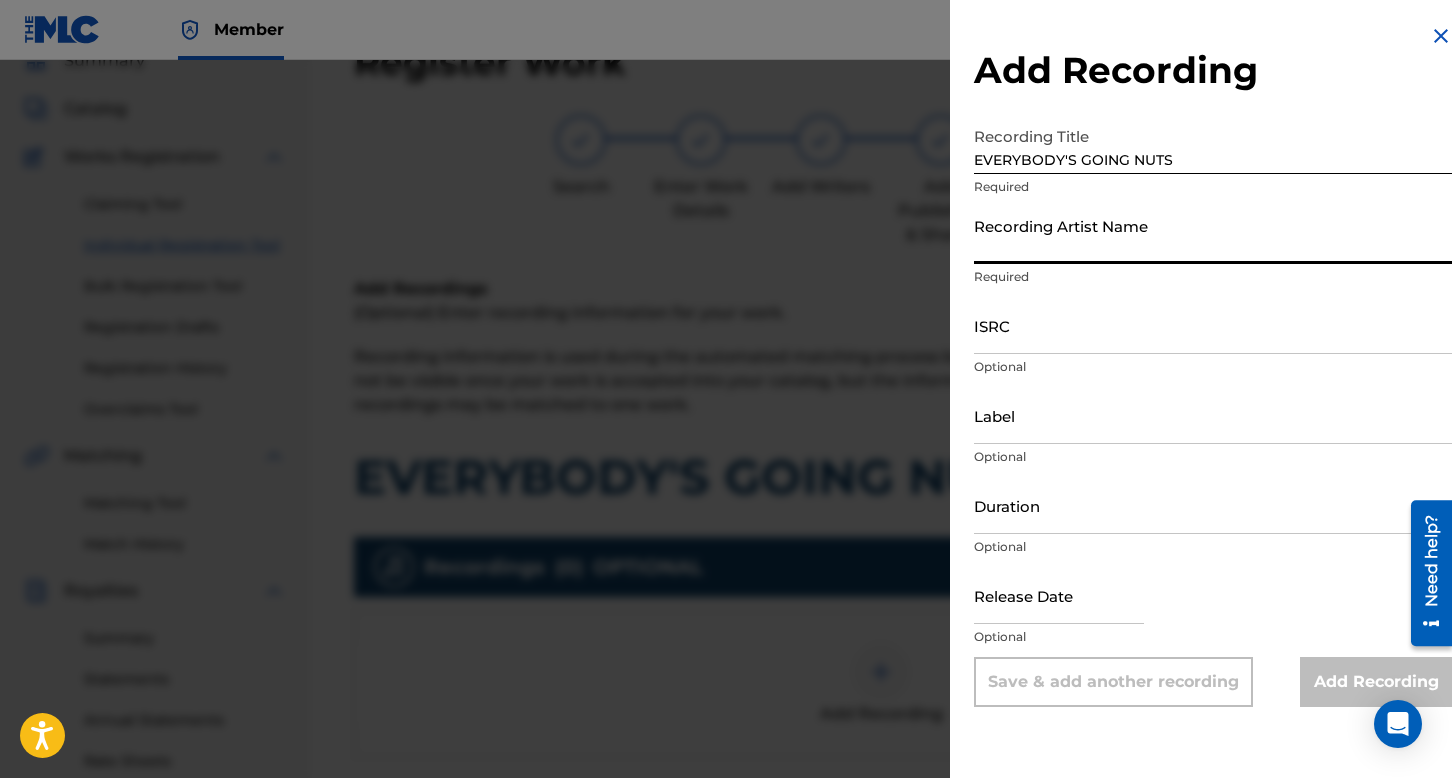 paste on "BAD PAPA" 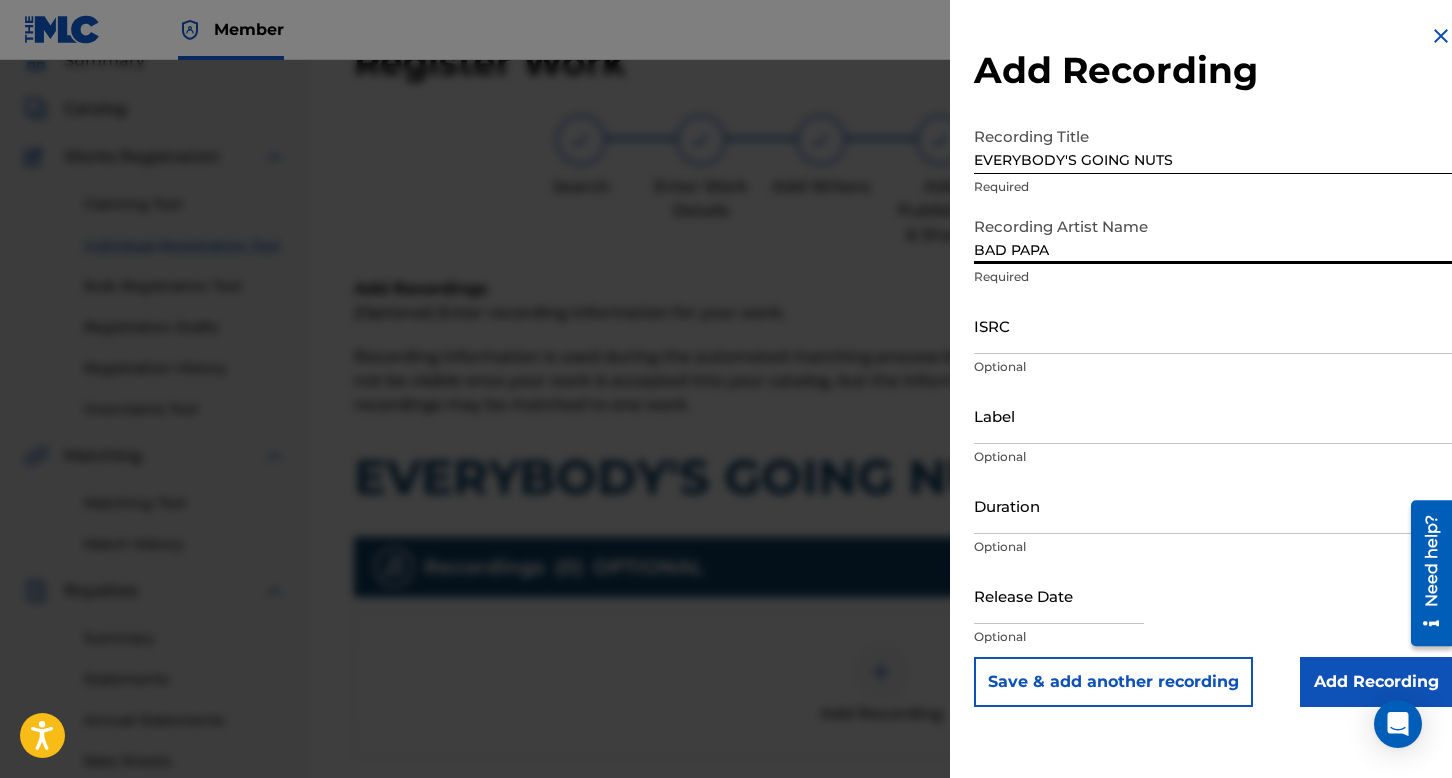 type on "BAD PAPA" 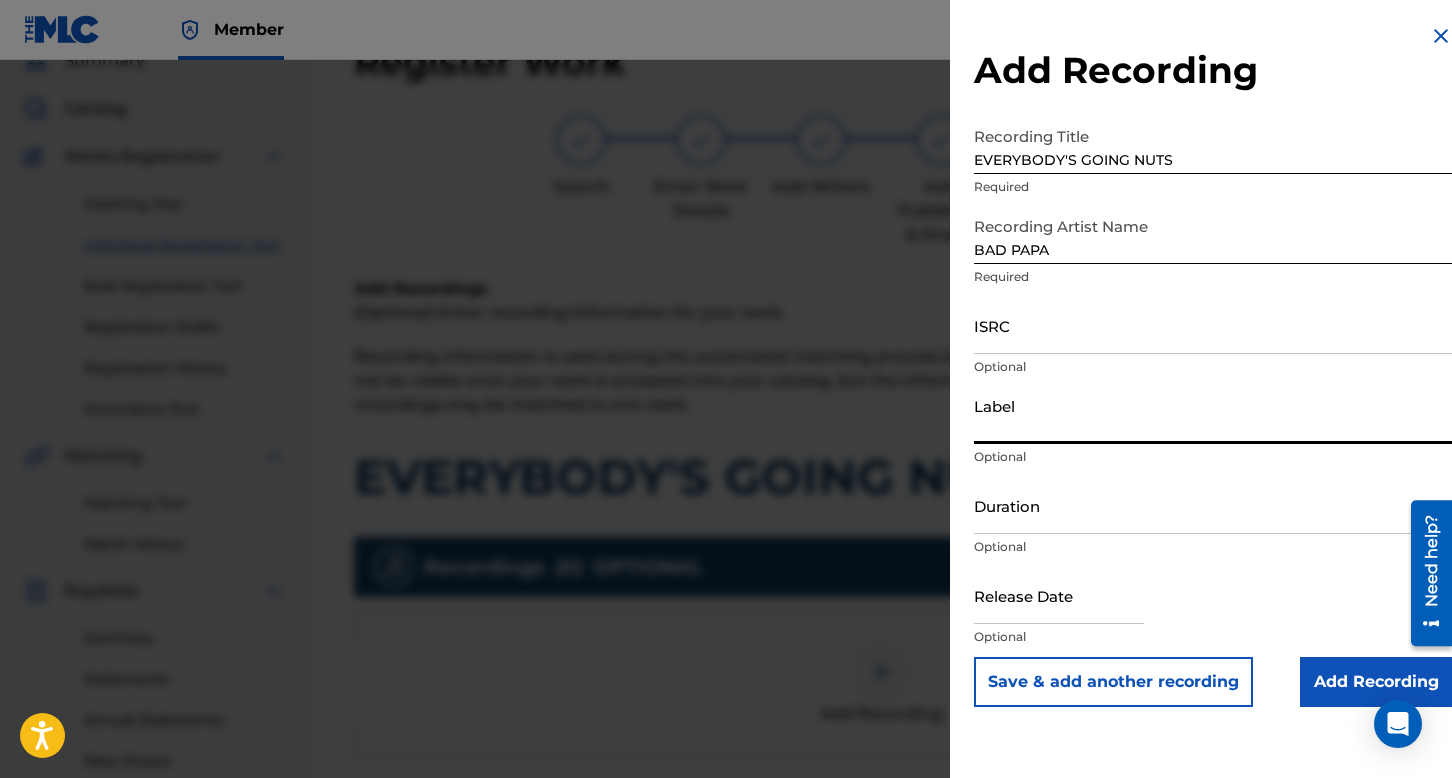 paste on "BAD PAPA" 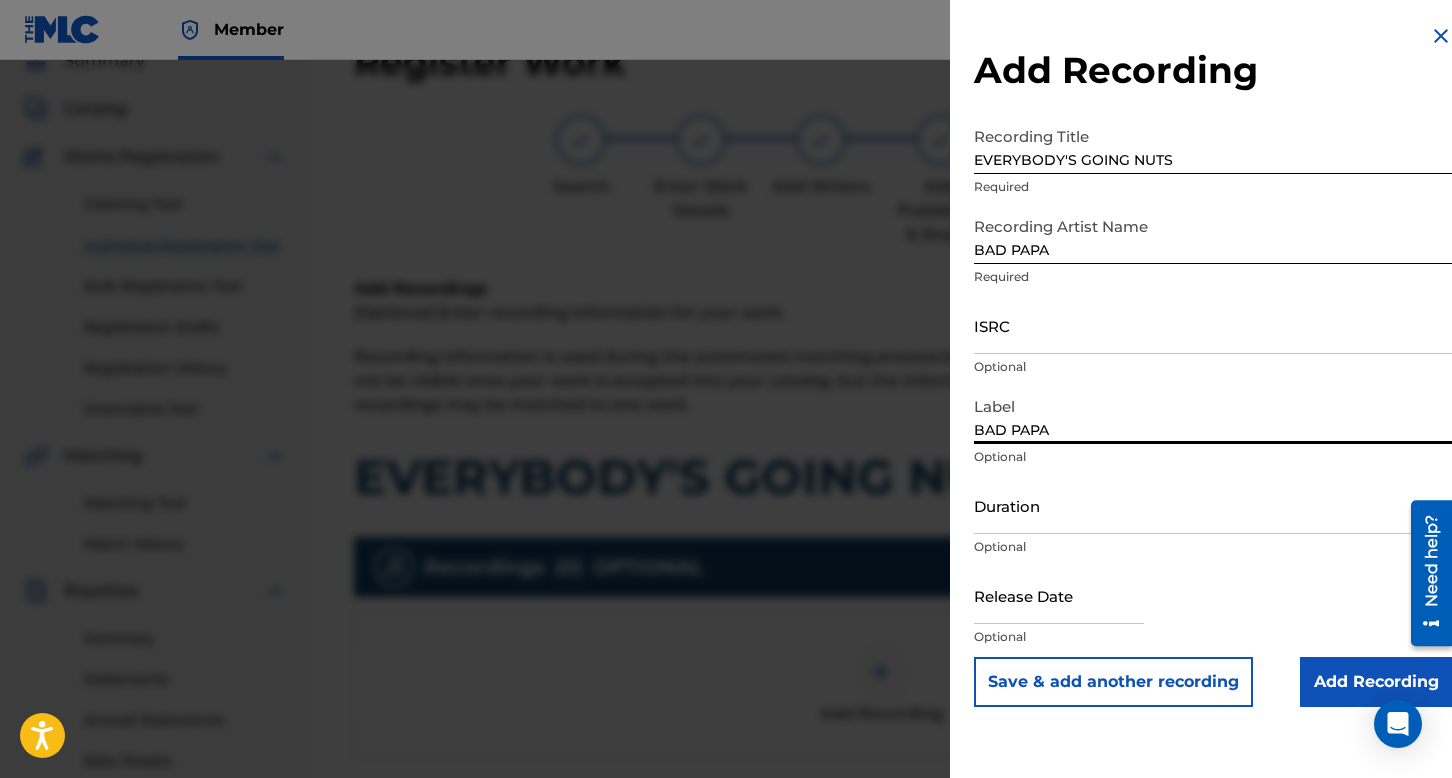 type on "BAD PAPA" 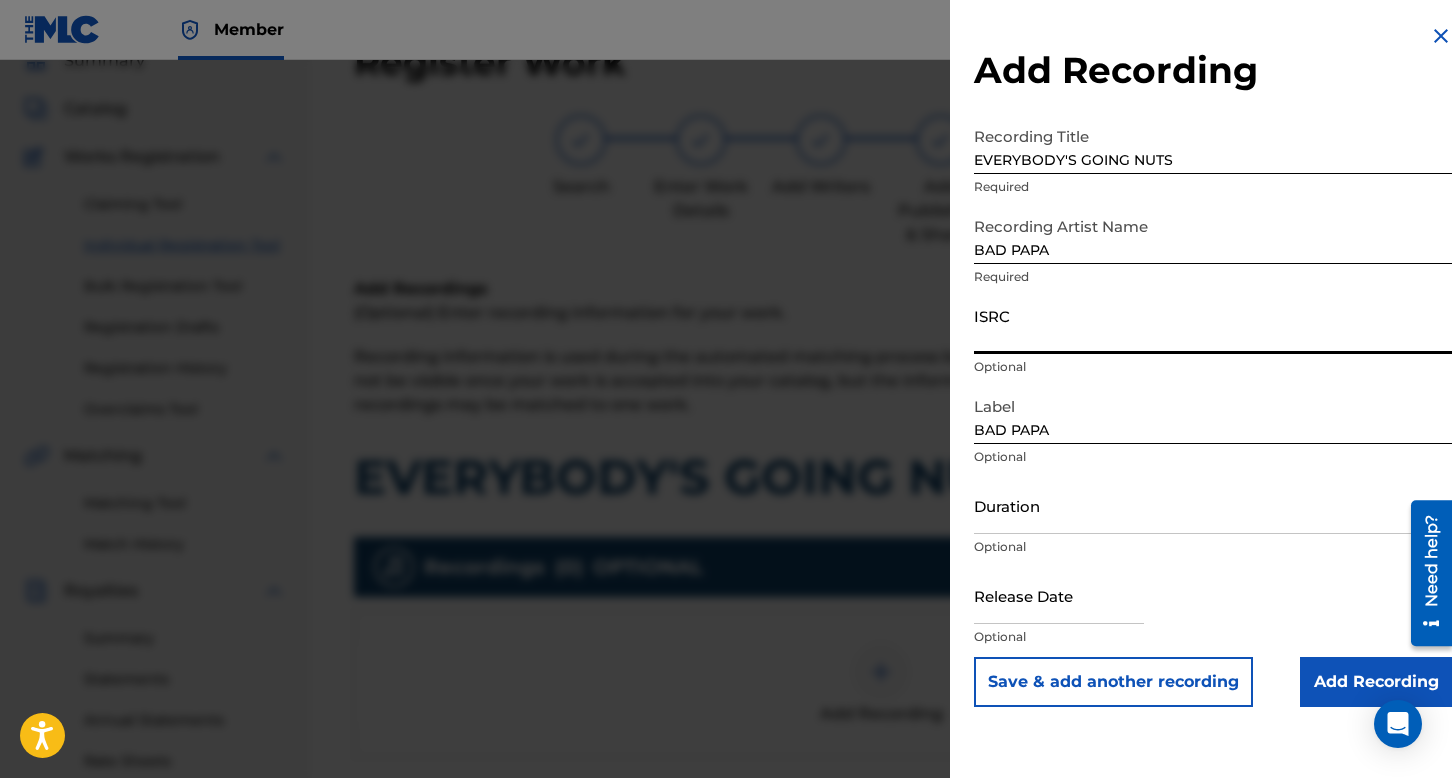click on "ISRC" at bounding box center (1213, 325) 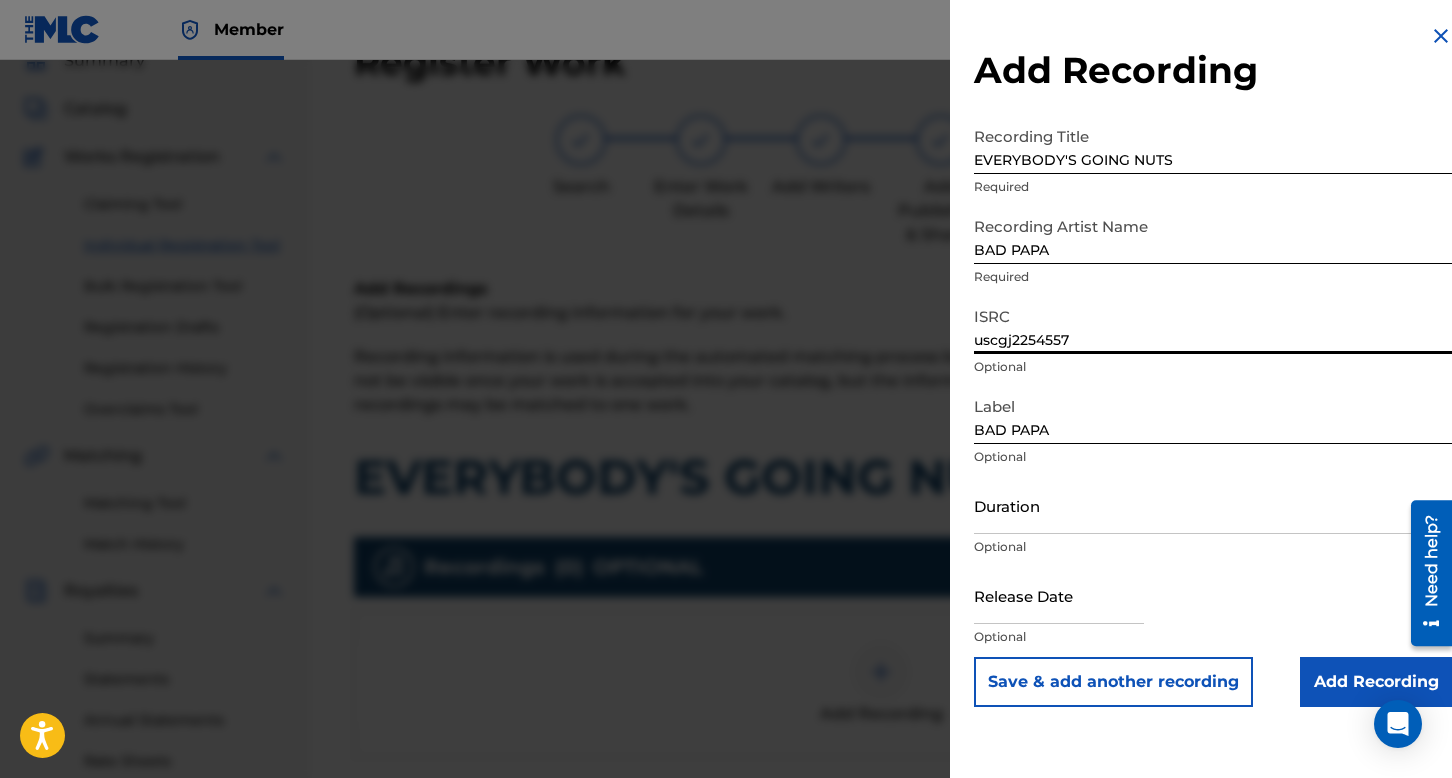 type on "uscgj2254557" 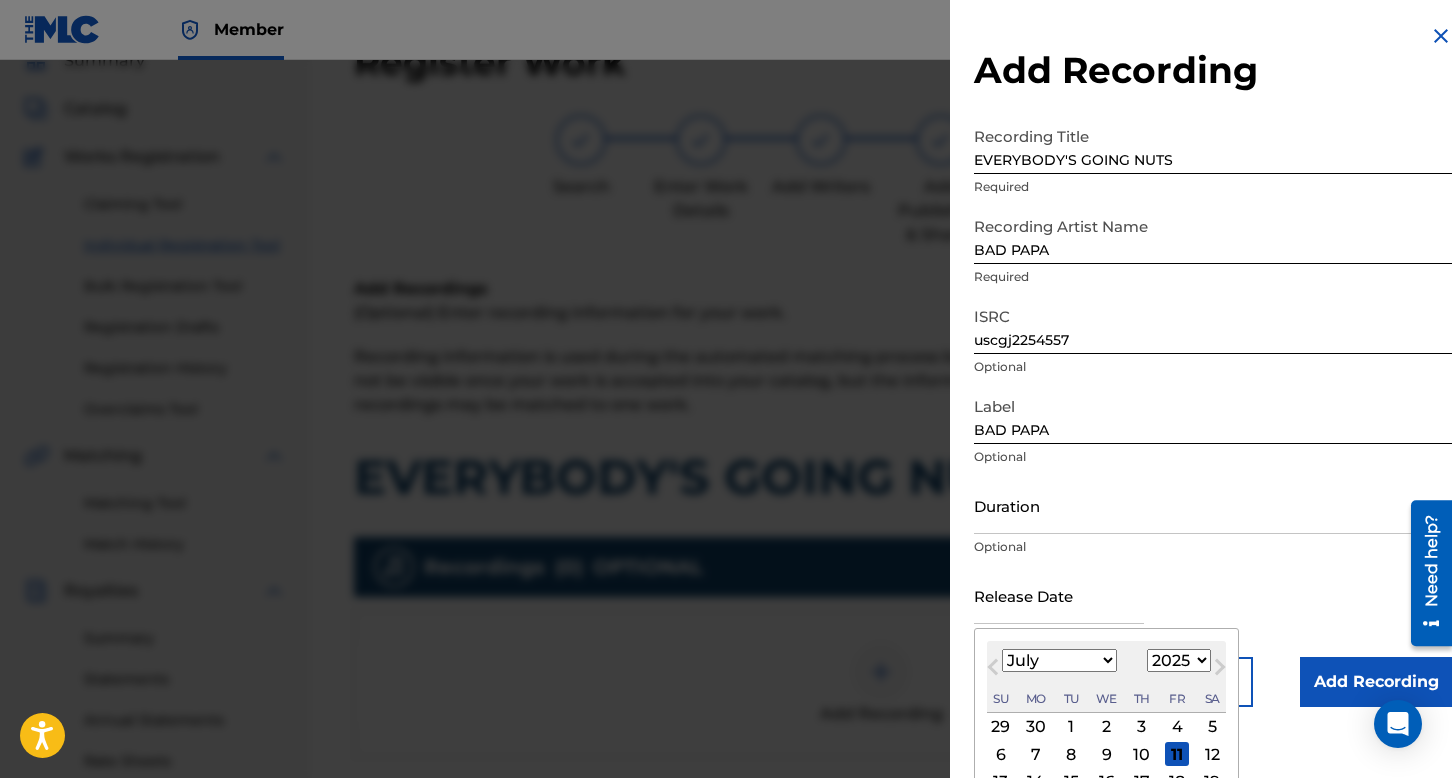 click at bounding box center [1059, 595] 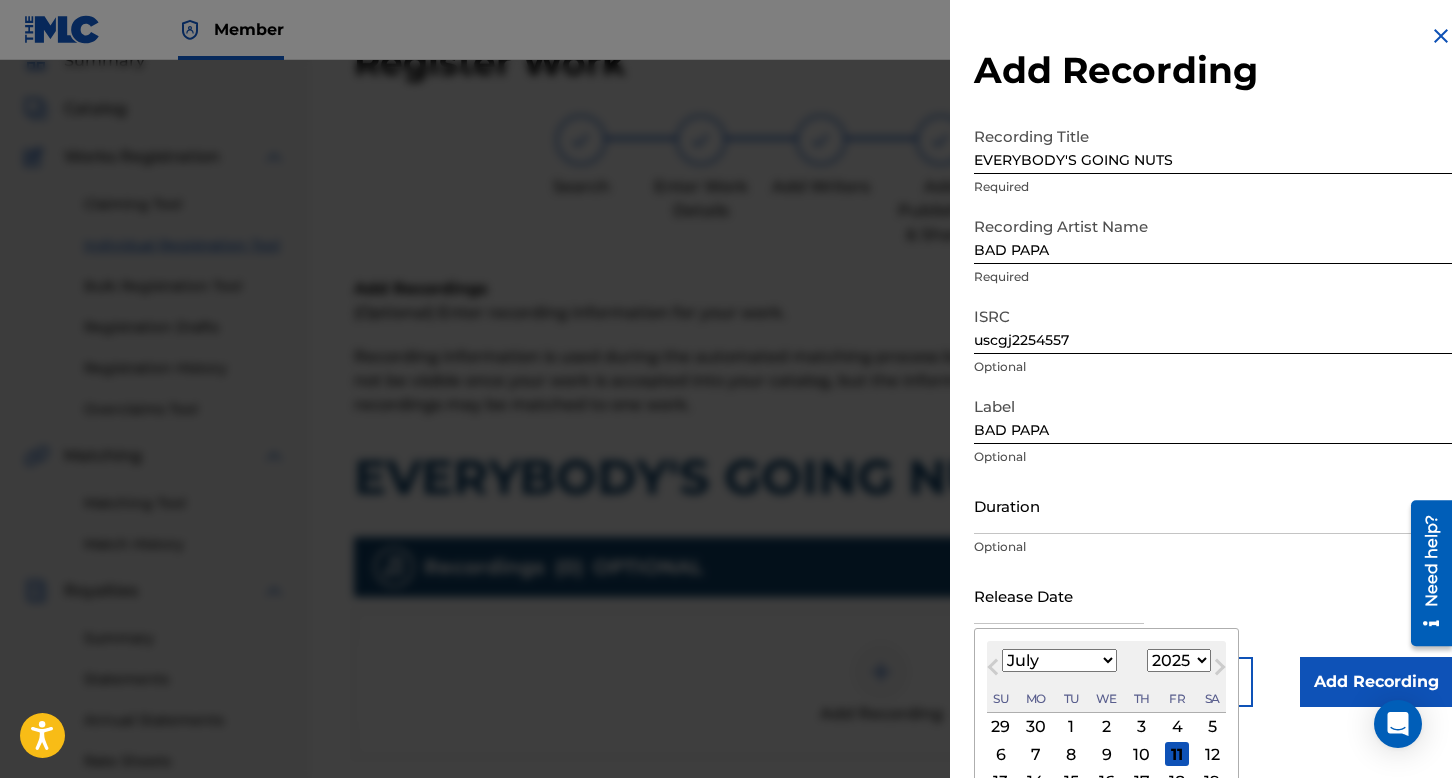 click on "Next Month" at bounding box center [1220, 671] 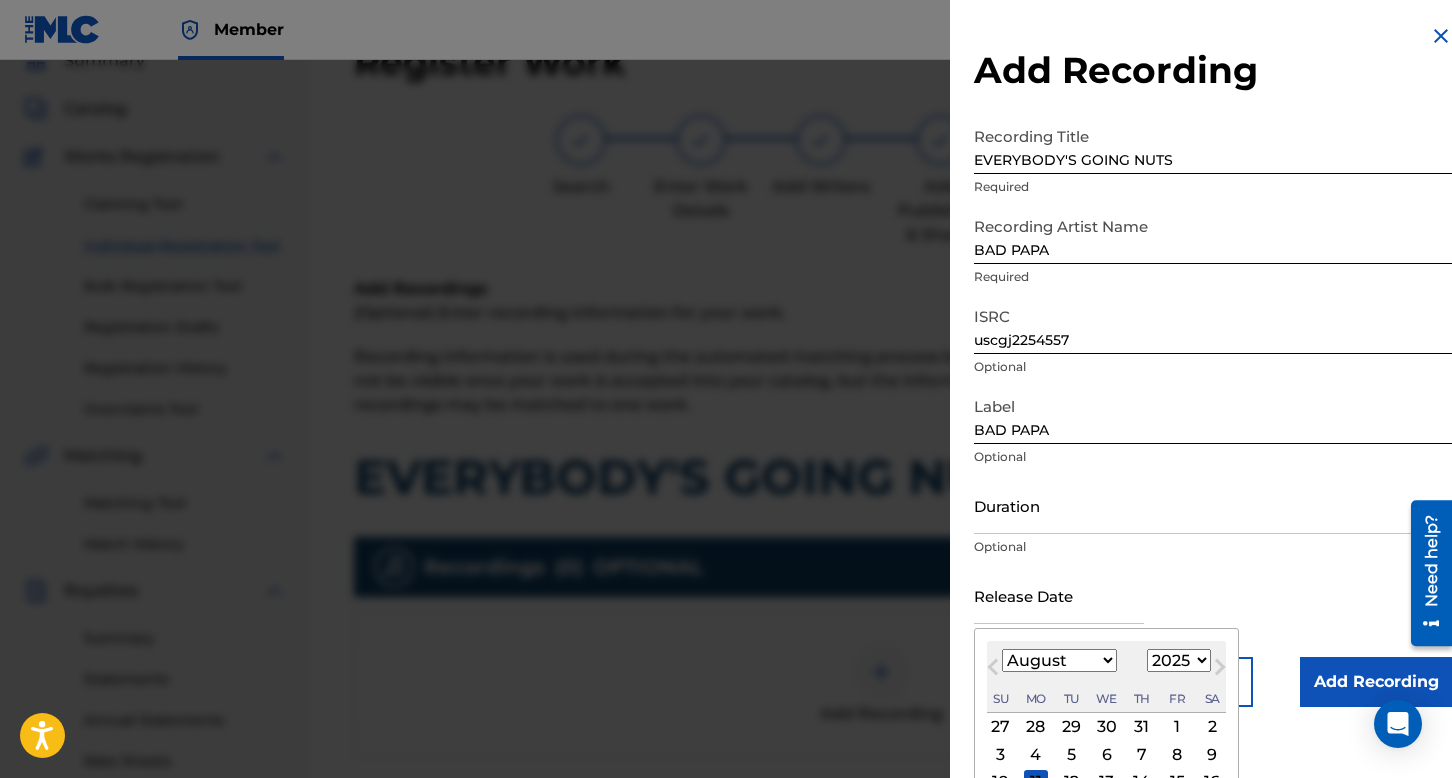 click on "Next Month" at bounding box center (1220, 671) 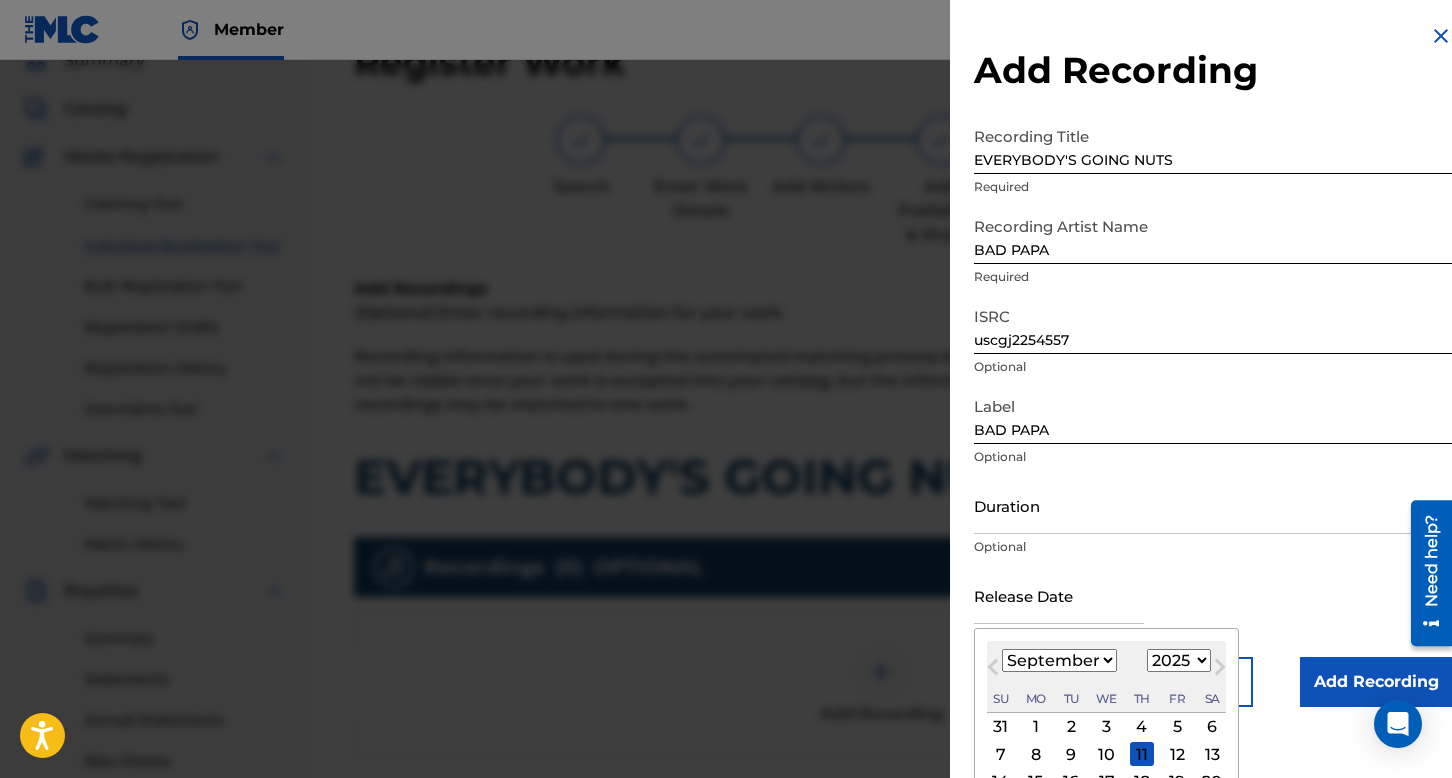 click on "1899 1900 1901 1902 1903 1904 1905 1906 1907 1908 1909 1910 1911 1912 1913 1914 1915 1916 1917 1918 1919 1920 1921 1922 1923 1924 1925 1926 1927 1928 1929 1930 1931 1932 1933 1934 1935 1936 1937 1938 1939 1940 1941 1942 1943 1944 1945 1946 1947 1948 1949 1950 1951 1952 1953 1954 1955 1956 1957 1958 1959 1960 1961 1962 1963 1964 1965 1966 1967 1968 1969 1970 1971 1972 1973 1974 1975 1976 1977 1978 1979 1980 1981 1982 1983 1984 1985 1986 1987 1988 1989 1990 1991 1992 1993 1994 1995 1996 1997 1998 1999 2000 2001 2002 2003 2004 2005 2006 2007 2008 2009 2010 2011 2012 2013 2014 2015 2016 2017 2018 2019 2020 2021 2022 2023 2024 2025 2026 2027 2028 2029 2030 2031 2032 2033 2034 2035 2036 2037 2038 2039 2040 2041 2042 2043 2044 2045 2046 2047 2048 2049 2050 2051 2052 2053 2054 2055 2056 2057 2058 2059 2060 2061 2062 2063 2064 2065 2066 2067 2068 2069 2070 2071 2072 2073 2074 2075 2076 2077 2078 2079 2080 2081 2082 2083 2084 2085 2086 2087 2088 2089 2090 2091 2092 2093 2094 2095 2096 2097 2098 2099 2100" at bounding box center [1179, 660] 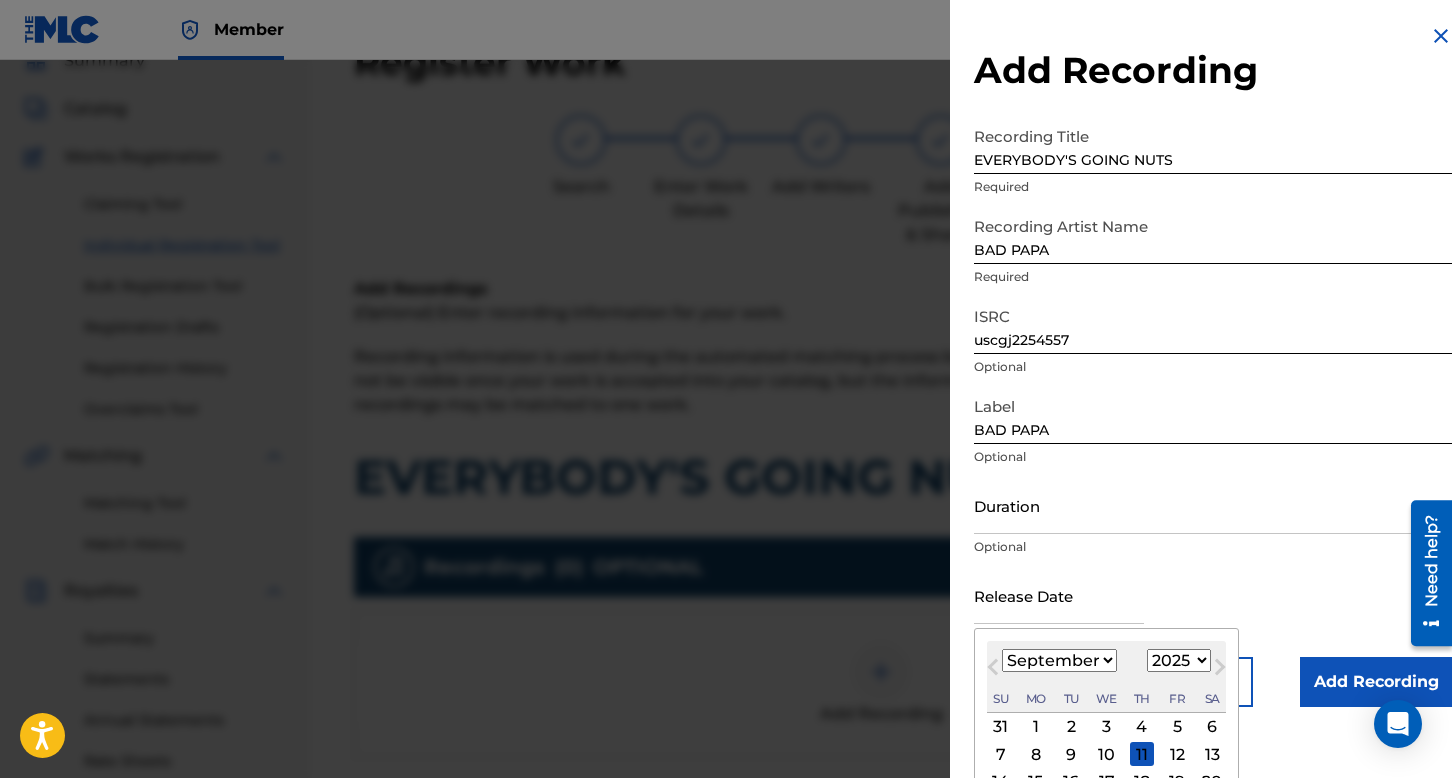 select on "2022" 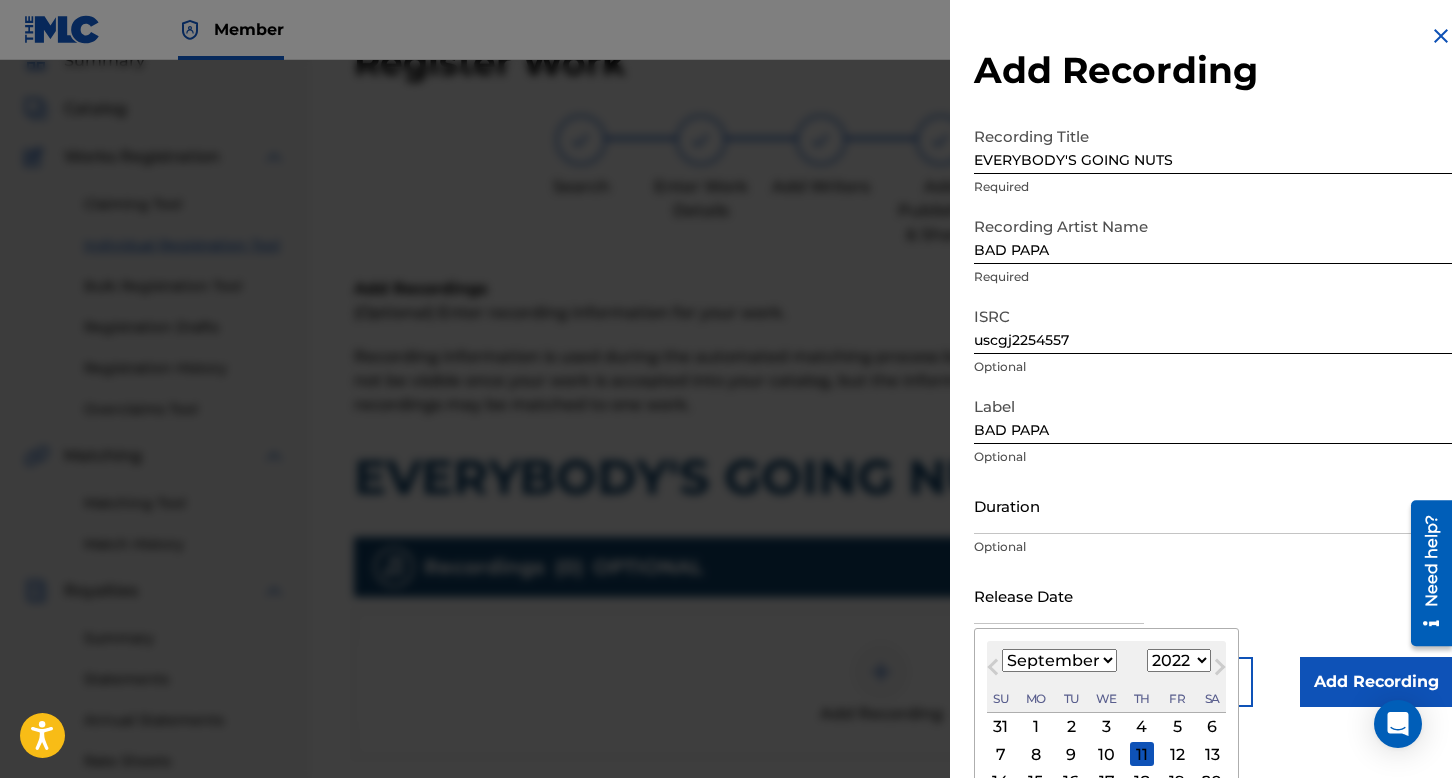 click on "1899 1900 1901 1902 1903 1904 1905 1906 1907 1908 1909 1910 1911 1912 1913 1914 1915 1916 1917 1918 1919 1920 1921 1922 1923 1924 1925 1926 1927 1928 1929 1930 1931 1932 1933 1934 1935 1936 1937 1938 1939 1940 1941 1942 1943 1944 1945 1946 1947 1948 1949 1950 1951 1952 1953 1954 1955 1956 1957 1958 1959 1960 1961 1962 1963 1964 1965 1966 1967 1968 1969 1970 1971 1972 1973 1974 1975 1976 1977 1978 1979 1980 1981 1982 1983 1984 1985 1986 1987 1988 1989 1990 1991 1992 1993 1994 1995 1996 1997 1998 1999 2000 2001 2002 2003 2004 2005 2006 2007 2008 2009 2010 2011 2012 2013 2014 2015 2016 2017 2018 2019 2020 2021 2022 2023 2024 2025 2026 2027 2028 2029 2030 2031 2032 2033 2034 2035 2036 2037 2038 2039 2040 2041 2042 2043 2044 2045 2046 2047 2048 2049 2050 2051 2052 2053 2054 2055 2056 2057 2058 2059 2060 2061 2062 2063 2064 2065 2066 2067 2068 2069 2070 2071 2072 2073 2074 2075 2076 2077 2078 2079 2080 2081 2082 2083 2084 2085 2086 2087 2088 2089 2090 2091 2092 2093 2094 2095 2096 2097 2098 2099 2100" at bounding box center [1179, 660] 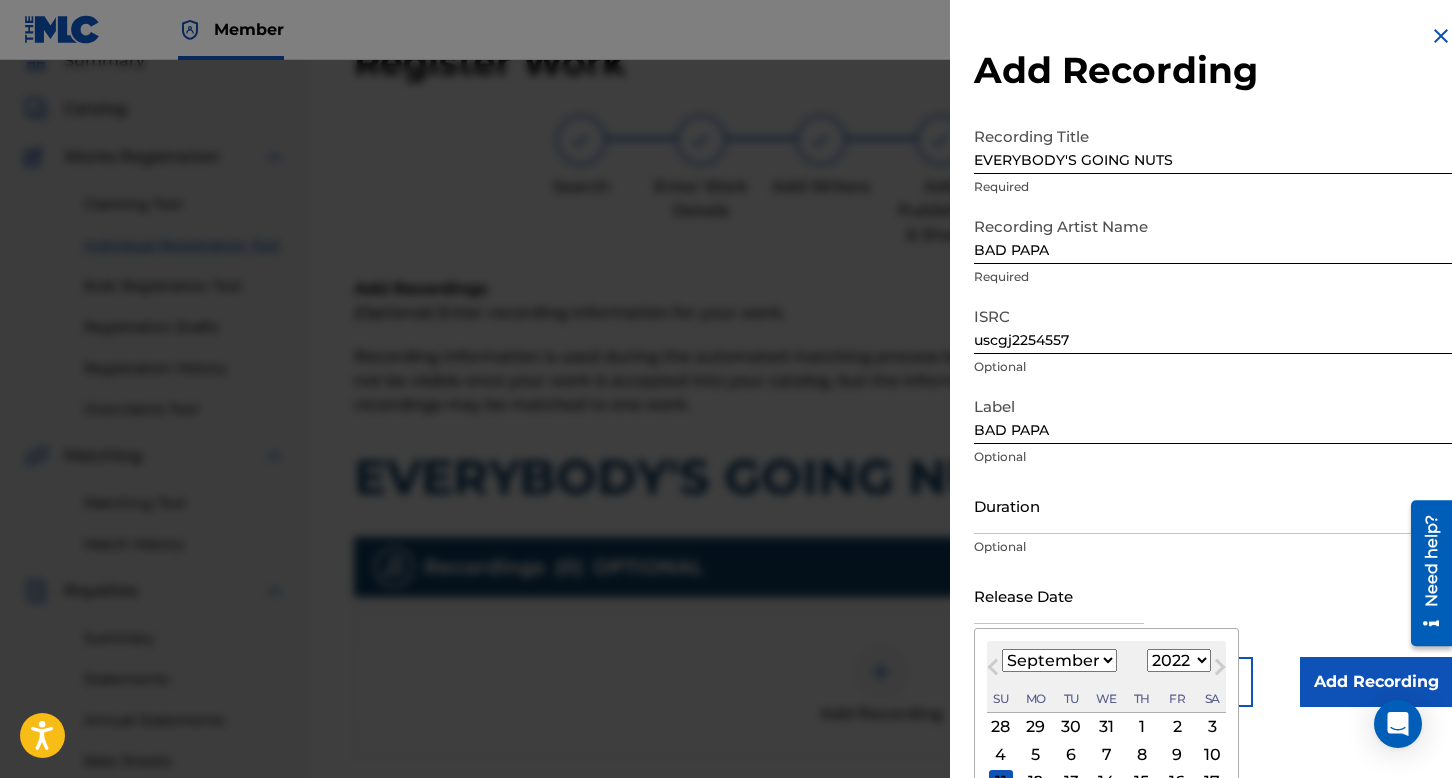 click on "January February March April May June July August September October November December" at bounding box center [1059, 660] 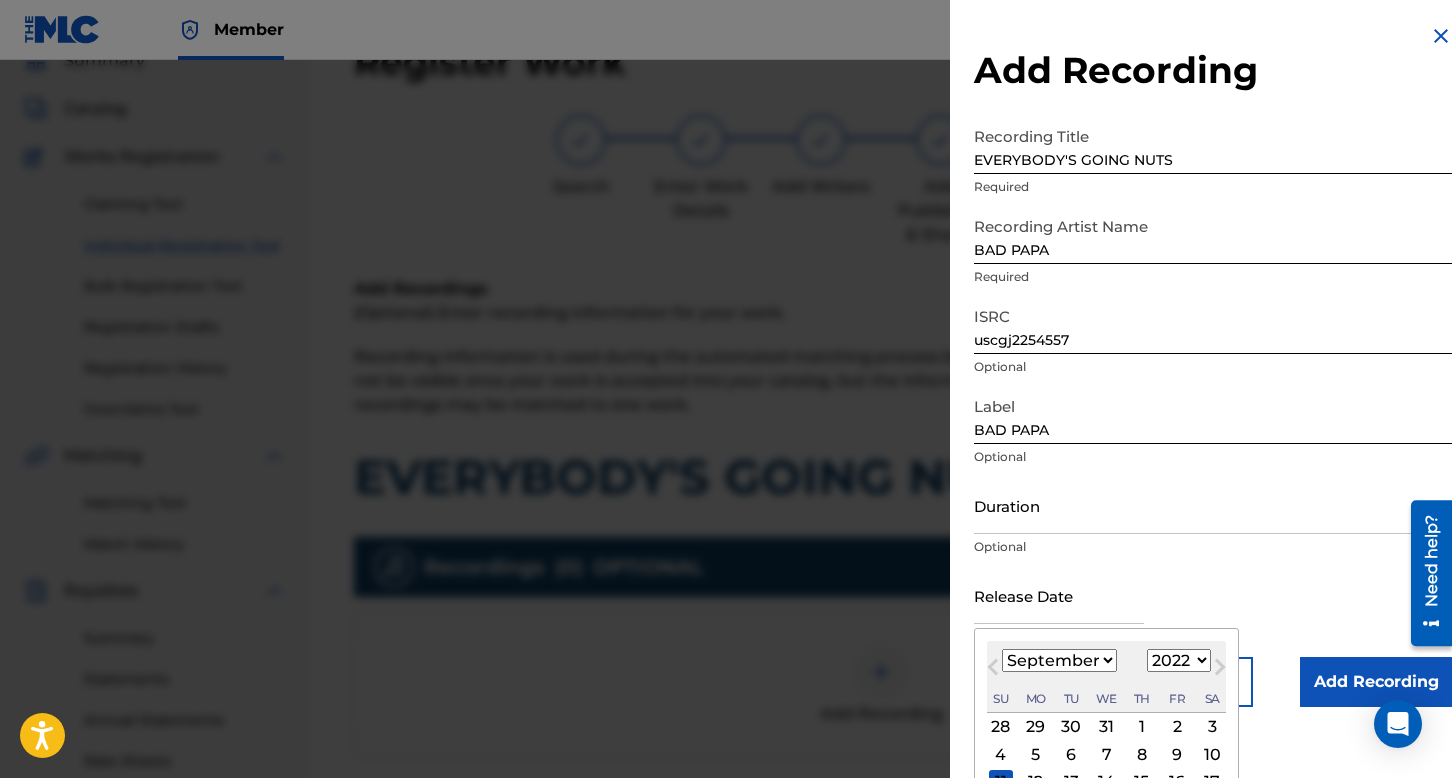 select on "4" 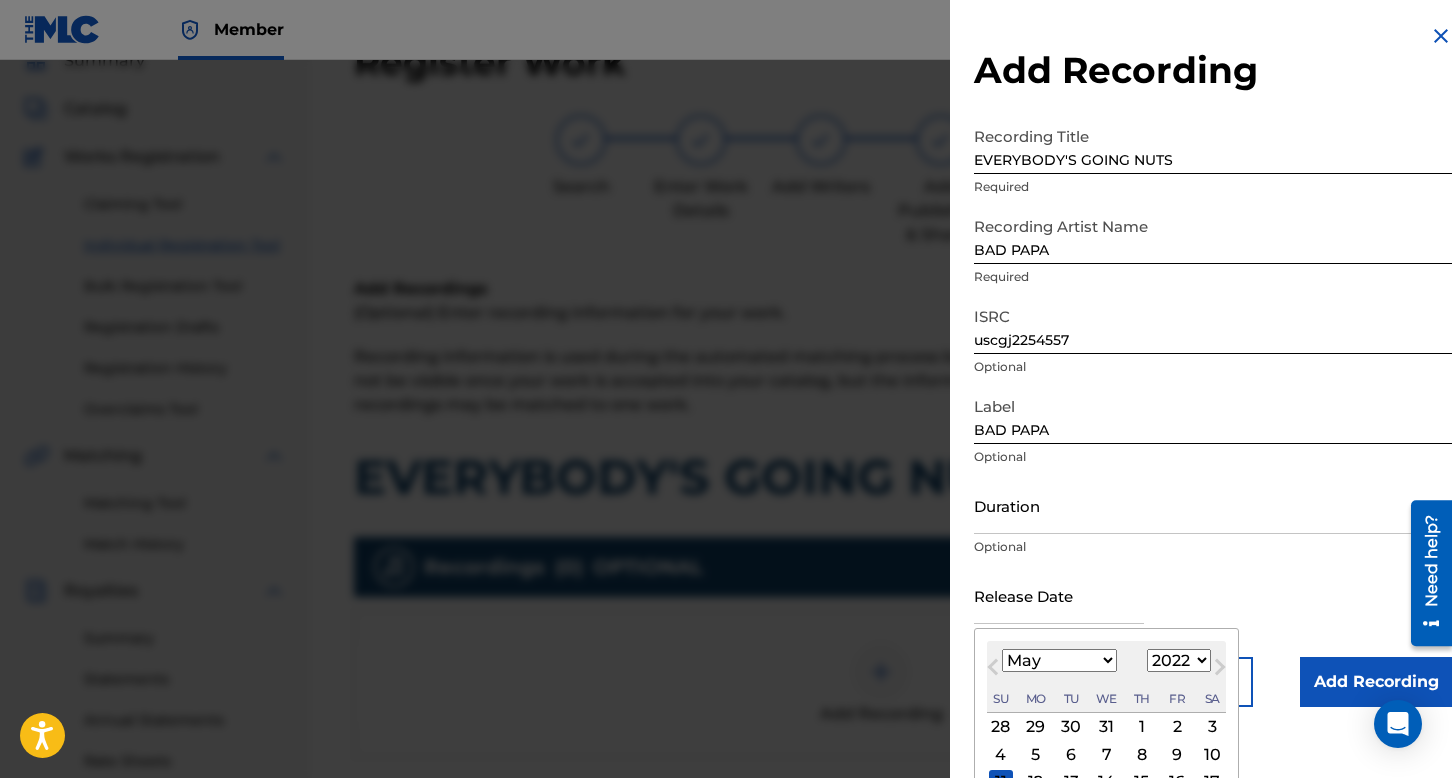 click on "January February March April May June July August September October November December" at bounding box center (1059, 660) 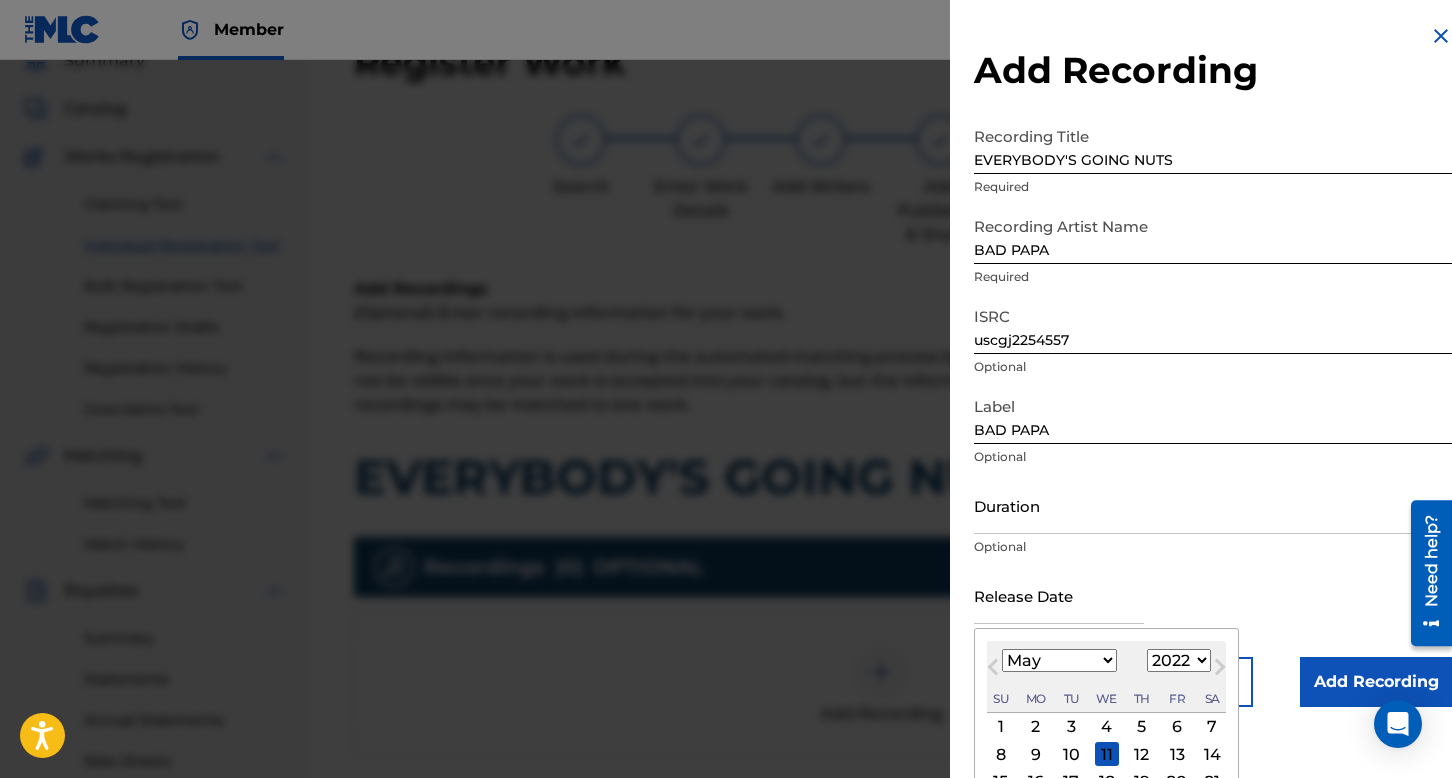 click on "5" at bounding box center (1142, 727) 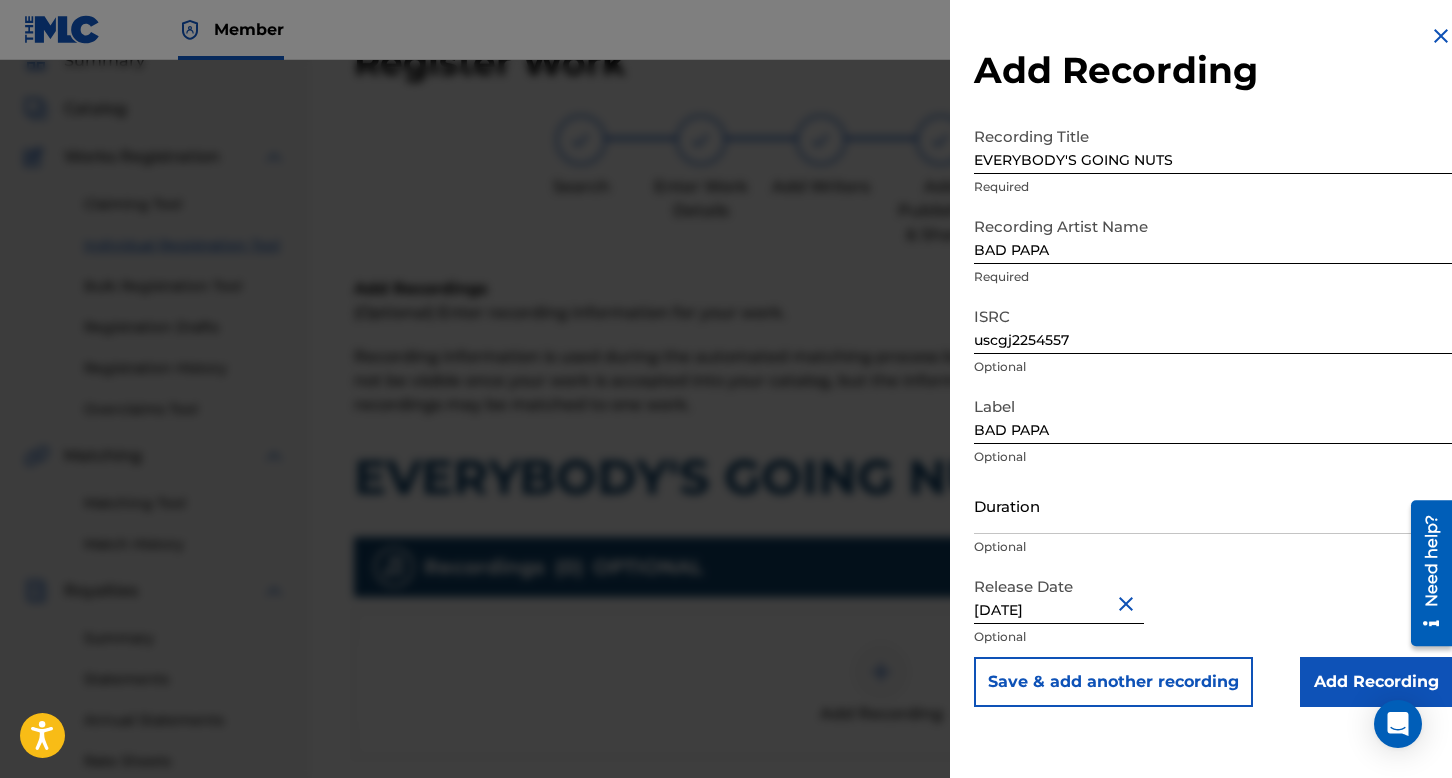 type on "[DATE]" 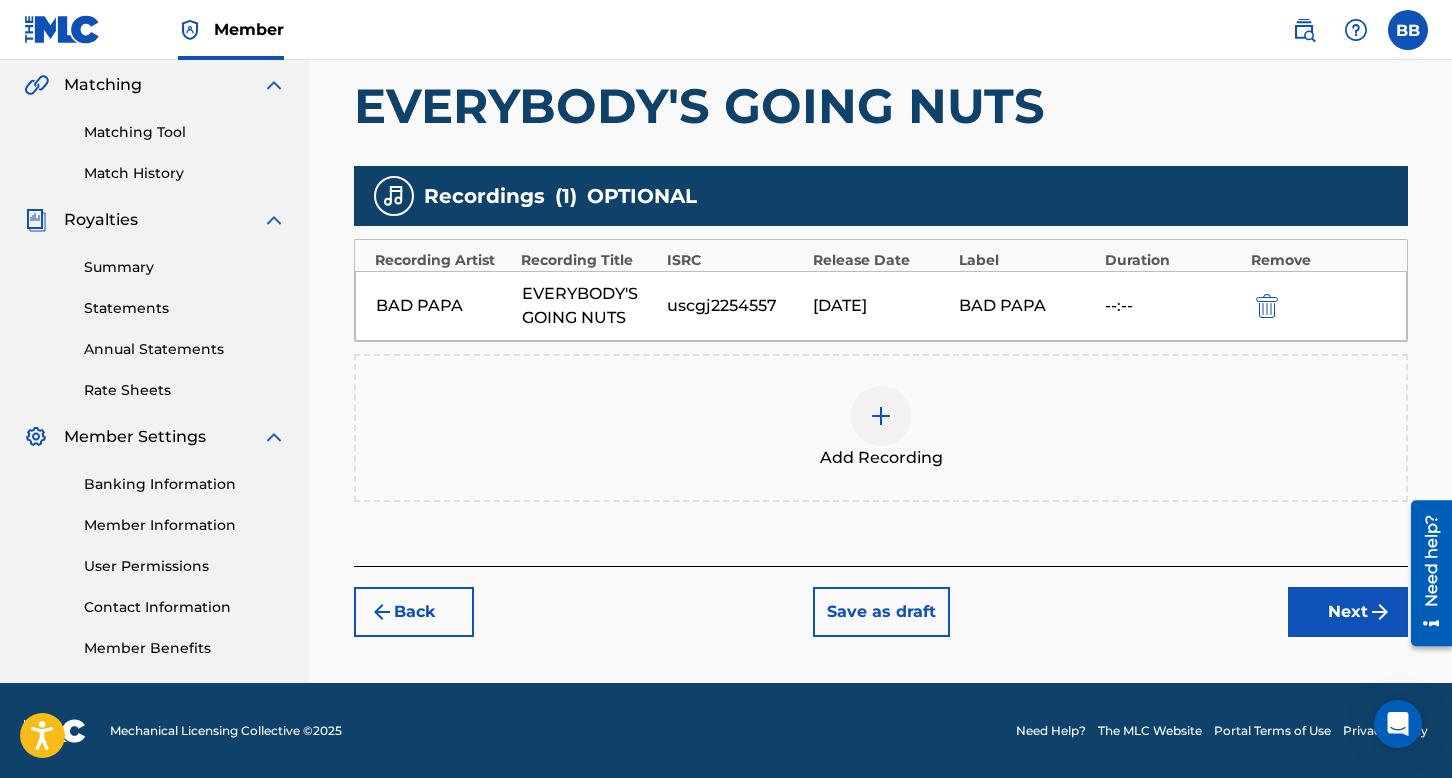 scroll, scrollTop: 462, scrollLeft: 0, axis: vertical 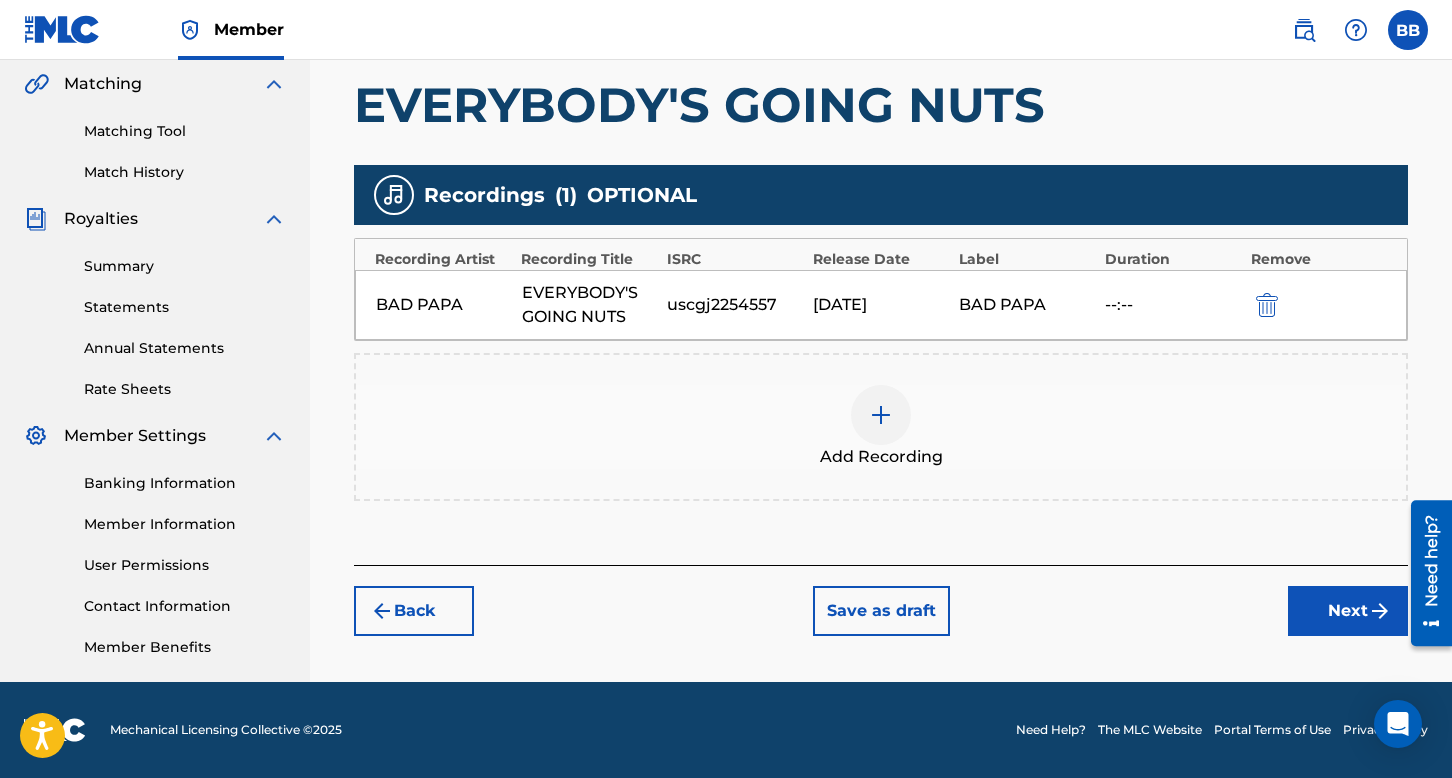 click on "Next" at bounding box center [1348, 611] 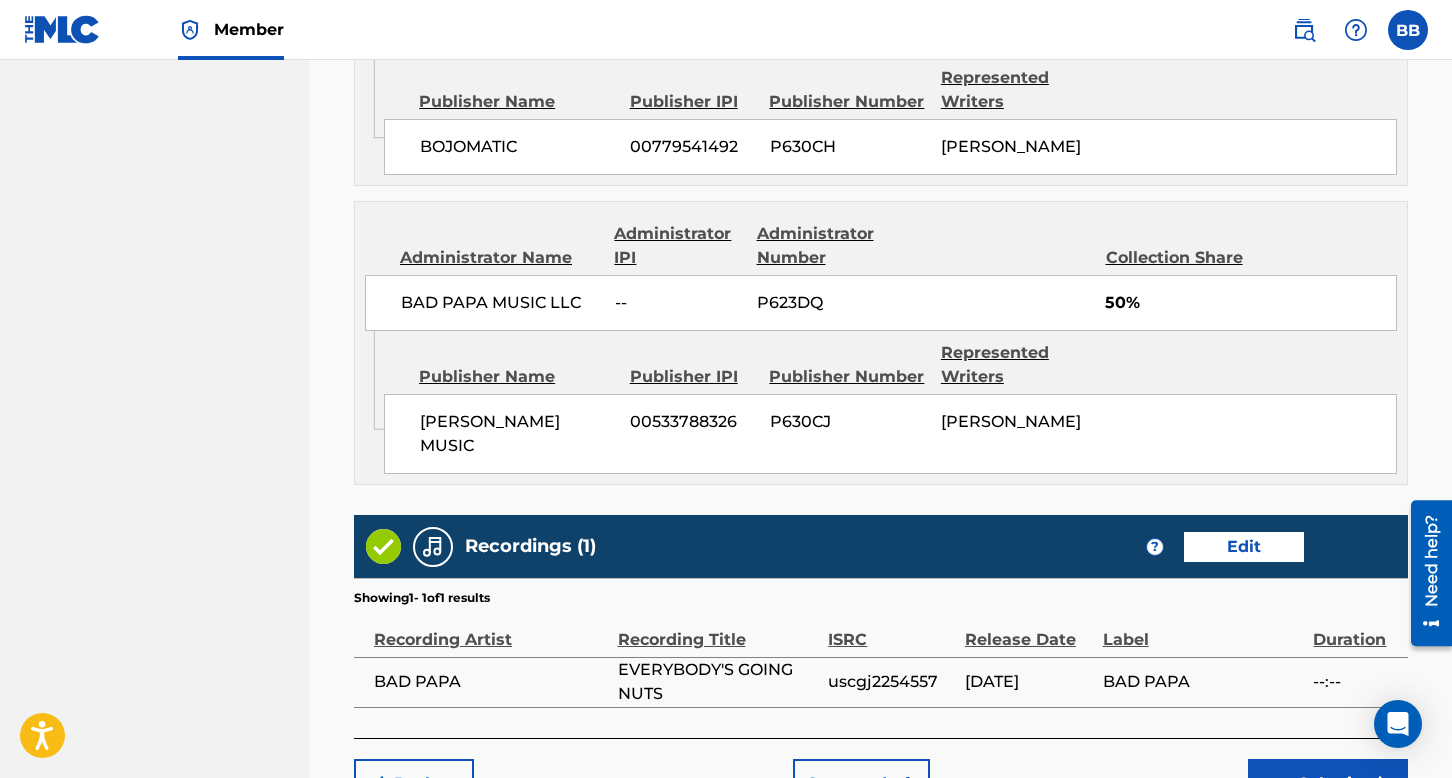 scroll, scrollTop: 1372, scrollLeft: 0, axis: vertical 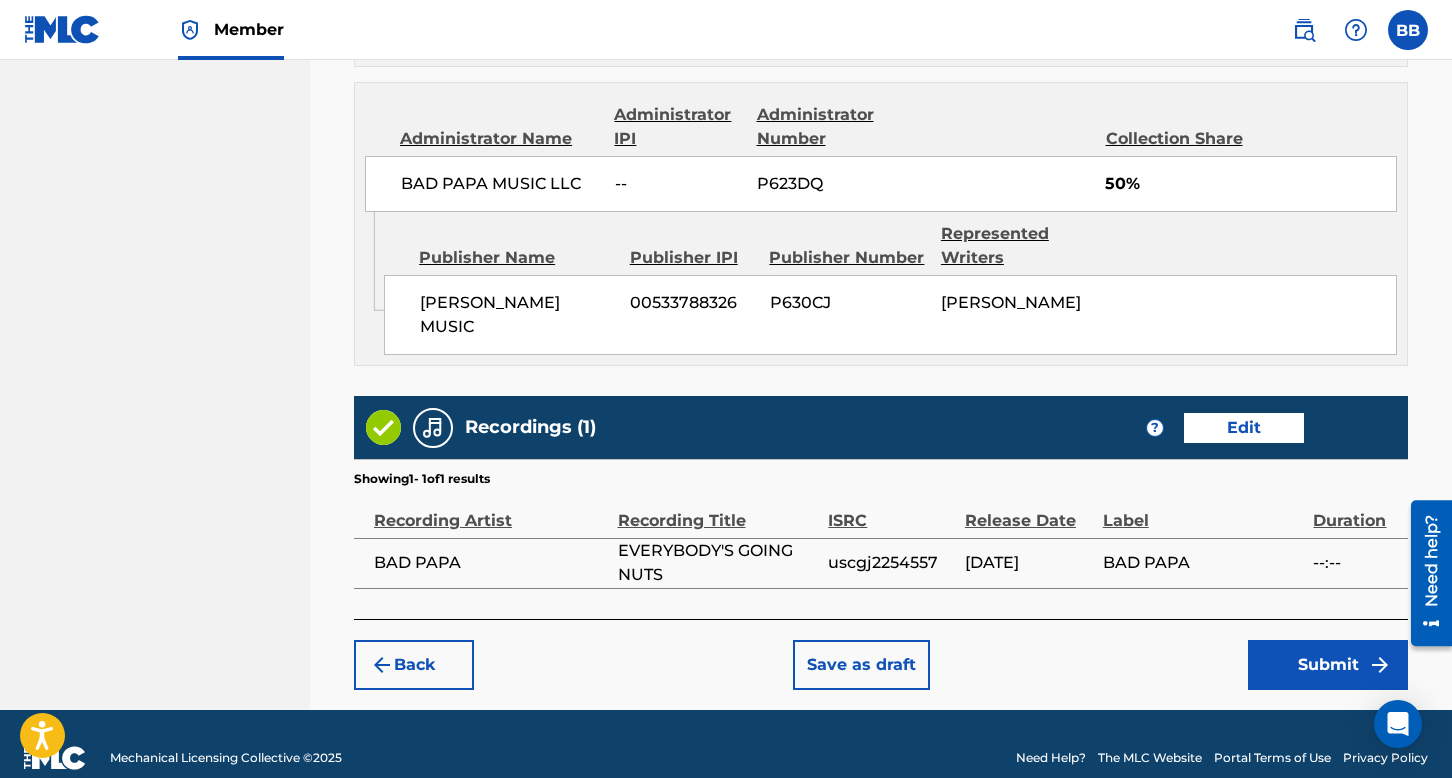 click on "Submit" at bounding box center [1328, 665] 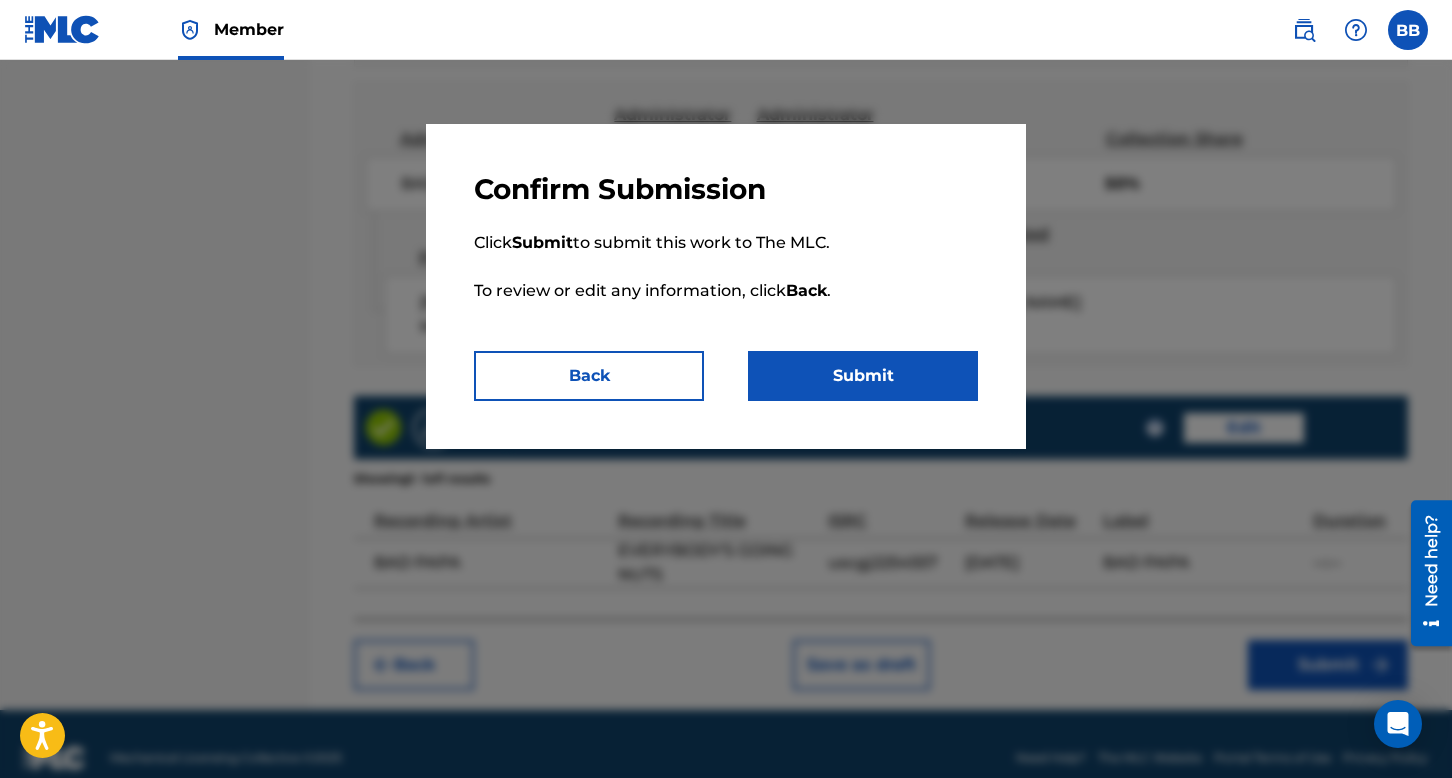 click on "Submit" at bounding box center [863, 376] 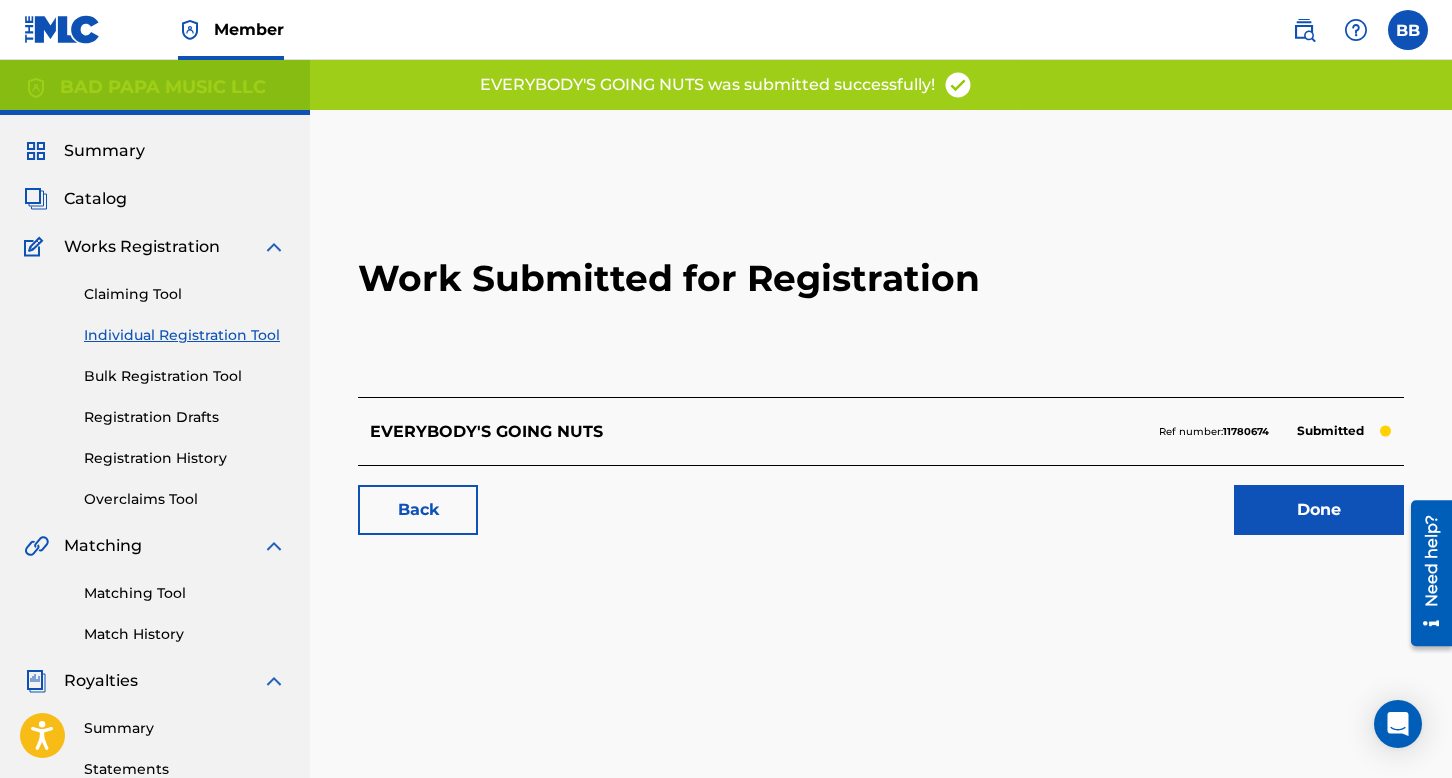 click on "Done" at bounding box center (1319, 510) 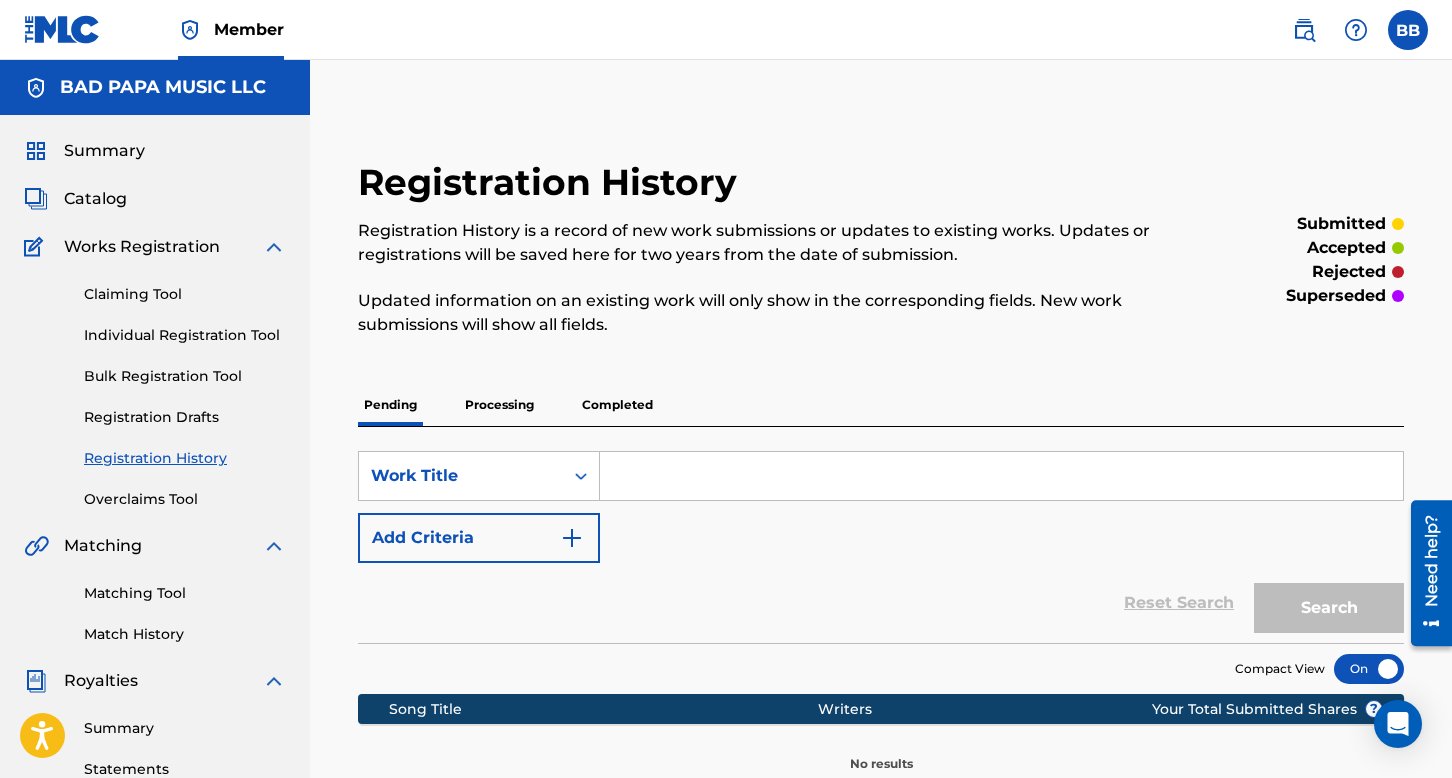 click at bounding box center [1001, 476] 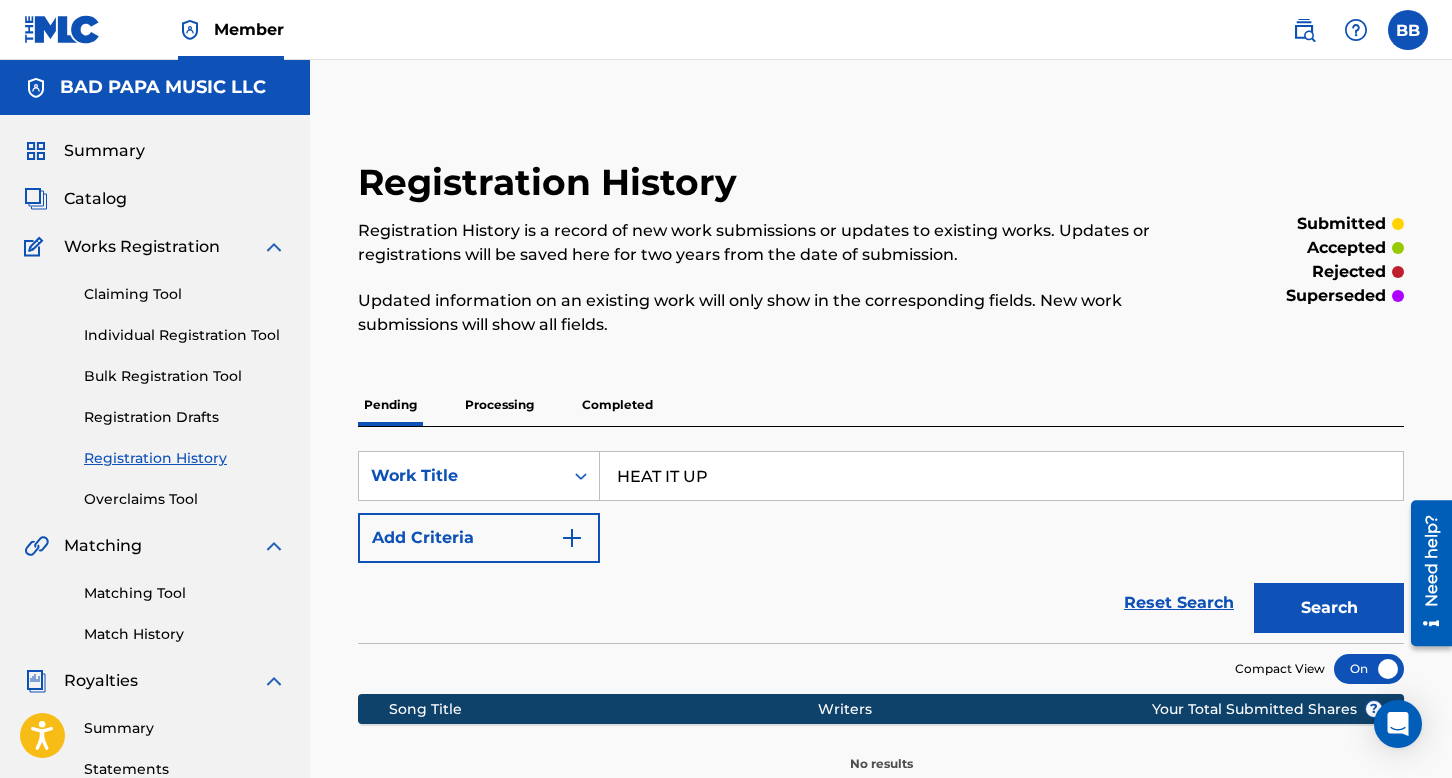 type on "HEAT IT UP" 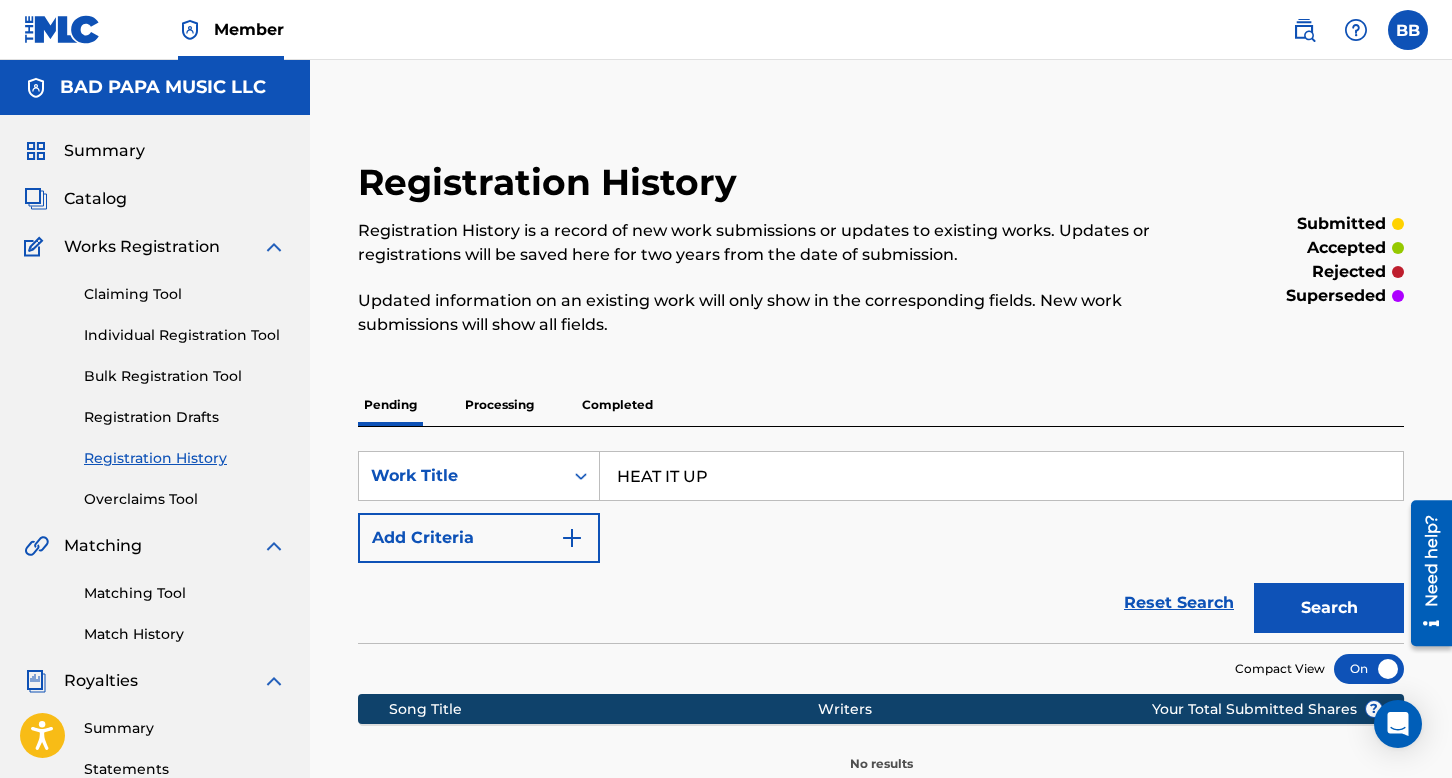 click on "Individual Registration Tool" at bounding box center (185, 335) 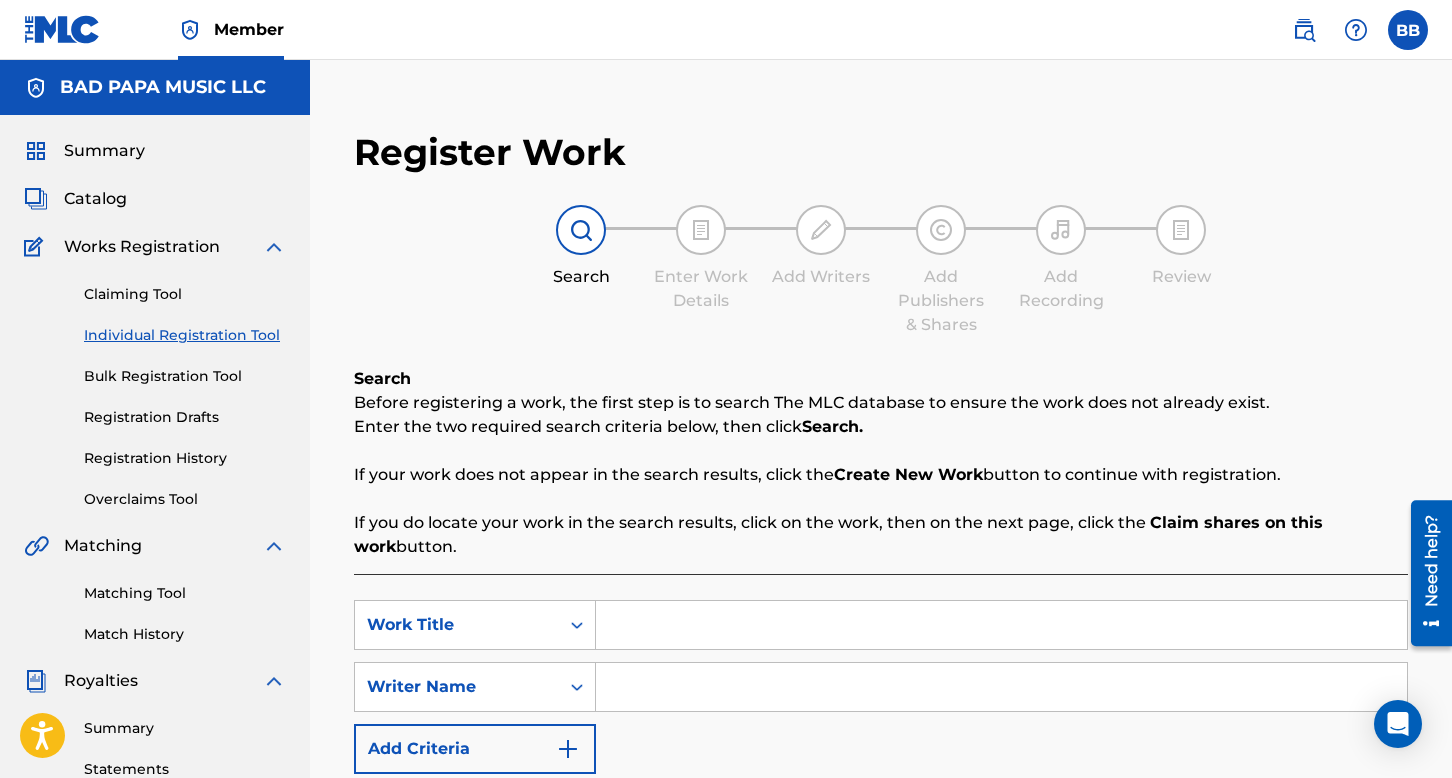 click at bounding box center [1001, 687] 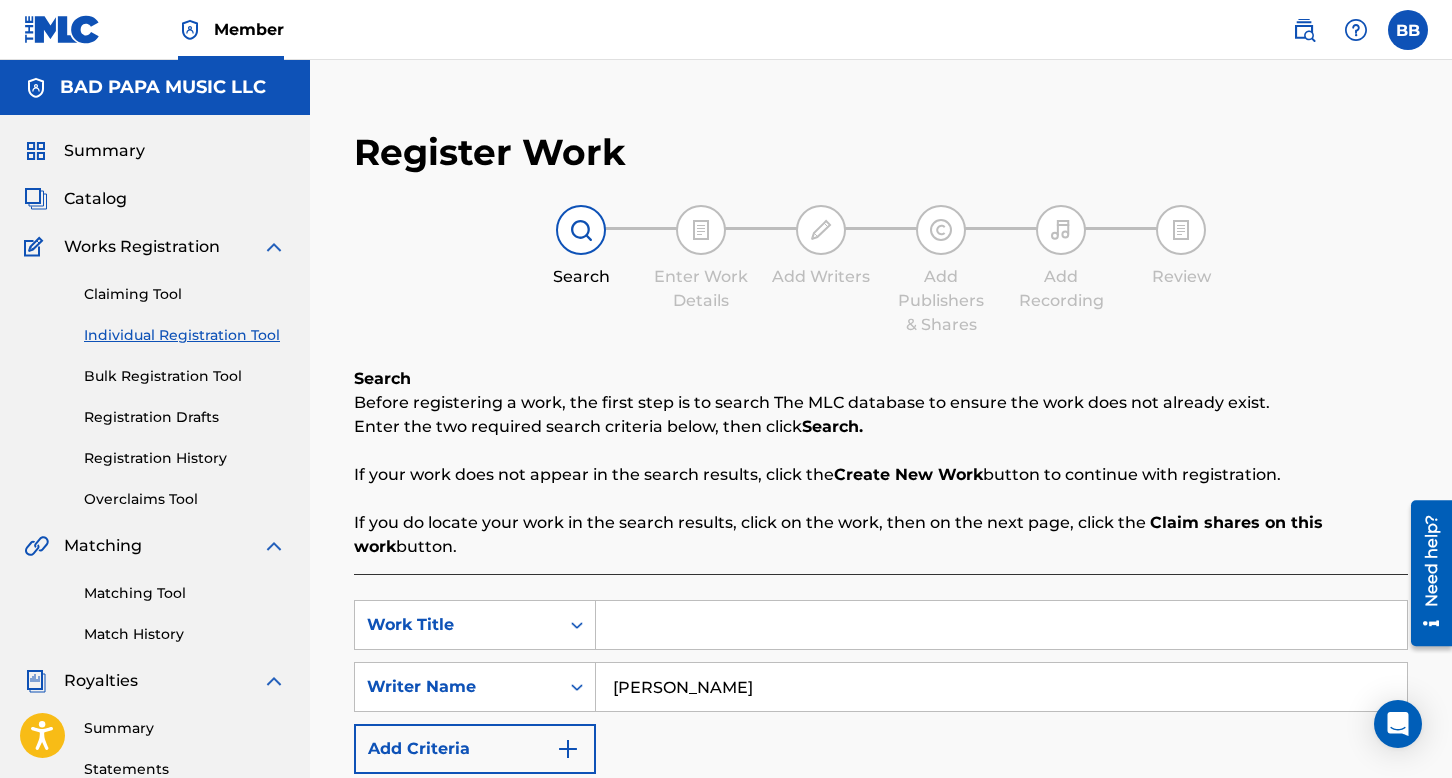 type on "[PERSON_NAME]" 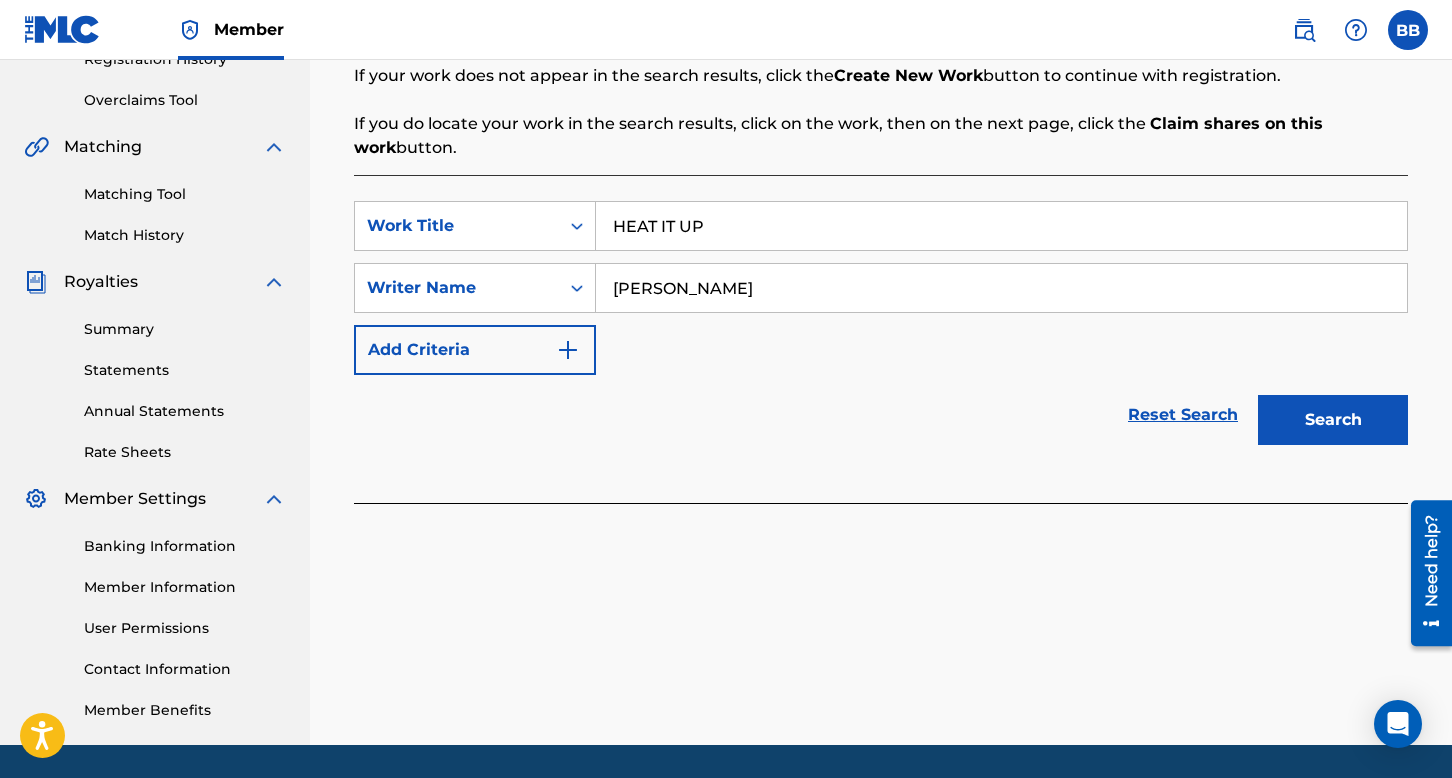 scroll, scrollTop: 400, scrollLeft: 0, axis: vertical 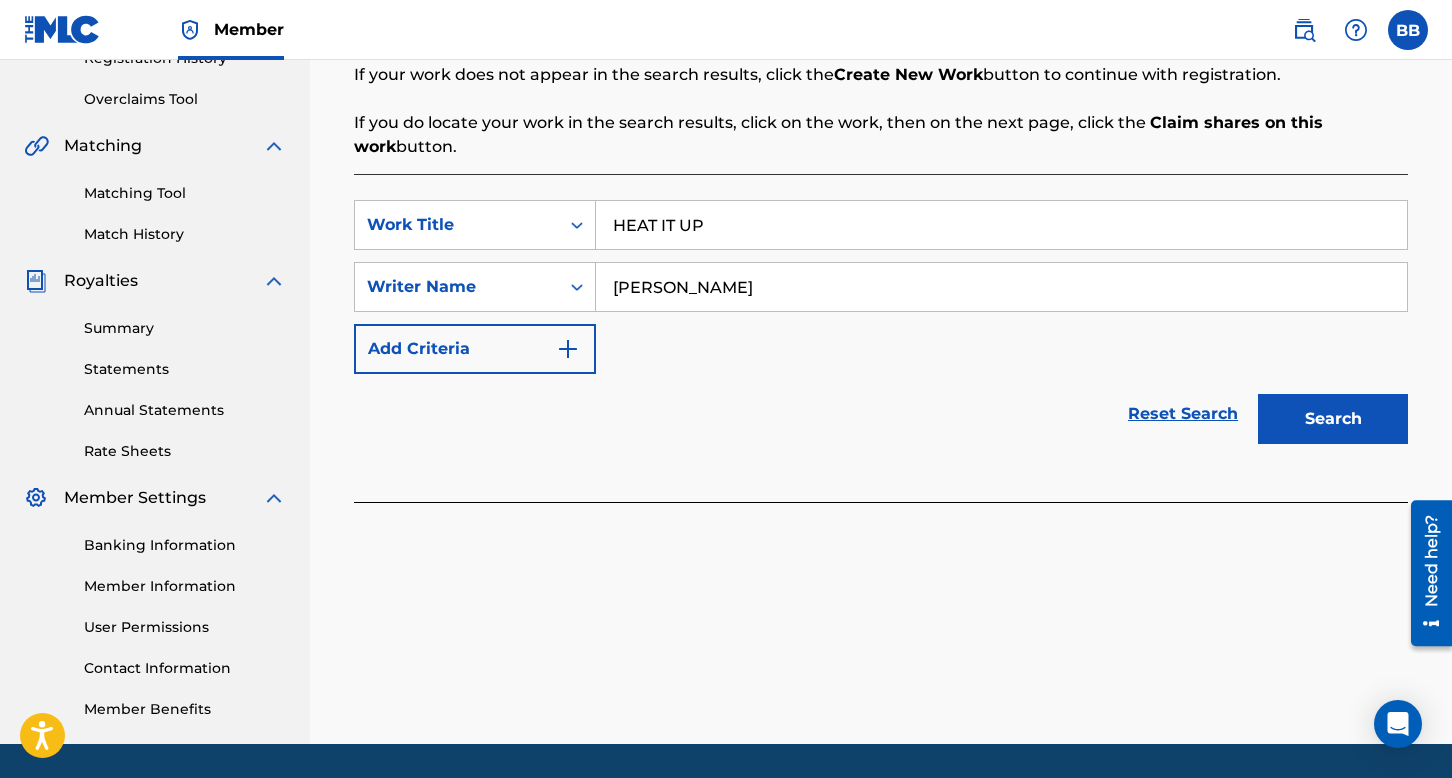 type on "HEAT IT UP" 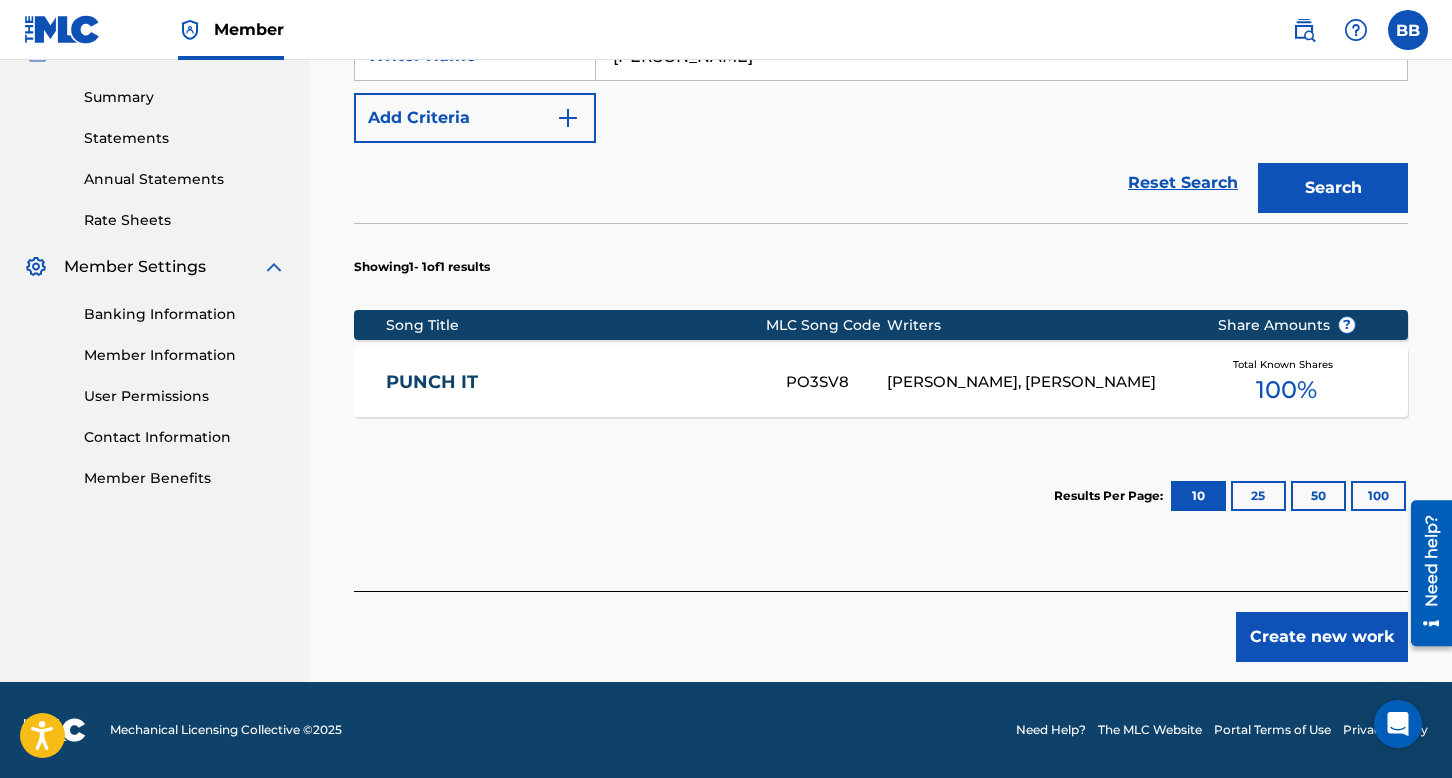 click on "Create new work" at bounding box center [1322, 637] 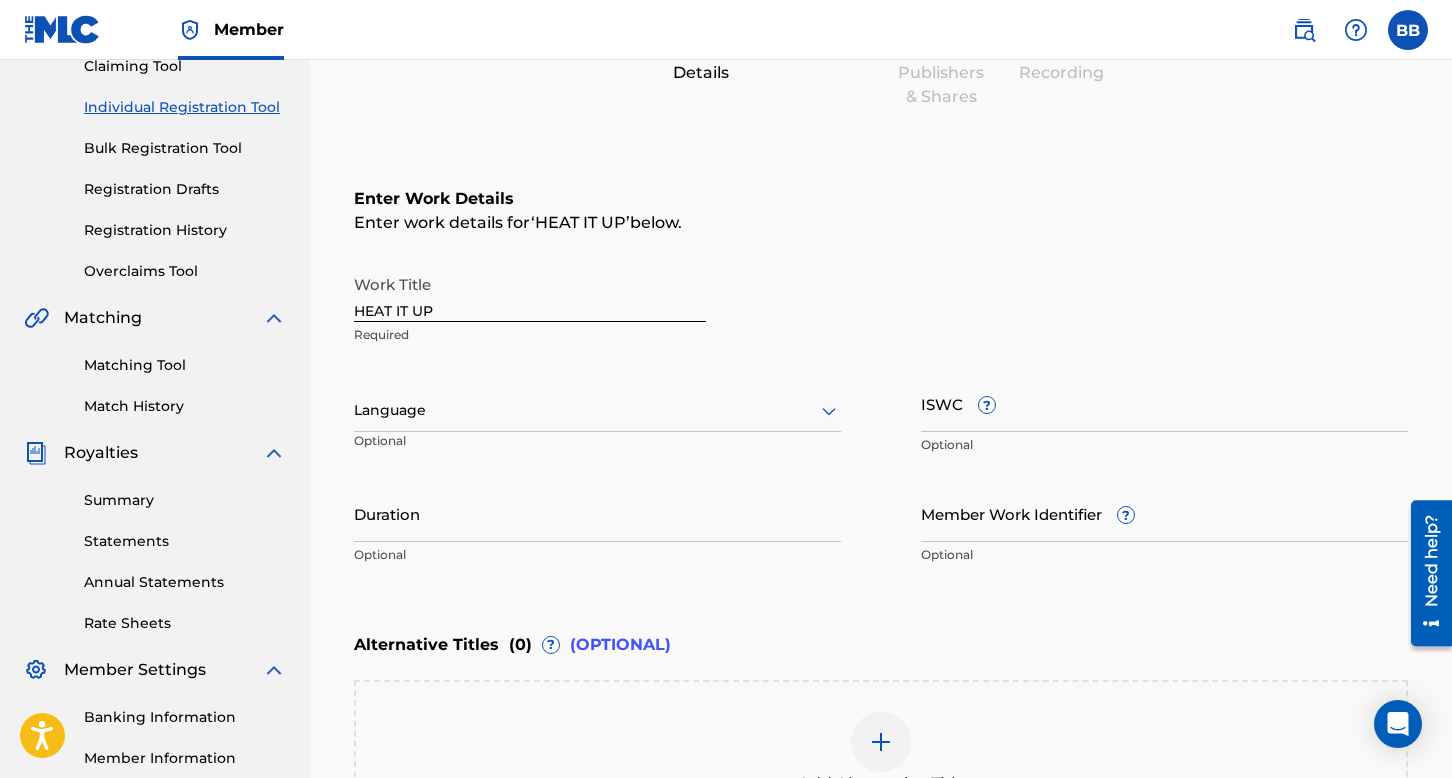 scroll, scrollTop: 113, scrollLeft: 0, axis: vertical 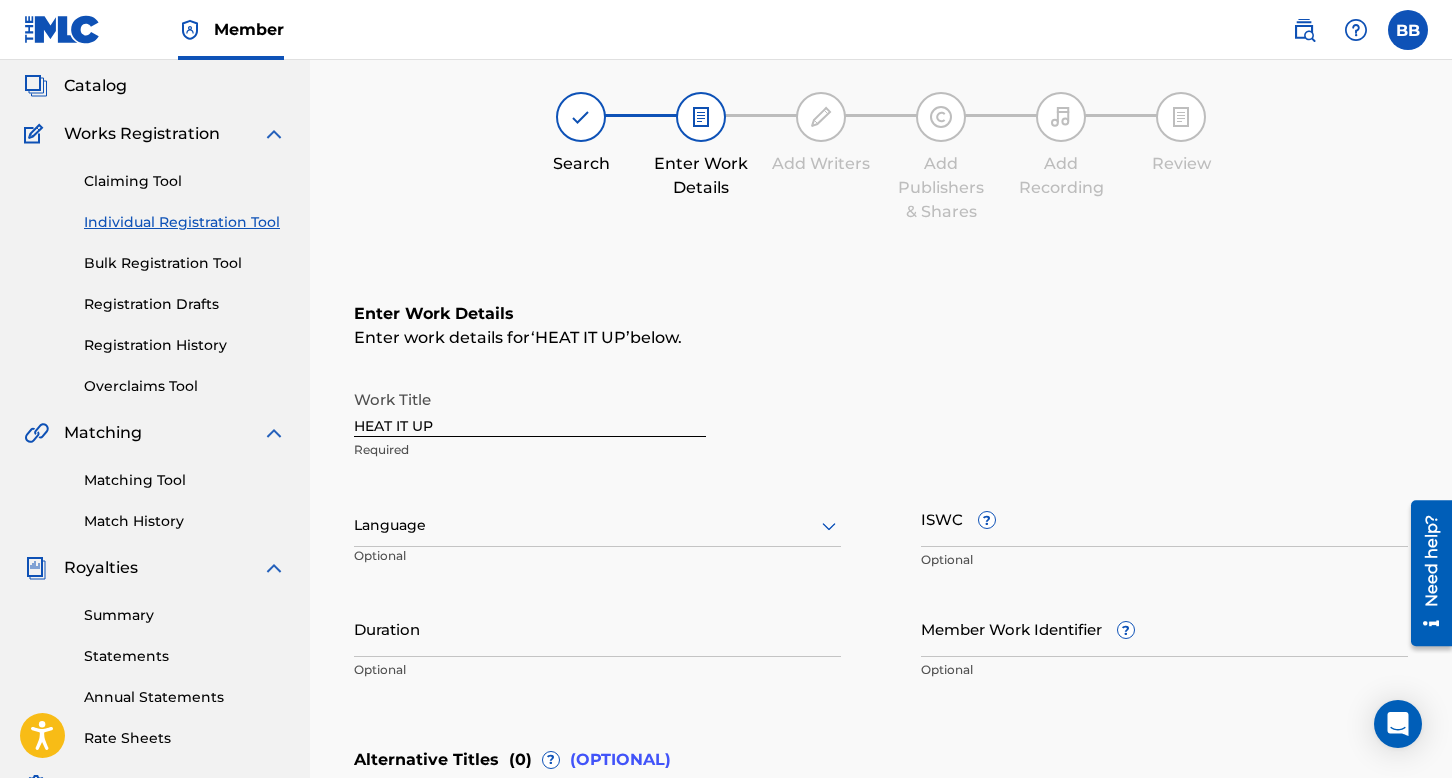 click 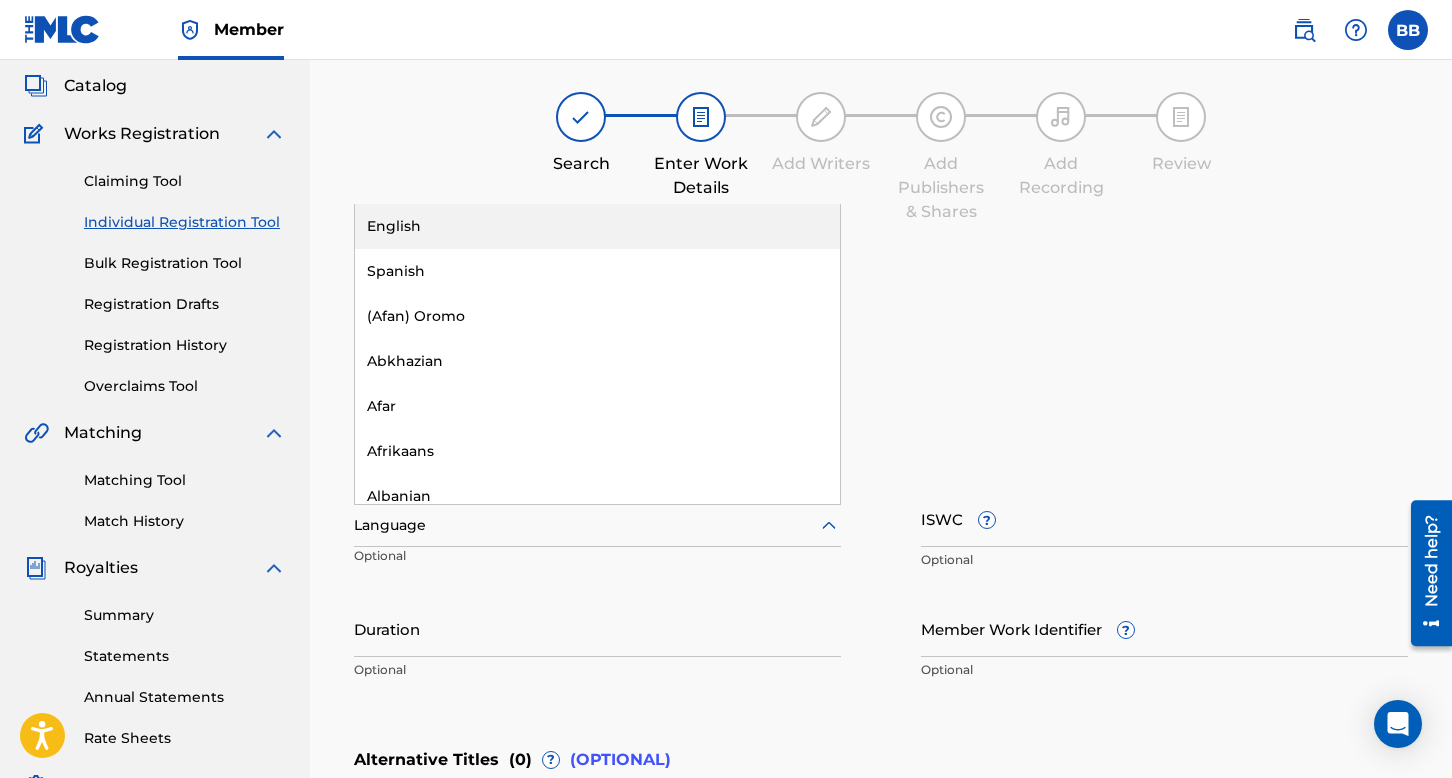 click on "English" at bounding box center (597, 226) 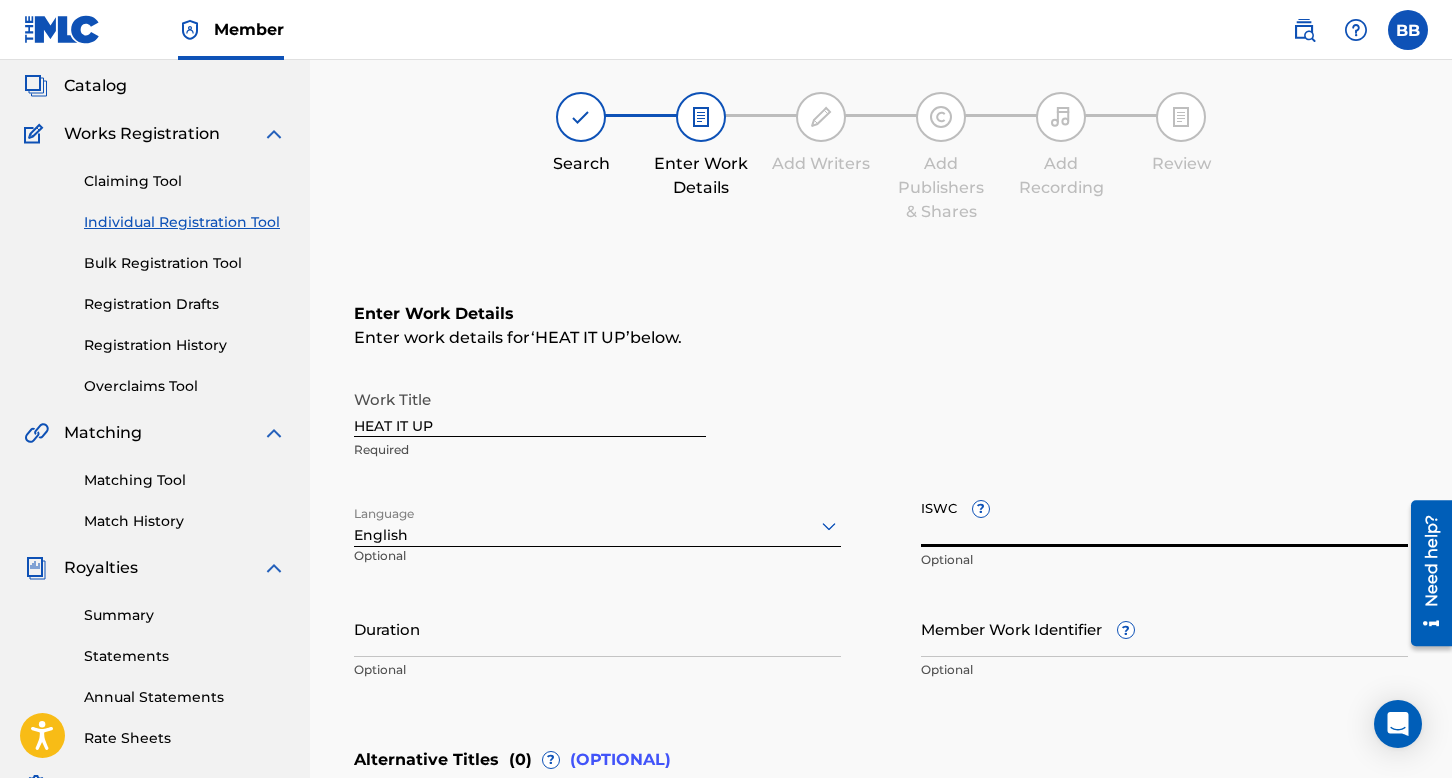 click on "ISWC   ?" at bounding box center (1164, 518) 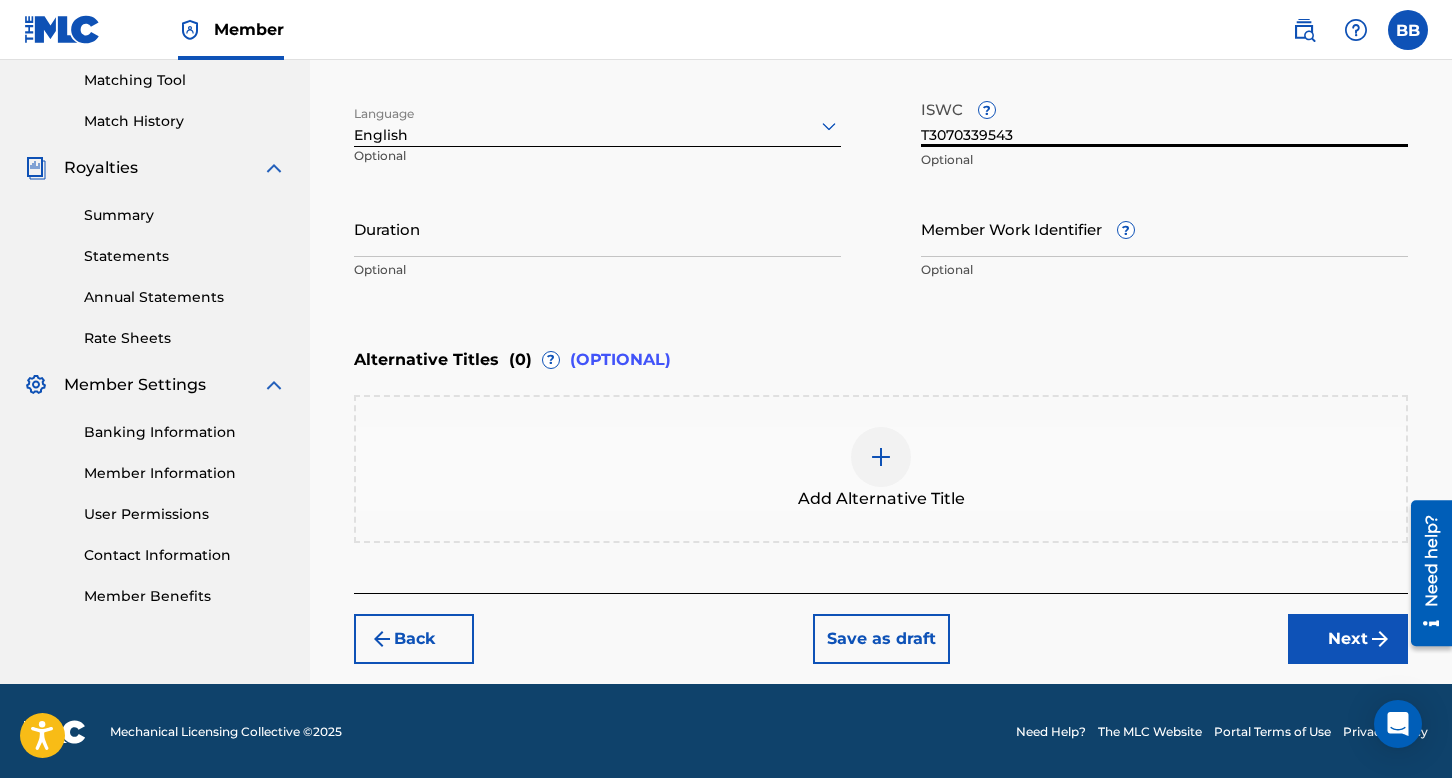 type on "T3070339543" 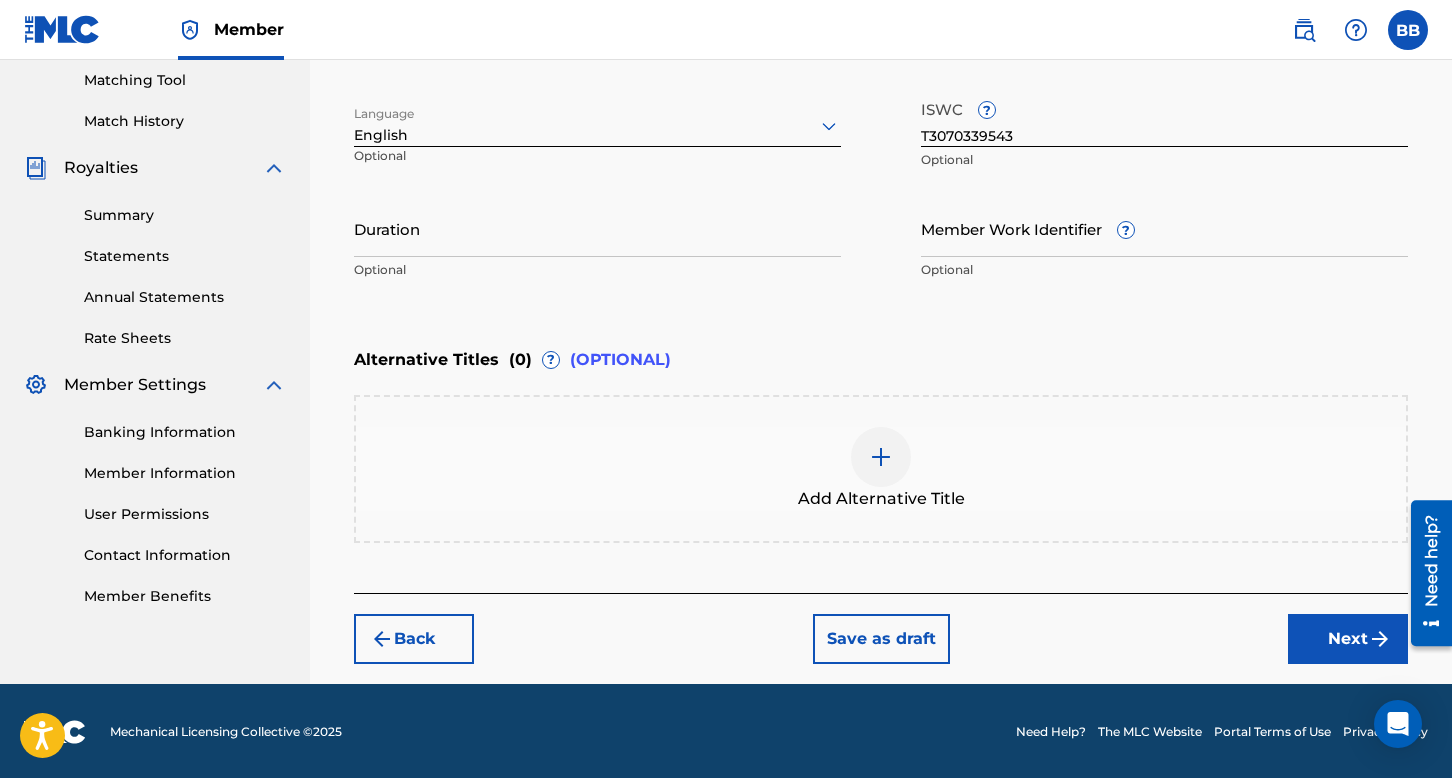 click on "Next" at bounding box center (1348, 639) 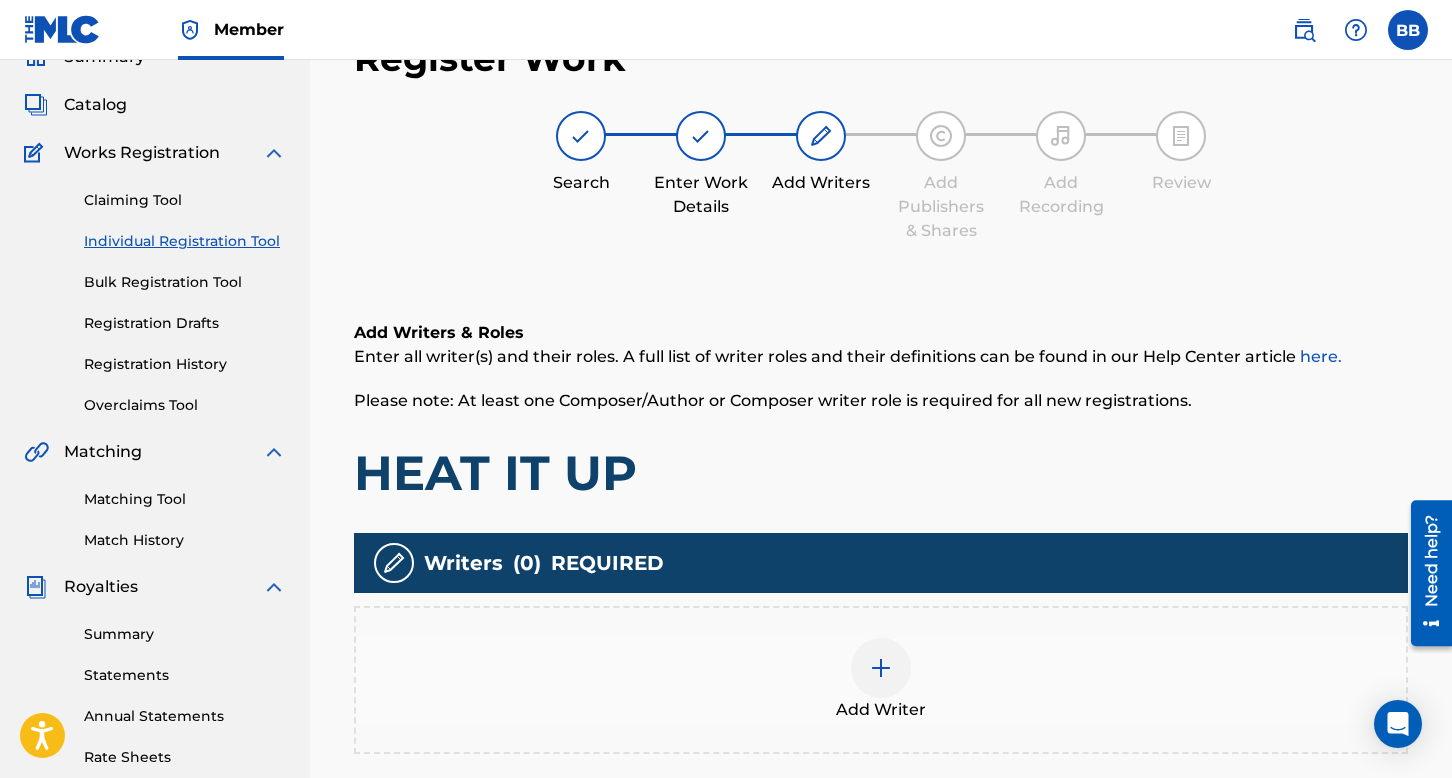 scroll, scrollTop: 90, scrollLeft: 0, axis: vertical 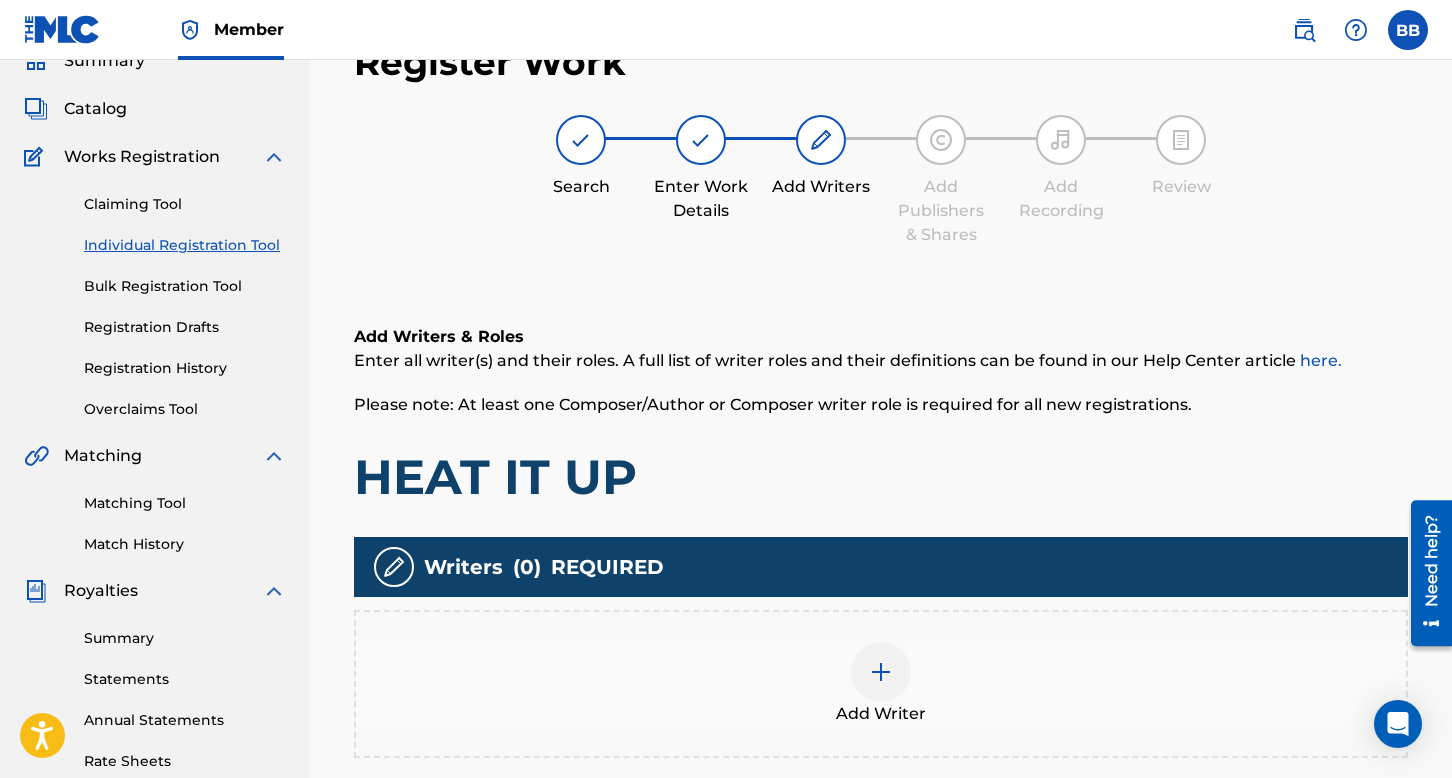 click at bounding box center (881, 672) 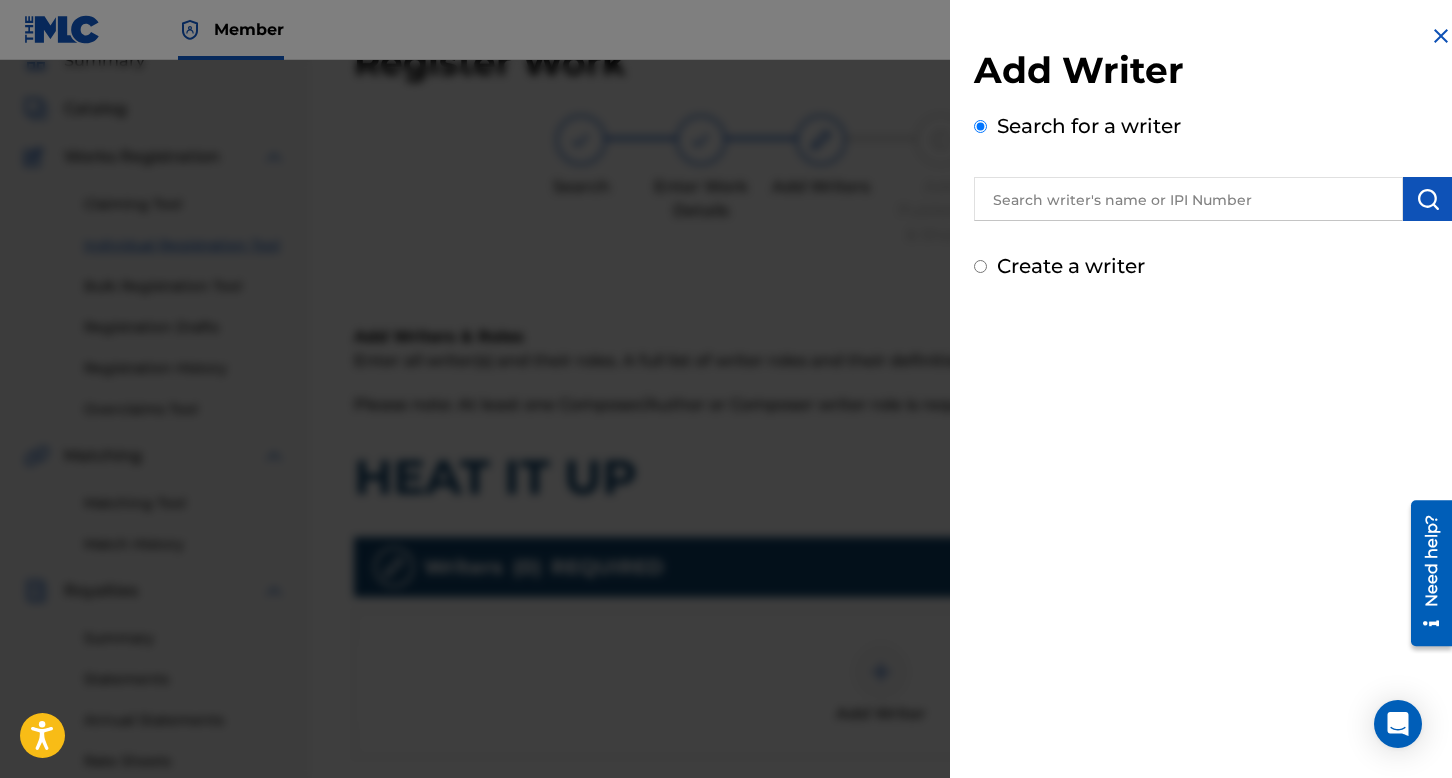 click at bounding box center [1188, 199] 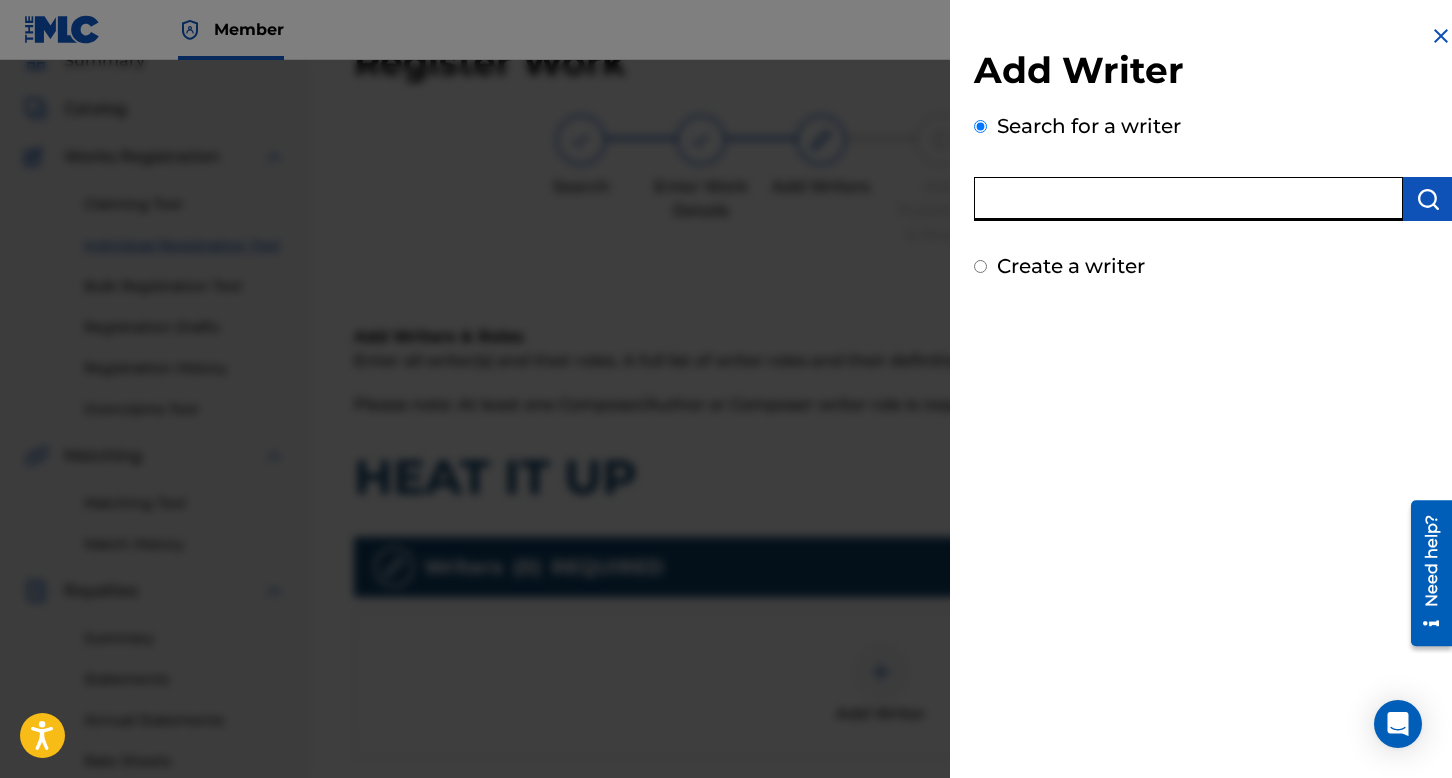 paste on "[PERSON_NAME]" 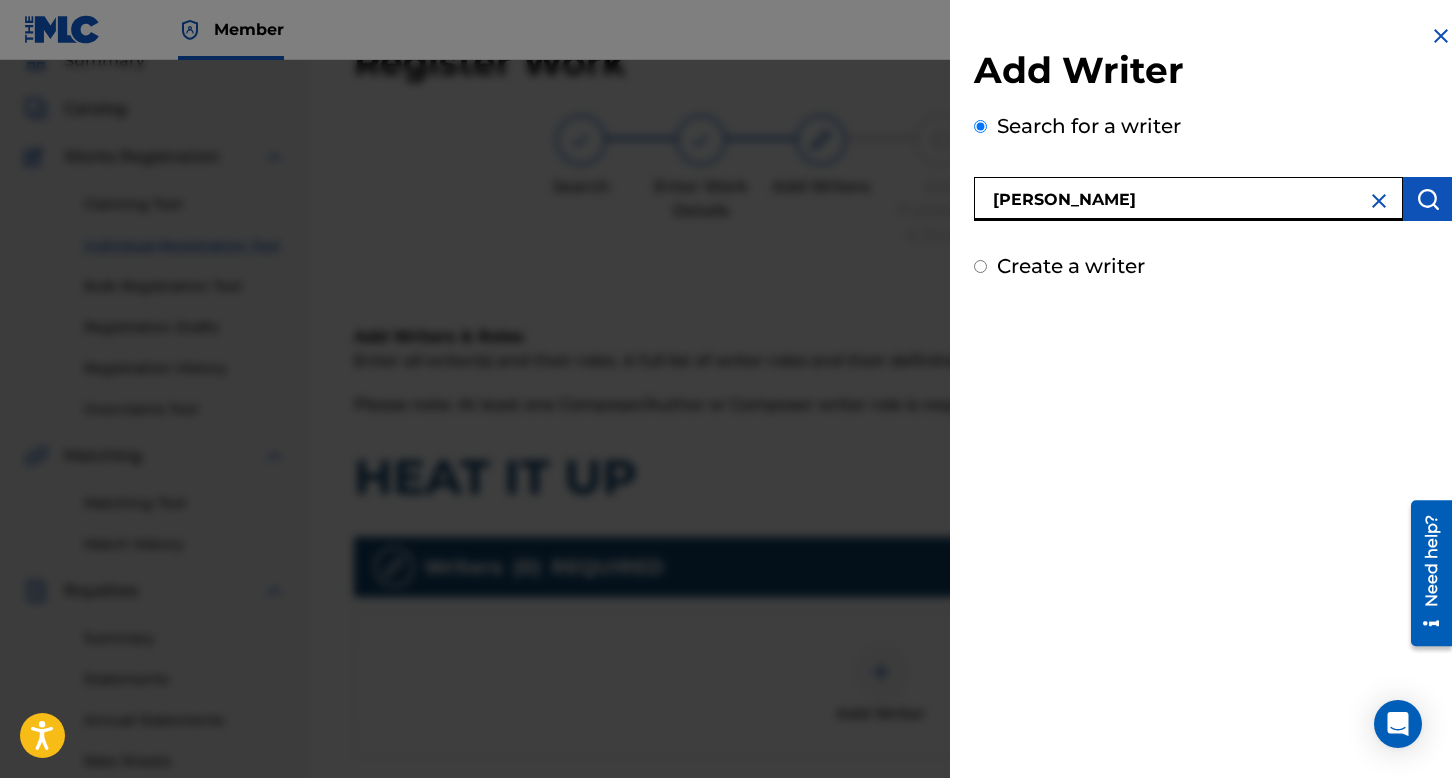 type on "[PERSON_NAME]" 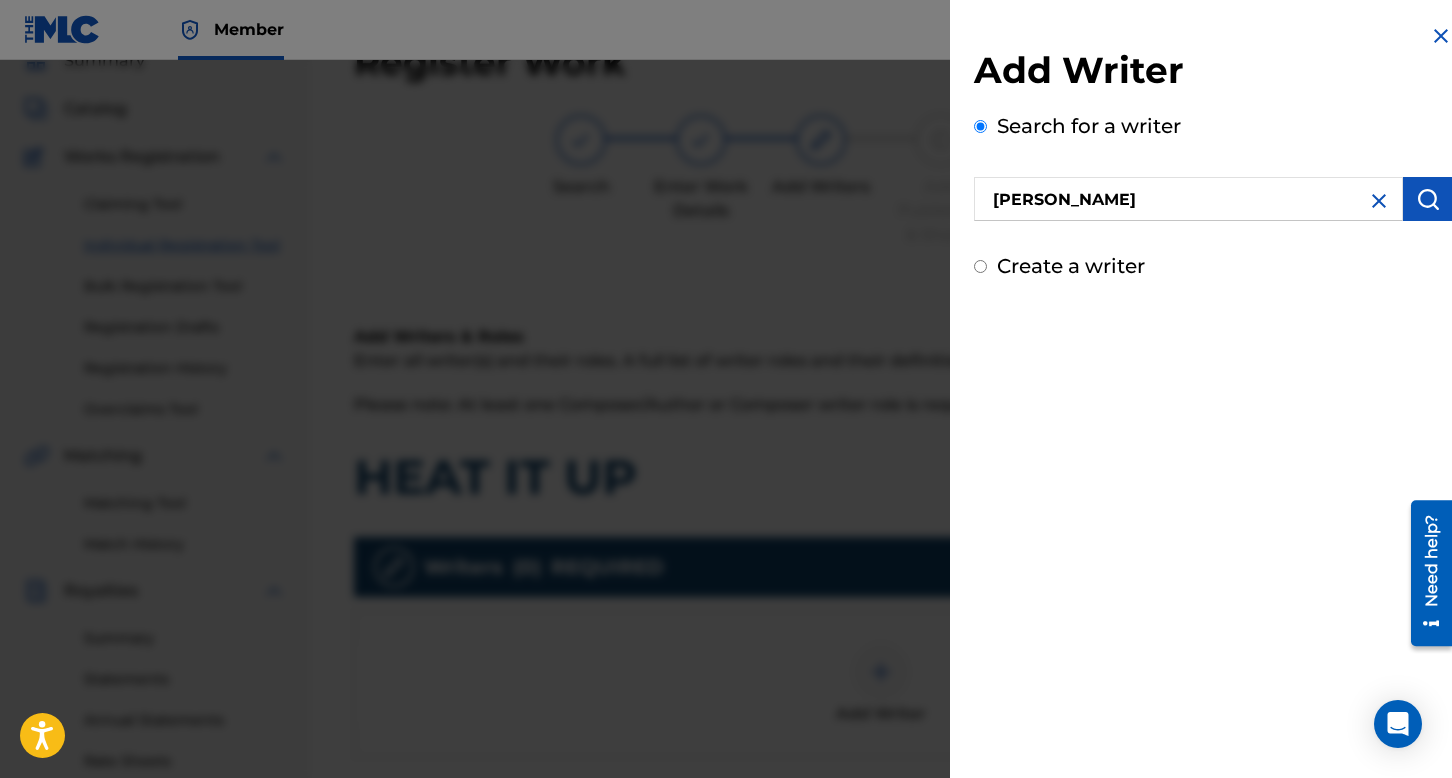 click at bounding box center [1428, 199] 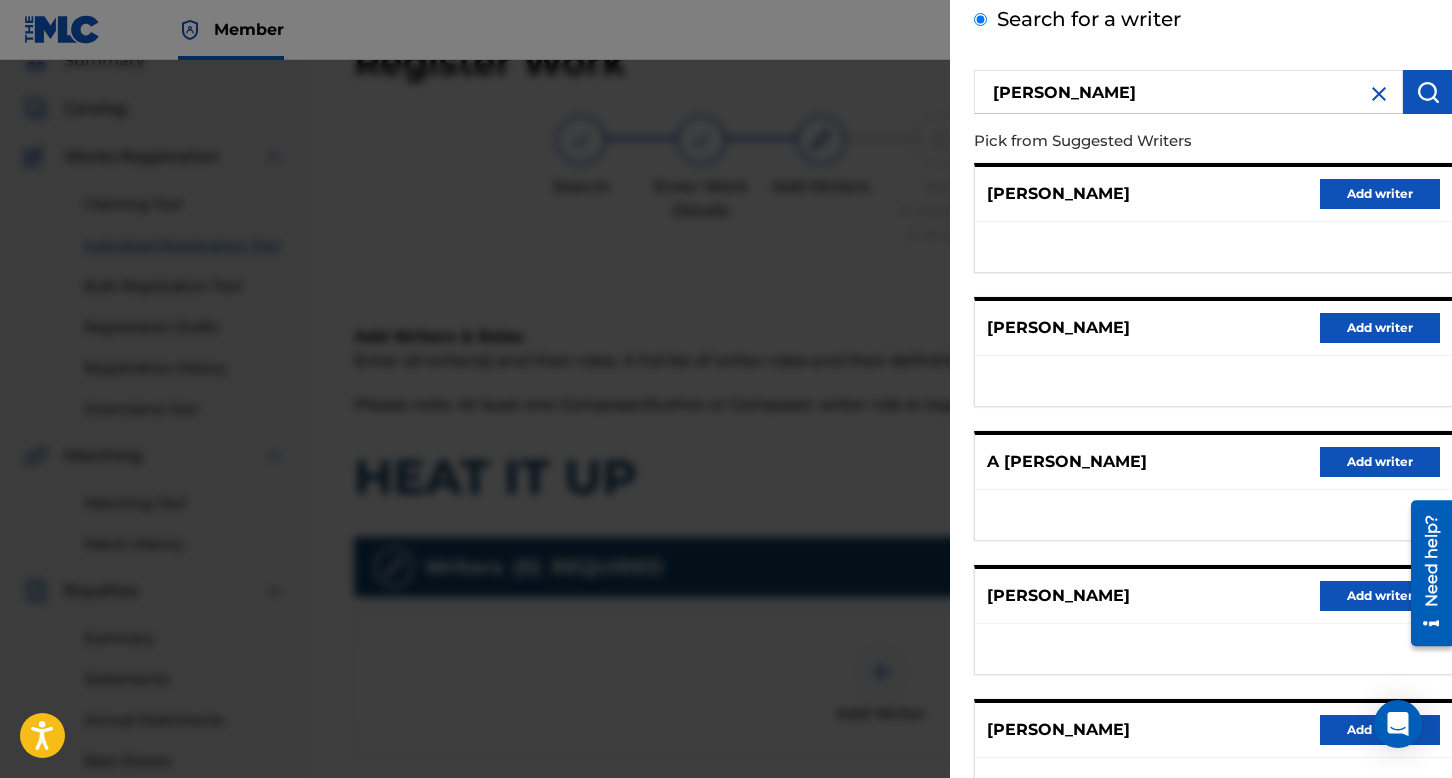 scroll, scrollTop: 262, scrollLeft: 0, axis: vertical 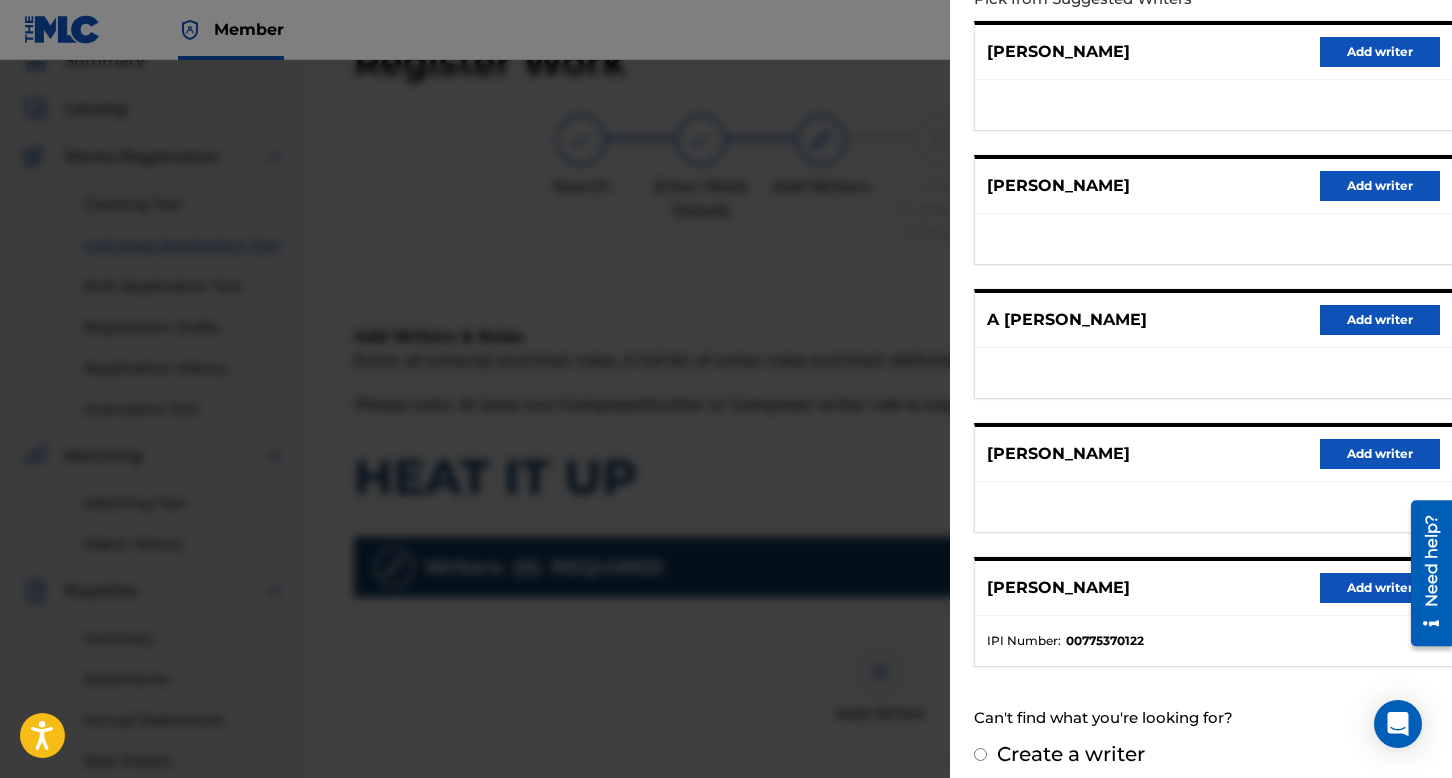 click on "Add writer" at bounding box center [1380, 588] 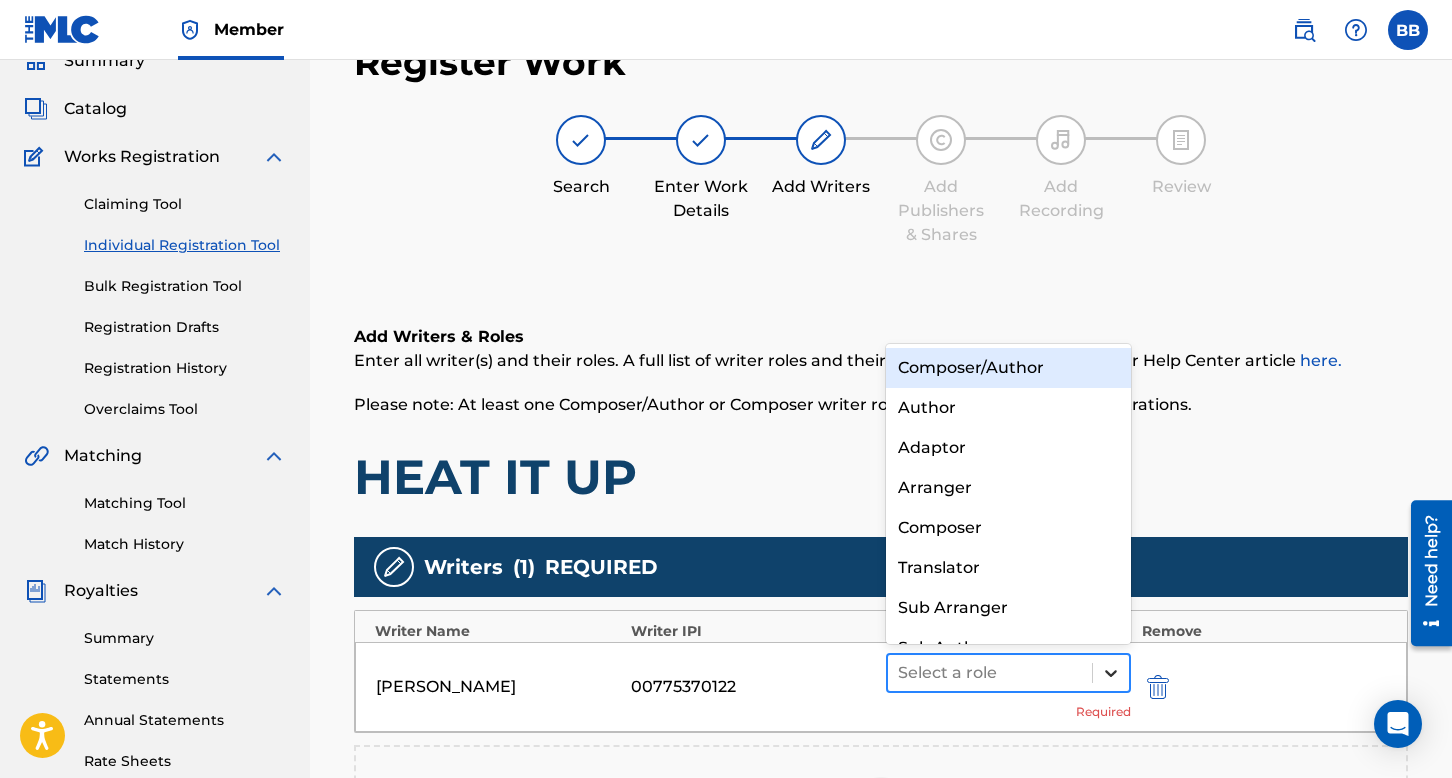 click at bounding box center [1111, 673] 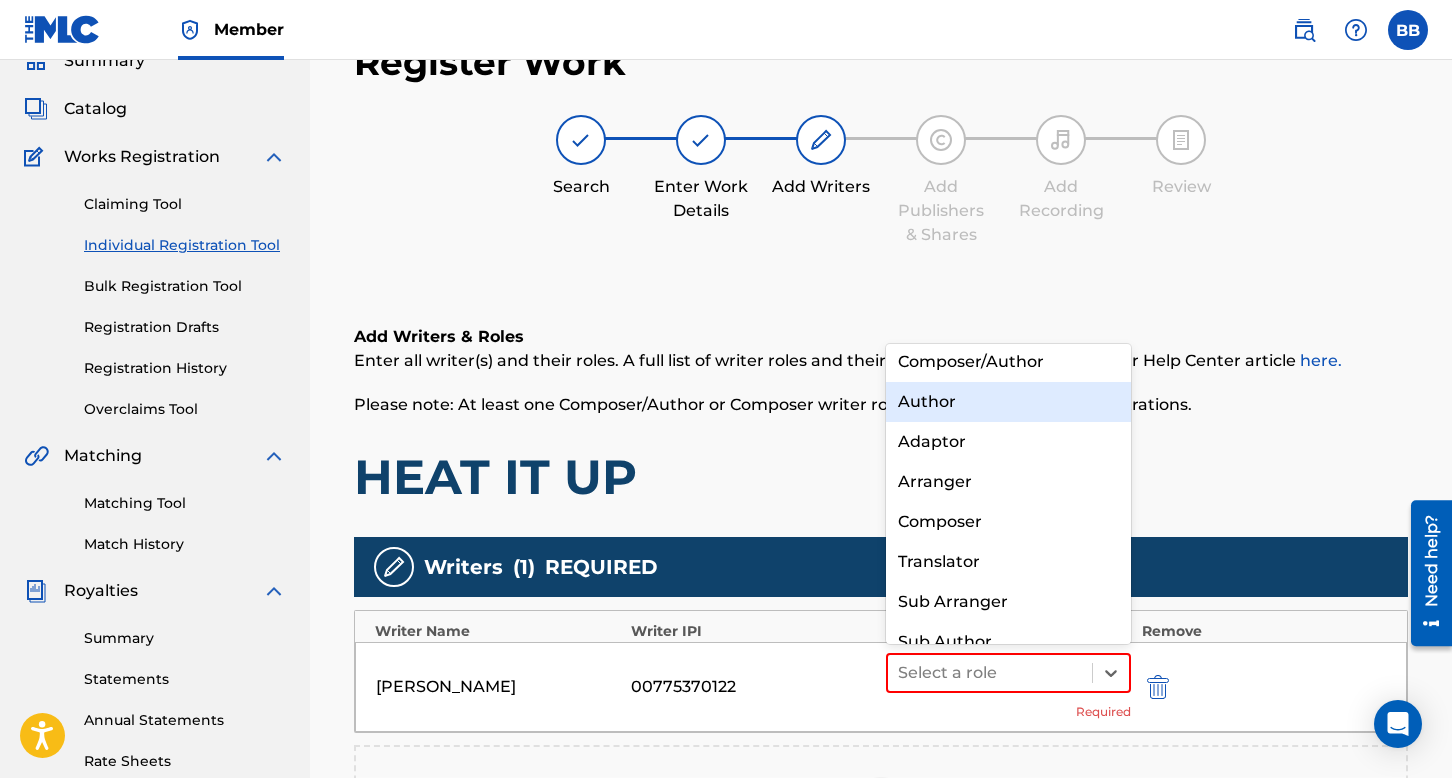 scroll, scrollTop: 0, scrollLeft: 0, axis: both 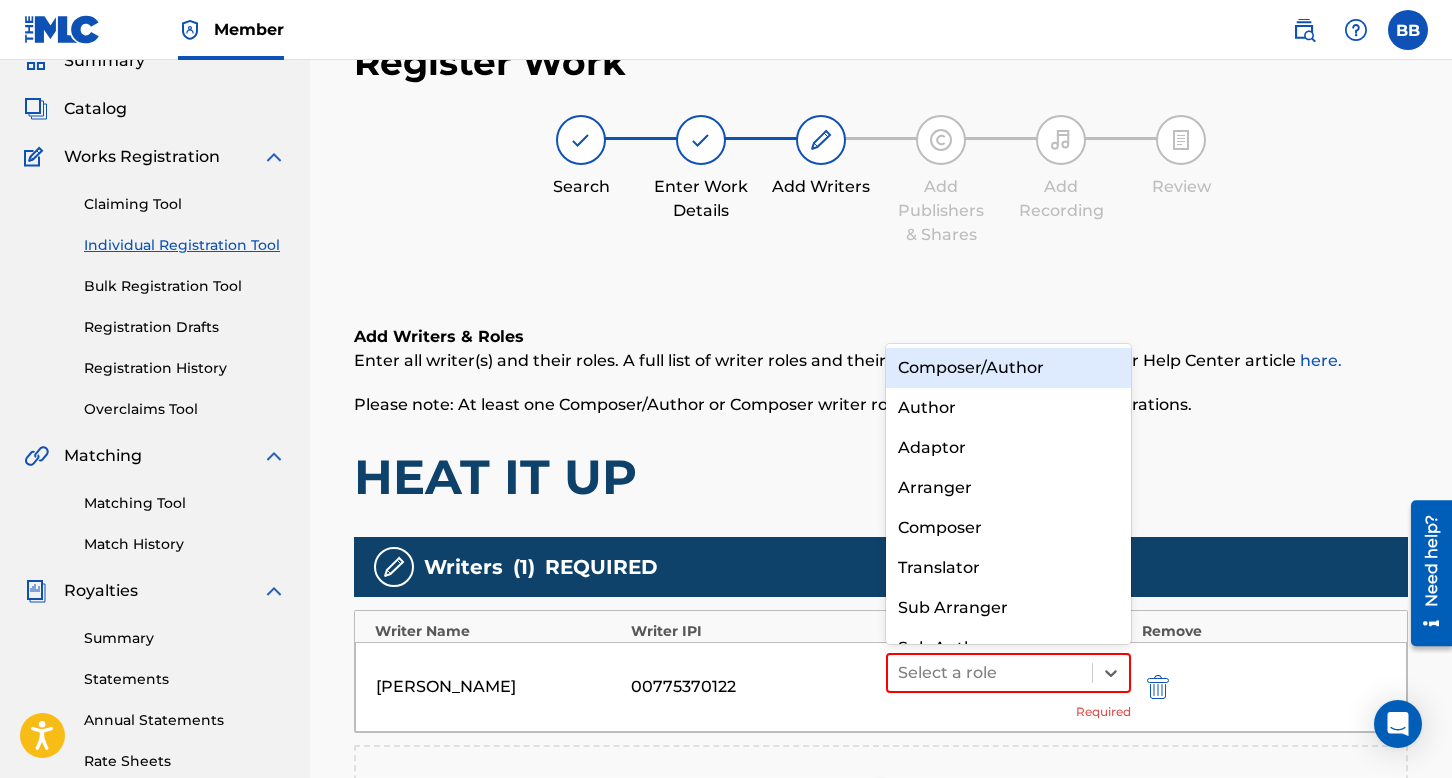 click on "Composer/Author" at bounding box center (1008, 368) 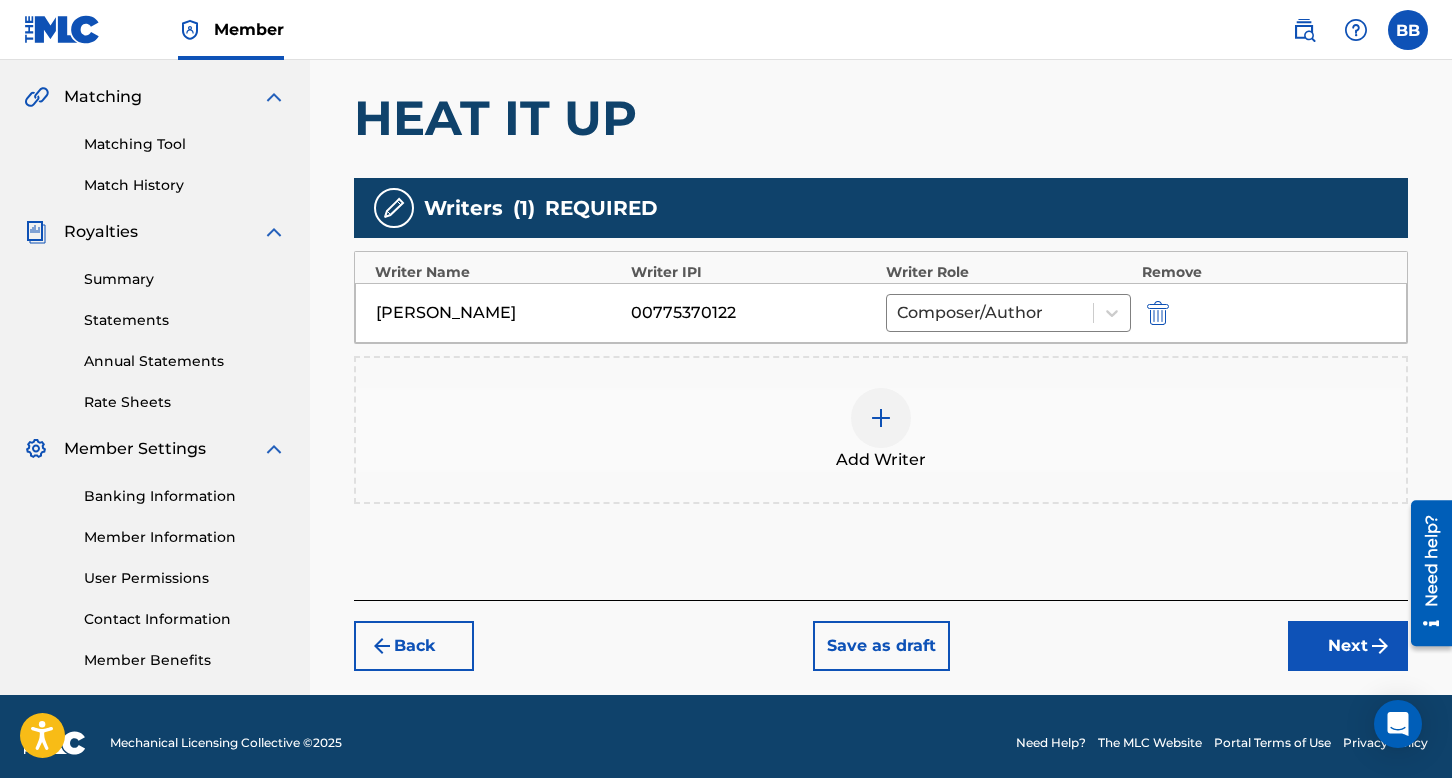 scroll, scrollTop: 462, scrollLeft: 0, axis: vertical 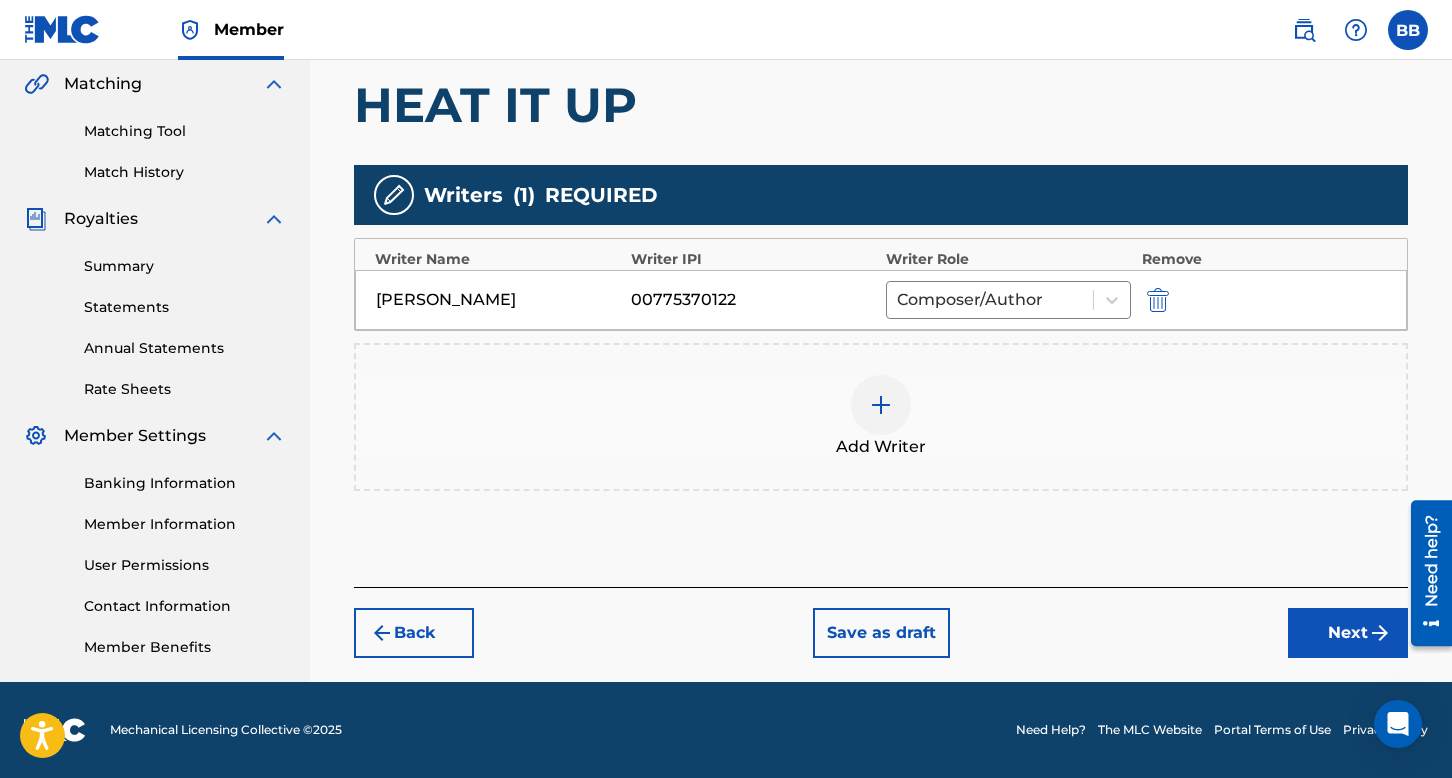 click at bounding box center [881, 405] 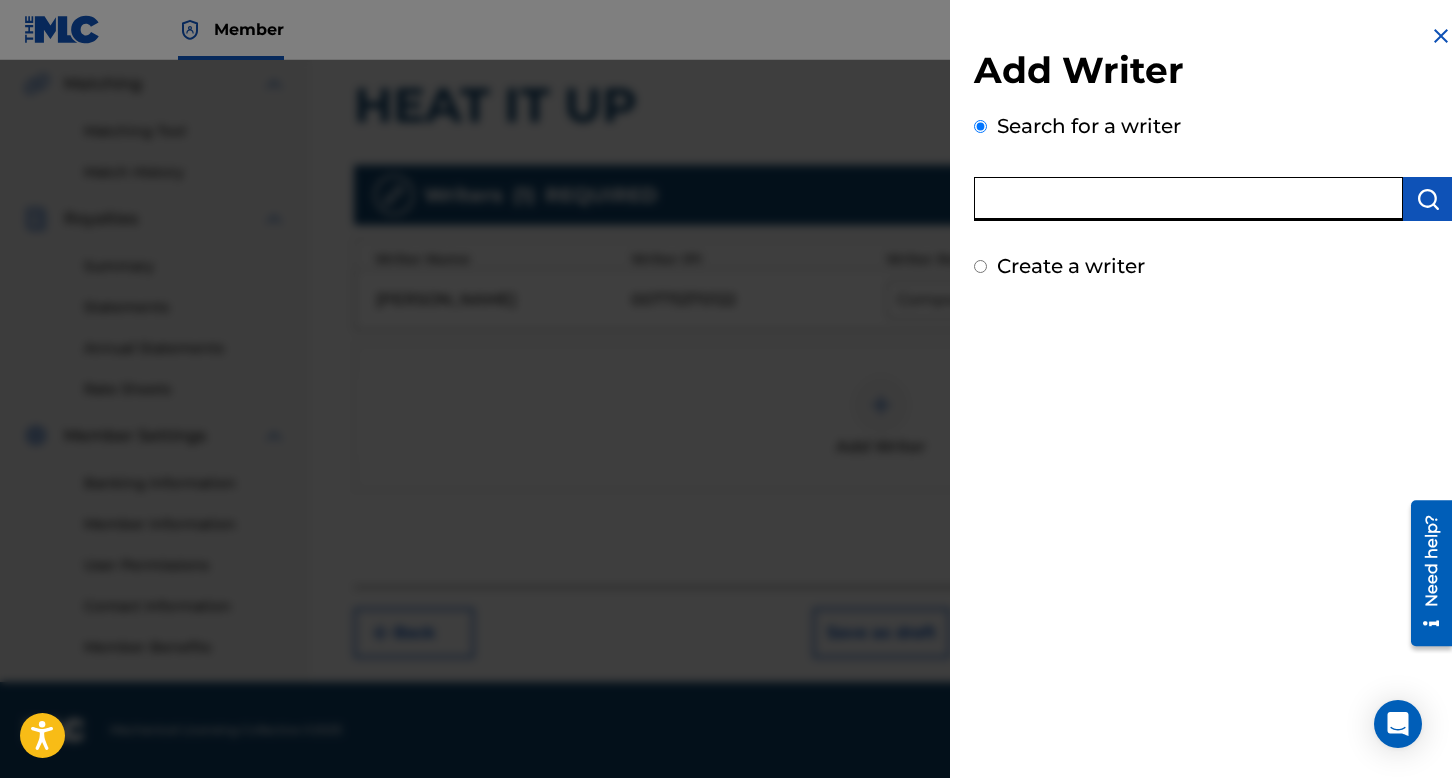 click at bounding box center (1188, 199) 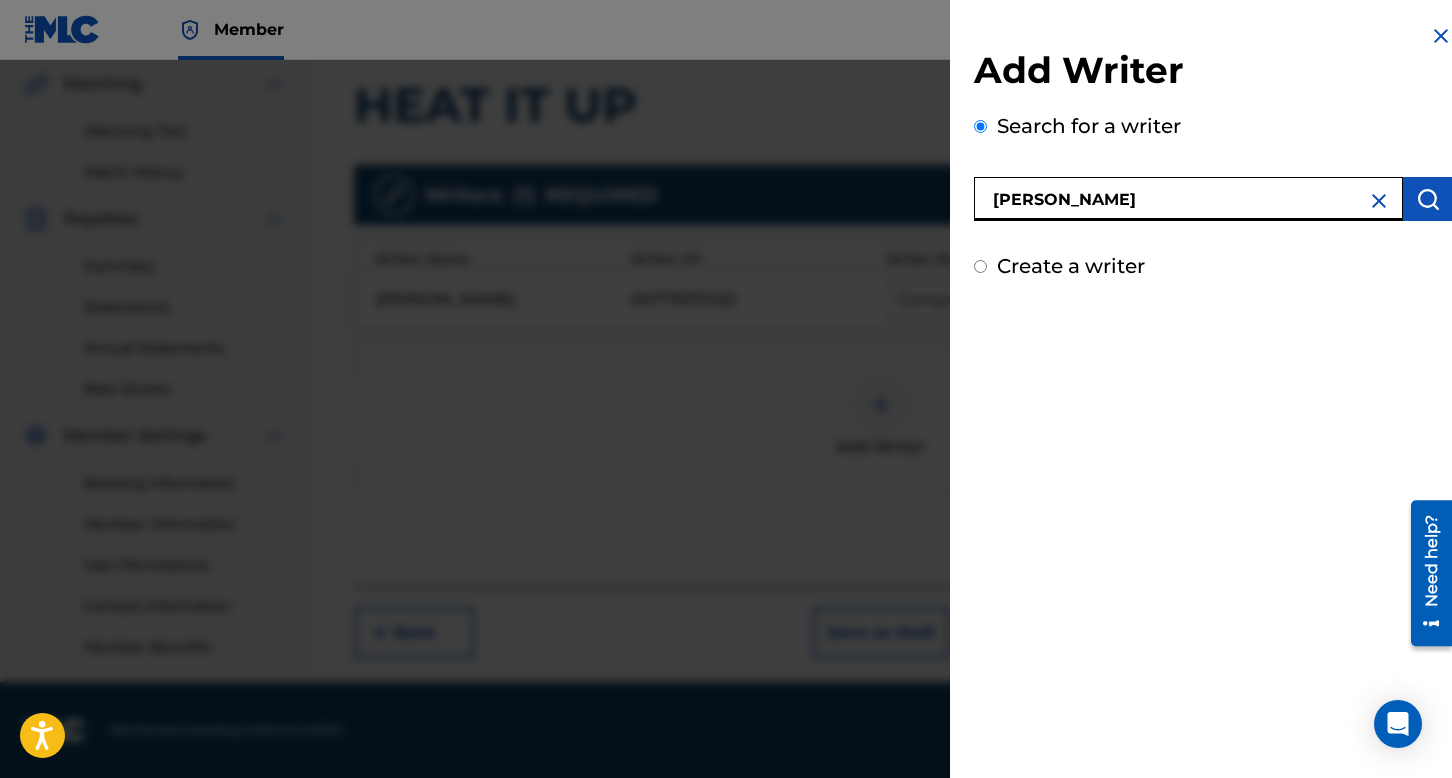 type on "[PERSON_NAME]" 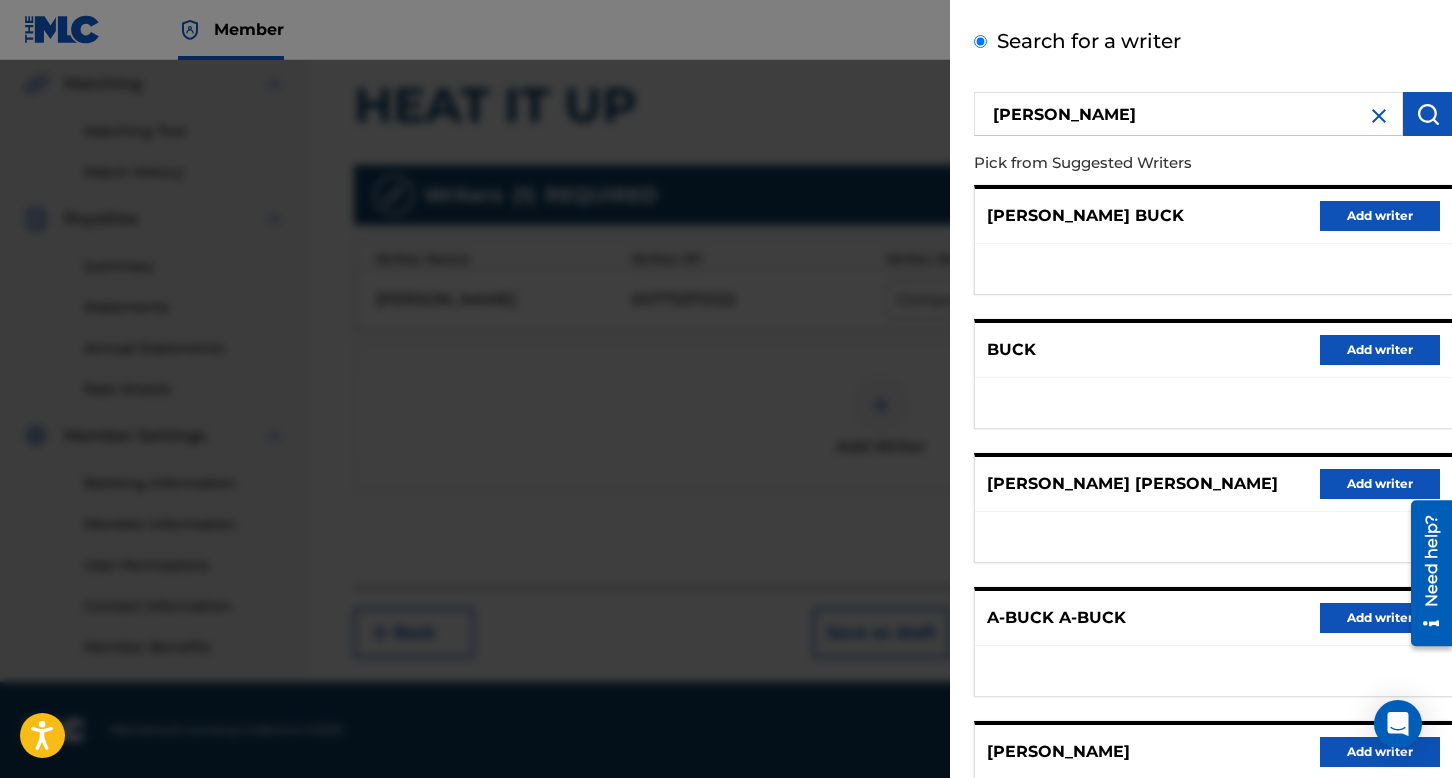 scroll, scrollTop: 262, scrollLeft: 0, axis: vertical 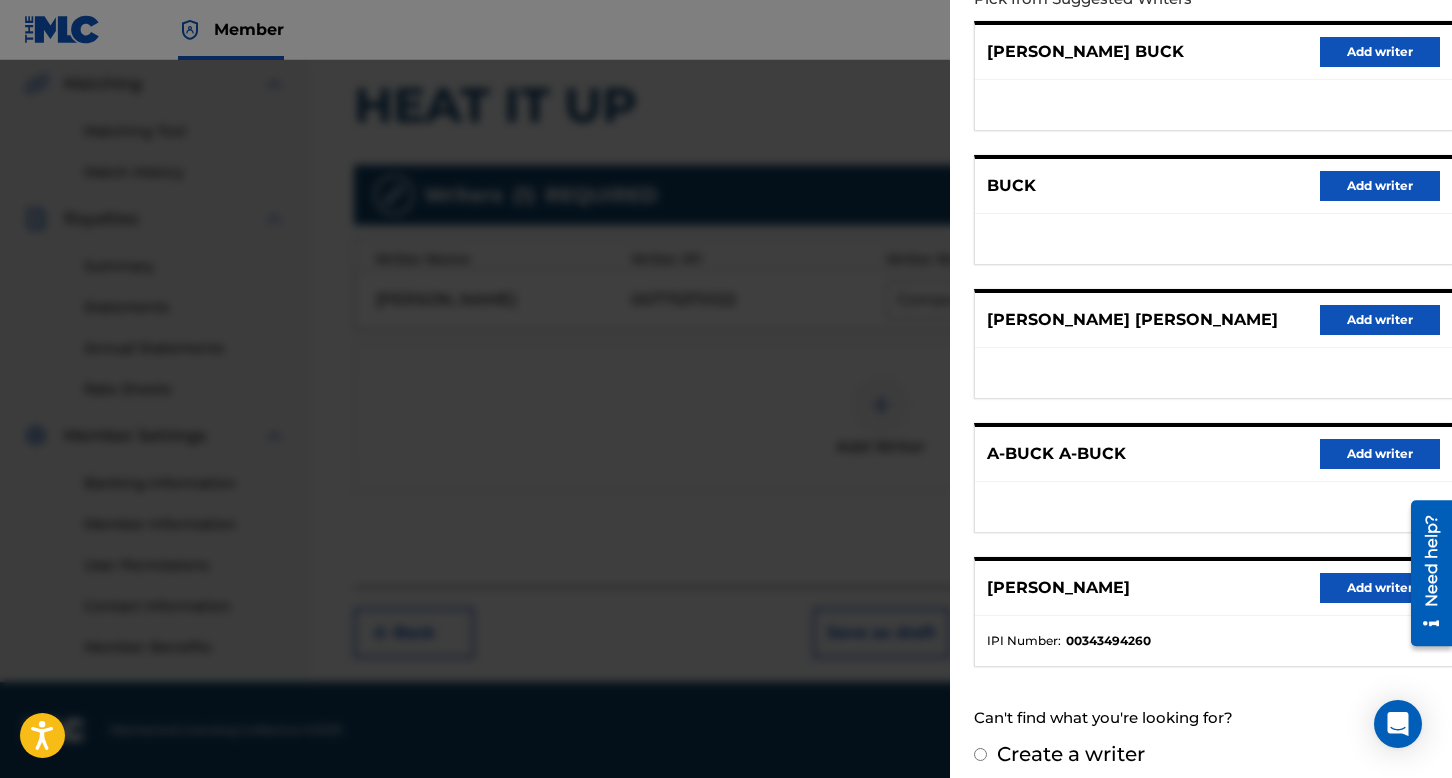 click on "Add writer" at bounding box center (1380, 588) 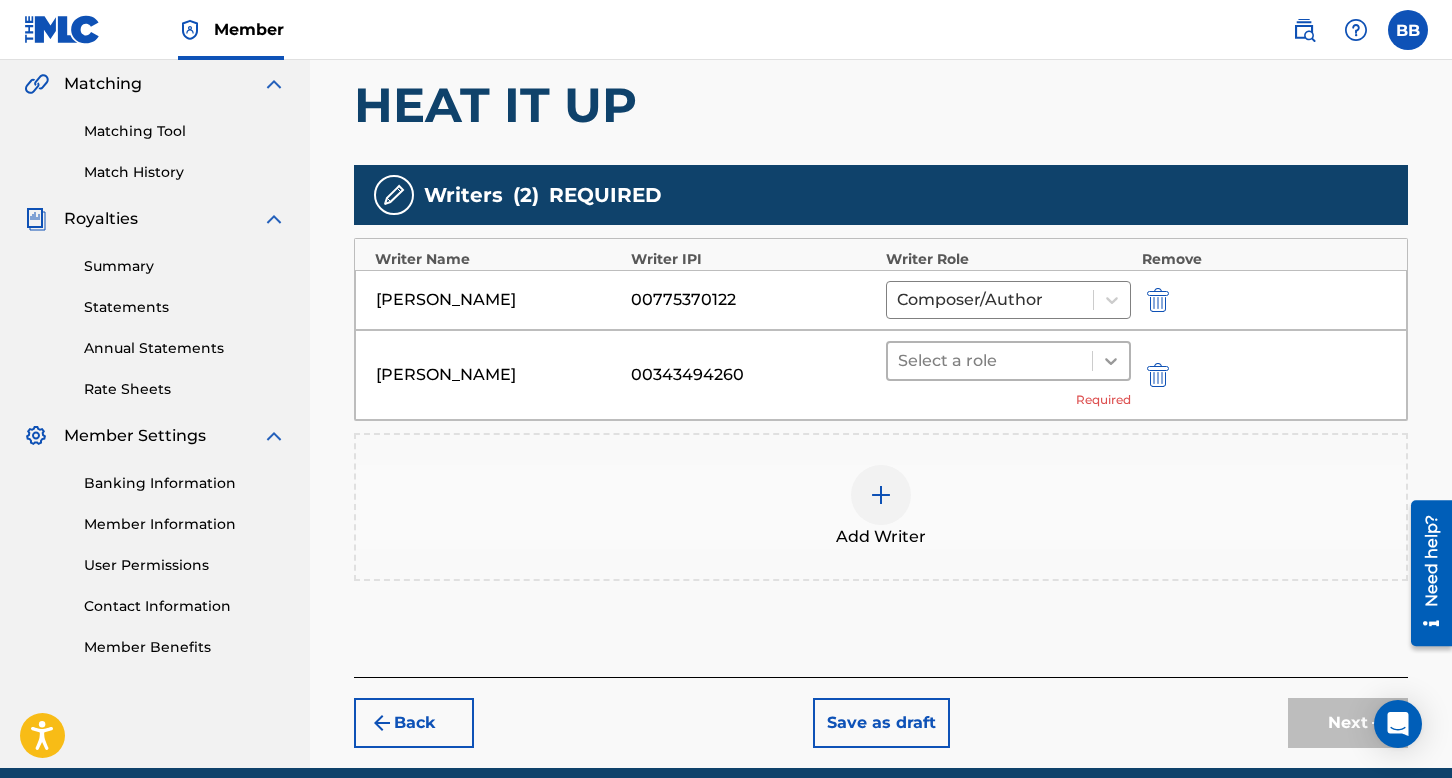 click 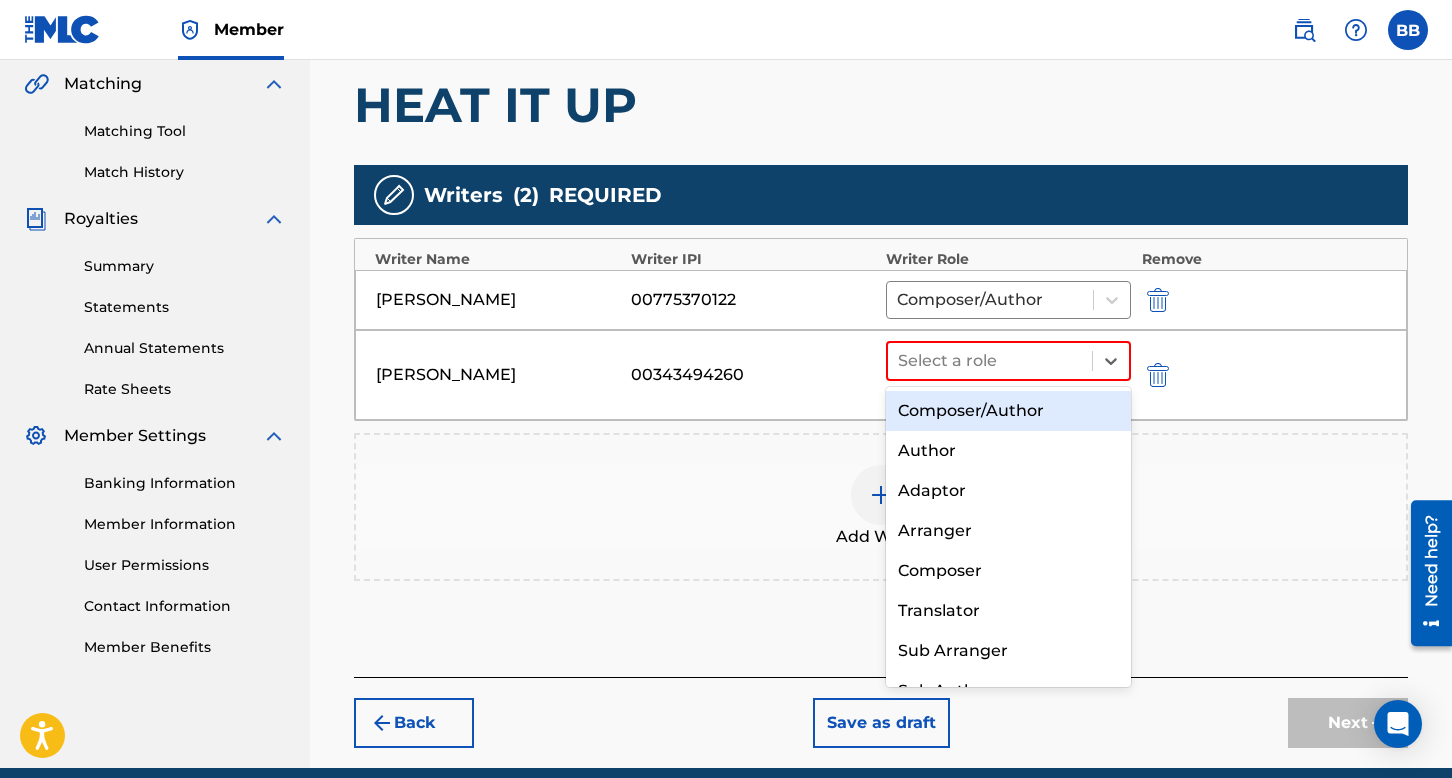 click on "Composer/Author" at bounding box center [1008, 411] 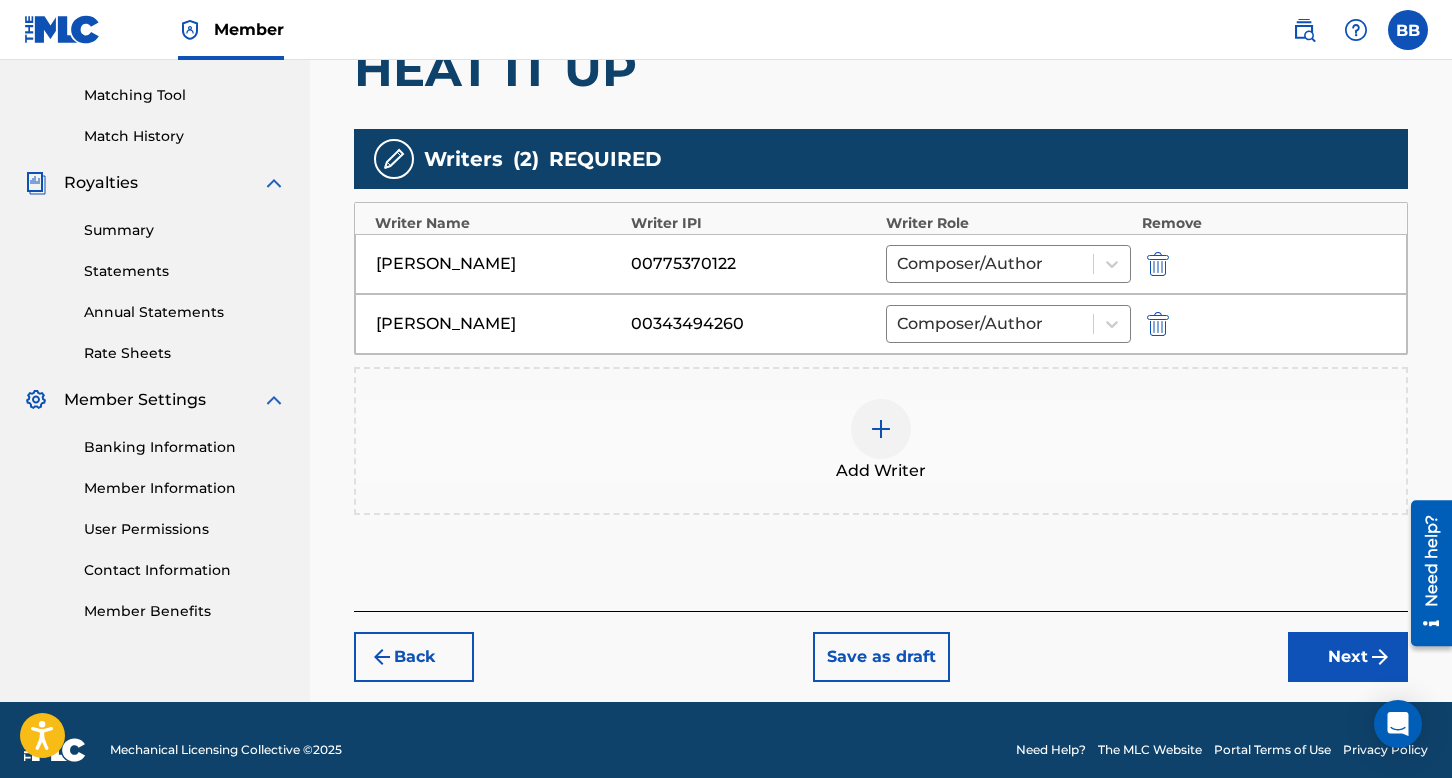 scroll, scrollTop: 516, scrollLeft: 0, axis: vertical 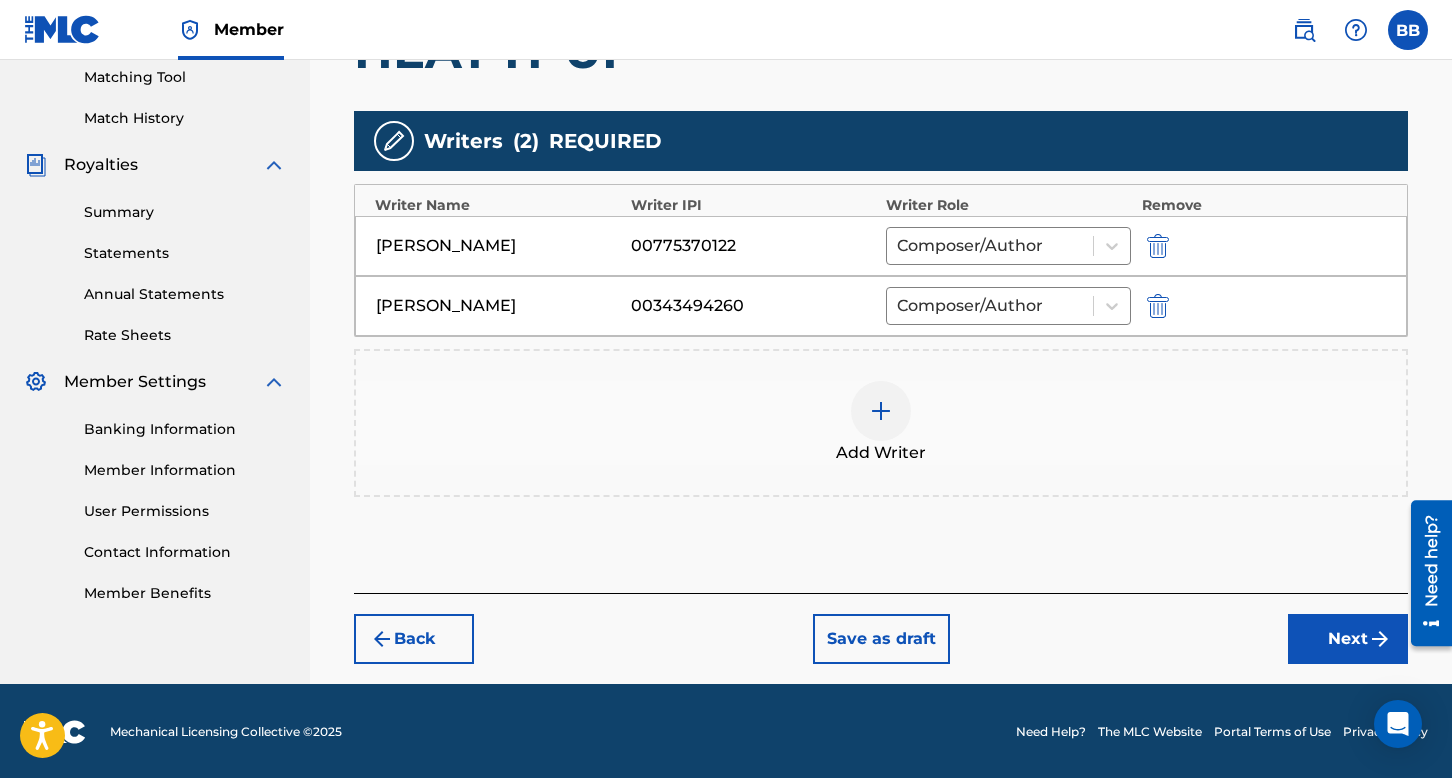 click on "Next" at bounding box center [1348, 639] 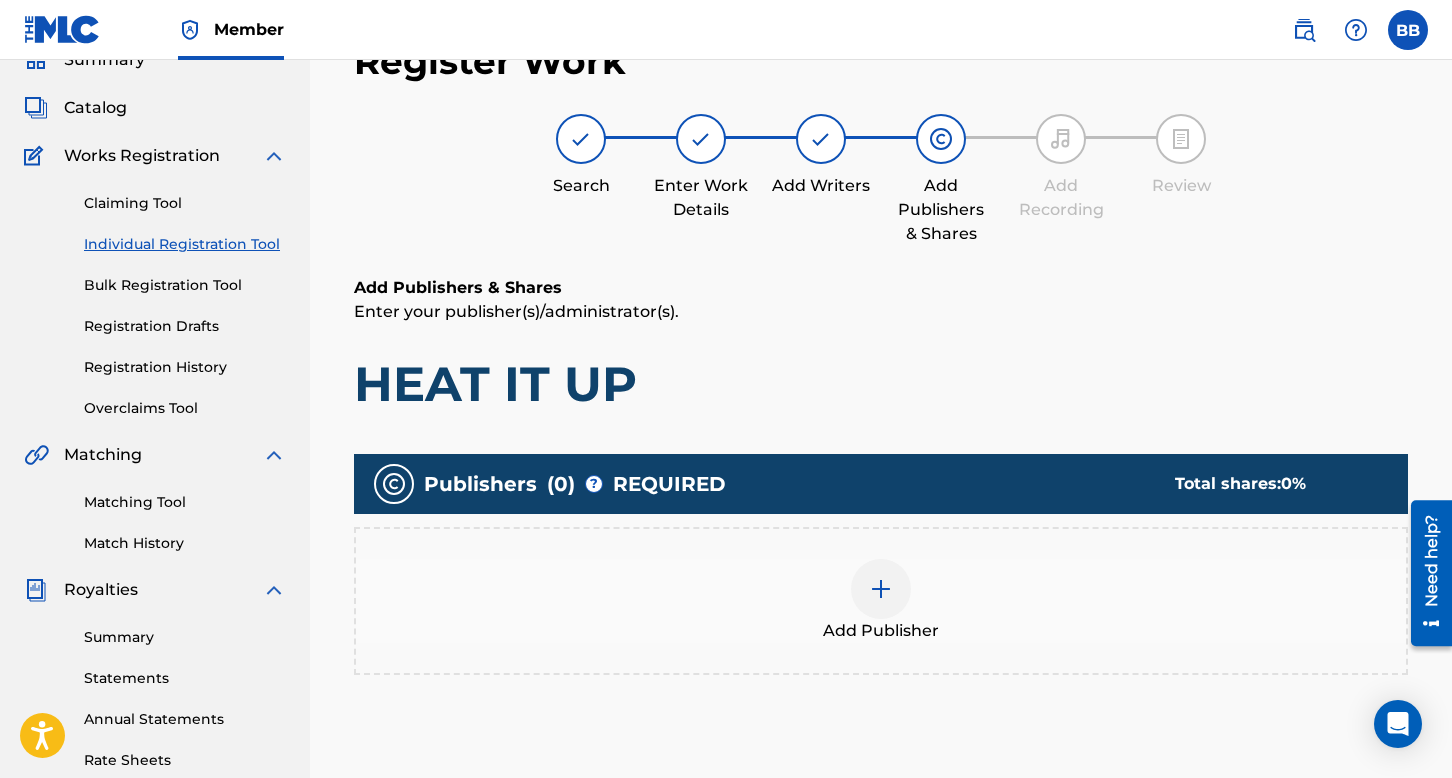 scroll, scrollTop: 90, scrollLeft: 0, axis: vertical 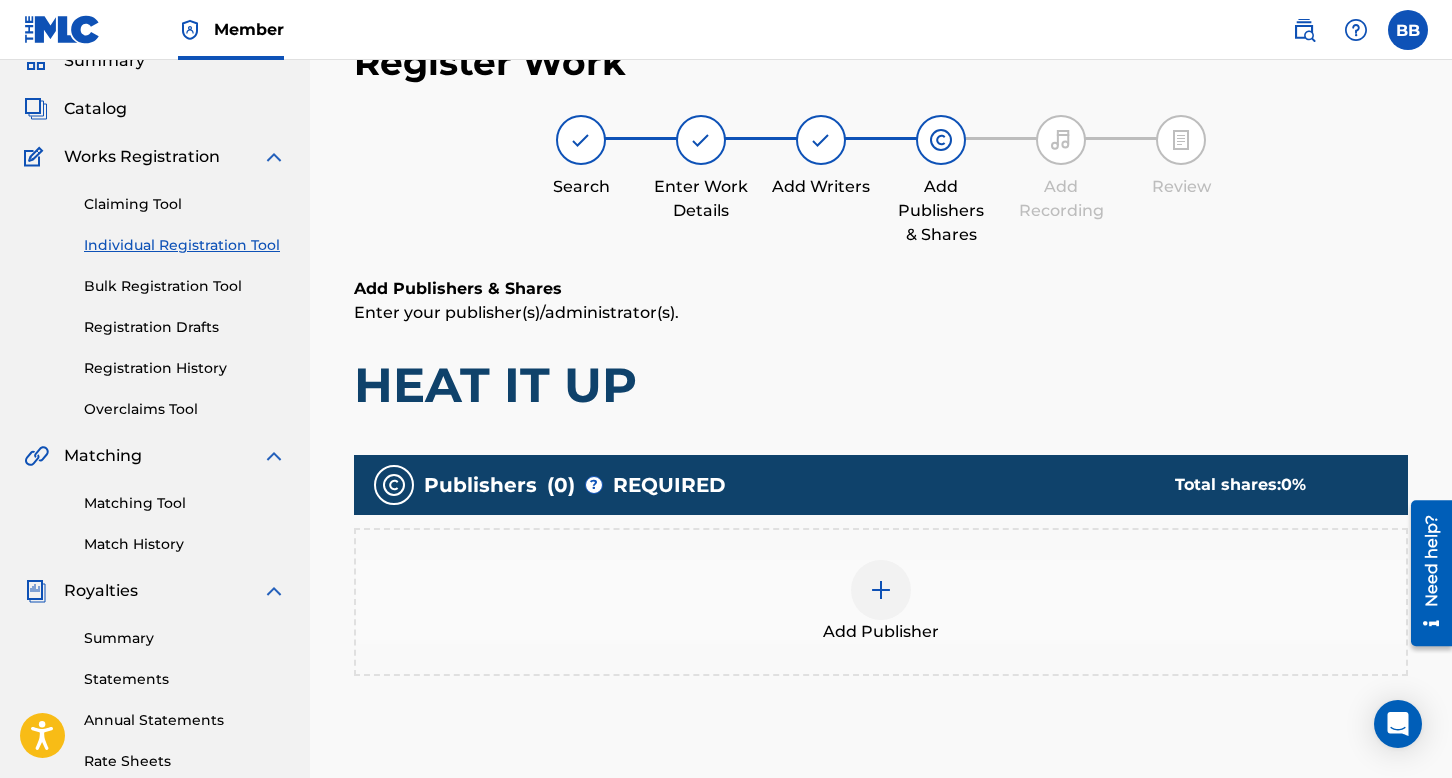 click at bounding box center (881, 590) 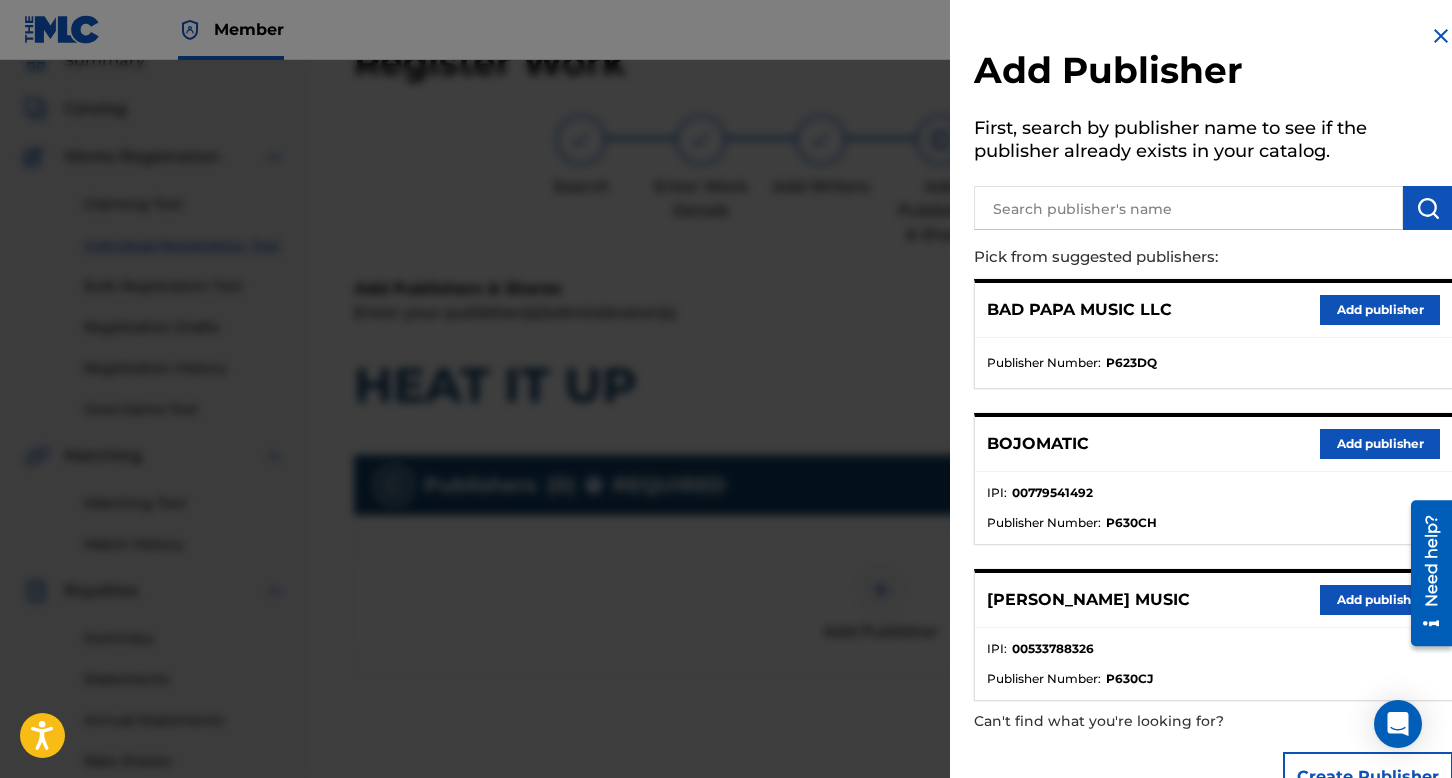 click on "Add publisher" at bounding box center (1380, 444) 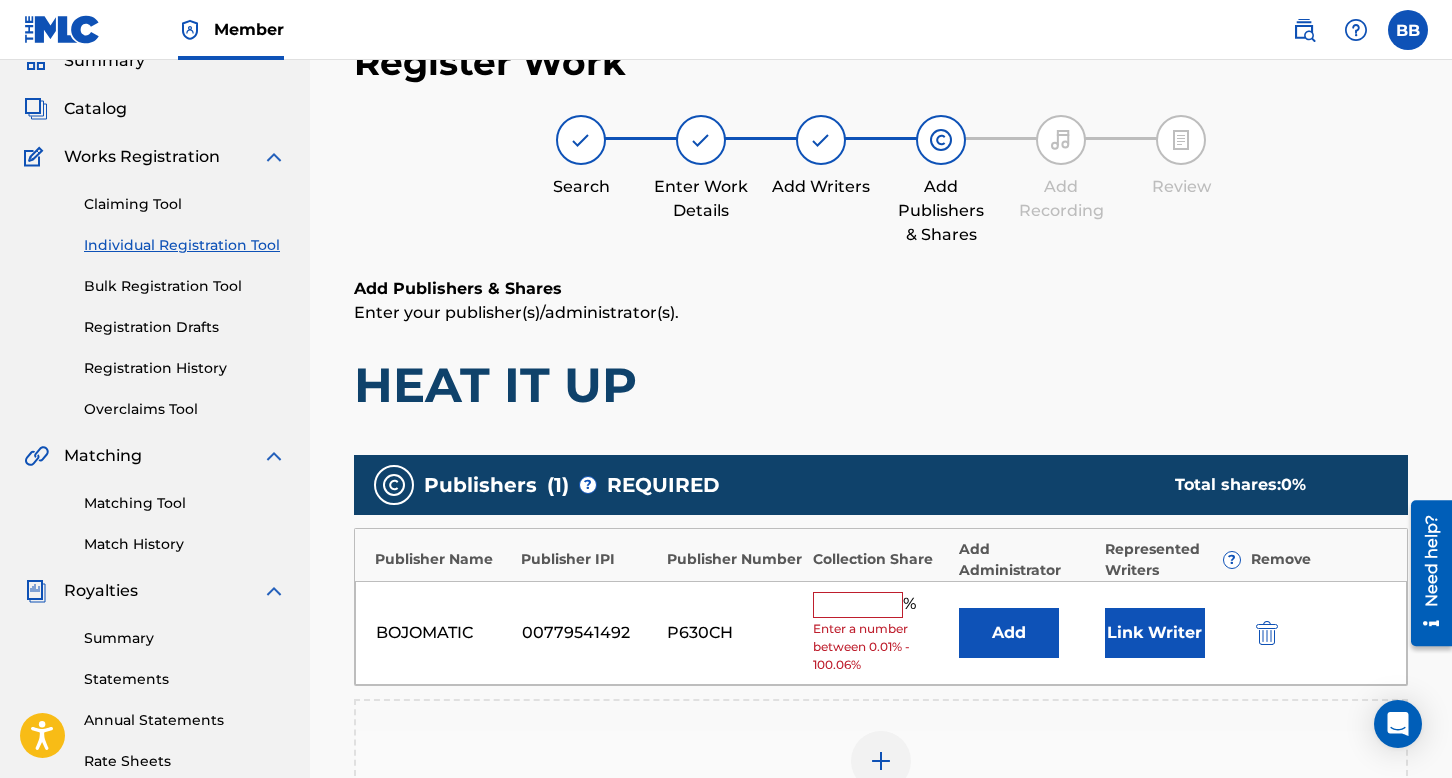click at bounding box center (858, 605) 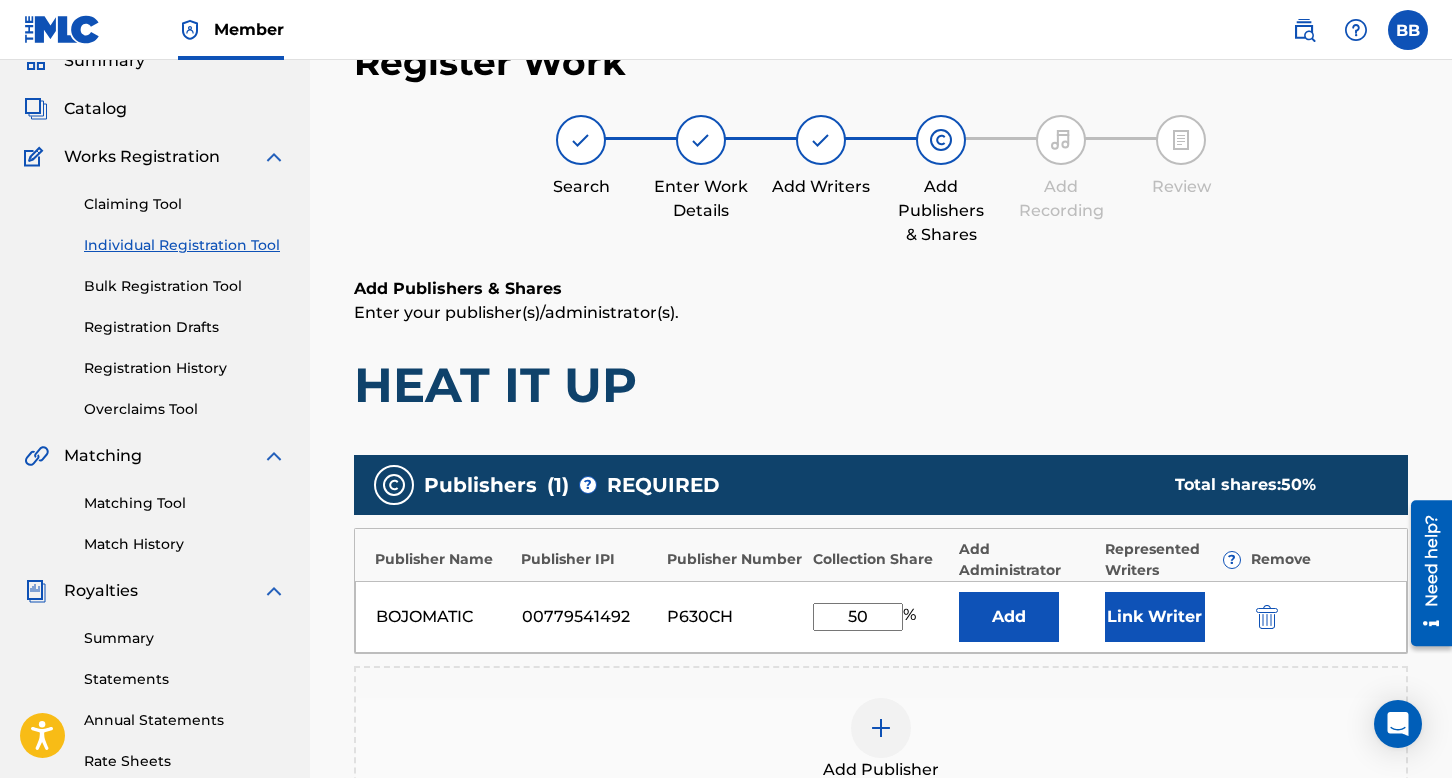 type on "50" 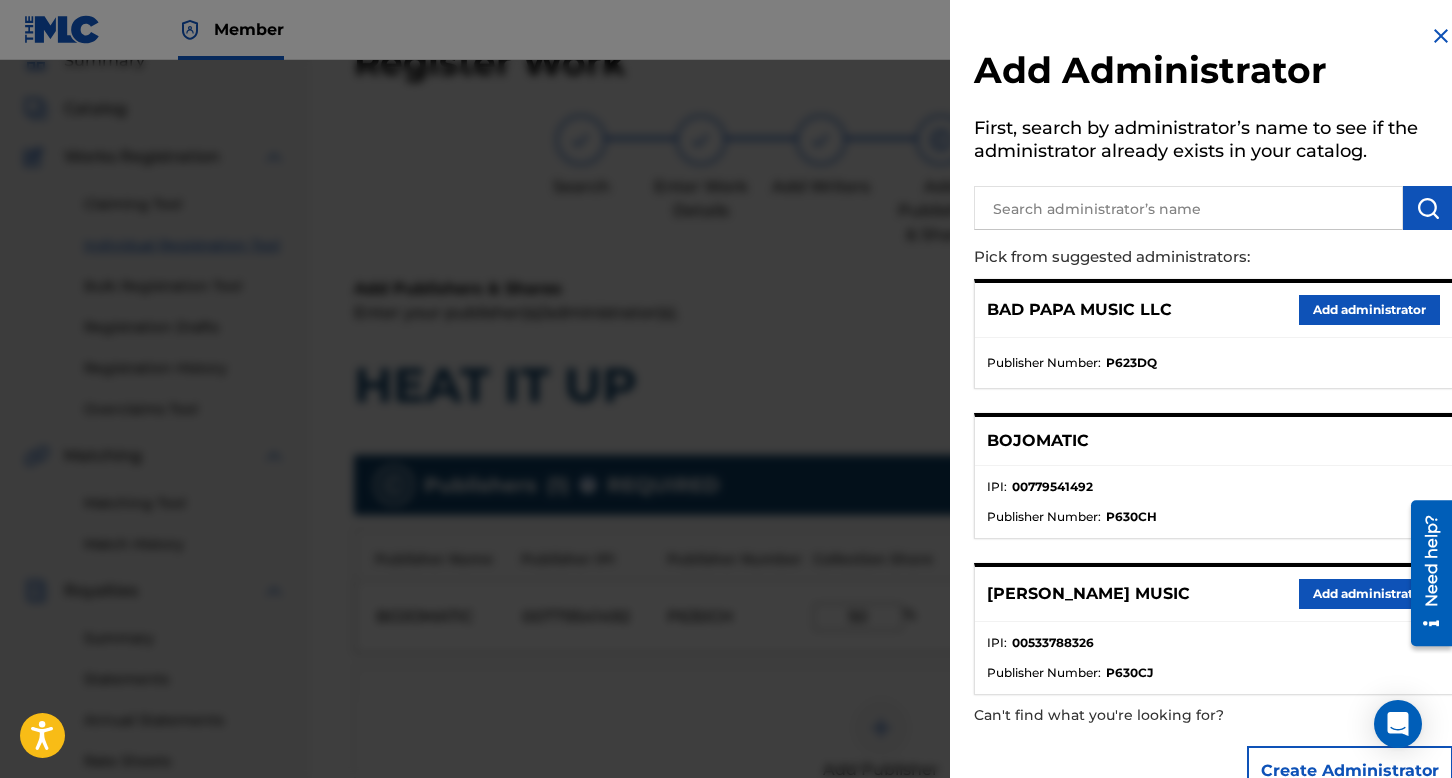 click on "Add administrator" at bounding box center [1369, 310] 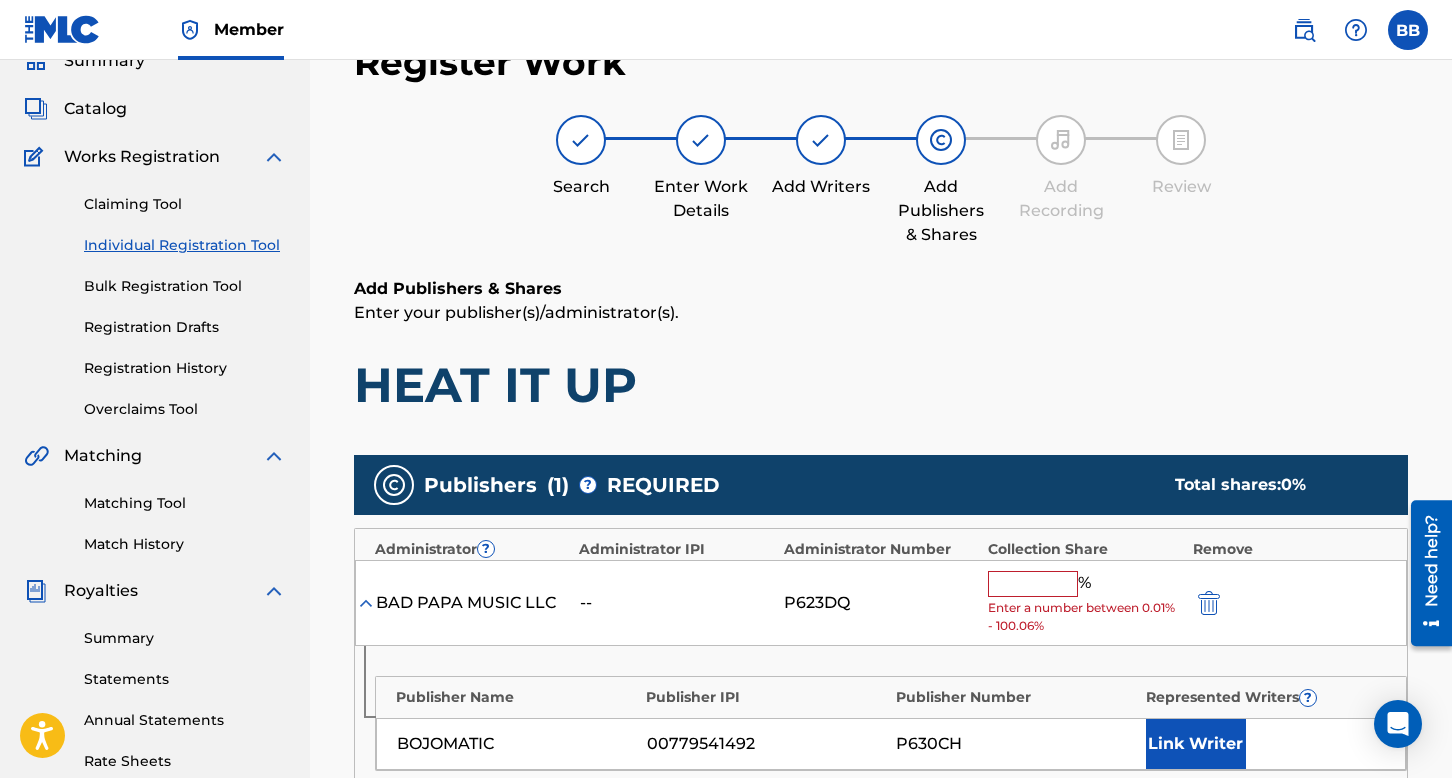 click at bounding box center (1033, 584) 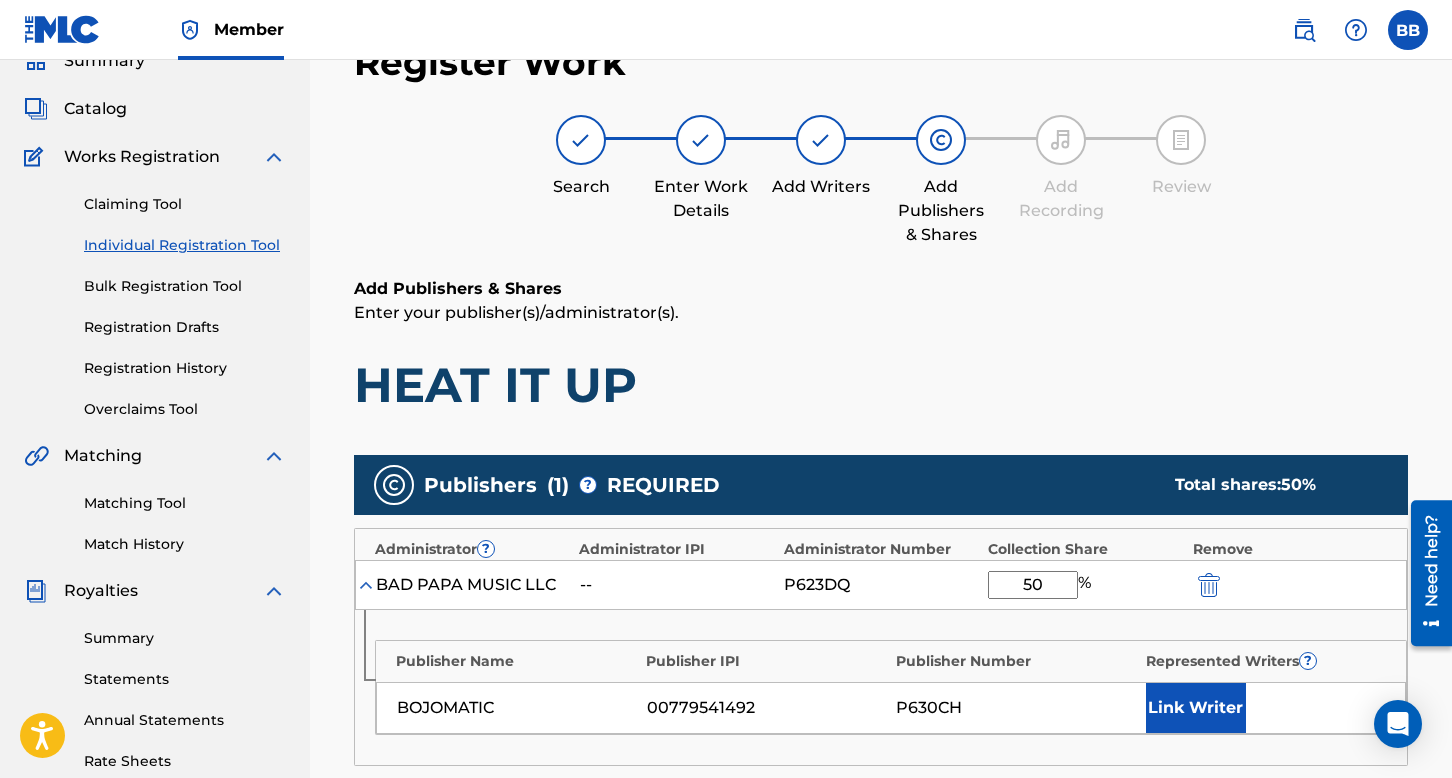 type on "50" 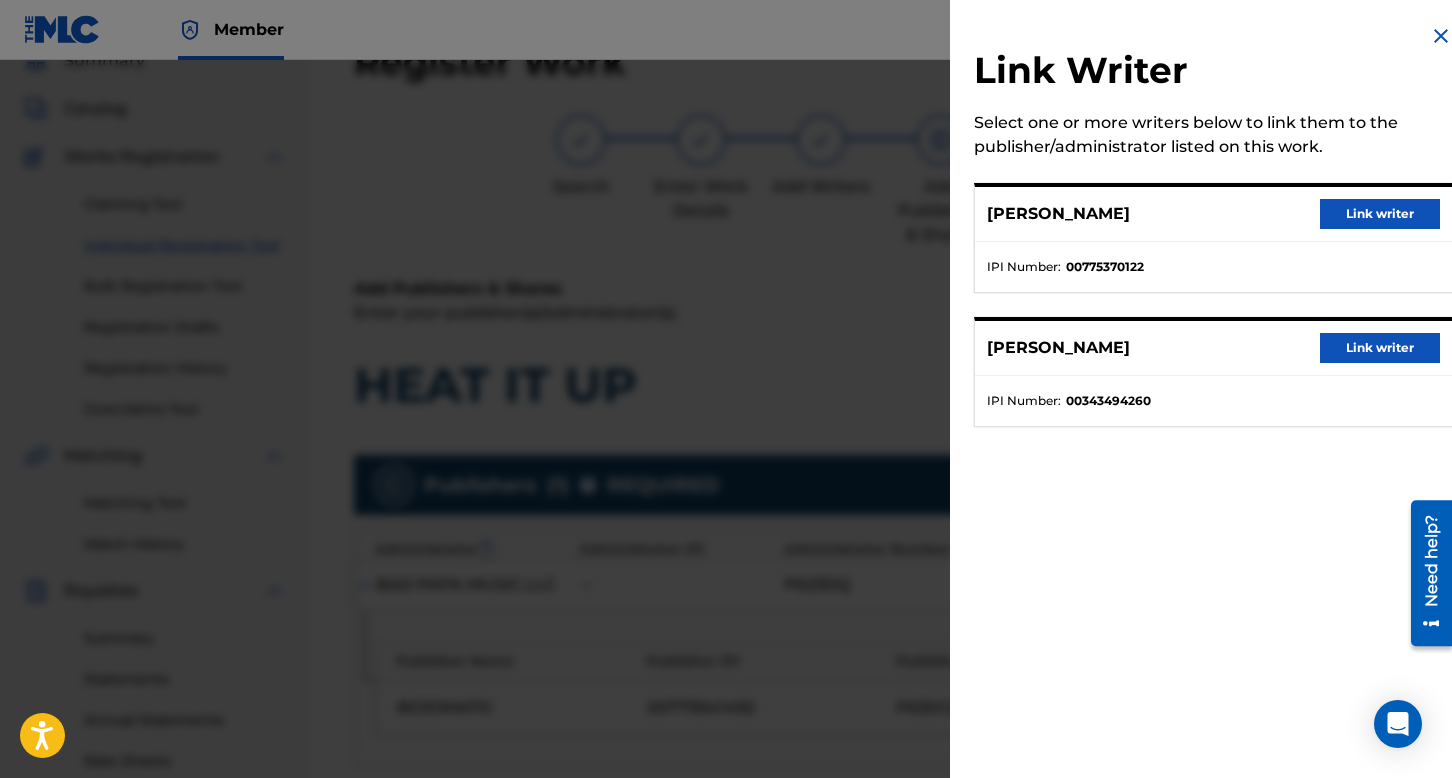 click on "Link writer" at bounding box center [1380, 214] 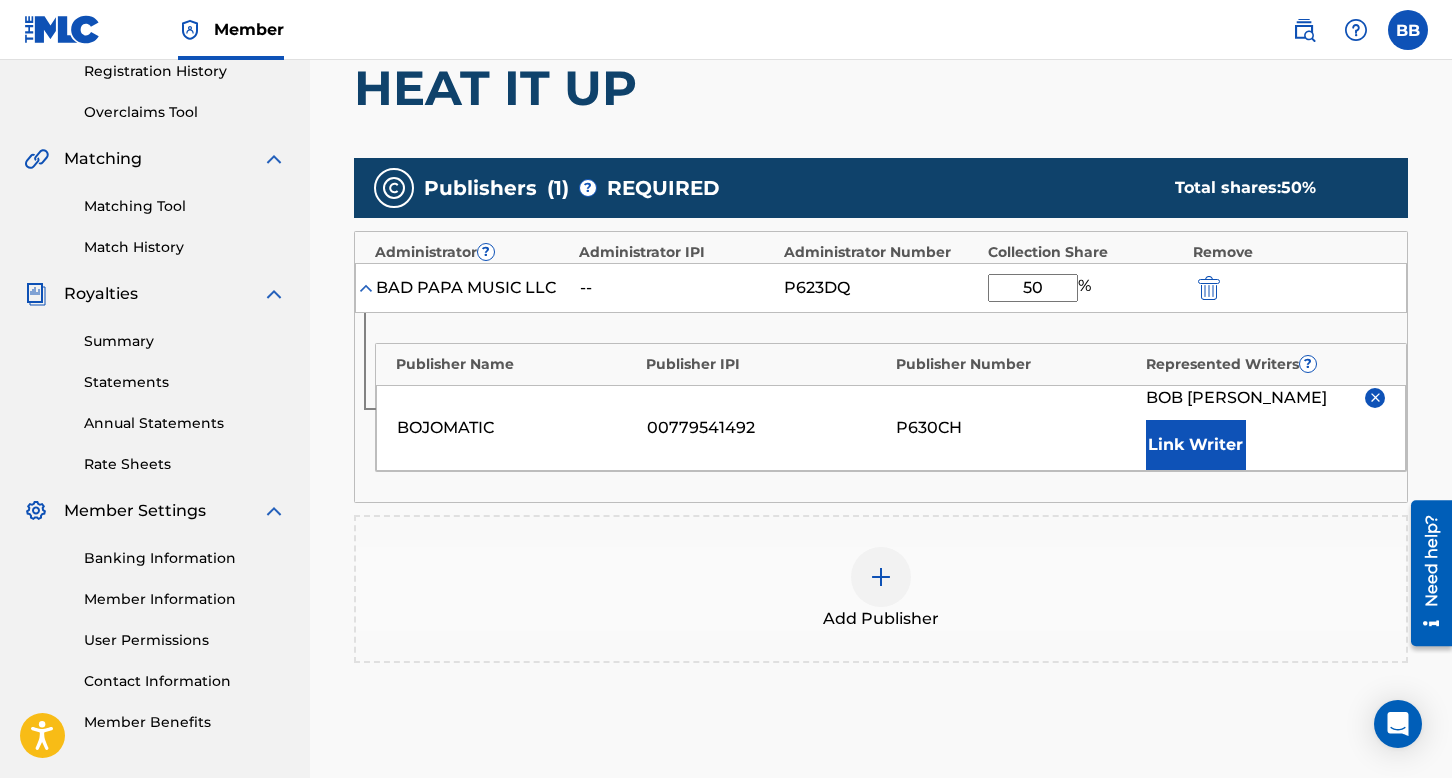 scroll, scrollTop: 390, scrollLeft: 0, axis: vertical 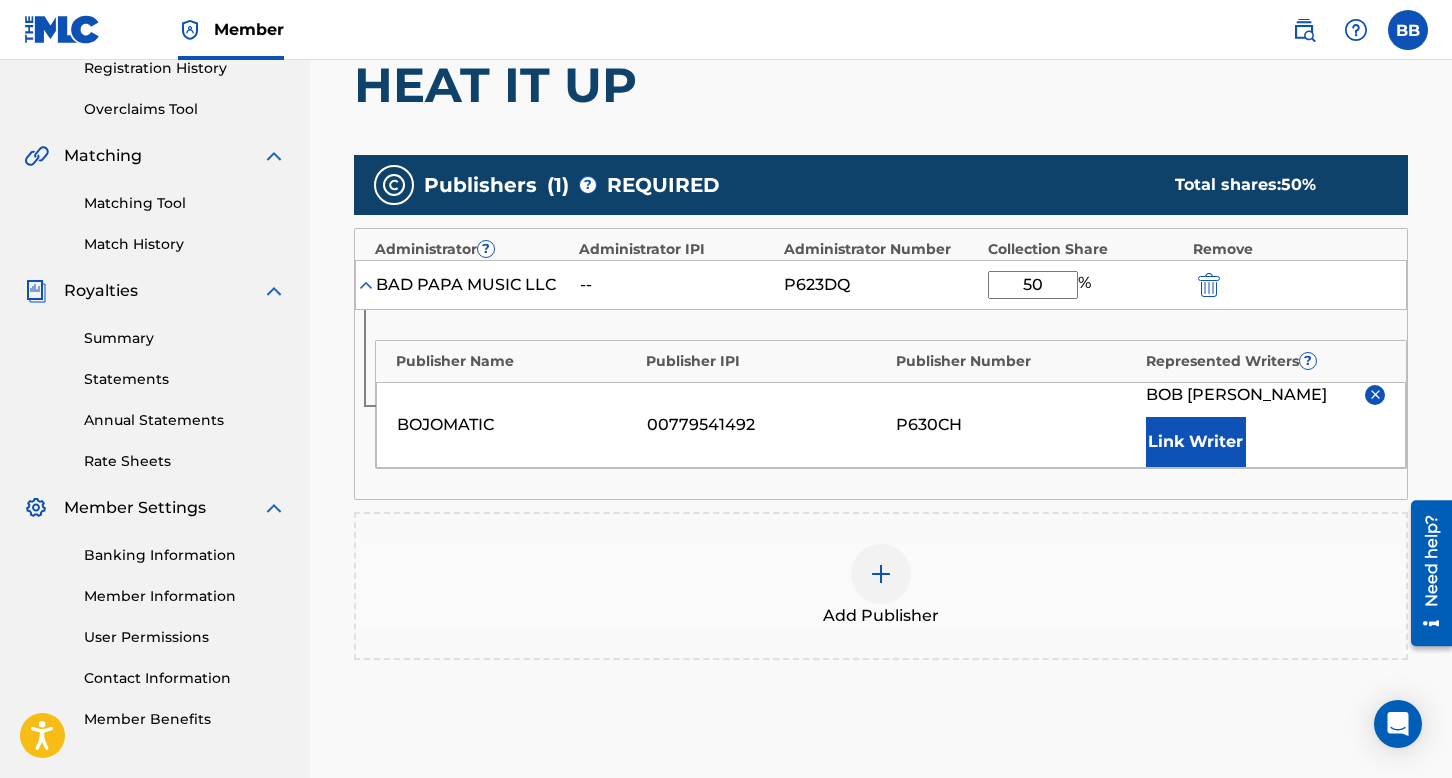 click at bounding box center (881, 574) 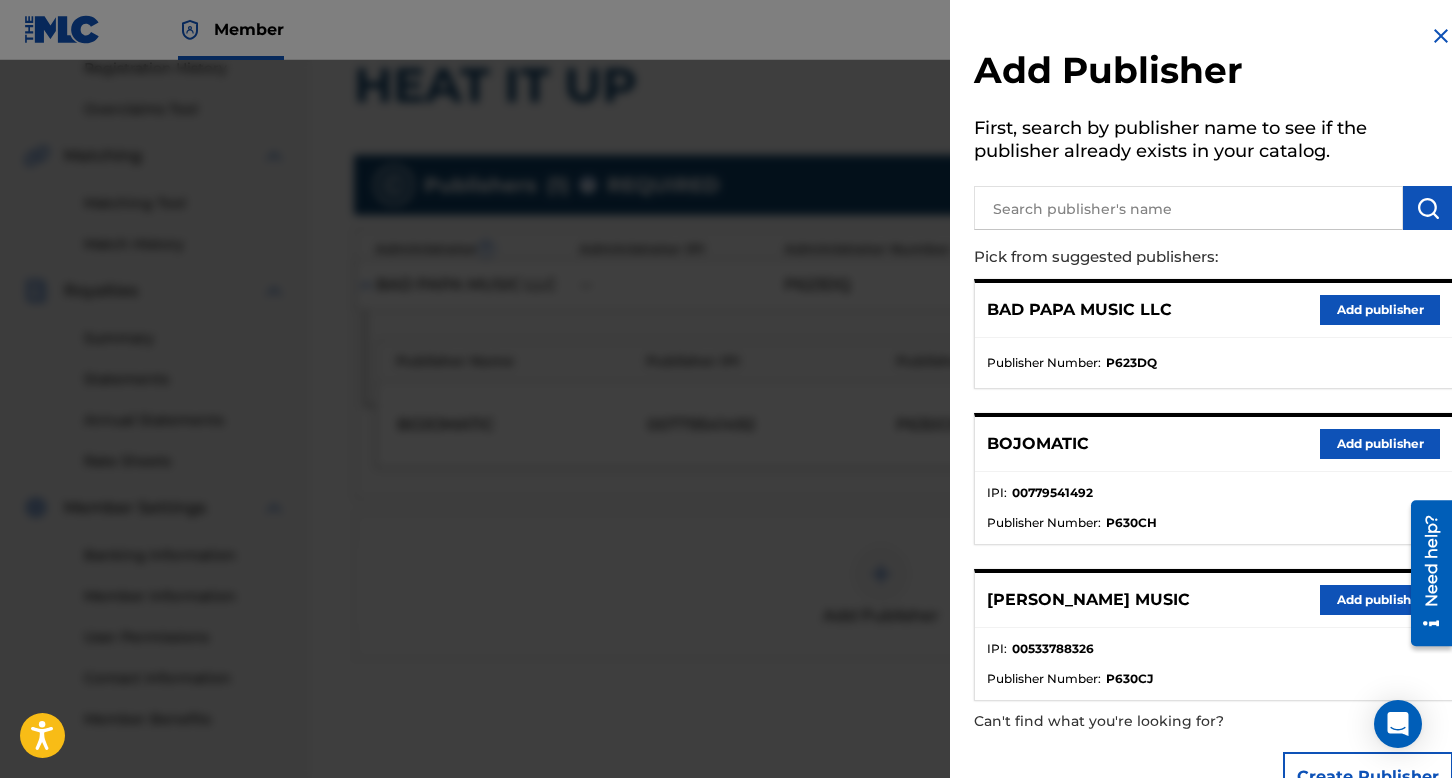 click on "Add publisher" at bounding box center [1380, 600] 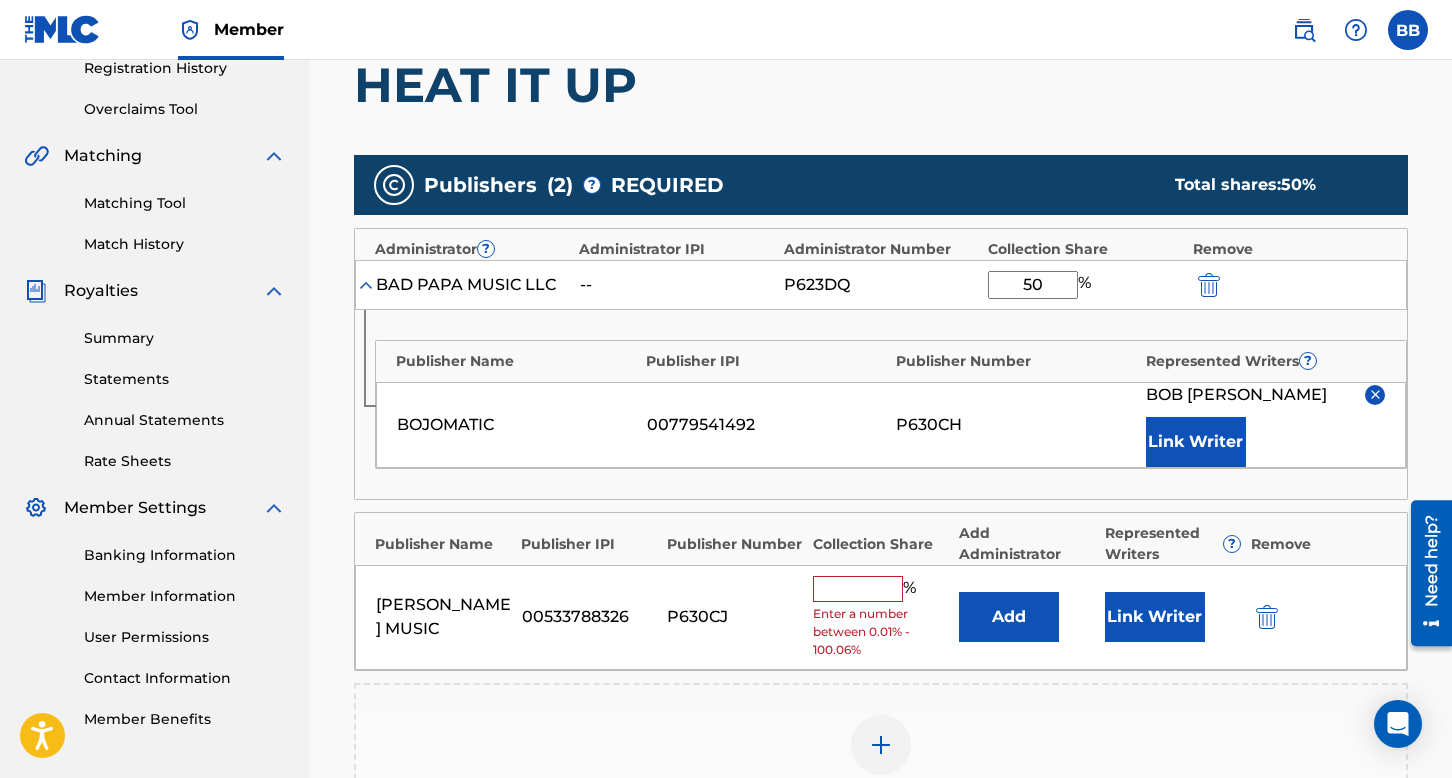 click at bounding box center (858, 589) 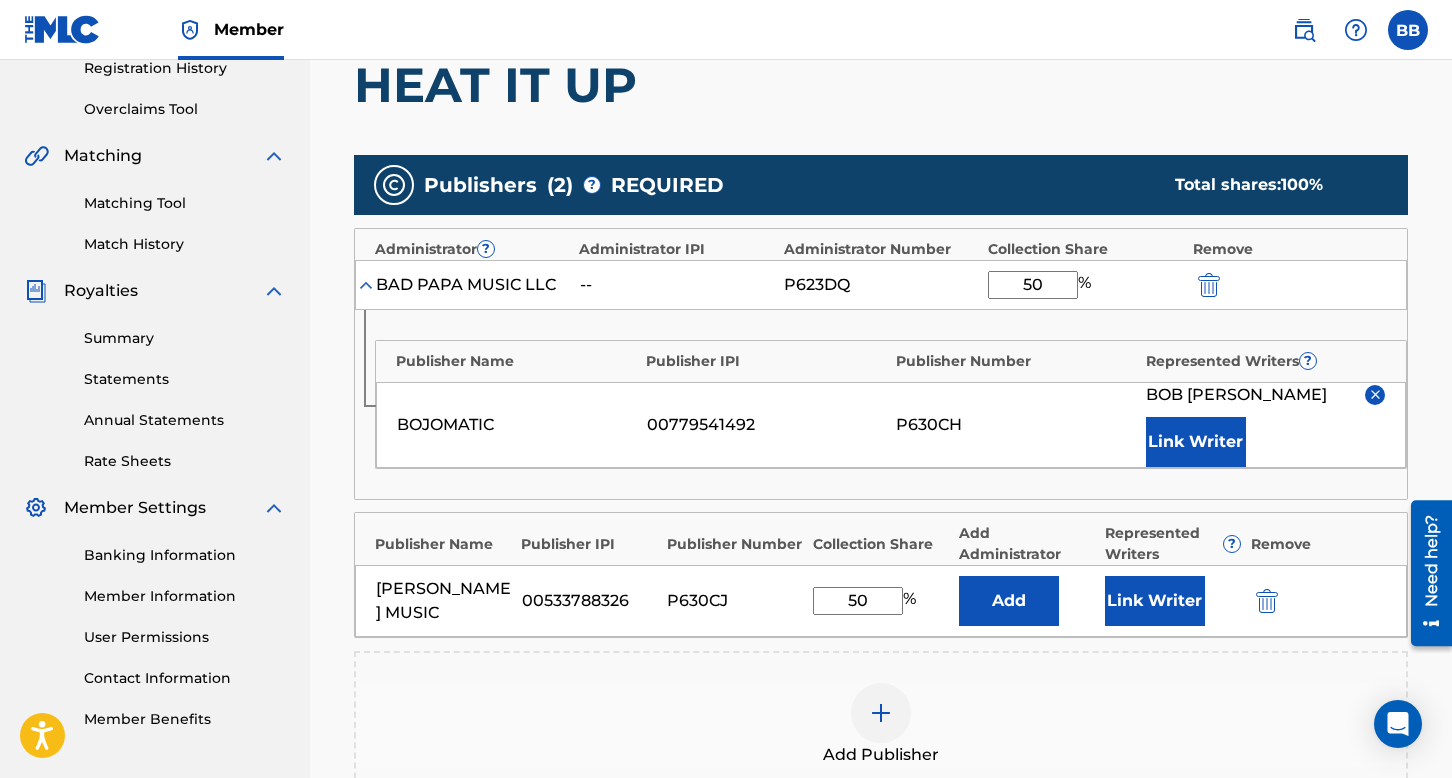 type on "50" 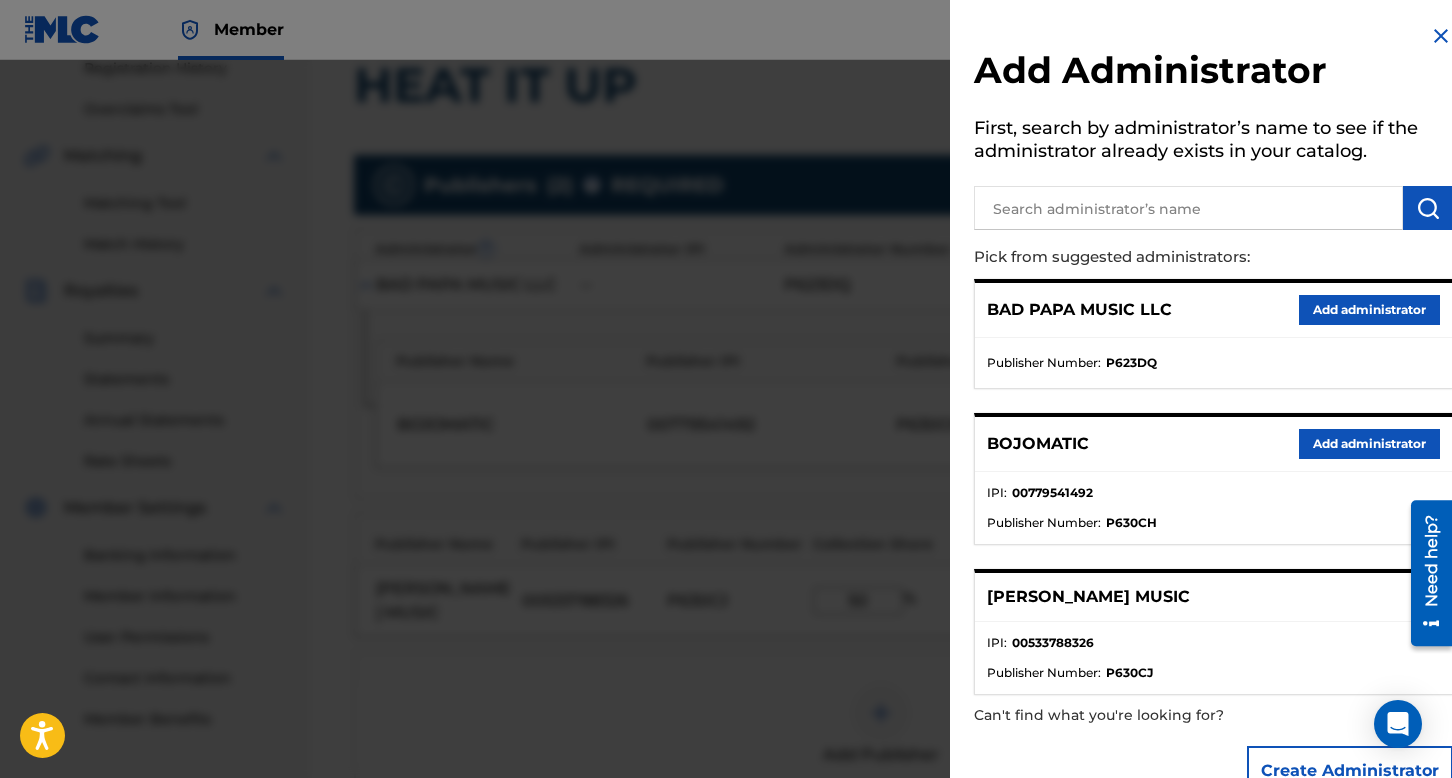 click on "Add administrator" at bounding box center (1369, 310) 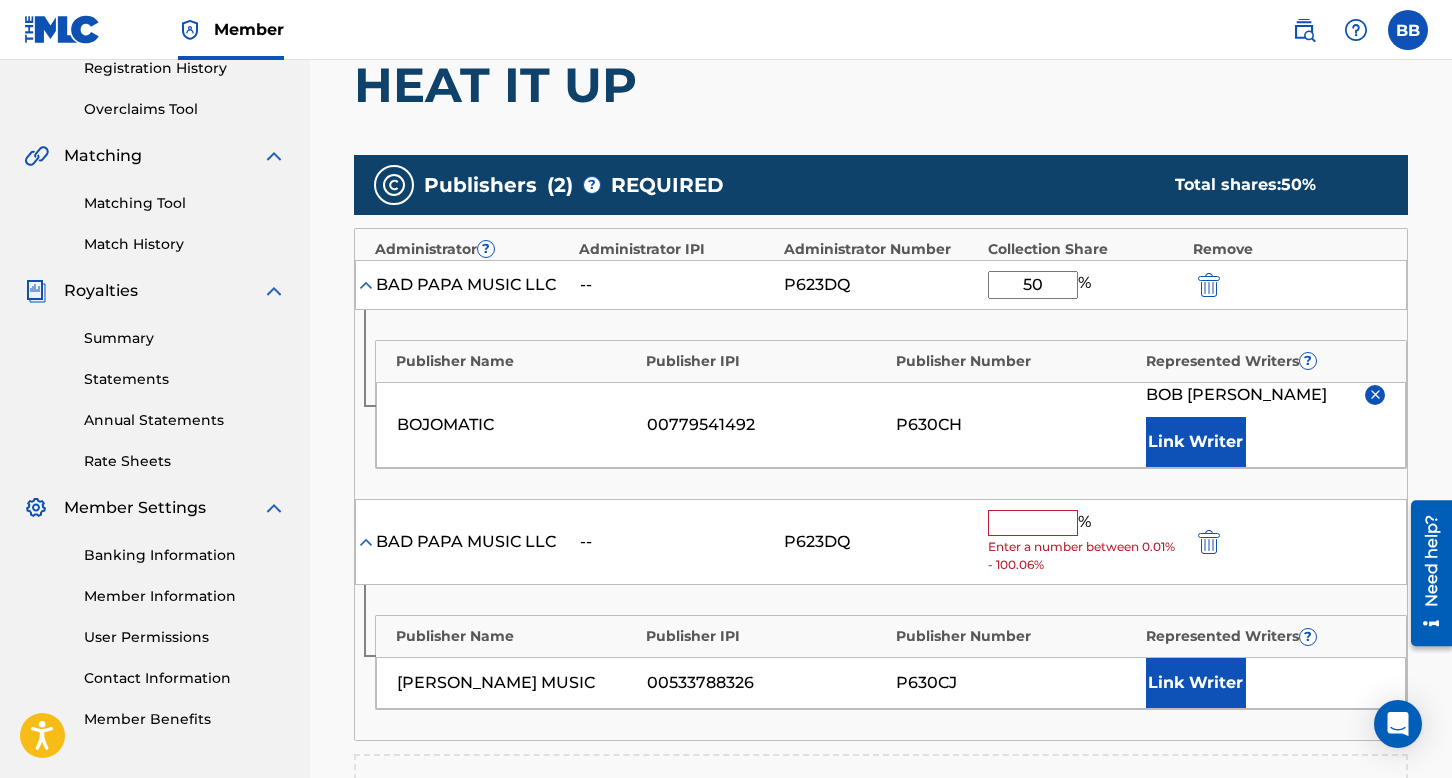 click at bounding box center [1033, 523] 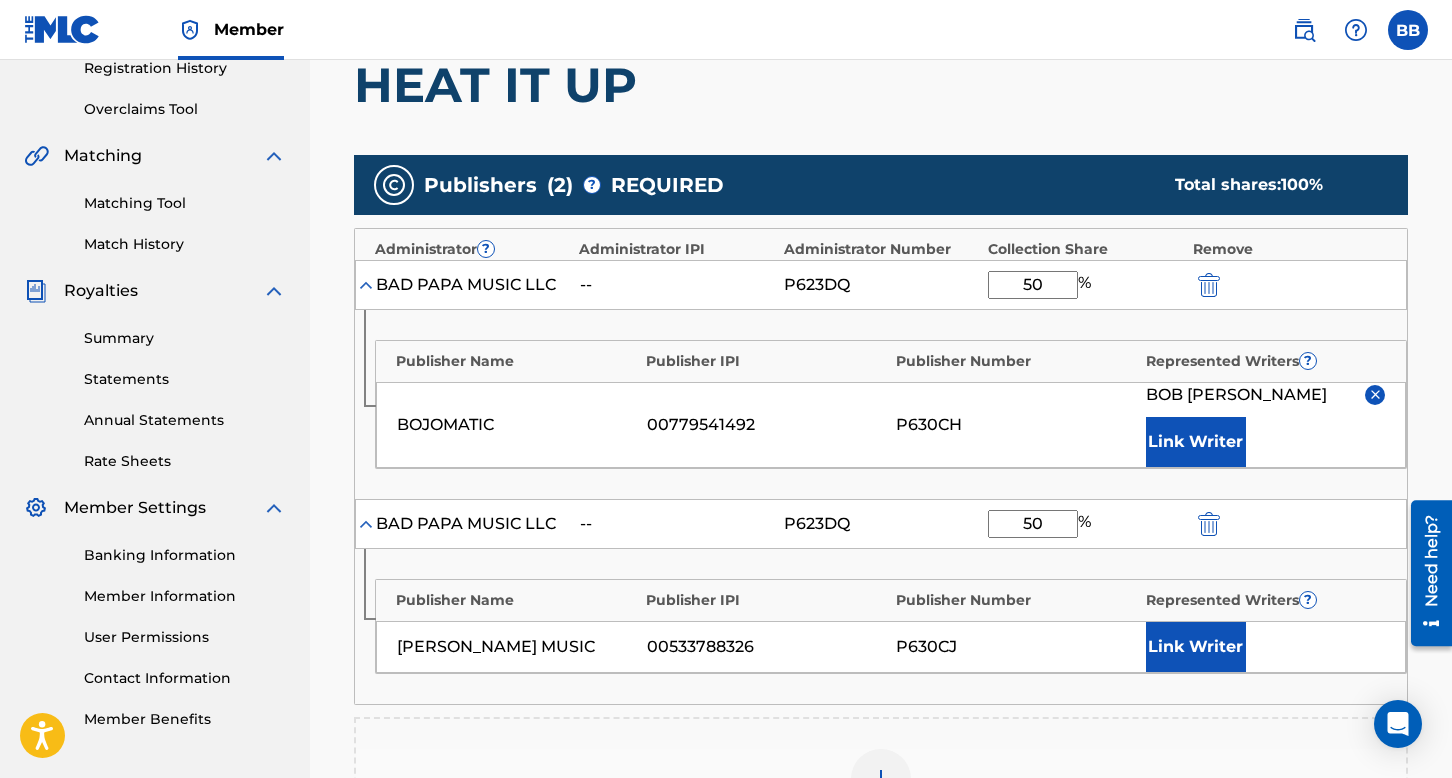 type on "50" 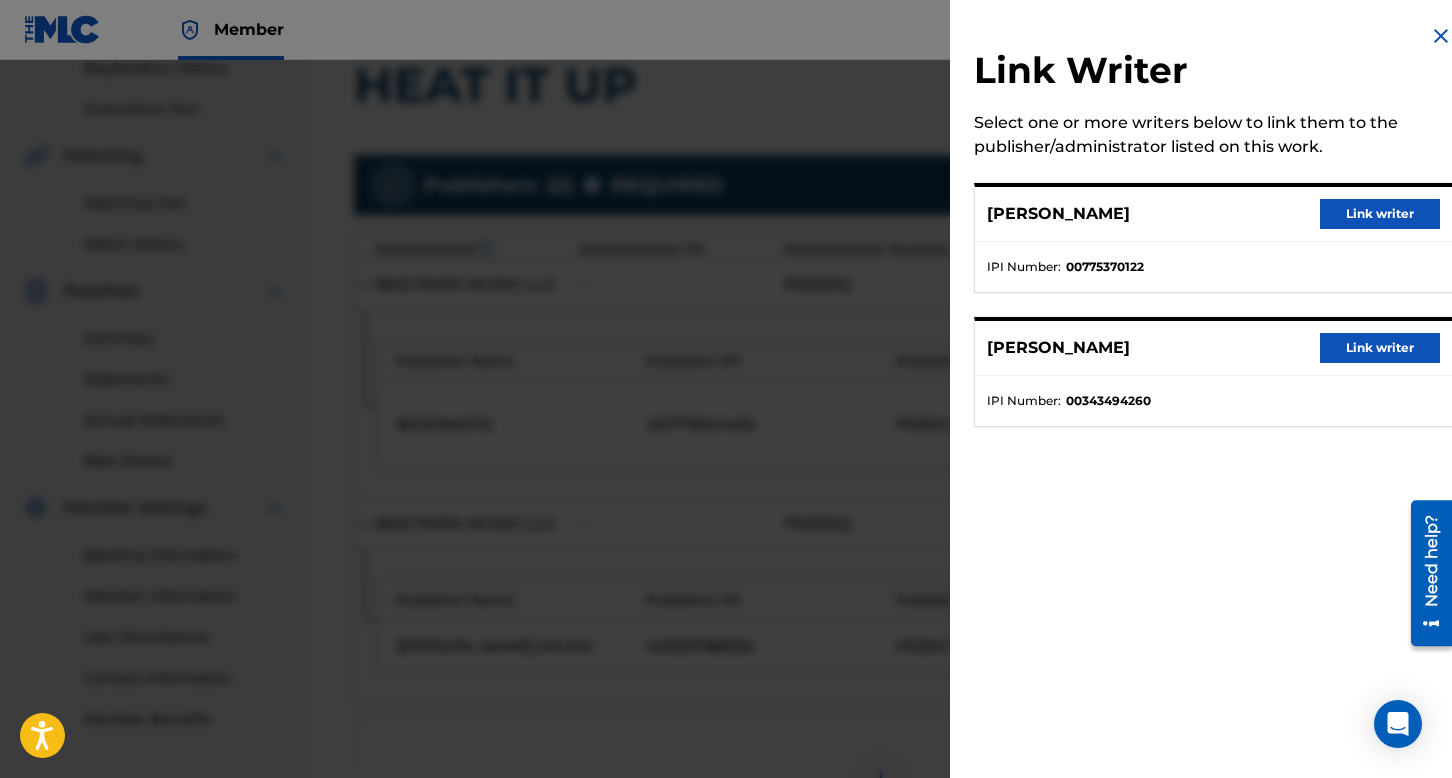 click on "Link writer" at bounding box center [1380, 348] 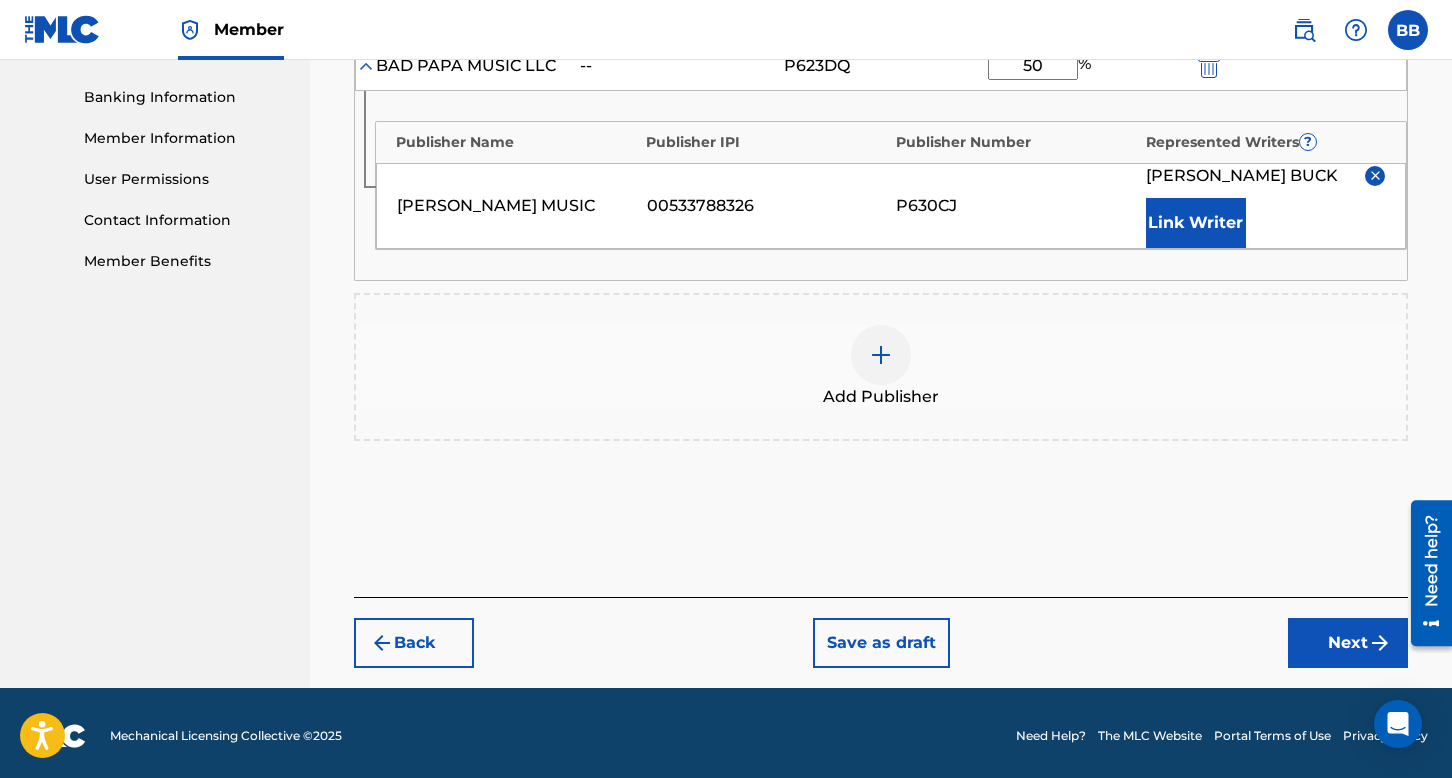 click on "Next" at bounding box center [1348, 643] 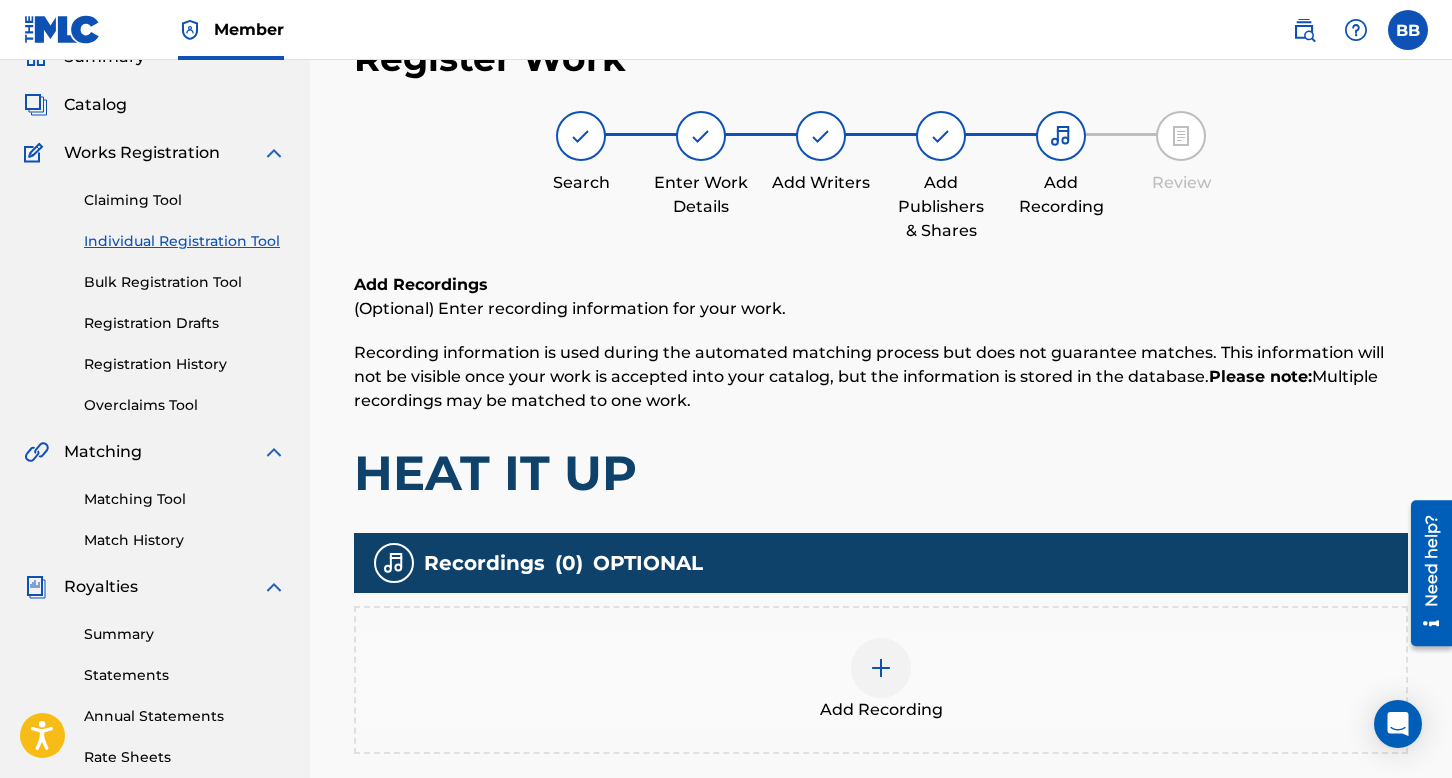 scroll, scrollTop: 90, scrollLeft: 0, axis: vertical 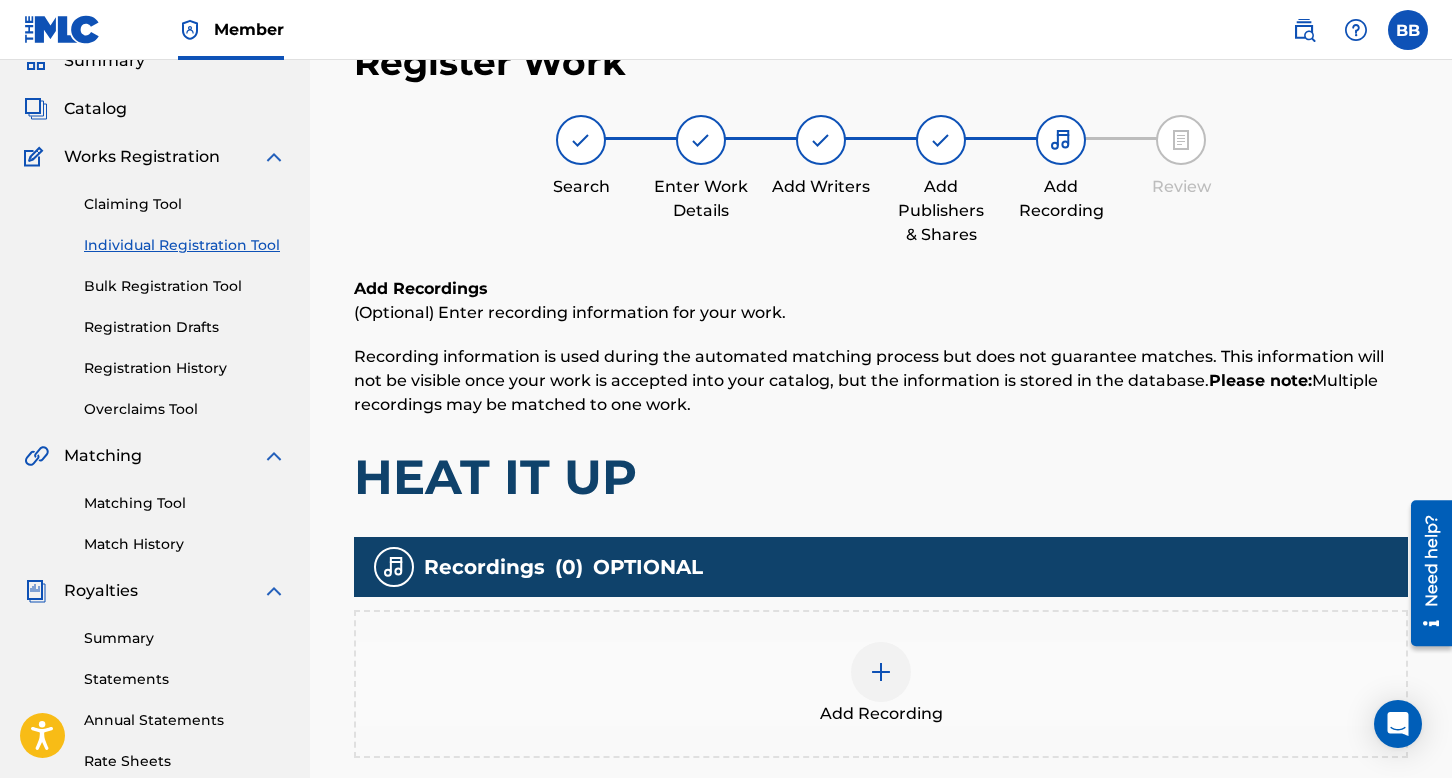 click at bounding box center [881, 672] 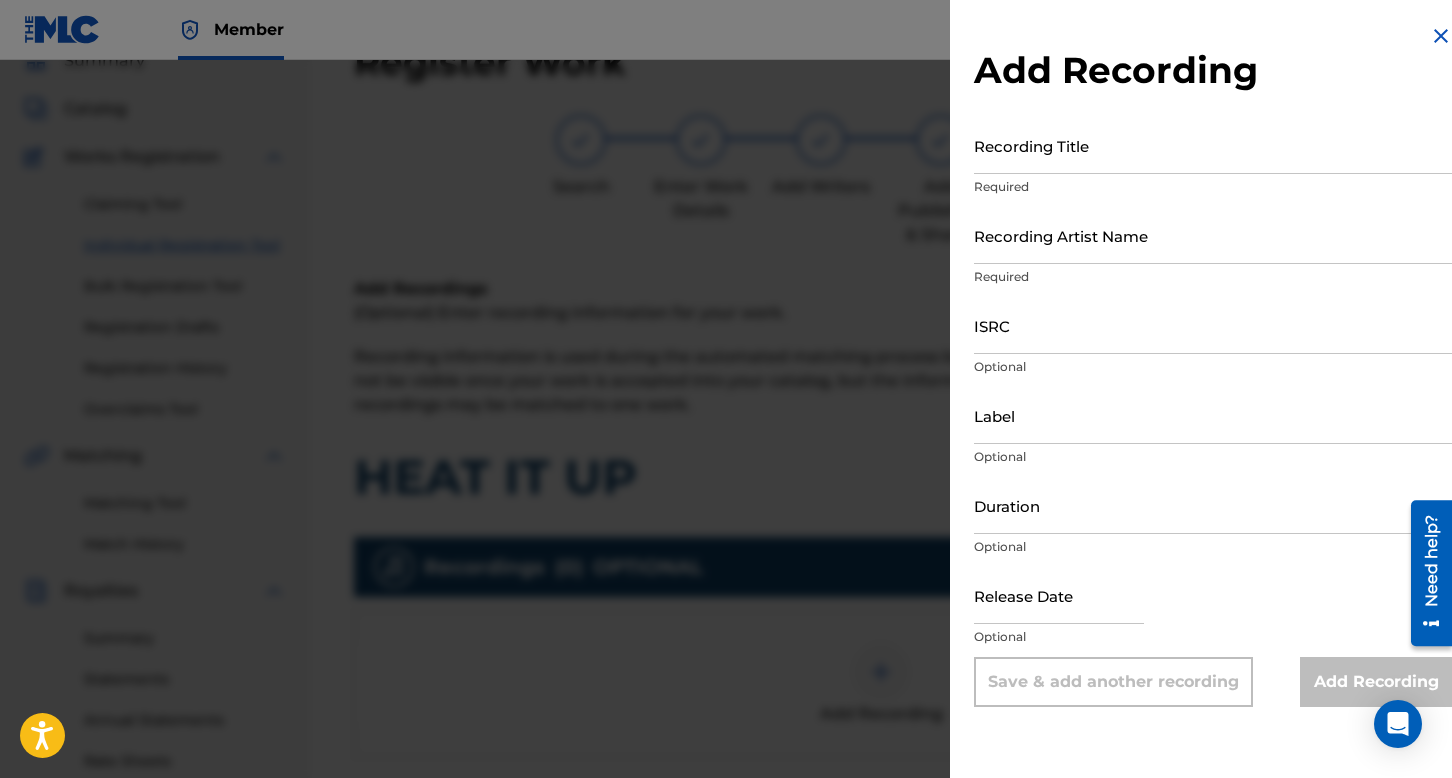 click on "Recording Artist Name" at bounding box center [1213, 235] 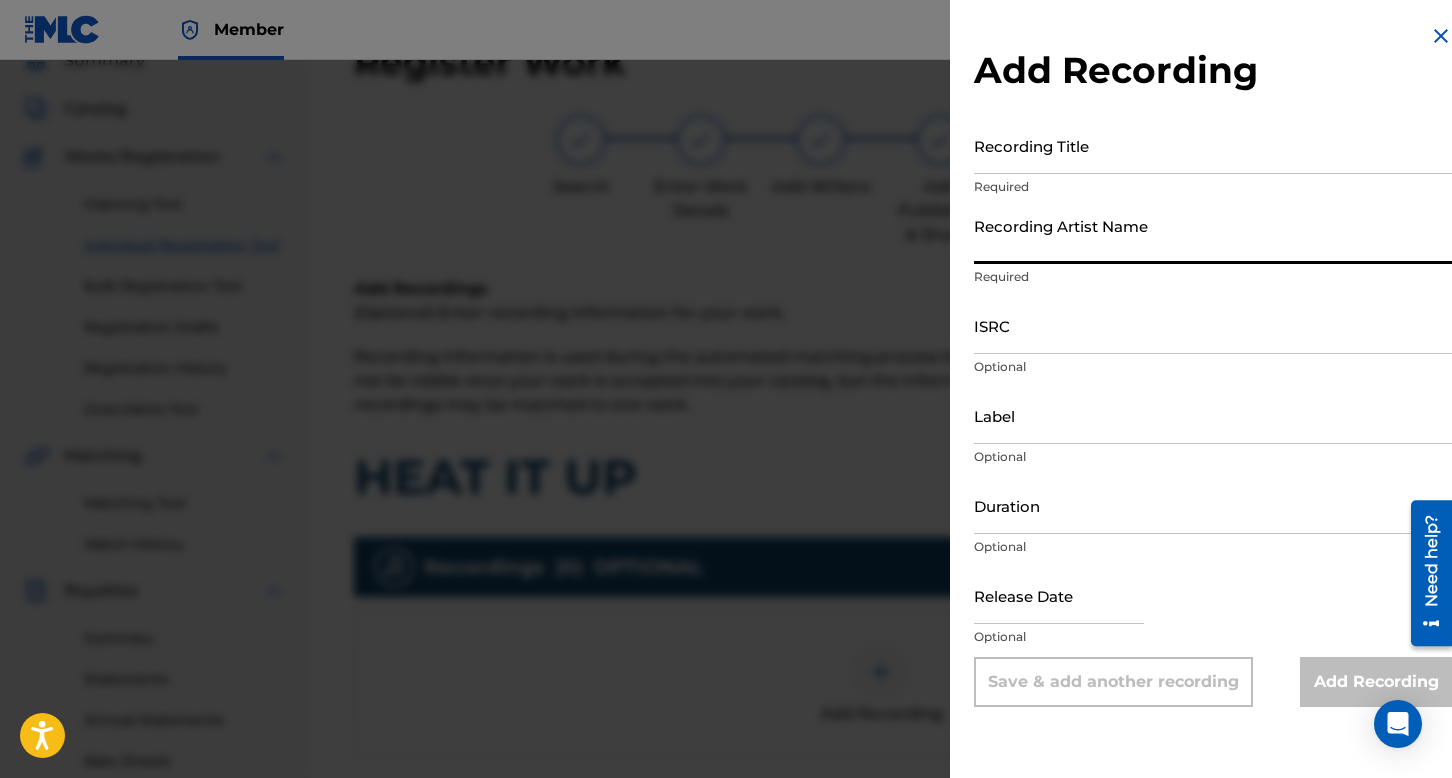 paste on "BAD PAPA" 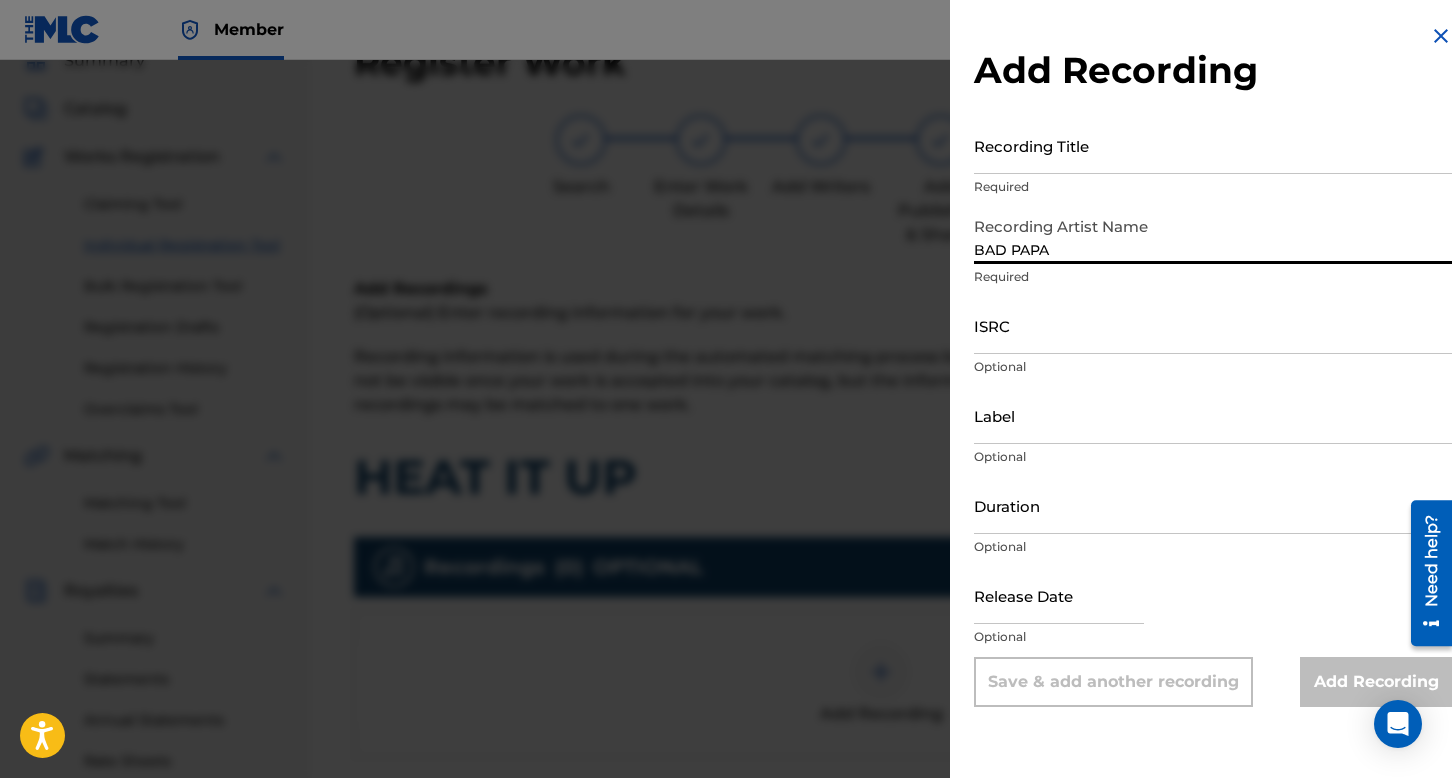 type on "BAD PAPA" 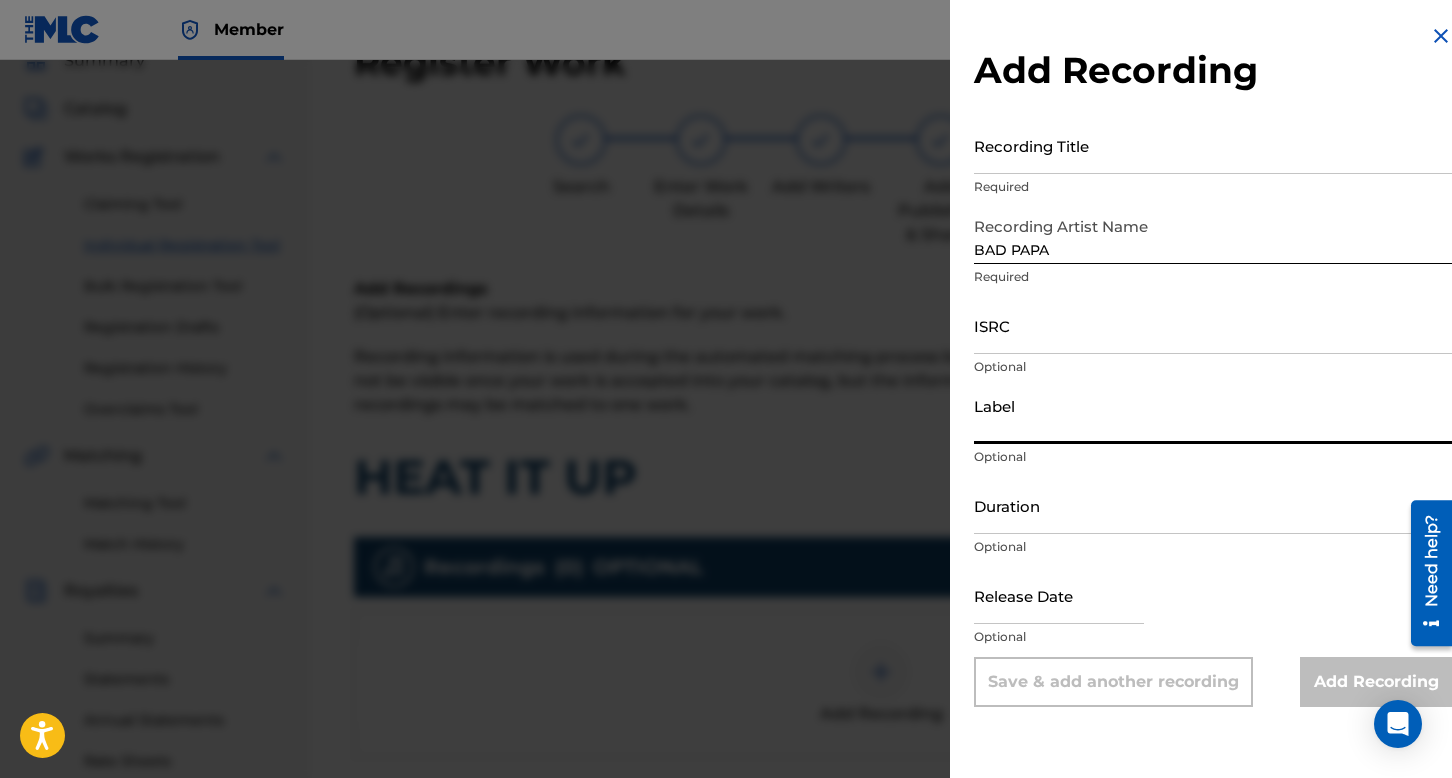paste on "BAD PAPA" 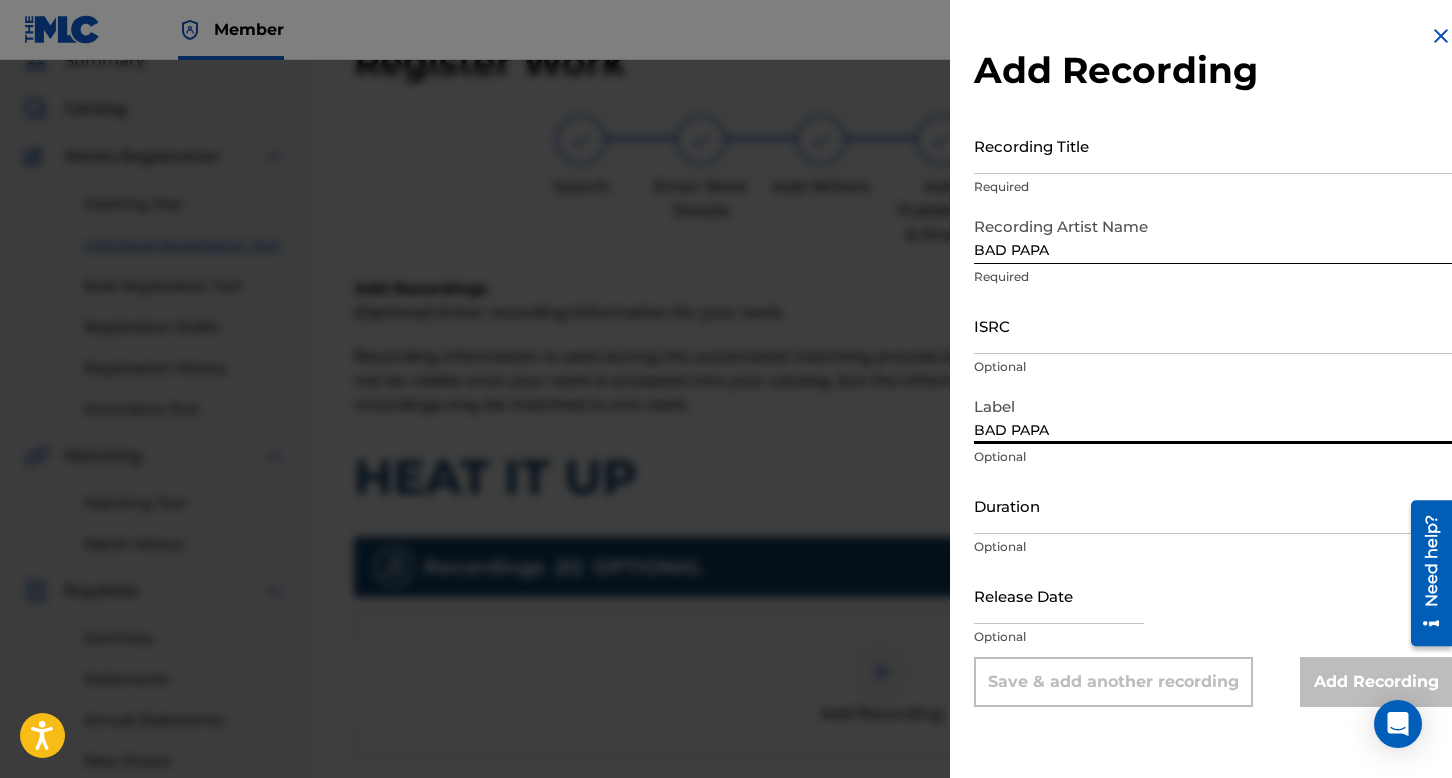 type on "BAD PAPA" 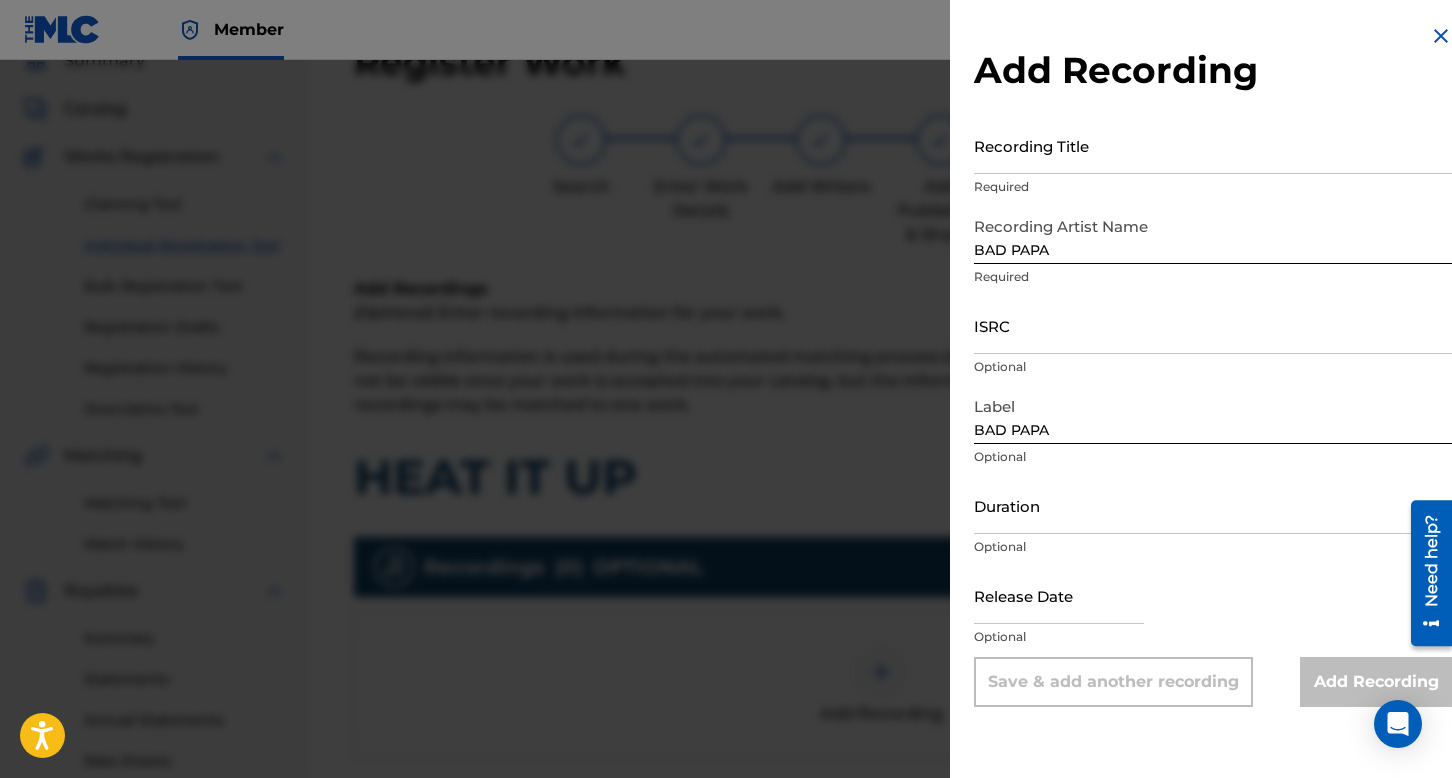 click on "Recording Title" at bounding box center [1213, 145] 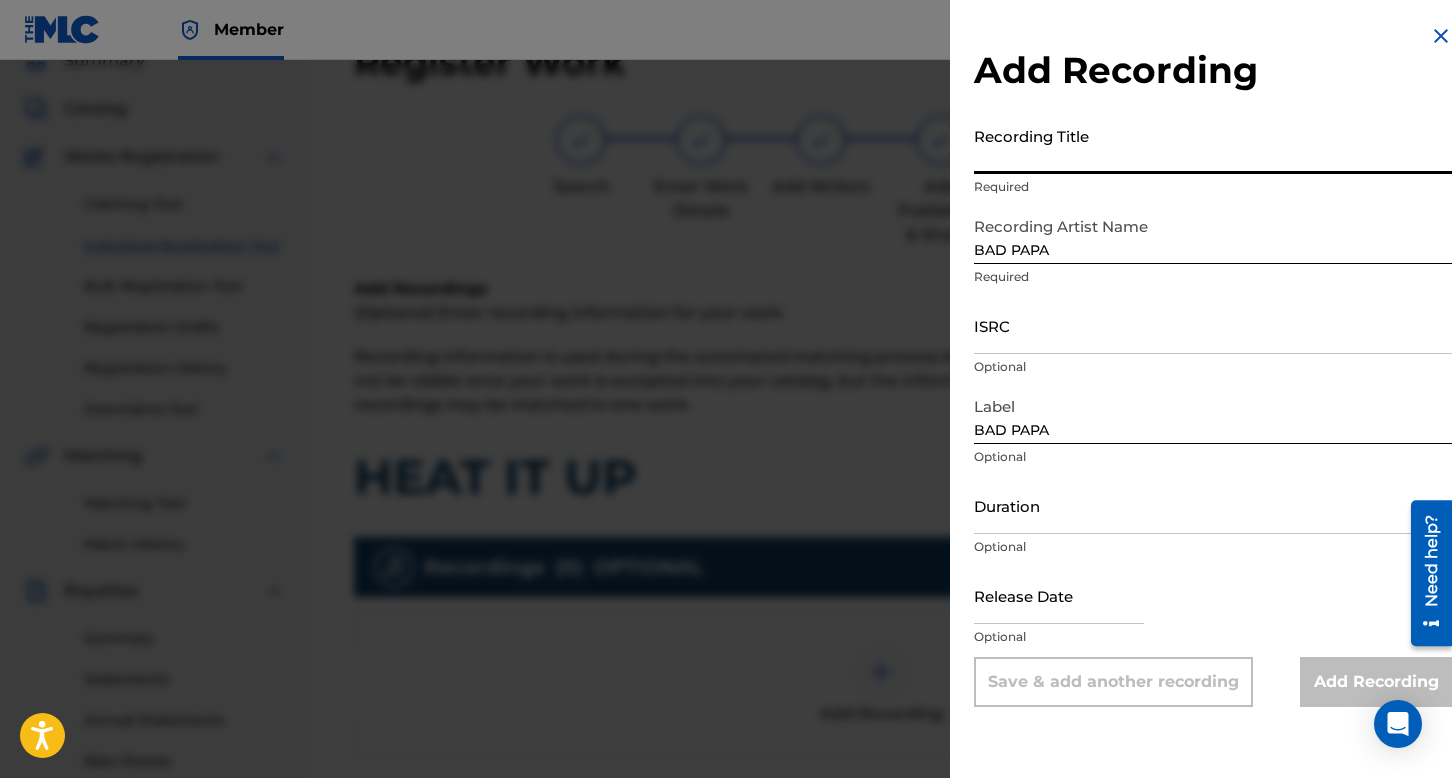 paste on "HEAT IT UP" 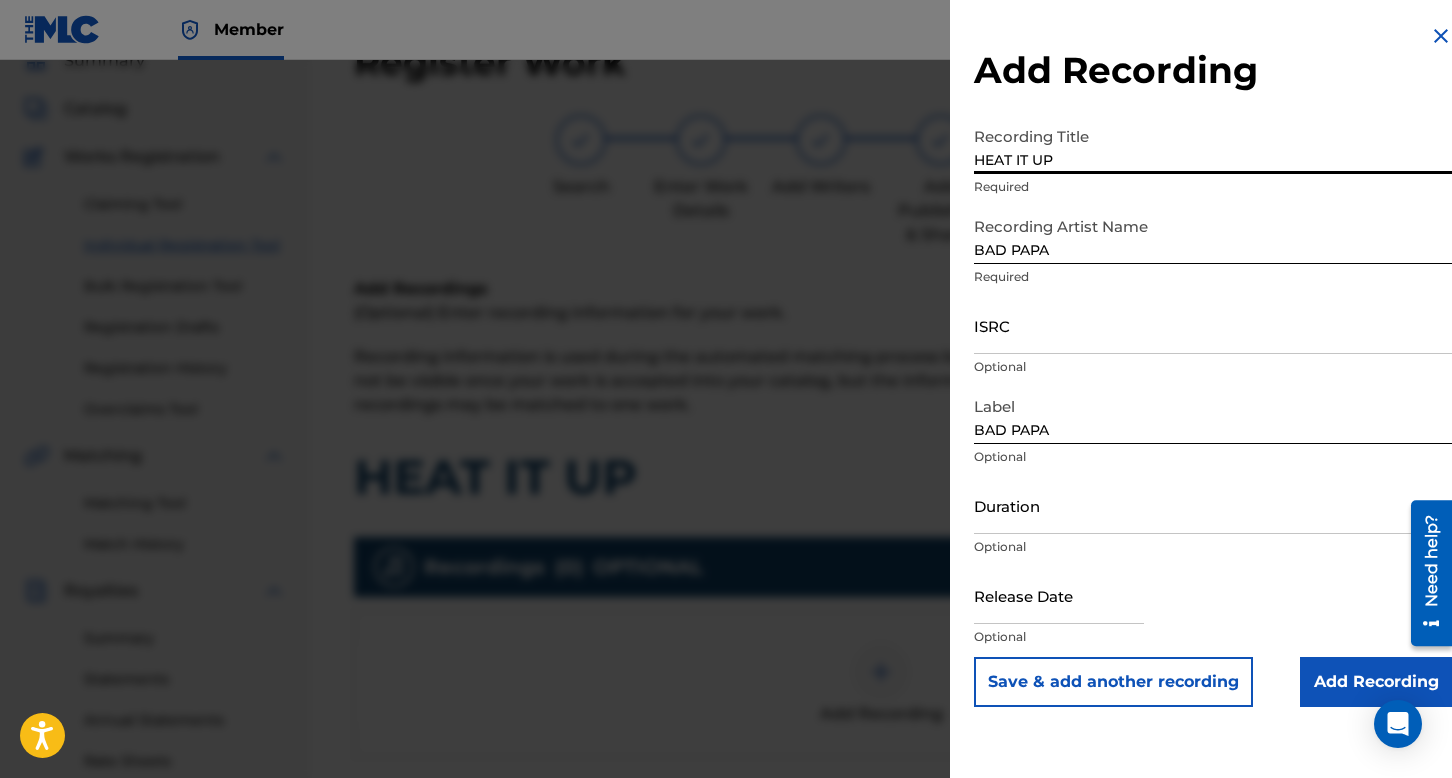 type on "HEAT IT UP" 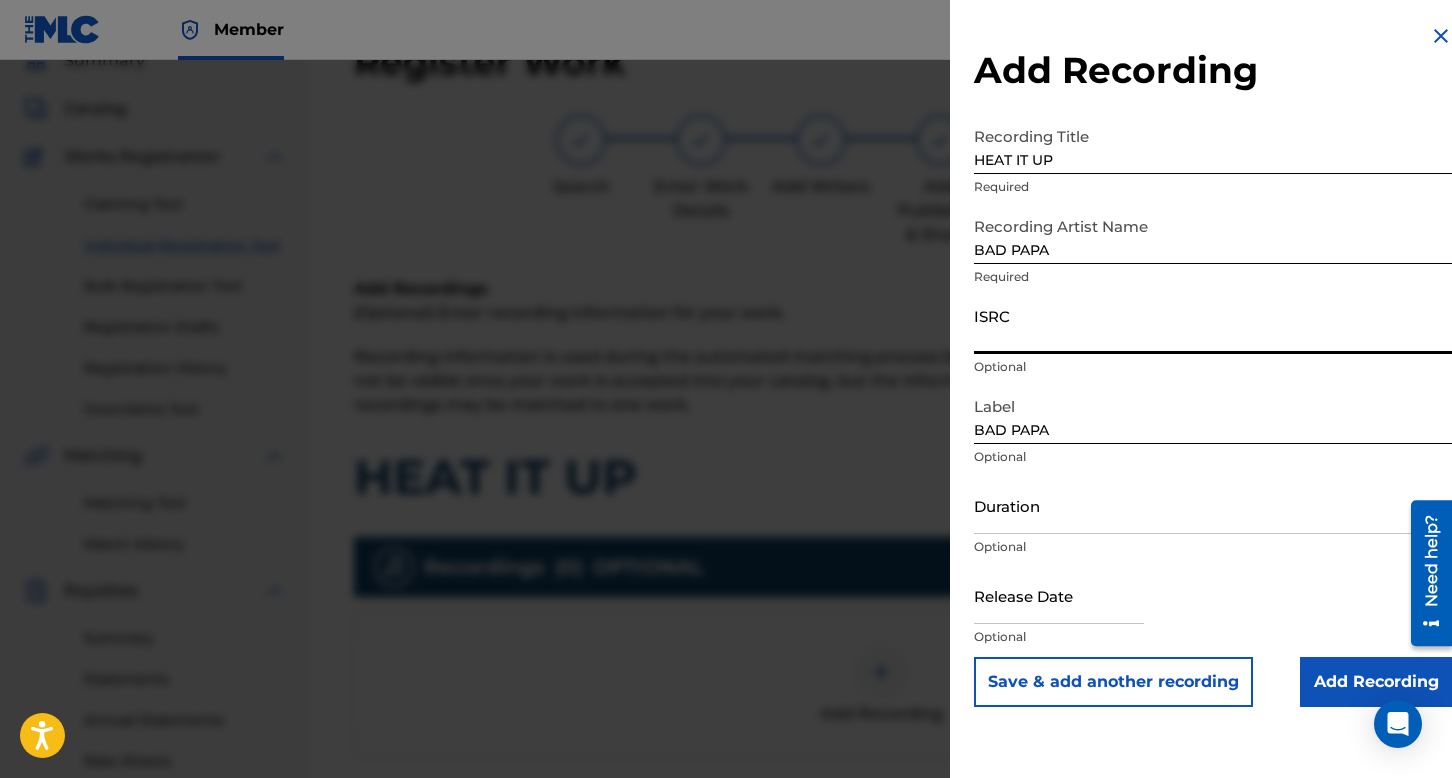 click on "ISRC" at bounding box center (1213, 325) 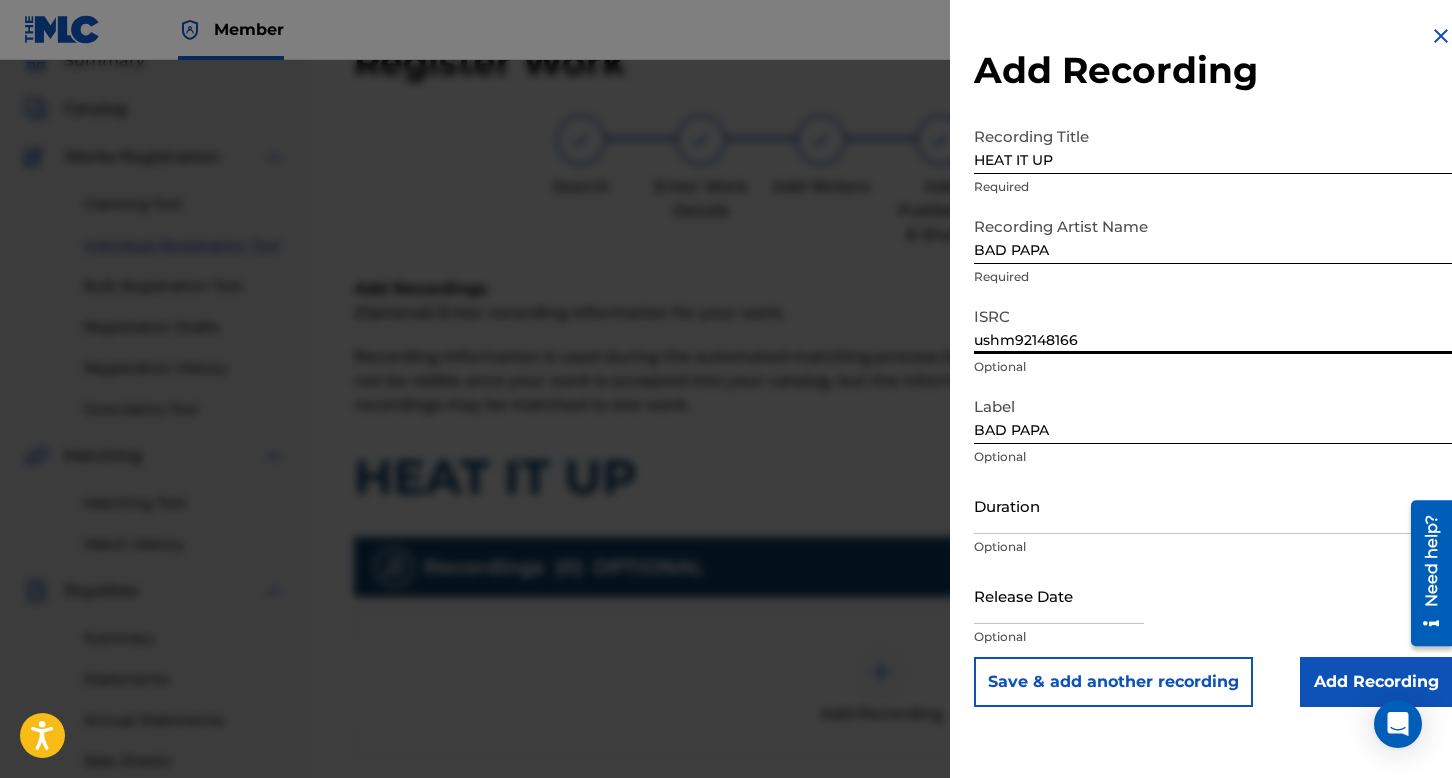 type on "ushm92148166" 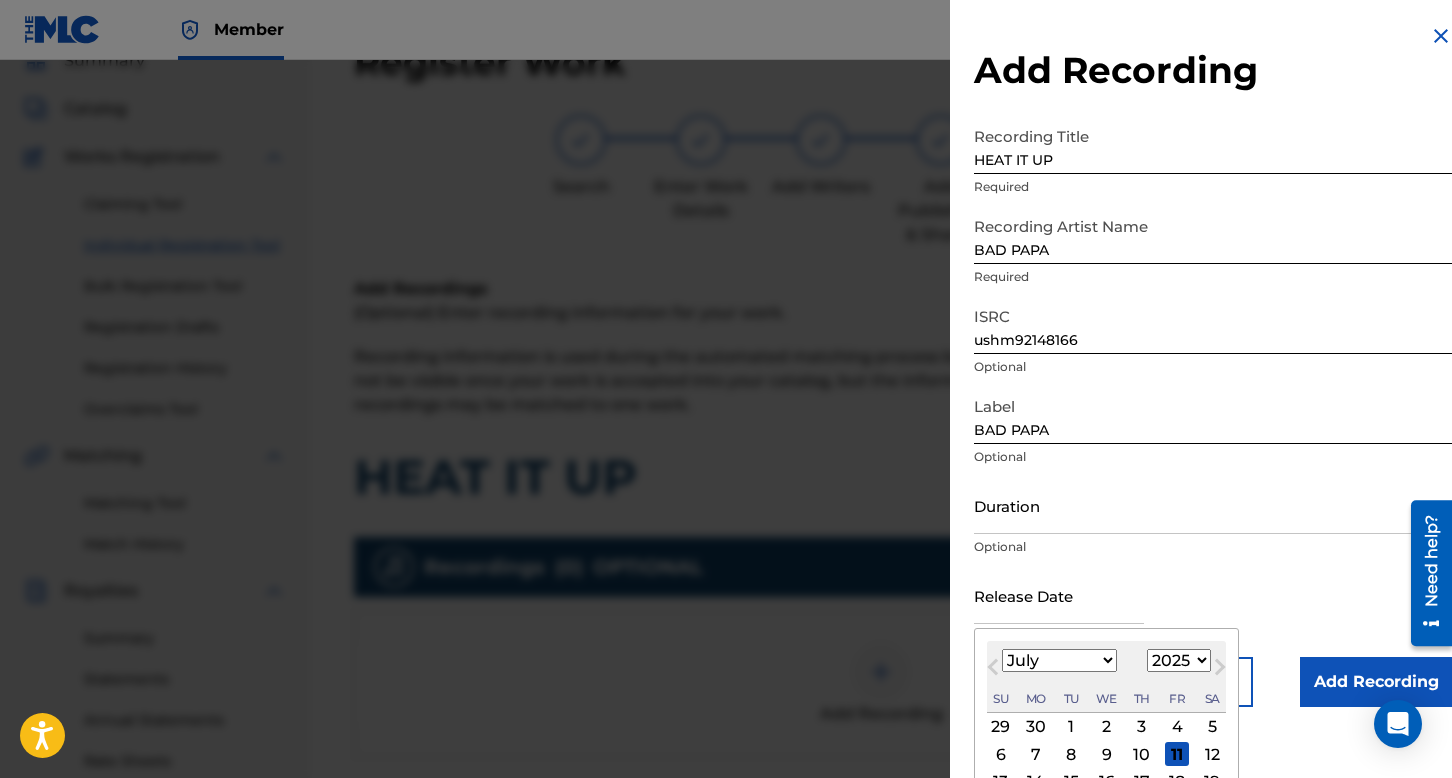 click on "January February March April May June July August September October November December" at bounding box center (1059, 660) 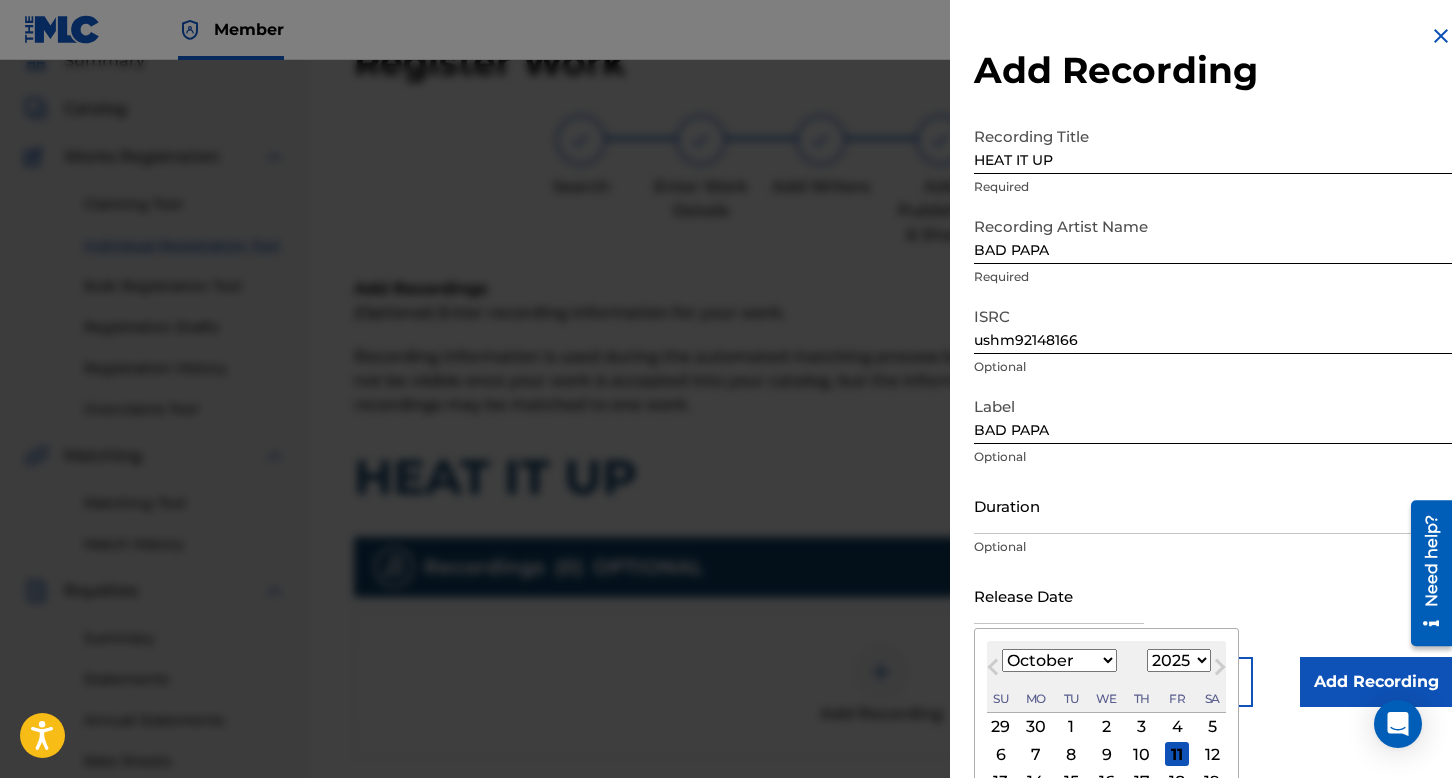 click on "January February March April May June July August September October November December" at bounding box center [1059, 660] 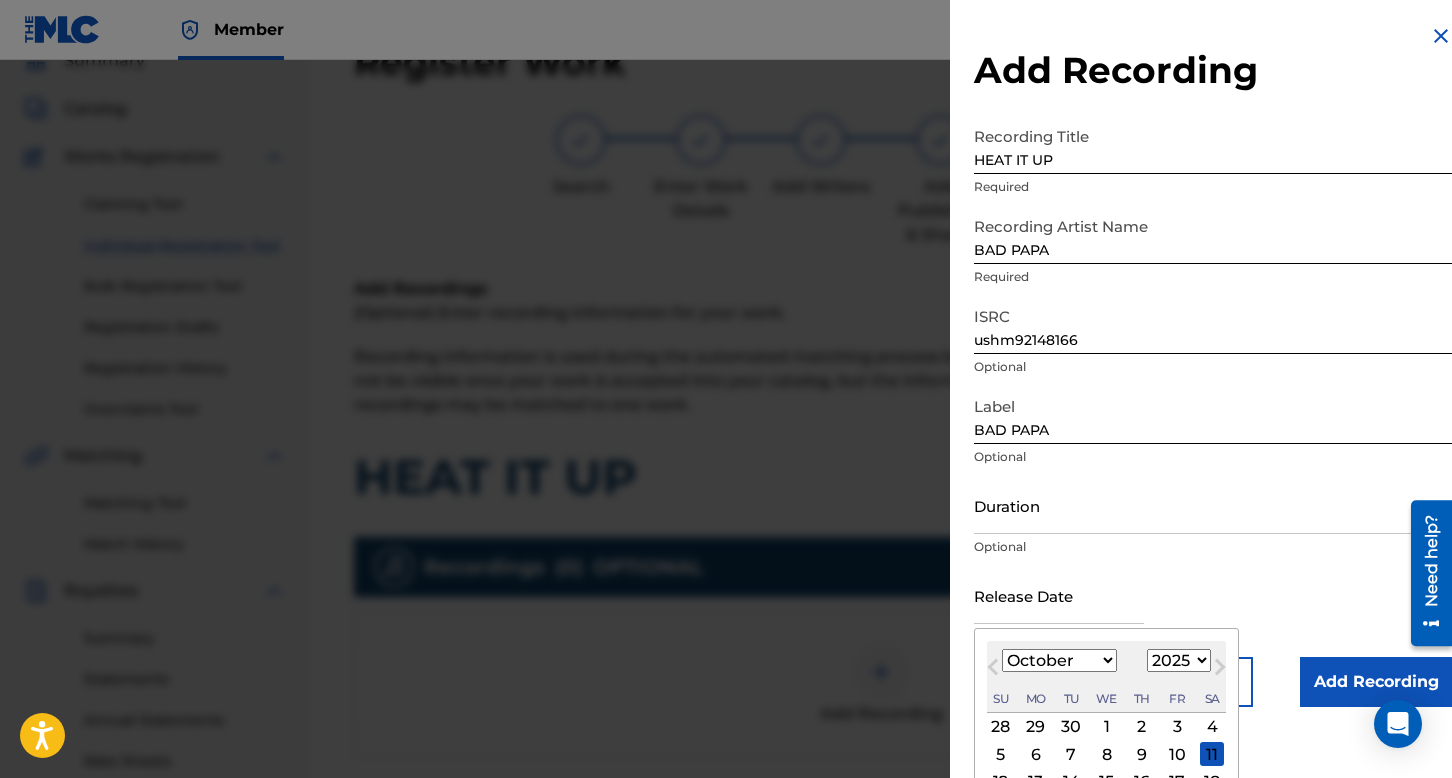 click on "1899 1900 1901 1902 1903 1904 1905 1906 1907 1908 1909 1910 1911 1912 1913 1914 1915 1916 1917 1918 1919 1920 1921 1922 1923 1924 1925 1926 1927 1928 1929 1930 1931 1932 1933 1934 1935 1936 1937 1938 1939 1940 1941 1942 1943 1944 1945 1946 1947 1948 1949 1950 1951 1952 1953 1954 1955 1956 1957 1958 1959 1960 1961 1962 1963 1964 1965 1966 1967 1968 1969 1970 1971 1972 1973 1974 1975 1976 1977 1978 1979 1980 1981 1982 1983 1984 1985 1986 1987 1988 1989 1990 1991 1992 1993 1994 1995 1996 1997 1998 1999 2000 2001 2002 2003 2004 2005 2006 2007 2008 2009 2010 2011 2012 2013 2014 2015 2016 2017 2018 2019 2020 2021 2022 2023 2024 2025 2026 2027 2028 2029 2030 2031 2032 2033 2034 2035 2036 2037 2038 2039 2040 2041 2042 2043 2044 2045 2046 2047 2048 2049 2050 2051 2052 2053 2054 2055 2056 2057 2058 2059 2060 2061 2062 2063 2064 2065 2066 2067 2068 2069 2070 2071 2072 2073 2074 2075 2076 2077 2078 2079 2080 2081 2082 2083 2084 2085 2086 2087 2088 2089 2090 2091 2092 2093 2094 2095 2096 2097 2098 2099 2100" at bounding box center [1179, 660] 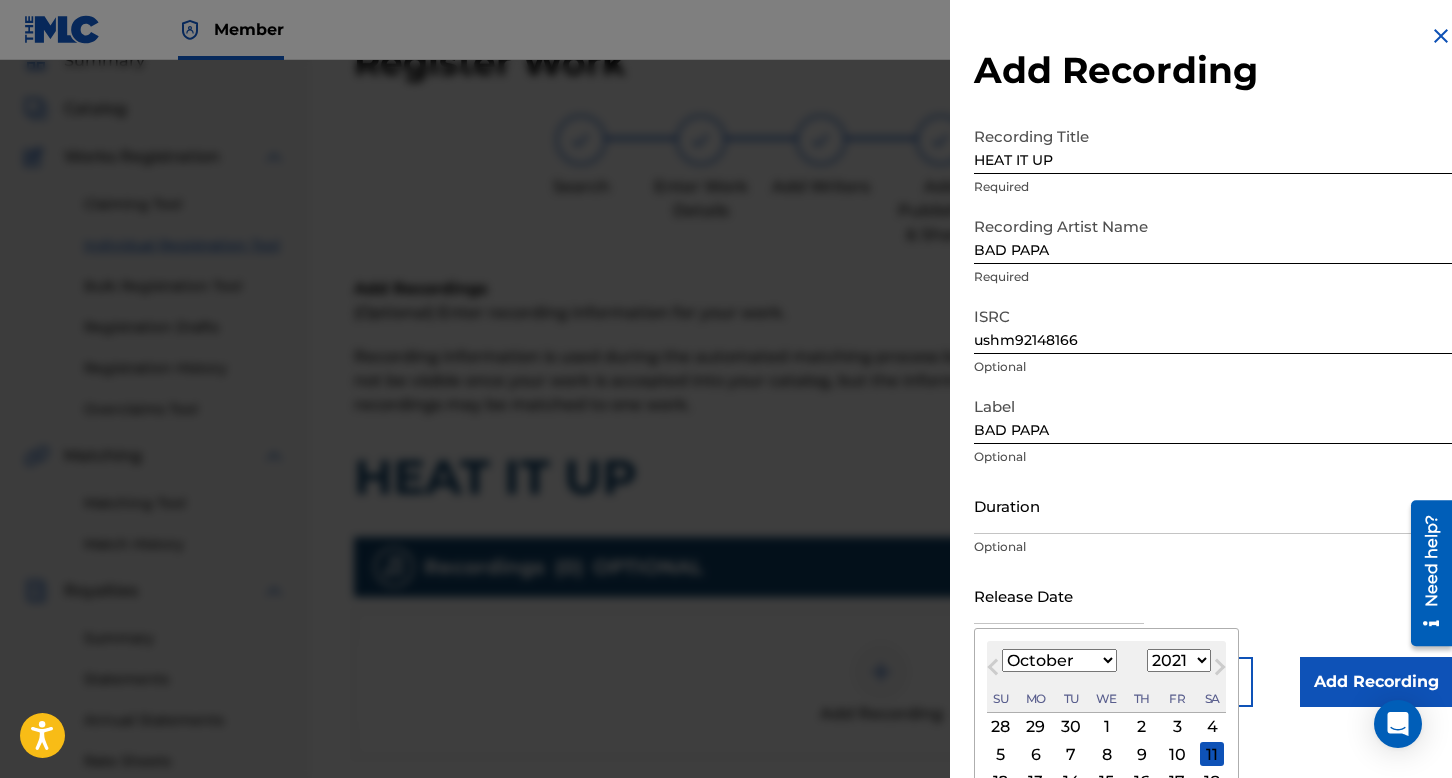 click on "1899 1900 1901 1902 1903 1904 1905 1906 1907 1908 1909 1910 1911 1912 1913 1914 1915 1916 1917 1918 1919 1920 1921 1922 1923 1924 1925 1926 1927 1928 1929 1930 1931 1932 1933 1934 1935 1936 1937 1938 1939 1940 1941 1942 1943 1944 1945 1946 1947 1948 1949 1950 1951 1952 1953 1954 1955 1956 1957 1958 1959 1960 1961 1962 1963 1964 1965 1966 1967 1968 1969 1970 1971 1972 1973 1974 1975 1976 1977 1978 1979 1980 1981 1982 1983 1984 1985 1986 1987 1988 1989 1990 1991 1992 1993 1994 1995 1996 1997 1998 1999 2000 2001 2002 2003 2004 2005 2006 2007 2008 2009 2010 2011 2012 2013 2014 2015 2016 2017 2018 2019 2020 2021 2022 2023 2024 2025 2026 2027 2028 2029 2030 2031 2032 2033 2034 2035 2036 2037 2038 2039 2040 2041 2042 2043 2044 2045 2046 2047 2048 2049 2050 2051 2052 2053 2054 2055 2056 2057 2058 2059 2060 2061 2062 2063 2064 2065 2066 2067 2068 2069 2070 2071 2072 2073 2074 2075 2076 2077 2078 2079 2080 2081 2082 2083 2084 2085 2086 2087 2088 2089 2090 2091 2092 2093 2094 2095 2096 2097 2098 2099 2100" at bounding box center (1179, 660) 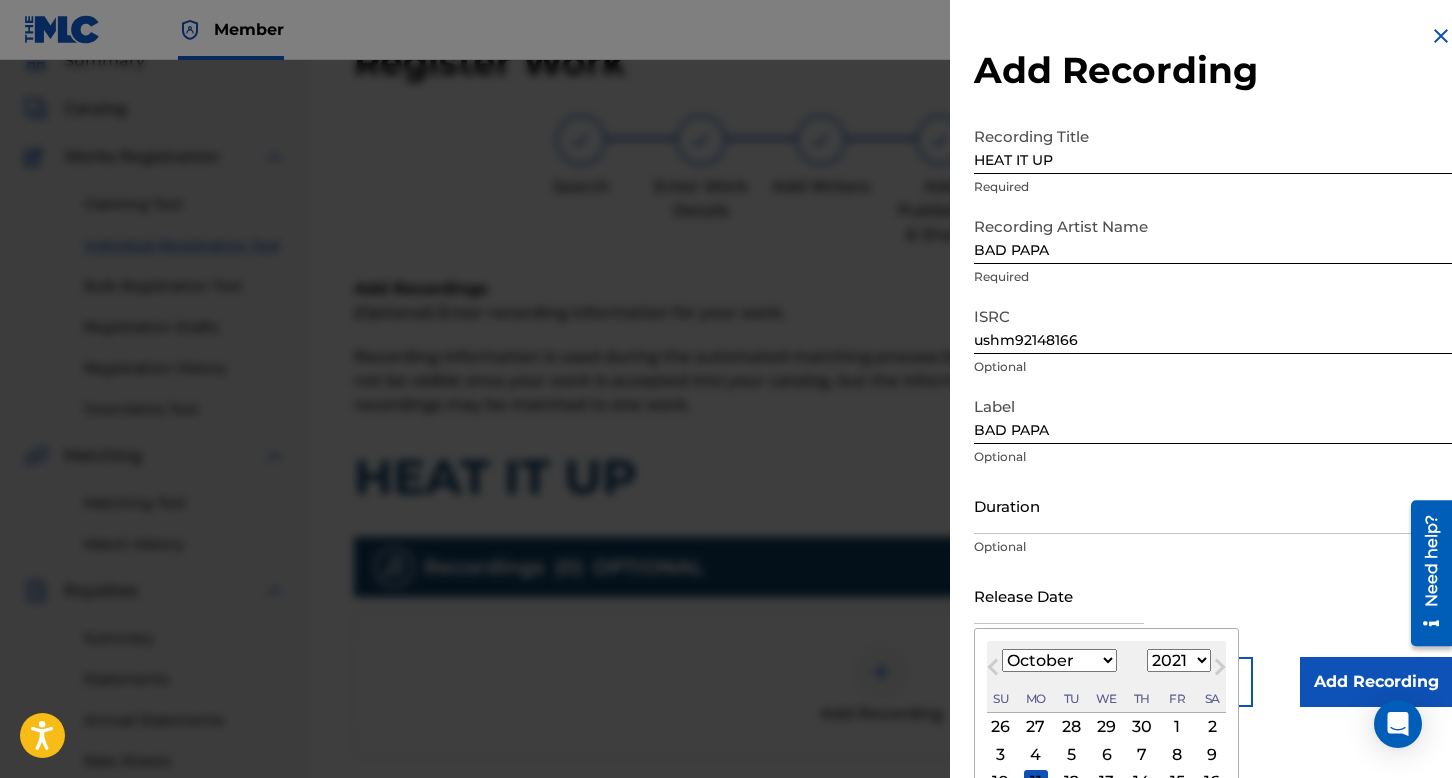 click on "5" at bounding box center (1071, 754) 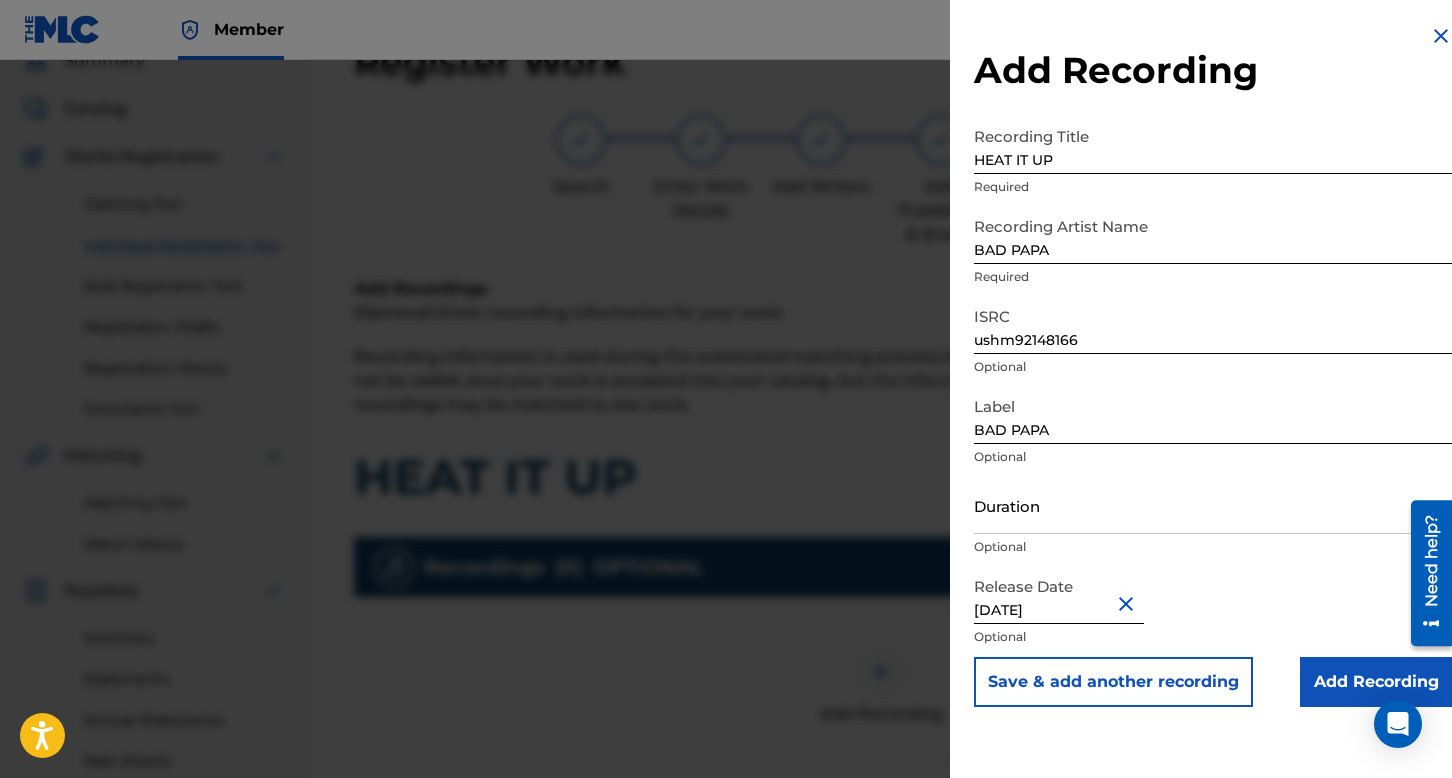 click on "Add Recording" at bounding box center [1376, 682] 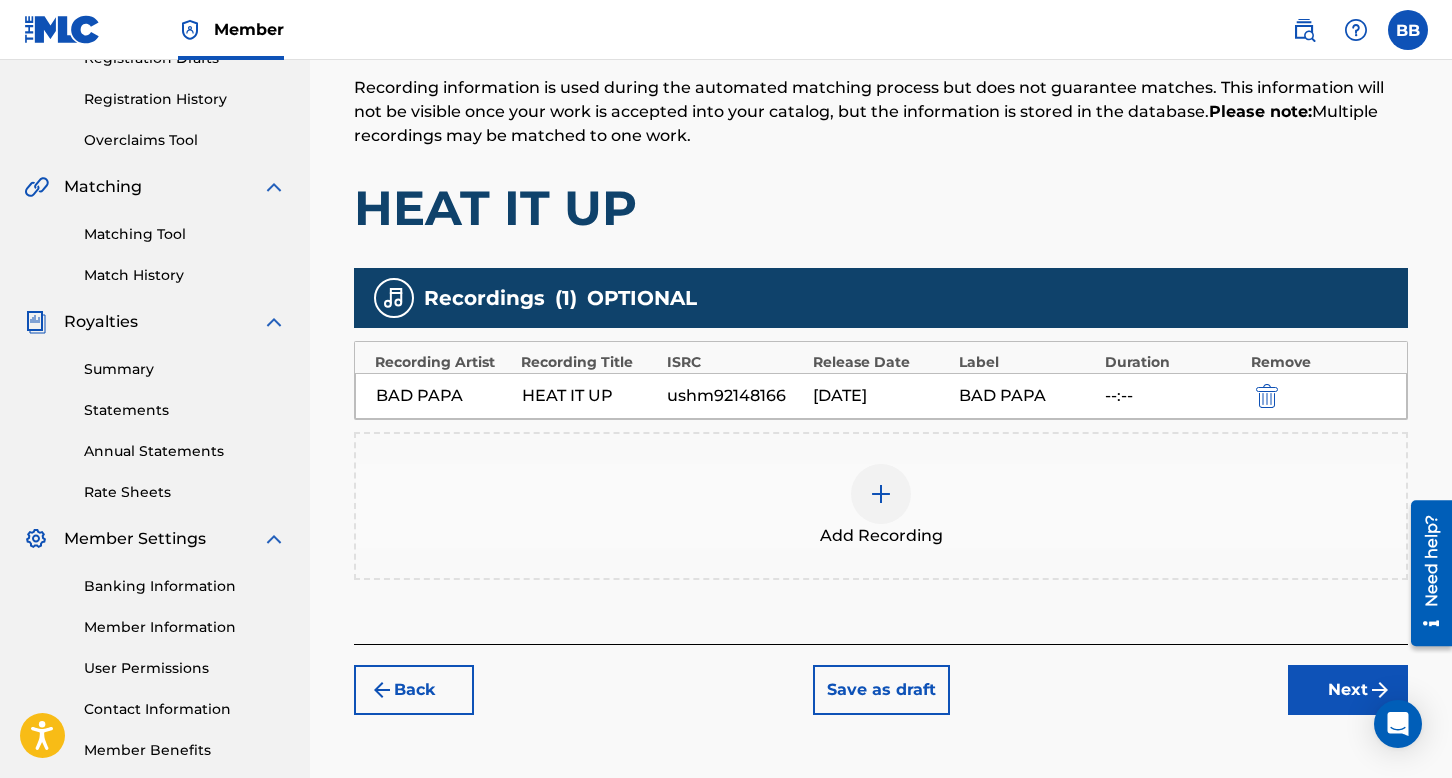 scroll, scrollTop: 390, scrollLeft: 0, axis: vertical 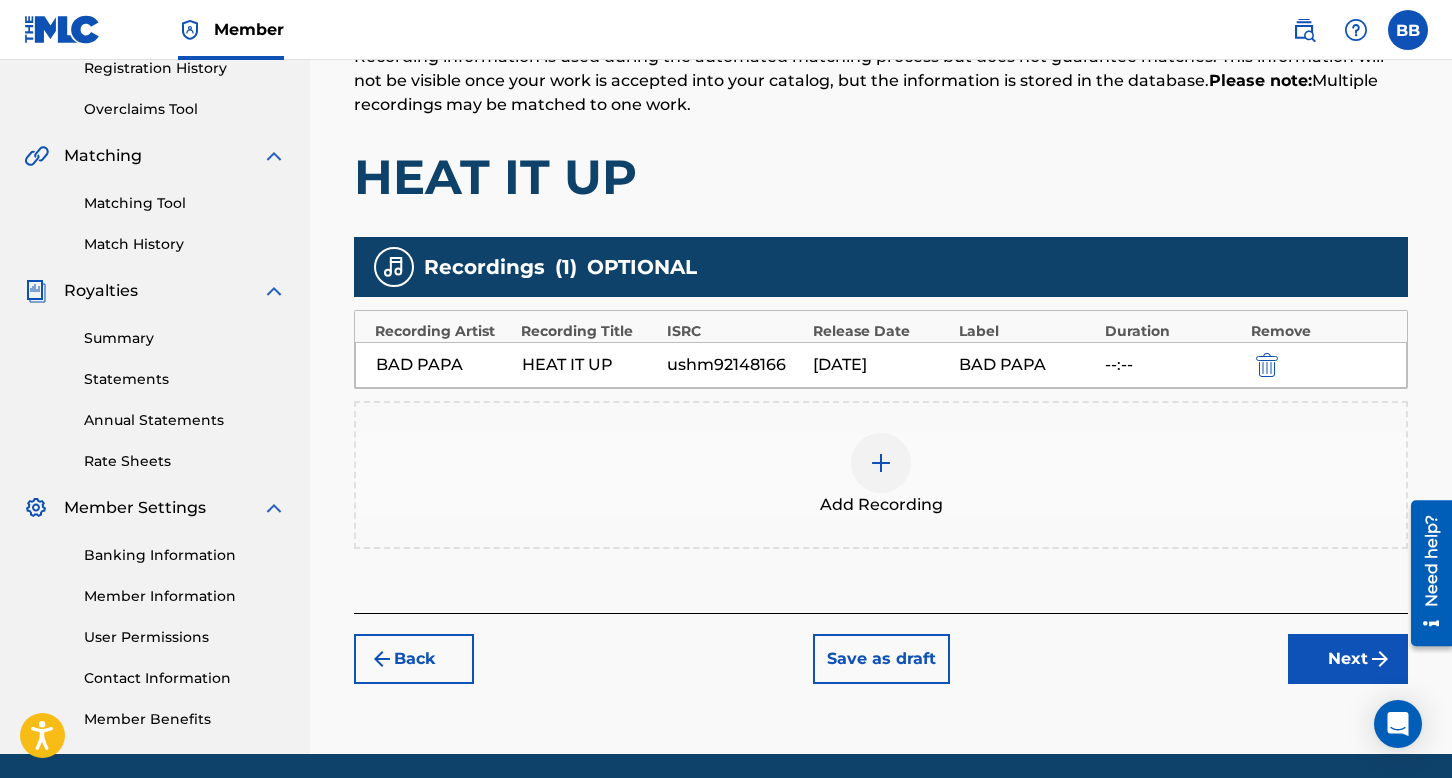 click on "Next" at bounding box center (1348, 659) 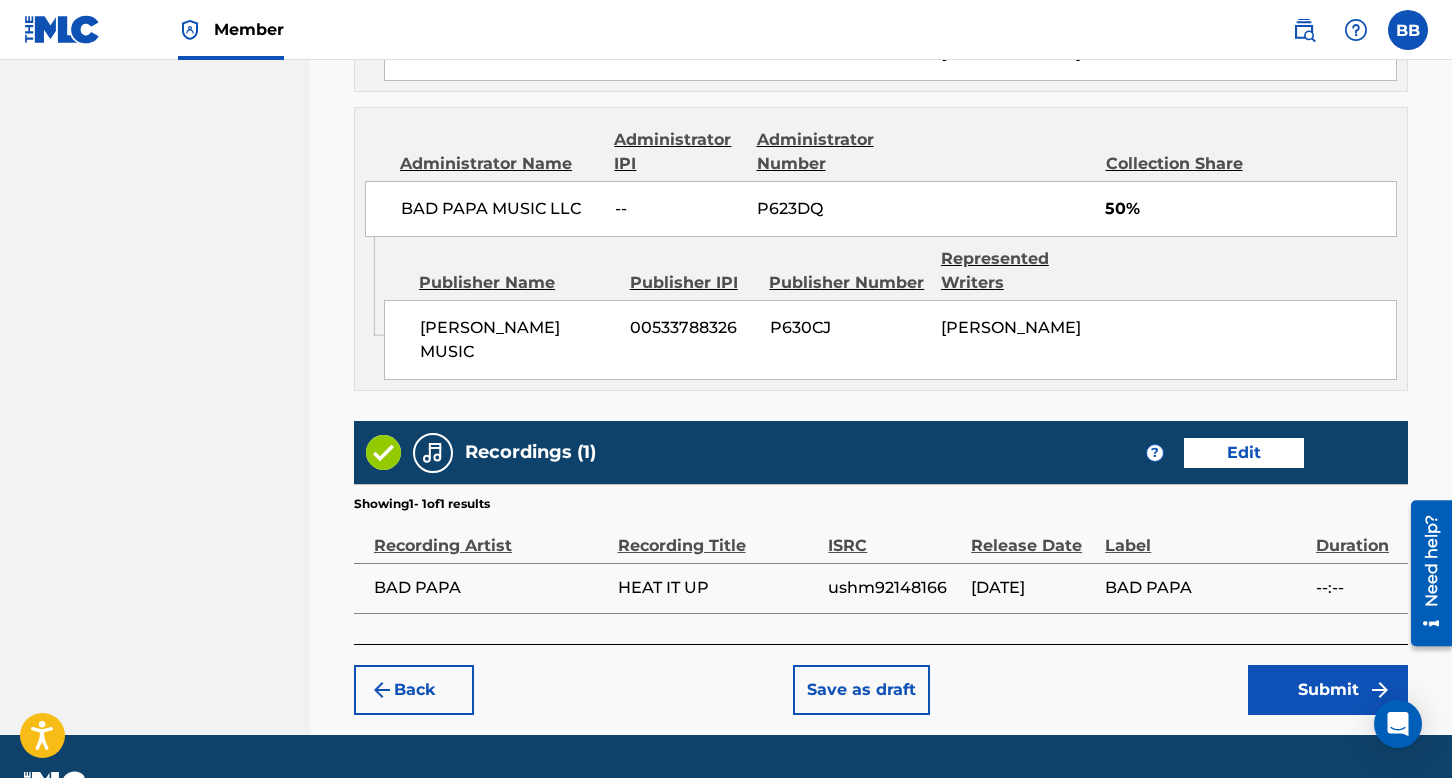 scroll, scrollTop: 1372, scrollLeft: 0, axis: vertical 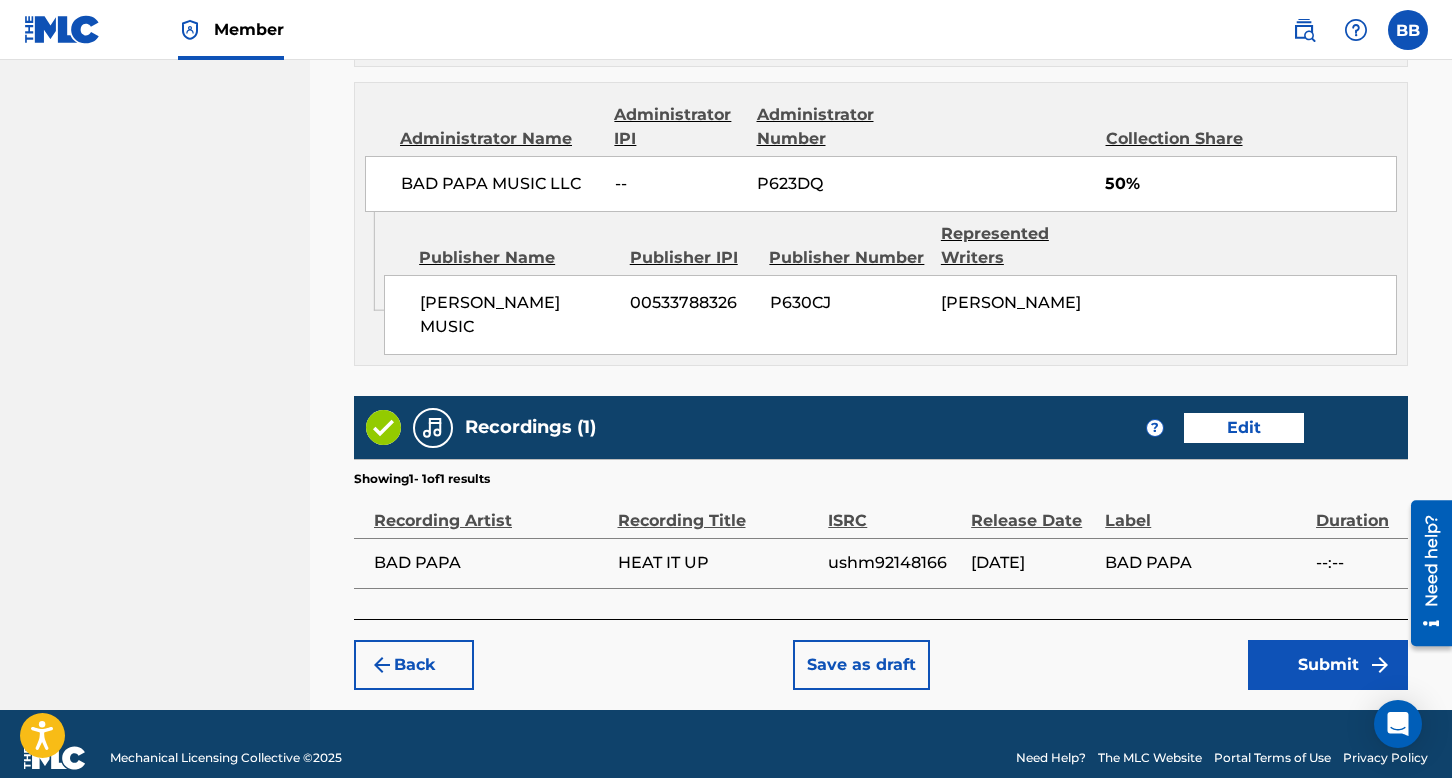 click on "Submit" at bounding box center [1328, 665] 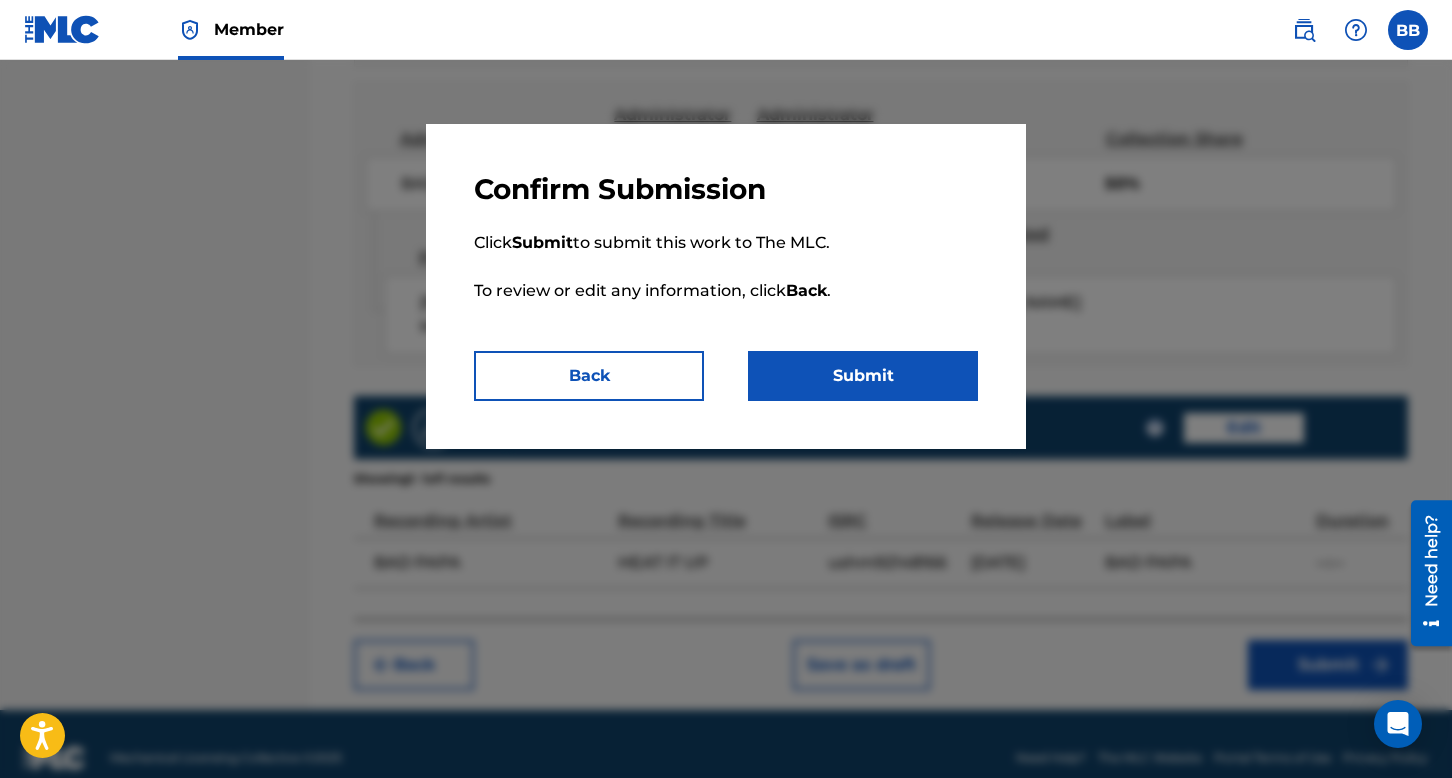 click on "Submit" at bounding box center [863, 376] 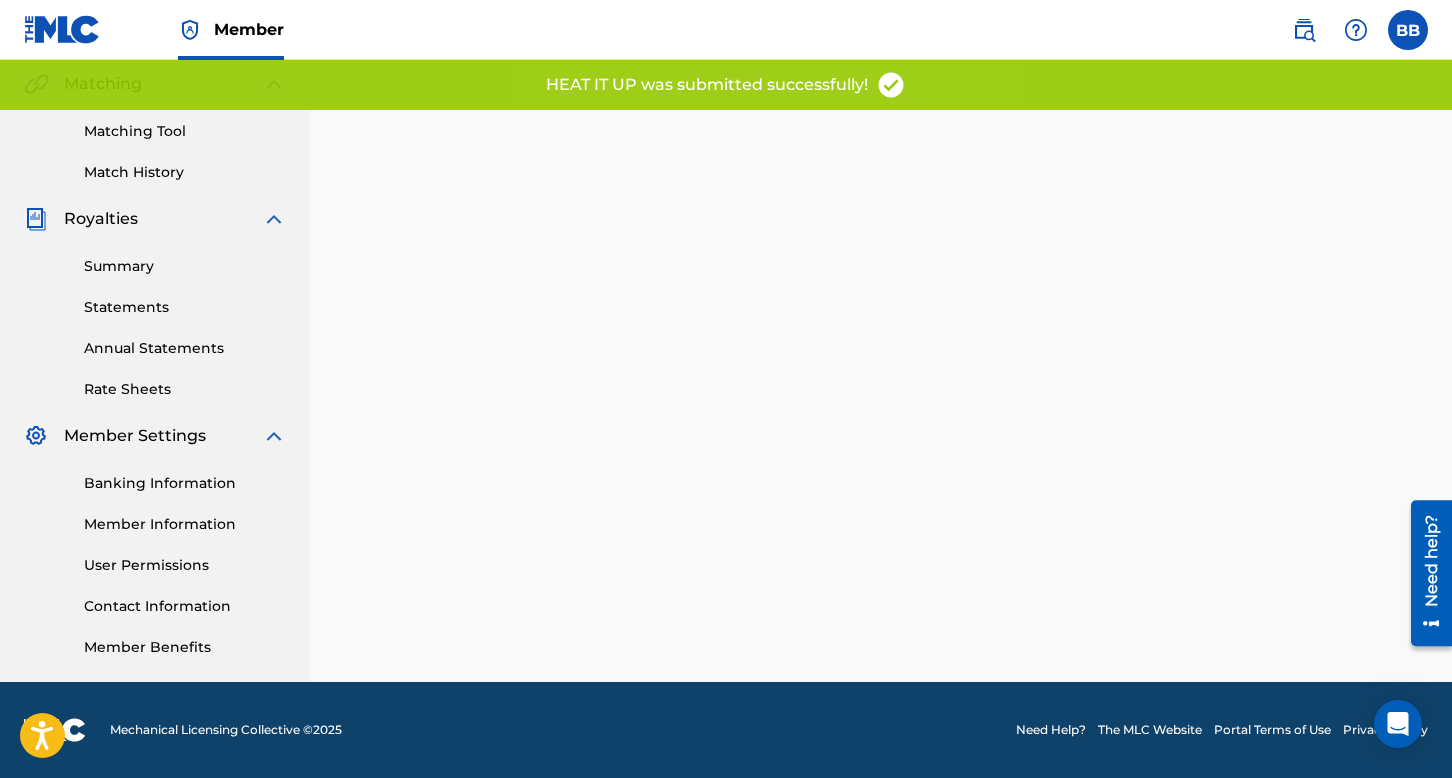 scroll, scrollTop: 0, scrollLeft: 0, axis: both 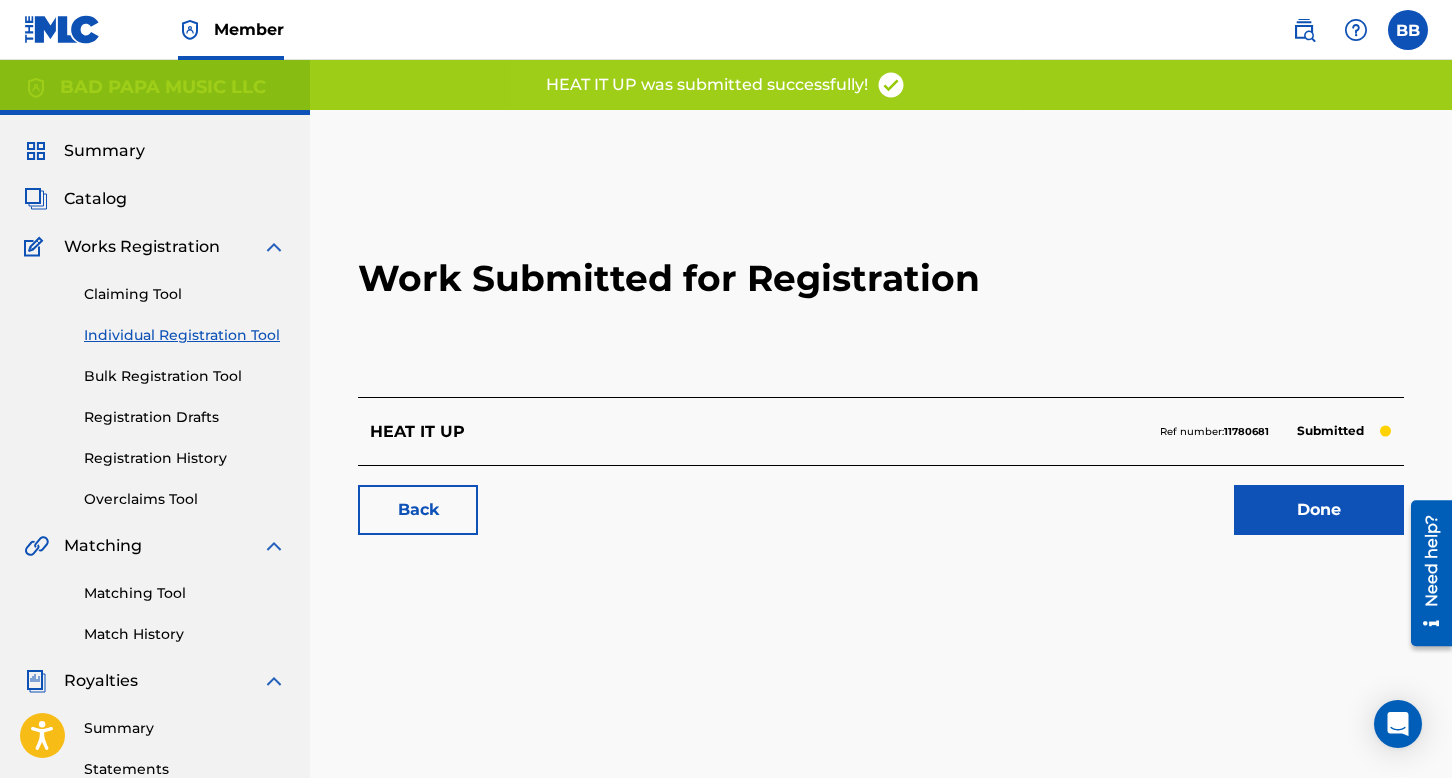click on "Done" at bounding box center [1319, 510] 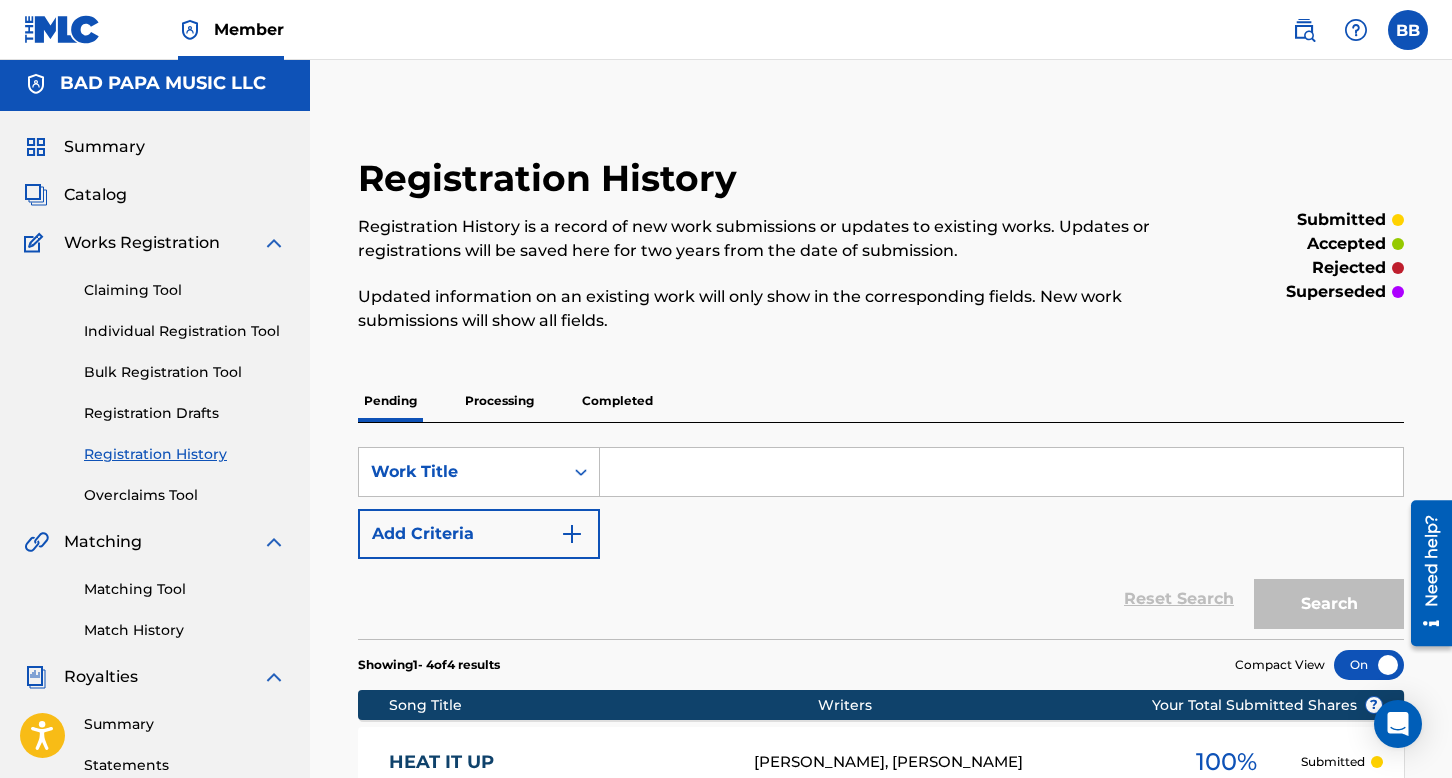 scroll, scrollTop: 0, scrollLeft: 0, axis: both 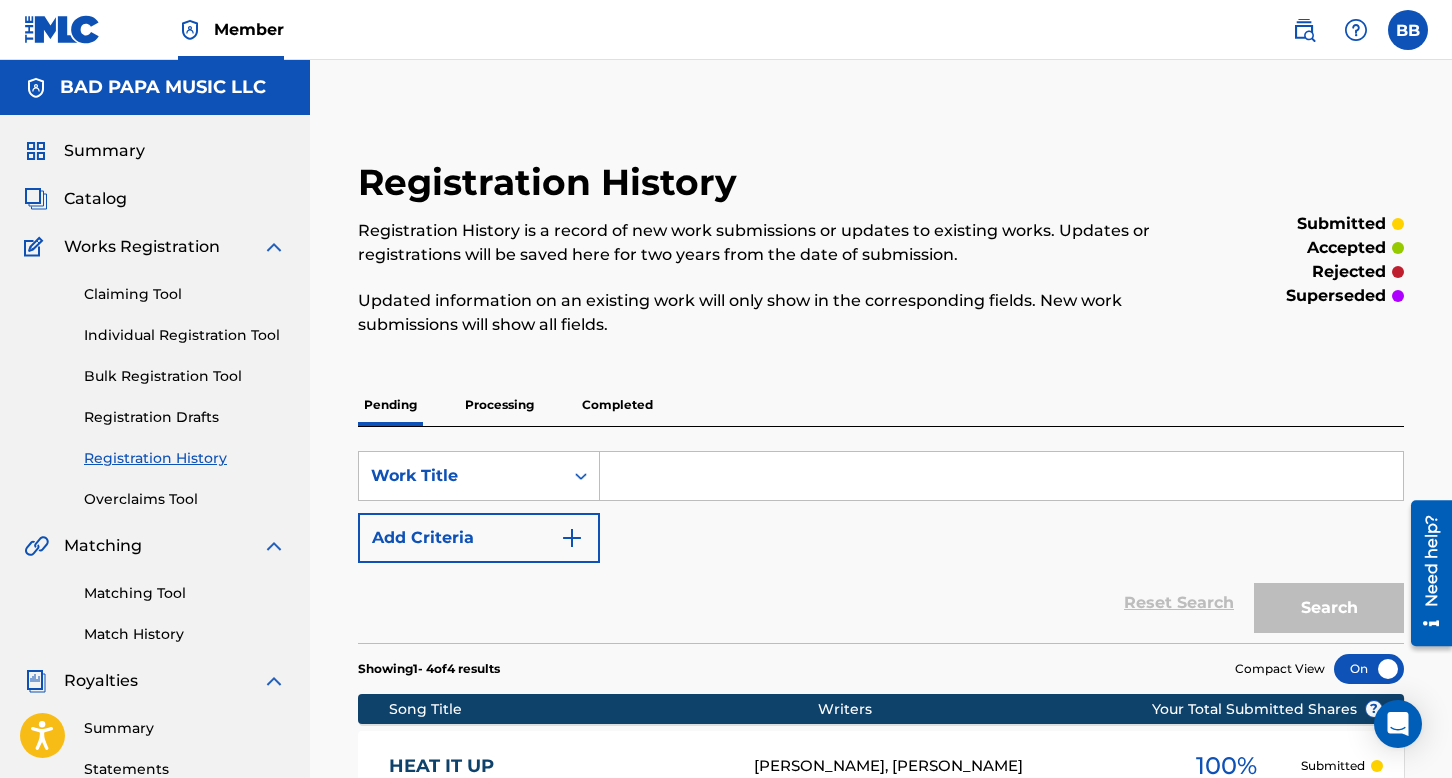 click on "Processing" at bounding box center [499, 405] 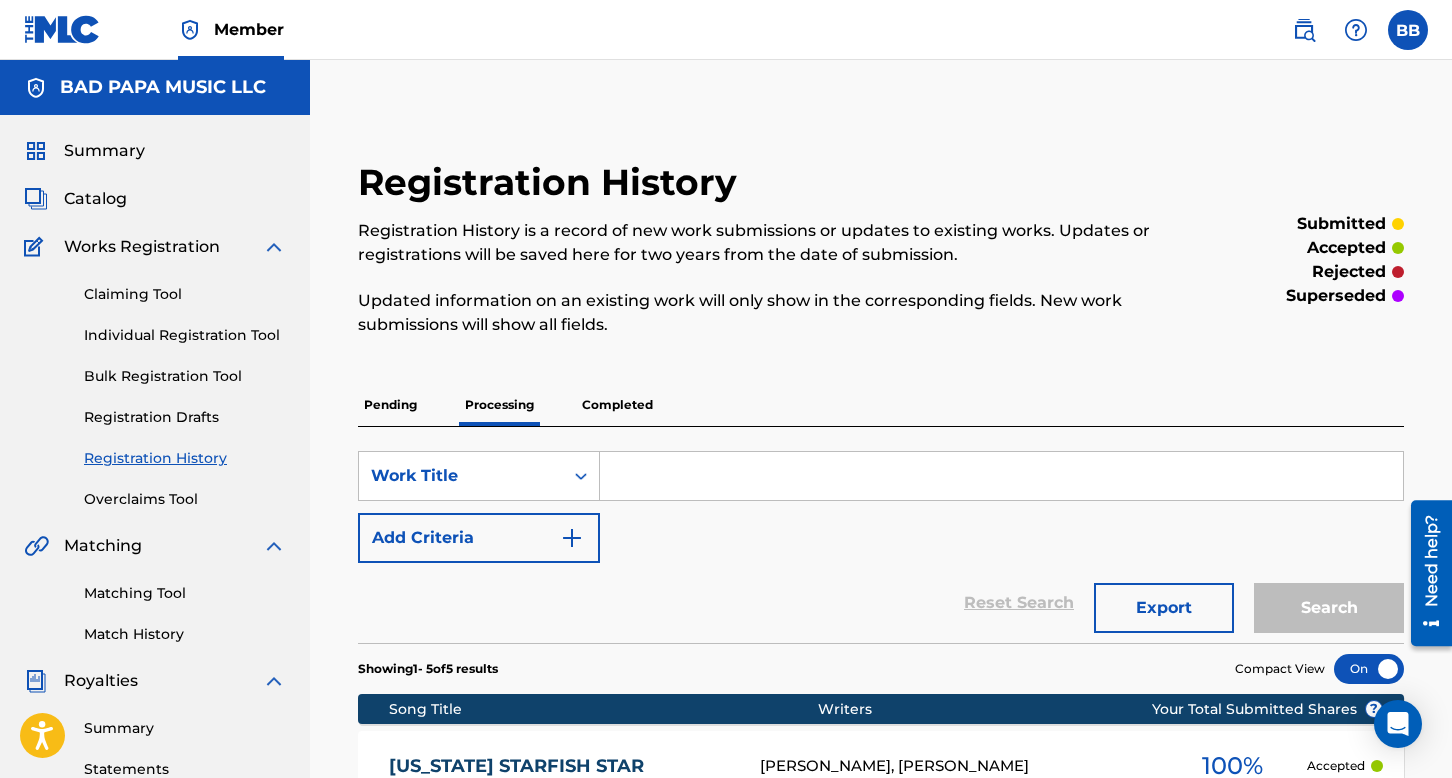scroll, scrollTop: 0, scrollLeft: 0, axis: both 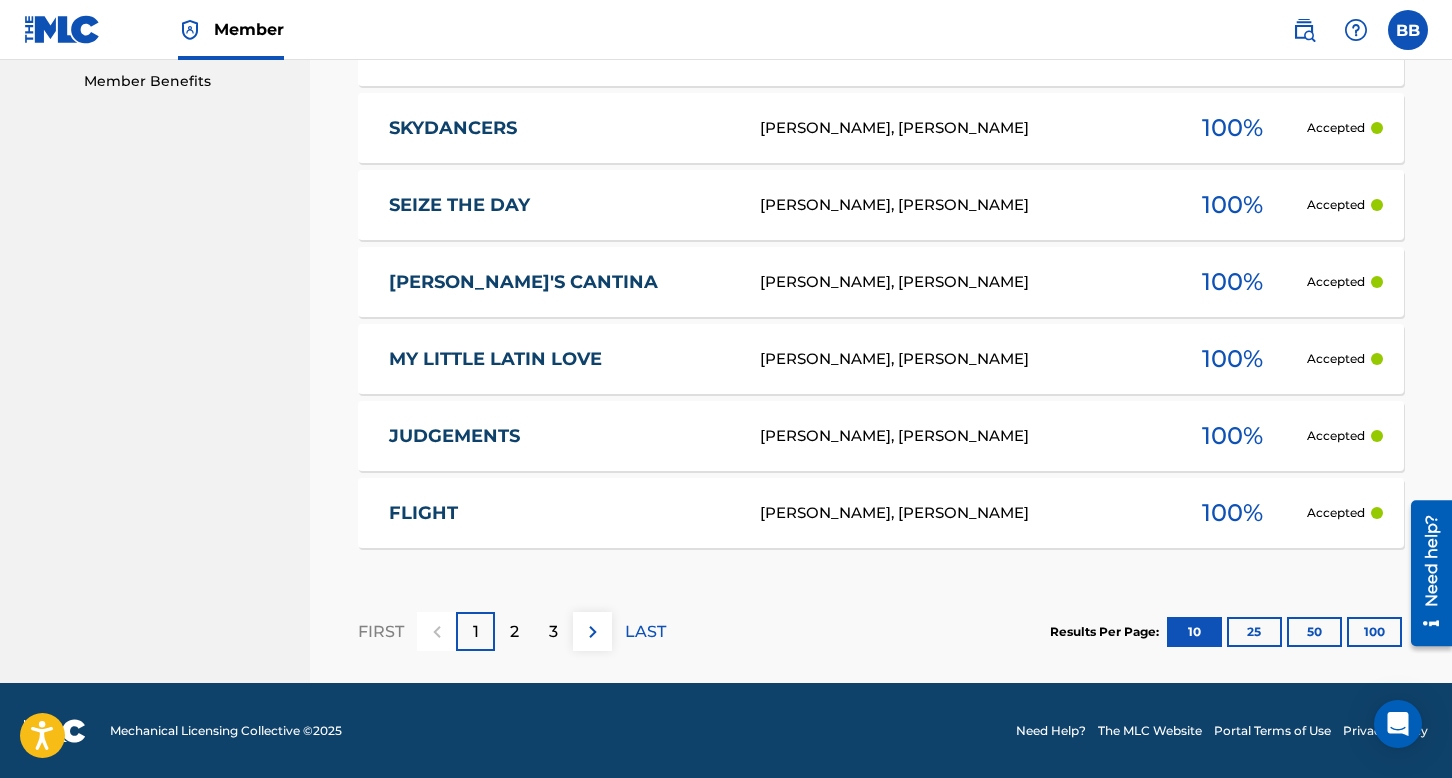 click on "50" at bounding box center (1314, 632) 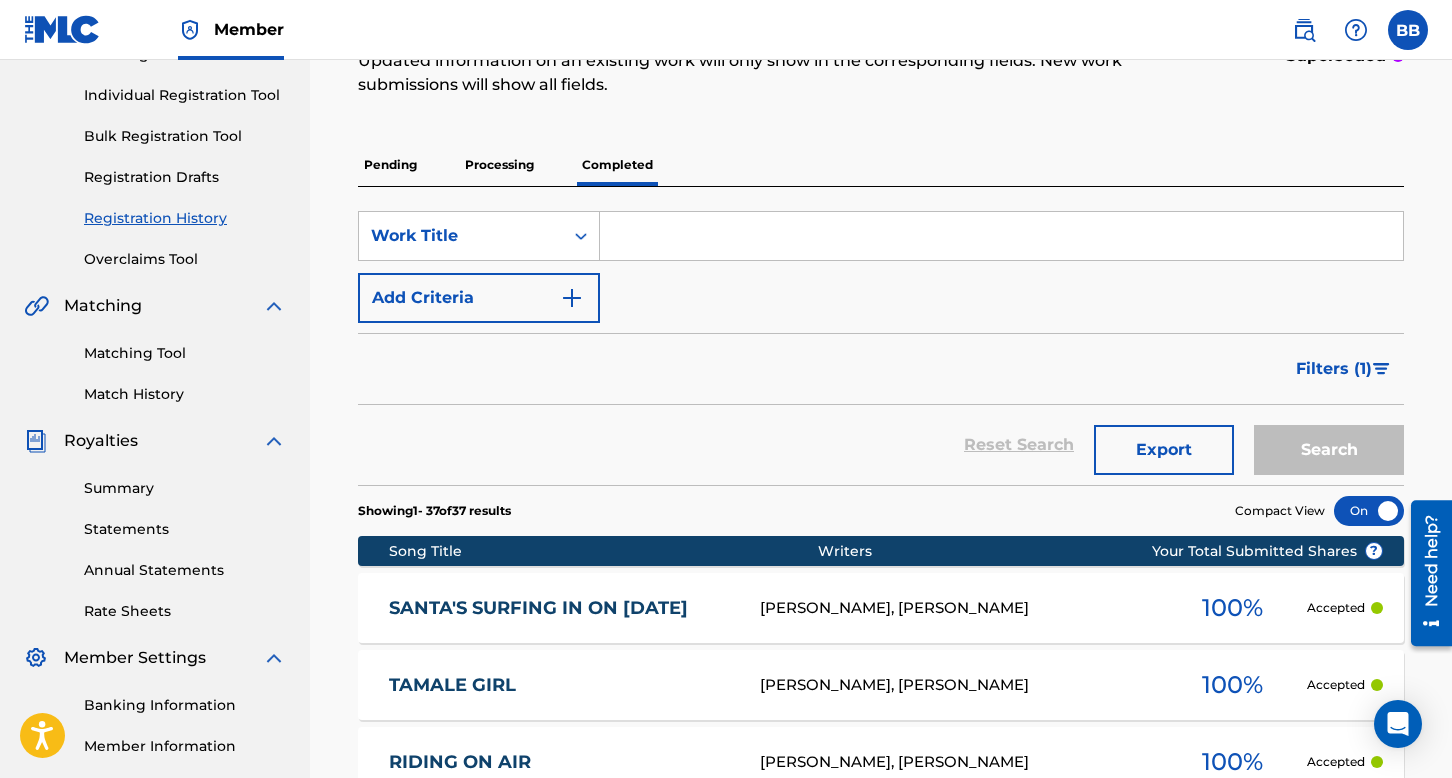 scroll, scrollTop: 98, scrollLeft: 0, axis: vertical 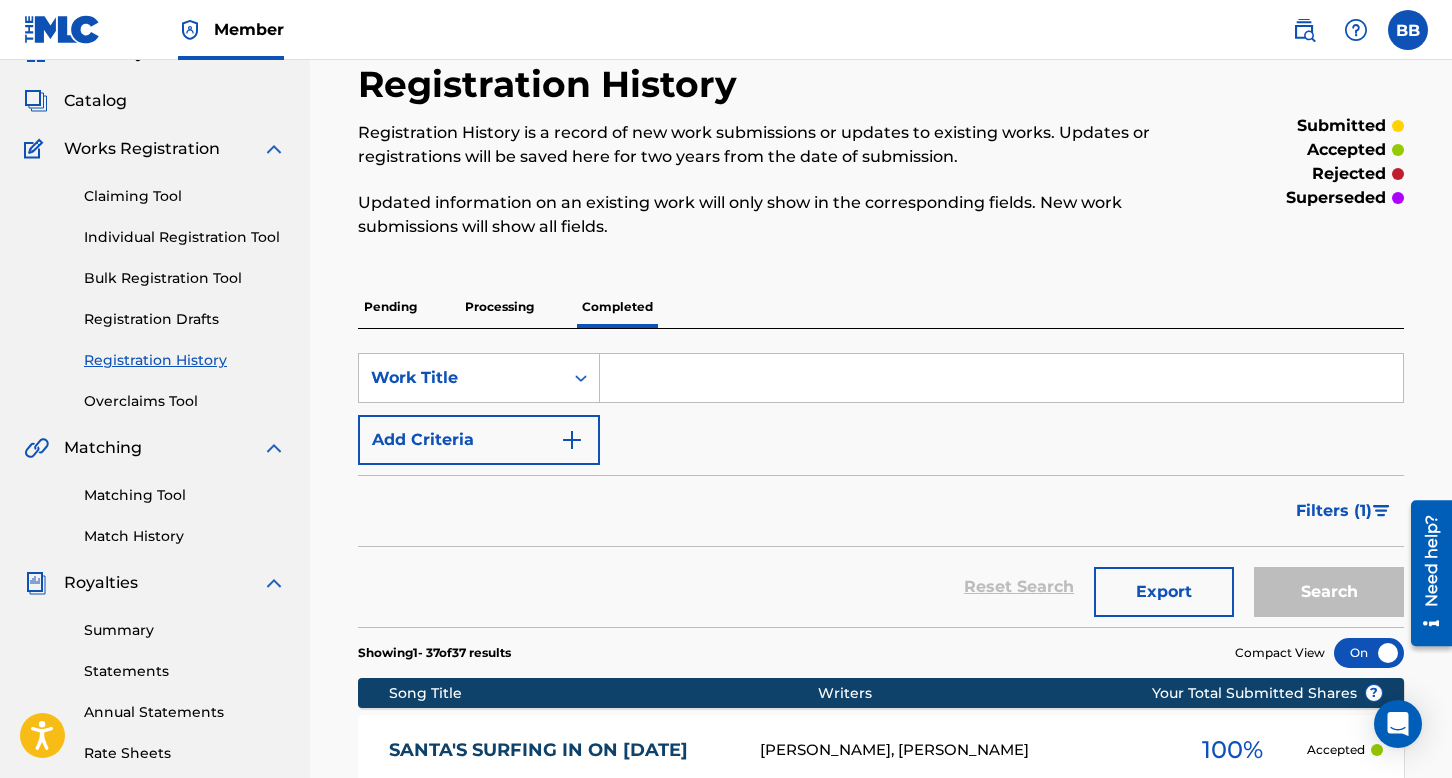 click on "Matching Tool" at bounding box center (185, 495) 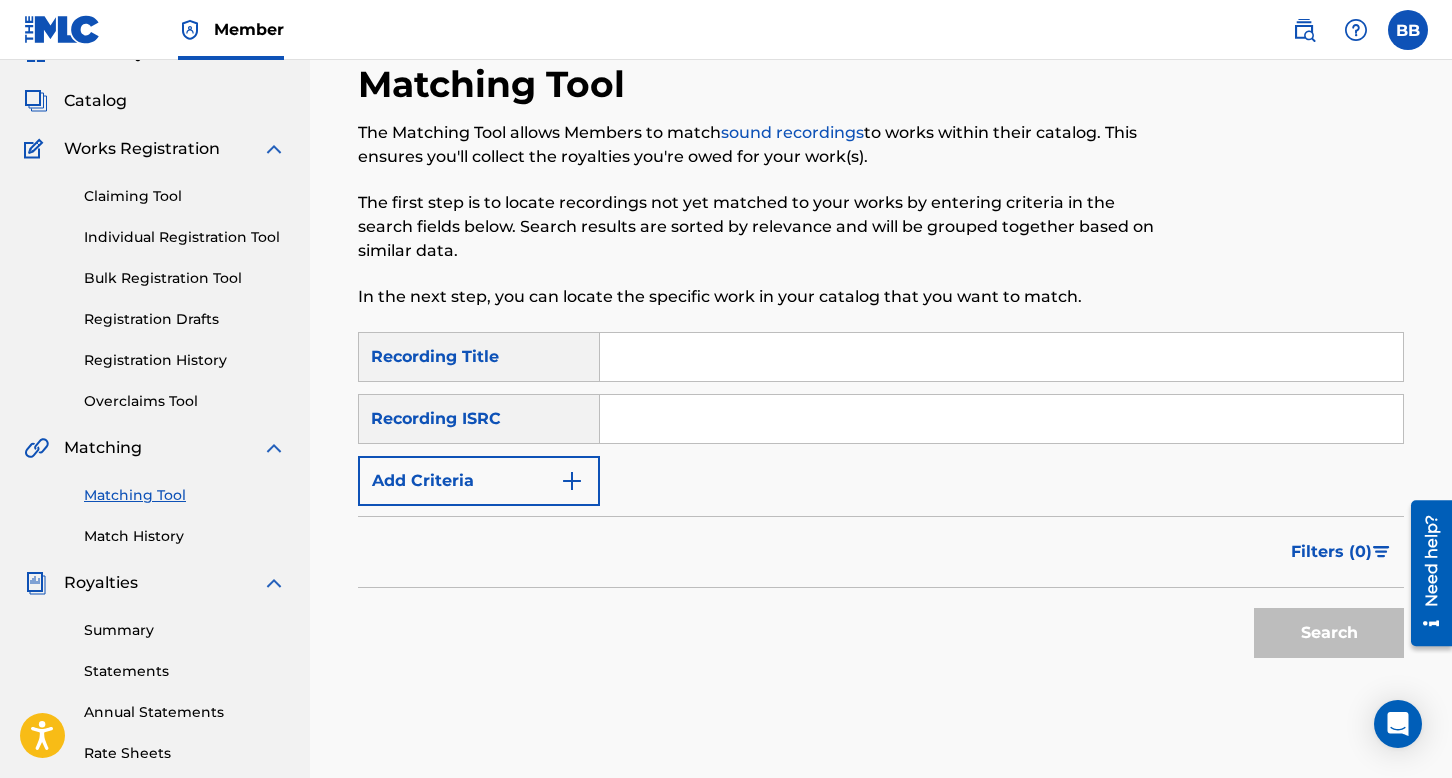 scroll, scrollTop: 0, scrollLeft: 0, axis: both 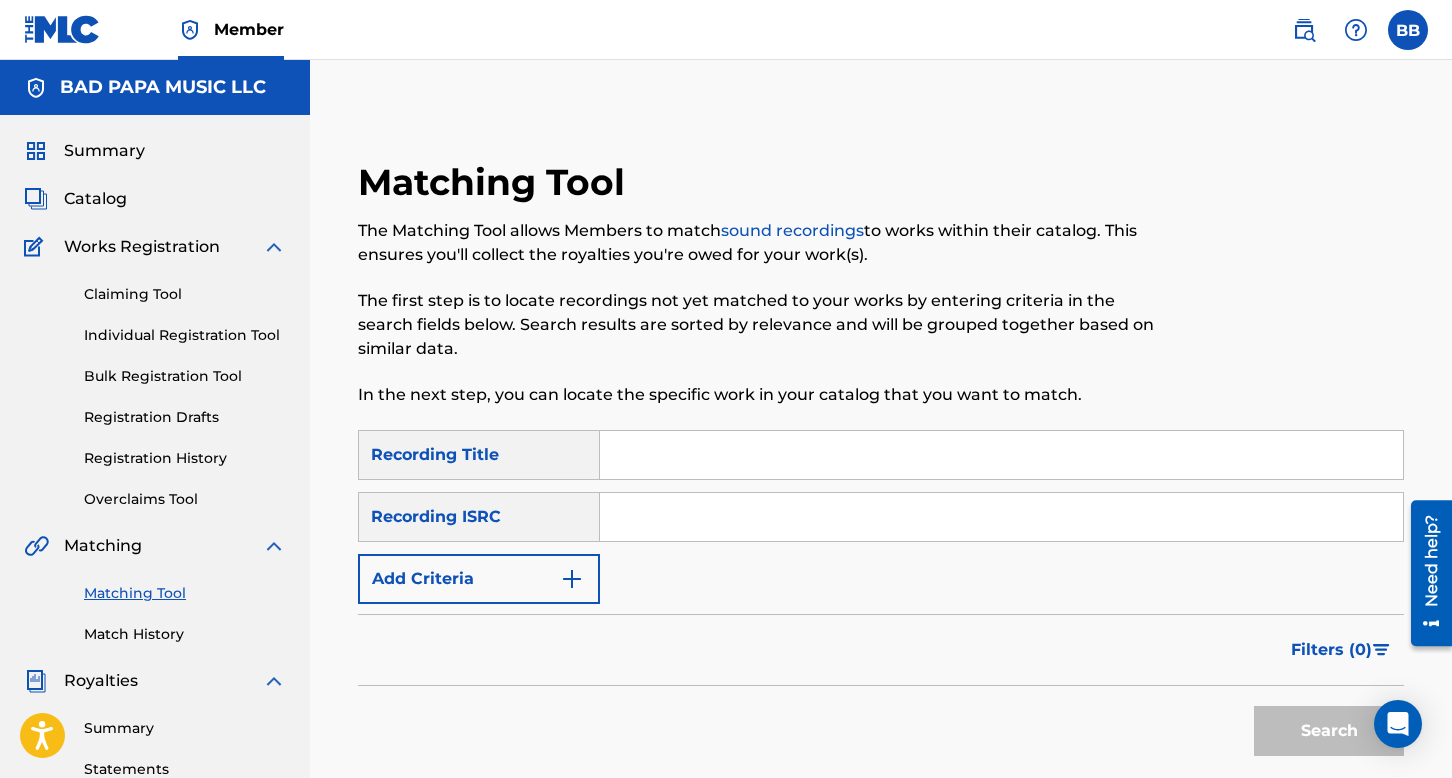 click at bounding box center [1001, 455] 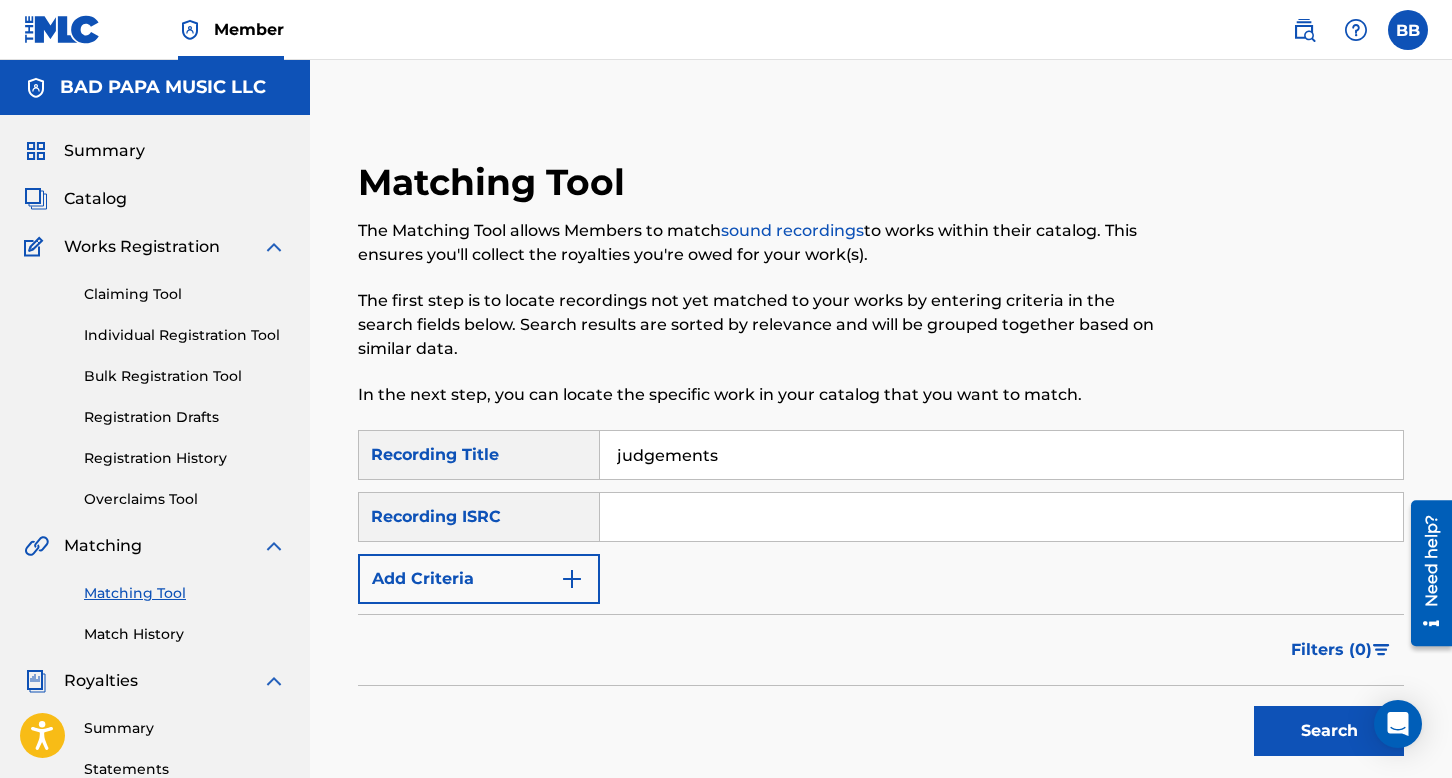 type on "judgements" 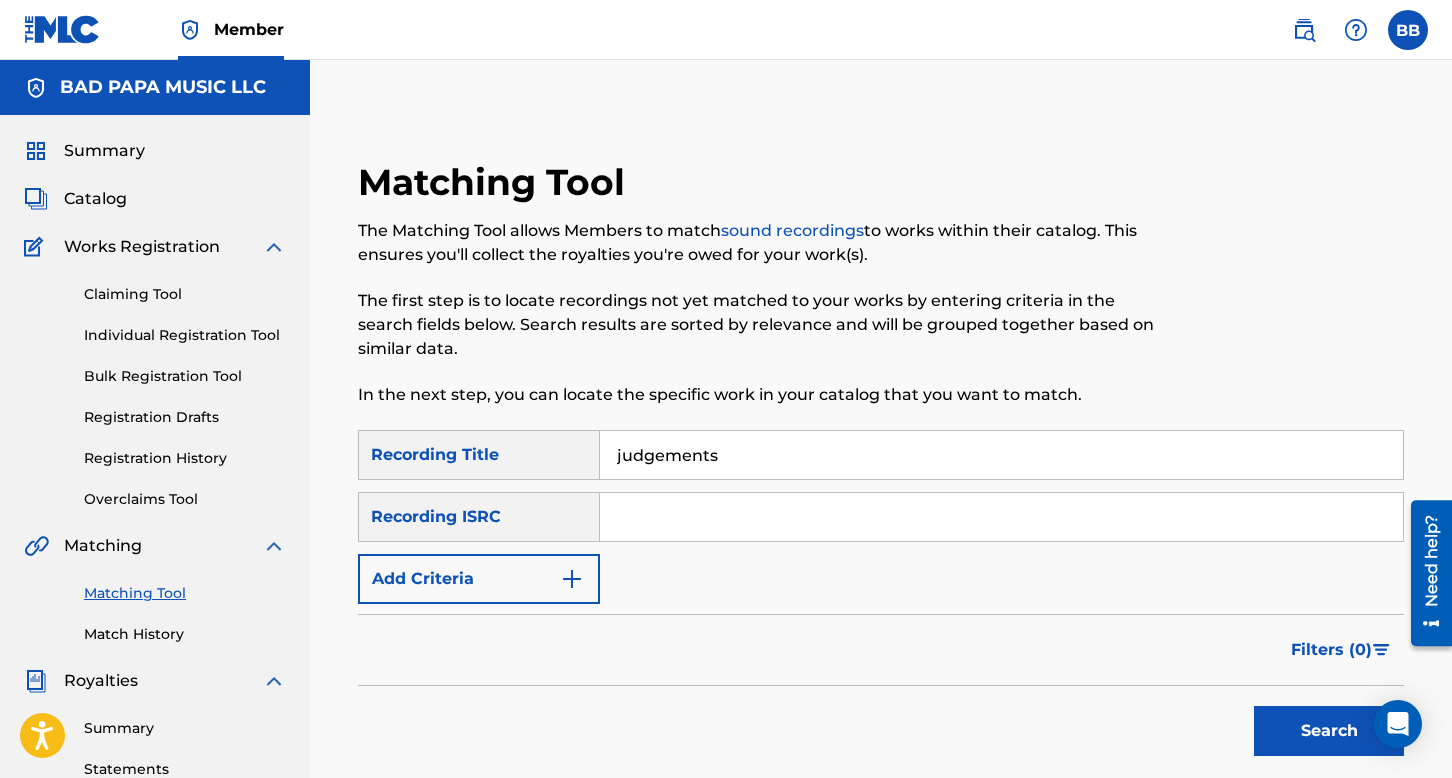 click at bounding box center (1001, 517) 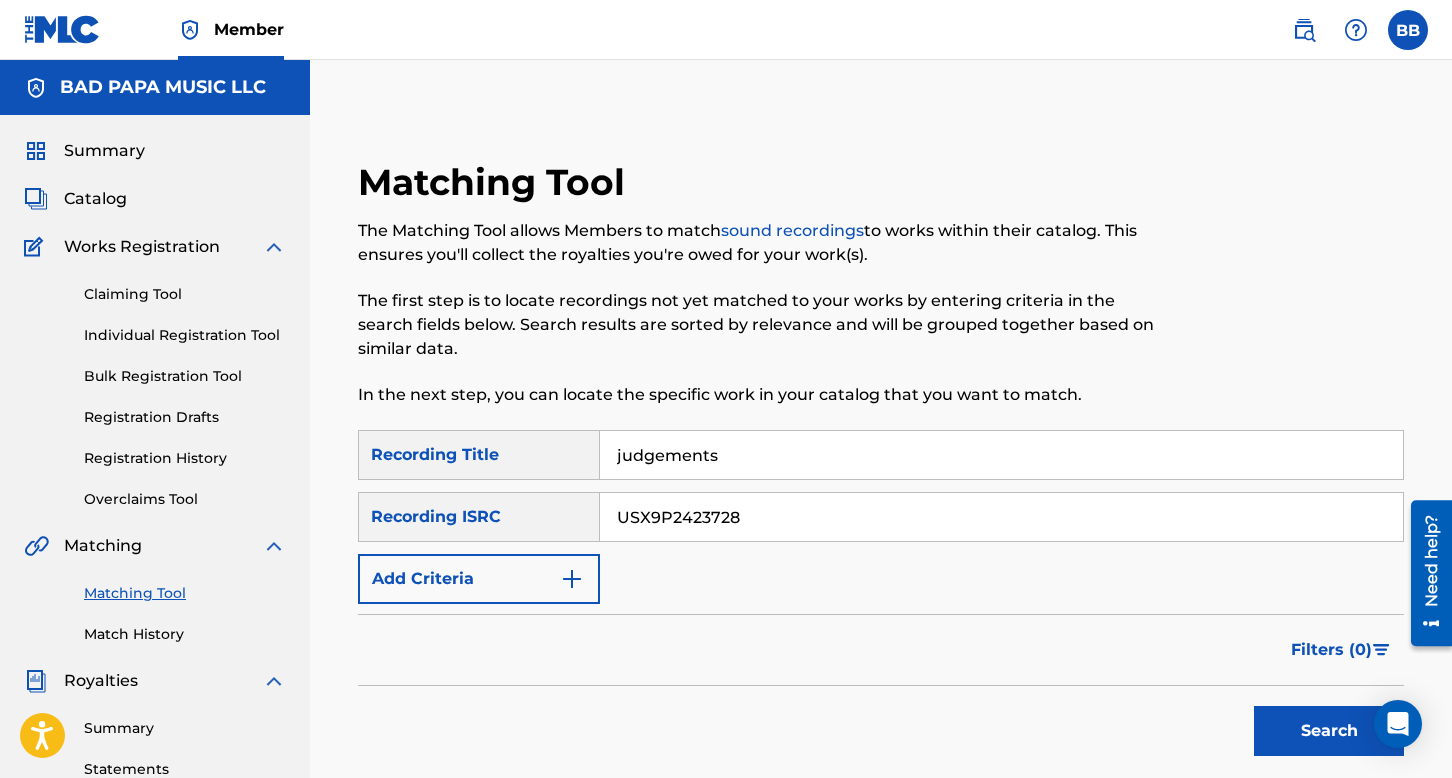 click on "Search" at bounding box center (1329, 731) 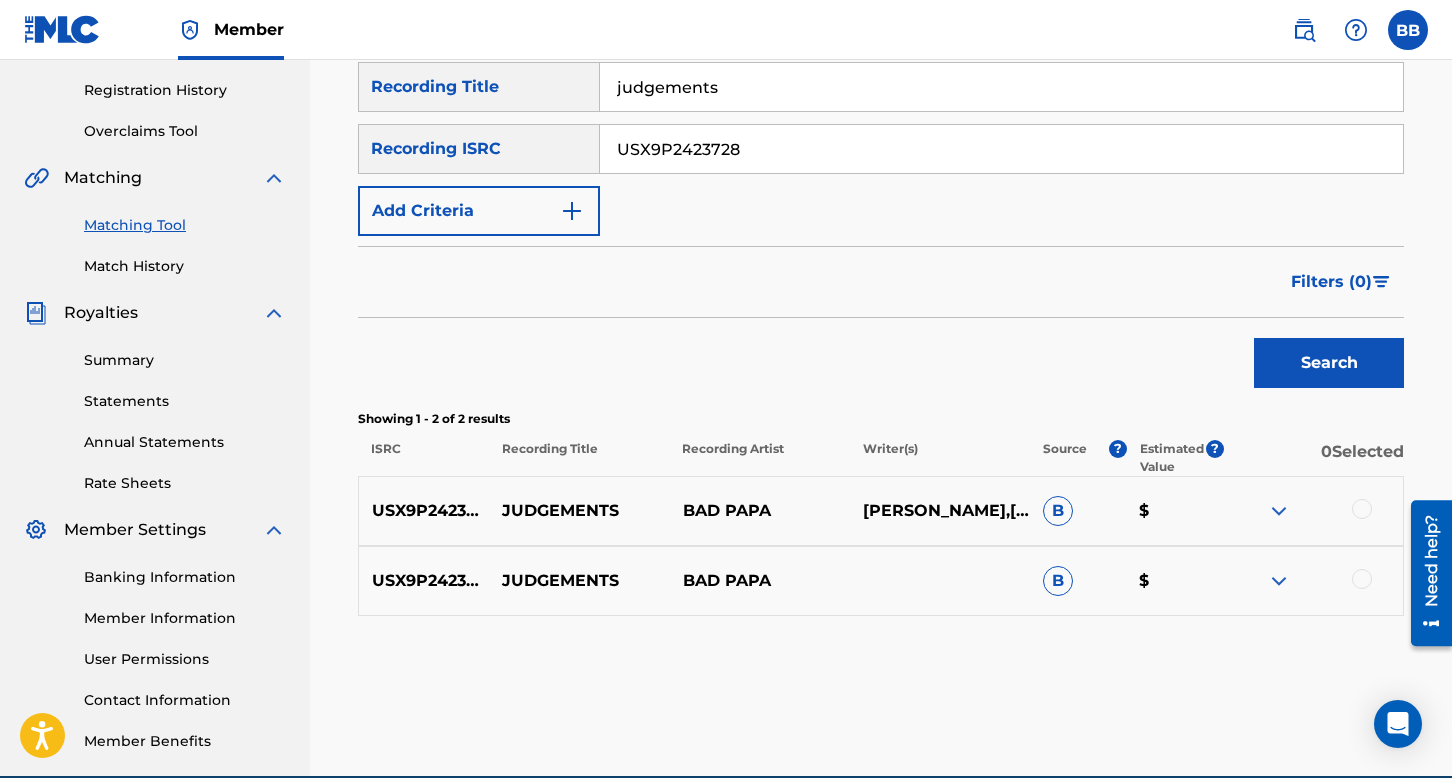 scroll, scrollTop: 400, scrollLeft: 0, axis: vertical 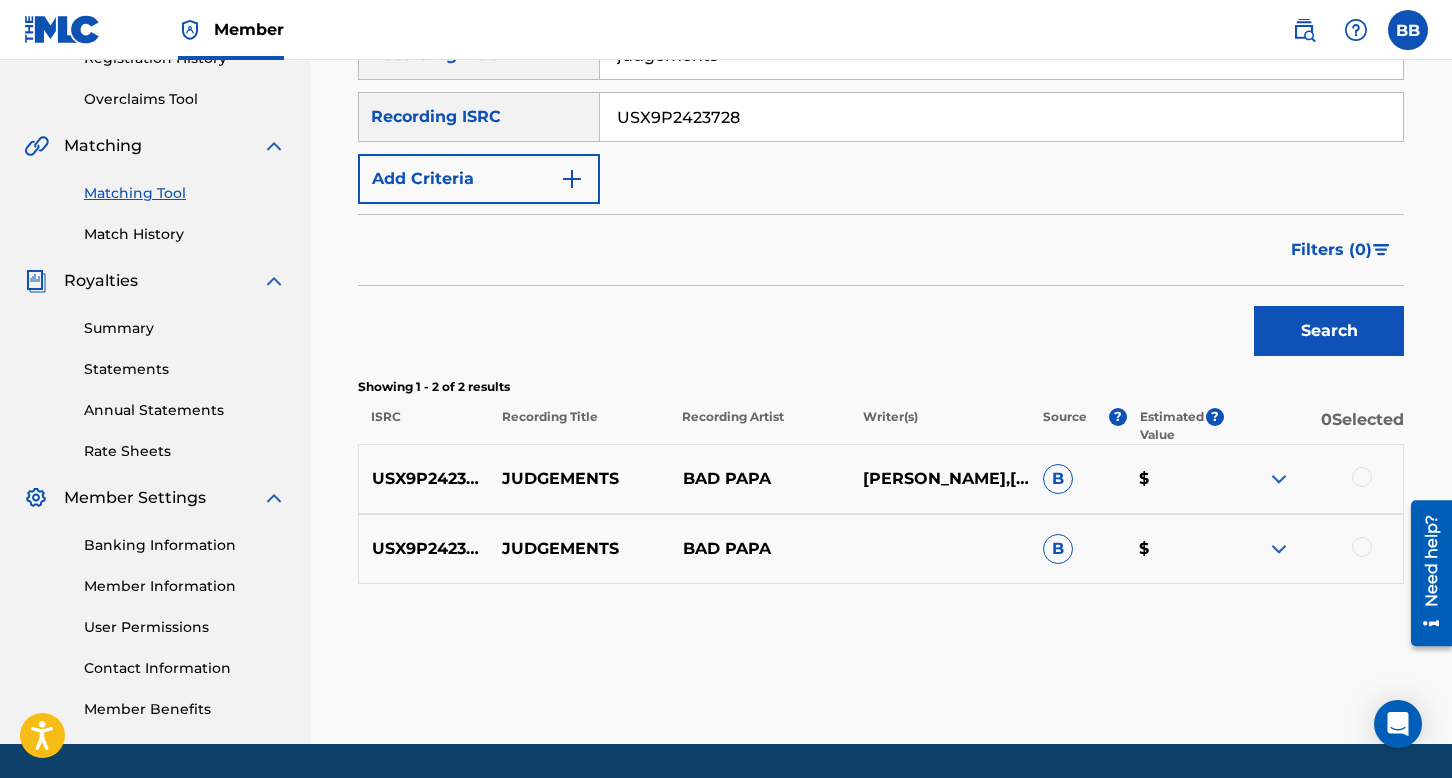 click on "$" at bounding box center [1174, 479] 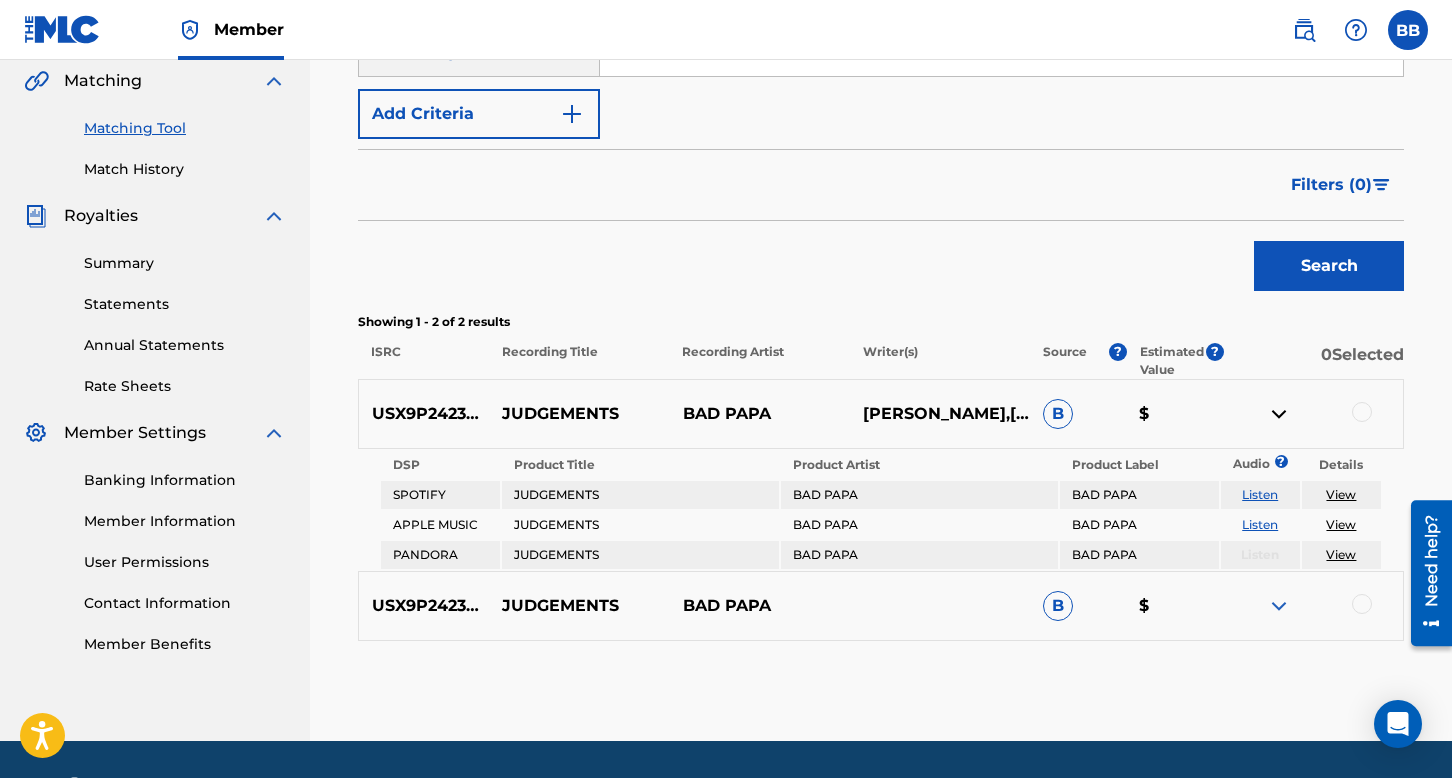 scroll, scrollTop: 522, scrollLeft: 0, axis: vertical 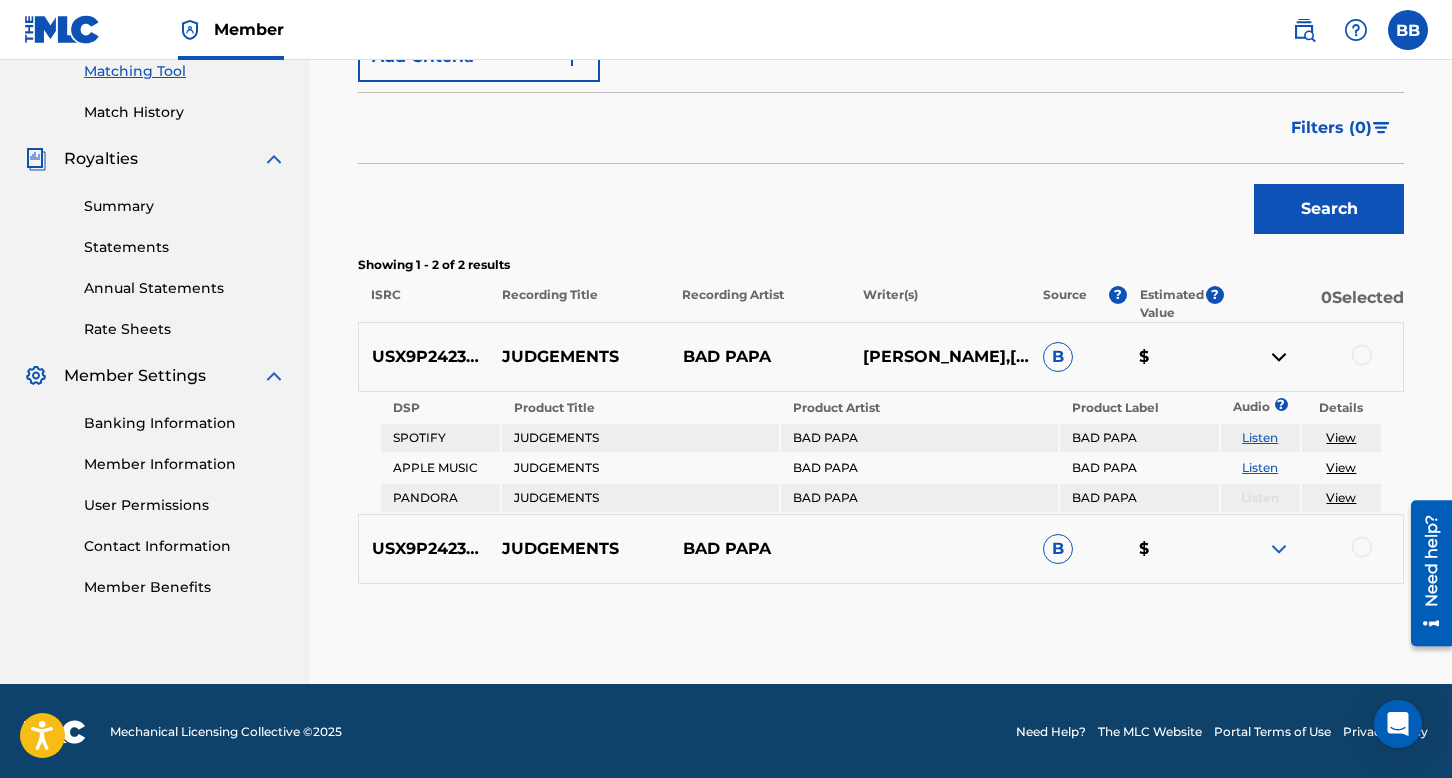 click at bounding box center [1279, 549] 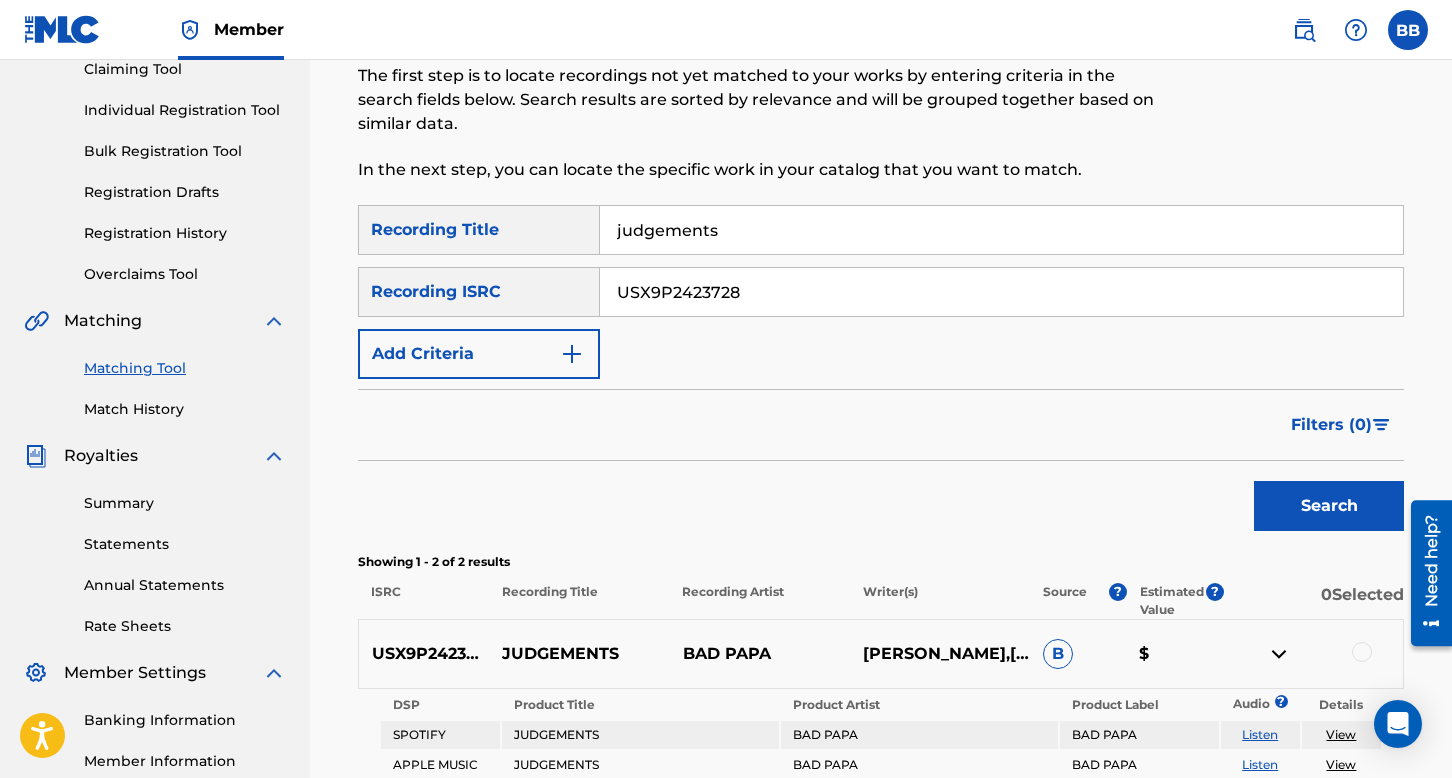 scroll, scrollTop: 222, scrollLeft: 0, axis: vertical 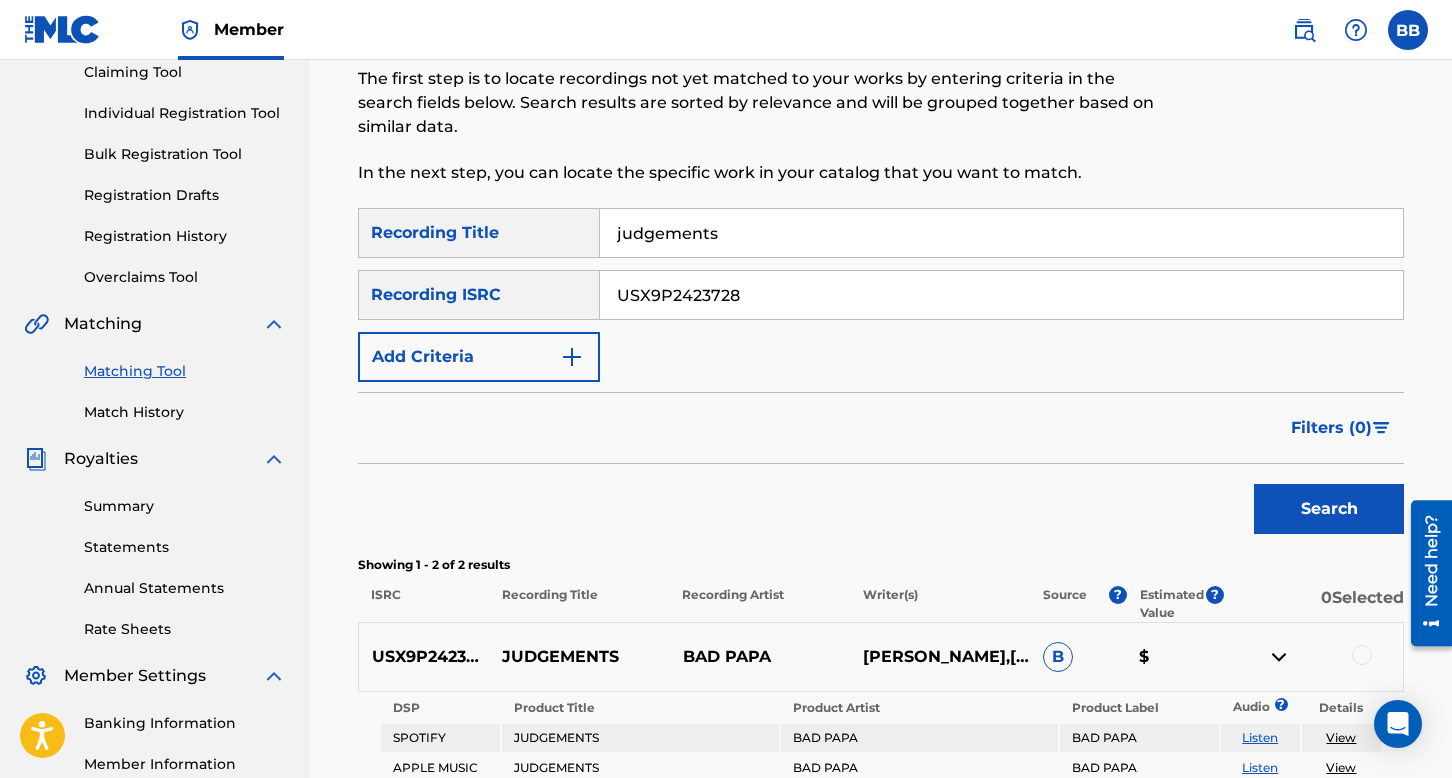 drag, startPoint x: 754, startPoint y: 292, endPoint x: 617, endPoint y: 280, distance: 137.52454 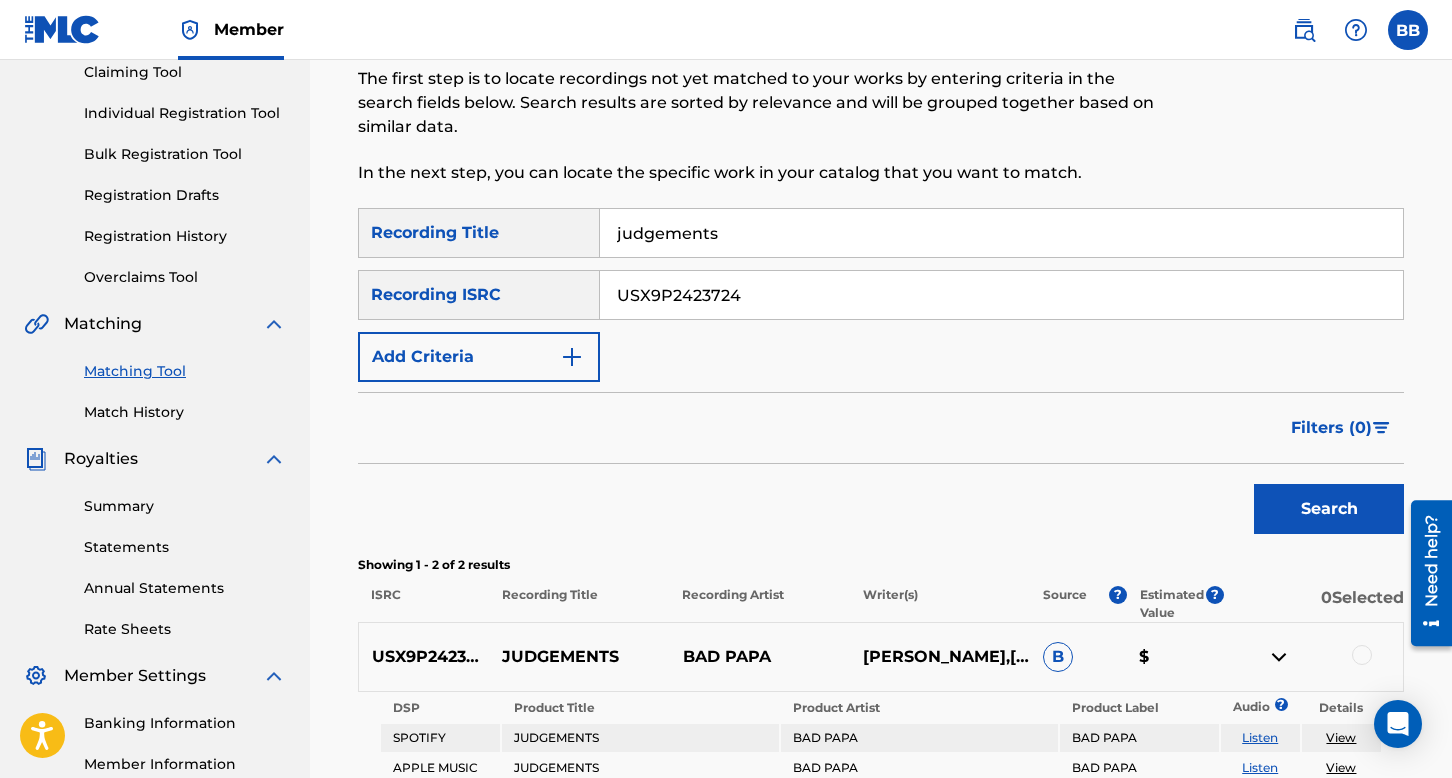 type on "USX9P2423724" 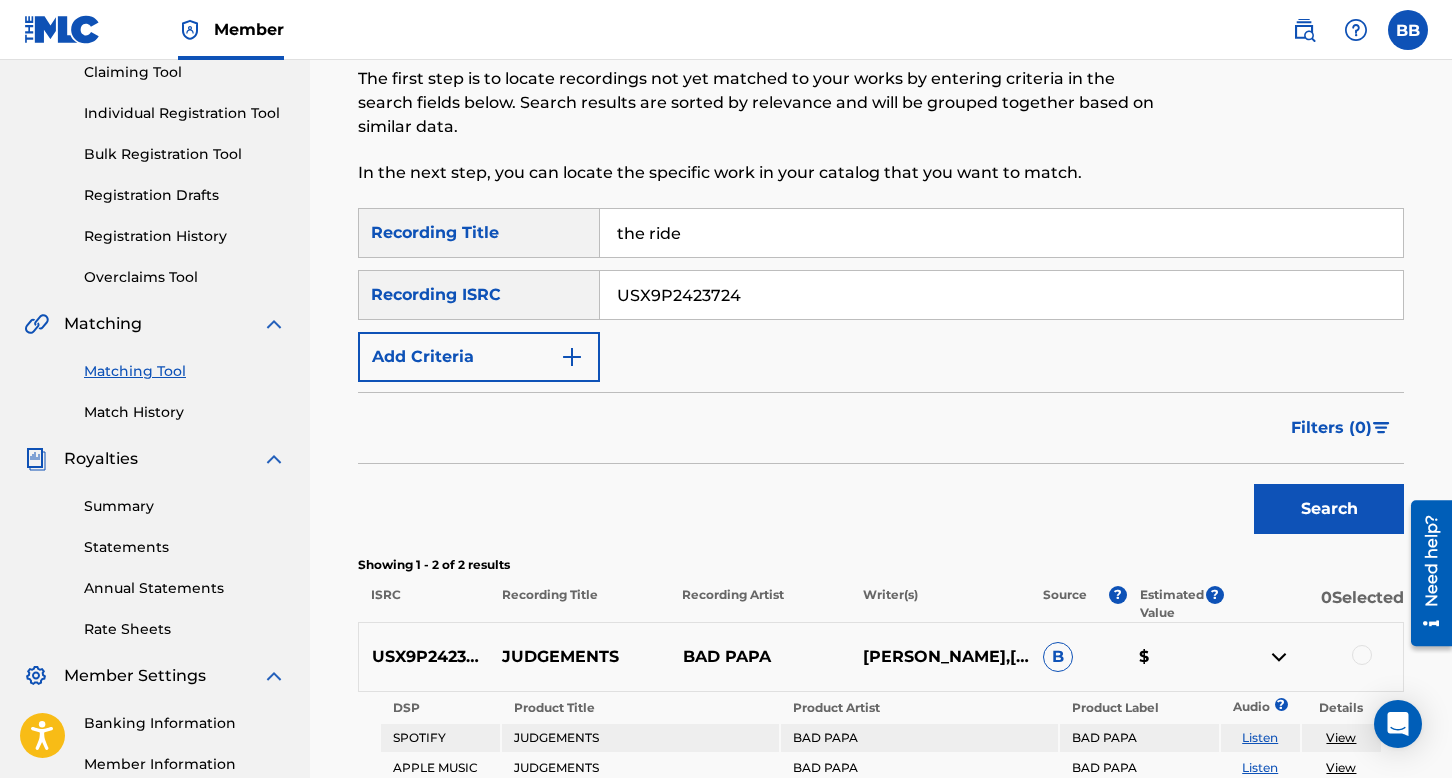 type on "the ride" 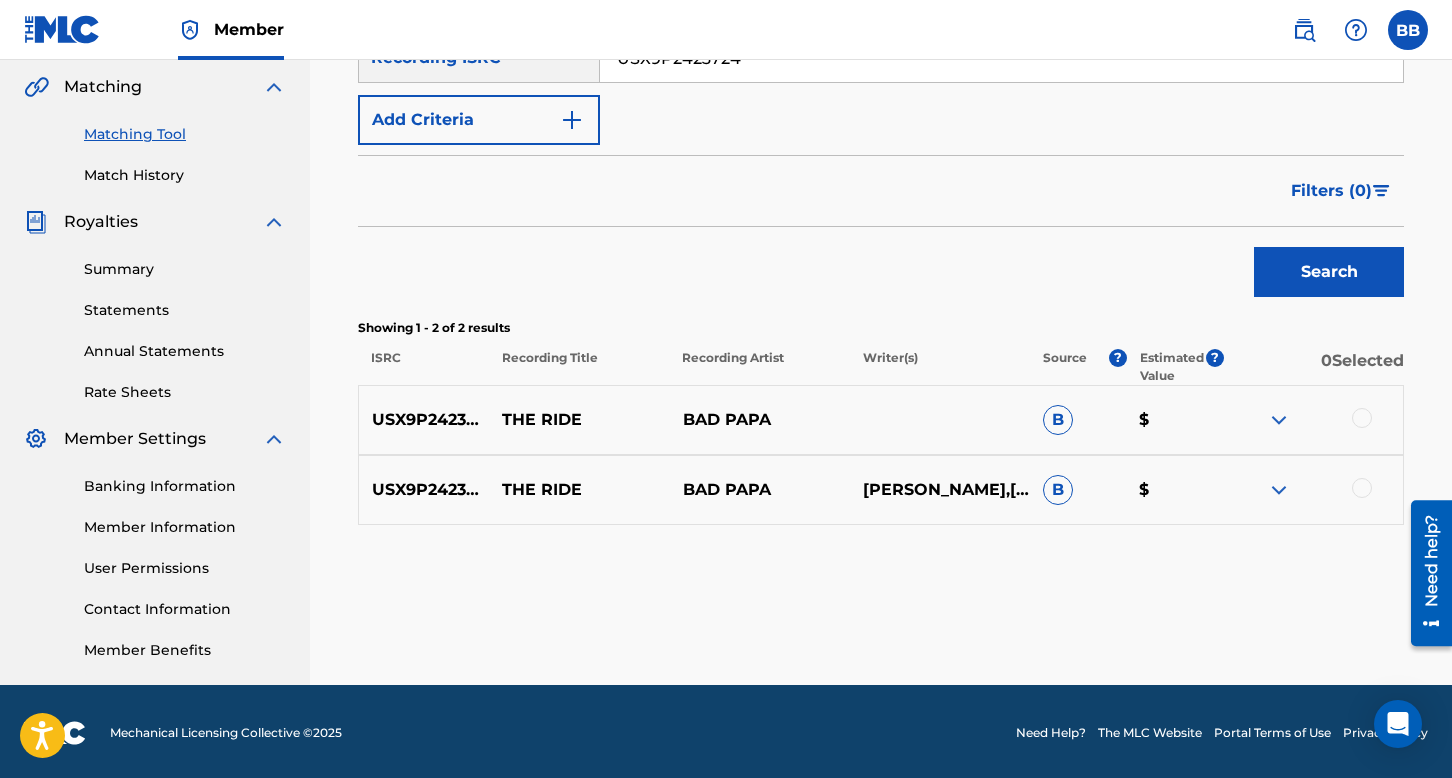 scroll, scrollTop: 462, scrollLeft: 0, axis: vertical 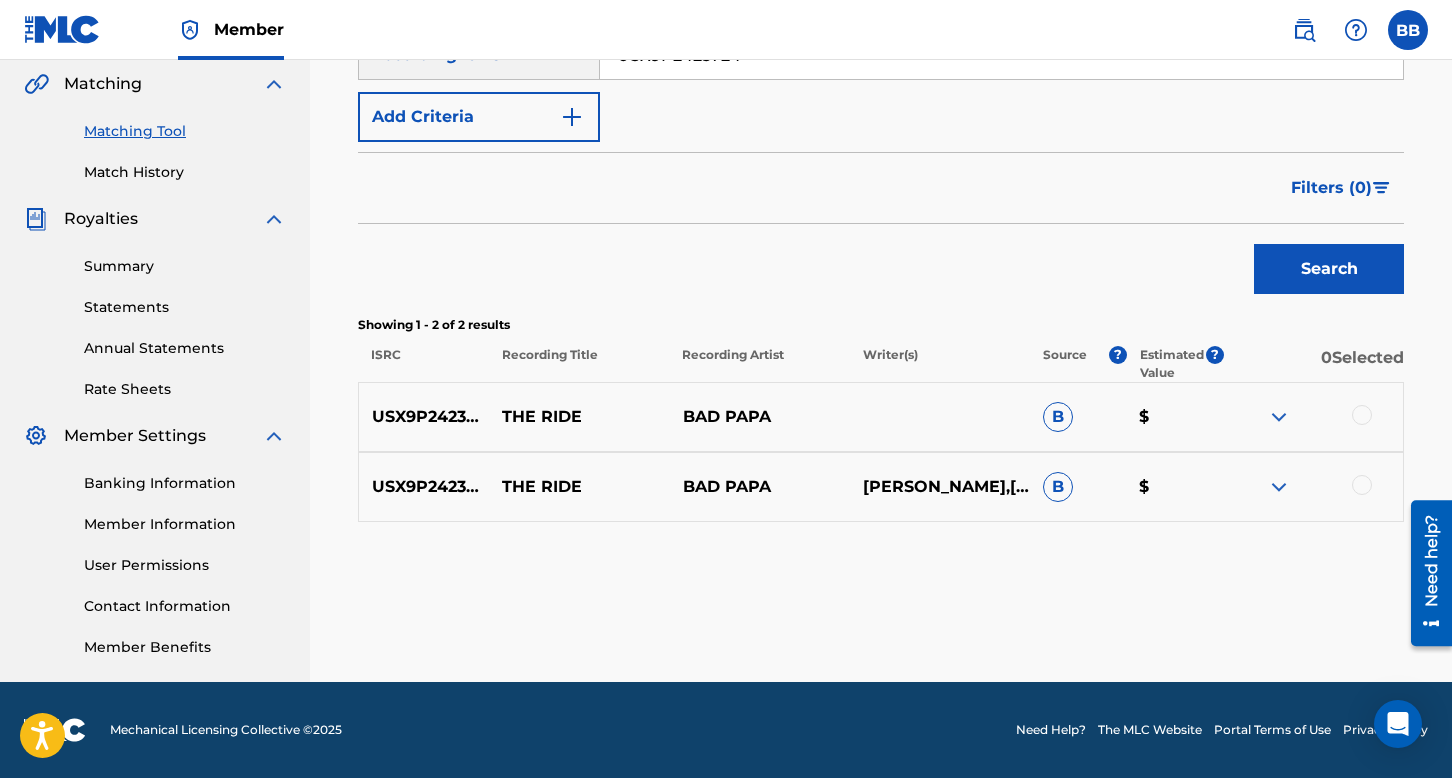 click at bounding box center (1279, 417) 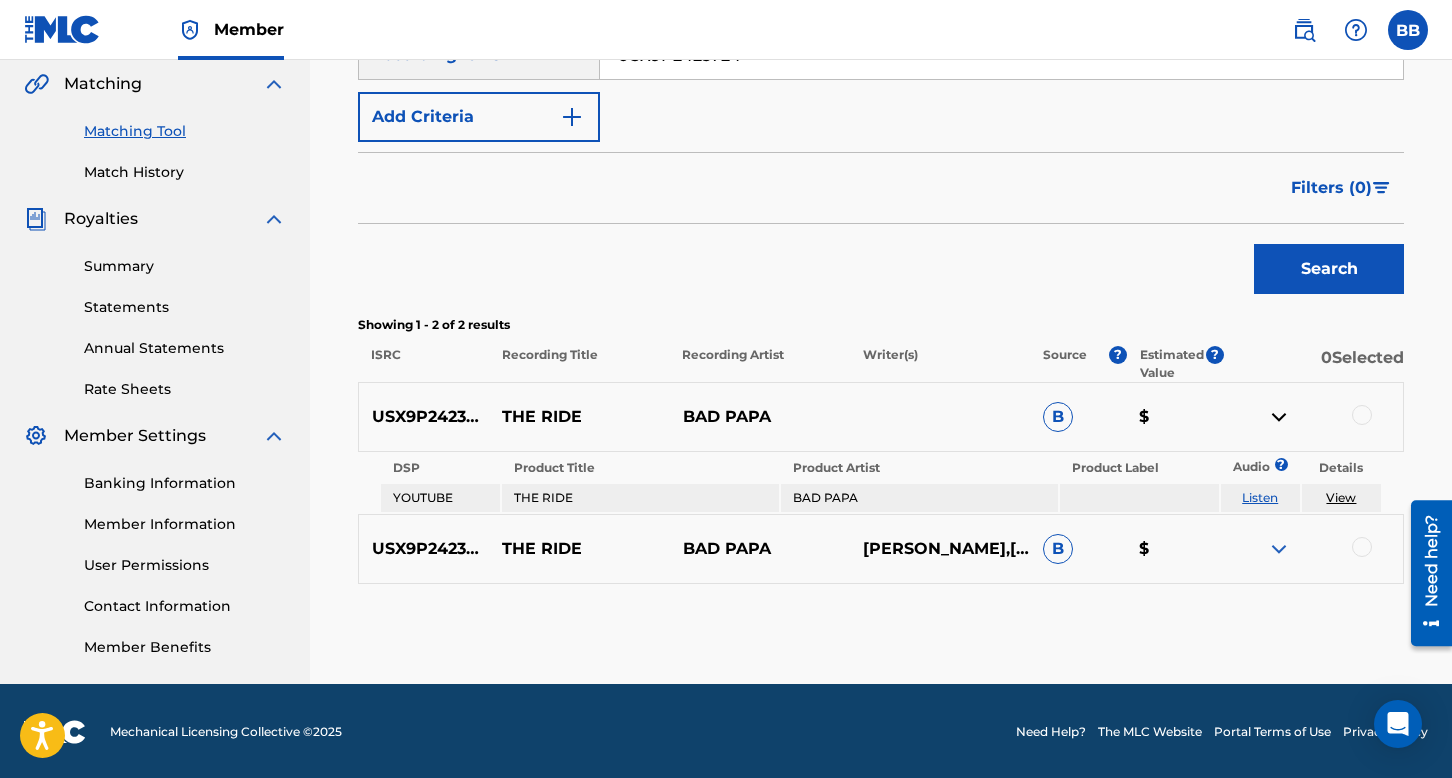 click at bounding box center [1279, 549] 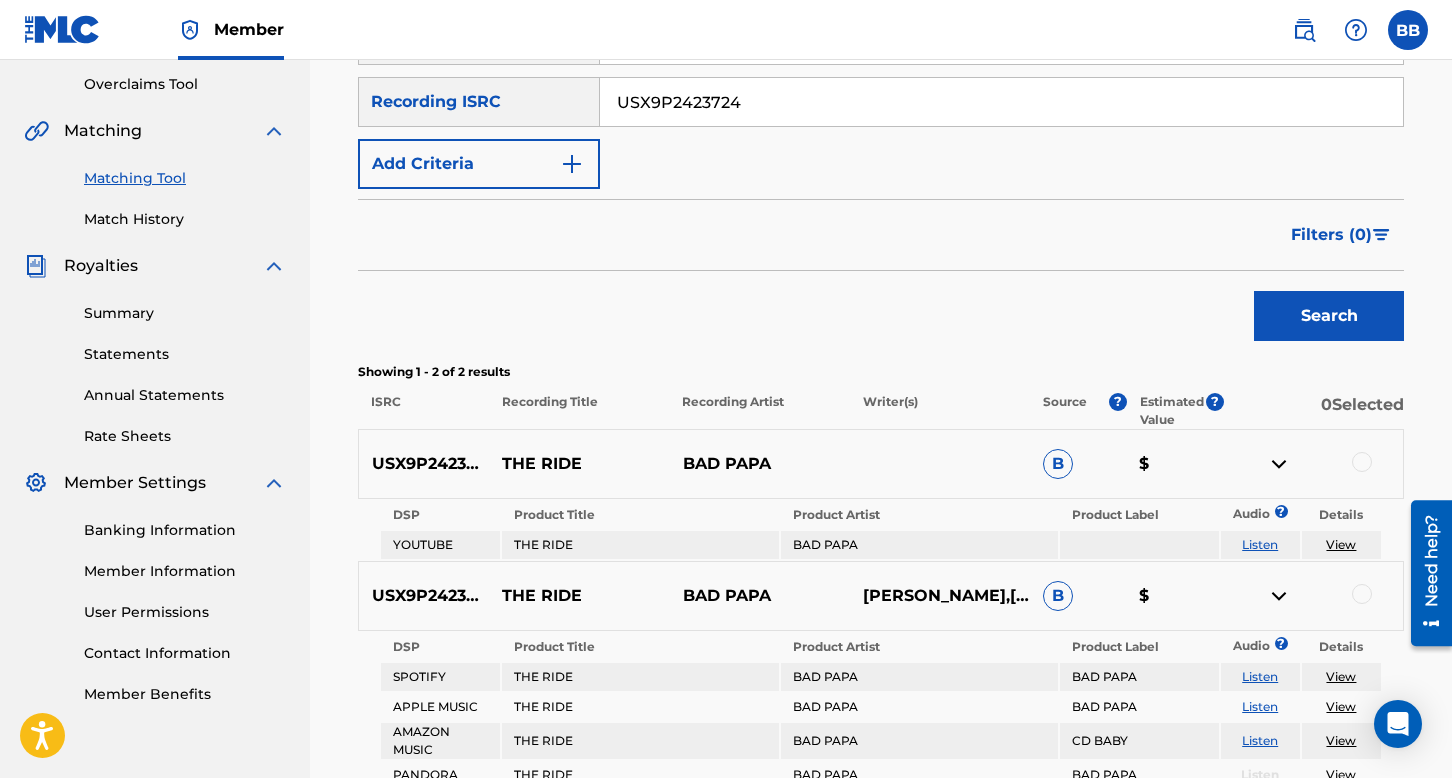scroll, scrollTop: 162, scrollLeft: 0, axis: vertical 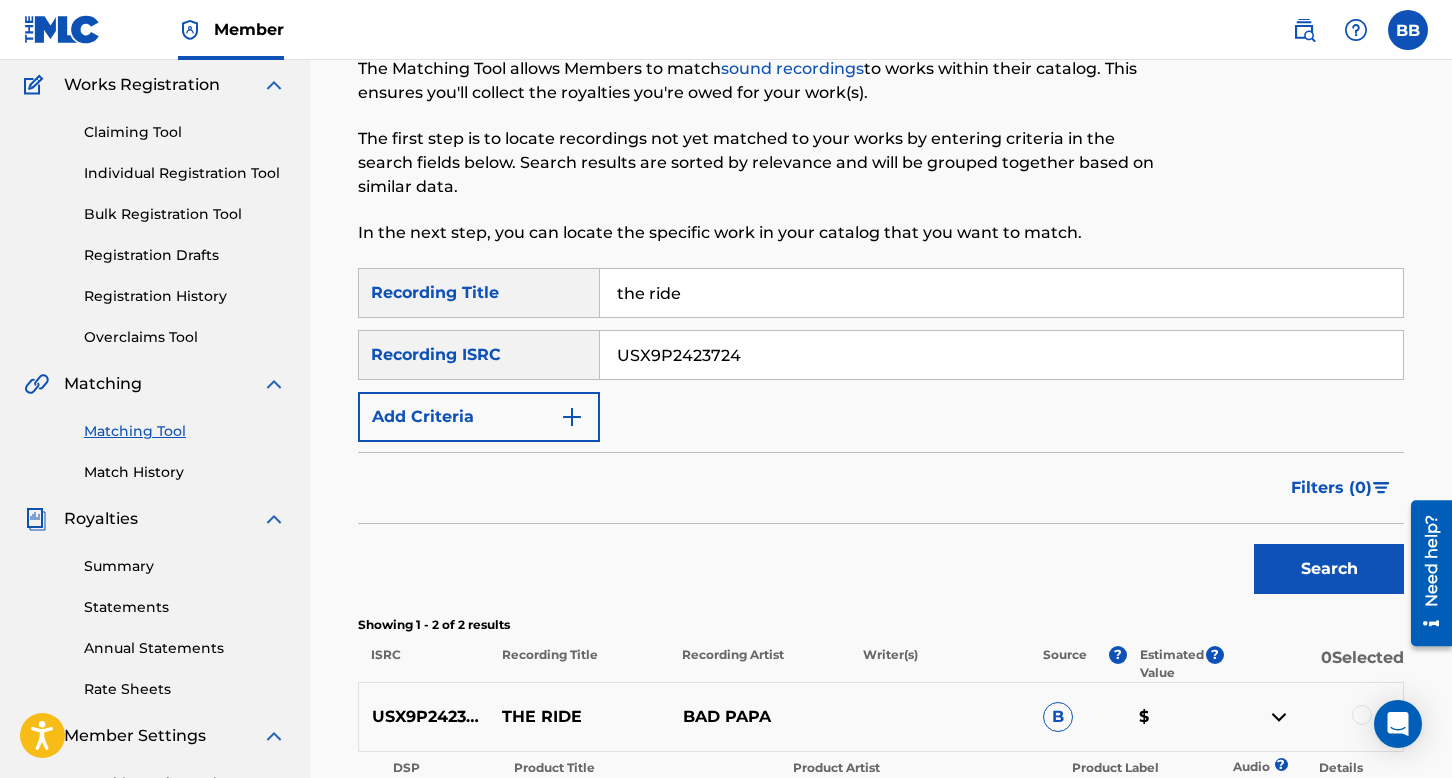 drag, startPoint x: 778, startPoint y: 349, endPoint x: 635, endPoint y: 332, distance: 144.00694 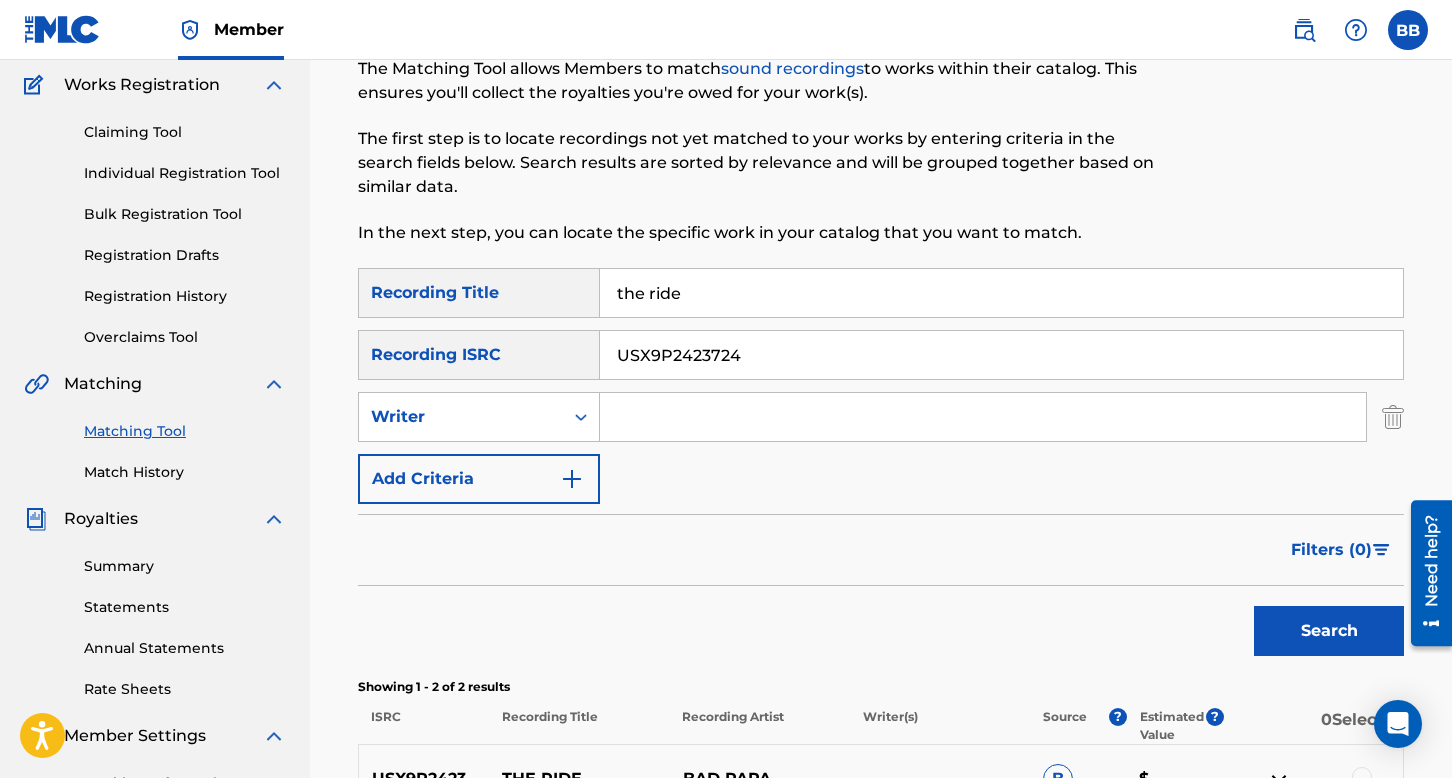 click at bounding box center [983, 417] 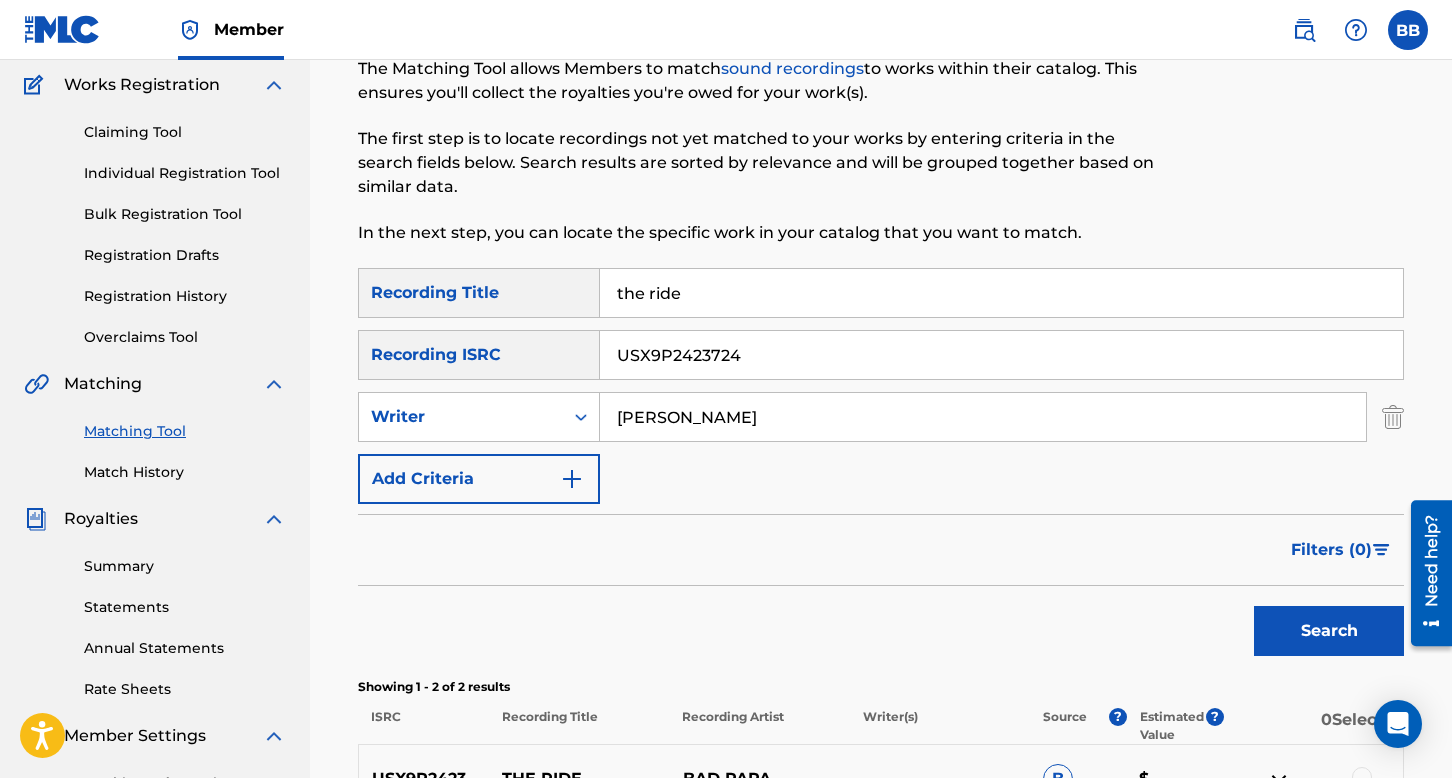 type on "[PERSON_NAME]" 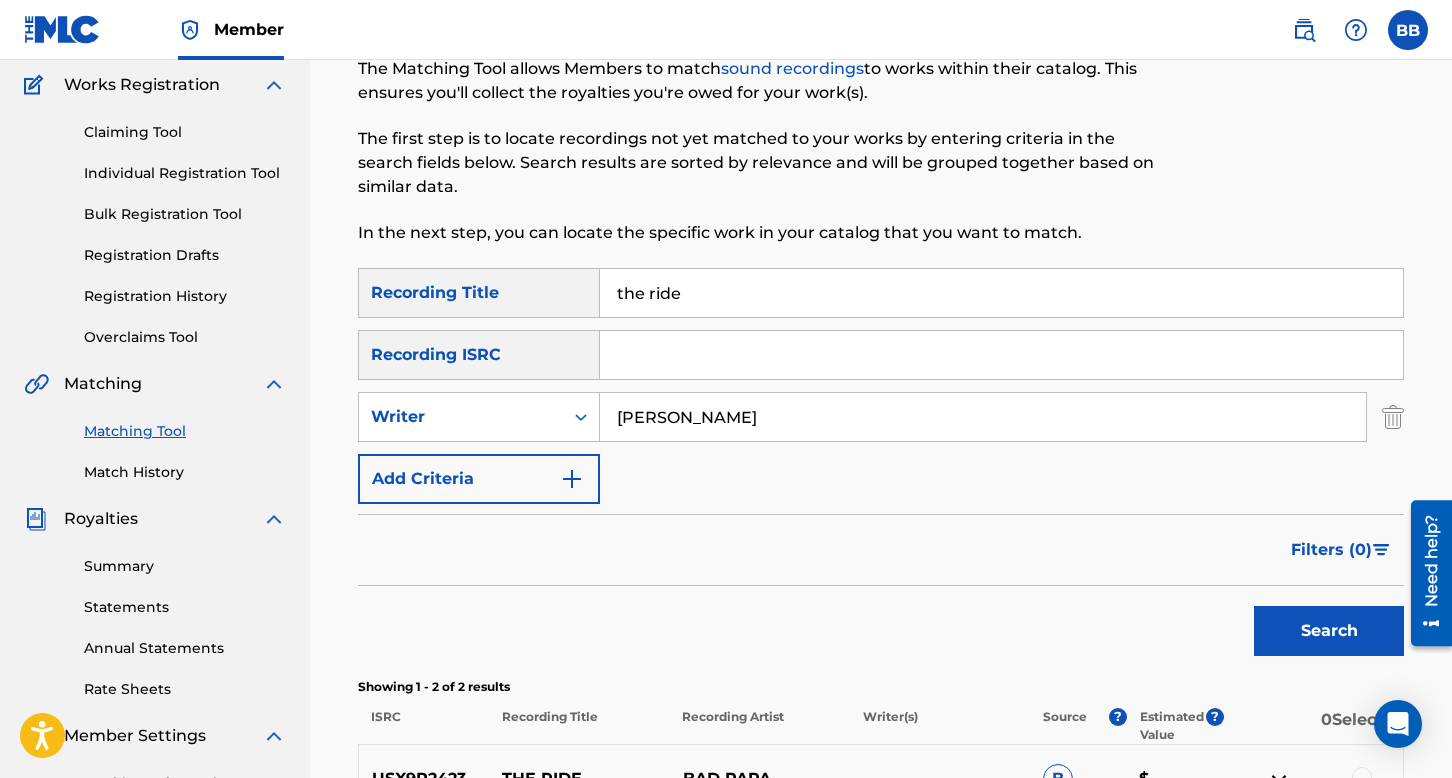 type 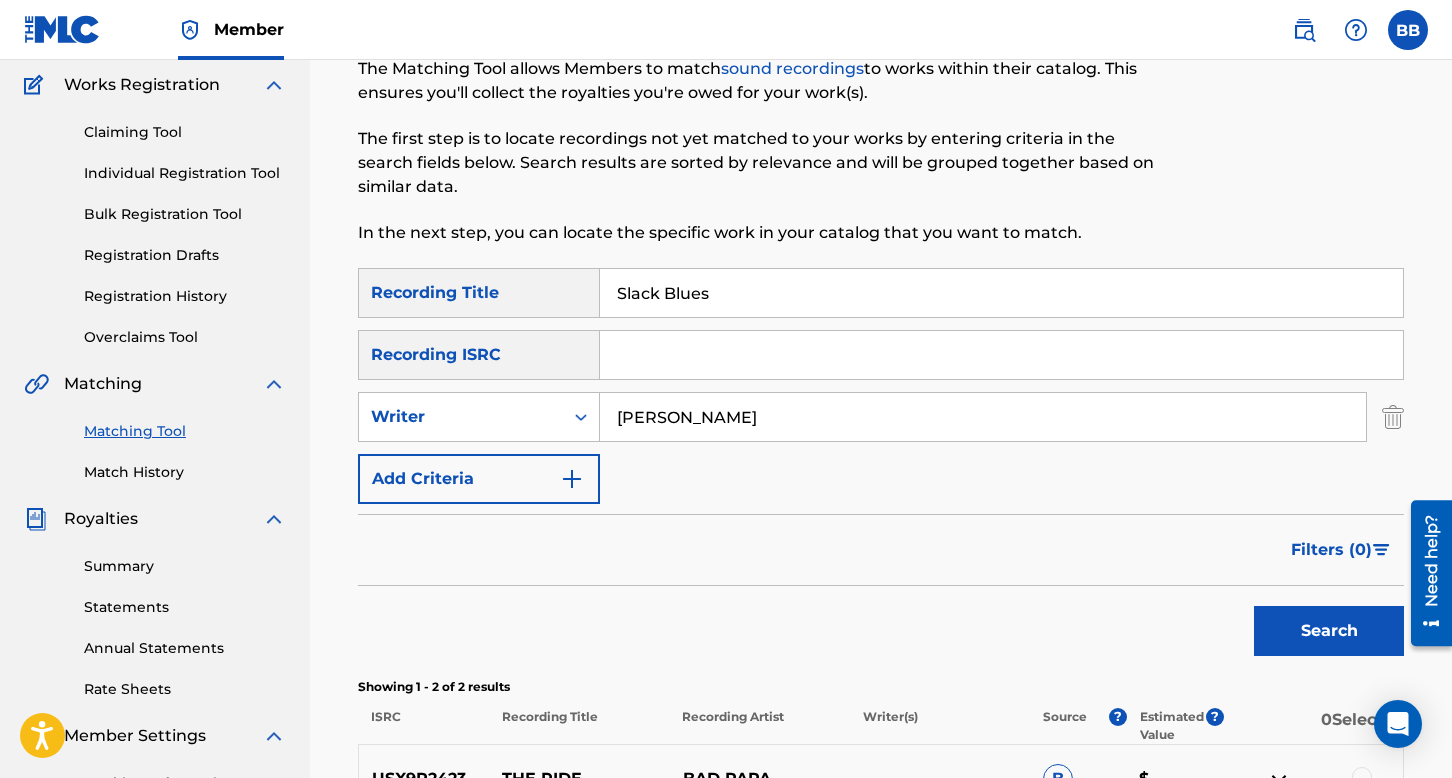 type on "Slack Blues" 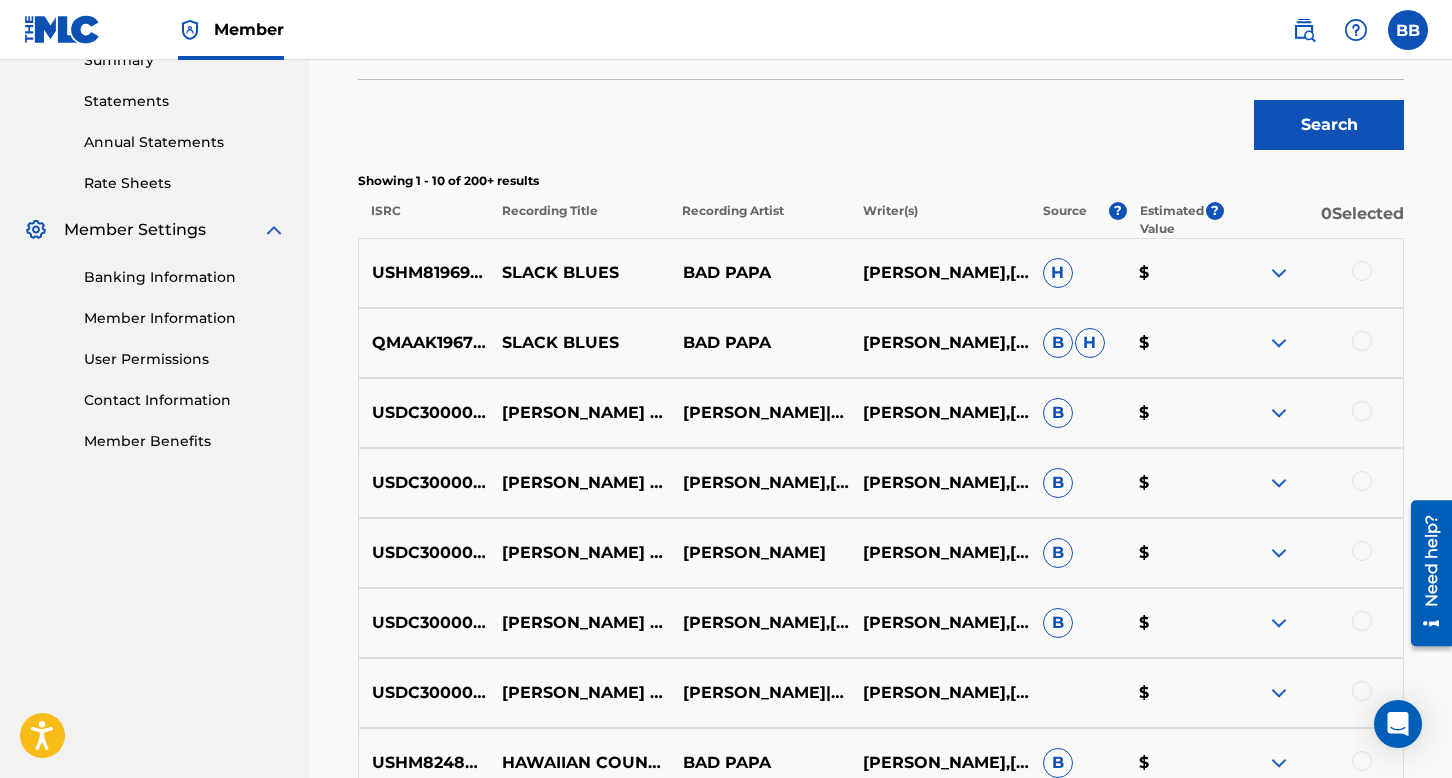 scroll, scrollTop: 662, scrollLeft: 0, axis: vertical 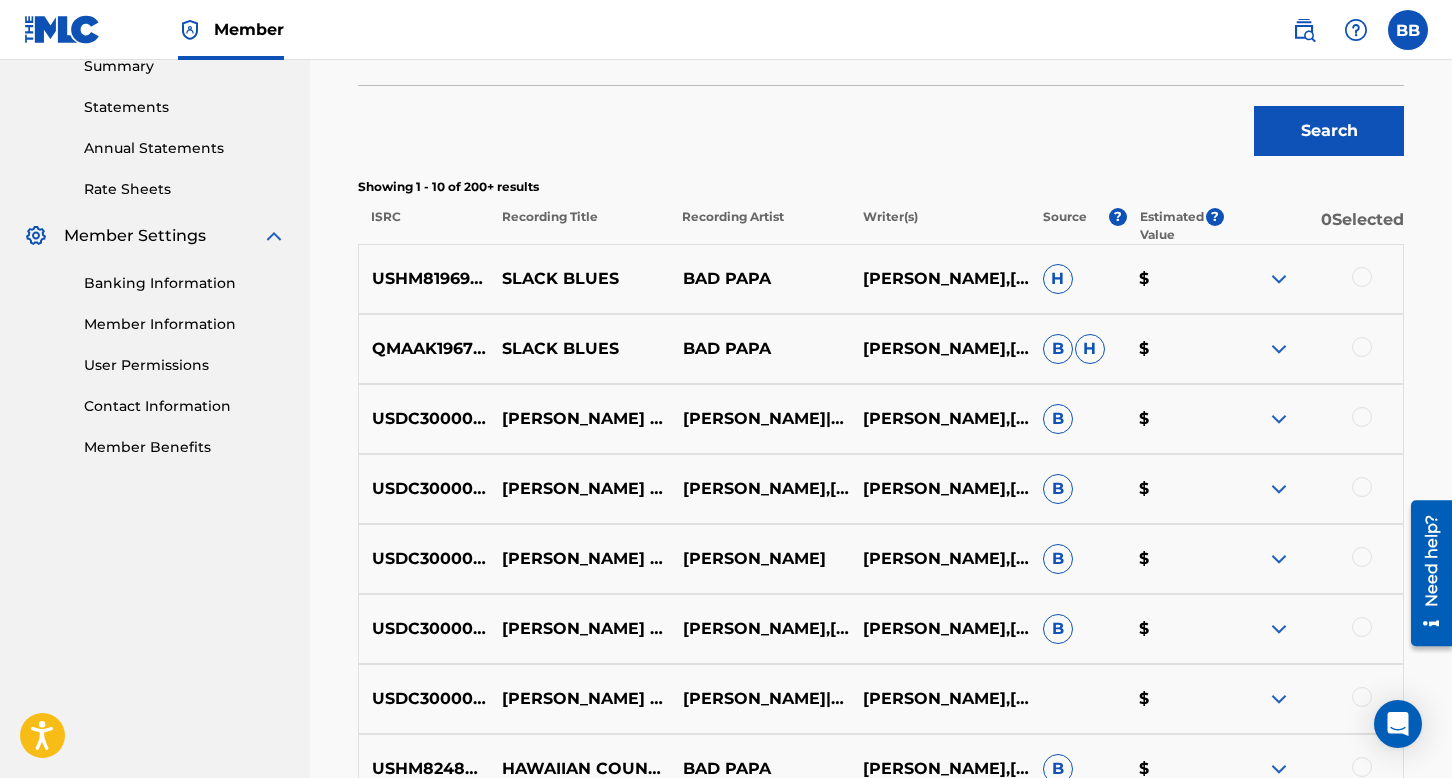 click at bounding box center [1279, 279] 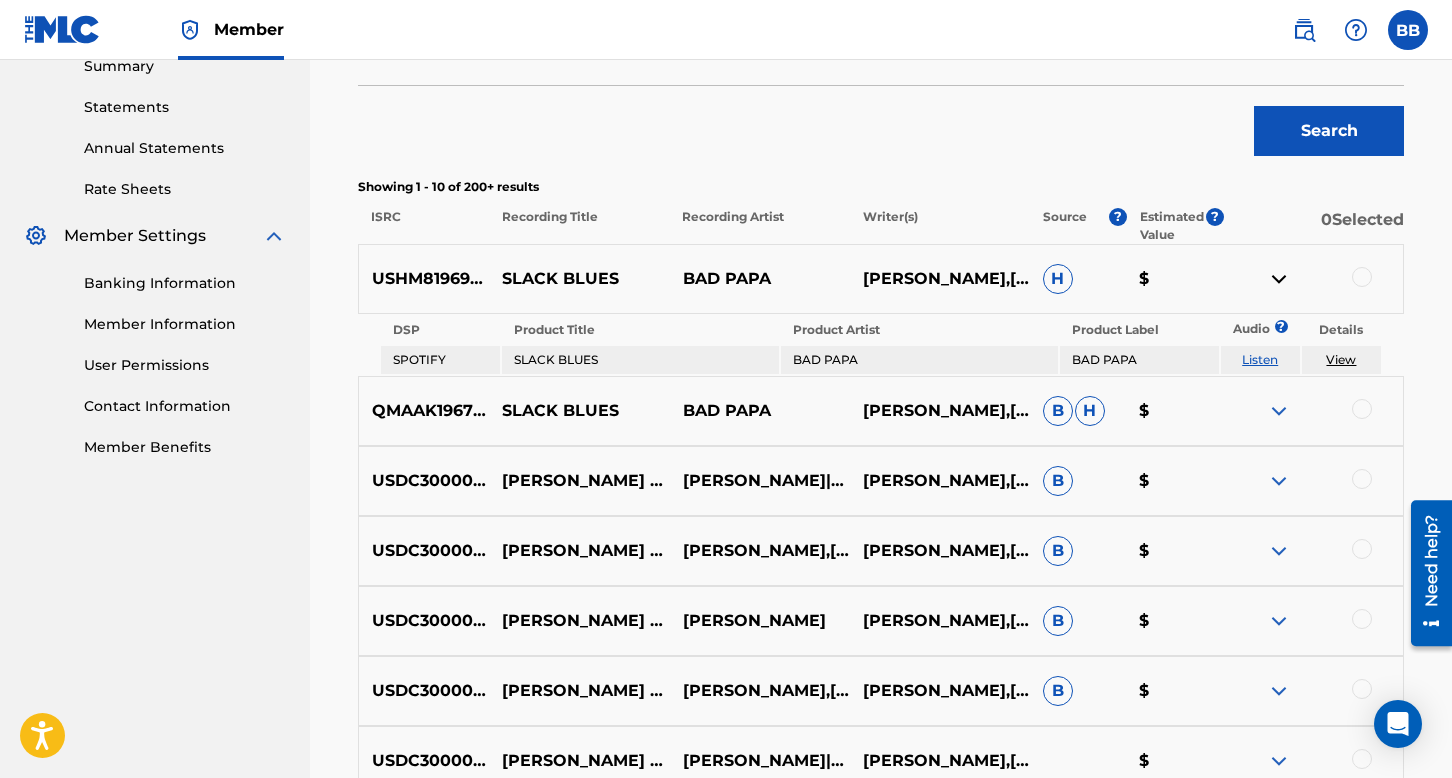 click at bounding box center [1279, 411] 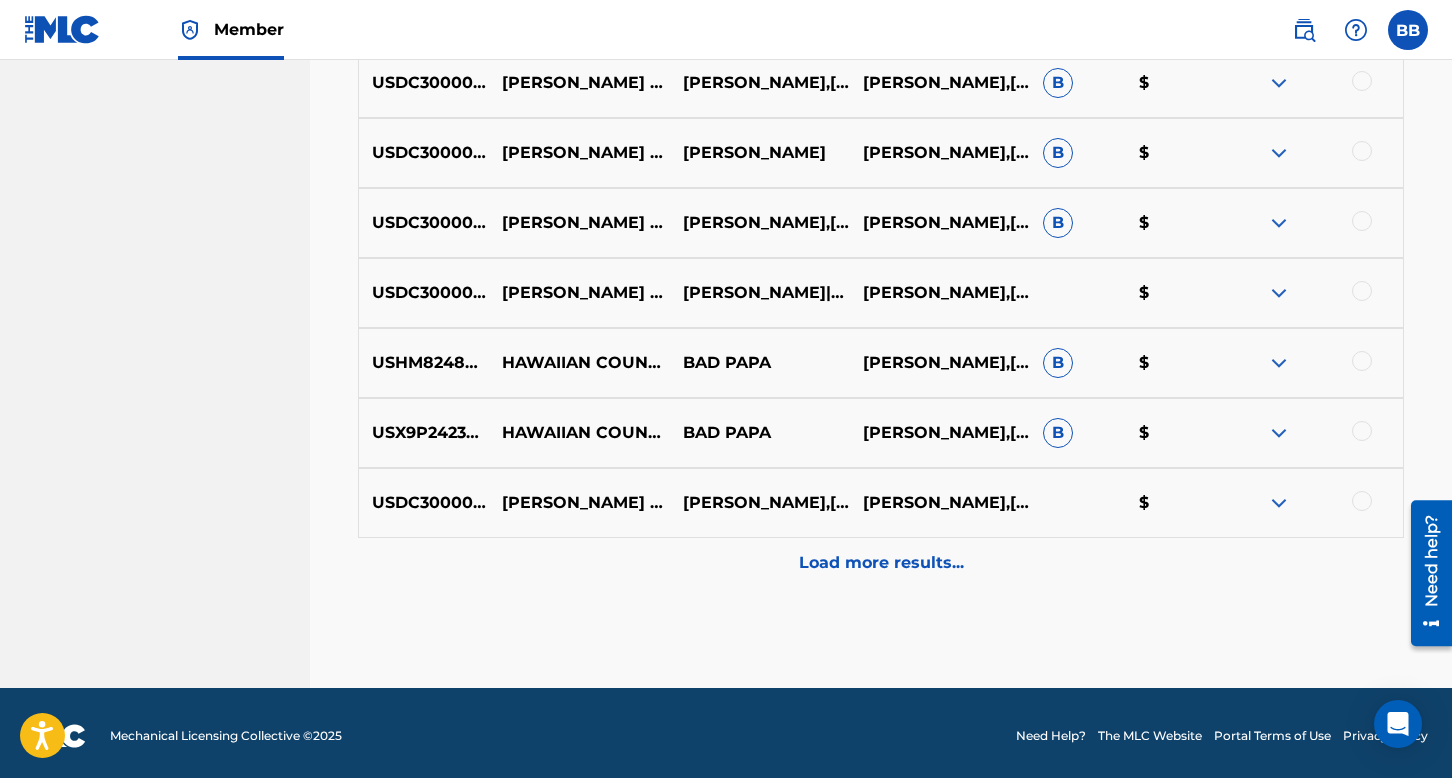 scroll, scrollTop: 1255, scrollLeft: 0, axis: vertical 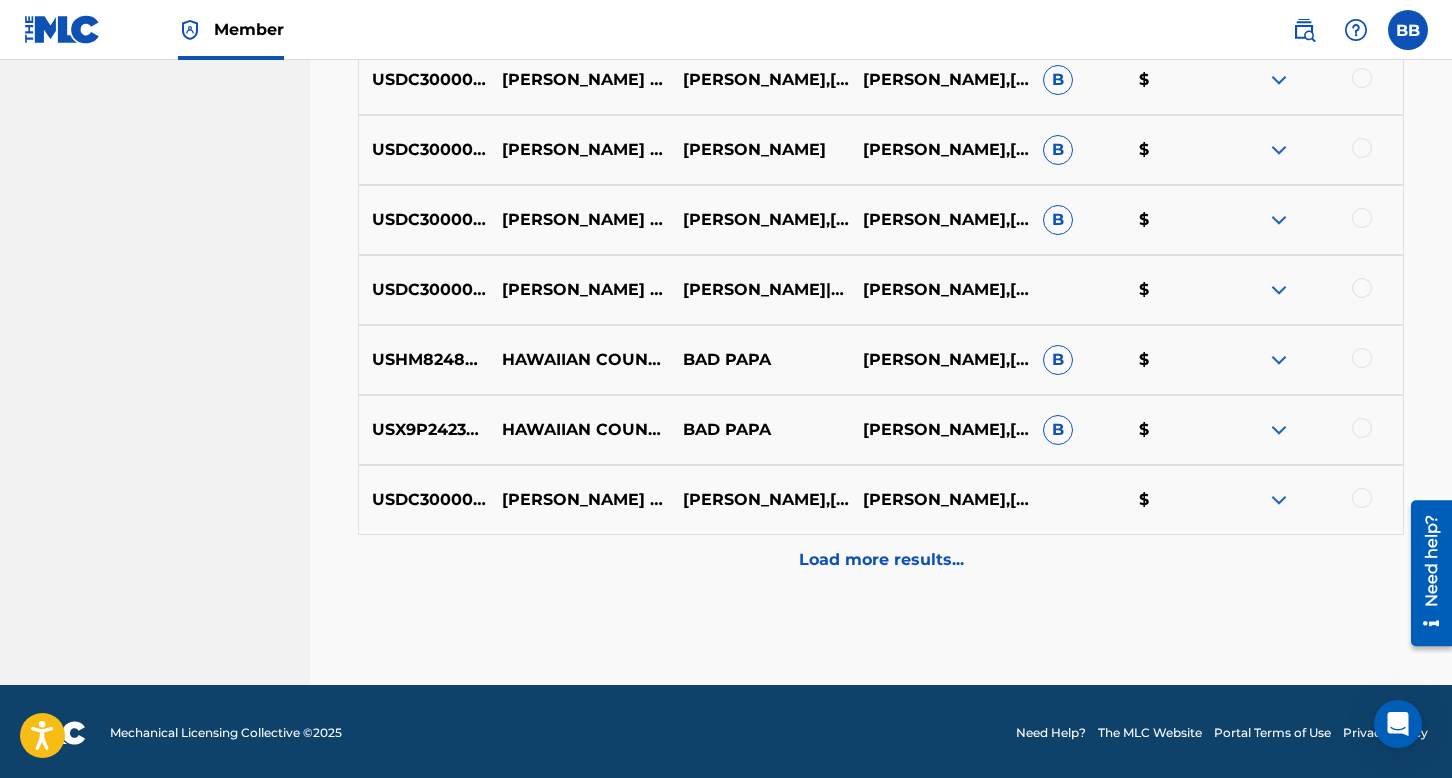 click at bounding box center [1279, 360] 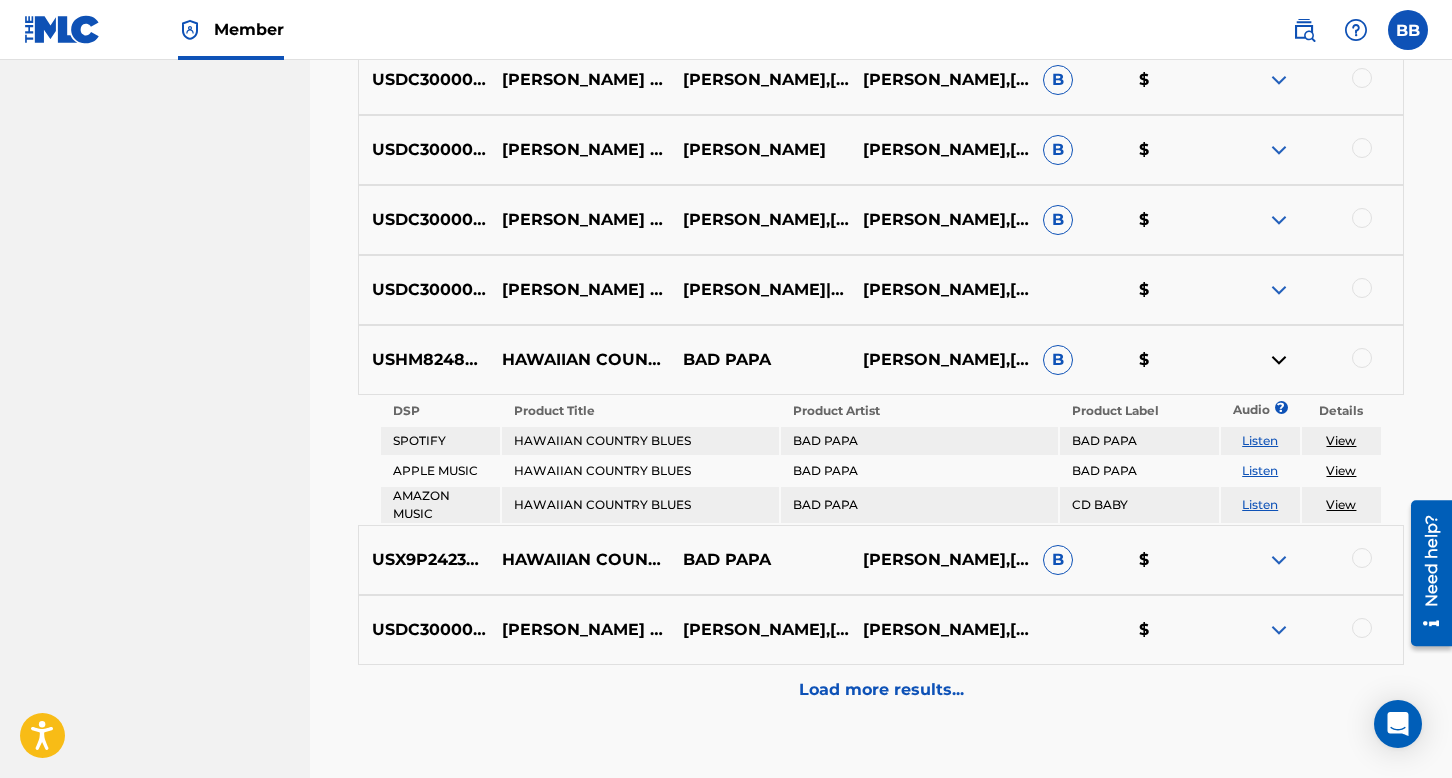 click at bounding box center (1279, 560) 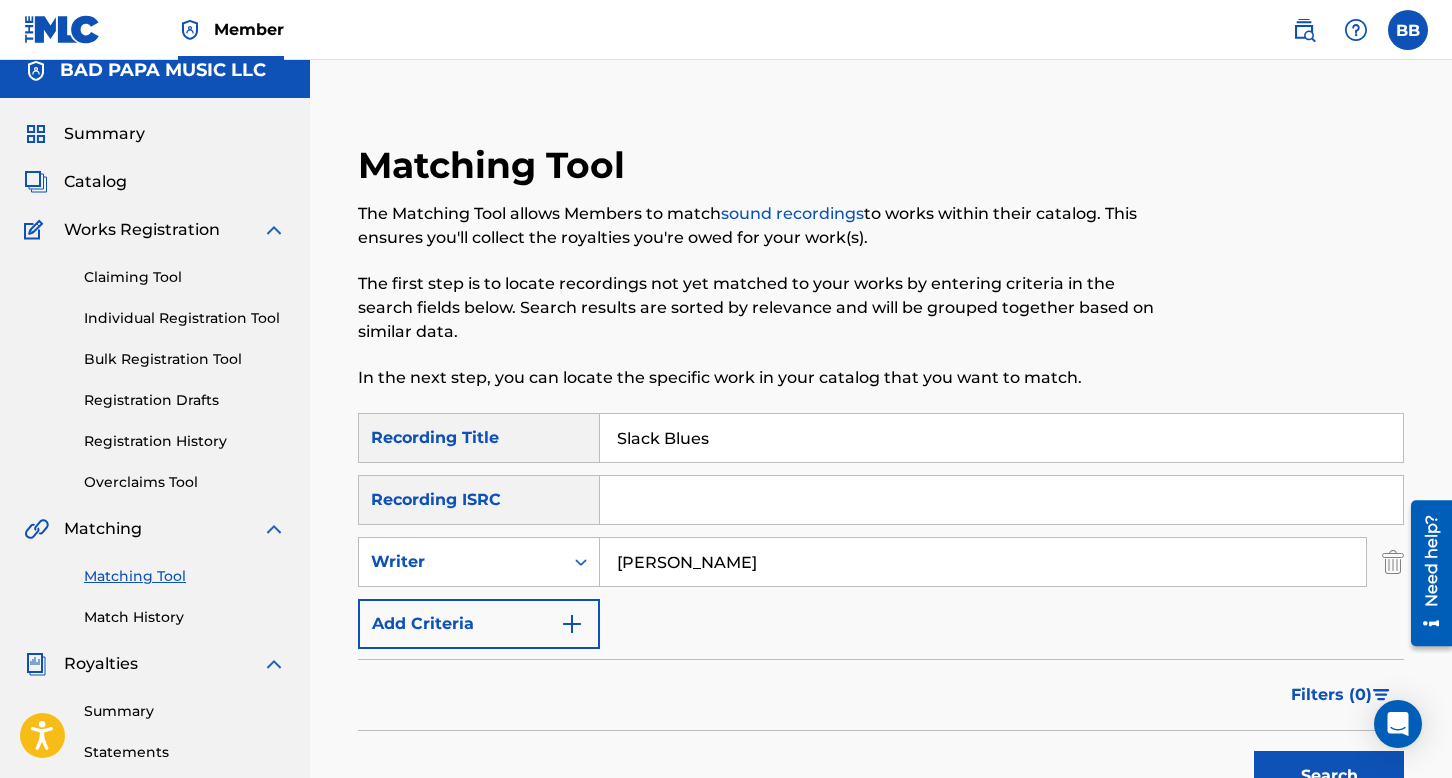scroll, scrollTop: 0, scrollLeft: 0, axis: both 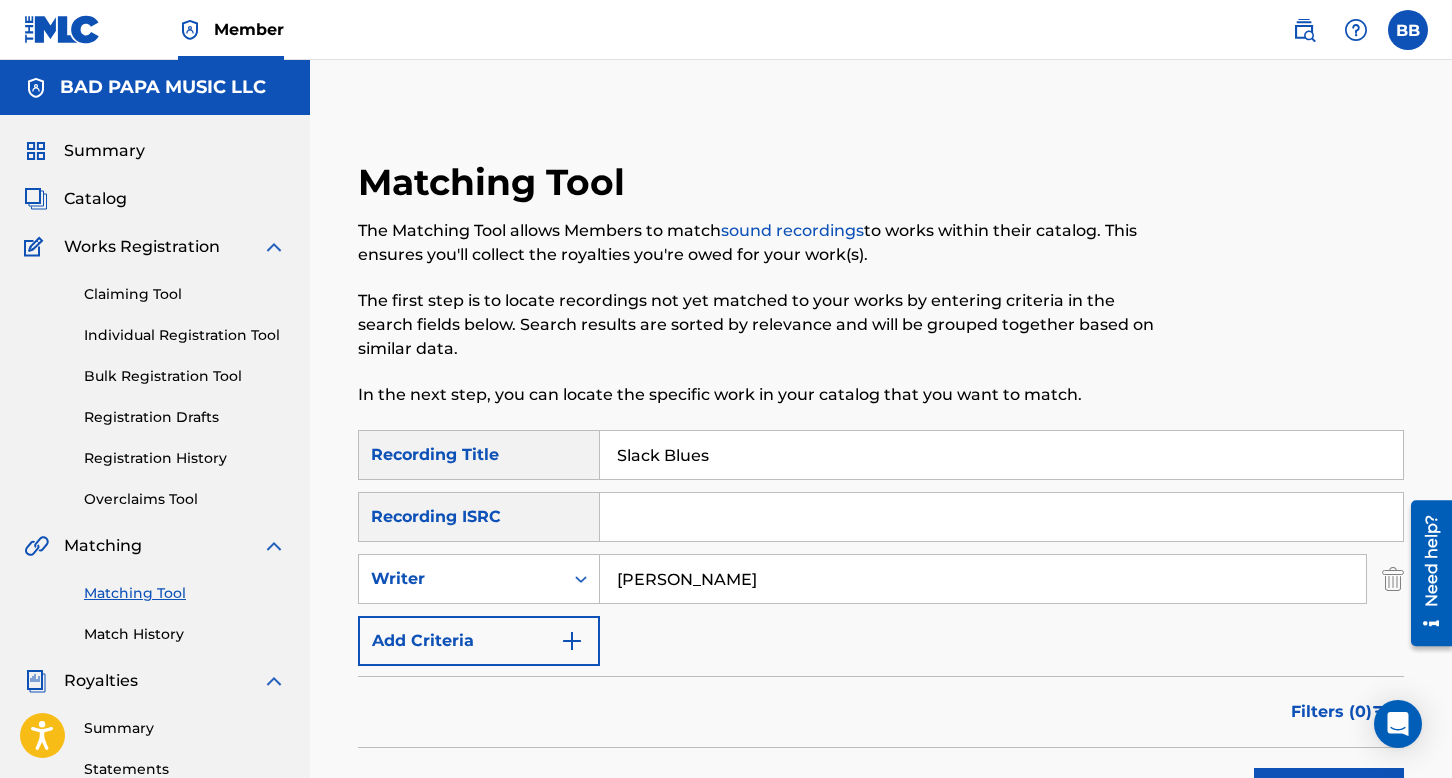 click at bounding box center (1408, 30) 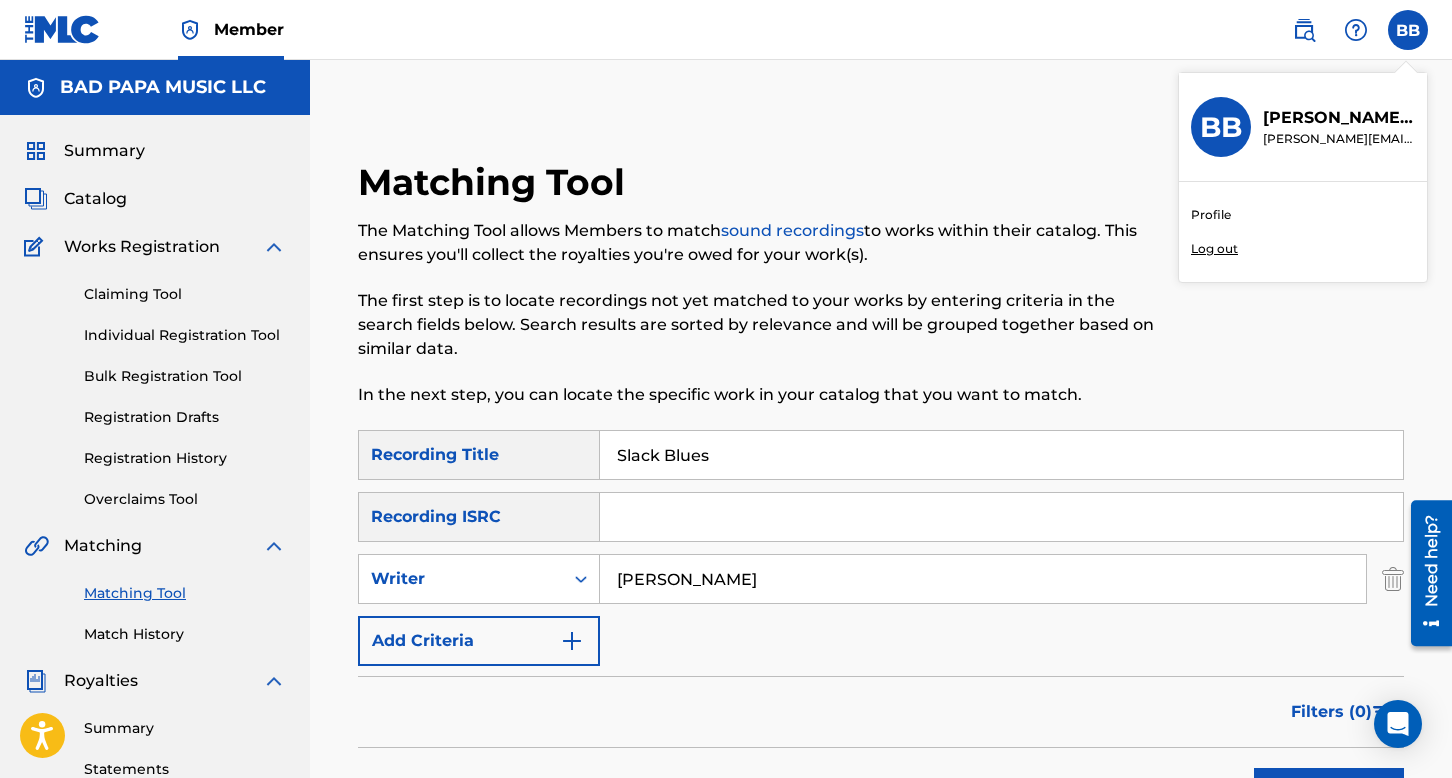 click on "Profile Log out" at bounding box center [1303, 232] 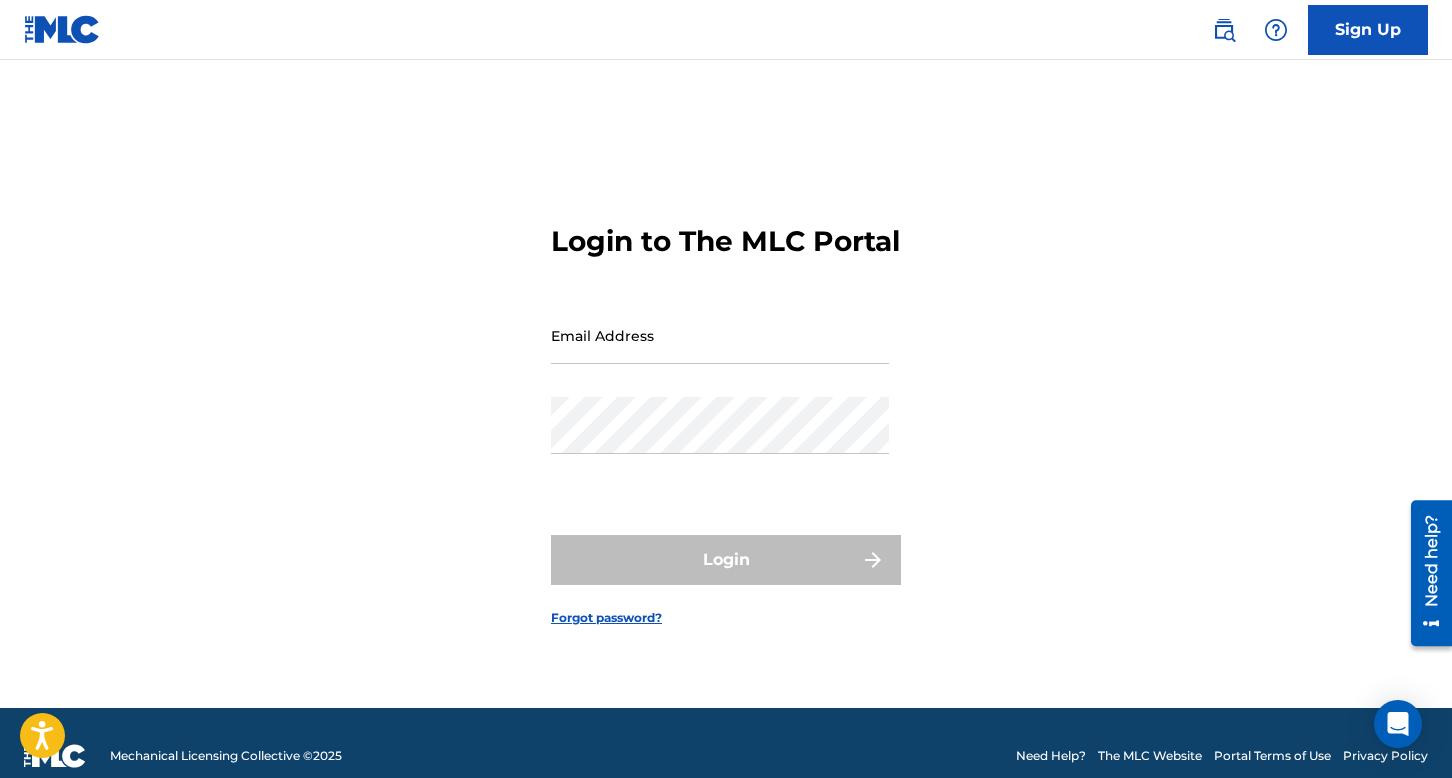 click on "Email Address" at bounding box center (720, 335) 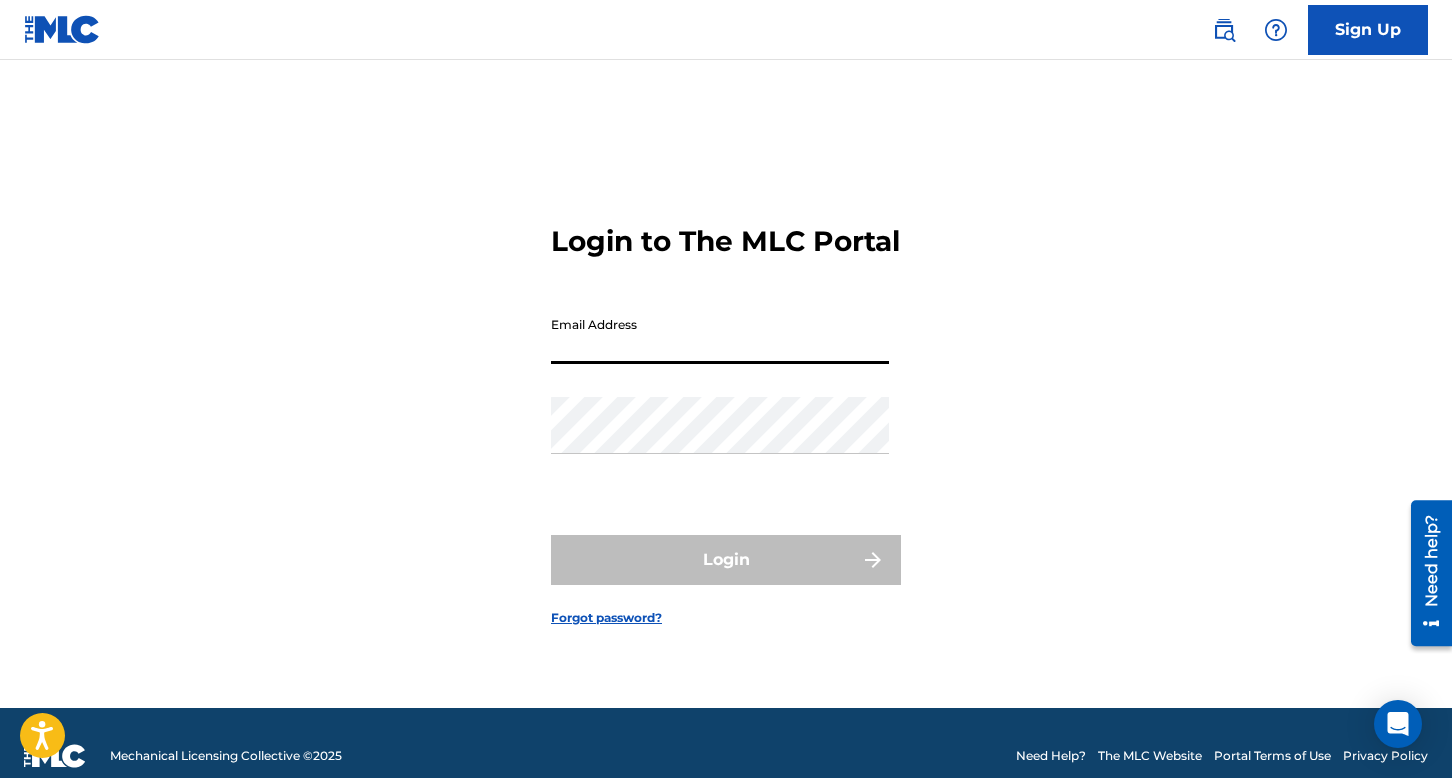 type on "[PERSON_NAME][EMAIL_ADDRESS][PERSON_NAME][DOMAIN_NAME]" 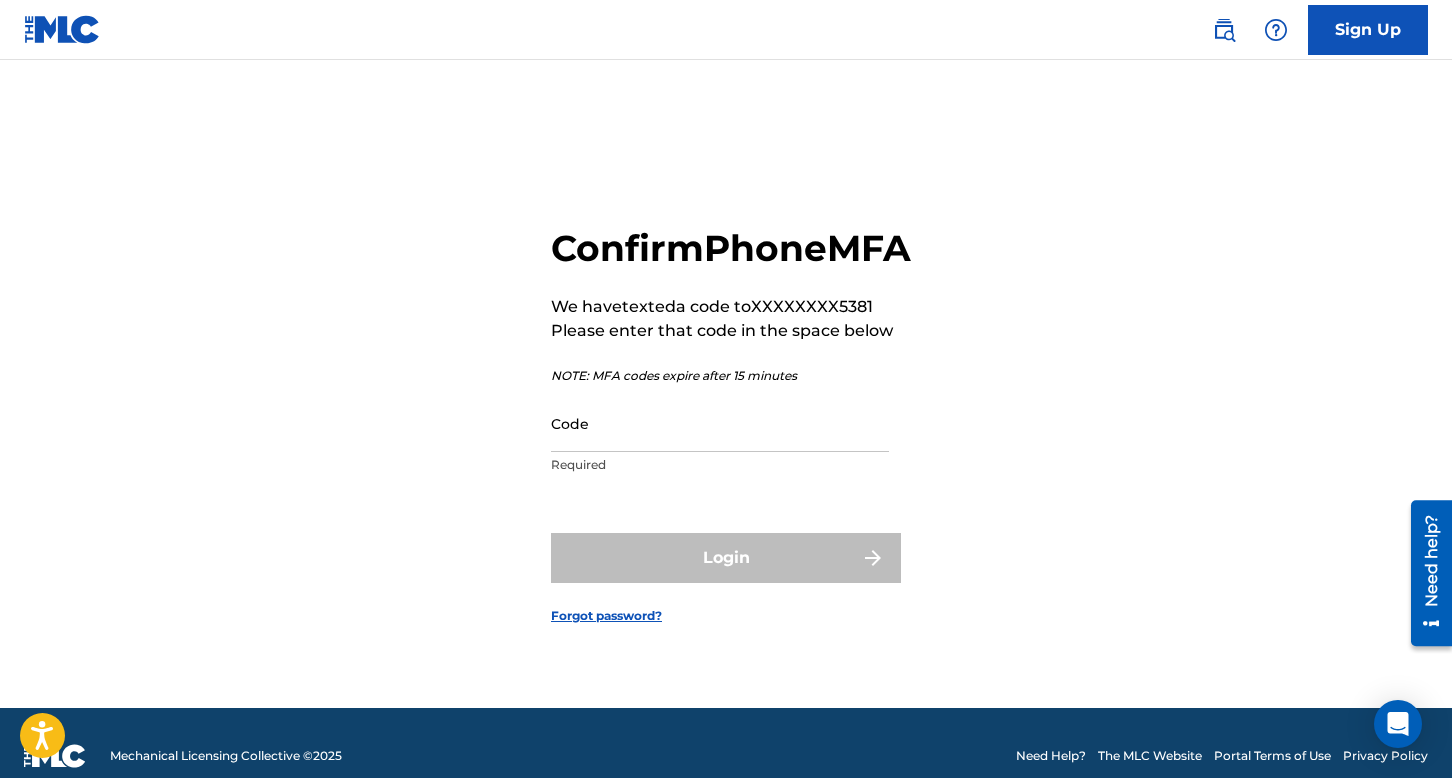 click on "Code" at bounding box center (720, 423) 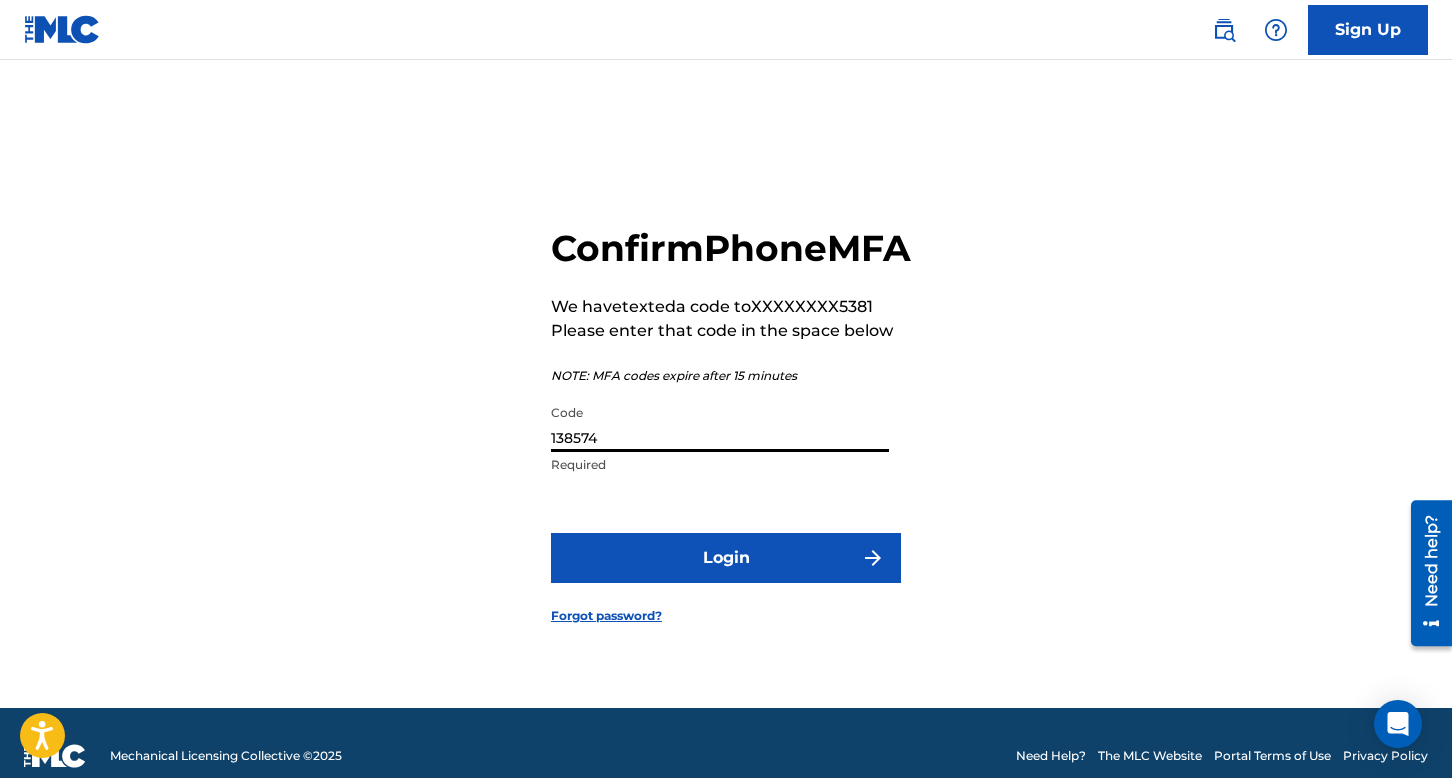 type on "138574" 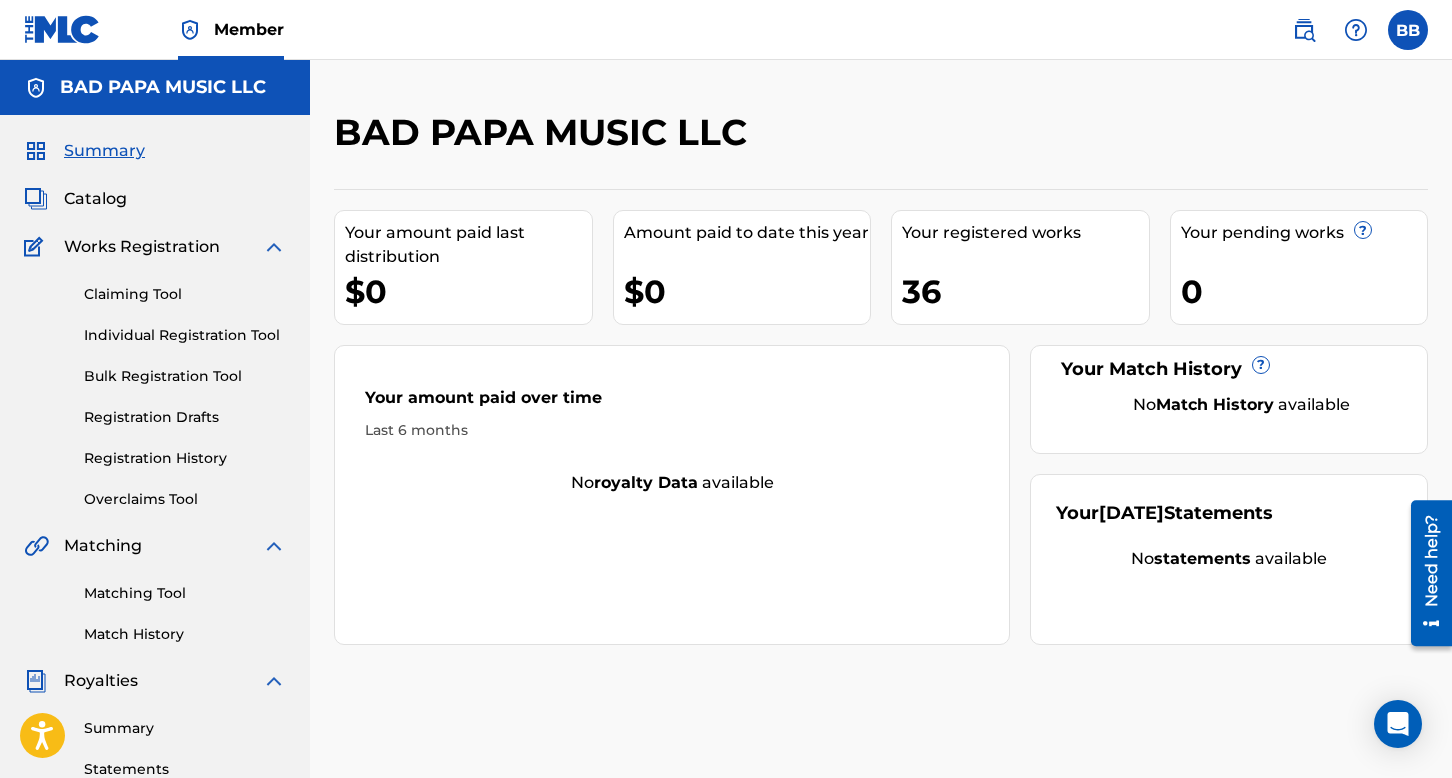 click on "Registration History" at bounding box center [185, 458] 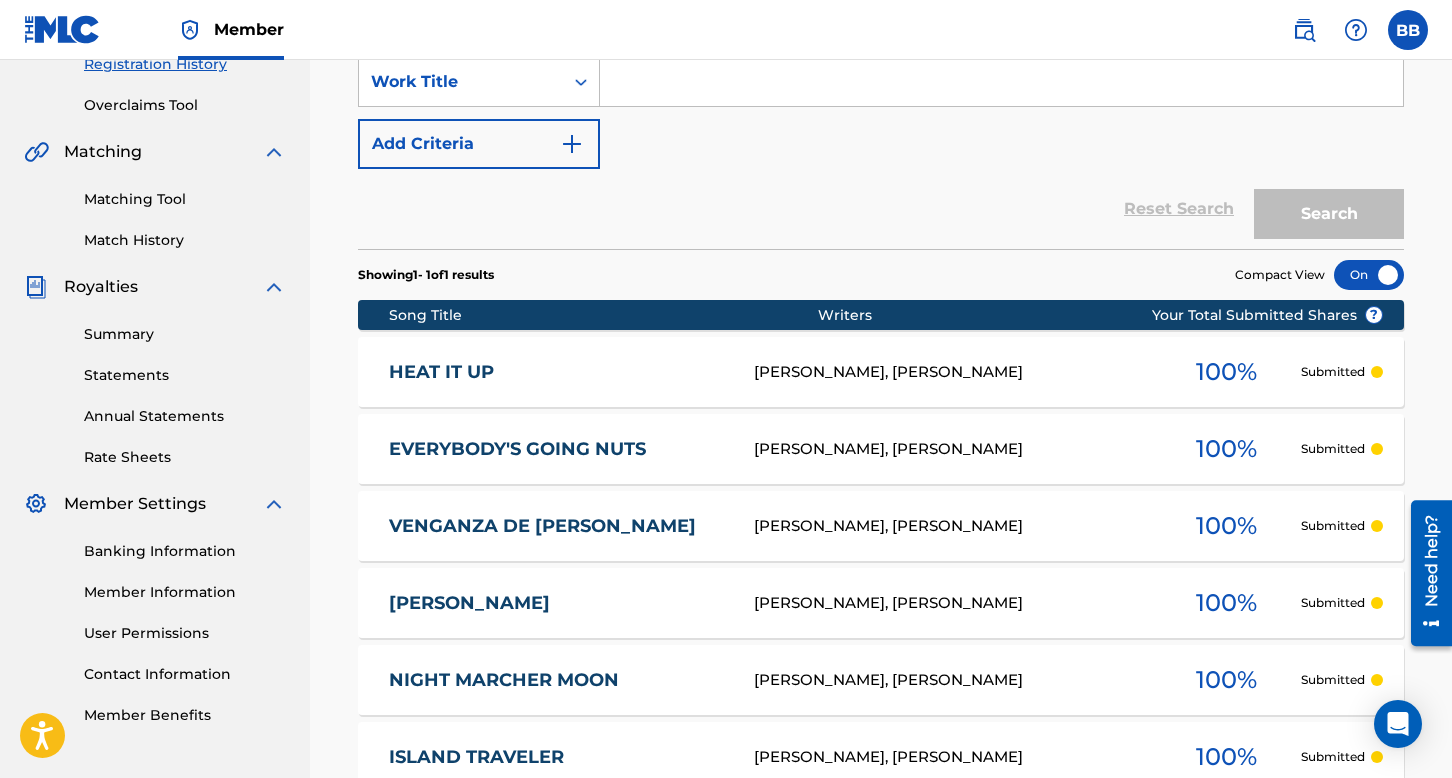 scroll, scrollTop: 400, scrollLeft: 0, axis: vertical 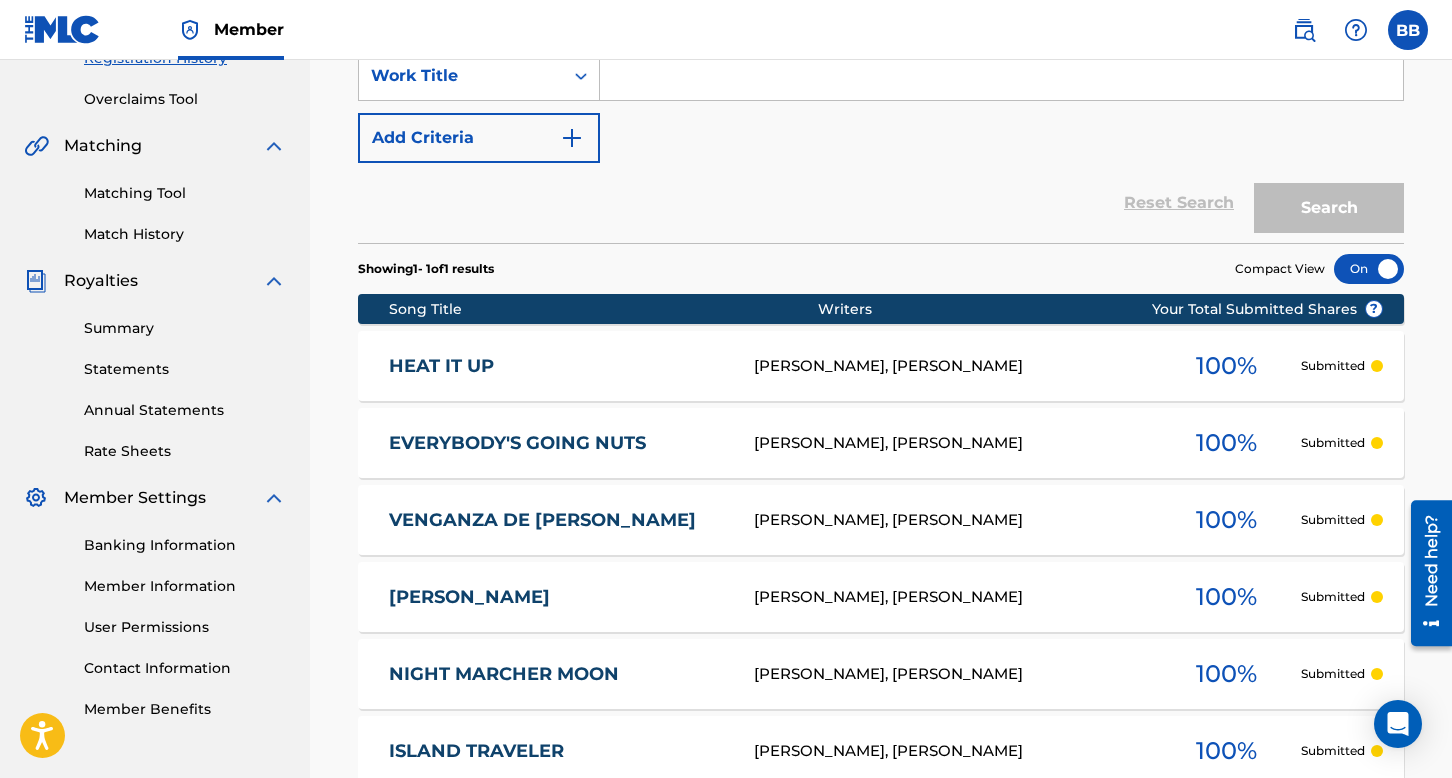 click at bounding box center (1408, 30) 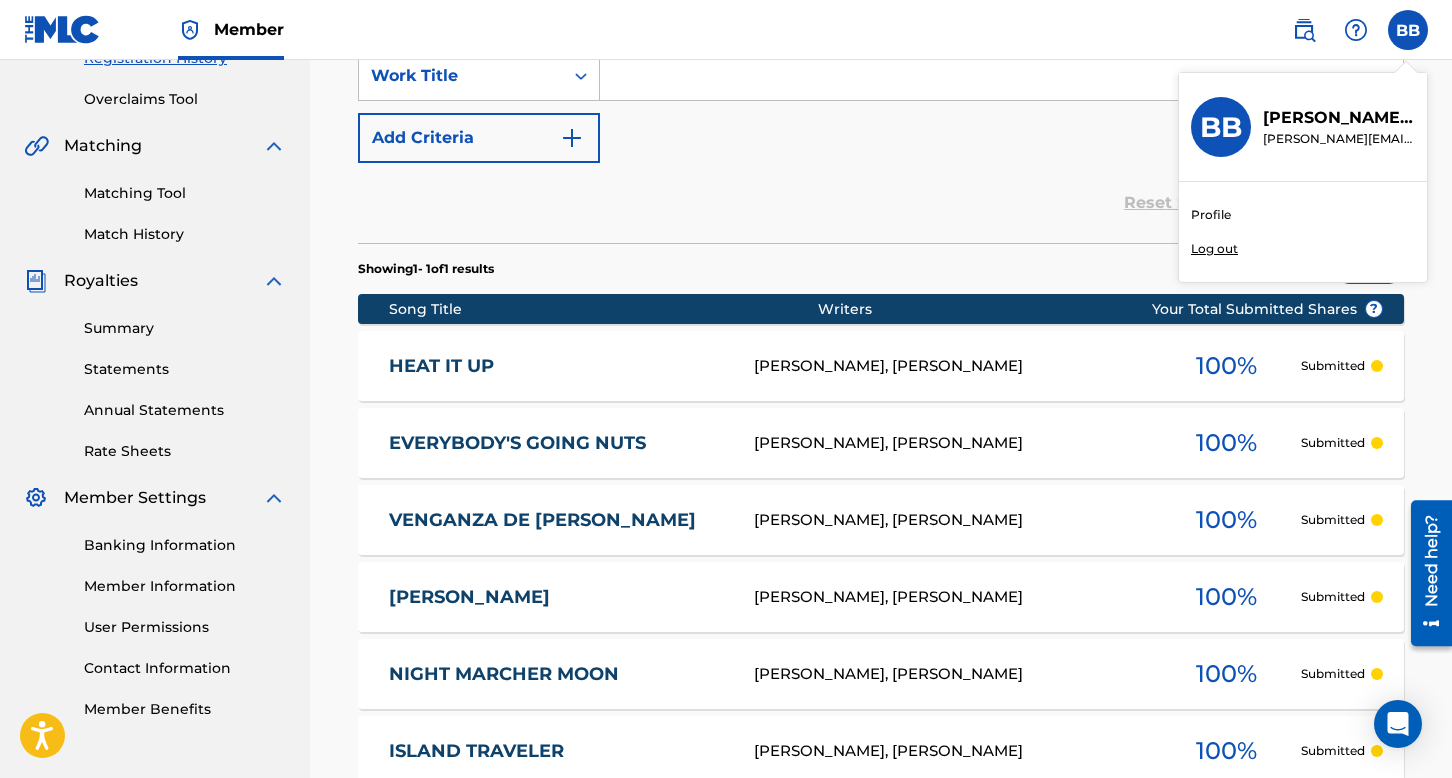 click on "Log out" at bounding box center (1214, 249) 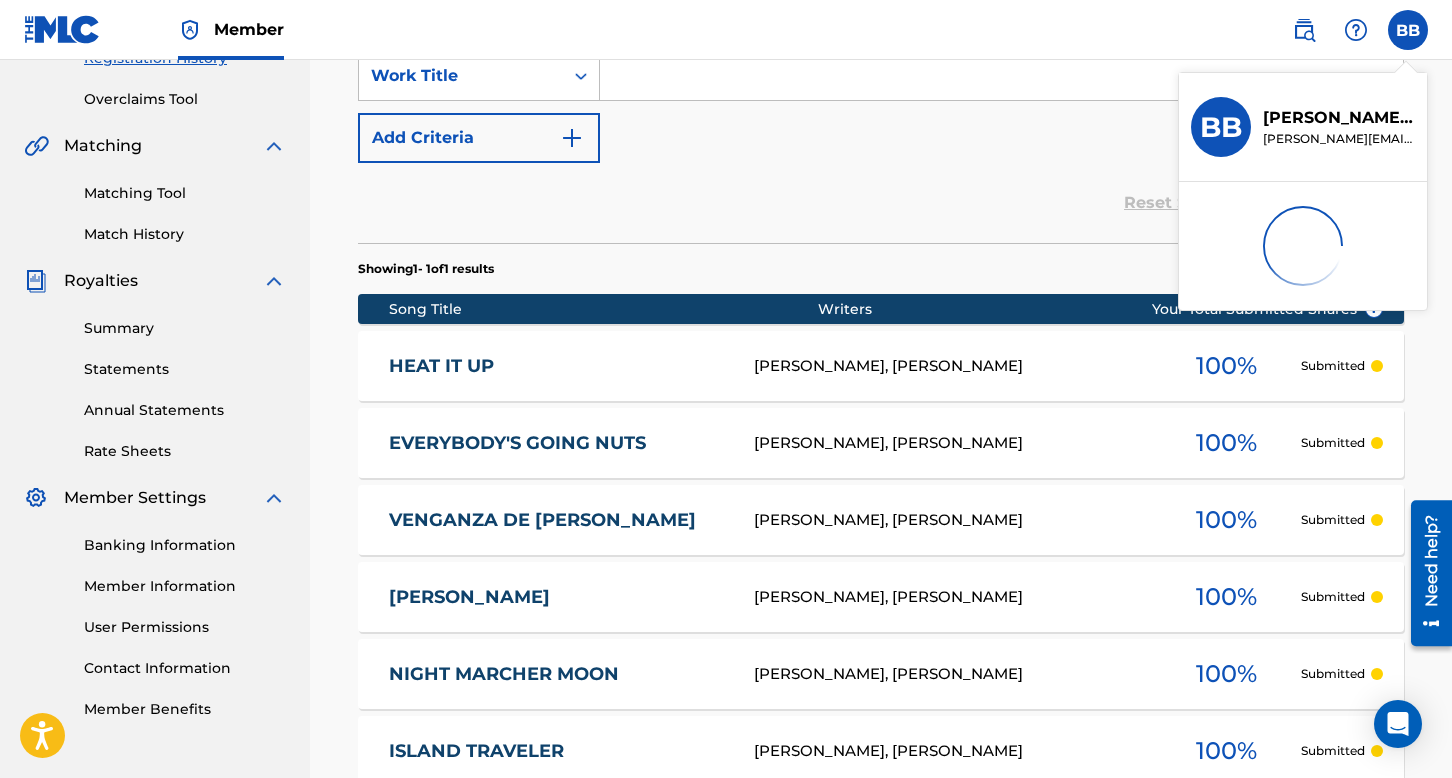 scroll, scrollTop: 0, scrollLeft: 0, axis: both 